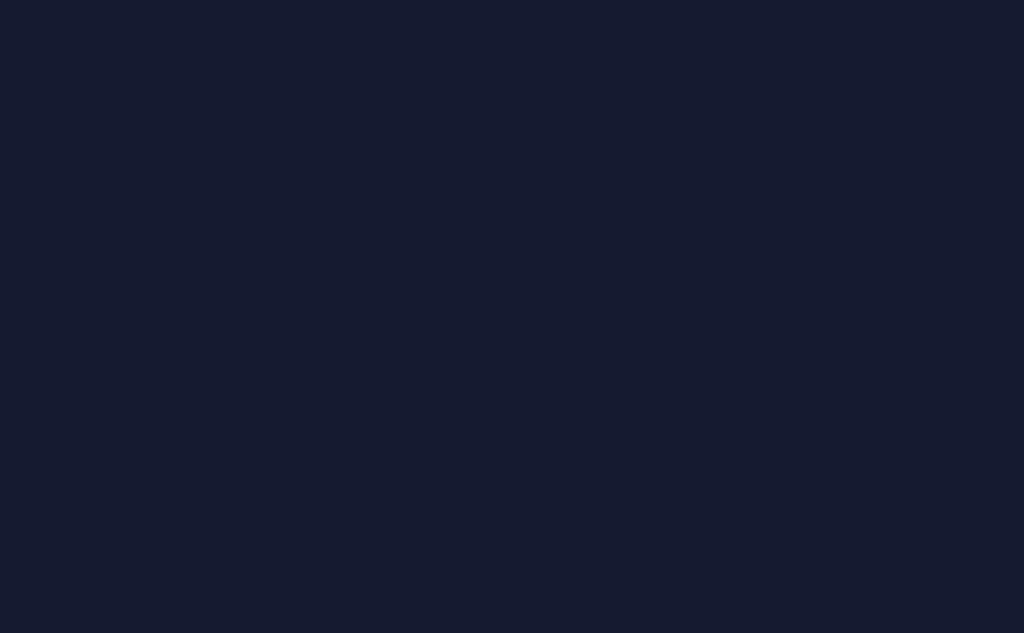 scroll, scrollTop: 0, scrollLeft: 0, axis: both 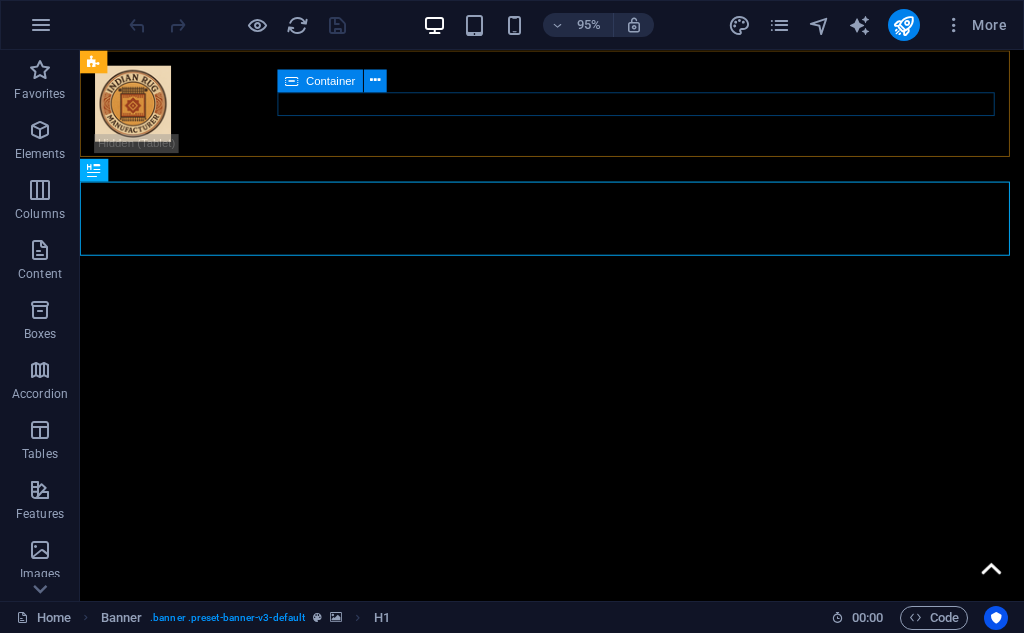 click at bounding box center (577, 259) 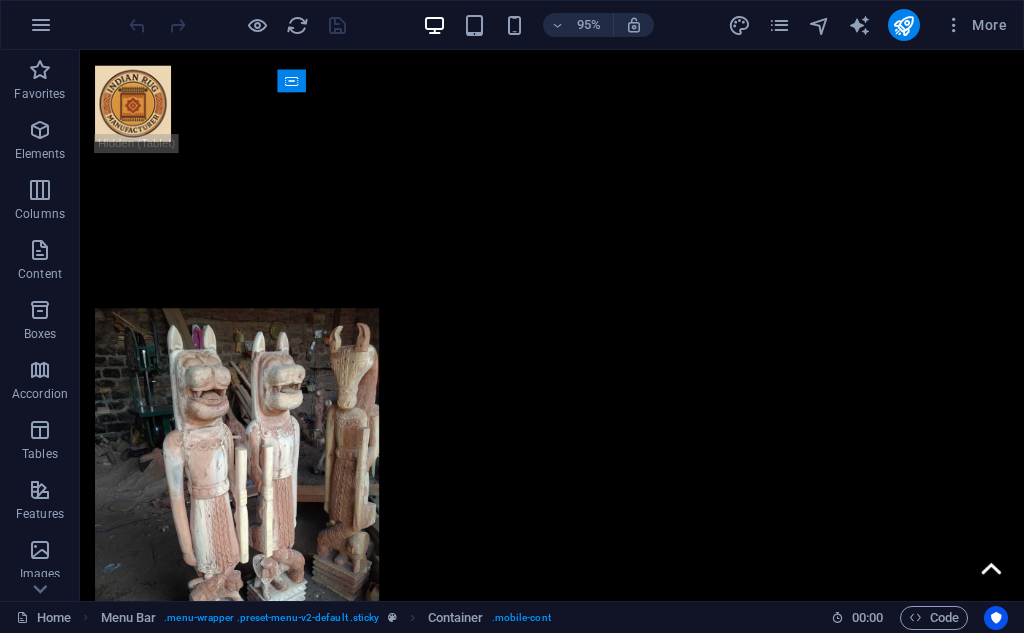 scroll, scrollTop: 1604, scrollLeft: 0, axis: vertical 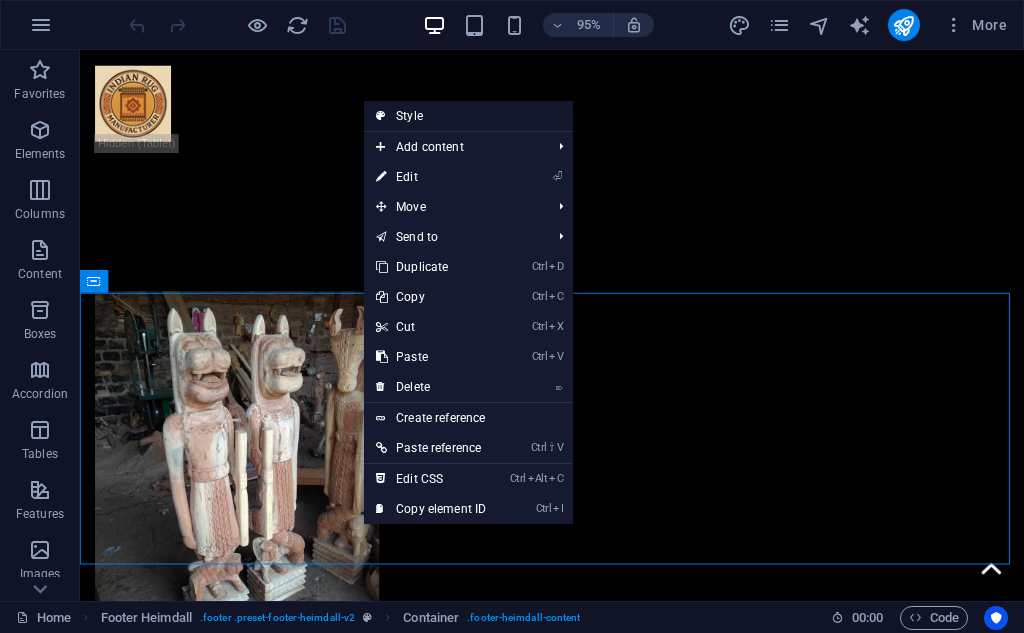 click on "Style" at bounding box center [468, 116] 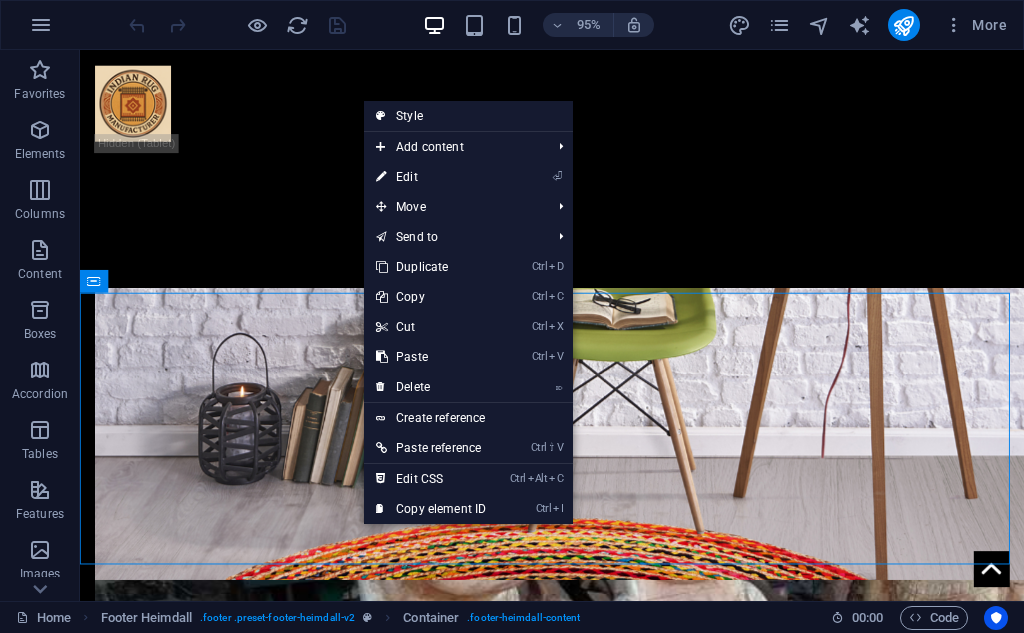 select on "rem" 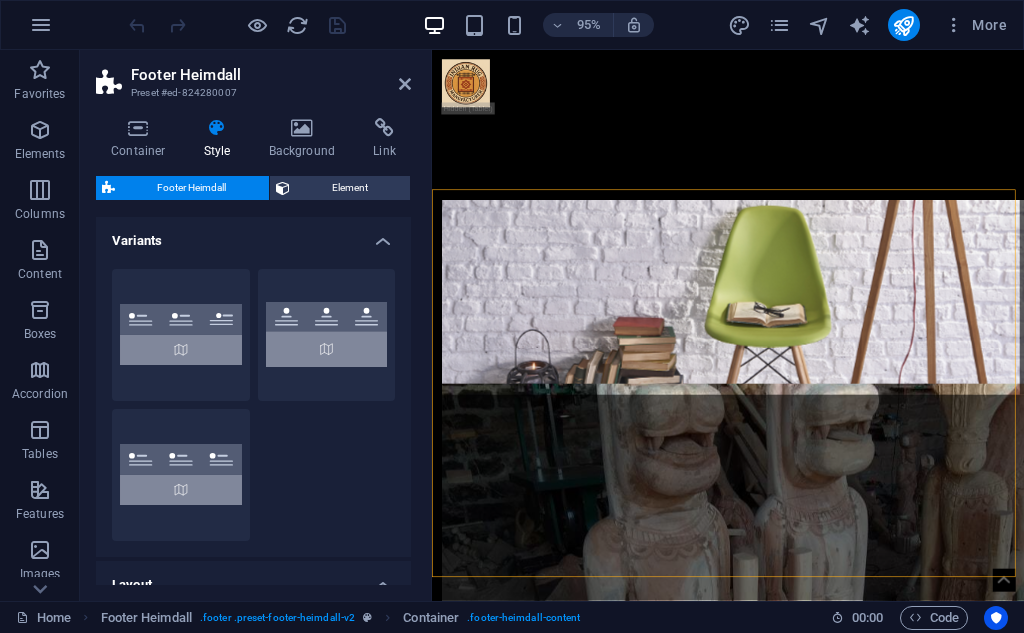 scroll, scrollTop: 1570, scrollLeft: 0, axis: vertical 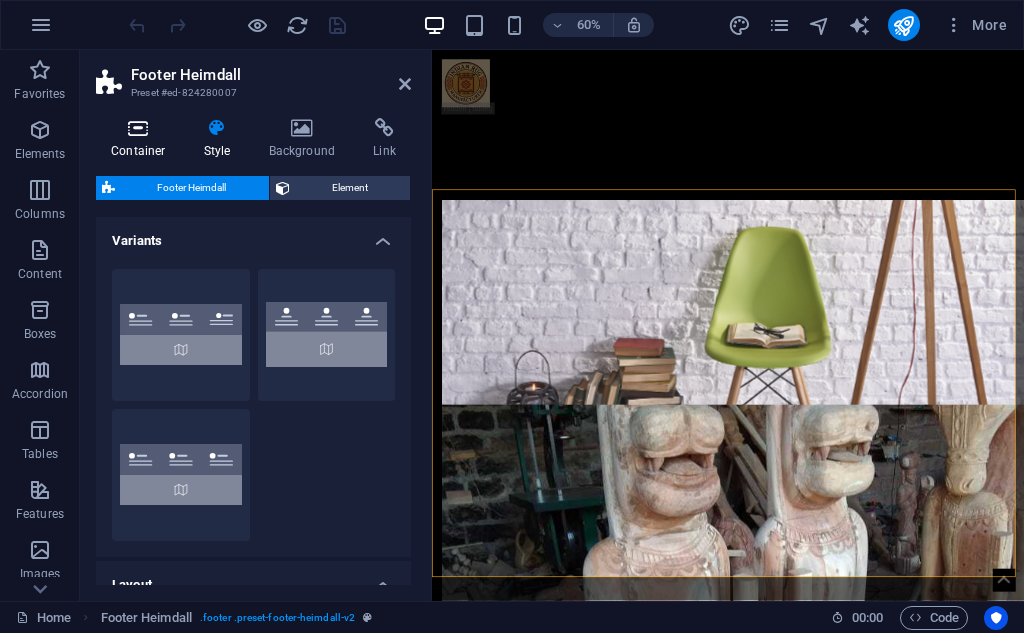 click on "Container" at bounding box center [142, 139] 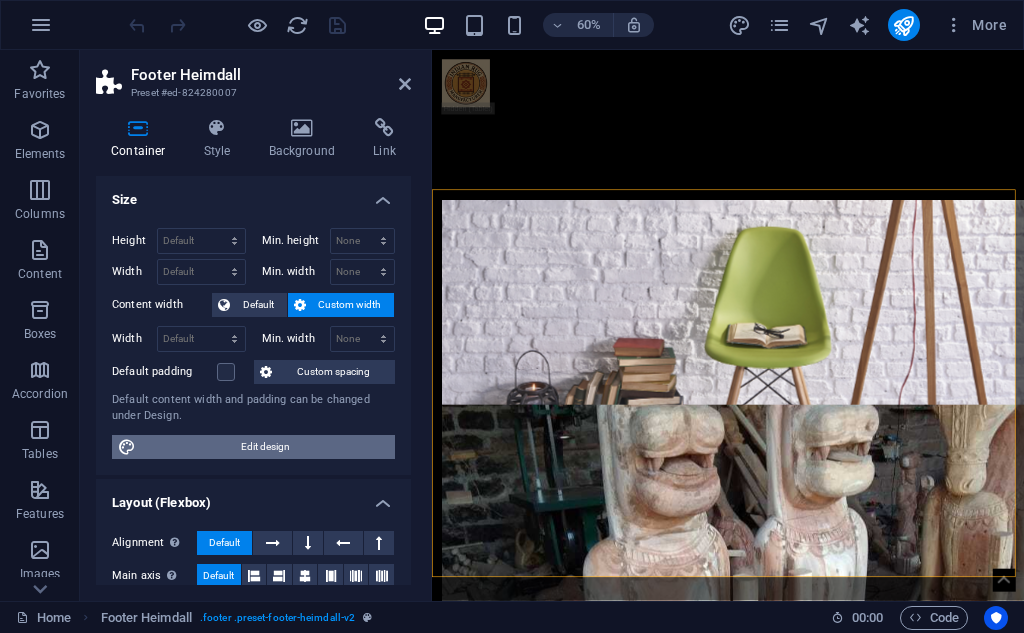 click on "Edit design" at bounding box center (265, 447) 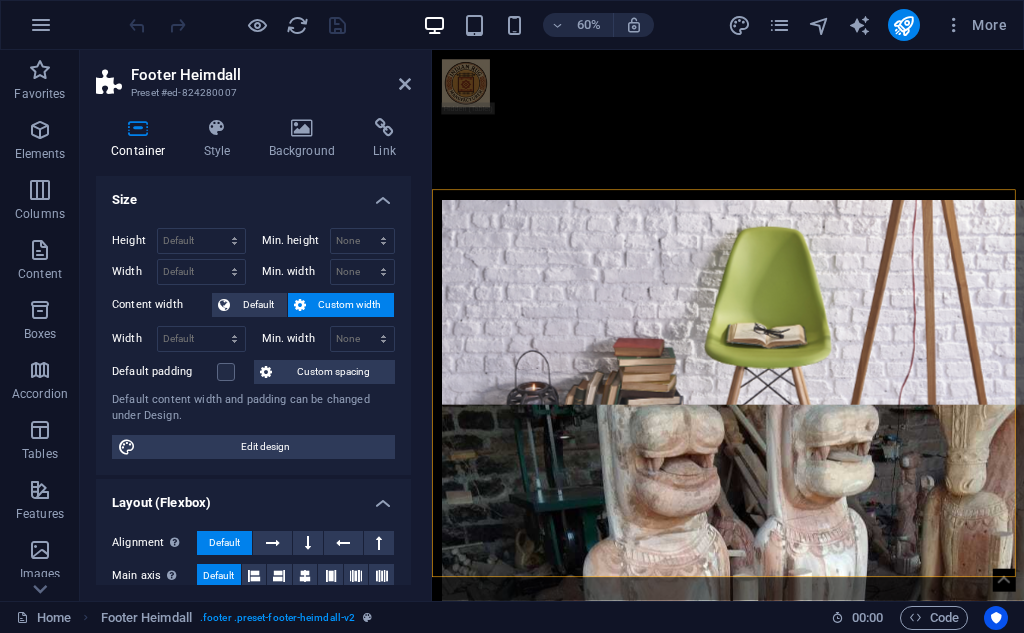 scroll, scrollTop: 1135, scrollLeft: 0, axis: vertical 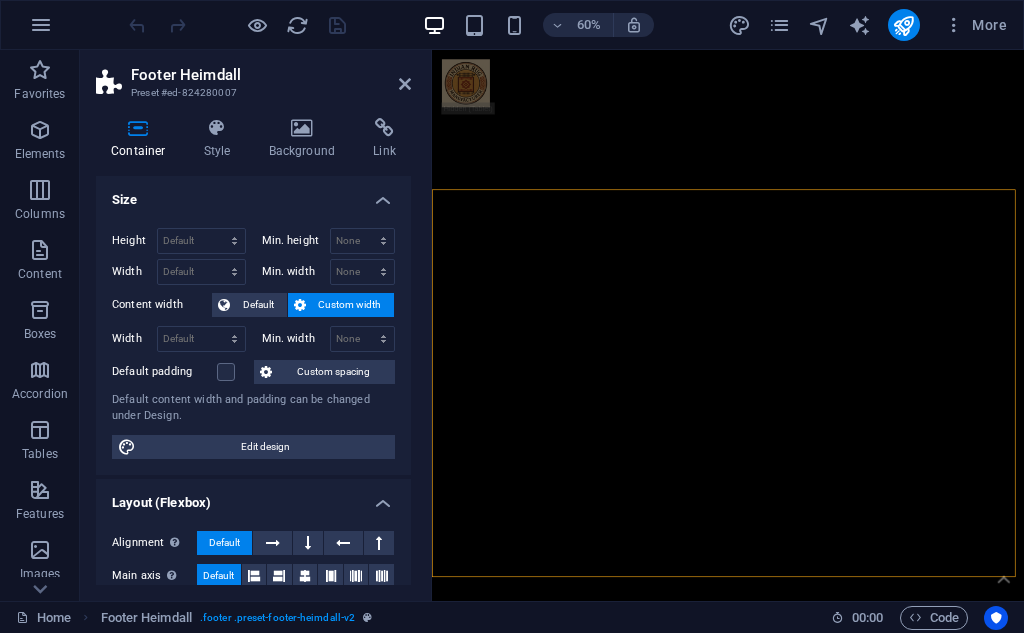 select on "rem" 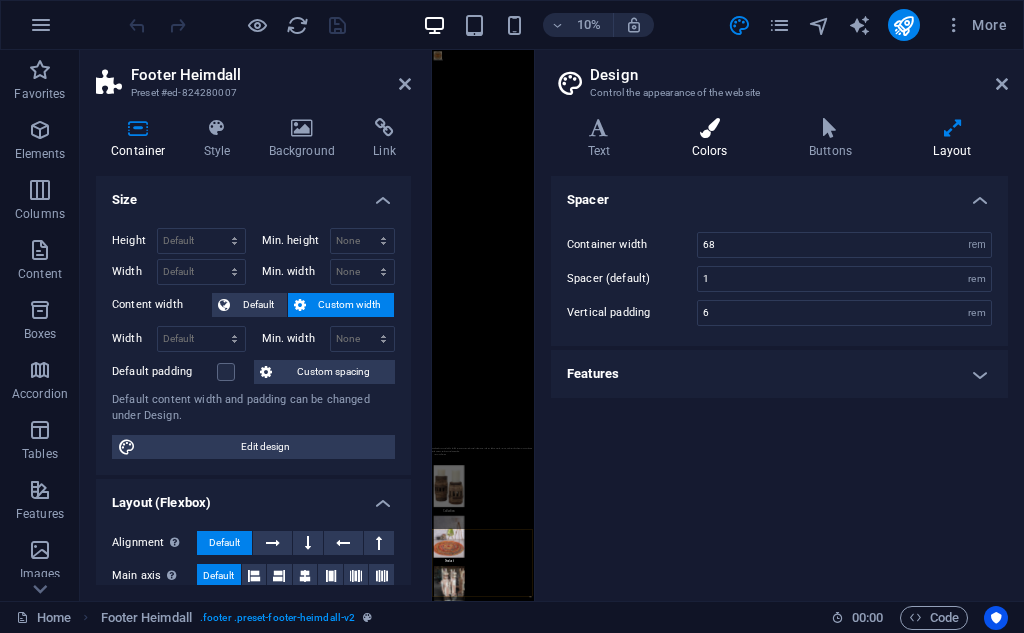 click on "Colors" at bounding box center [713, 139] 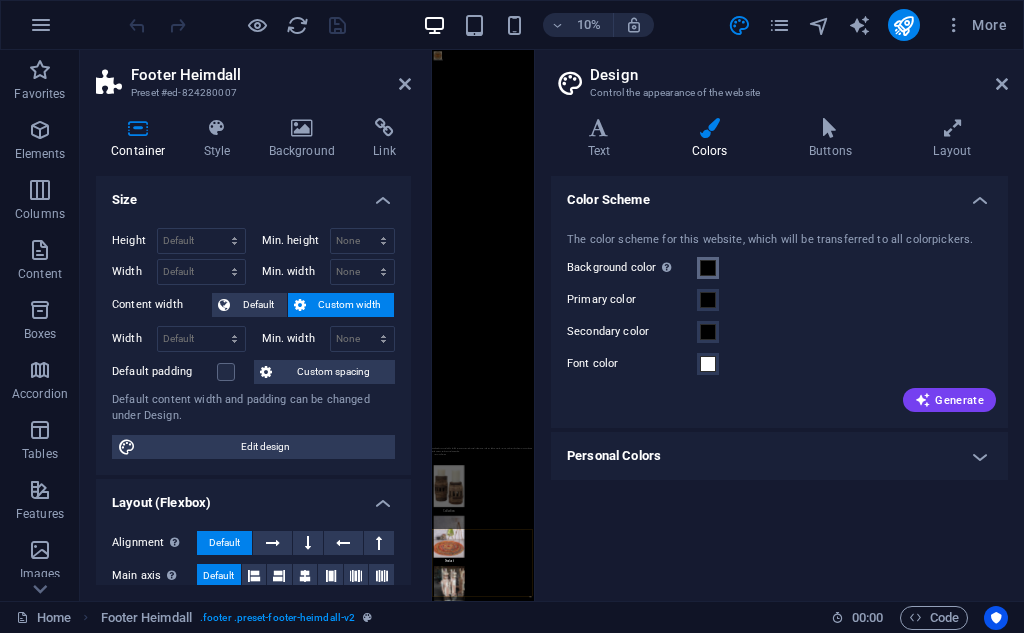 click at bounding box center (708, 268) 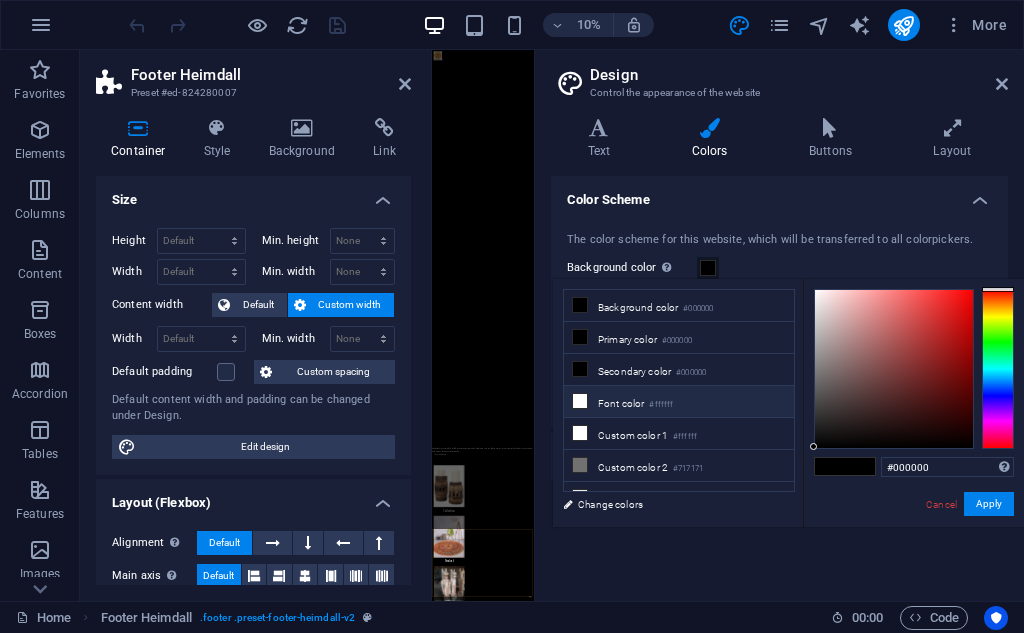 click on "#ffffff" at bounding box center (661, 405) 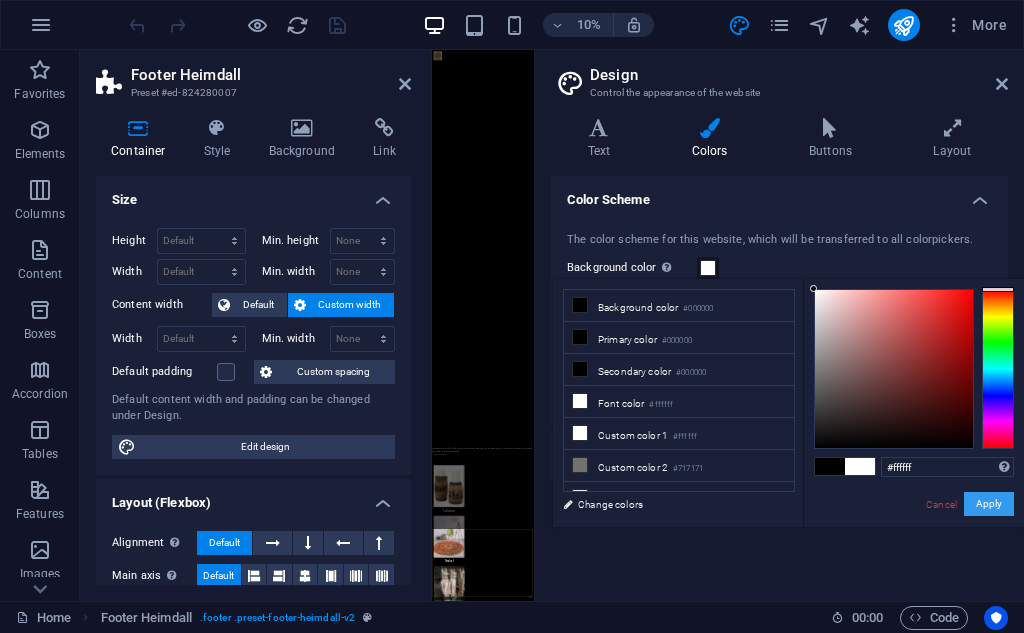 click on "Apply" at bounding box center [989, 504] 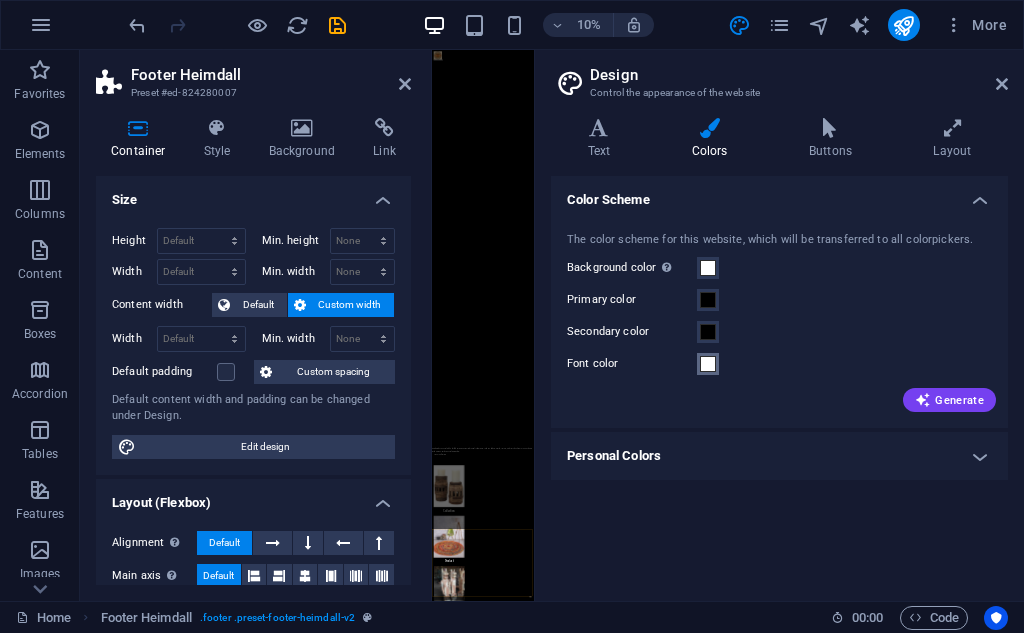 click on "Font color" at bounding box center [708, 364] 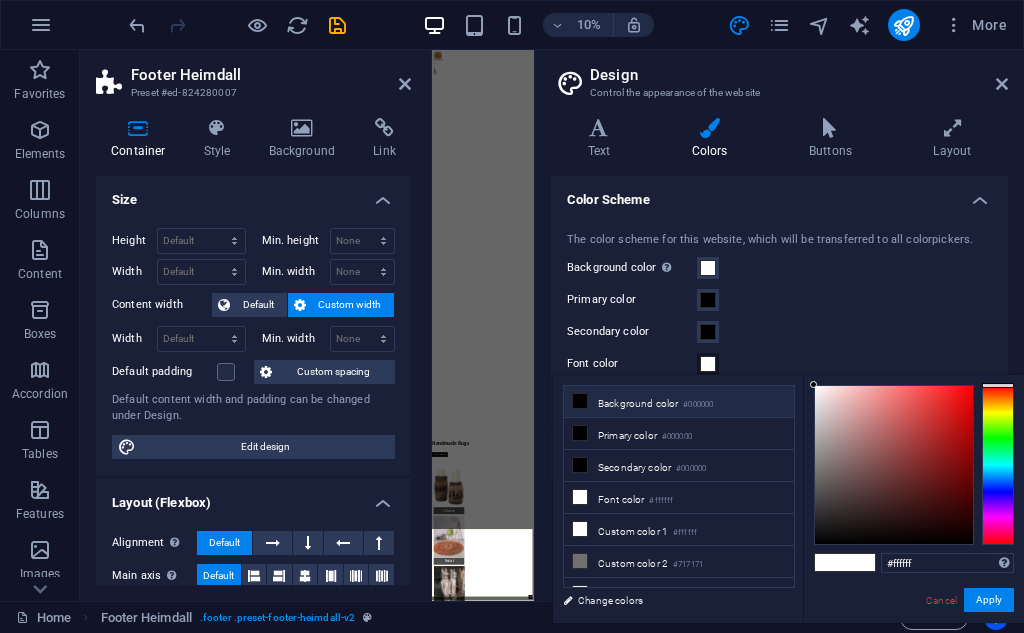 click on "Background color
#000000" at bounding box center (679, 402) 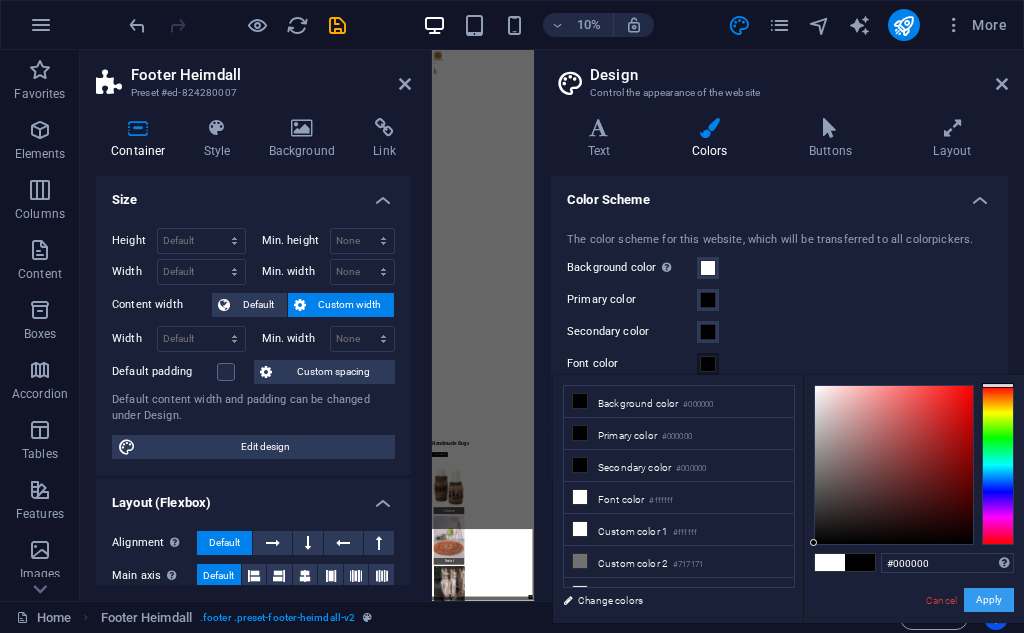 click on "Apply" at bounding box center (989, 600) 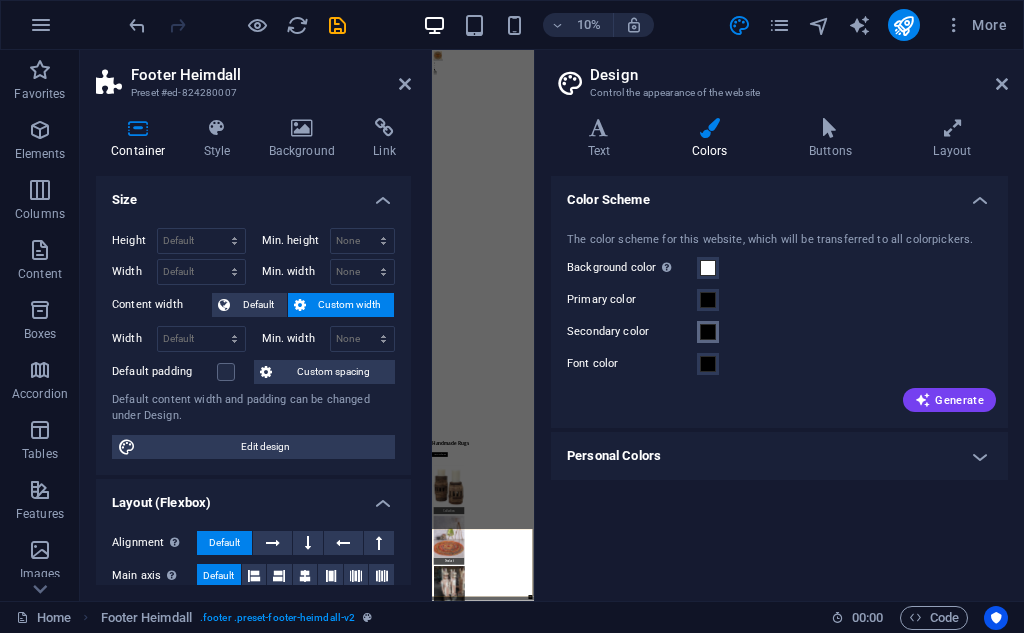 click at bounding box center (708, 332) 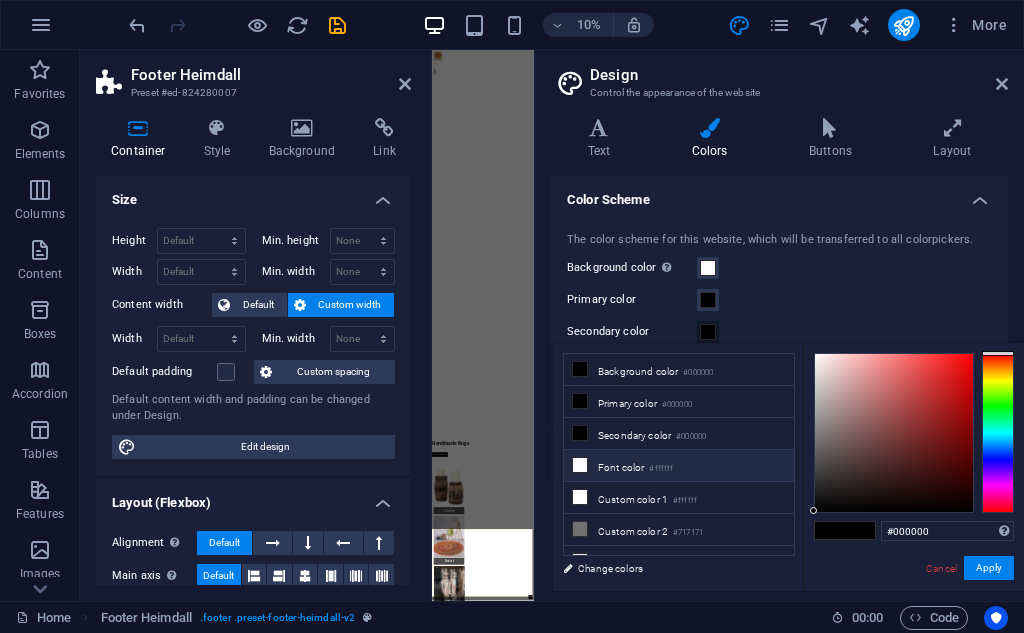 click on "Font color
#ffffff" at bounding box center [679, 466] 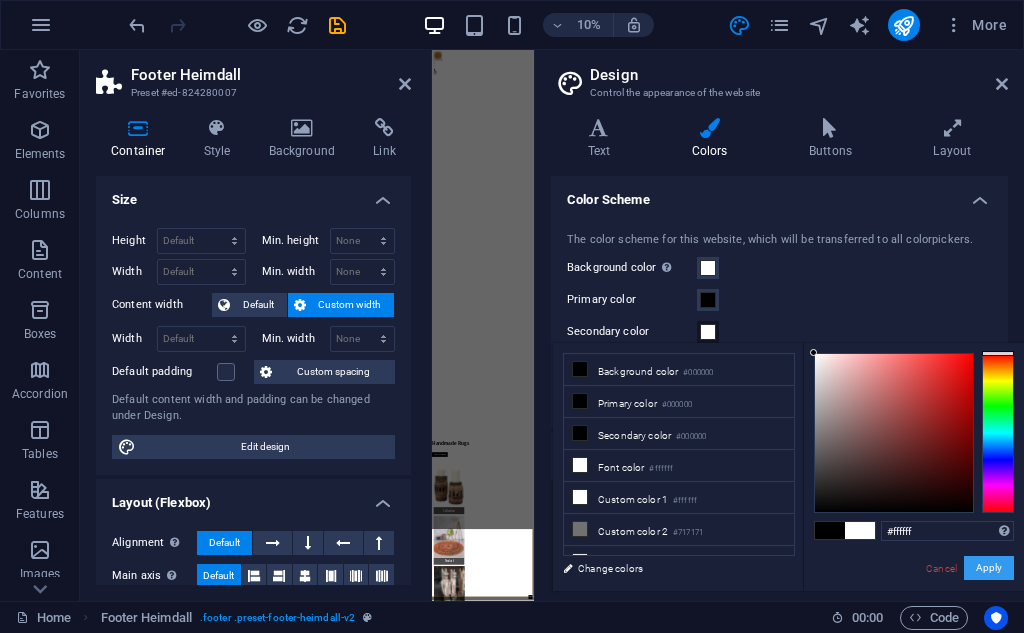 click on "Apply" at bounding box center [989, 568] 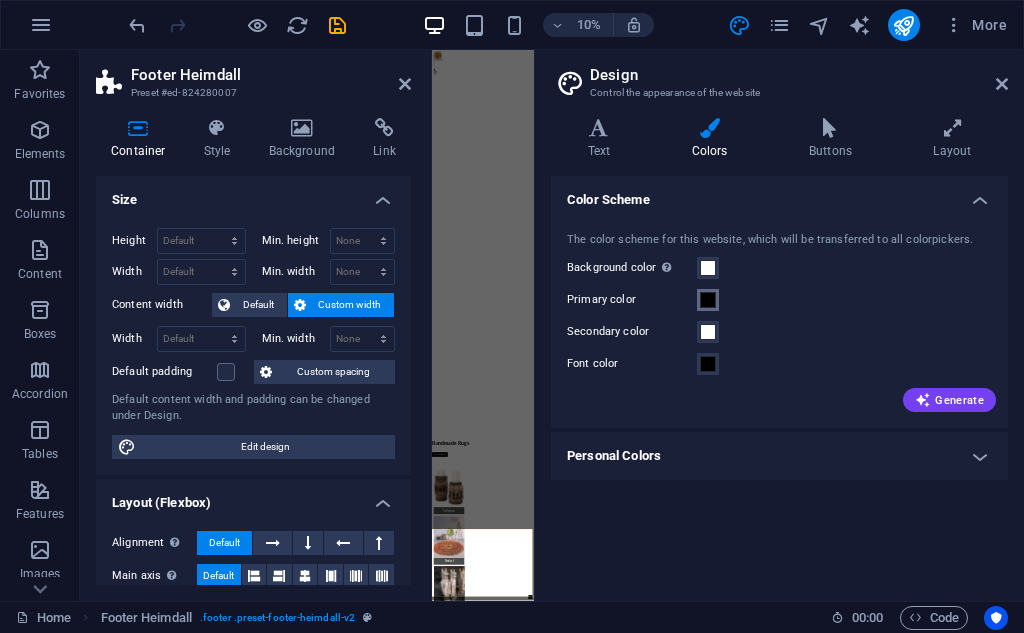click at bounding box center (708, 300) 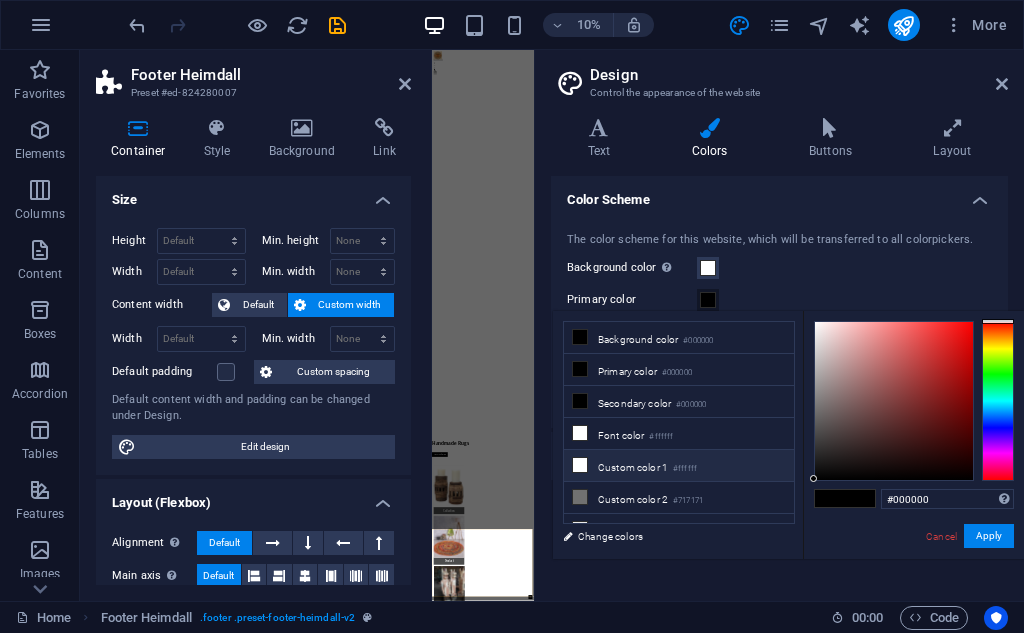 click on "Custom color 1
#ffffff" at bounding box center [679, 466] 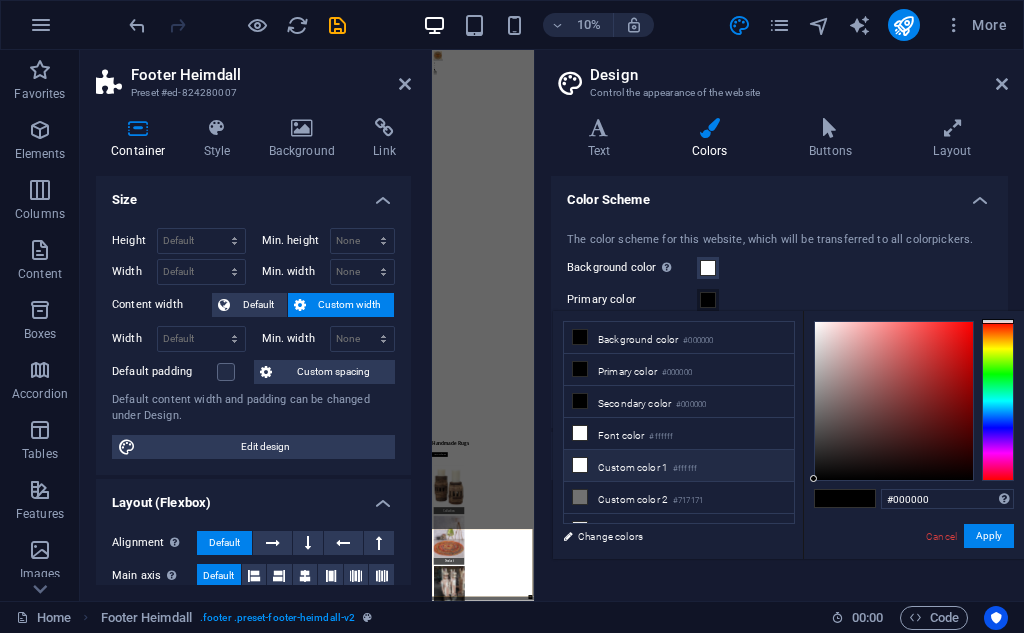 type on "#ffffff" 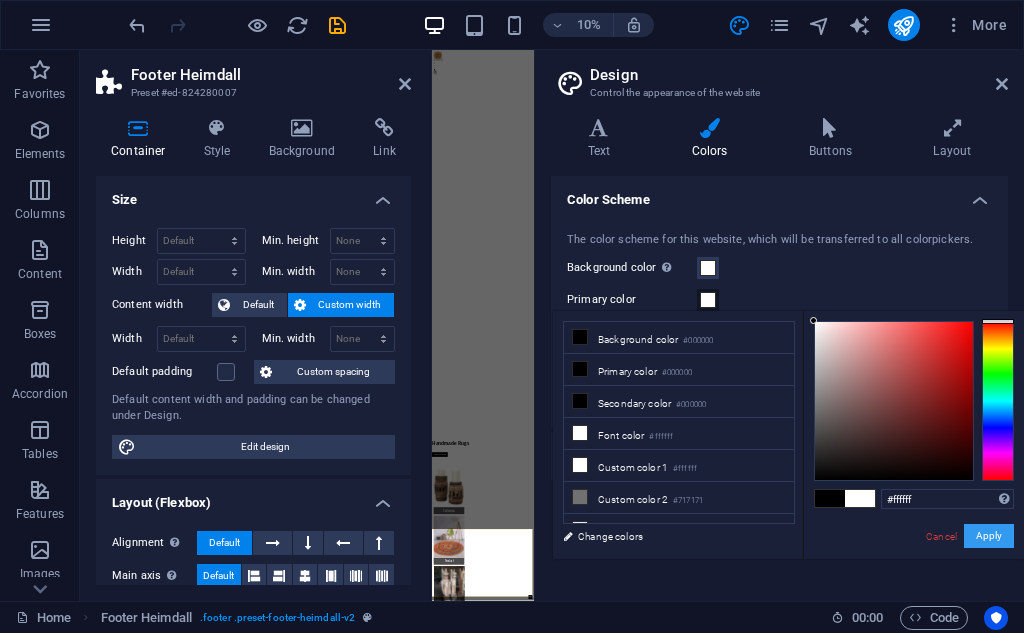 click on "Apply" at bounding box center [989, 536] 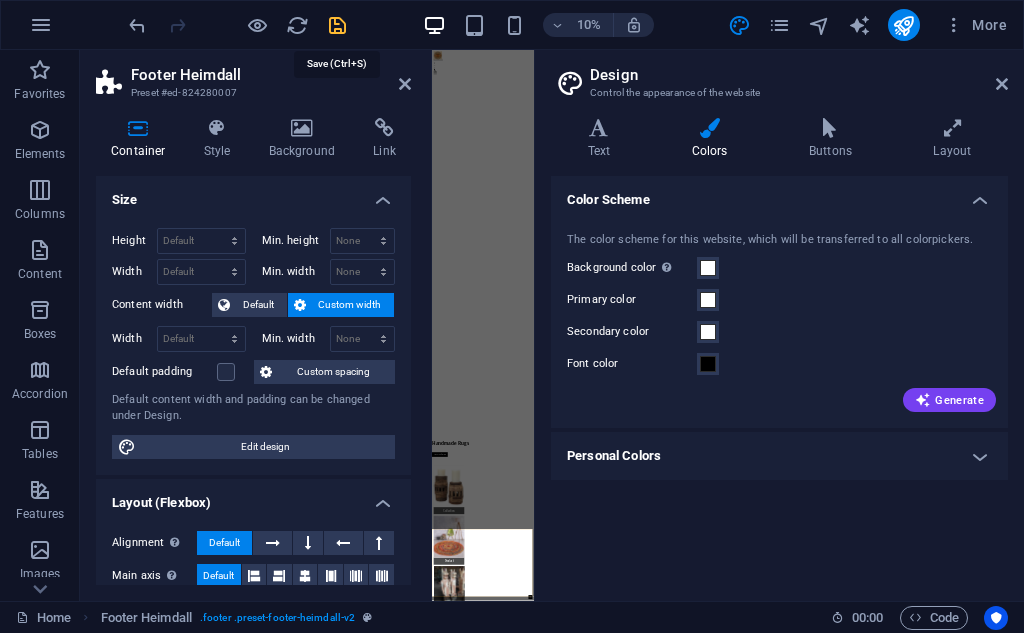 click at bounding box center [337, 25] 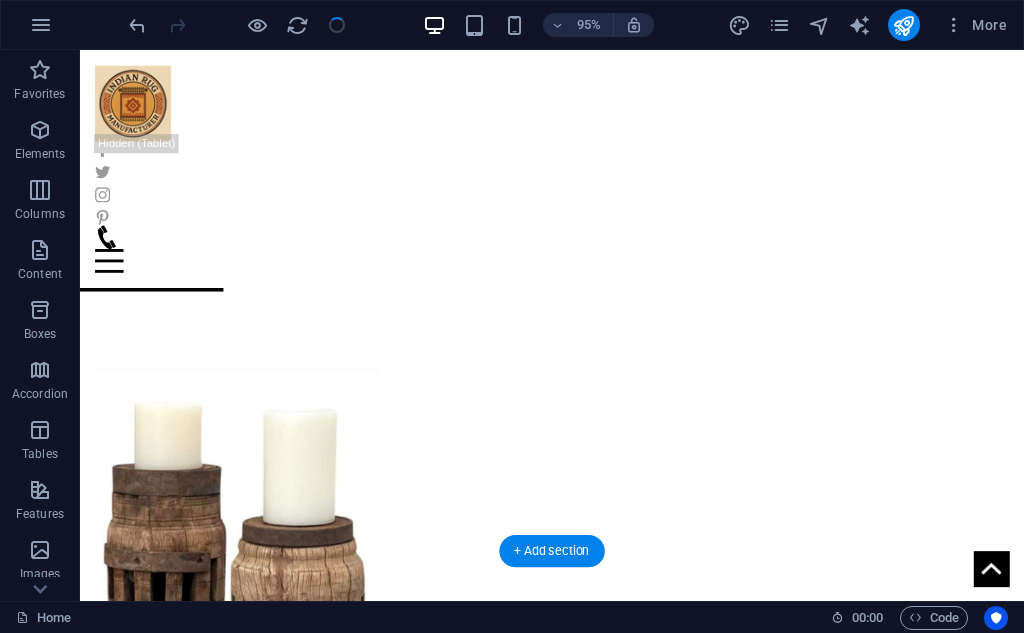 scroll, scrollTop: 0, scrollLeft: 0, axis: both 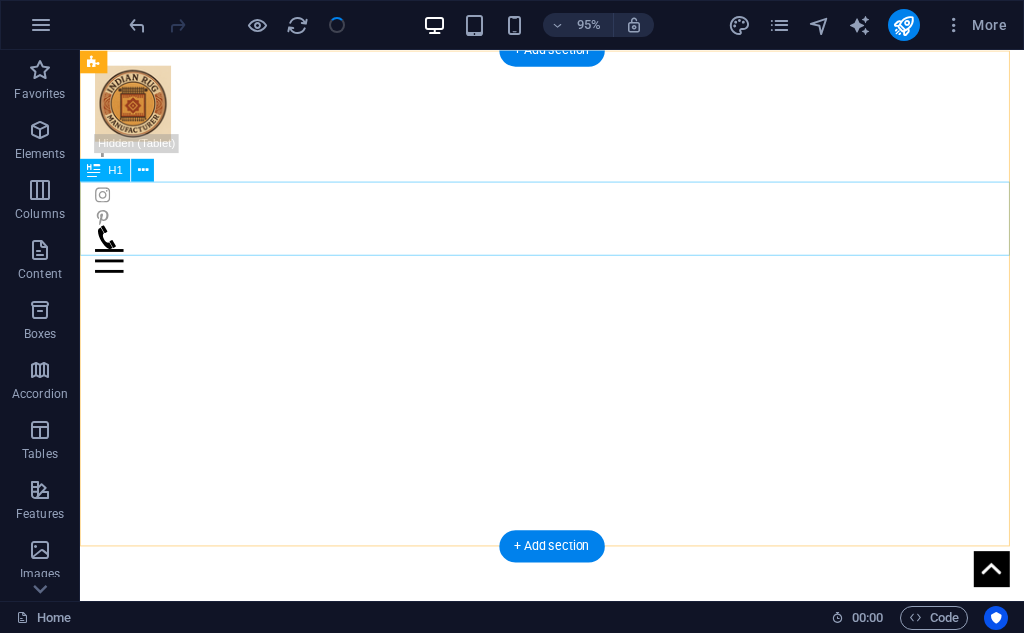 click on "Handmade Rugs" at bounding box center [577, 723] 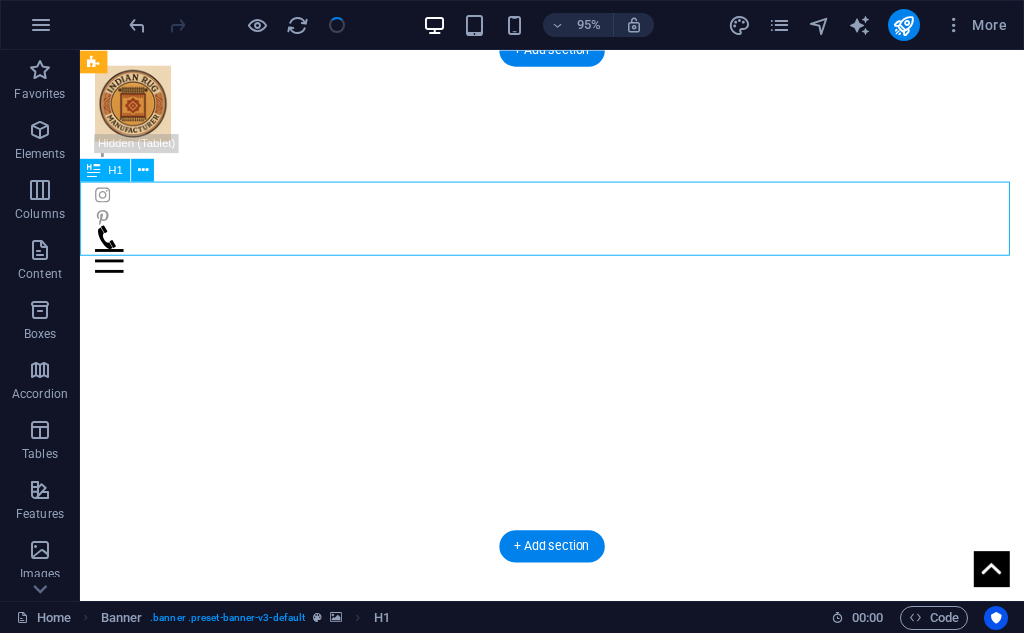 click on "Handmade Rugs" at bounding box center [577, 723] 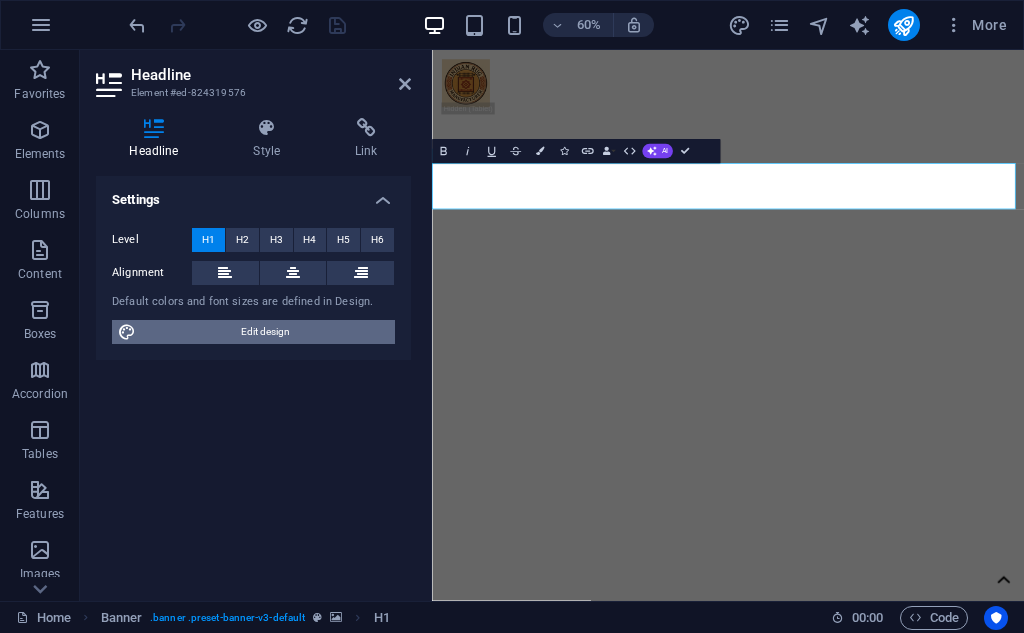 click on "Edit design" at bounding box center (265, 332) 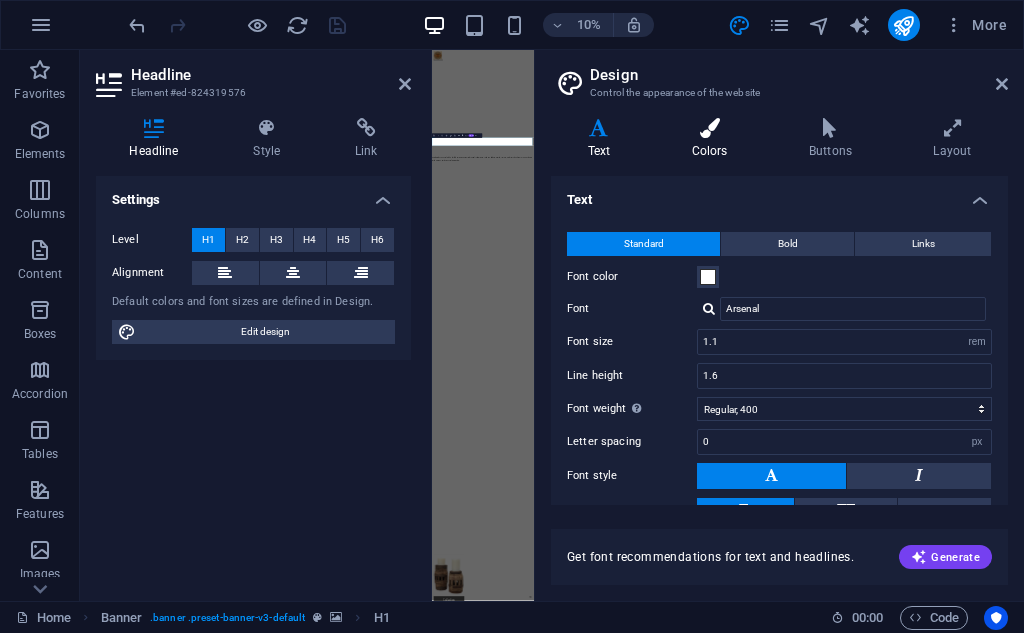 click at bounding box center (709, 128) 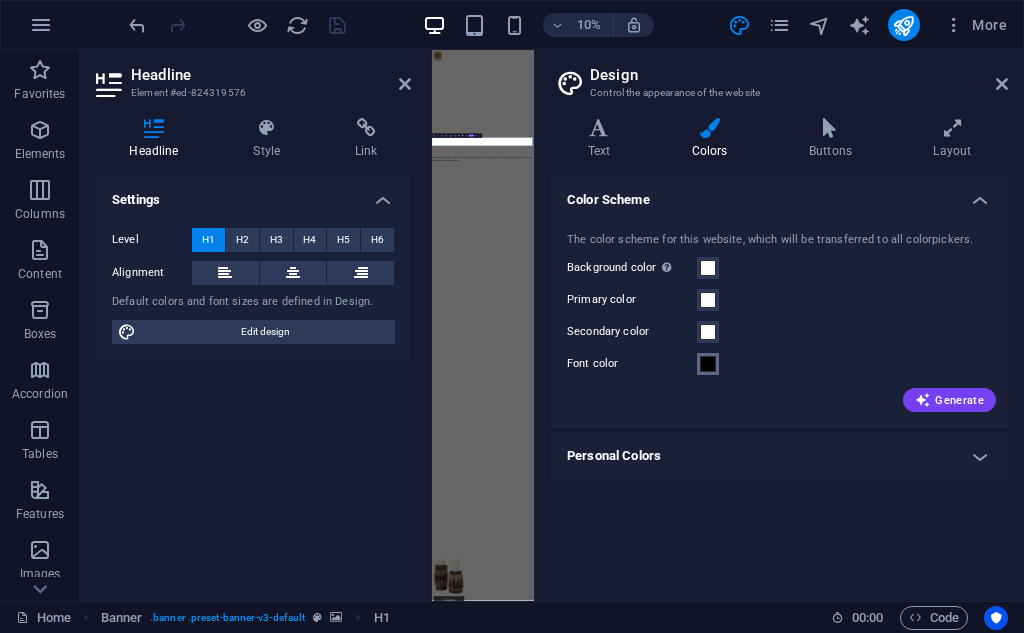 click at bounding box center [708, 364] 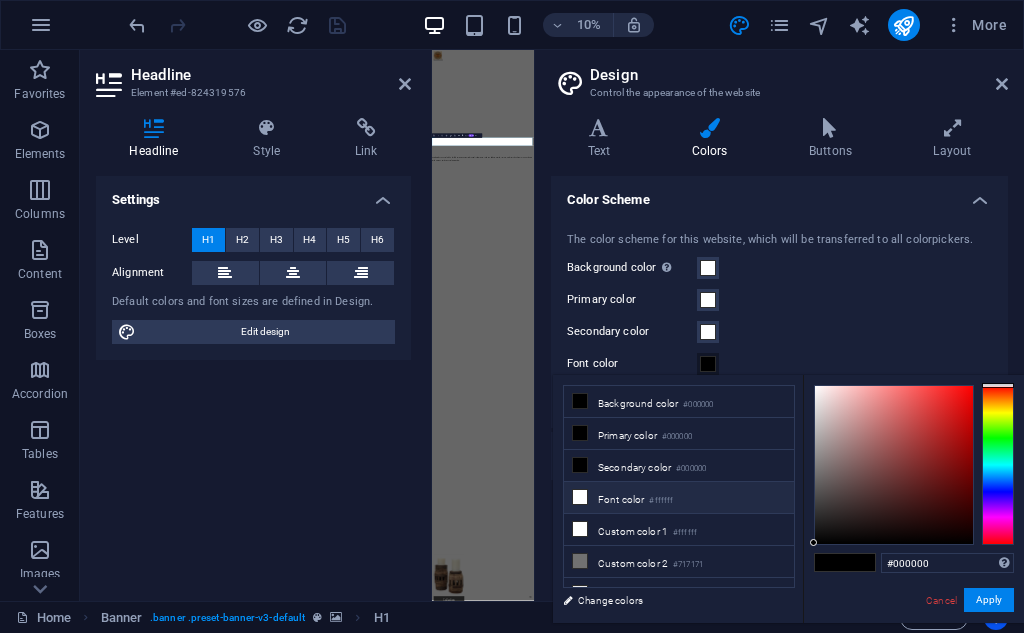 click on "#ffffff" at bounding box center (661, 501) 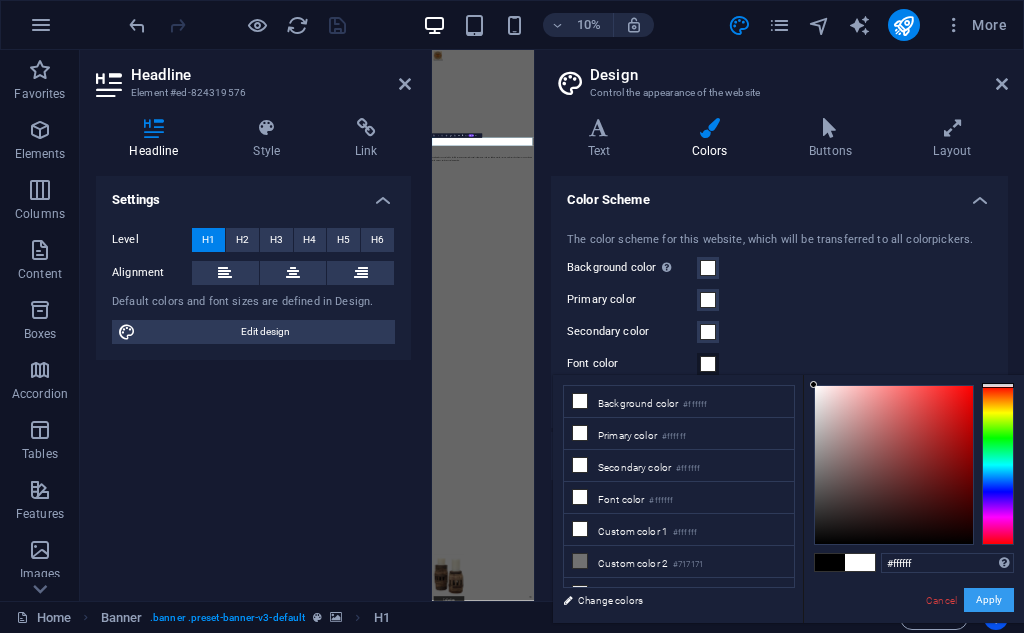 click on "Apply" at bounding box center [989, 600] 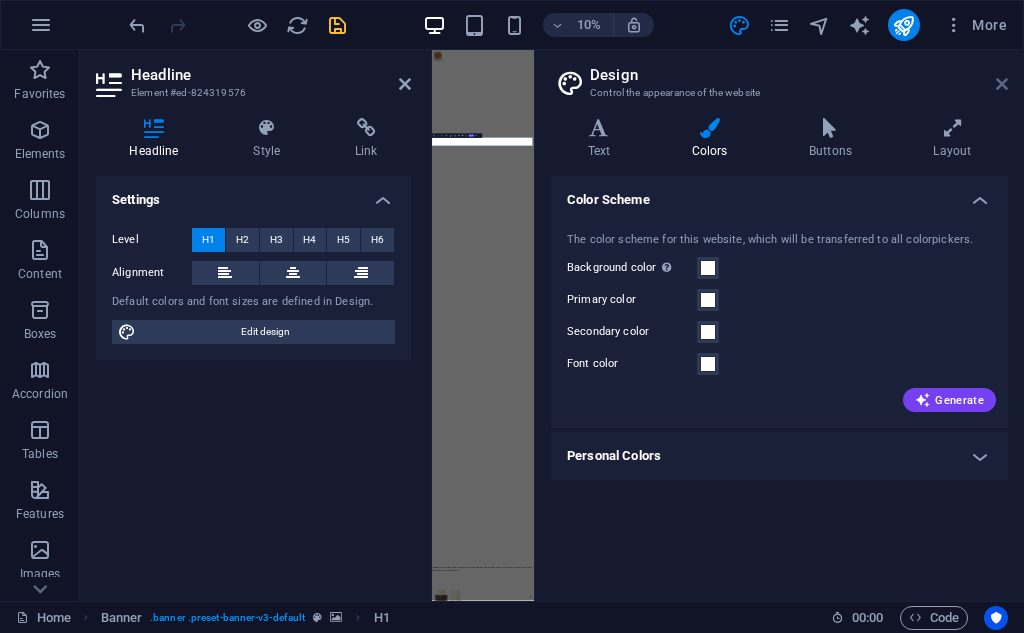 click at bounding box center (1002, 84) 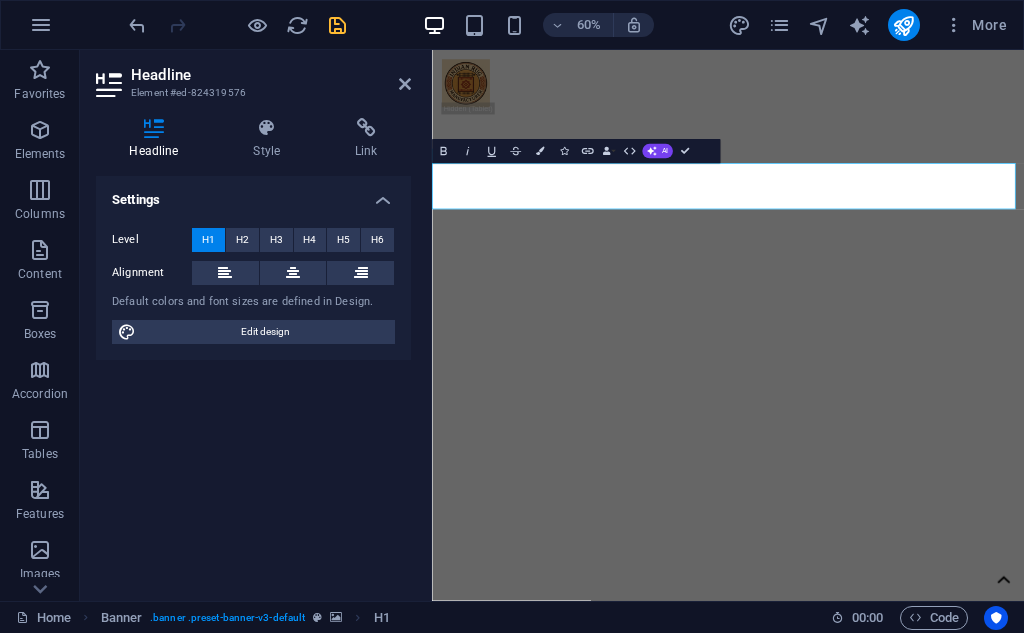 click at bounding box center [-4914, 162] 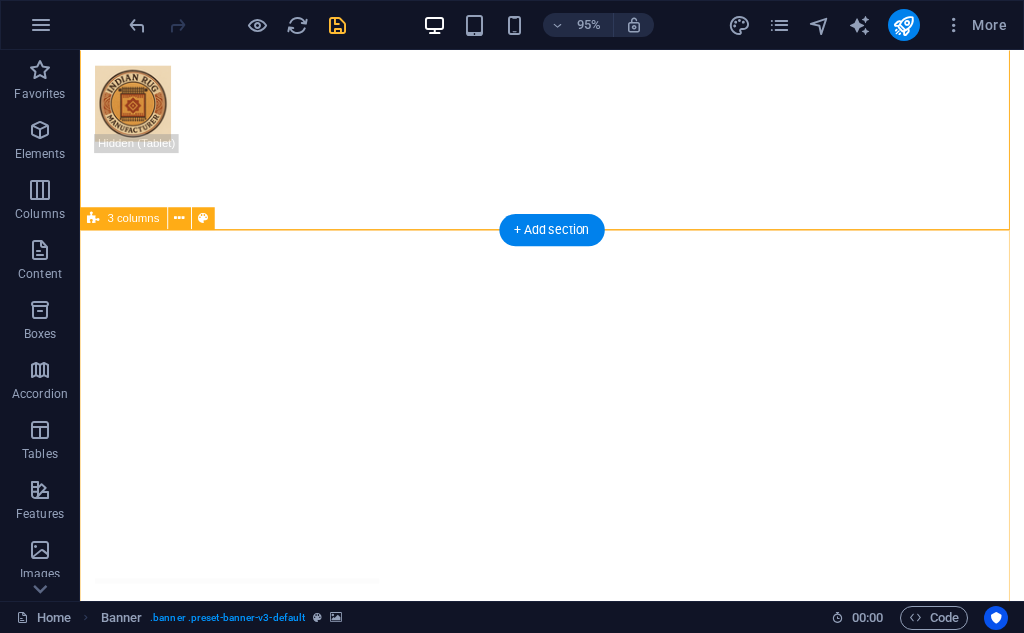 scroll, scrollTop: 0, scrollLeft: 0, axis: both 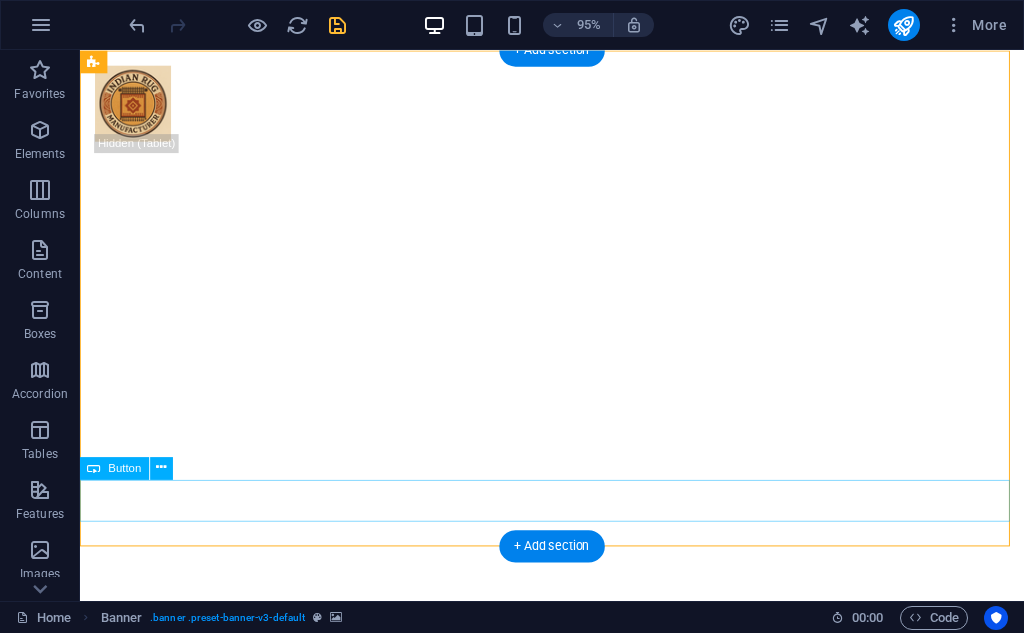 click on "Latest Collection" at bounding box center (577, 836) 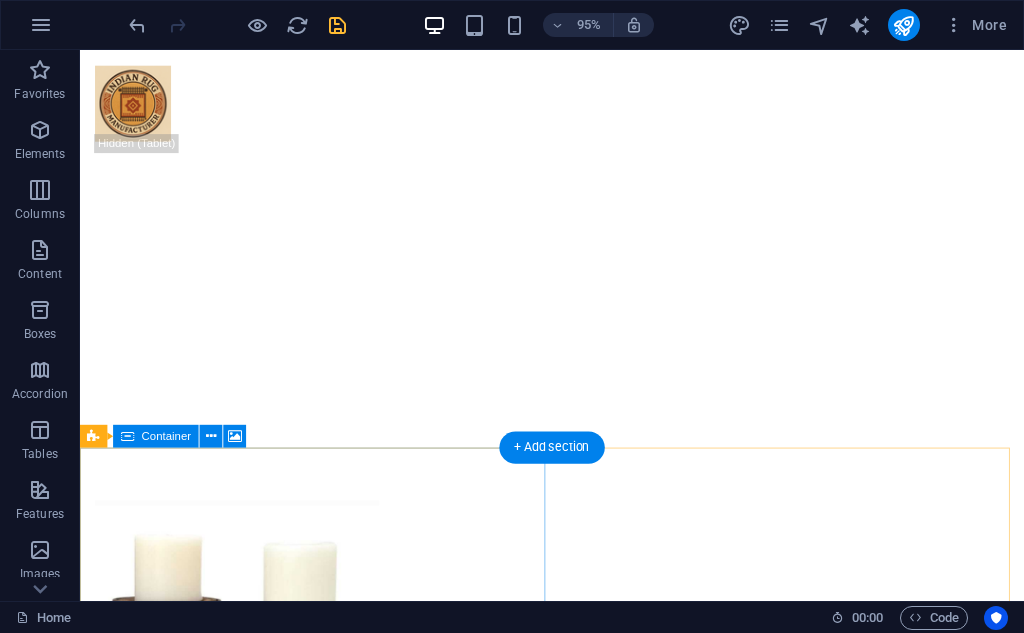 scroll, scrollTop: 0, scrollLeft: 0, axis: both 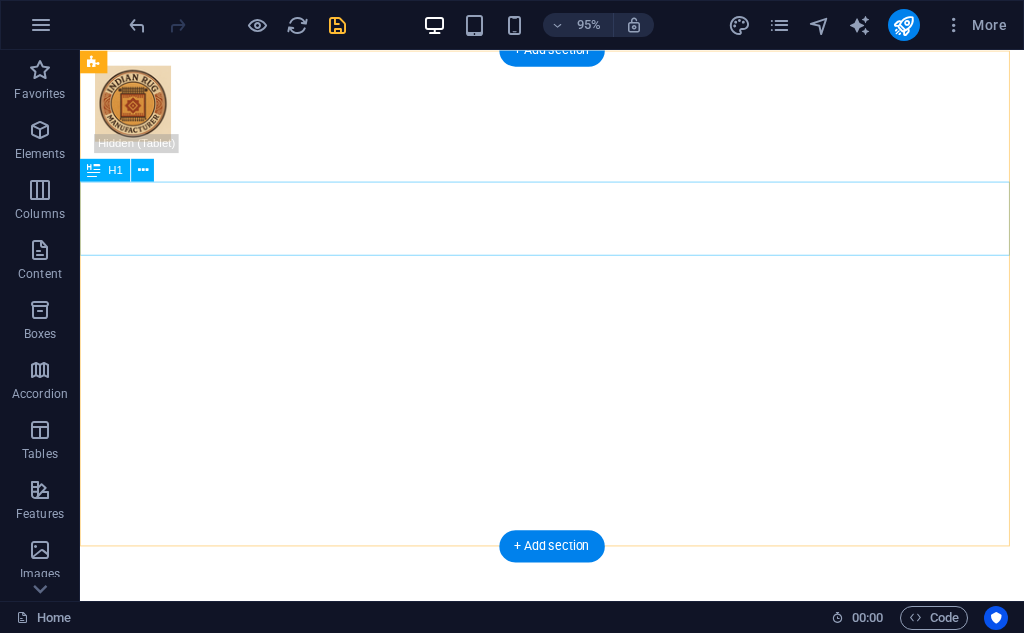 click on "Handmade Rugs" at bounding box center (577, 723) 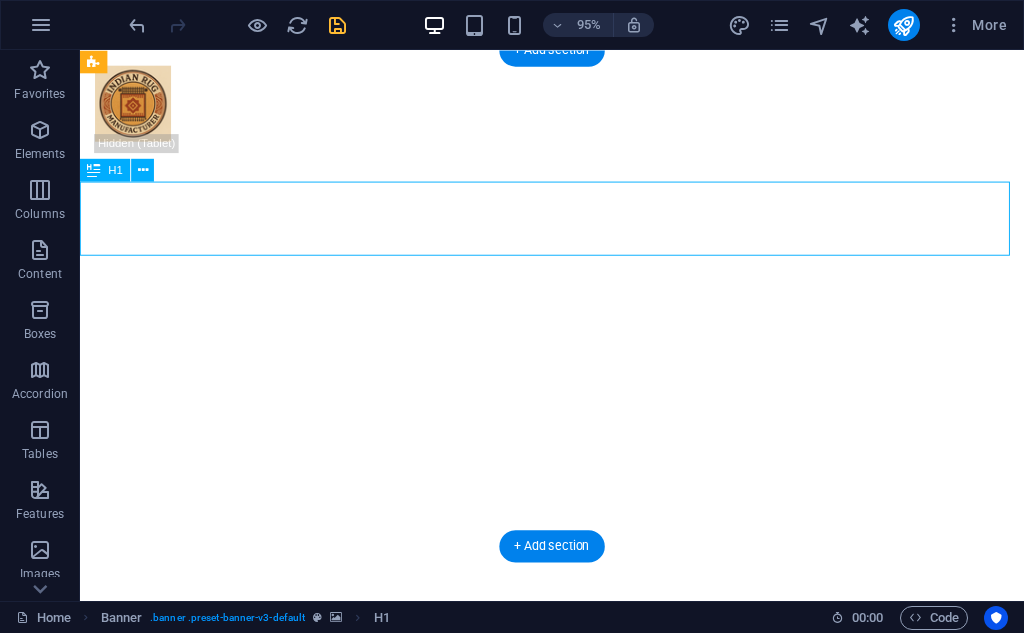 click on "Handmade Rugs" at bounding box center (577, 723) 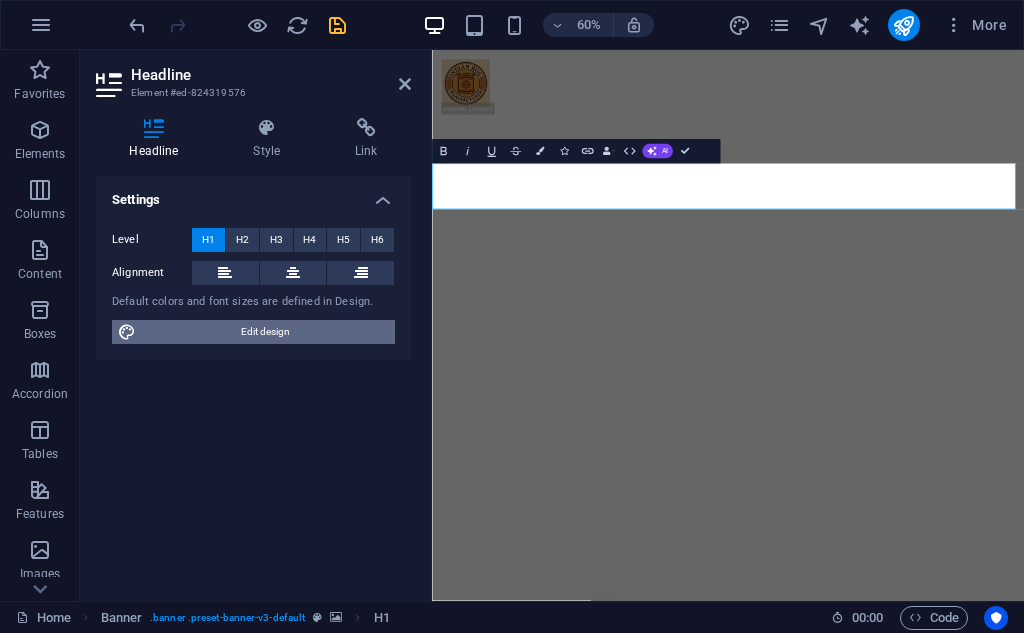 click on "Edit design" at bounding box center (265, 332) 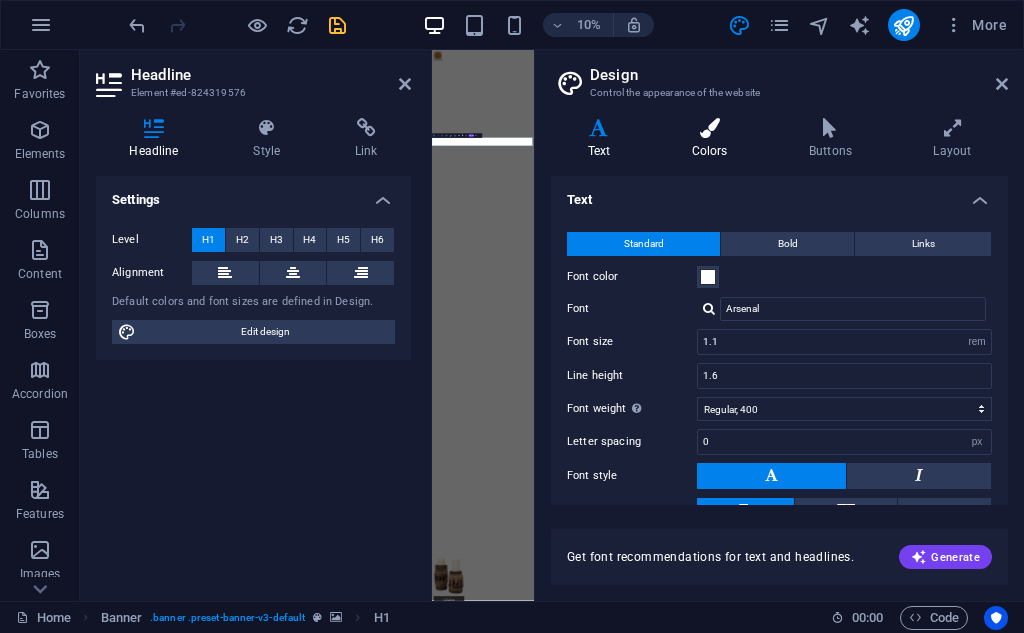 click on "Colors" at bounding box center (713, 139) 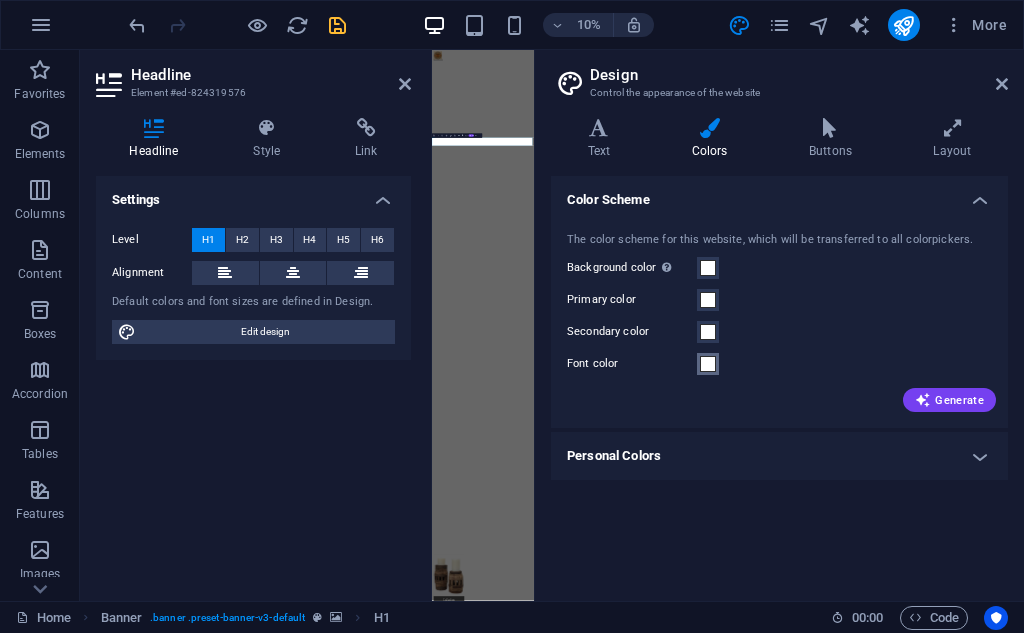 click on "Font color" at bounding box center [708, 364] 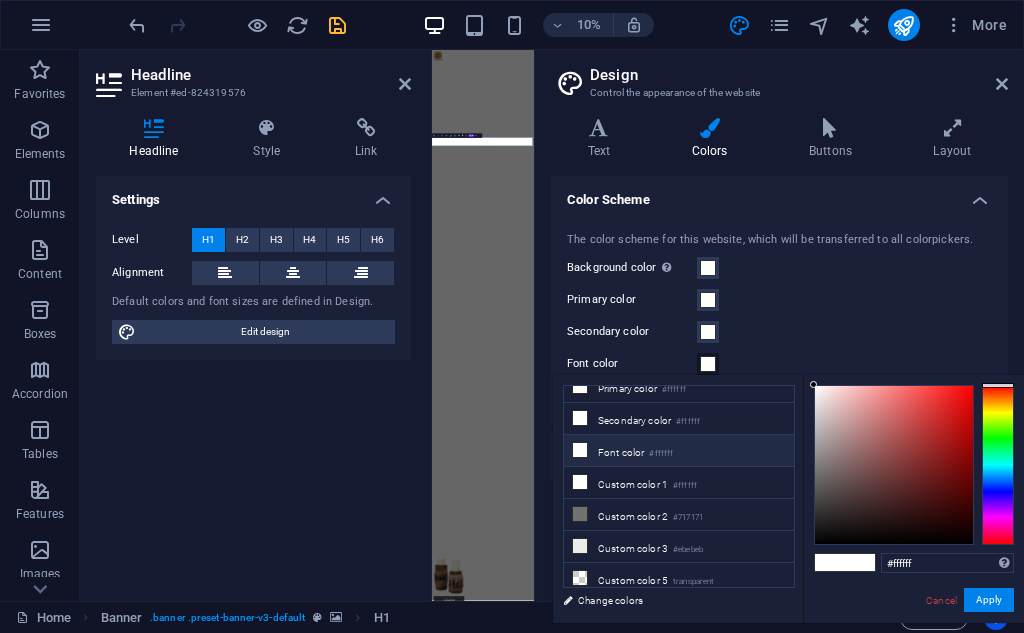 scroll, scrollTop: 0, scrollLeft: 0, axis: both 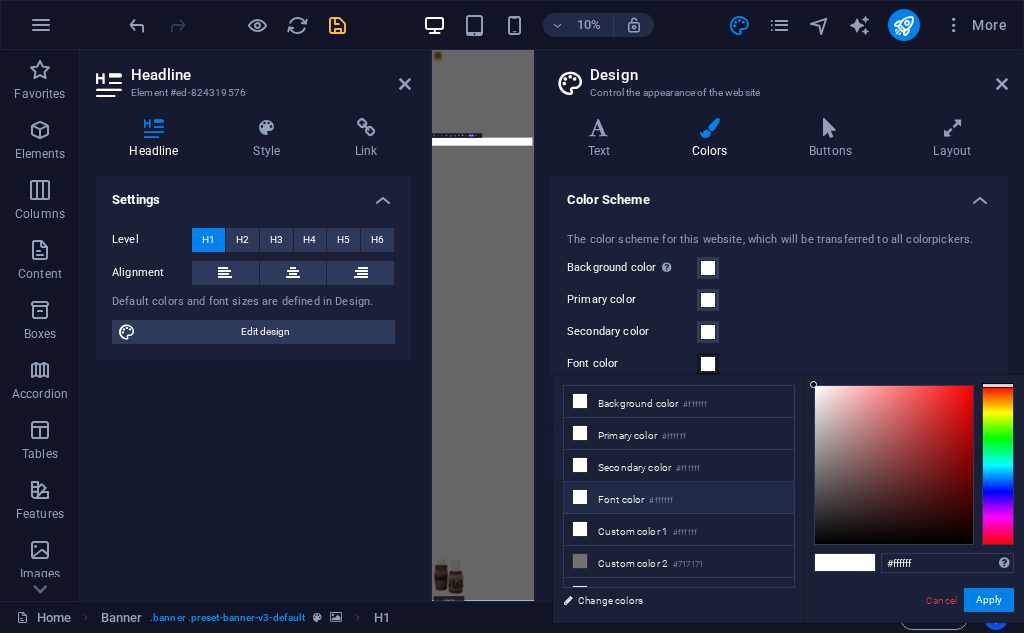 click on "Font color
#ffffff" at bounding box center (679, 498) 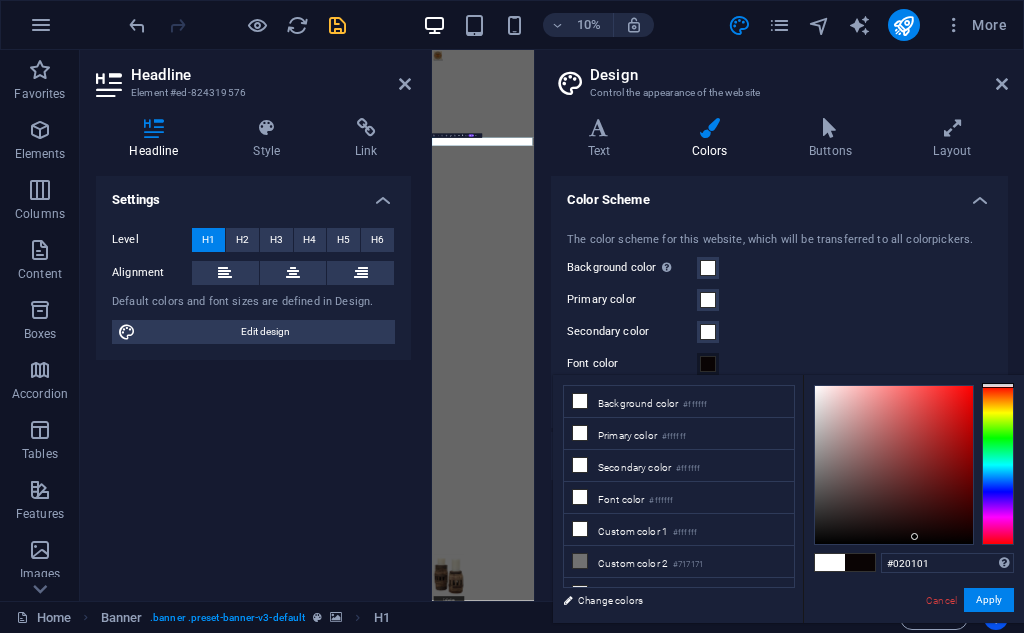 type on "#000000" 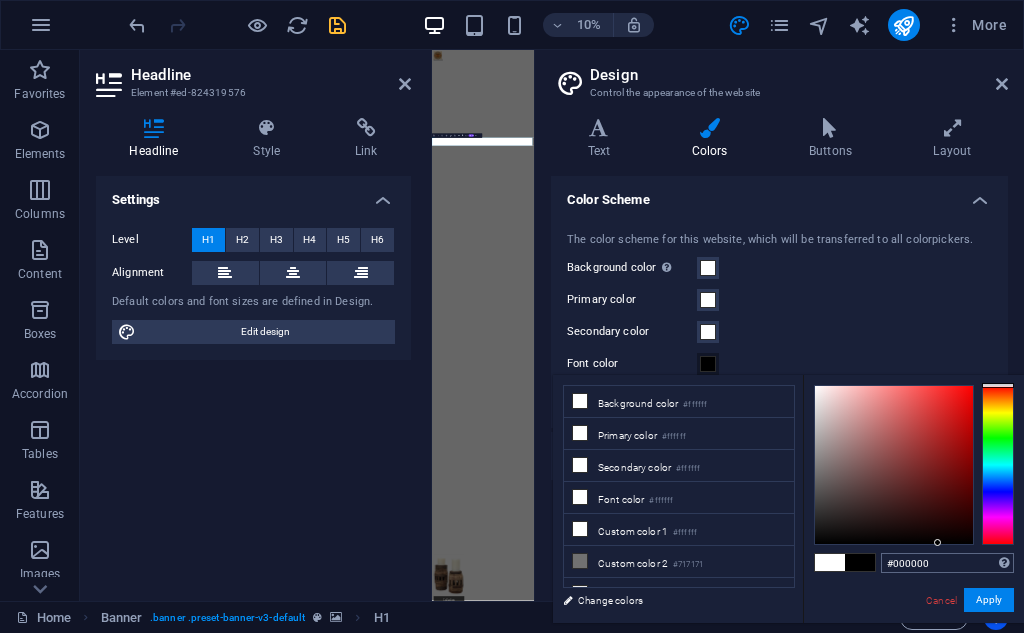 drag, startPoint x: 940, startPoint y: 487, endPoint x: 938, endPoint y: 568, distance: 81.02469 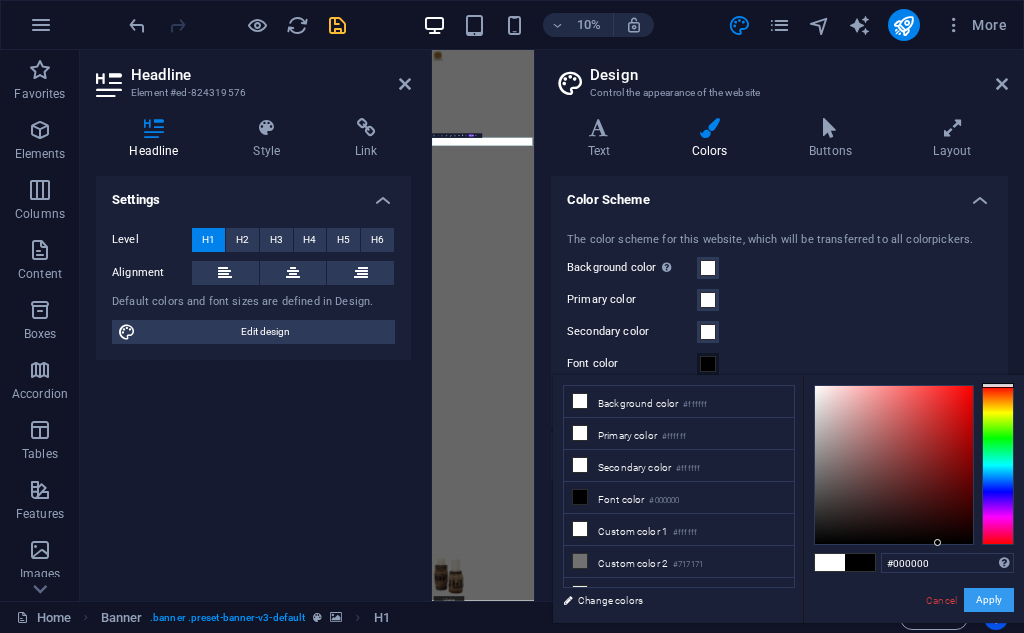 click on "Apply" at bounding box center [989, 600] 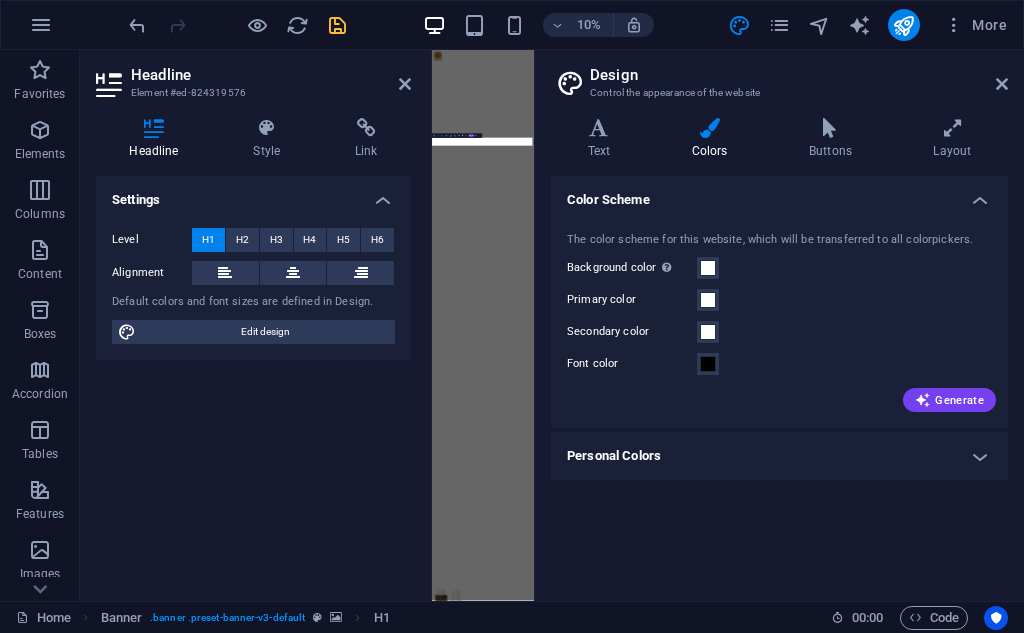 click at bounding box center [237, 25] 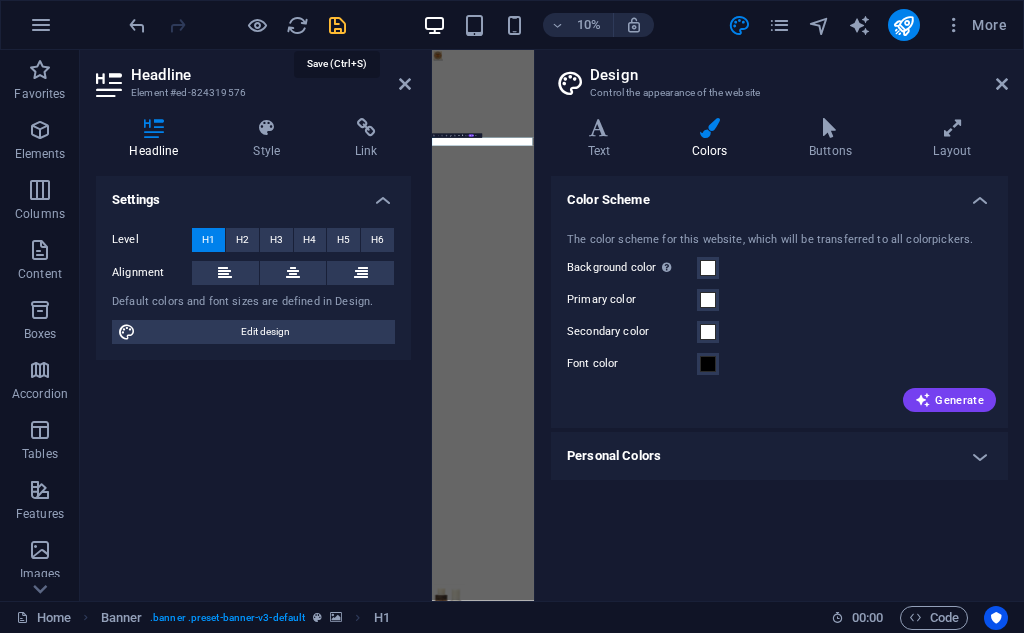 click at bounding box center [337, 25] 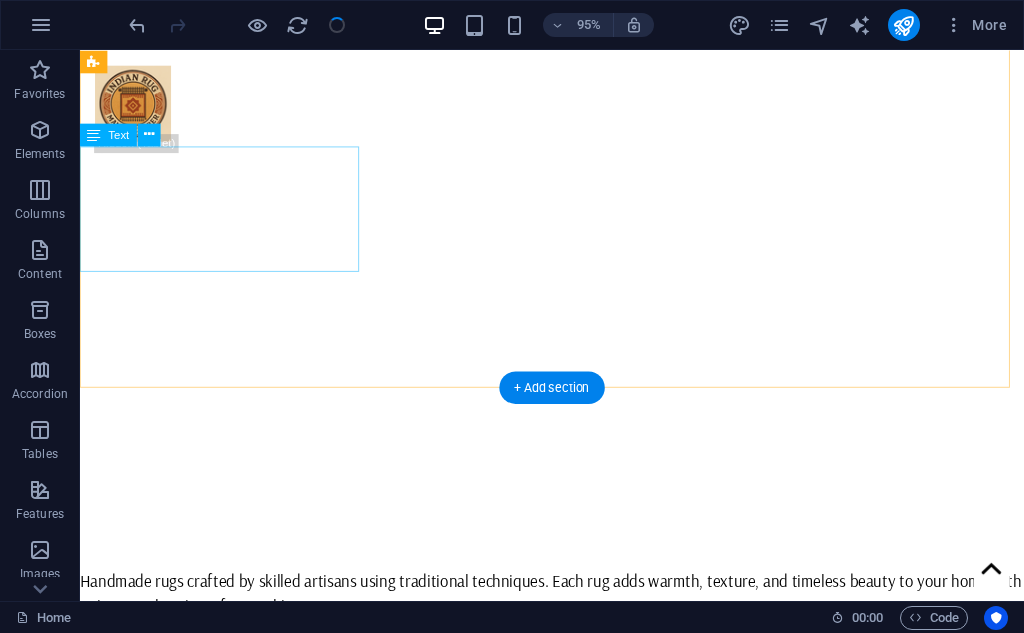 scroll, scrollTop: 0, scrollLeft: 0, axis: both 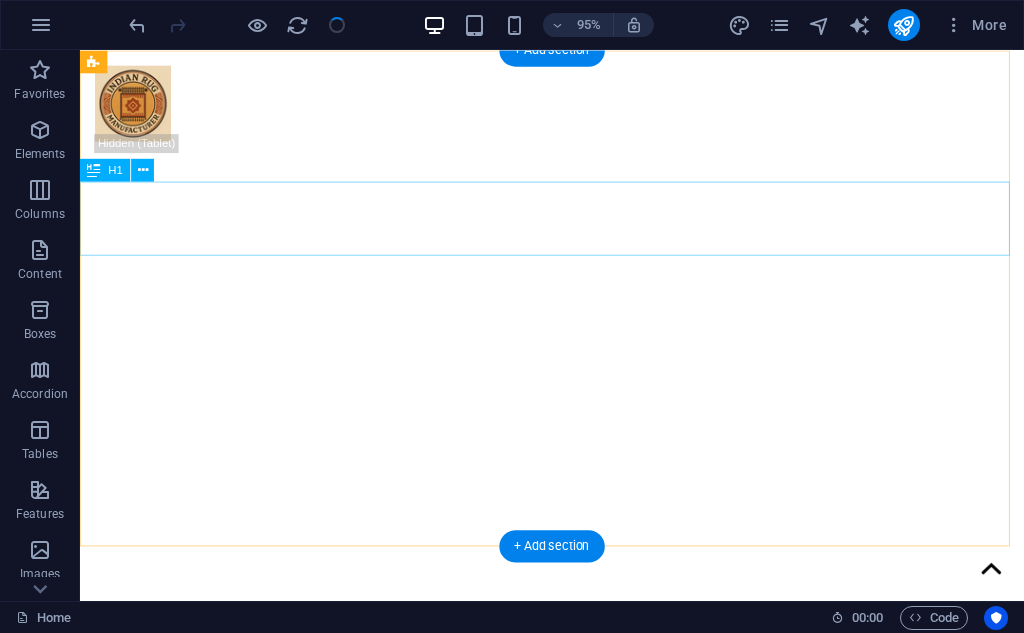 click on "Handmade Rugs" at bounding box center (577, 723) 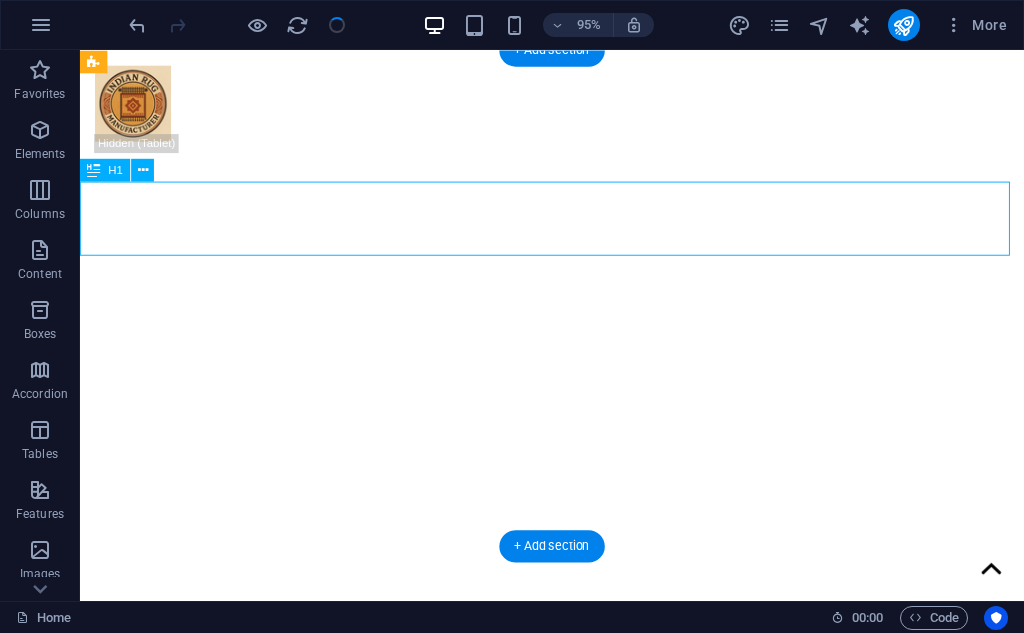 click on "Handmade Rugs" at bounding box center [577, 723] 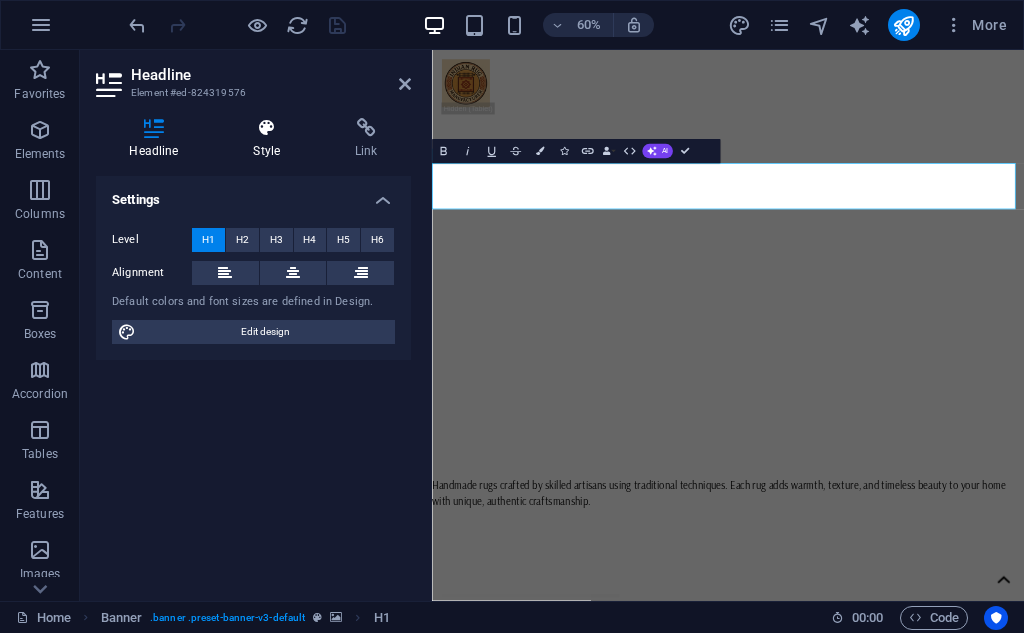 click on "Style" at bounding box center (271, 139) 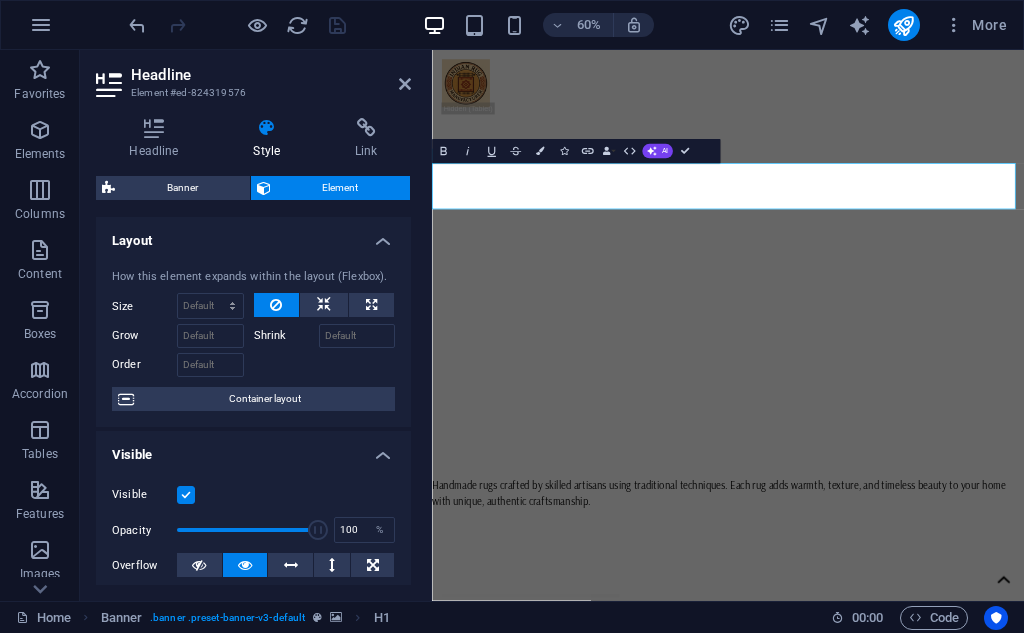 click on "Headline Style Link Settings Level H1 H2 H3 H4 H5 H6 Alignment Default colors and font sizes are defined in Design. Edit design Banner Element Layout How this element expands within the layout (Flexbox). Size Default auto px % 1/1 1/2 1/3 1/4 1/5 1/6 1/7 1/8 1/9 1/10 Grow Shrink Order Container layout Visible Visible Opacity 100 % Overflow Spacing Margin Default auto px % rem vw vh Custom Custom auto px % rem vw vh auto px % rem vw vh auto px % rem vw vh auto px % rem vw vh Padding Default px rem % vh vw Custom Custom px rem % vh vw px rem % vh vw px rem % vh vw px rem % vh vw Border Style              - Width 1 auto px rem % vh vw Custom Custom 1 auto px rem % vh vw 1 auto px rem % vh vw 1 auto px rem % vh vw 1 auto px rem % vh vw  - Color Round corners Default px rem % vh vw Custom Custom px rem % vh vw px rem % vh vw px rem % vh vw px rem % vh vw Shadow Default None Outside Inside Color X offset 0 px rem vh vw Y offset 0 px rem vh vw Blur 0 px rem % vh vw Spread 0 px rem vh vw Text Shadow Default" at bounding box center [253, 351] 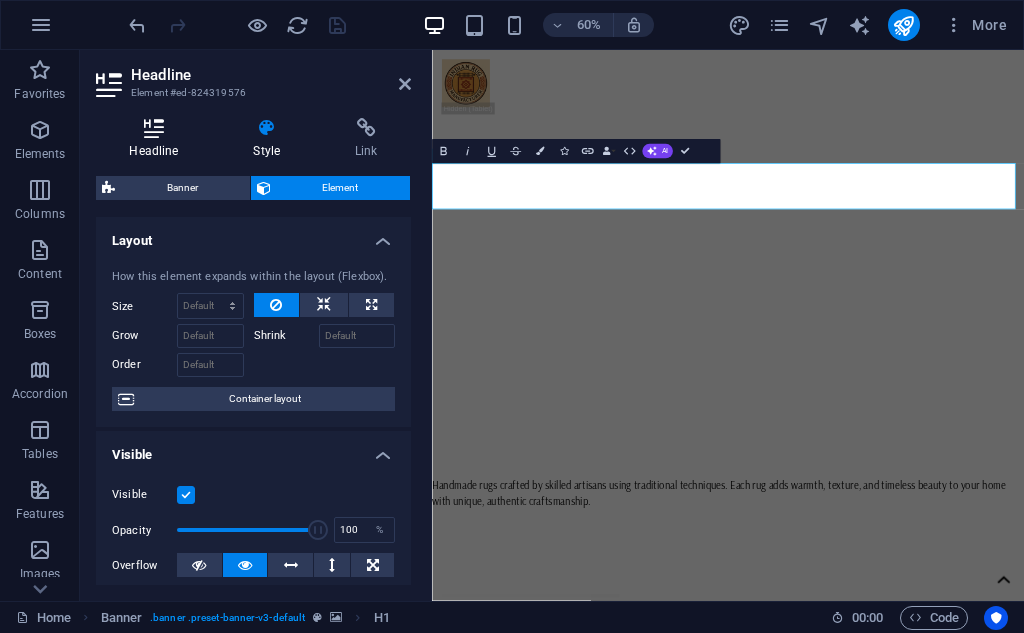 click at bounding box center [154, 128] 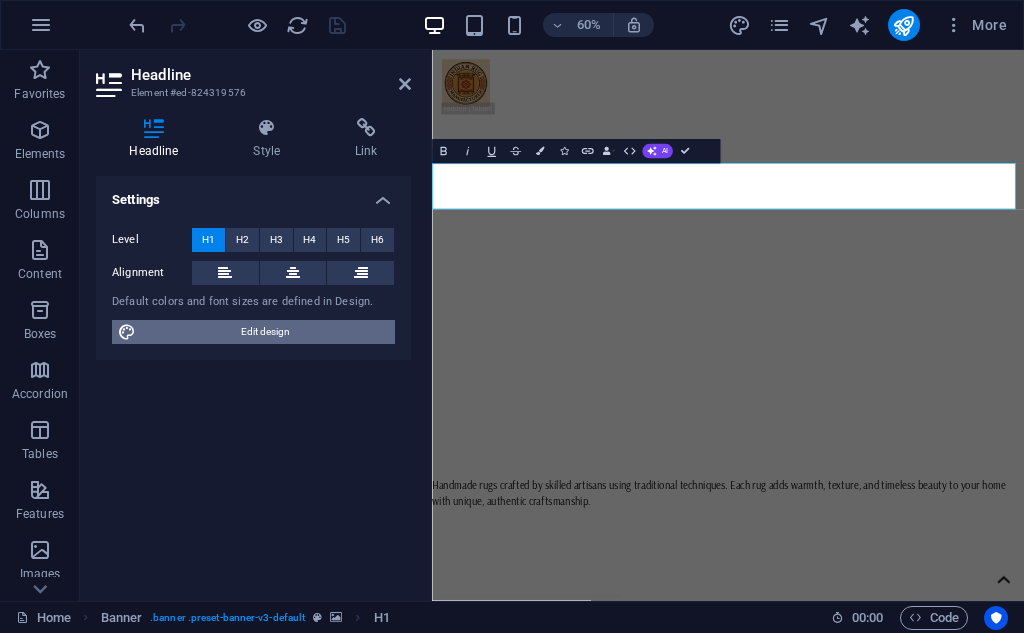 click on "Edit design" at bounding box center (265, 332) 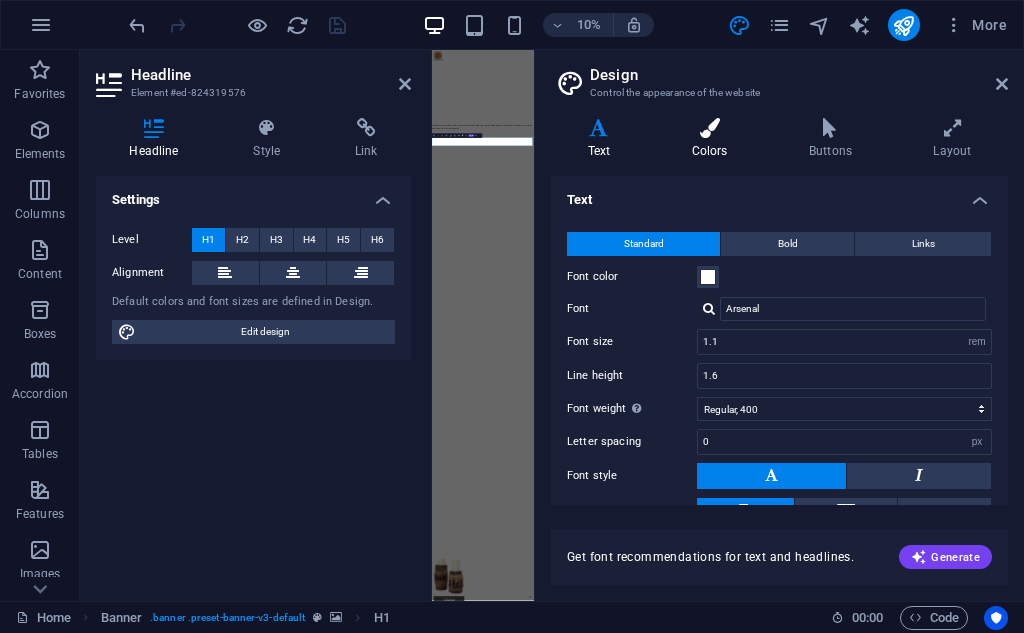 click on "Colors" at bounding box center (713, 139) 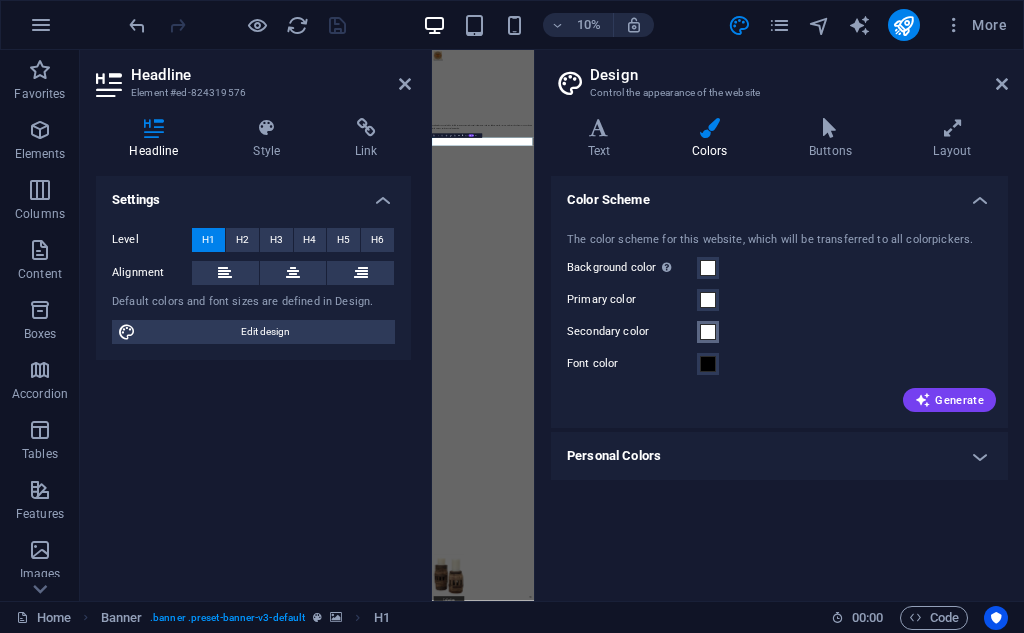 click at bounding box center (708, 332) 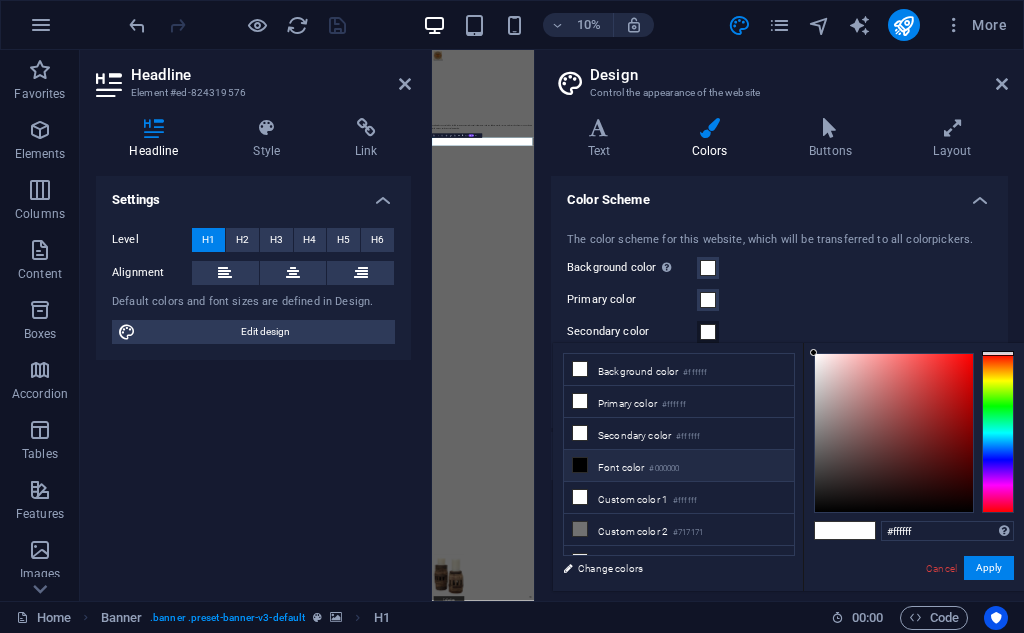 click on "Font color
#000000" at bounding box center [679, 466] 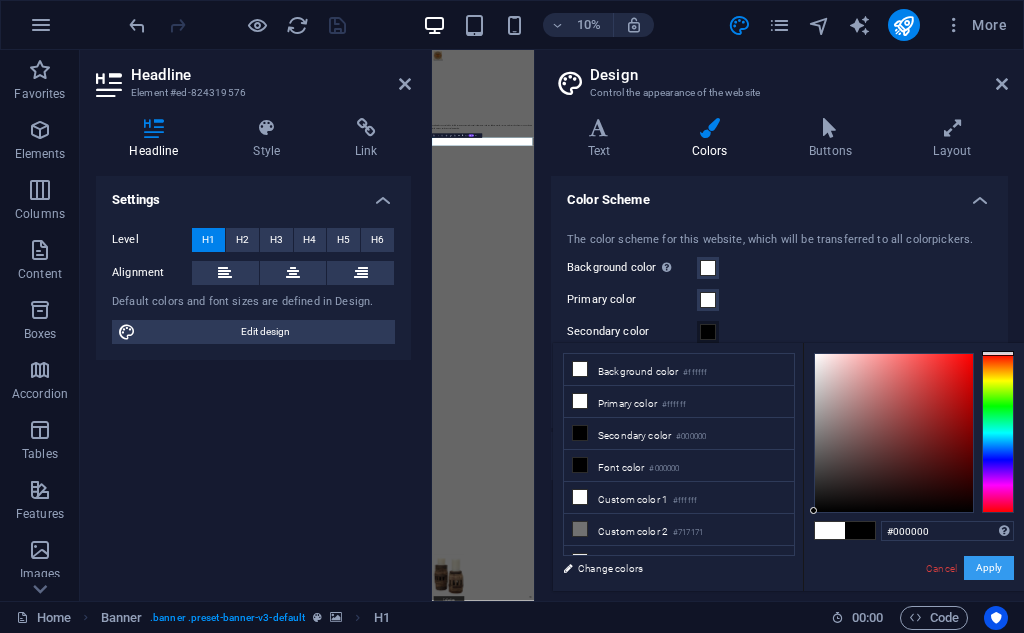 click on "Apply" at bounding box center (989, 568) 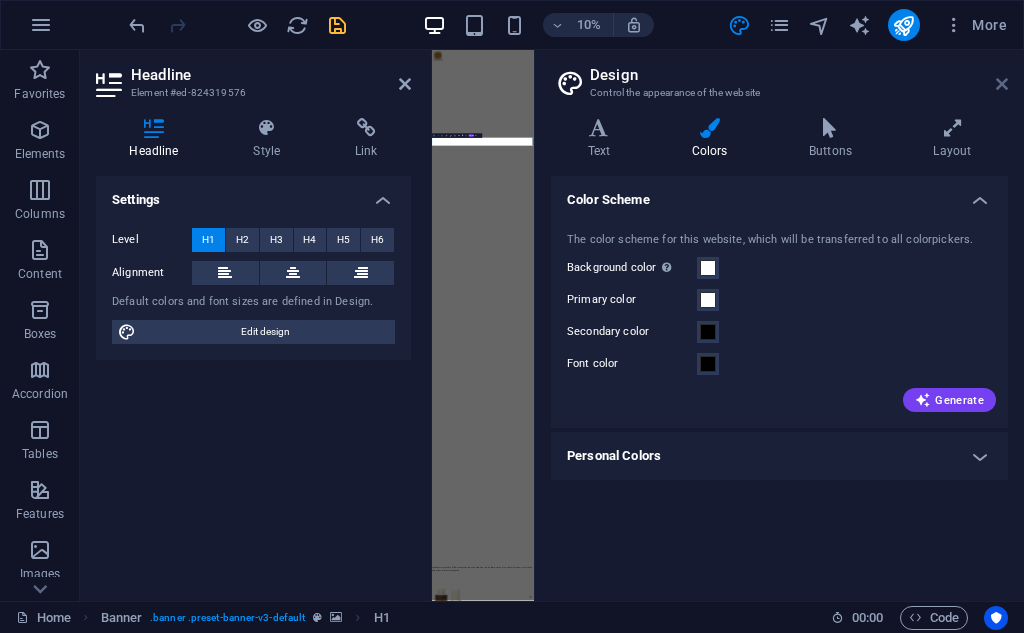 click at bounding box center [1002, 84] 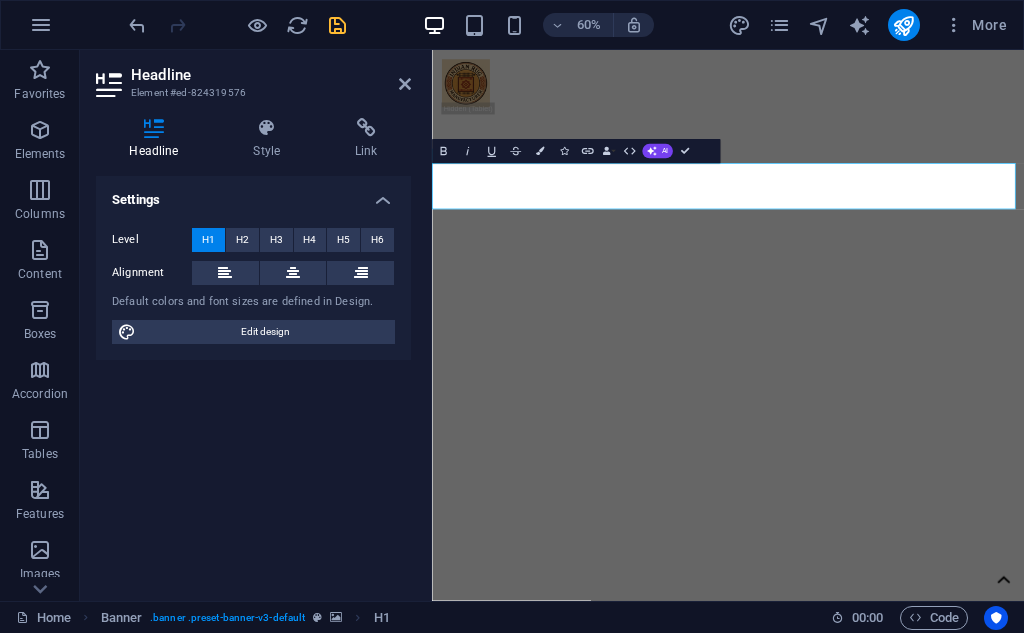 click at bounding box center [-2970, 162] 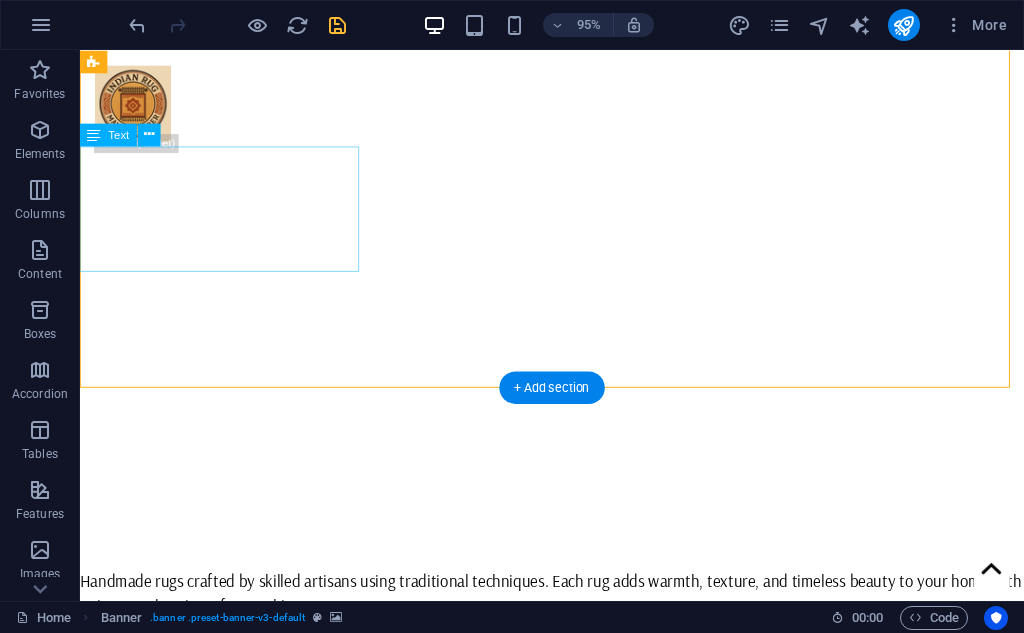 scroll, scrollTop: 0, scrollLeft: 0, axis: both 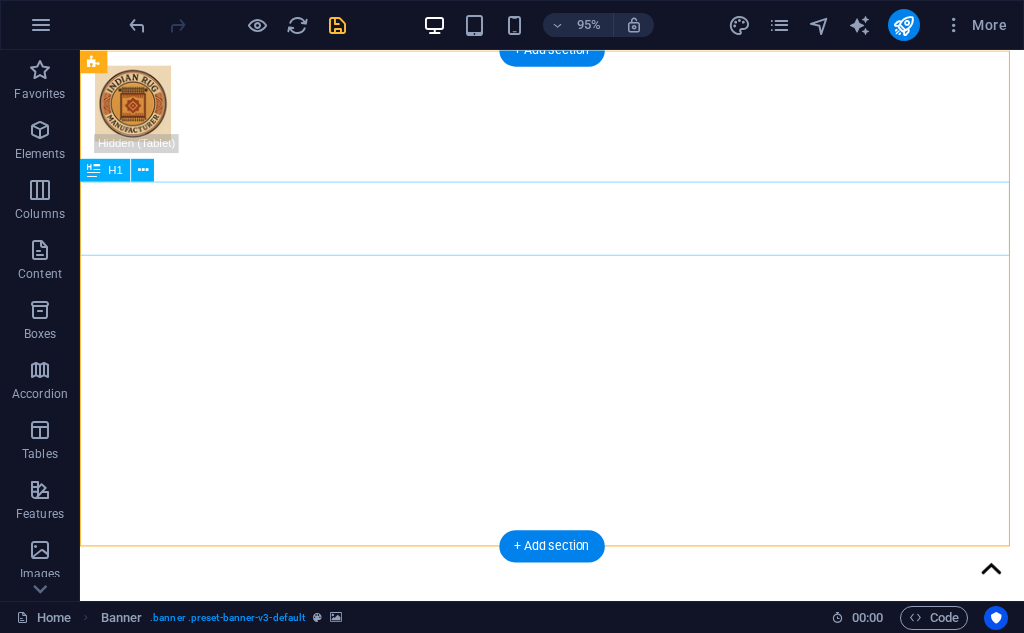 click on "Handmade Rugs" at bounding box center (577, 723) 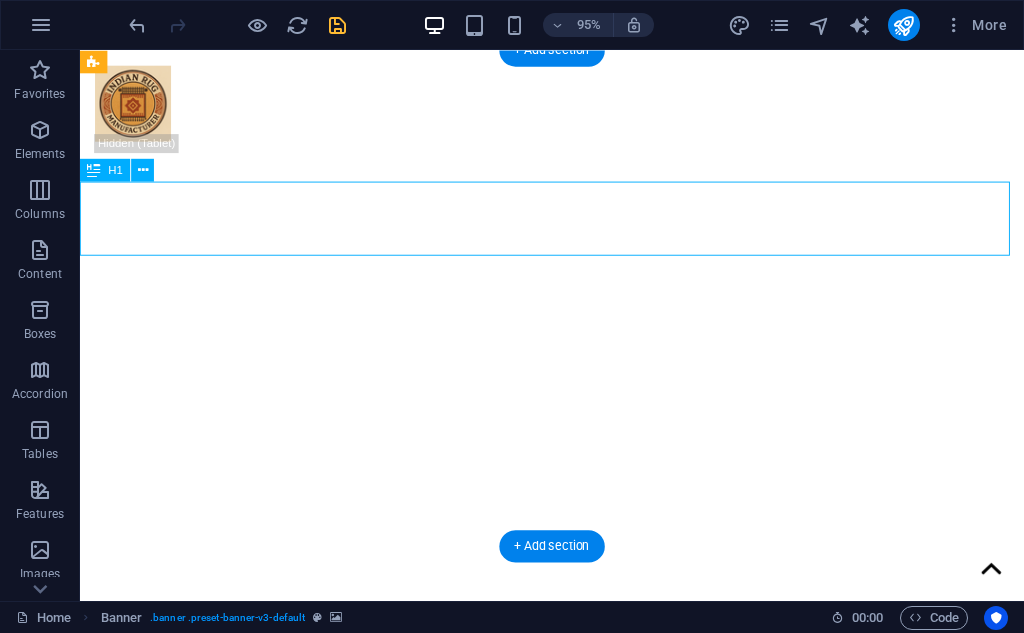 click on "Handmade Rugs" at bounding box center [577, 723] 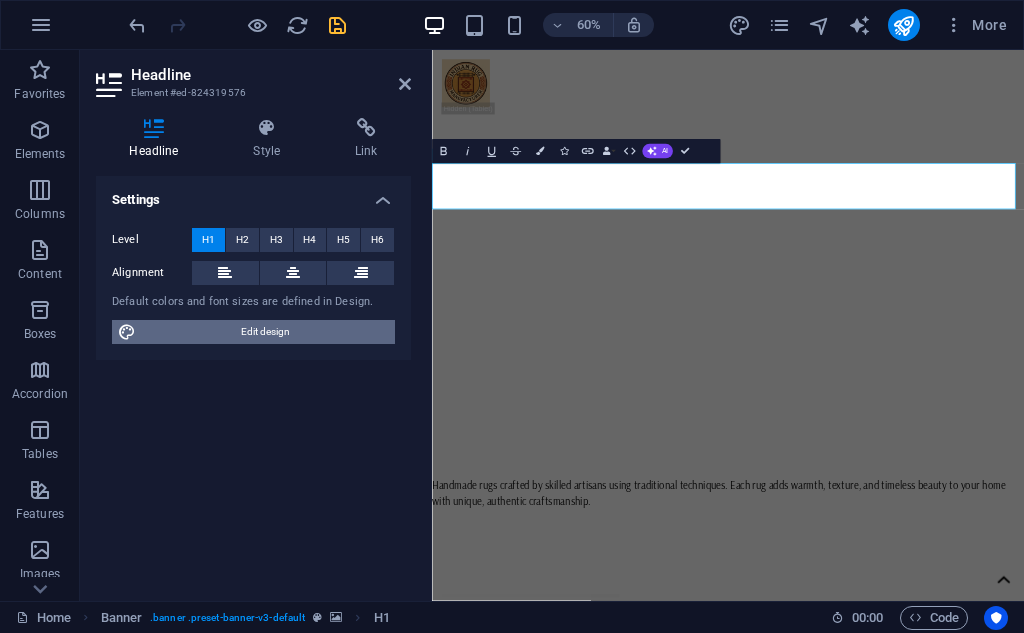 click on "Edit design" at bounding box center (265, 332) 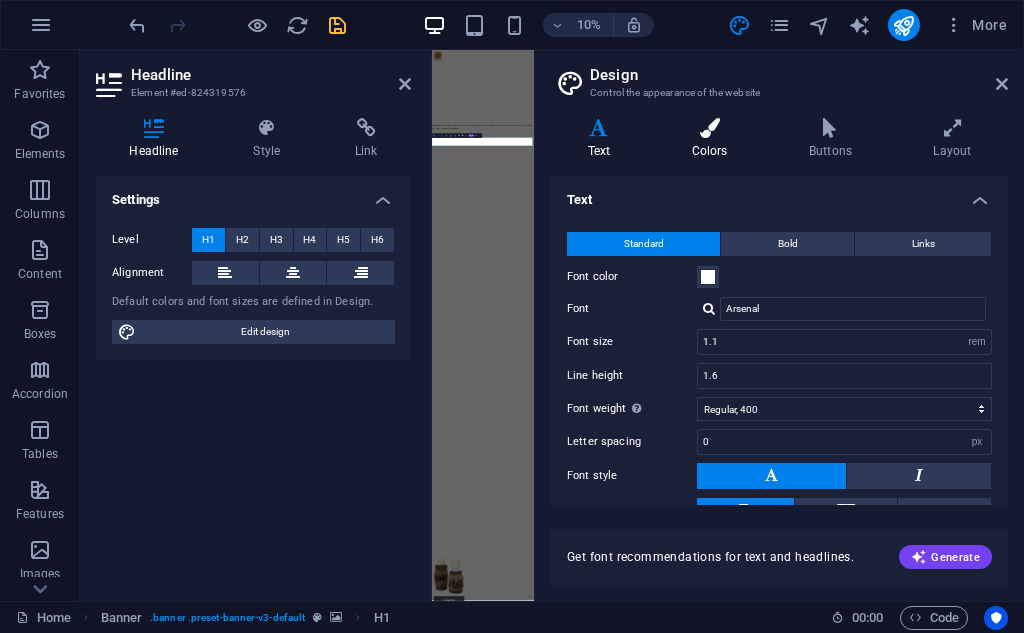 click on "Colors" at bounding box center (713, 139) 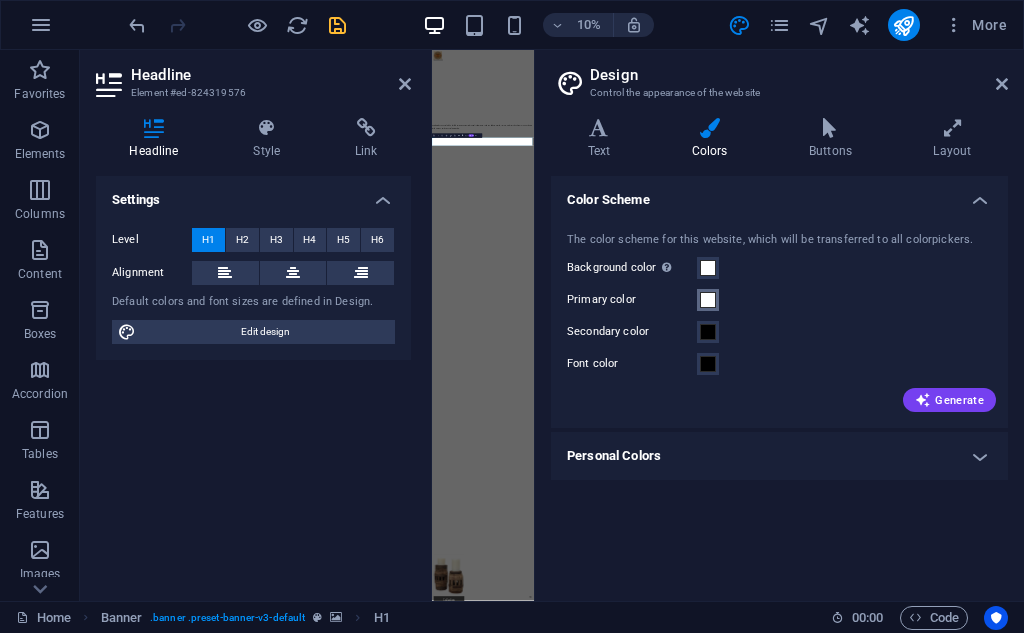 click at bounding box center (708, 300) 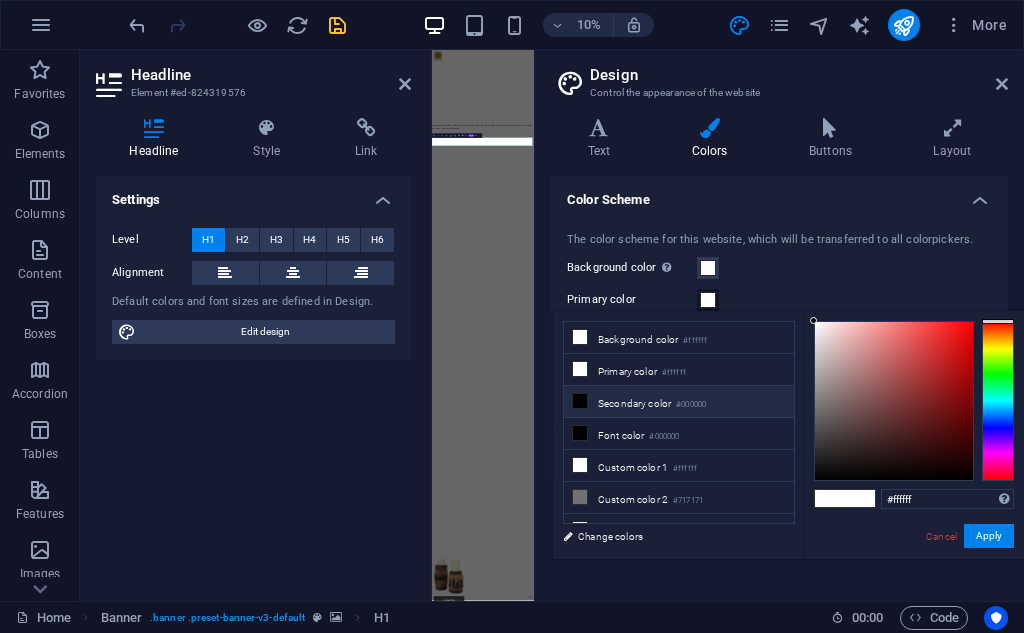 click on "#000000" at bounding box center [691, 405] 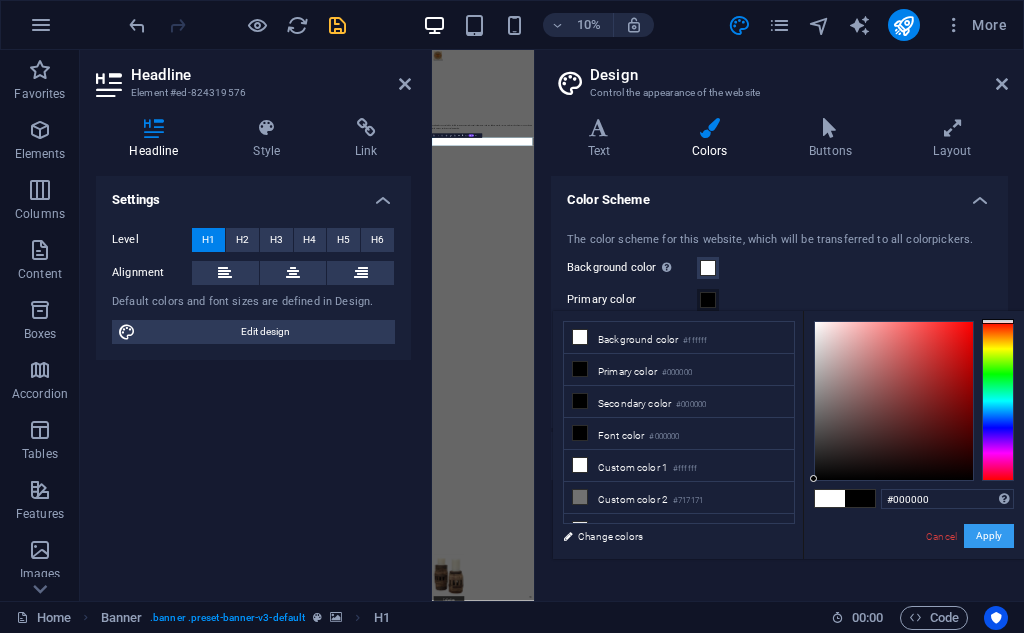 click on "Apply" at bounding box center [989, 536] 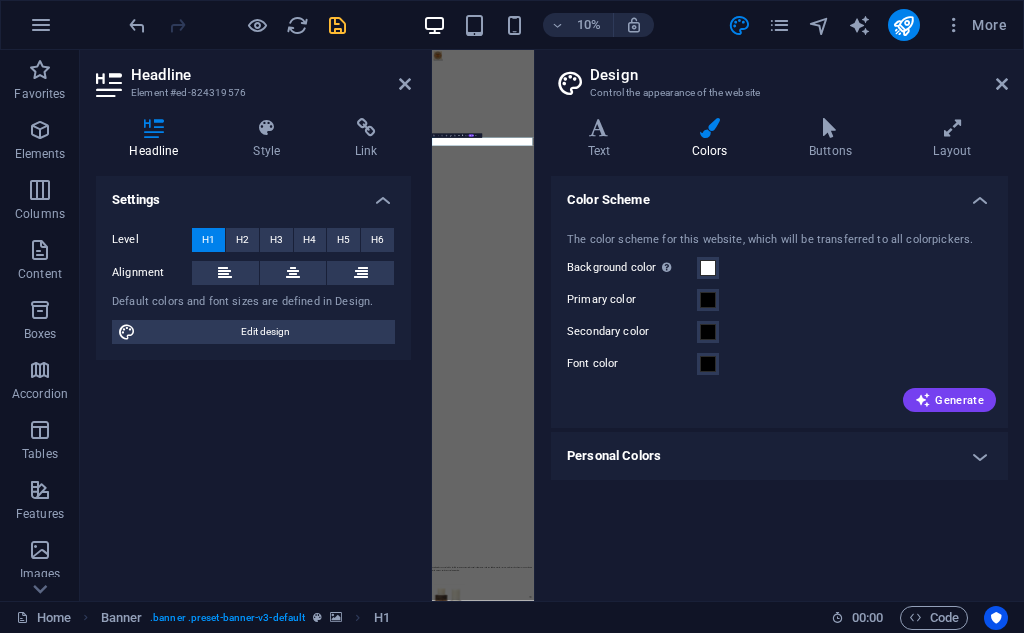 click on "Design Control the appearance of the website" at bounding box center (781, 76) 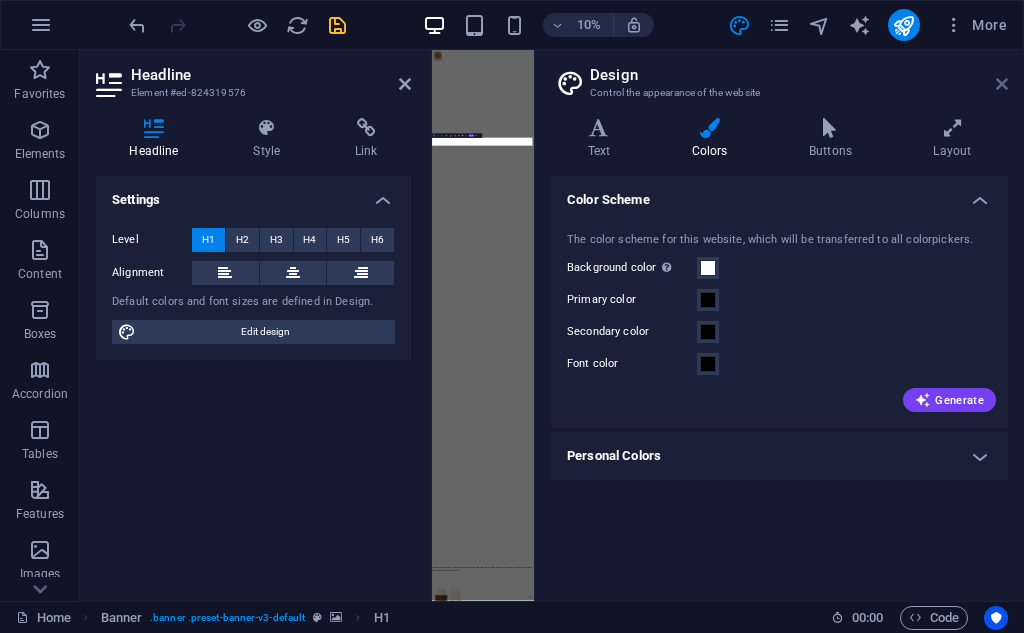 click at bounding box center (1002, 84) 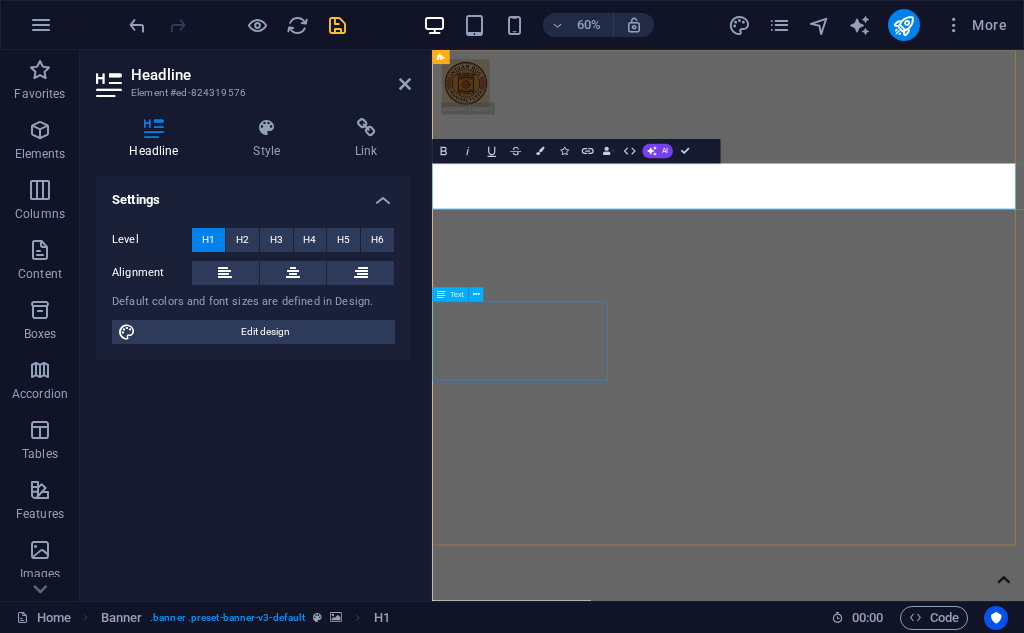 click on "Handmade rugs crafted by skilled artisans using traditional techniques. Each rug adds warmth, texture, and timeless beauty to your home with unique, authentic craftsmanship." at bounding box center (925, 5011) 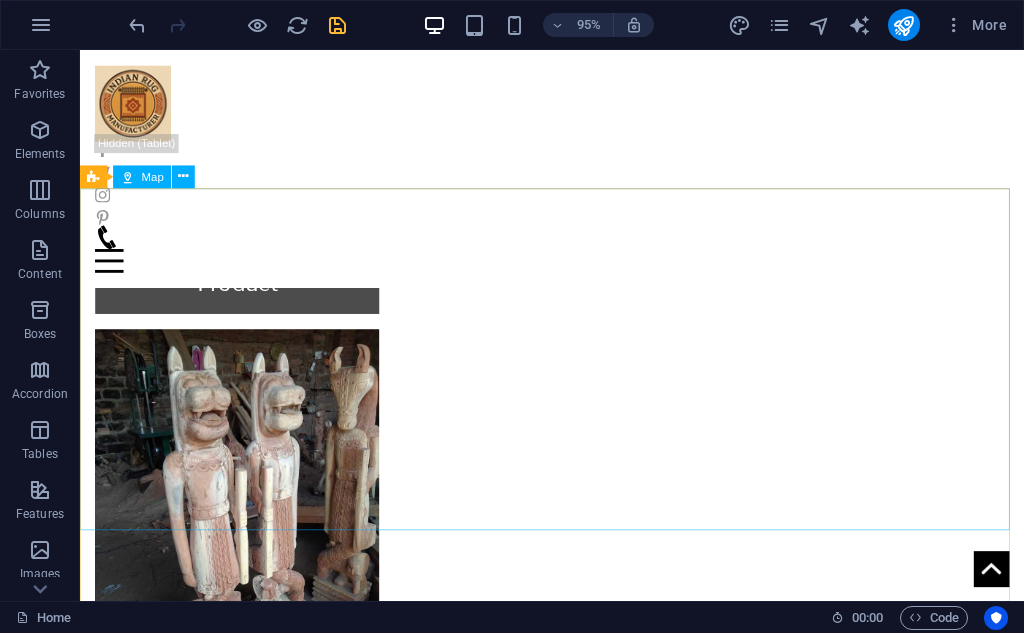 scroll, scrollTop: 1604, scrollLeft: 0, axis: vertical 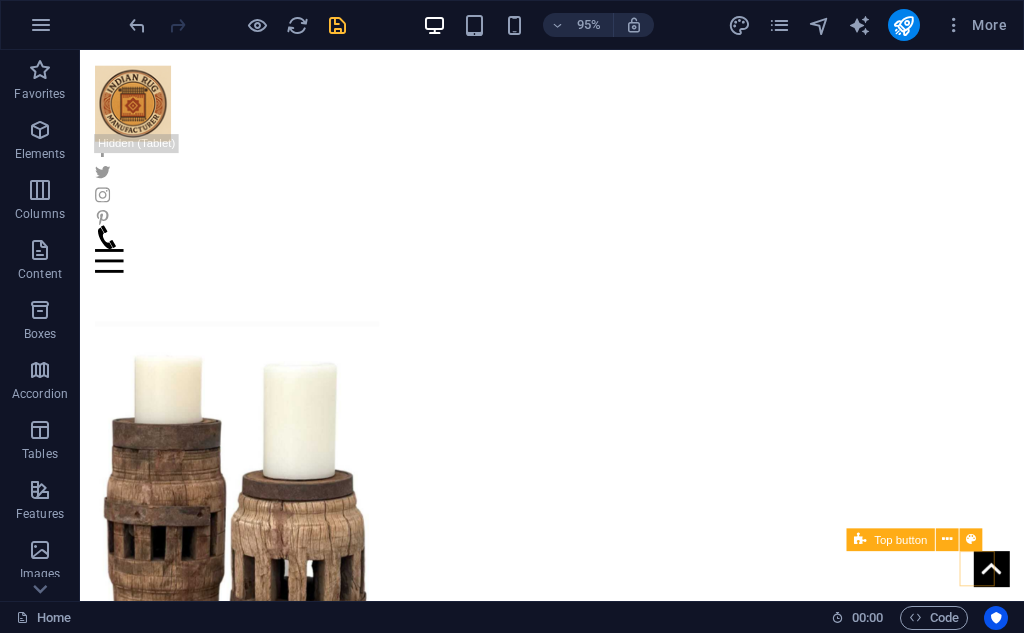 click at bounding box center (1039, 595) 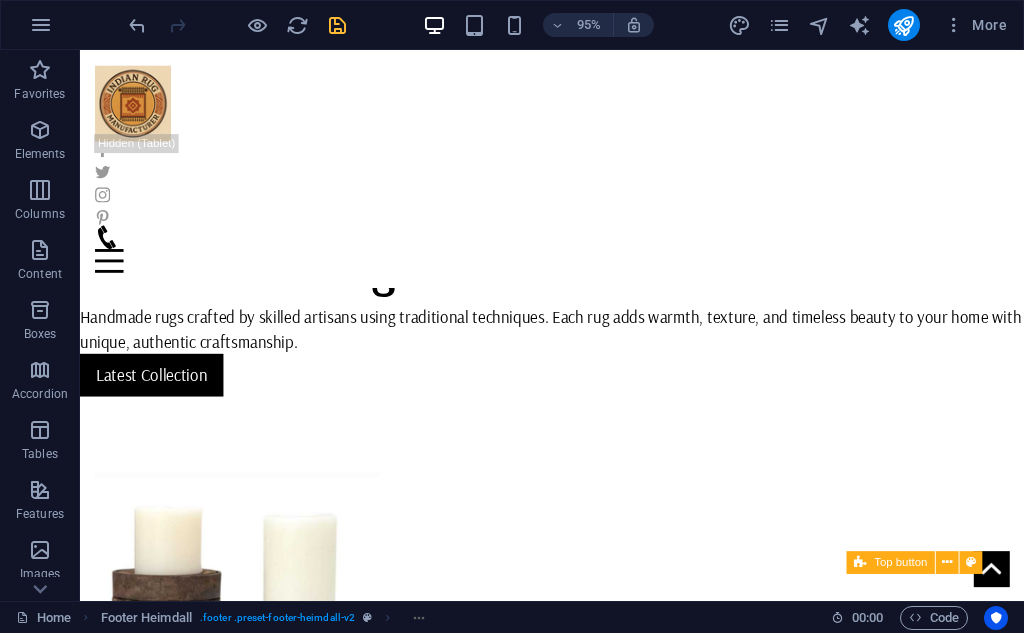 scroll, scrollTop: 0, scrollLeft: 0, axis: both 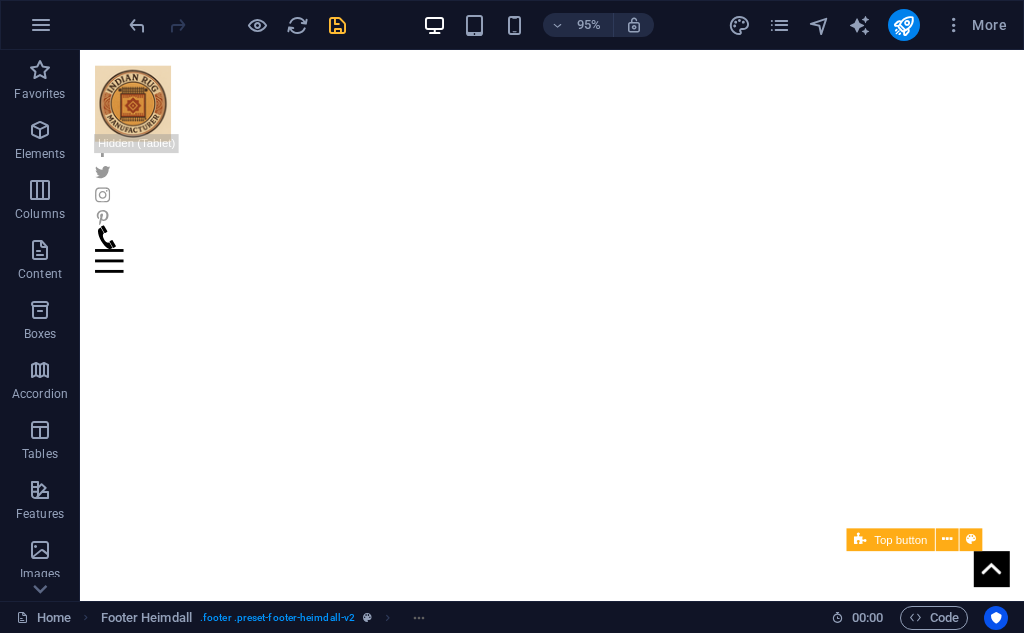 click at bounding box center (1039, 595) 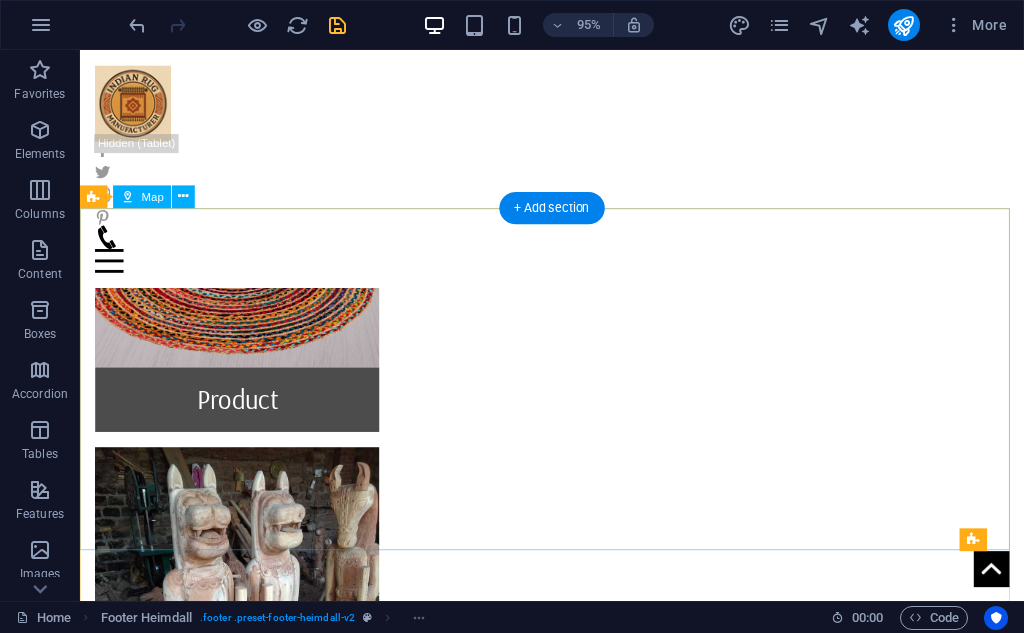 scroll, scrollTop: 1604, scrollLeft: 0, axis: vertical 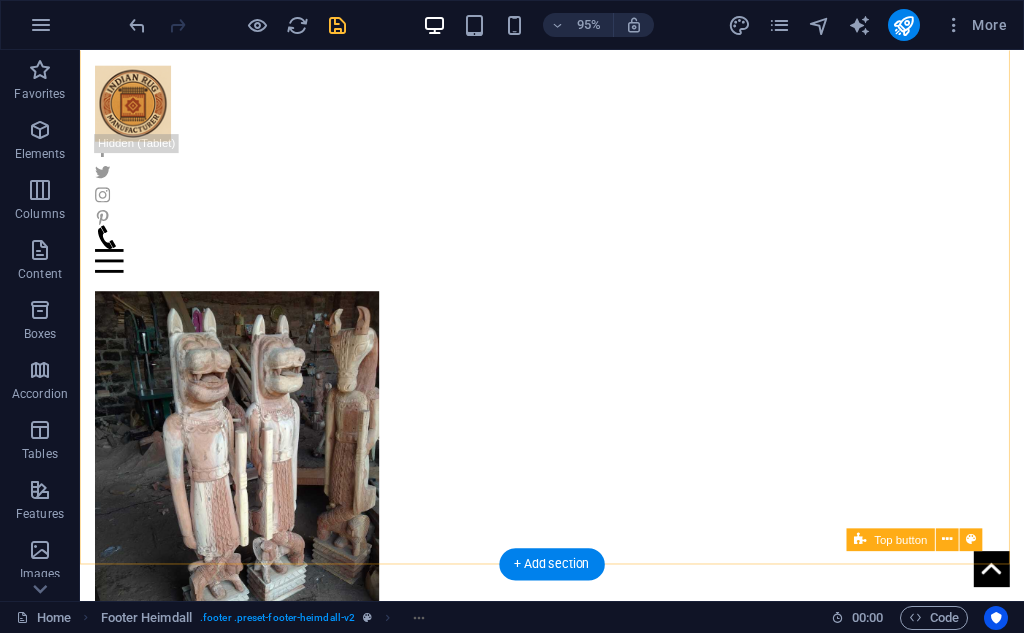 click at bounding box center (1039, 595) 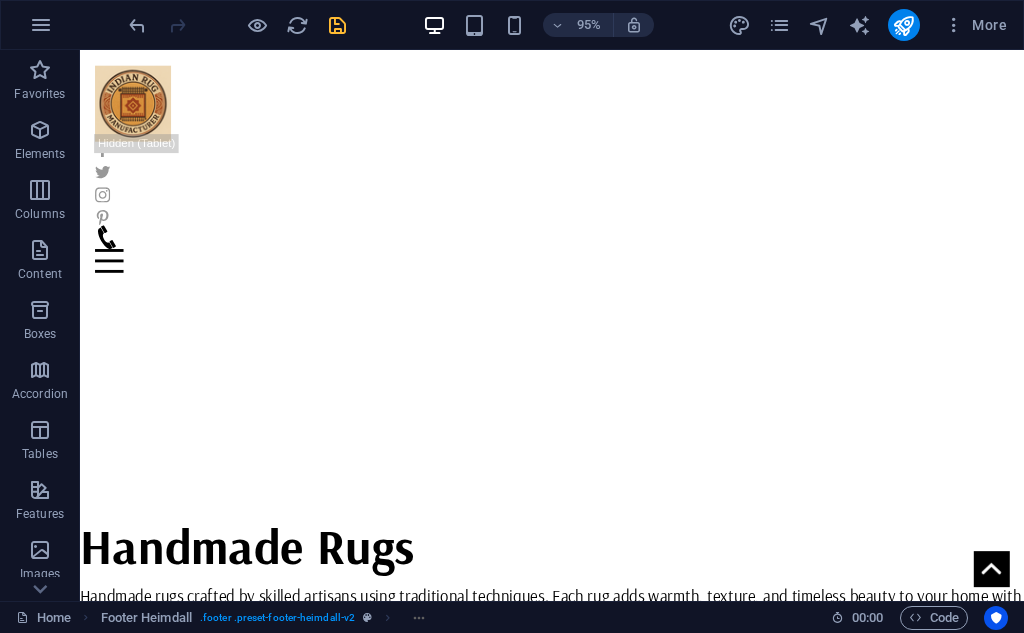 scroll, scrollTop: 0, scrollLeft: 0, axis: both 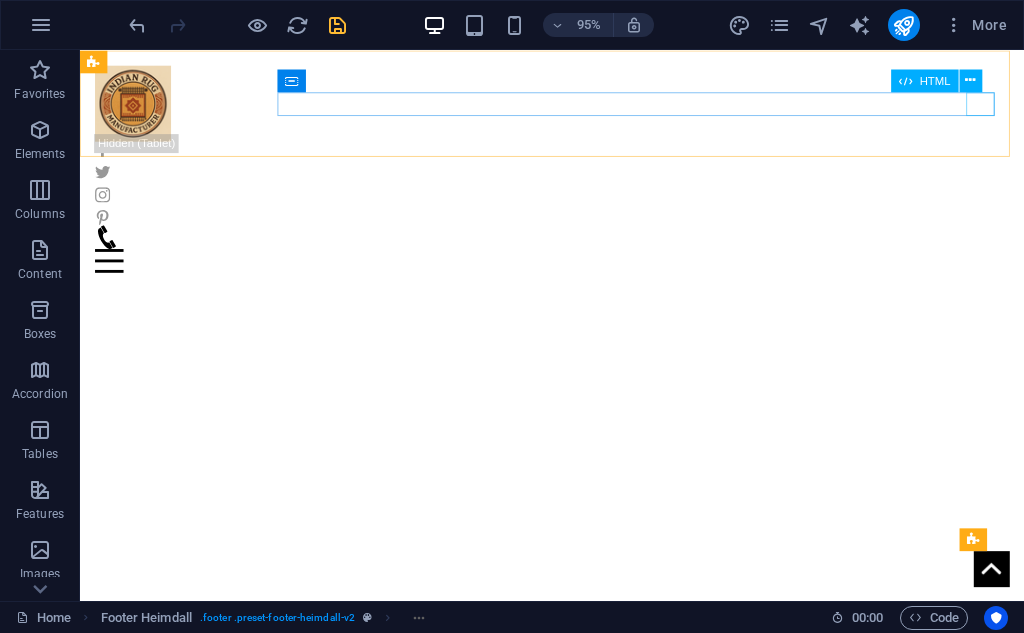click at bounding box center (577, 271) 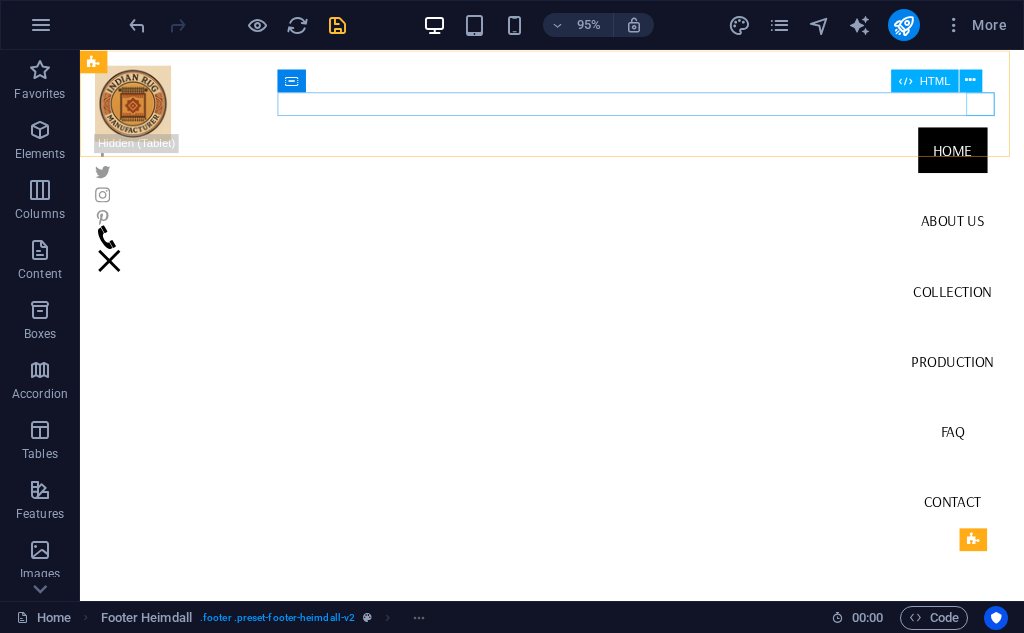 click at bounding box center [111, 271] 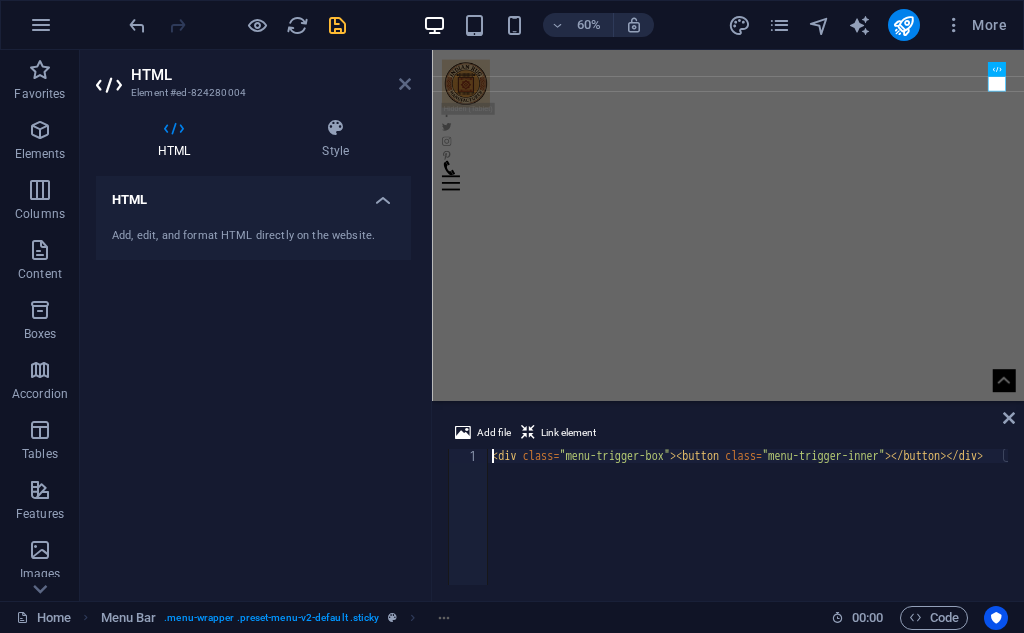click at bounding box center (405, 84) 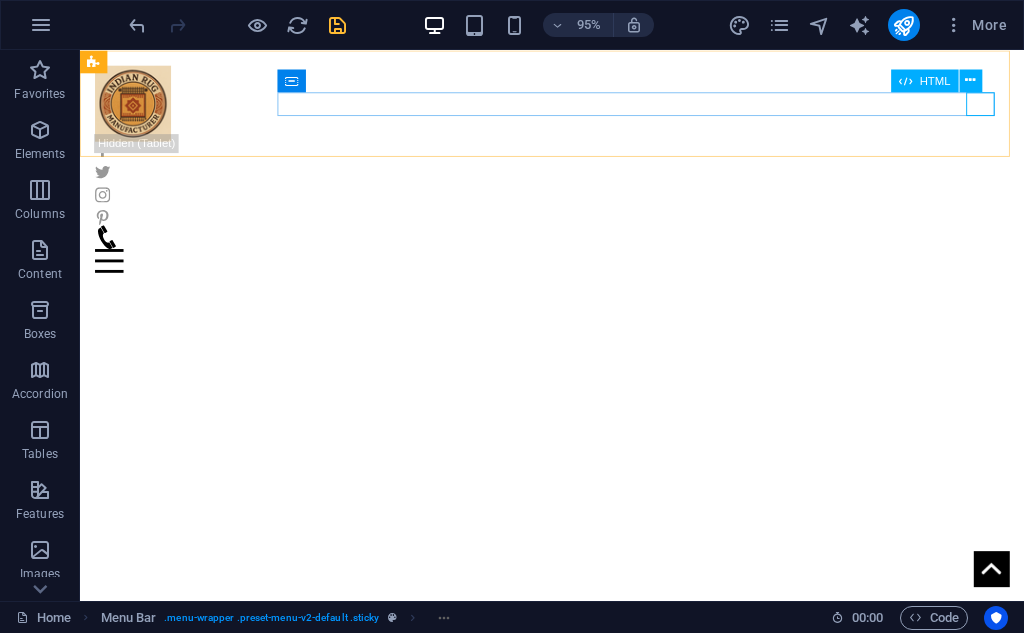 click at bounding box center (577, 271) 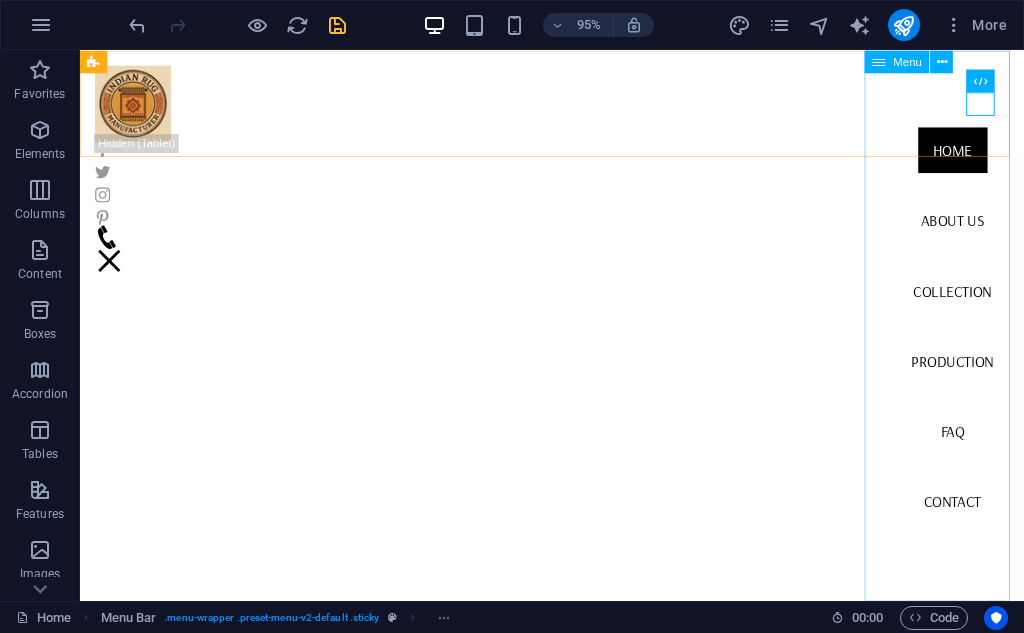click on "Home About us Collection Production FAQ Contact" at bounding box center [998, 340] 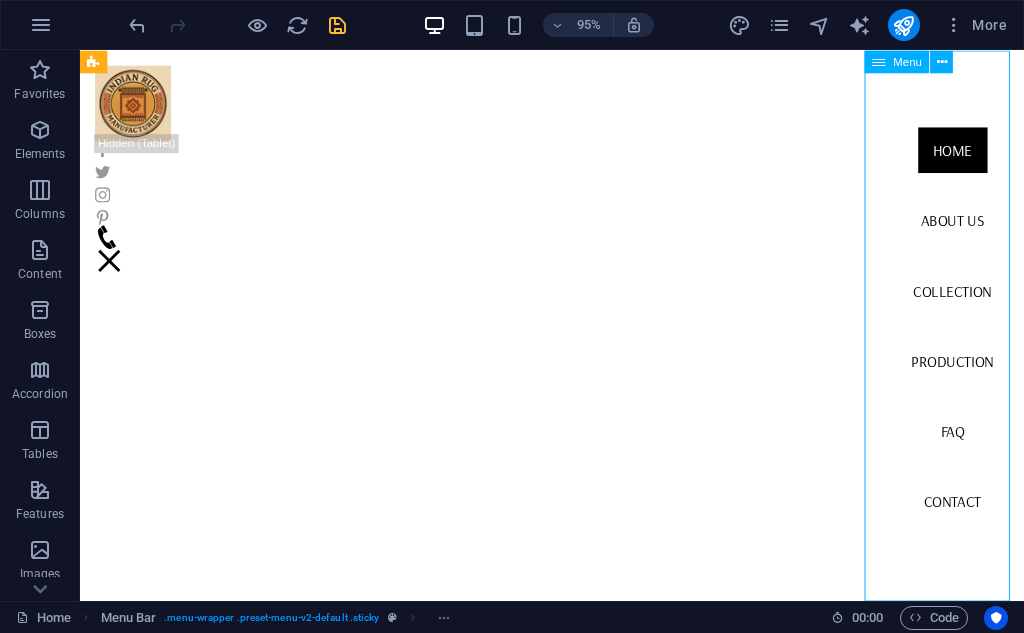 click on "Home About us Collection Production FAQ Contact" at bounding box center (998, 340) 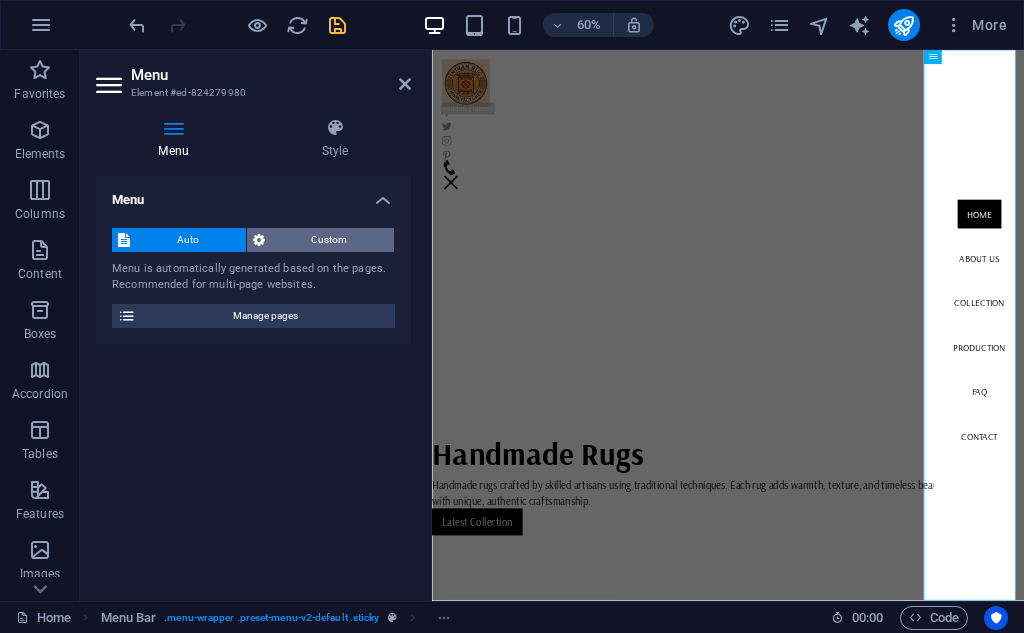 click on "Custom" at bounding box center [330, 240] 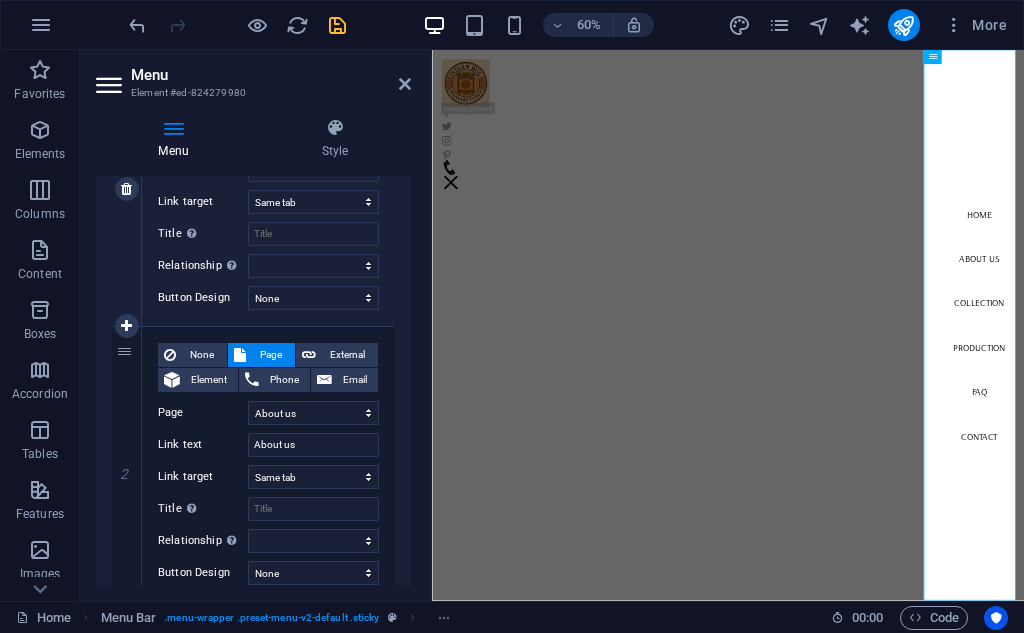 scroll, scrollTop: 333, scrollLeft: 0, axis: vertical 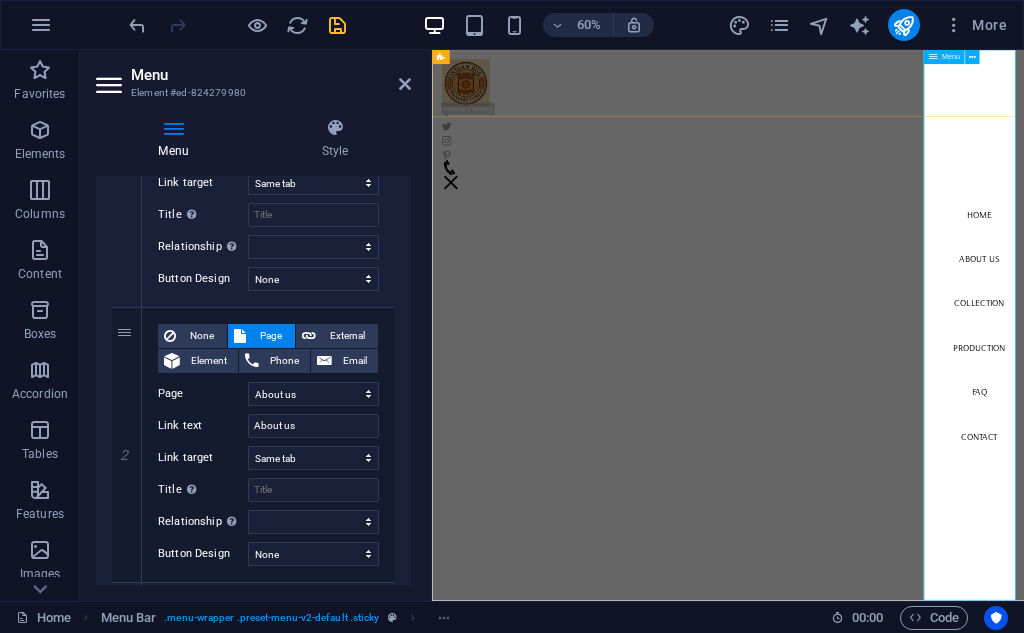 click on "Home About us Collection Production FAQ Contact" at bounding box center [1343, 509] 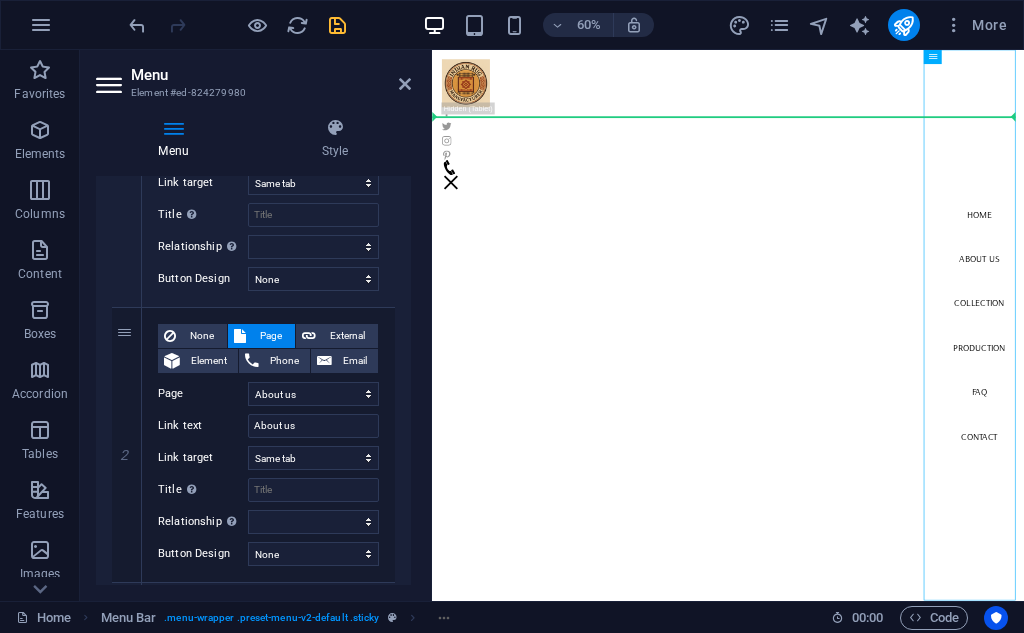 drag, startPoint x: 1331, startPoint y: 201, endPoint x: 1191, endPoint y: 153, distance: 148 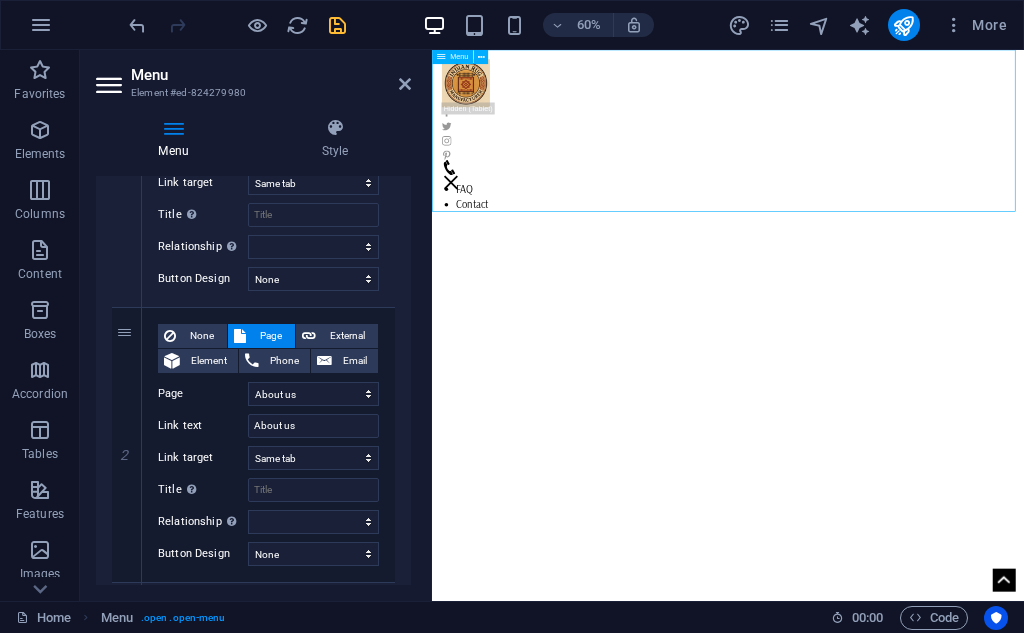 click on "Home About us Collection Production FAQ Contact" at bounding box center (925, 185) 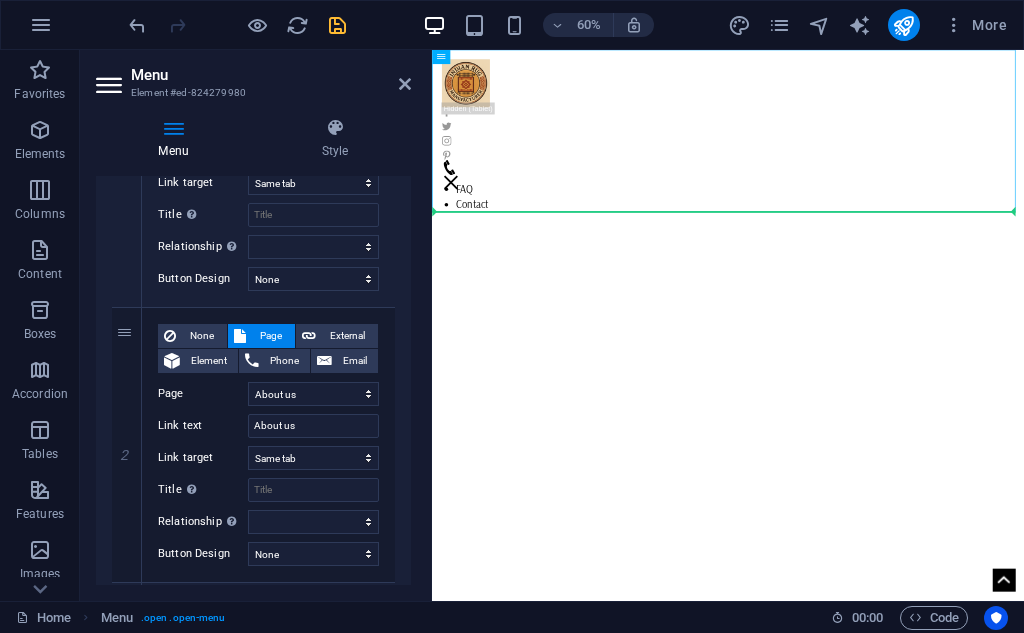 drag, startPoint x: 666, startPoint y: 194, endPoint x: 1378, endPoint y: 396, distance: 740.1 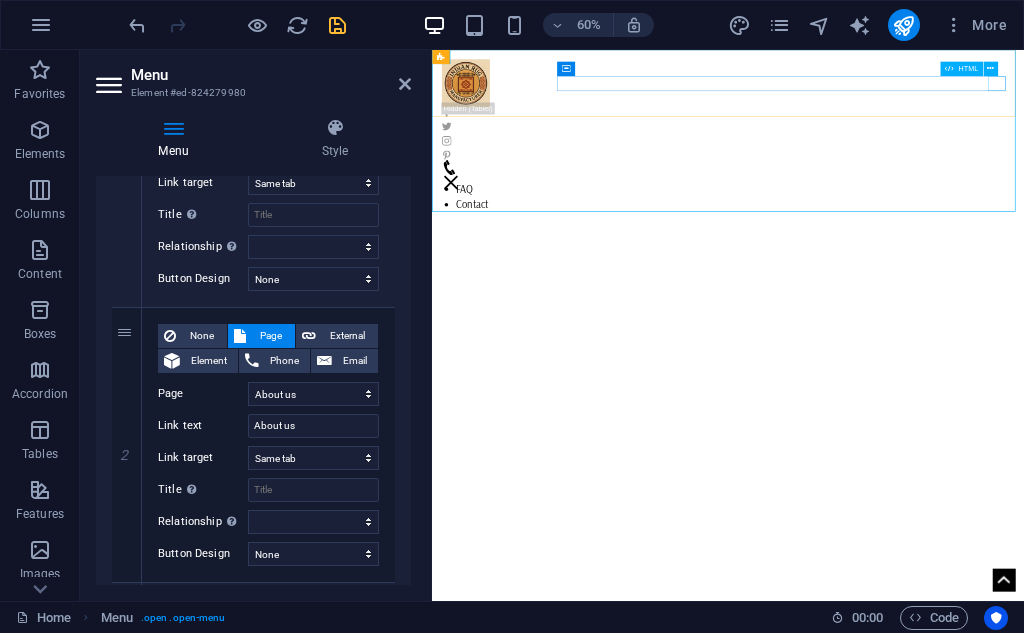 click on "HTML" at bounding box center (972, 69) 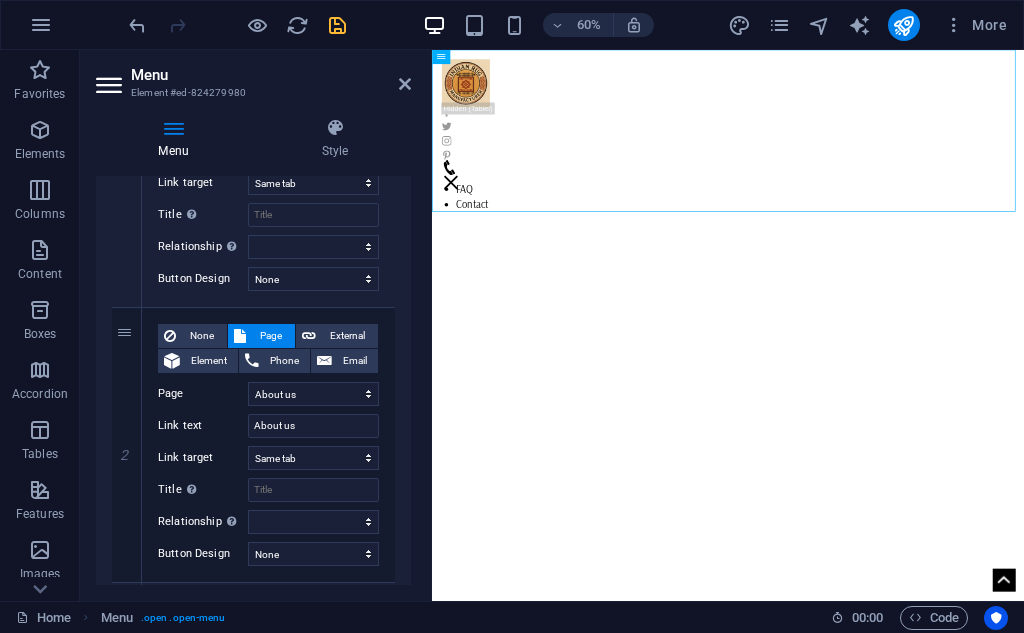 click on "Menu" at bounding box center [271, 75] 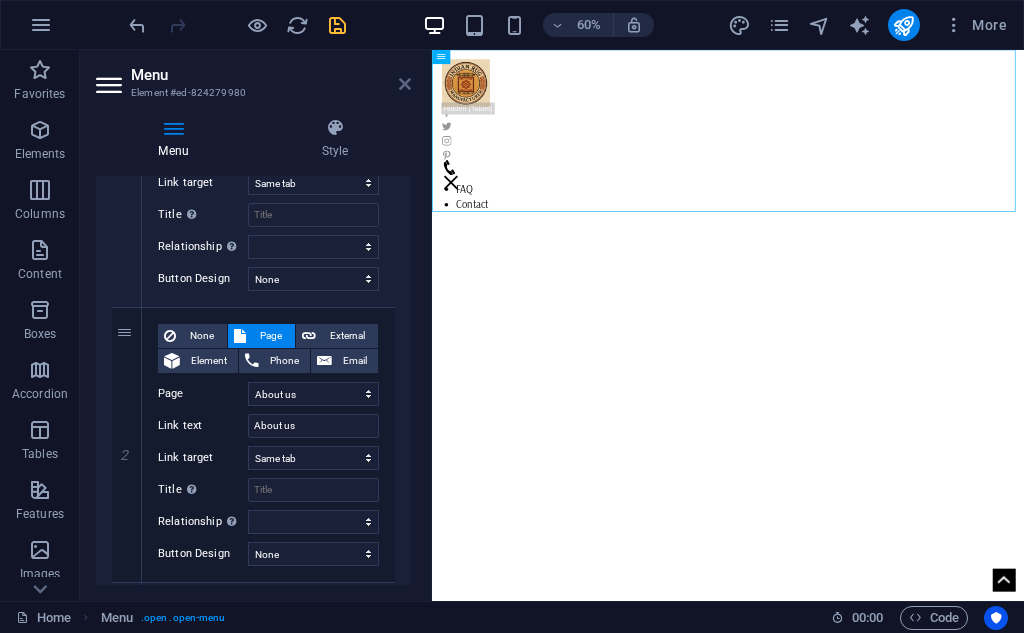 click at bounding box center [405, 84] 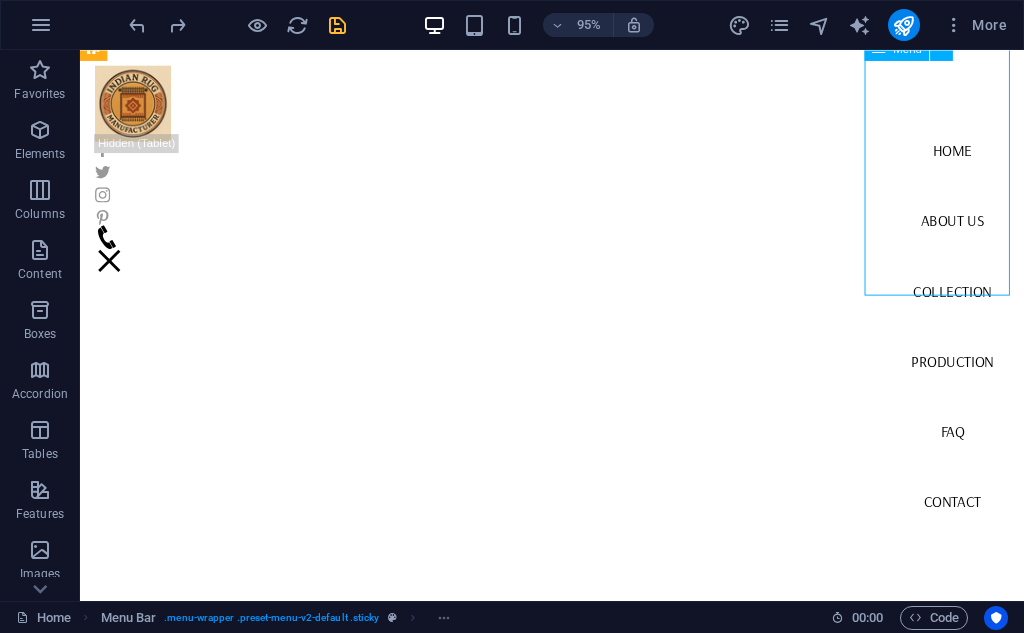scroll, scrollTop: 0, scrollLeft: 0, axis: both 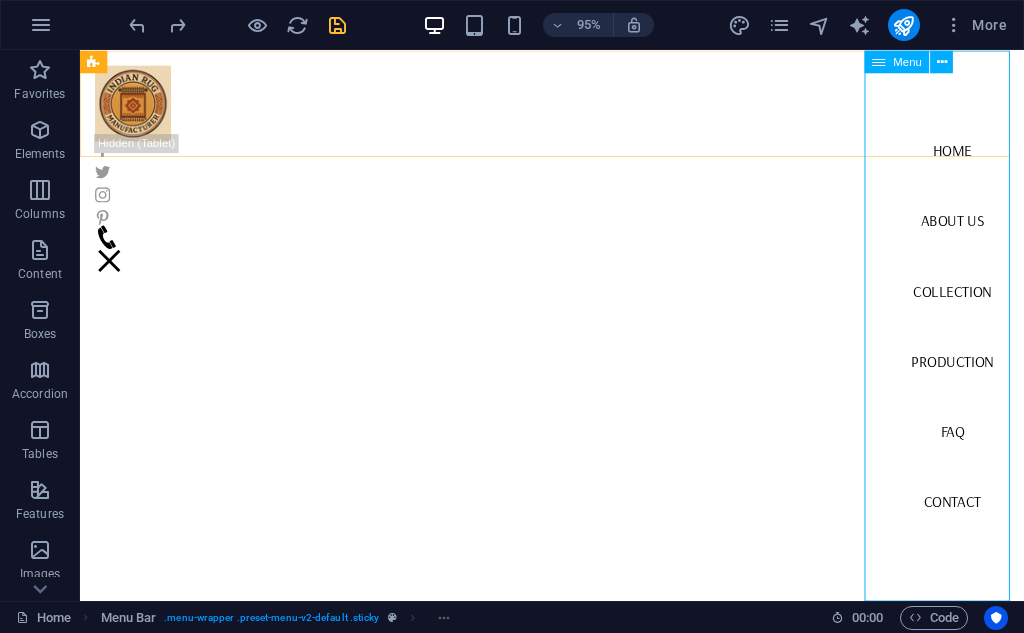 click on "Home About us Collection Production FAQ Contact" at bounding box center (998, 340) 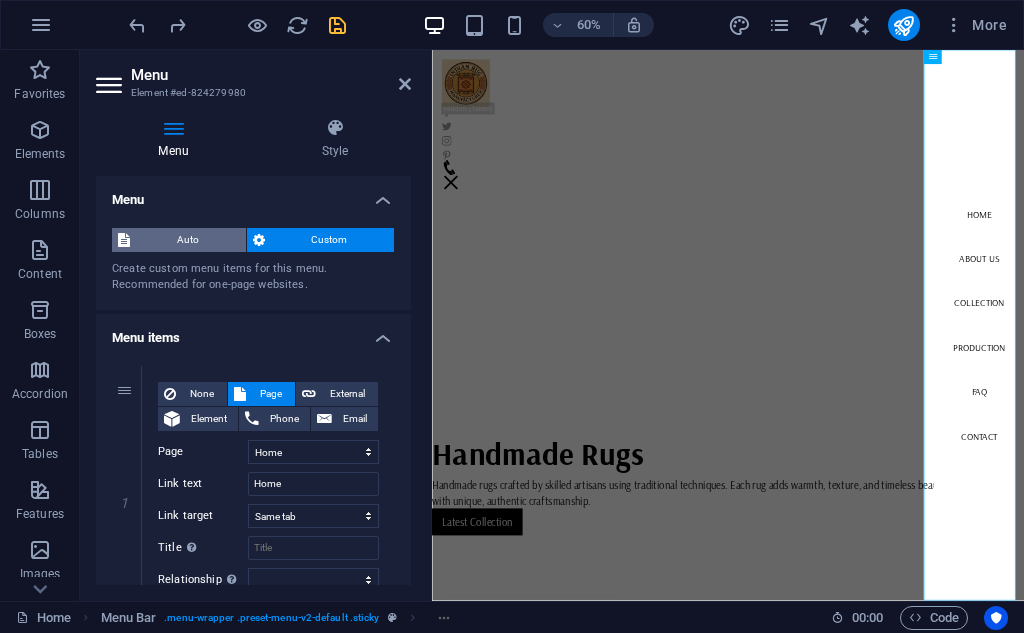 click on "Auto" at bounding box center (179, 240) 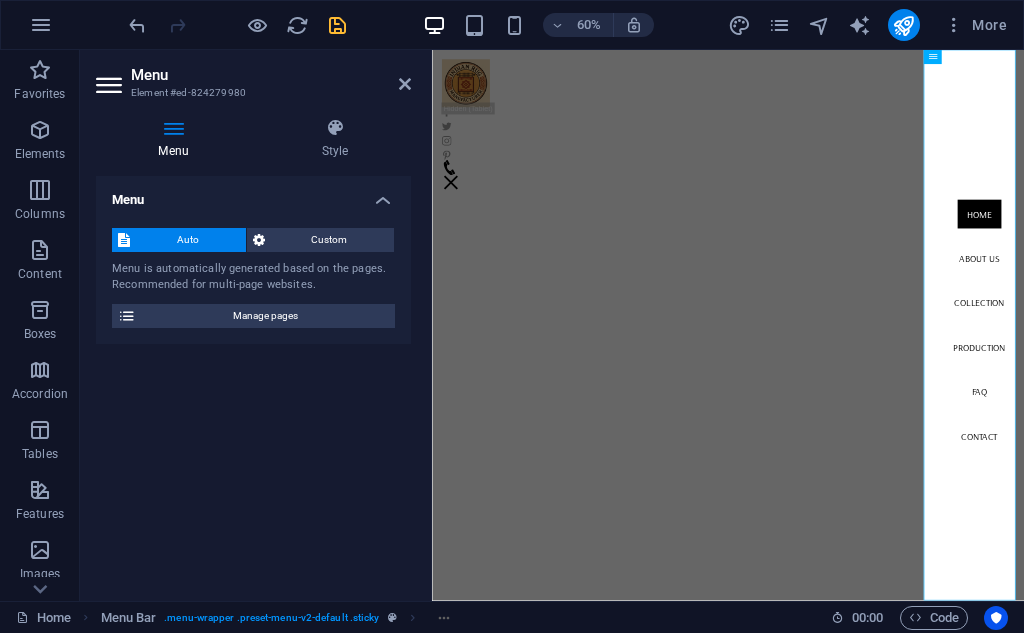 click on "Menu" at bounding box center [177, 139] 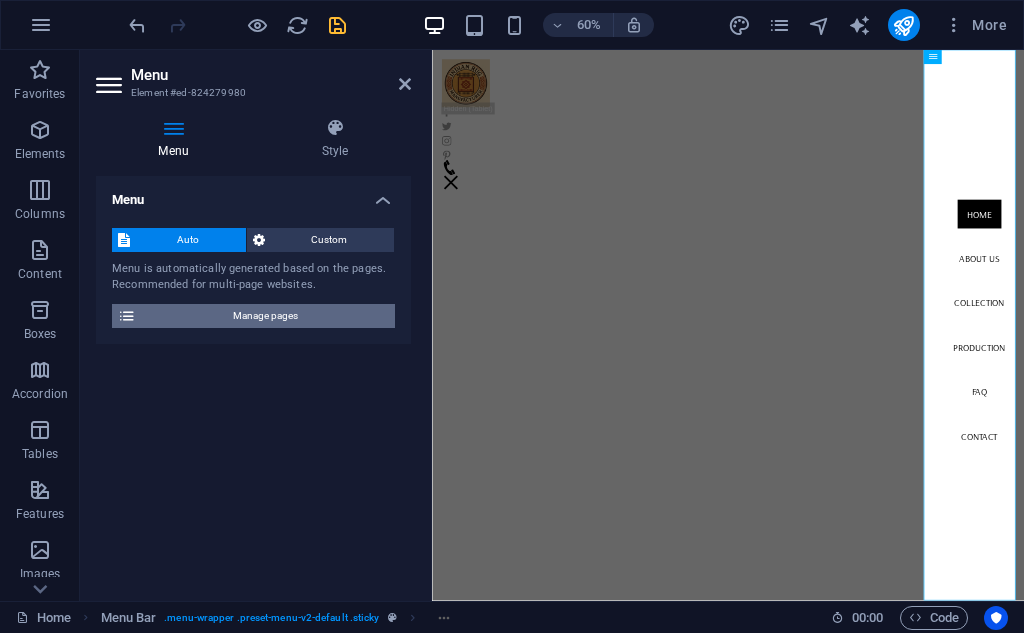 click on "Manage pages" at bounding box center [265, 316] 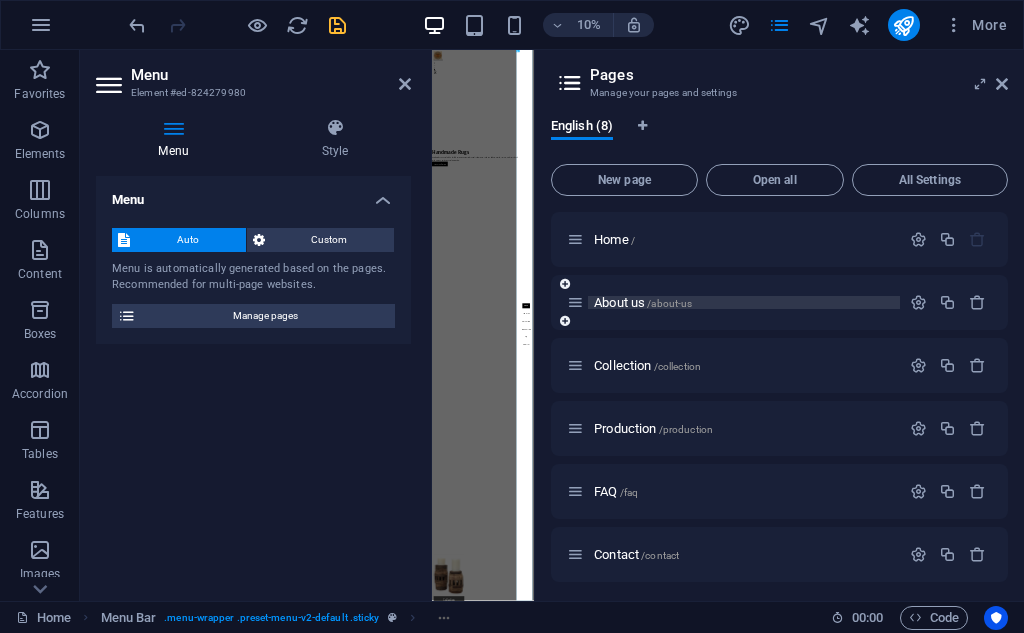 click on "About us /about-us" at bounding box center [643, 302] 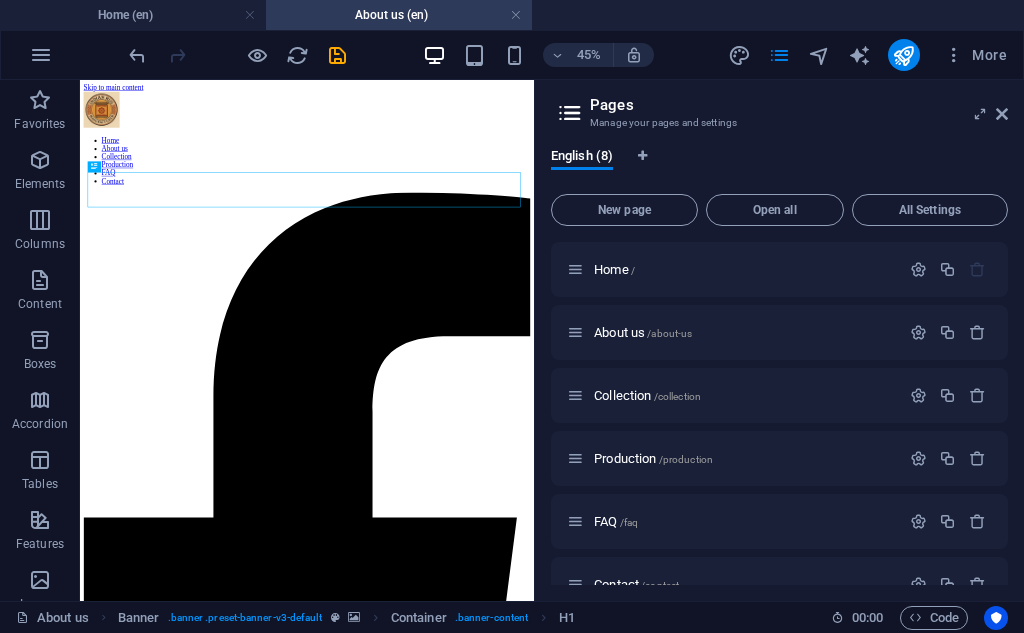 scroll, scrollTop: 0, scrollLeft: 0, axis: both 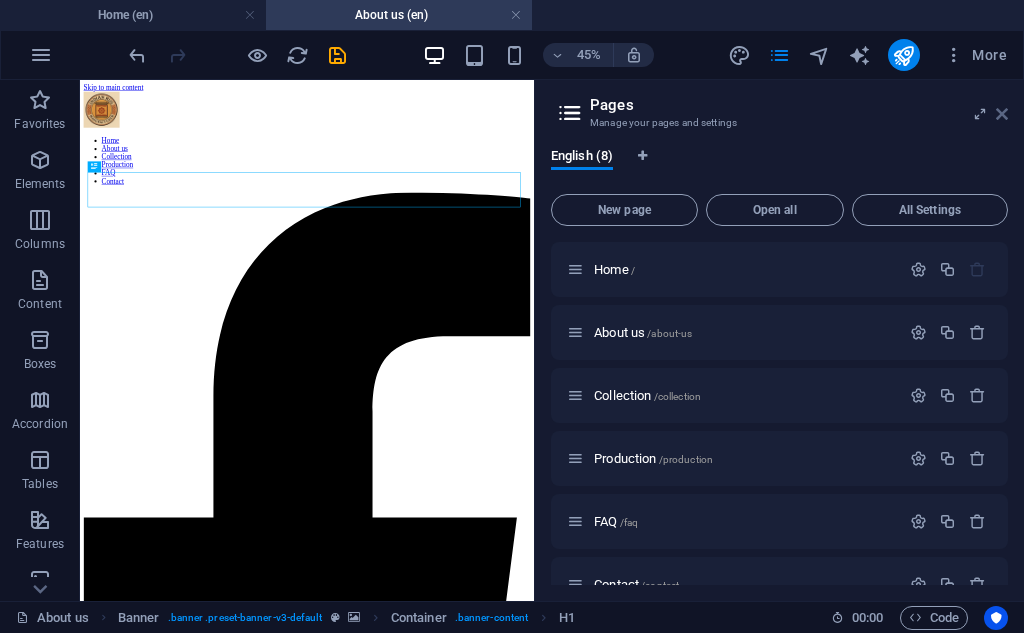 click at bounding box center [1002, 114] 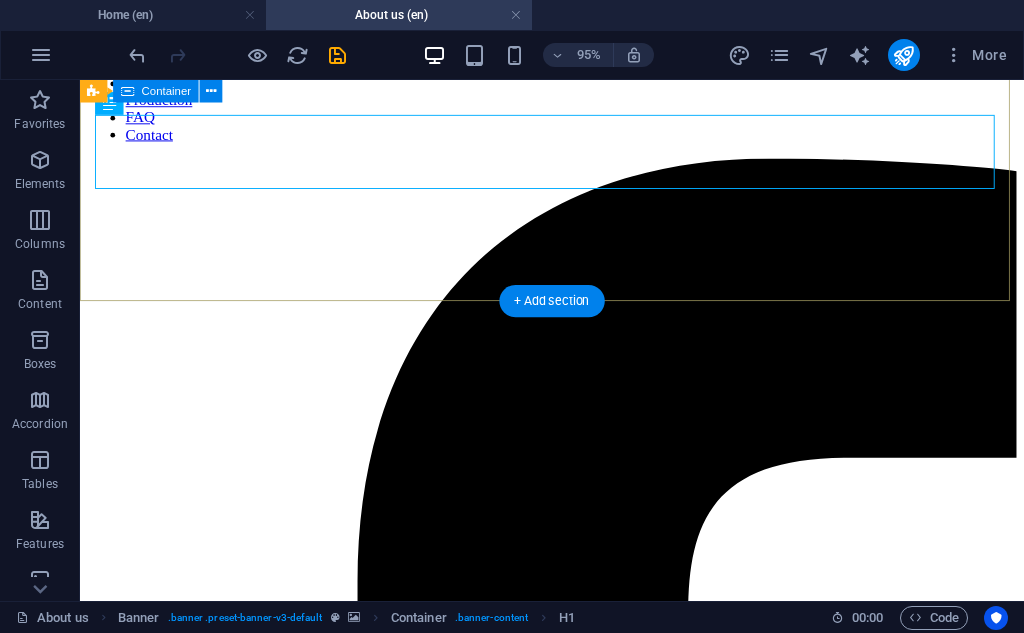 scroll, scrollTop: 0, scrollLeft: 0, axis: both 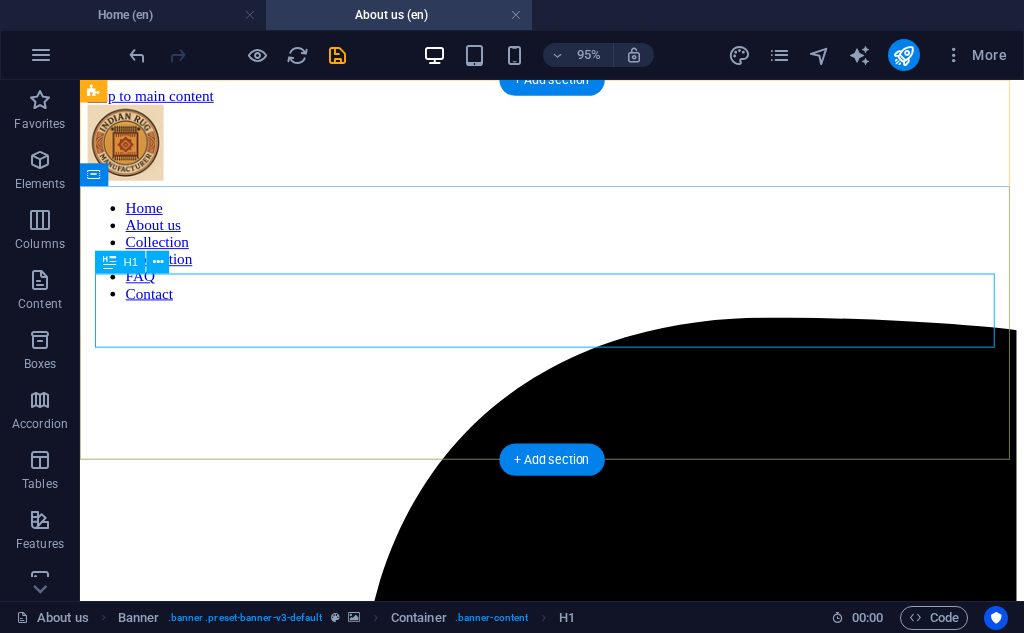 click on "About Handmade" at bounding box center (577, 7018) 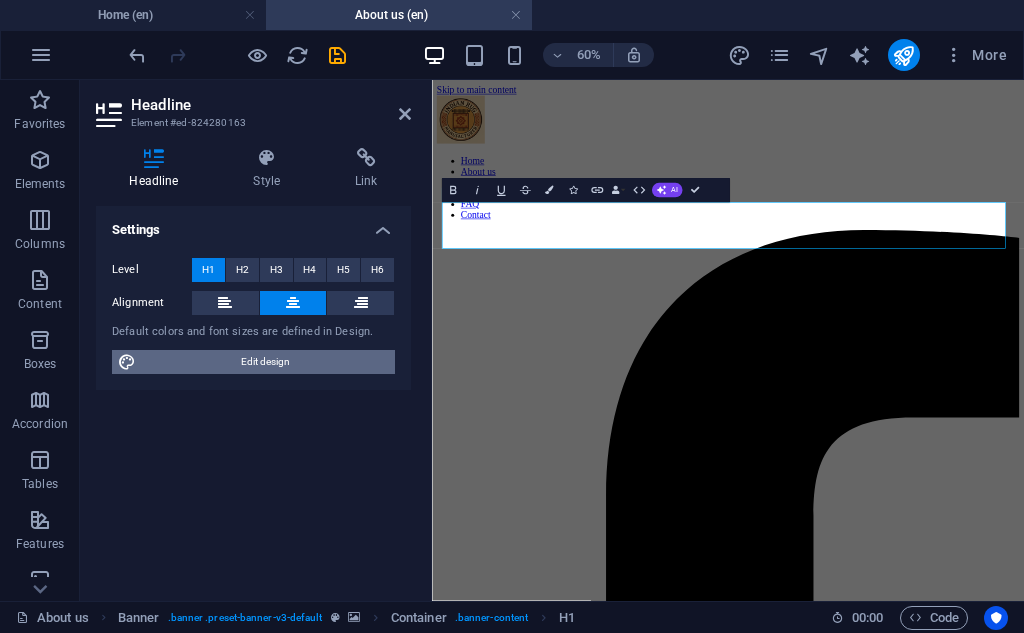 click on "Edit design" at bounding box center (265, 362) 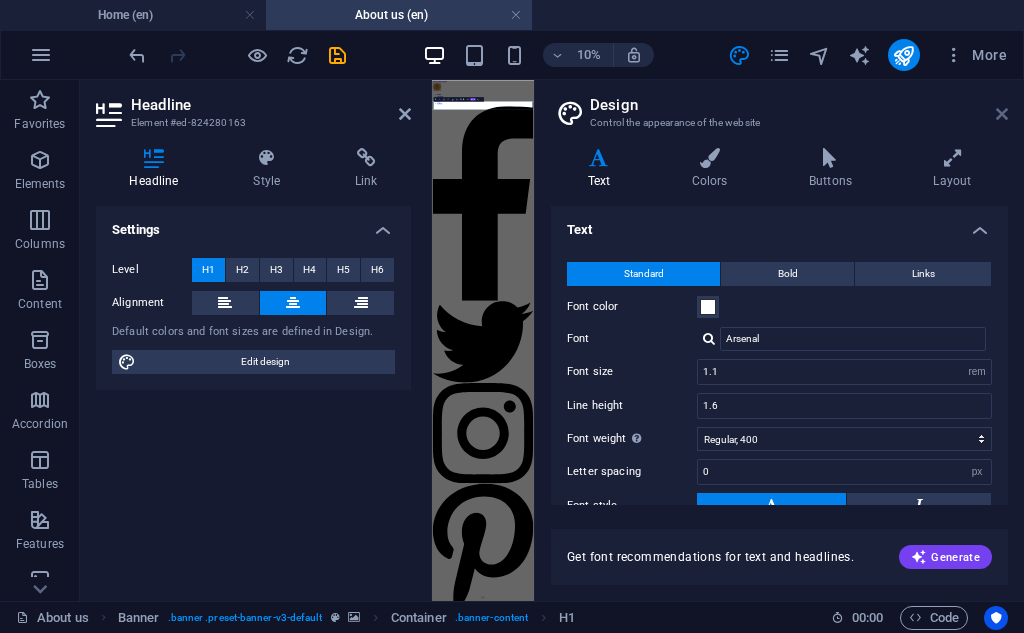 click at bounding box center [1002, 114] 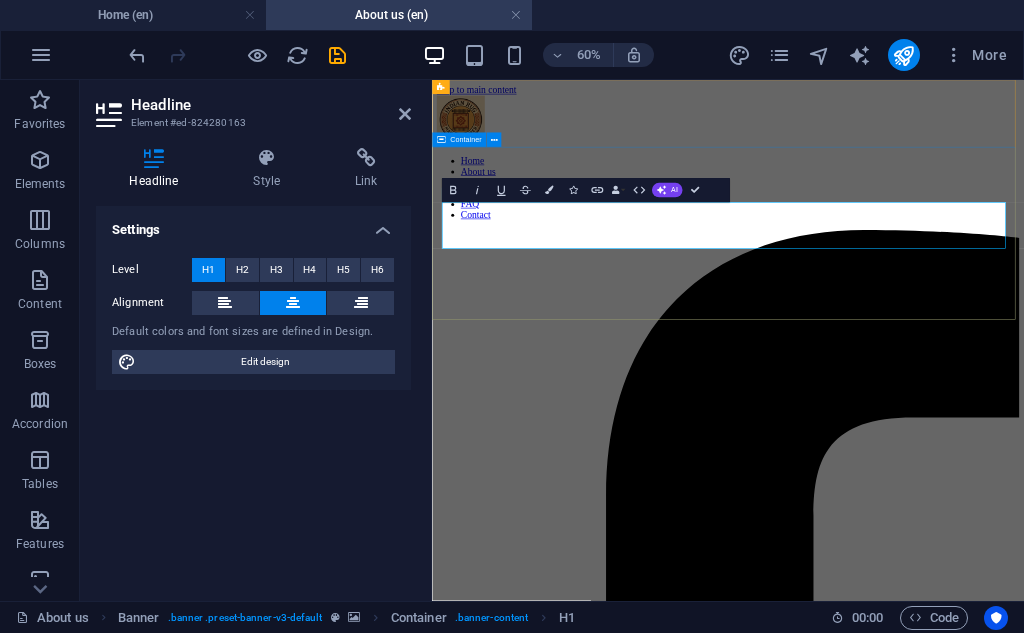 click on "About Handmade Home  /  About us" at bounding box center [925, 6991] 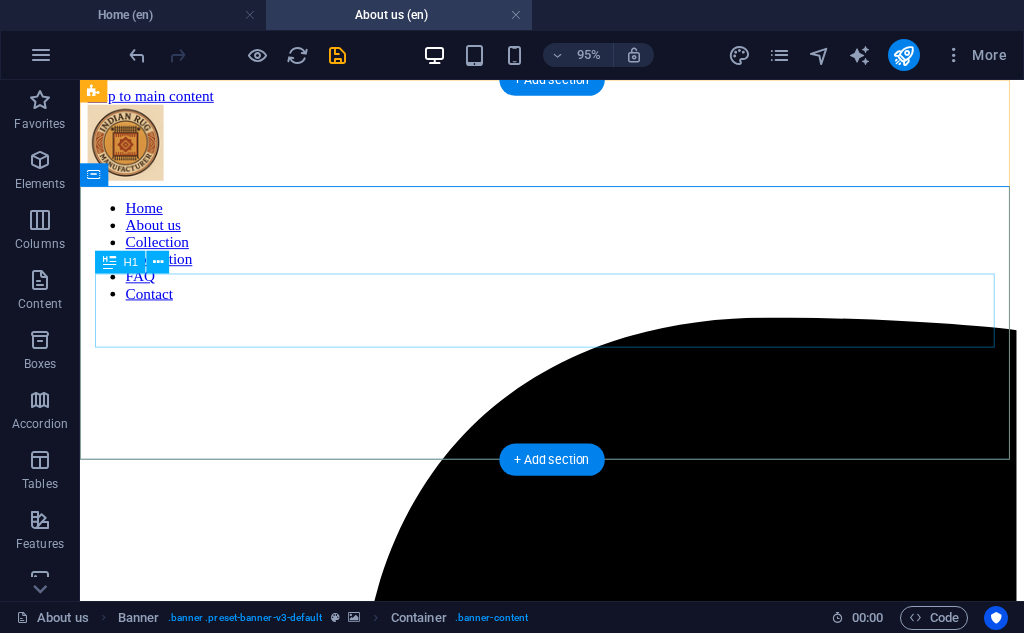click on "About Handmade" at bounding box center [577, 7018] 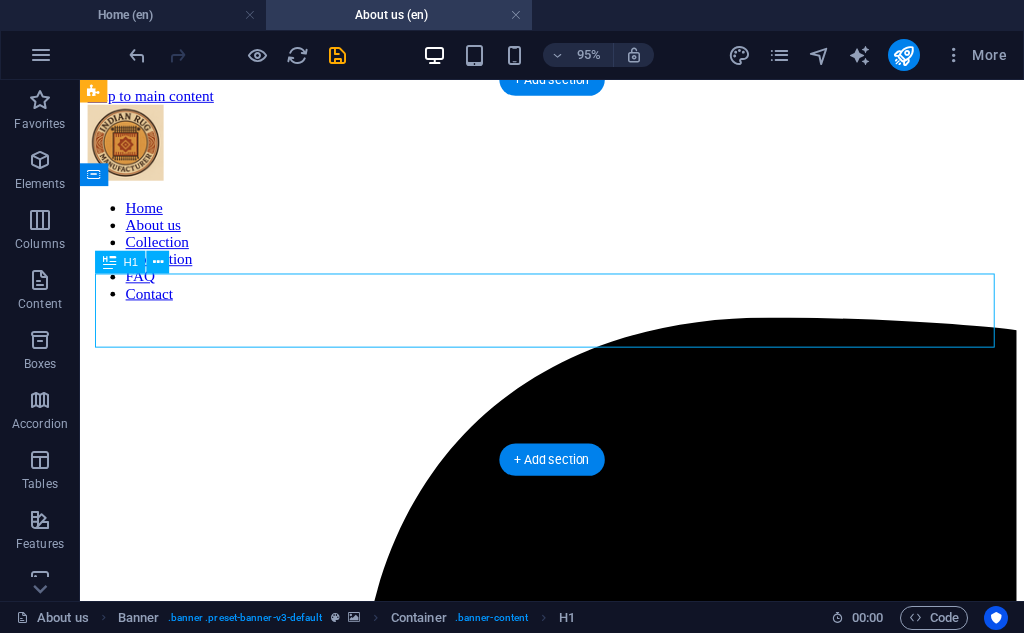 click on "About Handmade" at bounding box center [577, 7018] 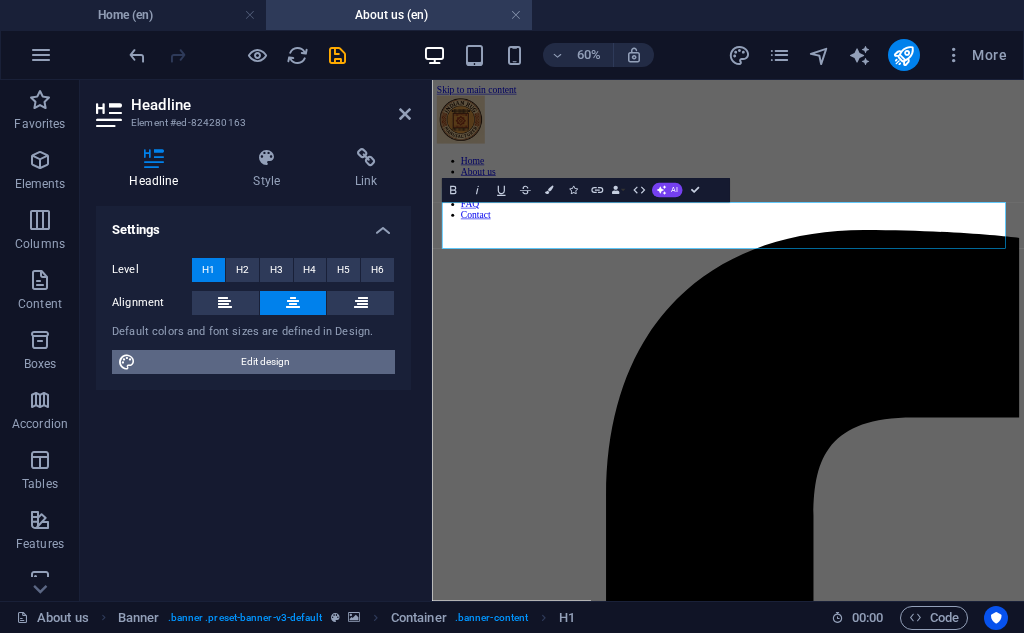 click on "Edit design" at bounding box center [265, 362] 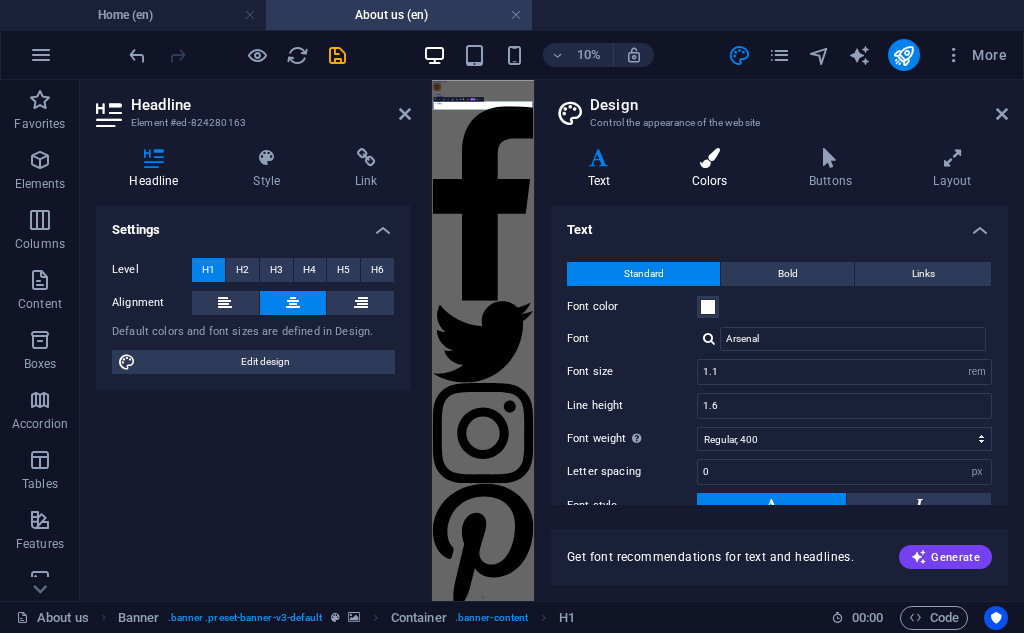 click at bounding box center [709, 158] 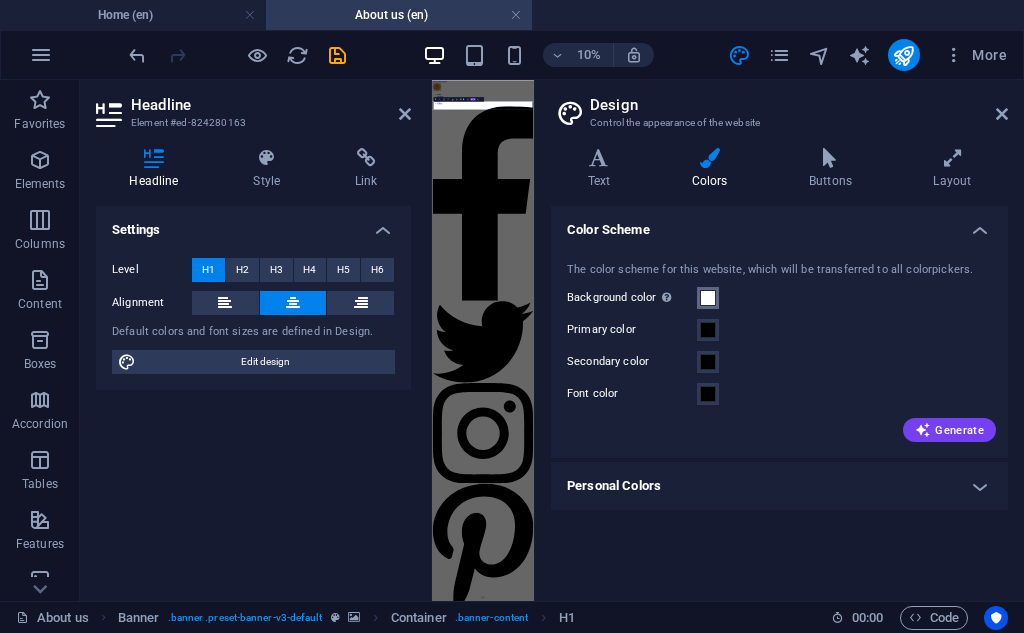 click at bounding box center [708, 298] 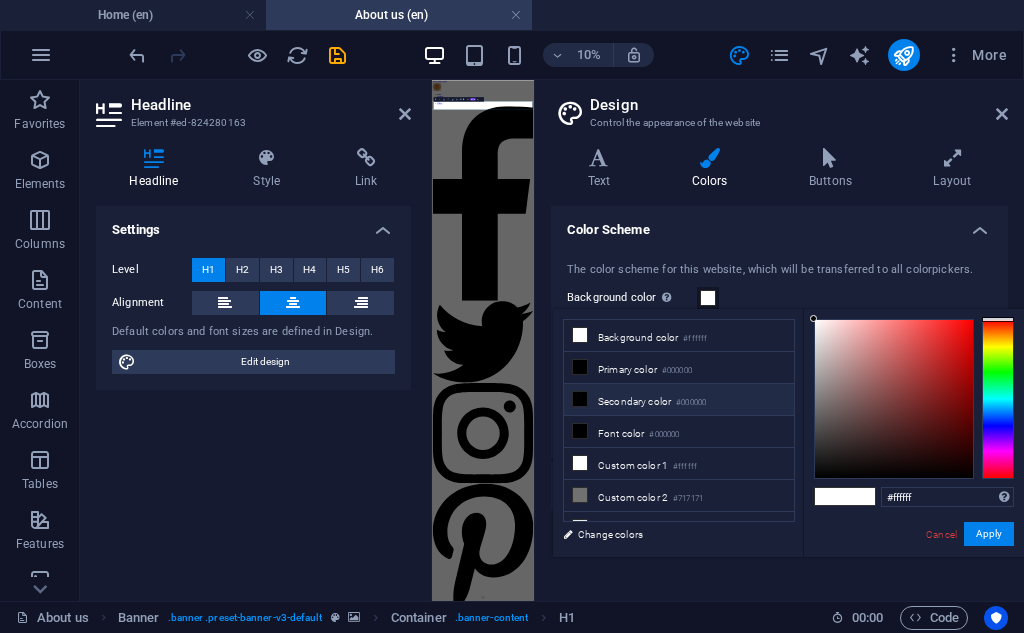 click on "Secondary color
#000000" at bounding box center [679, 400] 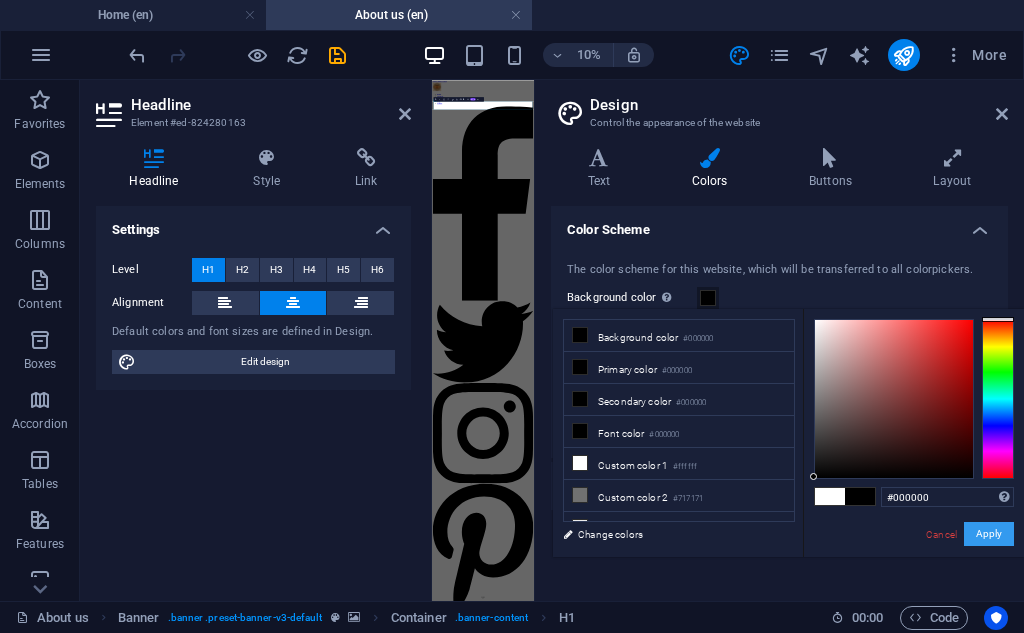 click on "Apply" at bounding box center [989, 534] 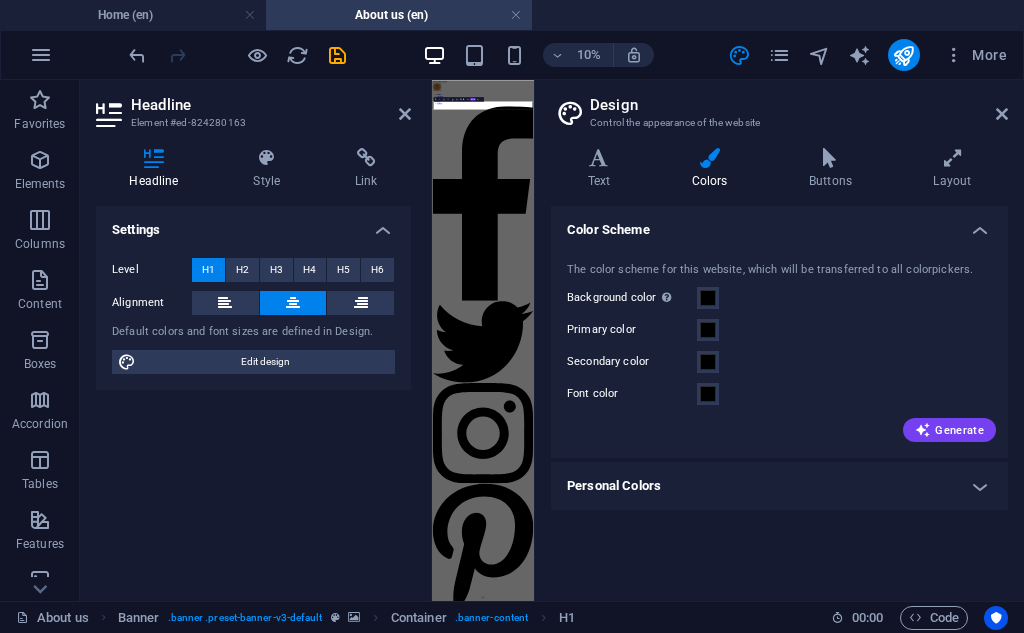 click on "Design Control the appearance of the website Variants  Text  Colors  Buttons  Layout Text Standard Bold Links Font color Font Arsenal Font size 1.1 rem px Line height 1.6 Font weight To display the font weight correctly, it may need to be enabled.  Manage Fonts Thin, 100 Extra-light, 200 Light, 300 Regular, 400 Medium, 500 Semi-bold, 600 Bold, 700 Extra-bold, 800 Black, 900 Letter spacing 0 rem px Font style Text transform Tt TT tt Text align Font weight To display the font weight correctly, it may need to be enabled.  Manage Fonts Thin, 100 Extra-light, 200 Light, 300 Regular, 400 Medium, 500 Semi-bold, 600 Bold, 700 Extra-bold, 800 Black, 900 Default Hover / Active Font color Font color Decoration Decoration Transition duration 0.5 s Transition function Ease Ease In Ease Out Ease In/Ease Out Linear Headlines All H1 / Textlogo H2 H3 H4 H5 H6 Font color Font Arsenal Line height 1.5 Font weight To display the font weight correctly, it may need to be enabled.  Manage Fonts Thin, 100 Extra-light, 200 Light, 300" at bounding box center [779, 340] 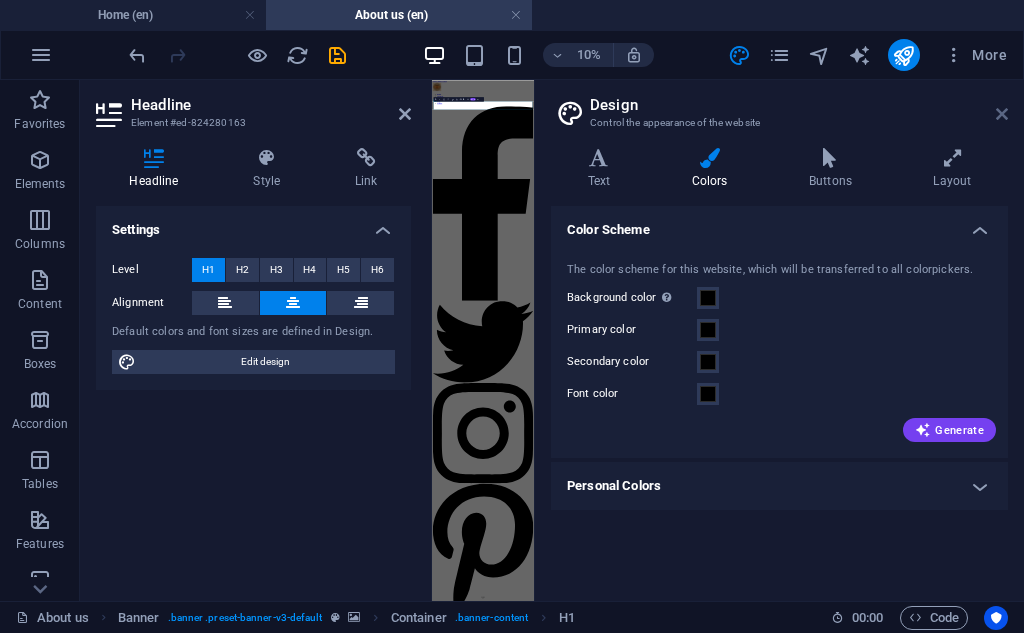 click at bounding box center [1002, 114] 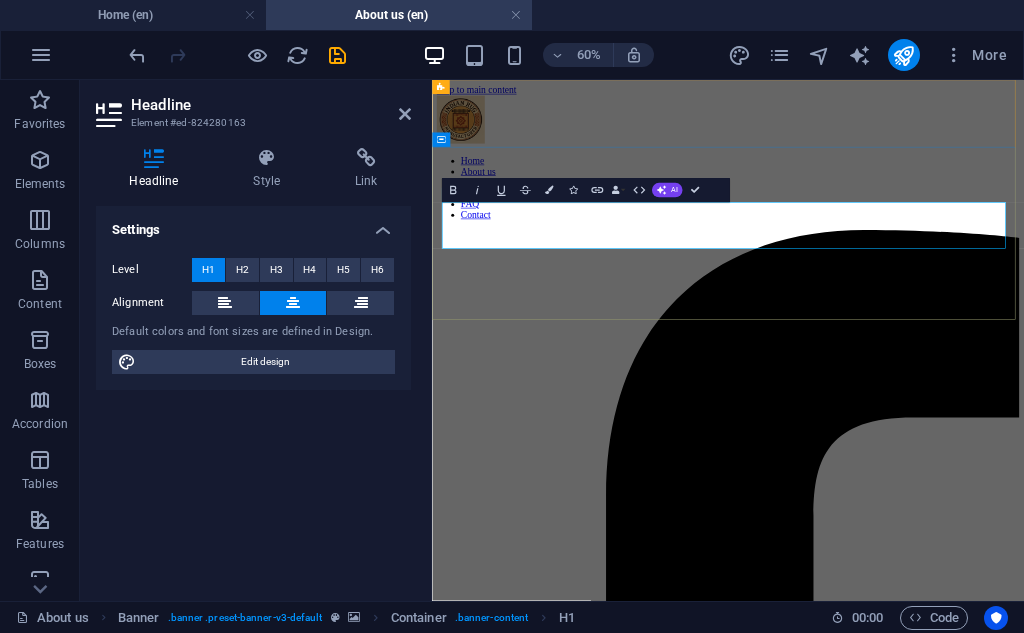 scroll, scrollTop: 167, scrollLeft: 0, axis: vertical 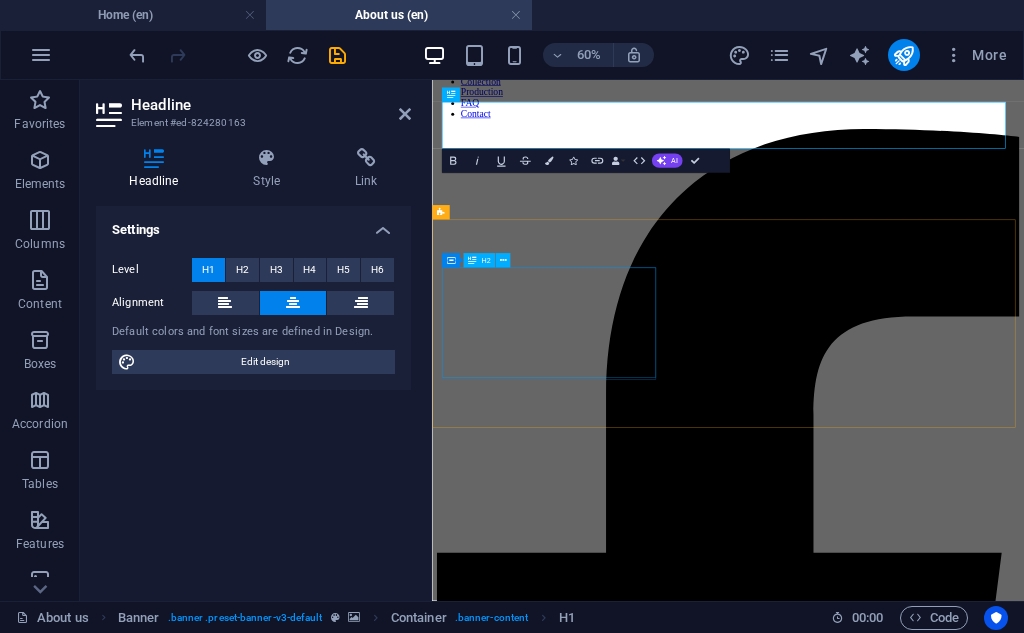 click on "We create sustainable furniture" at bounding box center (925, 7181) 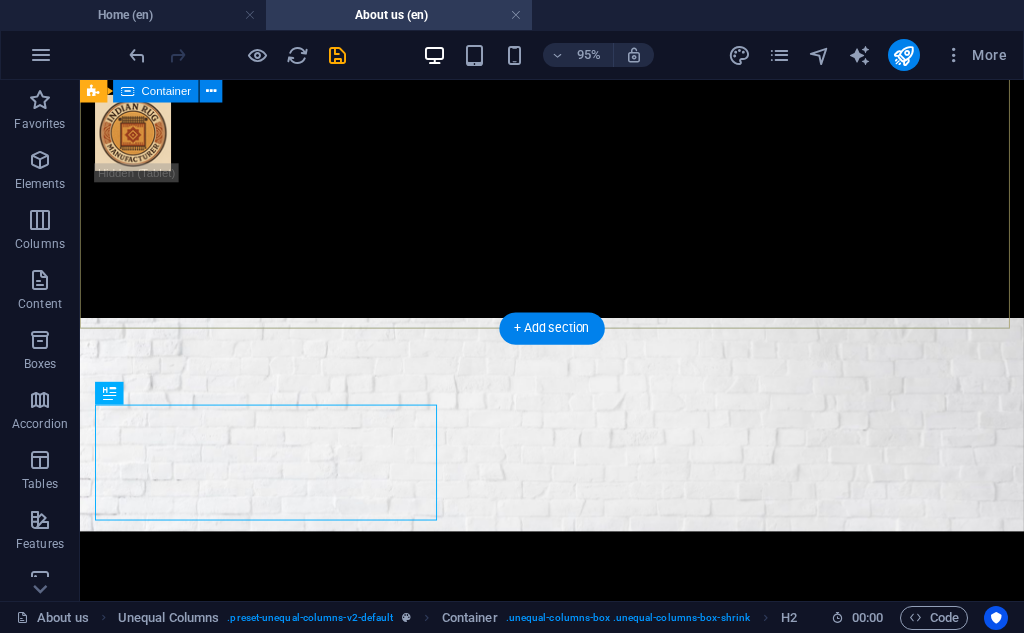 scroll, scrollTop: 0, scrollLeft: 0, axis: both 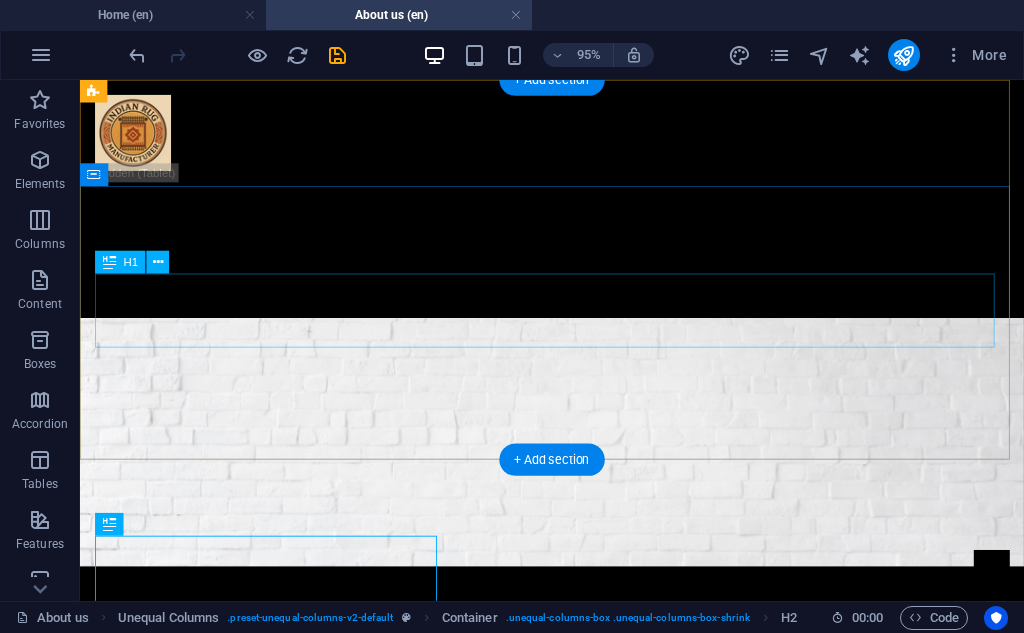 click on "About Handmade" at bounding box center (577, 711) 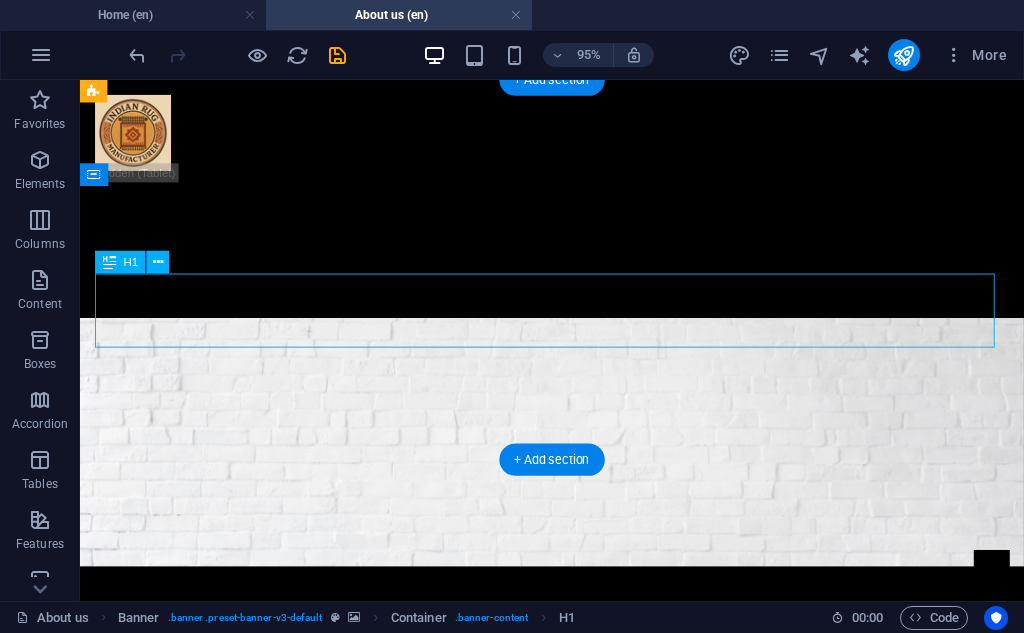 click on "About Handmade" at bounding box center (577, 711) 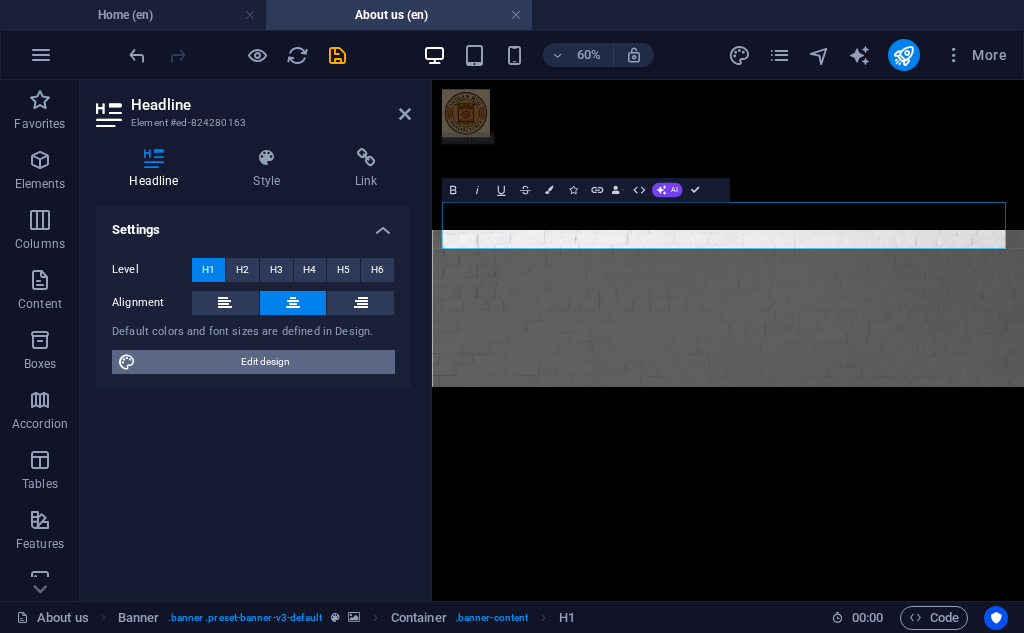 click on "Edit design" at bounding box center (265, 362) 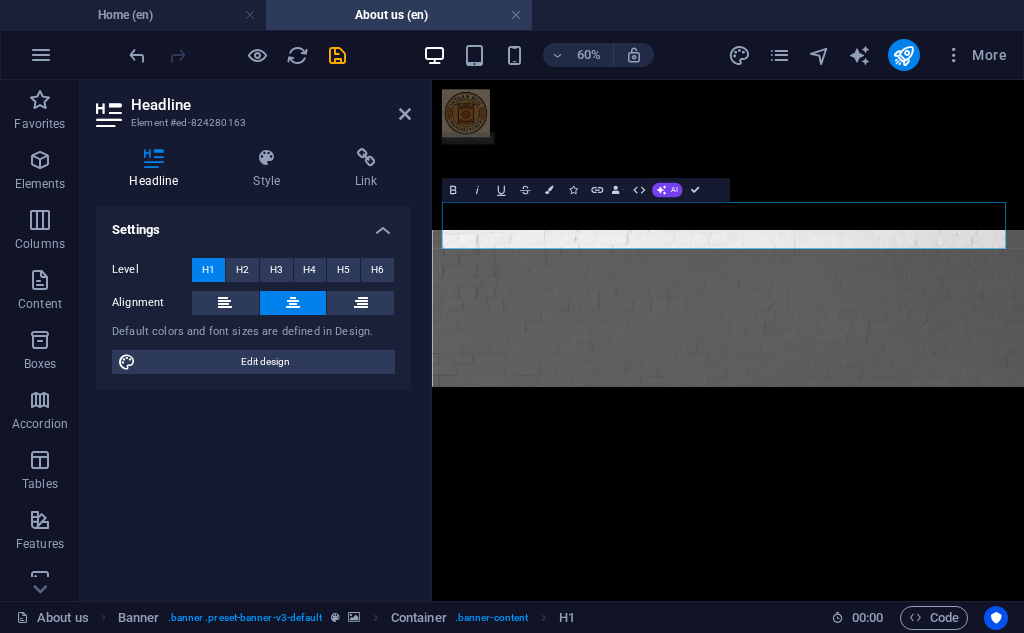 select on "rem" 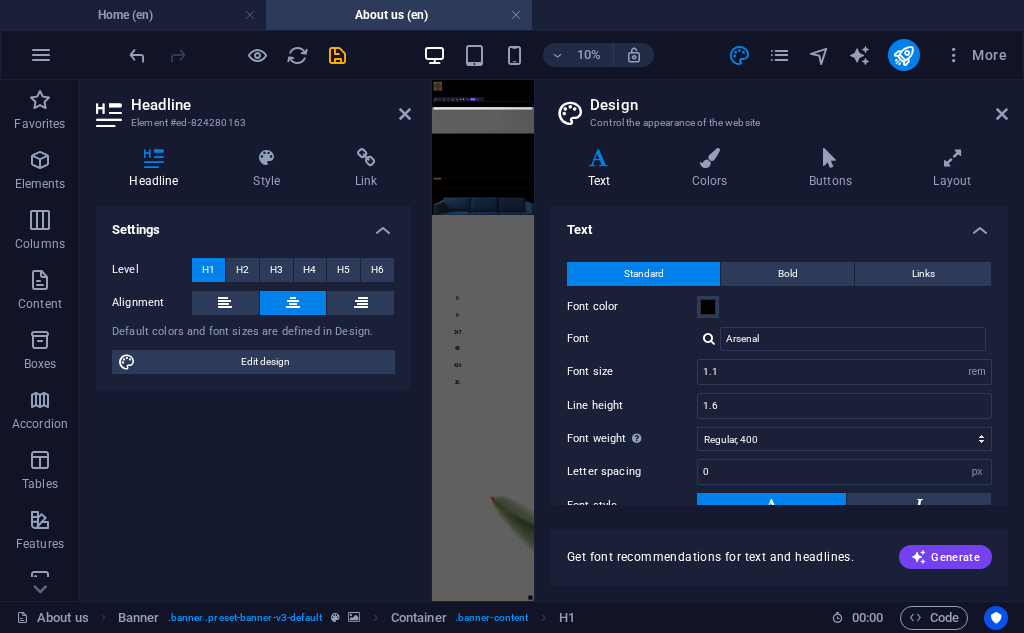 click on "Variants  Text  Colors  Buttons  Layout Text Standard Bold Links Font color Font Arsenal Font size 1.1 rem px Line height 1.6 Font weight To display the font weight correctly, it may need to be enabled.  Manage Fonts Thin, 100 Extra-light, 200 Light, 300 Regular, 400 Medium, 500 Semi-bold, 600 Bold, 700 Extra-bold, 800 Black, 900 Letter spacing 0 rem px Font style Text transform Tt TT tt Text align Font weight To display the font weight correctly, it may need to be enabled.  Manage Fonts Thin, 100 Extra-light, 200 Light, 300 Regular, 400 Medium, 500 Semi-bold, 600 Bold, 700 Extra-bold, 800 Black, 900 Default Hover / Active Font color Font color Decoration Decoration Transition duration 0.5 s Transition function Ease Ease In Ease Out Ease In/Ease Out Linear Headlines All H1 / Textlogo H2 H3 H4 H5 H6 Font color Font Arsenal Line height 1.5 Font weight To display the font weight correctly, it may need to be enabled.  Manage Fonts Thin, 100 Extra-light, 200 Light, 300 Regular, 400 Medium, 500 Semi-bold, 600 0 rem" at bounding box center (779, 366) 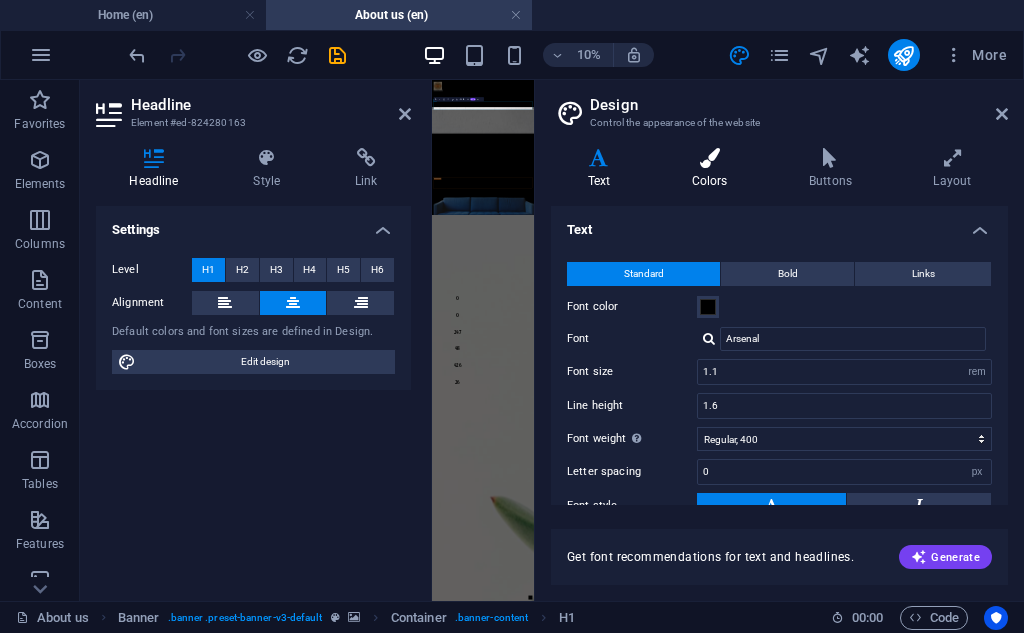 click at bounding box center (709, 158) 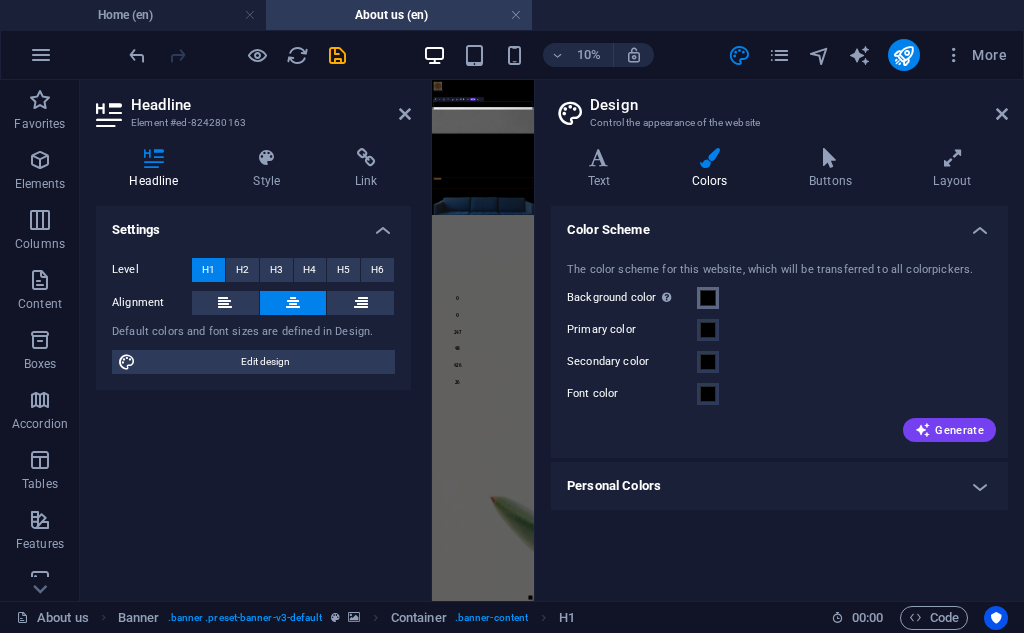 click at bounding box center (708, 298) 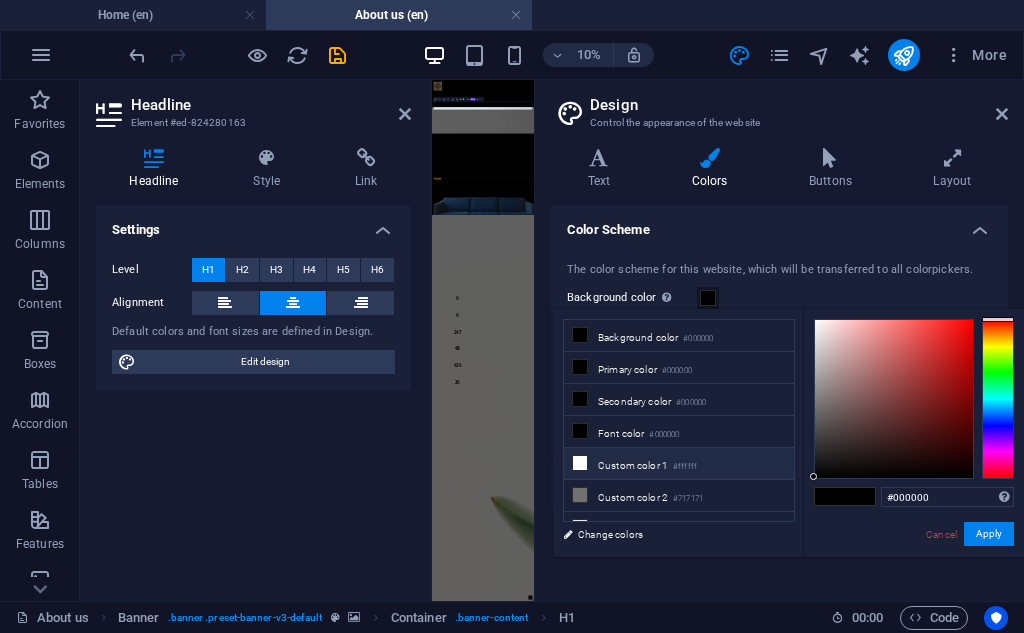 click on "Custom color 1
#ffffff" at bounding box center [679, 464] 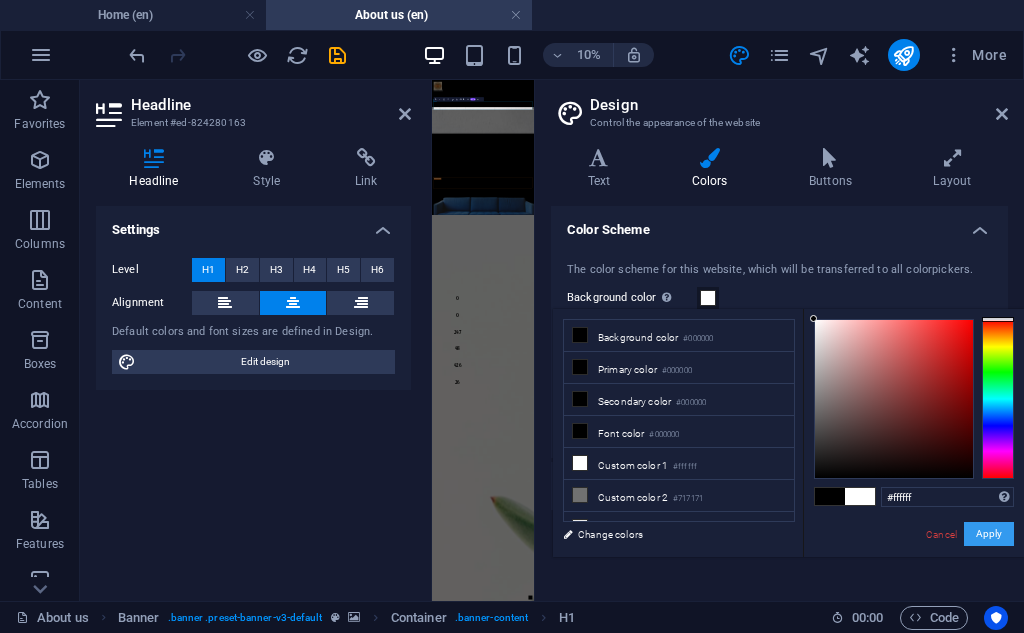 click on "Apply" at bounding box center (989, 534) 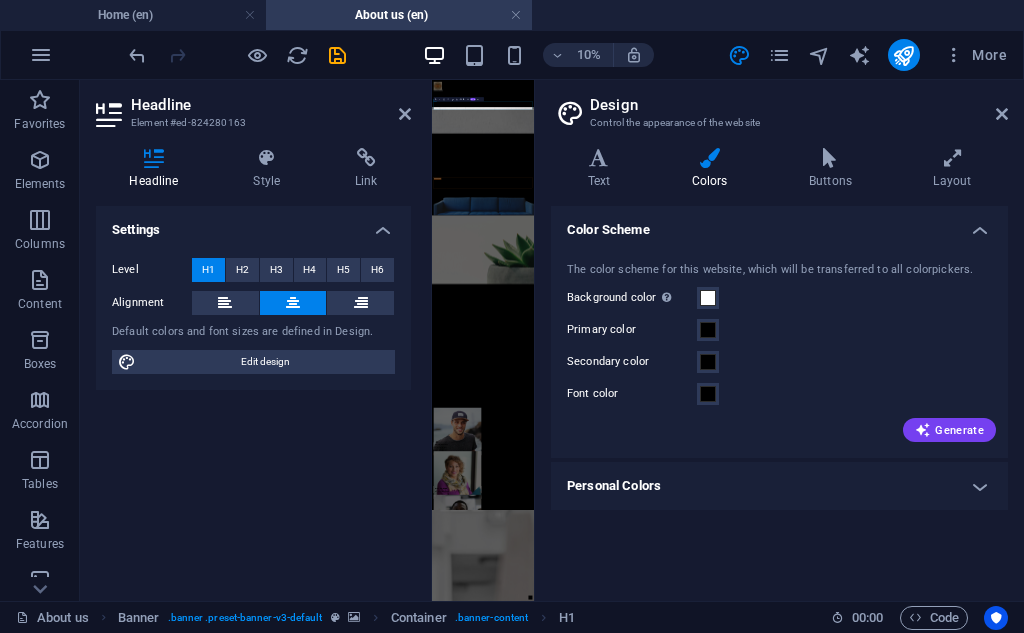 click on "Design Control the appearance of the website Variants  Text  Colors  Buttons  Layout Text Standard Bold Links Font color Font Arsenal Font size 1.1 rem px Line height 1.6 Font weight To display the font weight correctly, it may need to be enabled.  Manage Fonts Thin, 100 Extra-light, 200 Light, 300 Regular, 400 Medium, 500 Semi-bold, 600 Bold, 700 Extra-bold, 800 Black, 900 Letter spacing 0 rem px Font style Text transform Tt TT tt Text align Font weight To display the font weight correctly, it may need to be enabled.  Manage Fonts Thin, 100 Extra-light, 200 Light, 300 Regular, 400 Medium, 500 Semi-bold, 600 Bold, 700 Extra-bold, 800 Black, 900 Default Hover / Active Font color Font color Decoration Decoration Transition duration 0.5 s Transition function Ease Ease In Ease Out Ease In/Ease Out Linear Headlines All H1 / Textlogo H2 H3 H4 H5 H6 Font color Font Arsenal Line height 1.5 Font weight To display the font weight correctly, it may need to be enabled.  Manage Fonts Thin, 100 Extra-light, 200 Light, 300" at bounding box center (779, 340) 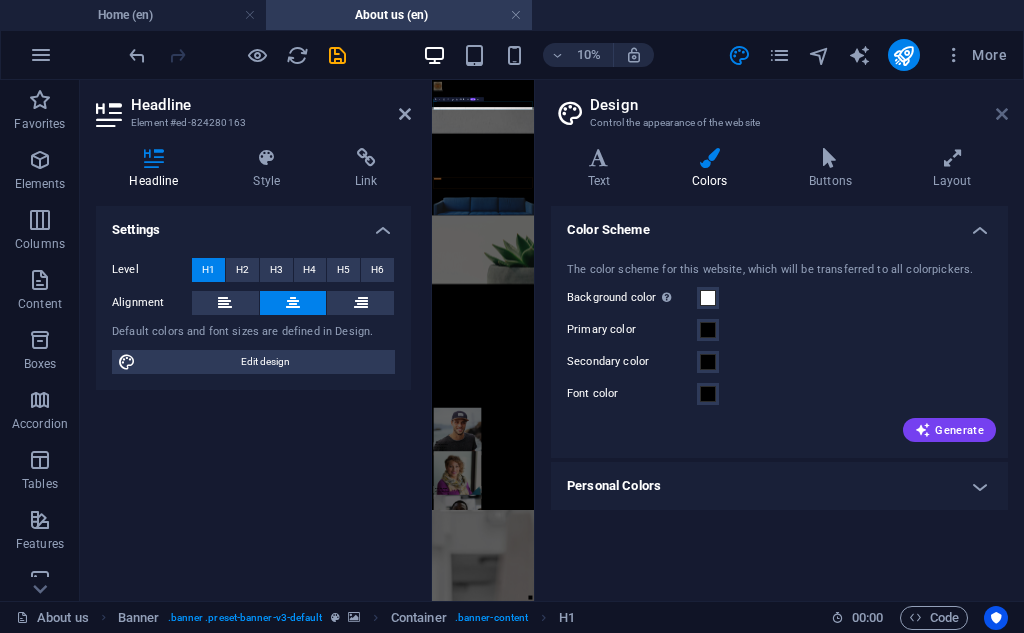 click at bounding box center (1002, 114) 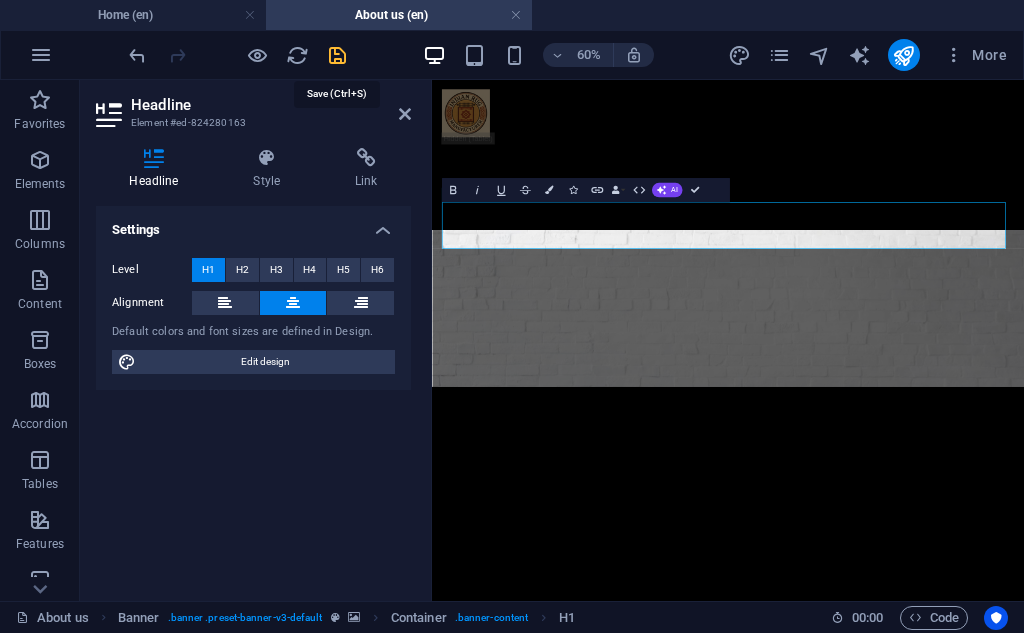 click at bounding box center [337, 55] 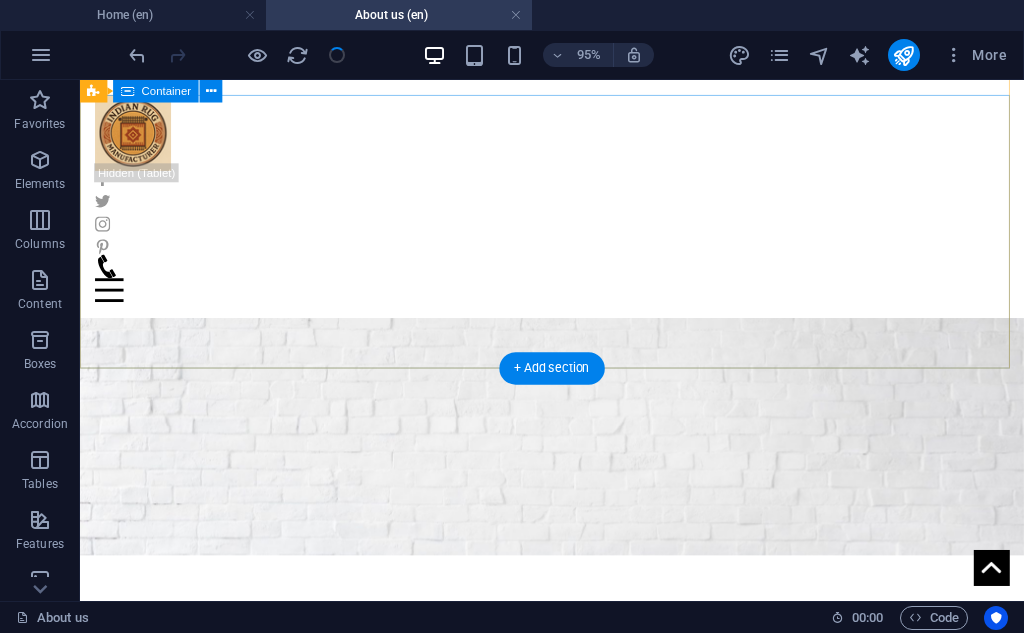 scroll, scrollTop: 0, scrollLeft: 0, axis: both 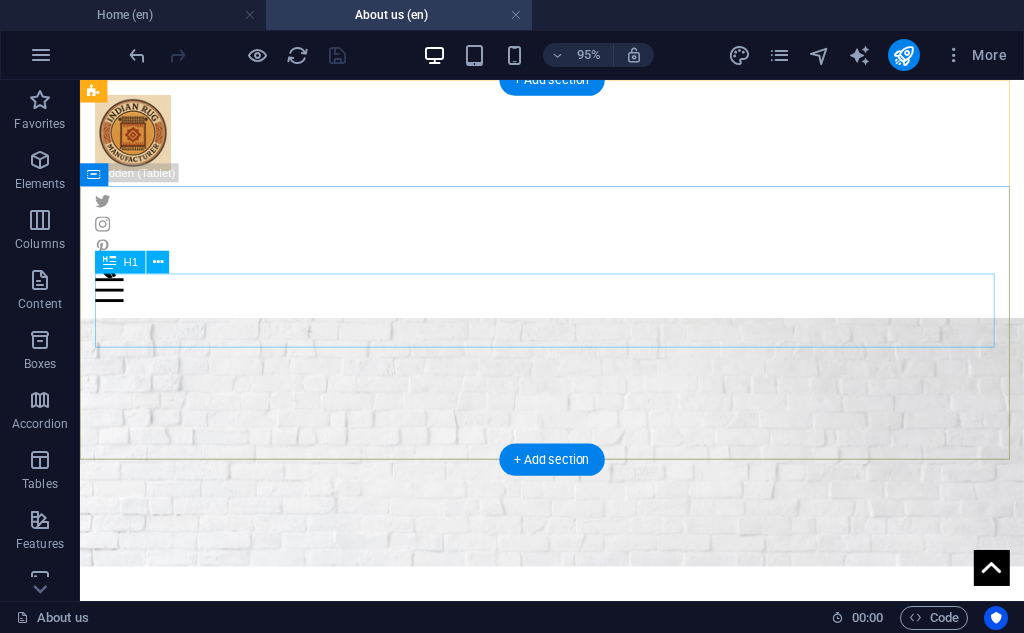 click on "About Handmade" at bounding box center (577, 711) 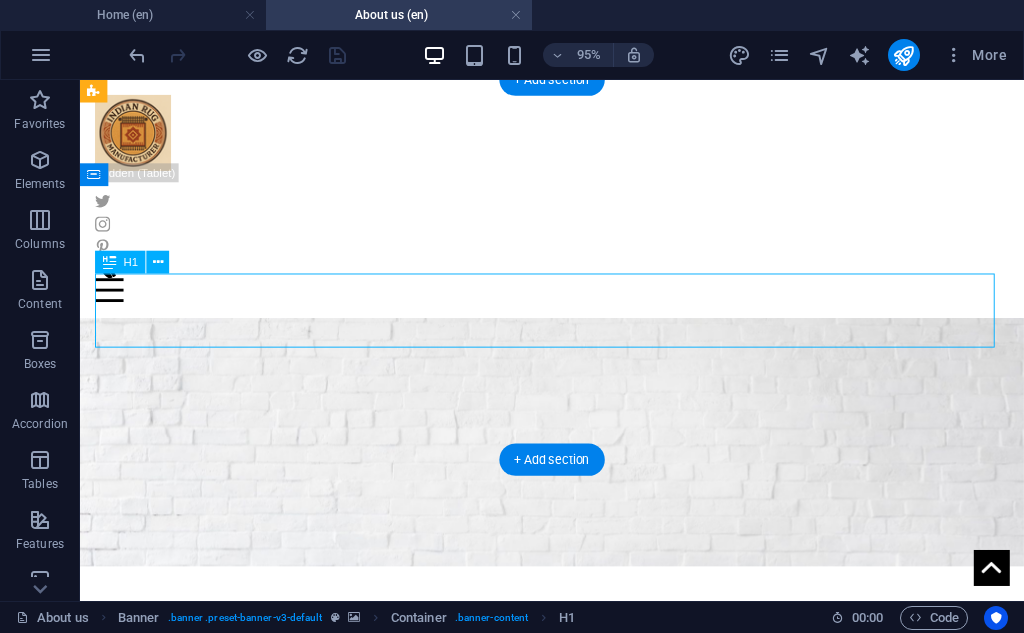click on "About Handmade" at bounding box center [577, 711] 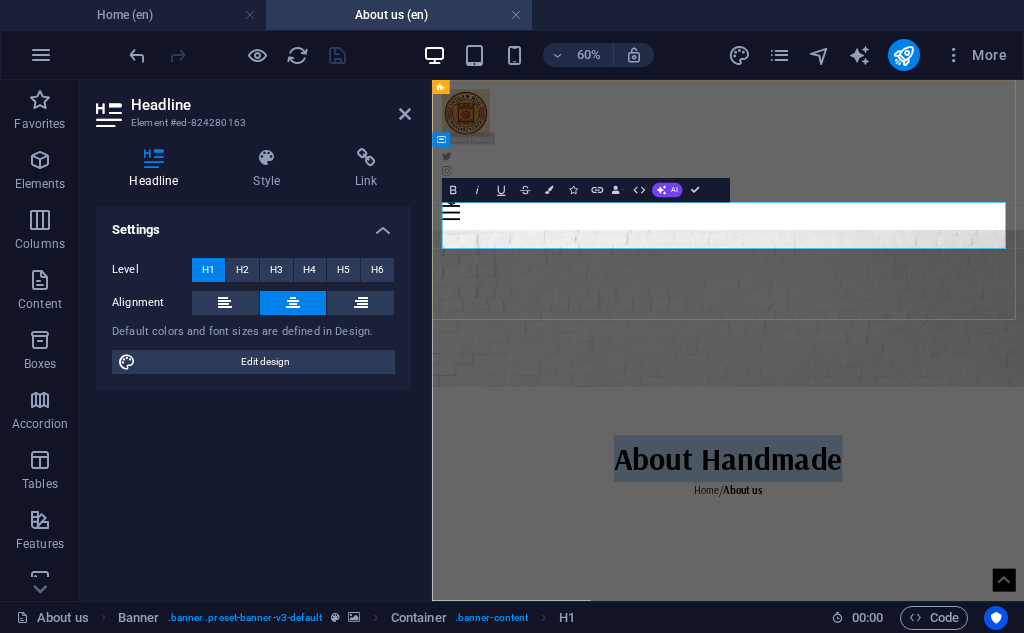 click on "About Handmade" at bounding box center (925, 711) 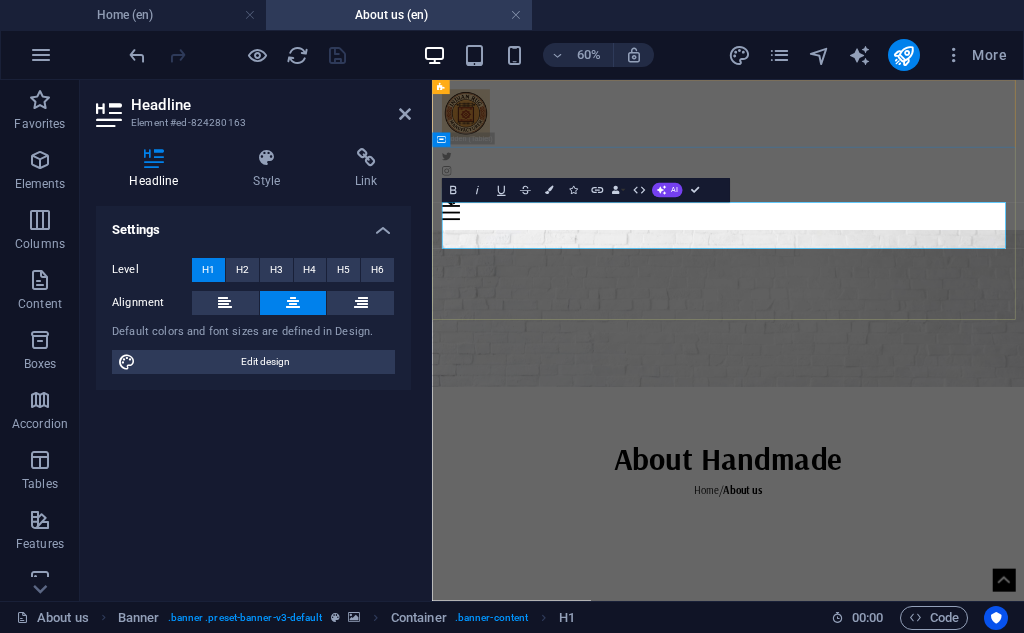 type 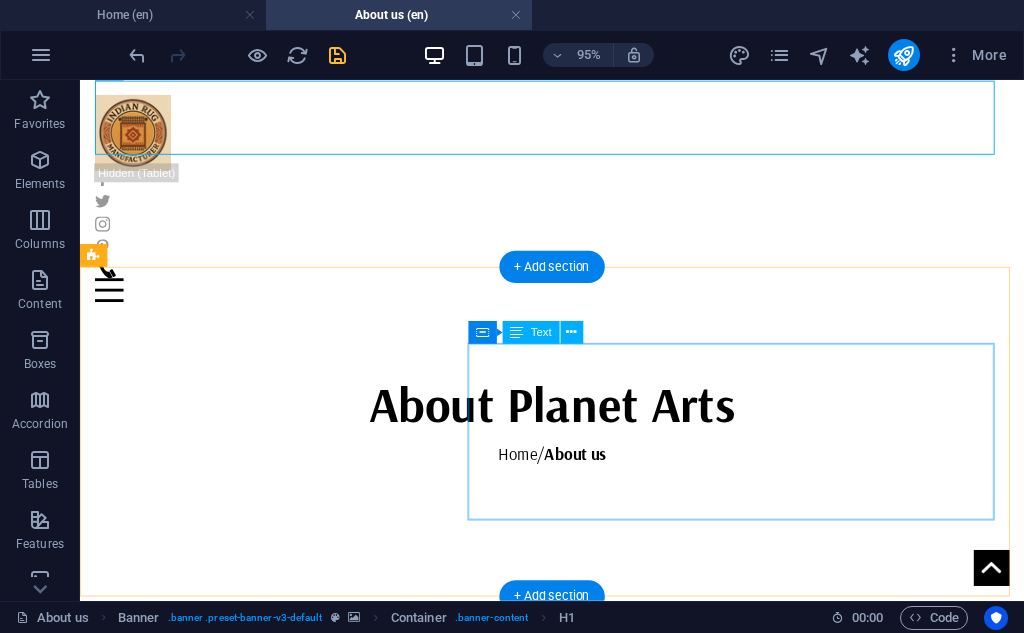 scroll, scrollTop: 333, scrollLeft: 0, axis: vertical 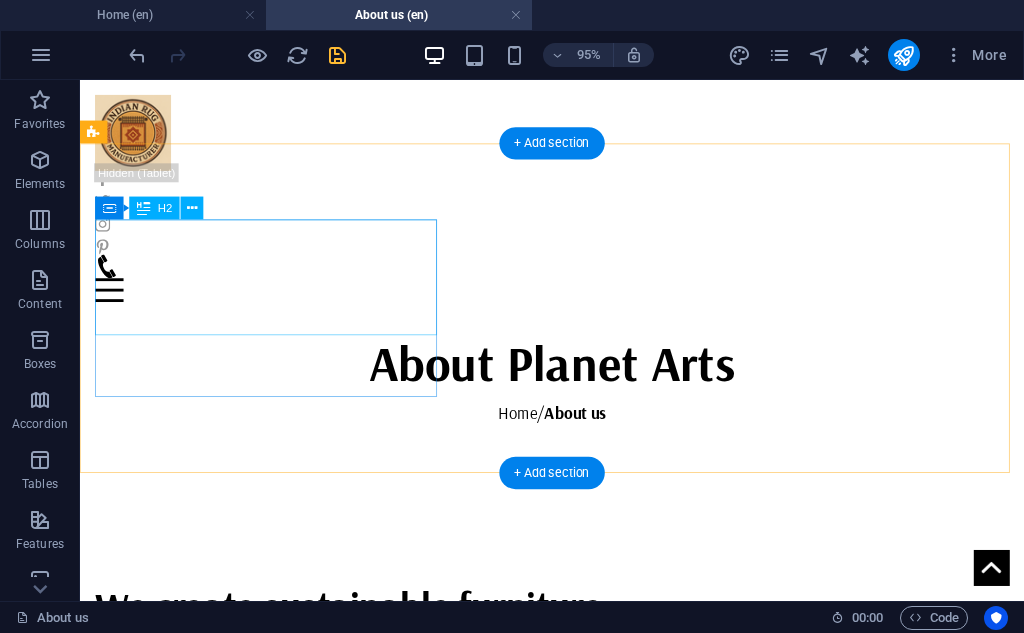 click on "We create sustainable furniture" at bounding box center [577, 633] 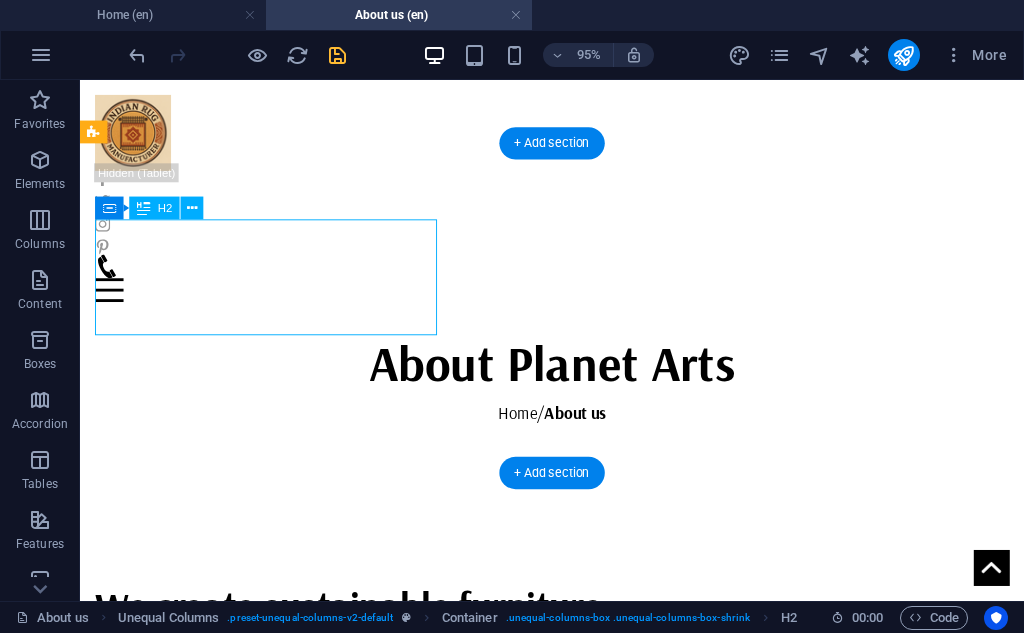 click on "We create sustainable furniture" at bounding box center (577, 633) 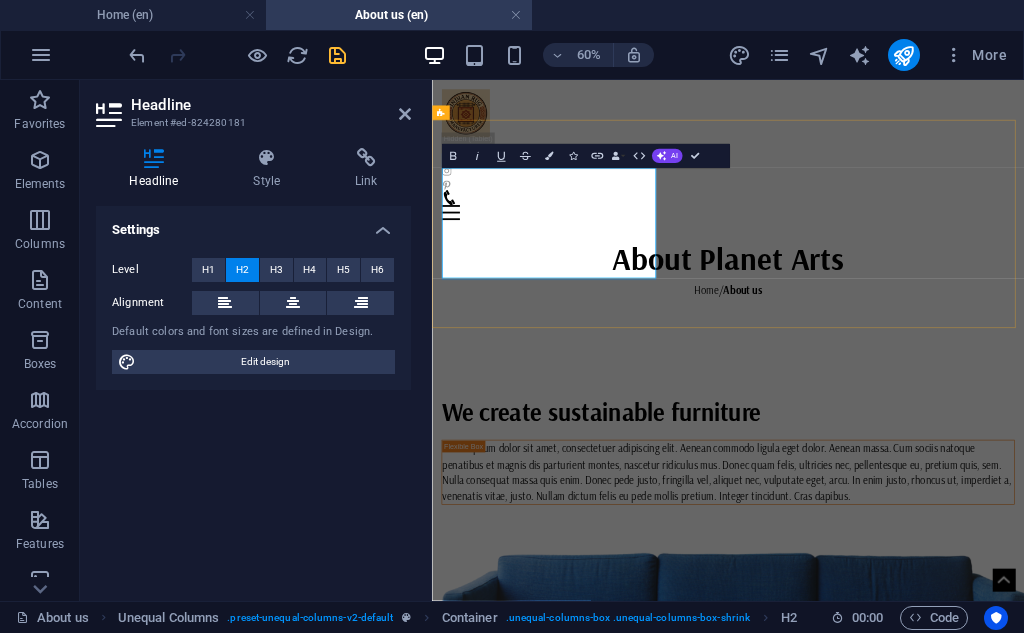 click on "We create sustainable furniture" at bounding box center [925, 633] 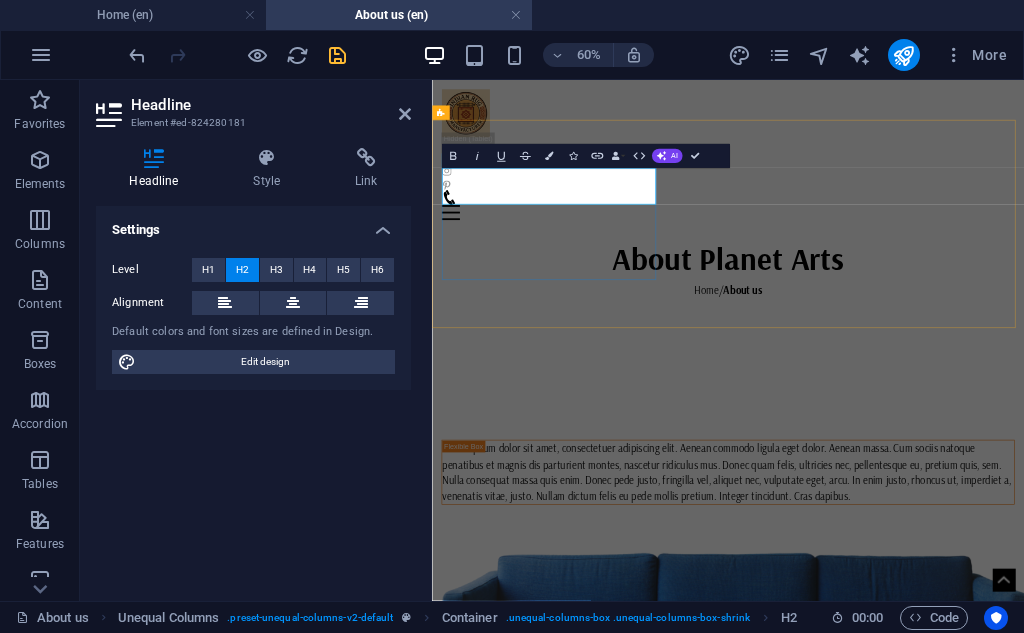type 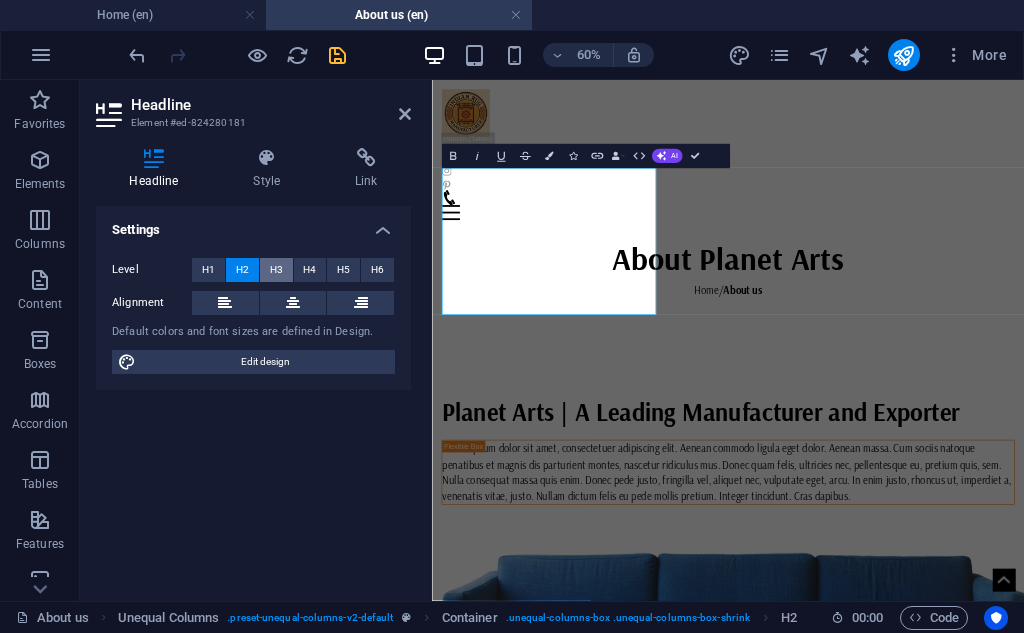 click on "H3" at bounding box center [276, 270] 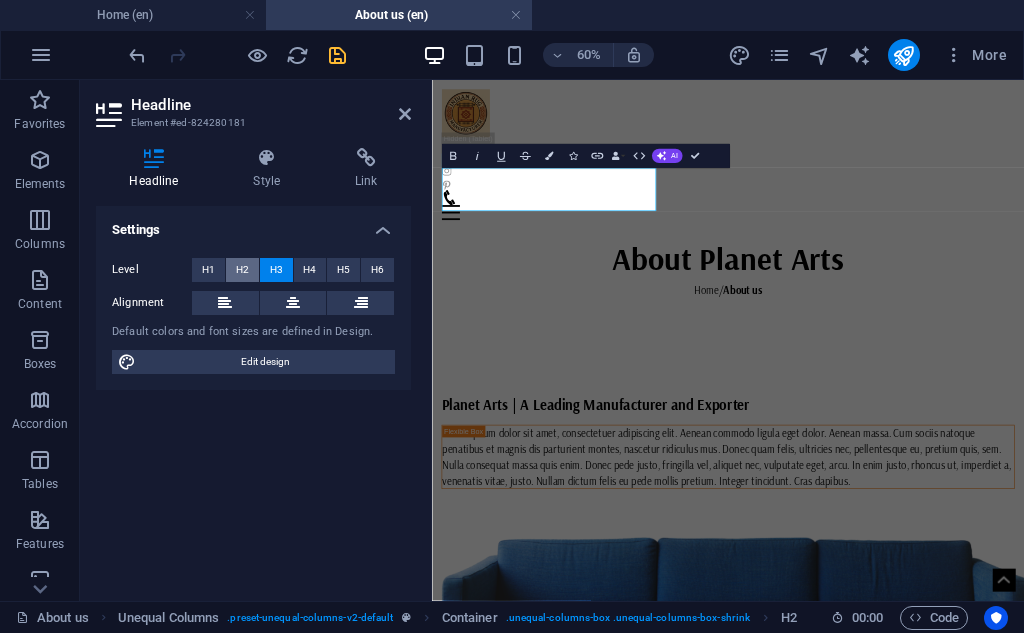 click on "H2" at bounding box center [242, 270] 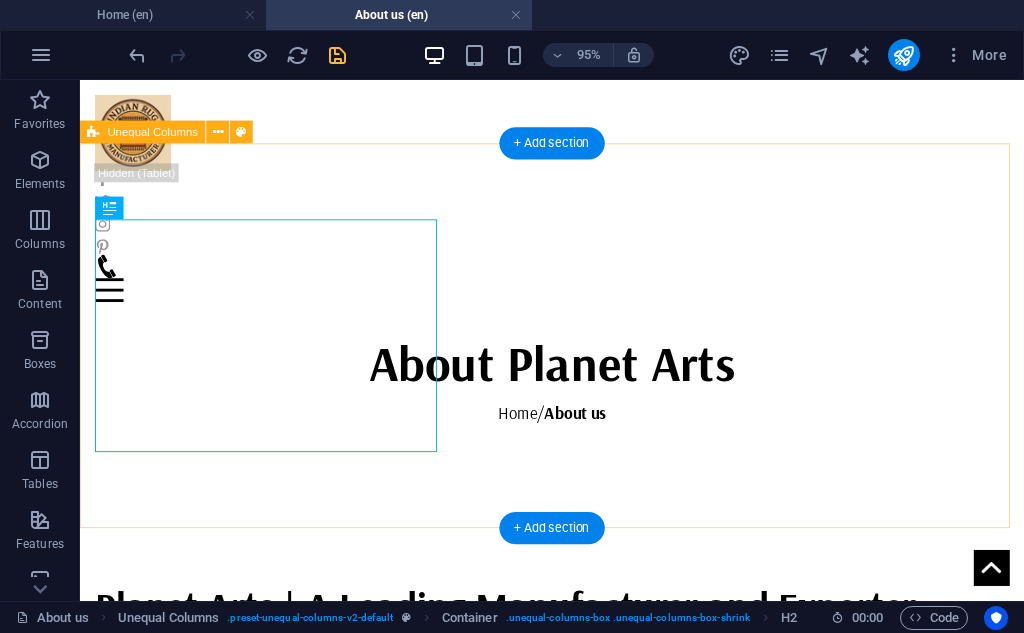 click on "Planet Arts | A Leading Manufacturer and Exporter Lorem ipsum dolor sit amet, consectetuer adipiscing elit. Aenean commodo ligula eget dolor. Aenean massa. Cum sociis natoque penatibus et magnis dis parturient montes, nascetur ridiculus mus. Donec quam felis, ultricies nec, pellentesque eu, pretium quis, sem. Nulla consequat massa quis enim. Donec pede justo, fringilla vel, aliquet nec, vulputate eget, arcu. In enim justo, rhoncus ut, imperdiet a, venenatis vitae, justo. Nullam dictum felis eu pede mollis pretium. Integer tincidunt. Cras dapibus." at bounding box center [577, 695] 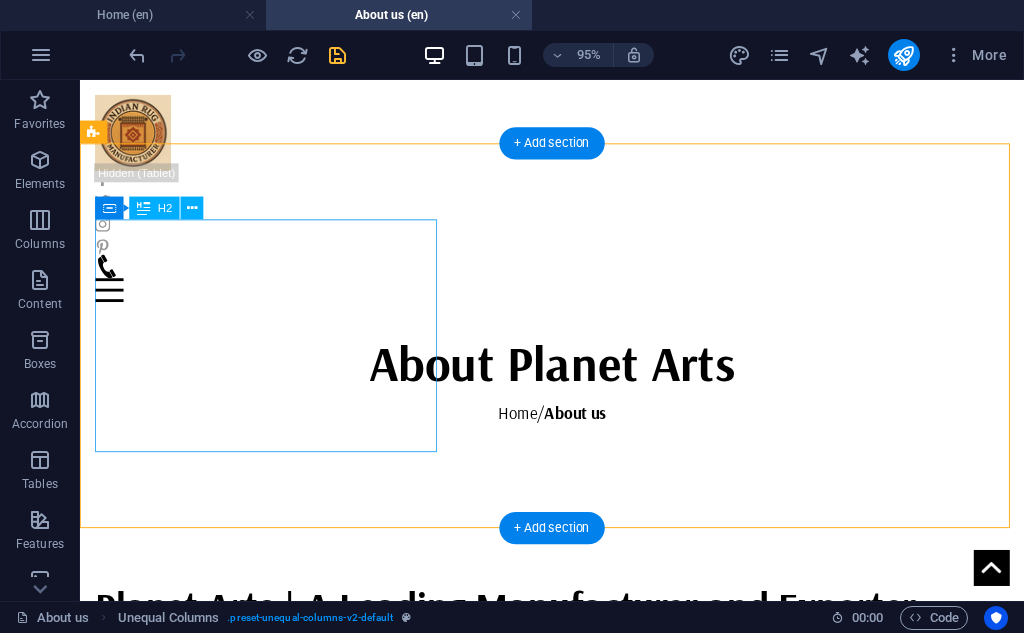 click on "Planet Arts | A Leading Manufacturer and Exporter" at bounding box center (577, 633) 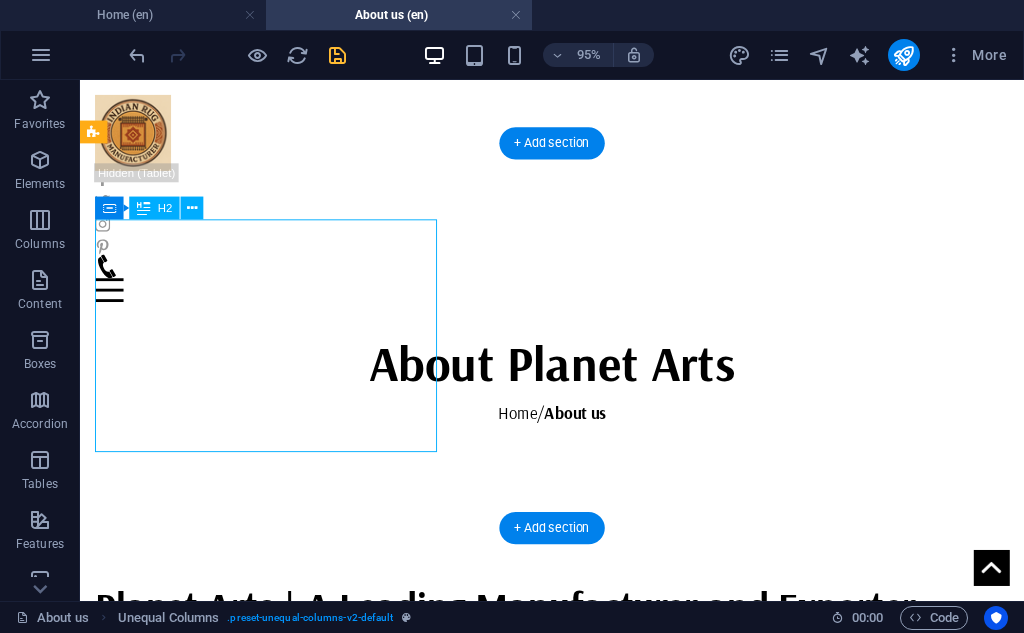 click on "Planet Arts | A Leading Manufacturer and Exporter" at bounding box center (577, 633) 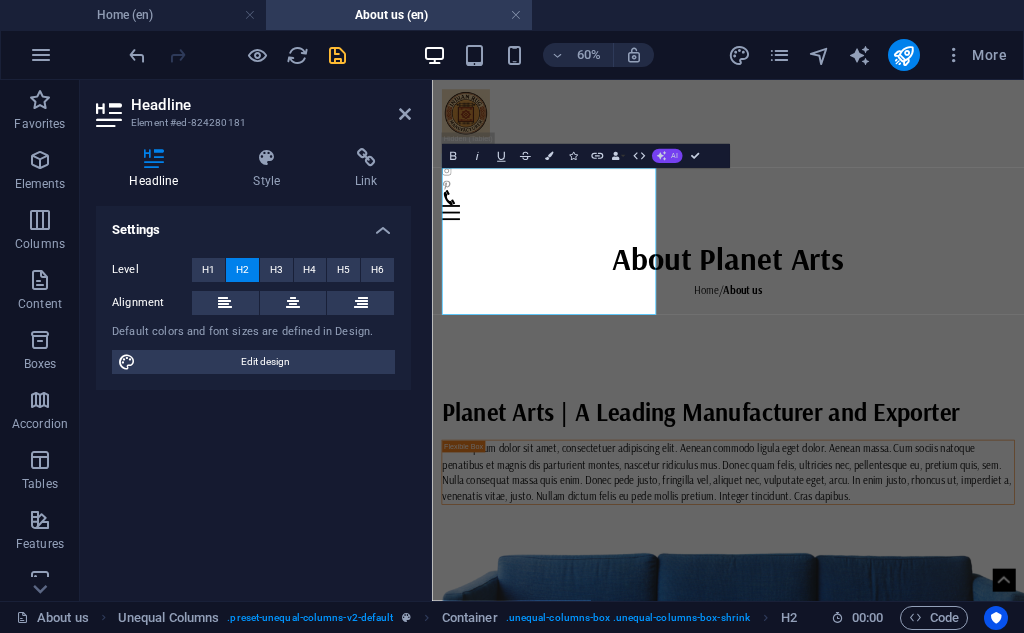 click 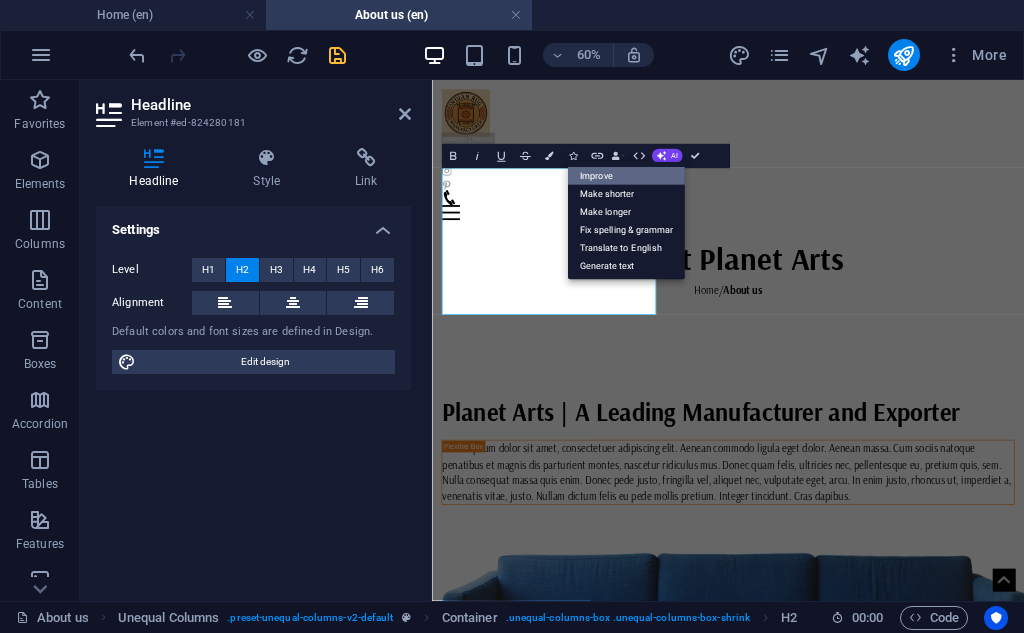 click on "Improve" at bounding box center [626, 176] 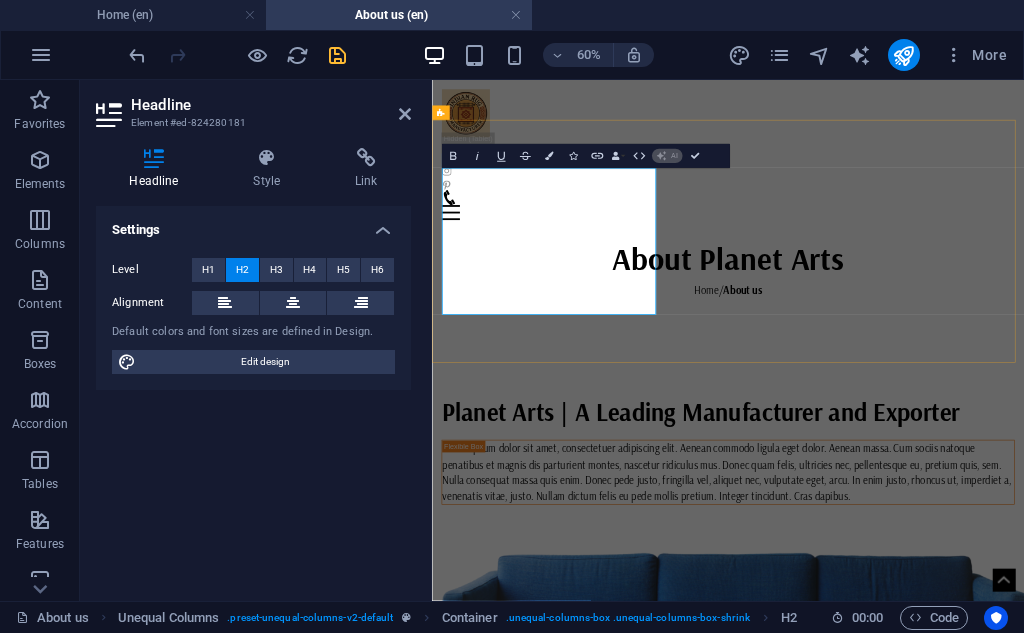 type 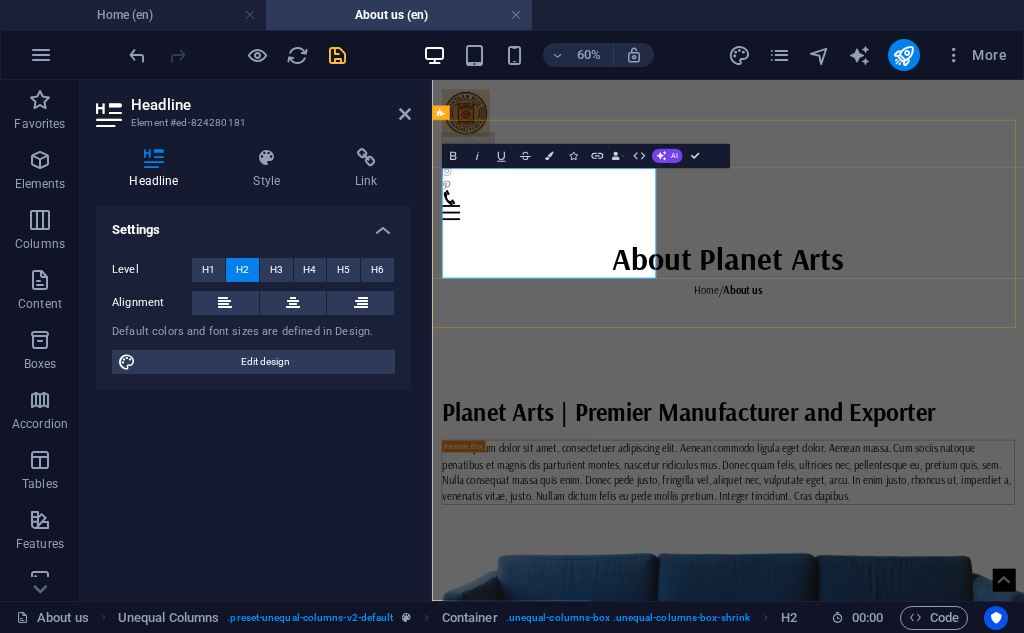 click on "Planet Arts | Premier Manufacturer and Exporter" at bounding box center [925, 633] 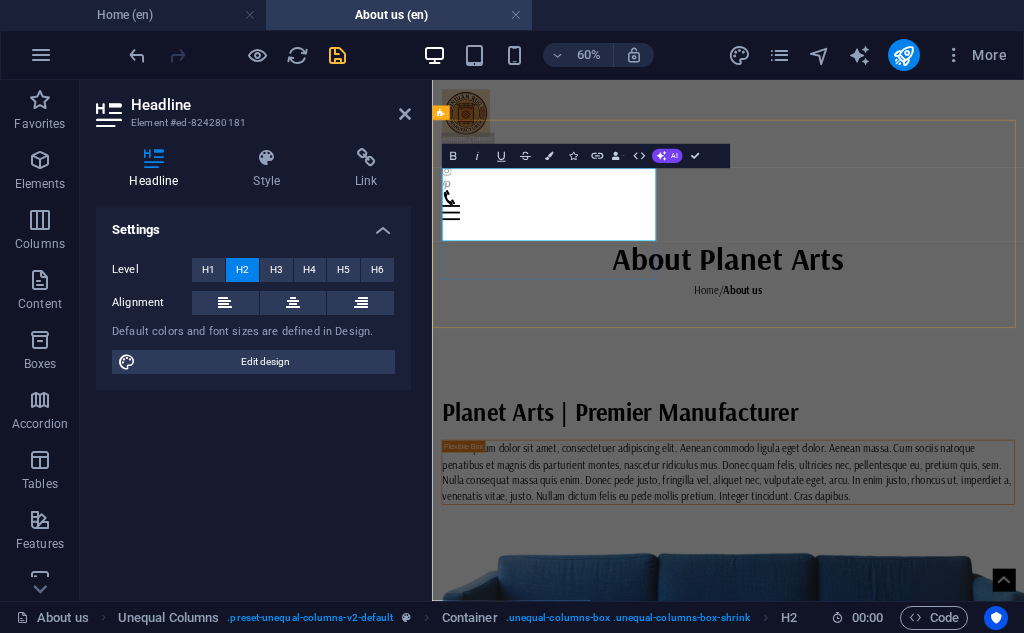 click on "Planet Arts | Premier Manufacturer" at bounding box center (925, 633) 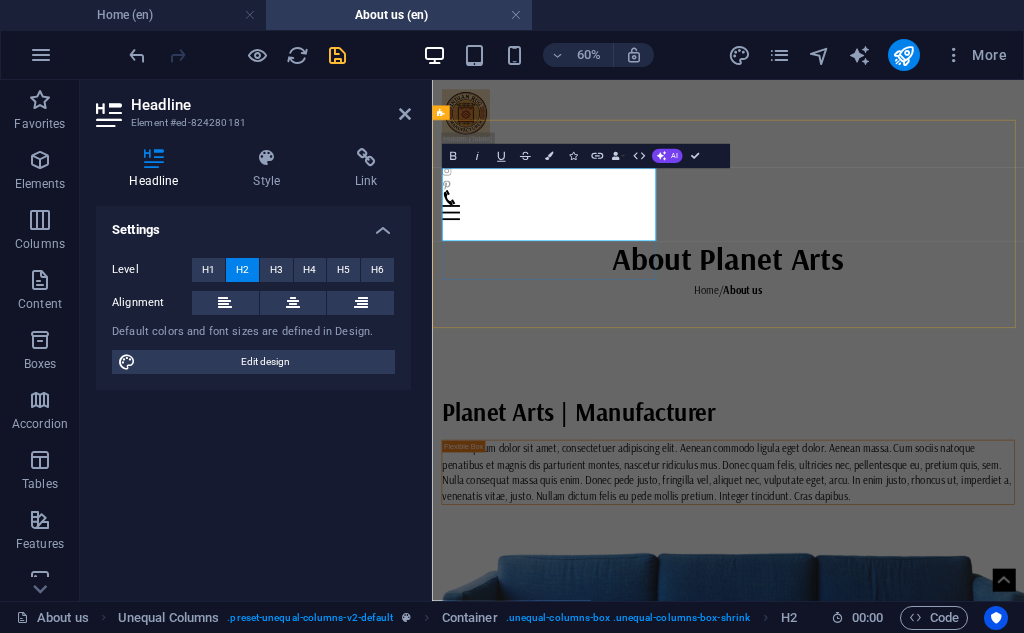 click on "Planet Arts | Manufacturer" at bounding box center (925, 633) 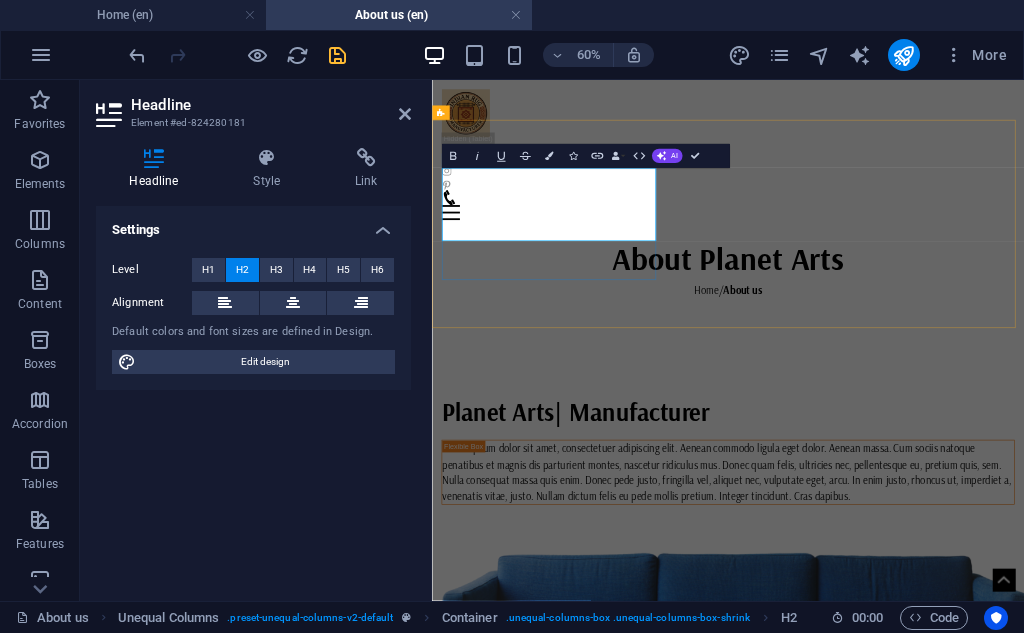 click on "Planet Arts| Manufacturer" at bounding box center [925, 633] 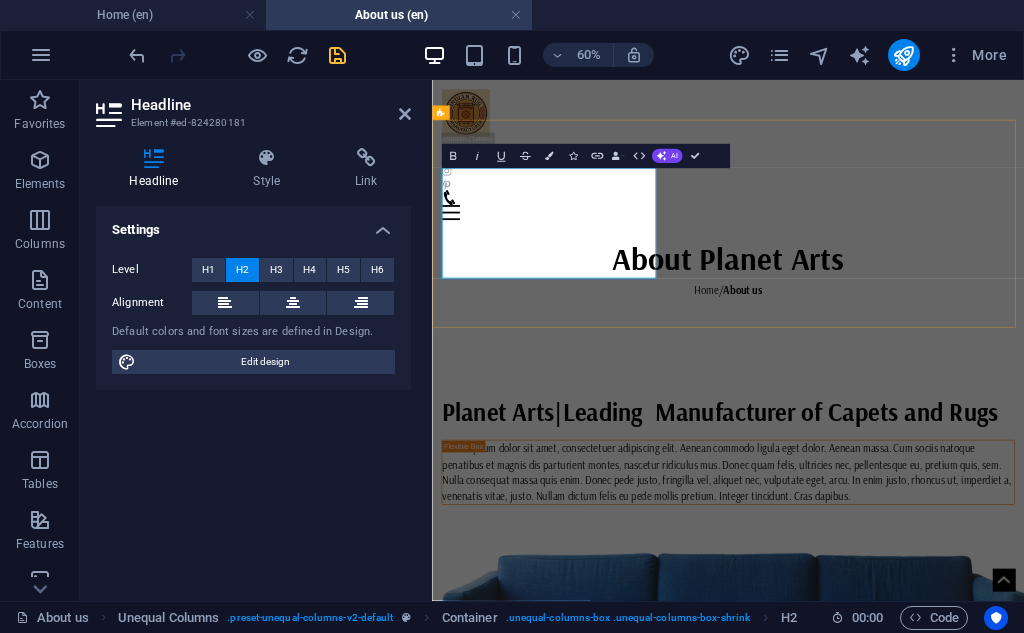 click on "Planet Arts|Leading  Manufacturer of Capets and Rugs" at bounding box center [925, 633] 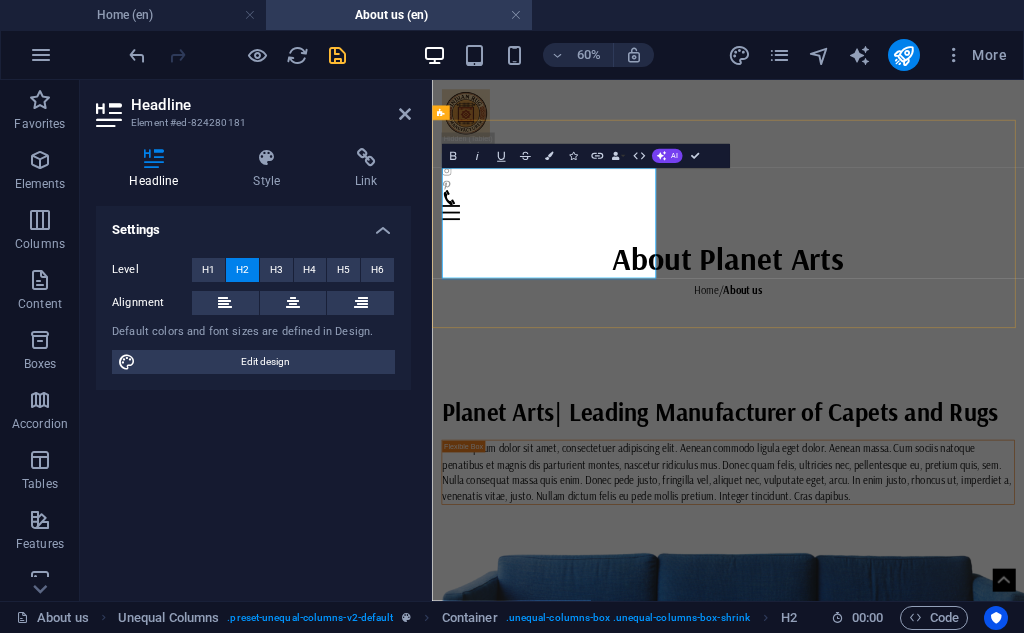 click on "Planet Arts| Leading  Manufacturer of Capets and Rugs" at bounding box center (925, 633) 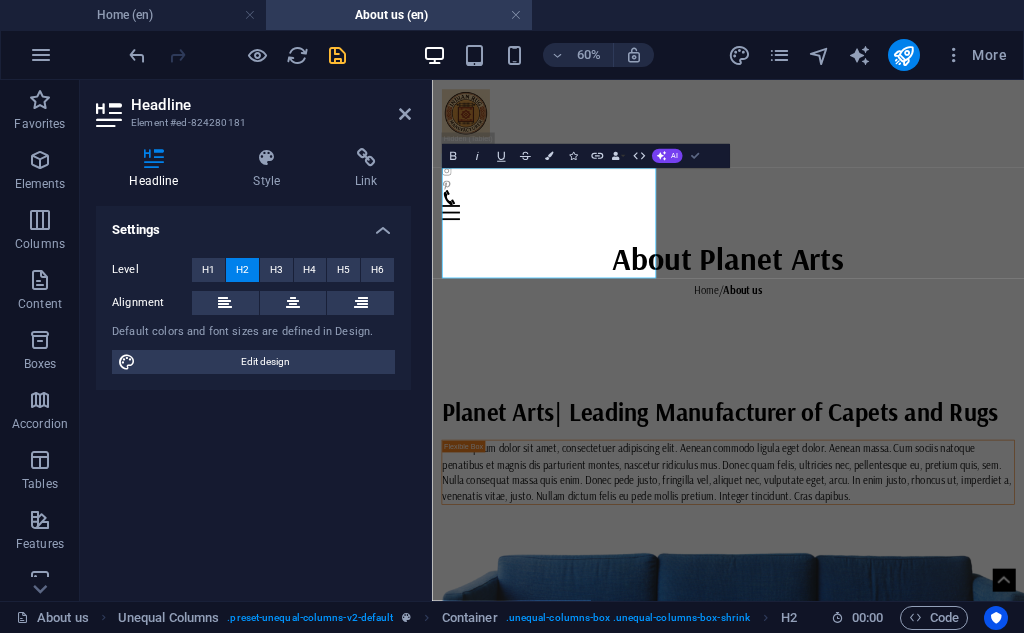 drag, startPoint x: 688, startPoint y: 149, endPoint x: 639, endPoint y: 71, distance: 92.11406 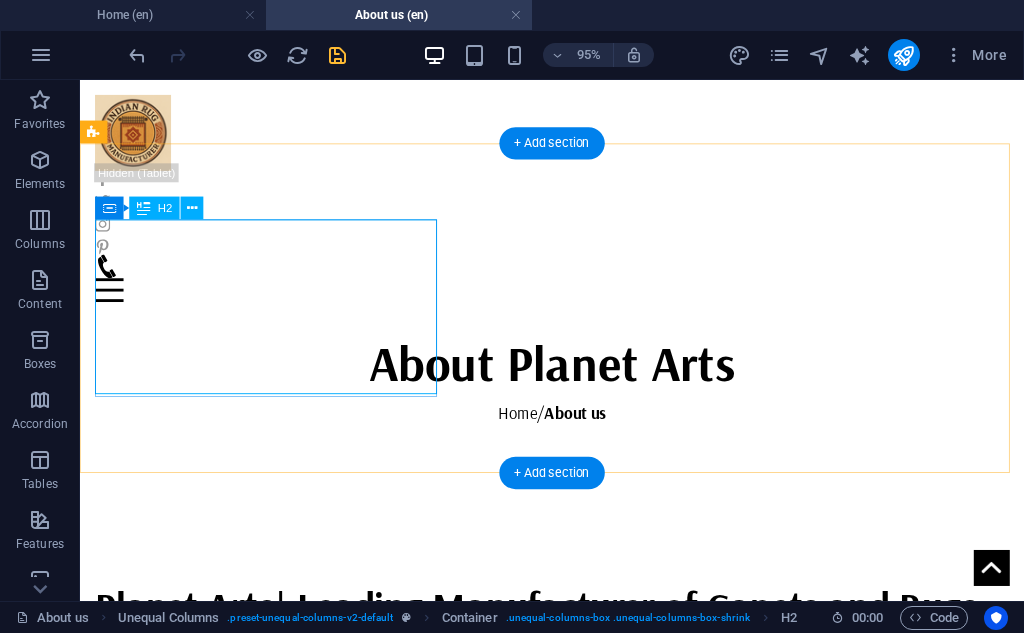 click on "Planet Arts| Leading  Manufacturer of Capets and Rugs" at bounding box center (577, 633) 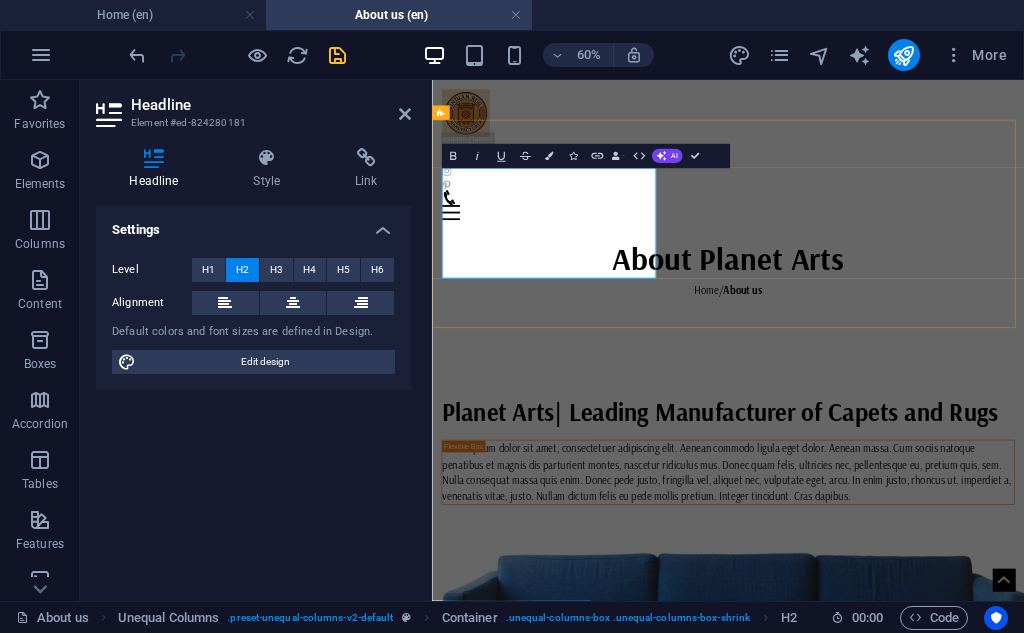 click on "Planet Arts| Leading  Manufacturer of Capets and Rugs" at bounding box center [925, 633] 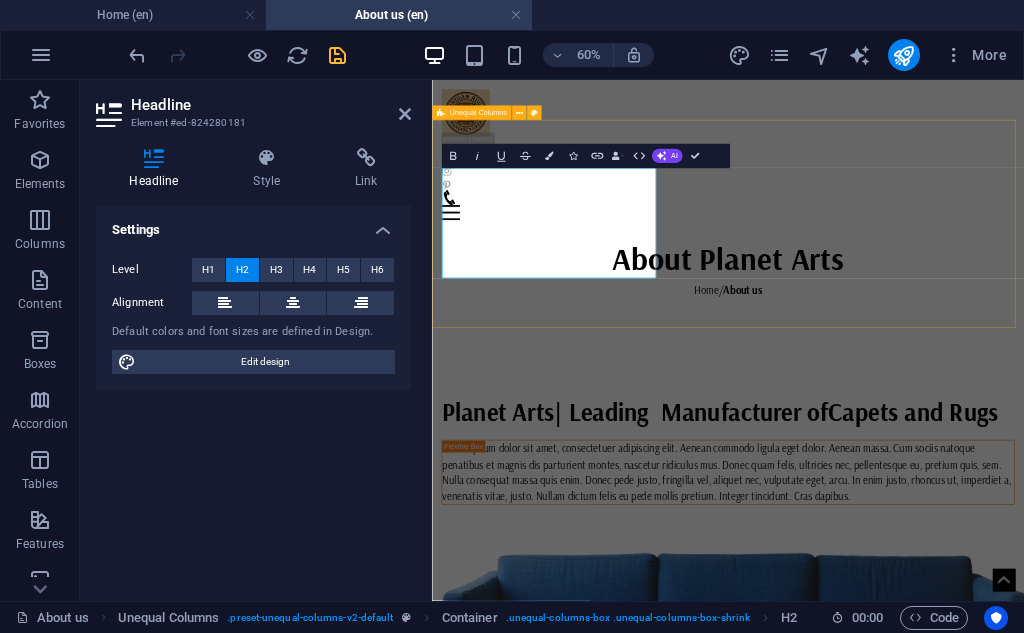 type 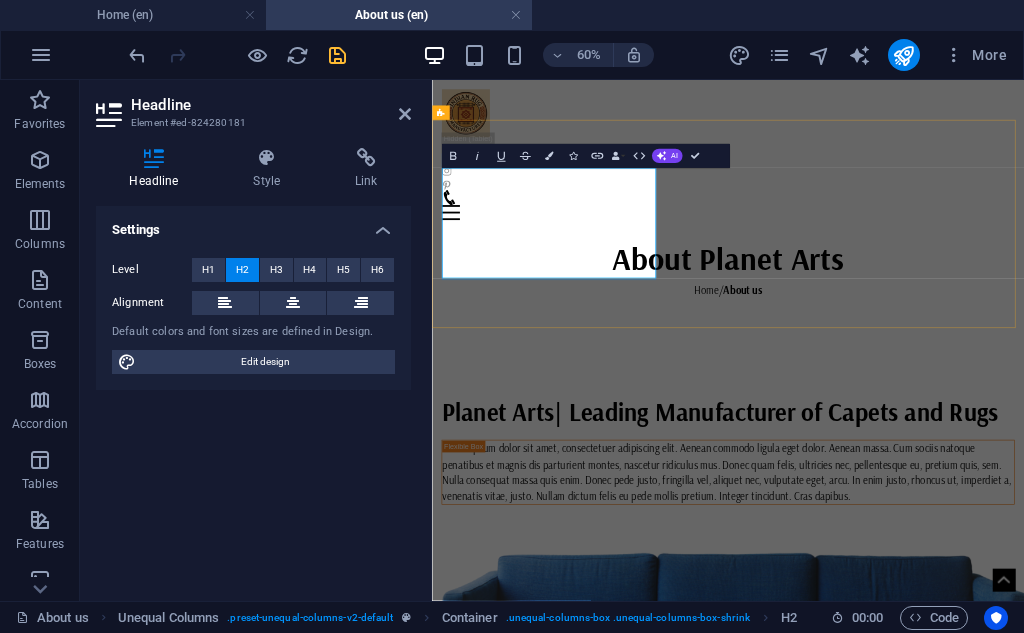 click on "Planet Arts| Leading  Manufacturer of Capets and Rugs" at bounding box center [925, 633] 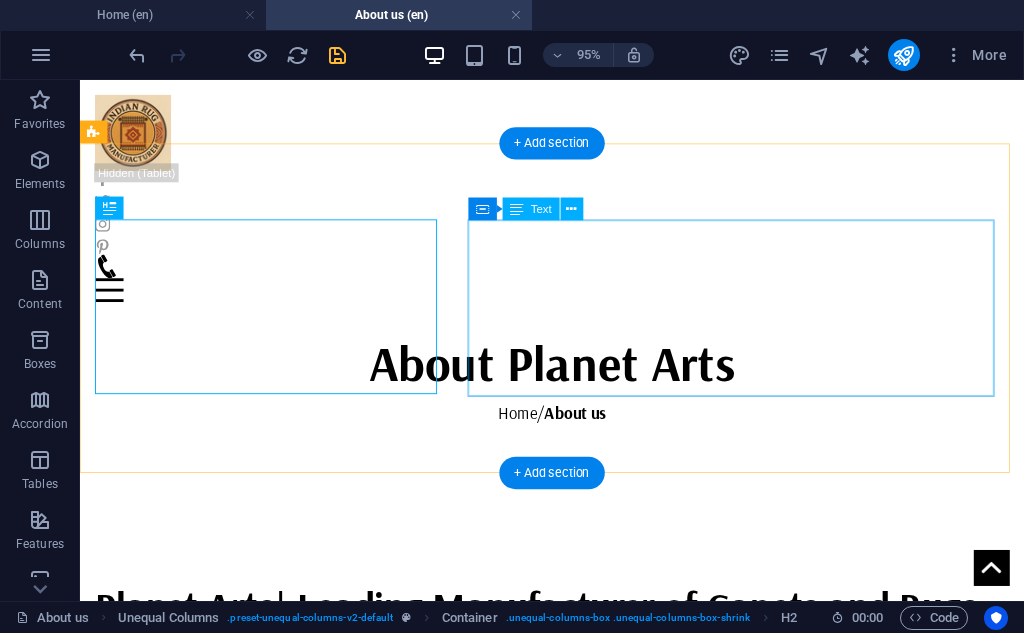 click on "Lorem ipsum dolor sit amet, consectetuer adipiscing elit. Aenean commodo ligula eget dolor. Aenean massa. Cum sociis natoque penatibus et magnis dis parturient montes, nascetur ridiculus mus. Donec quam felis, ultricies nec, pellentesque eu, pretium quis, sem. Nulla consequat massa quis enim. Donec pede justo, fringilla vel, aliquet nec, vulputate eget, arcu. In enim justo, rhoncus ut, imperdiet a, venenatis vitae, justo. Nullam dictum felis eu pede mollis pretium. Integer tincidunt. Cras dapibus." at bounding box center (577, 734) 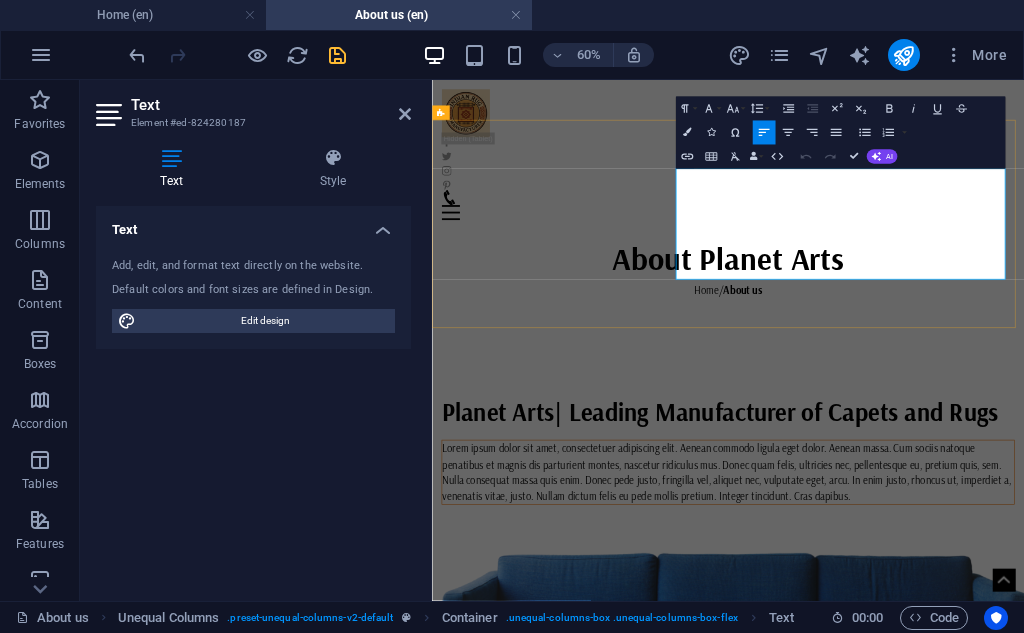 click on "Lorem ipsum dolor sit amet, consectetuer adipiscing elit. Aenean commodo ligula eget dolor. Aenean massa. Cum sociis natoque penatibus et magnis dis parturient montes, nascetur ridiculus mus. Donec quam felis, ultricies nec, pellentesque eu, pretium quis, sem. Nulla consequat massa quis enim. Donec pede justo, fringilla vel, aliquet nec, vulputate eget, arcu. In enim justo, rhoncus ut, imperdiet a, venenatis vitae, justo. Nullam dictum felis eu pede mollis pretium. Integer tincidunt. Cras dapibus." at bounding box center (925, 734) 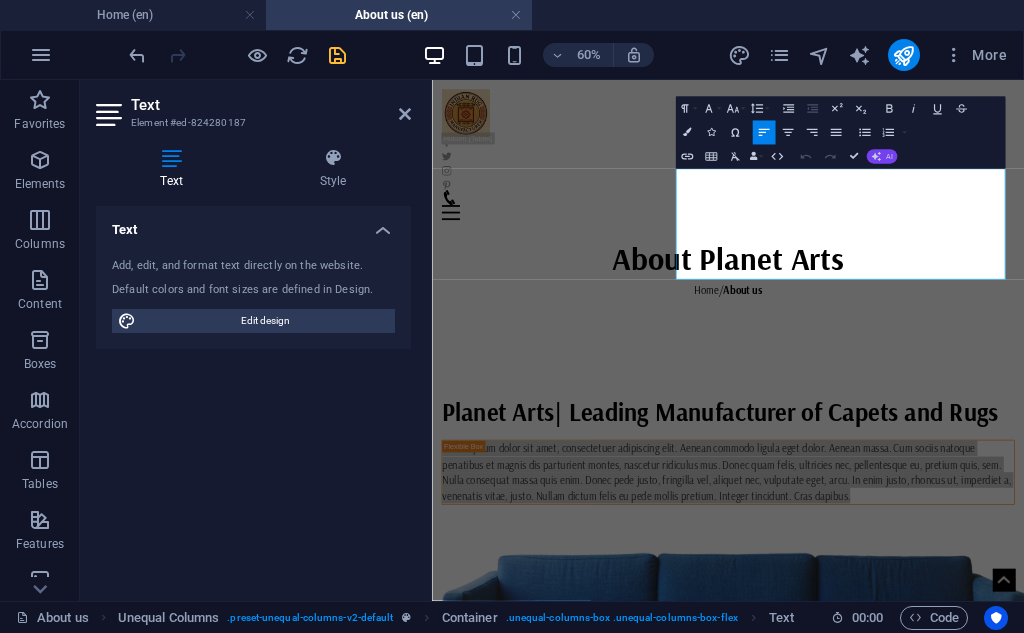 click 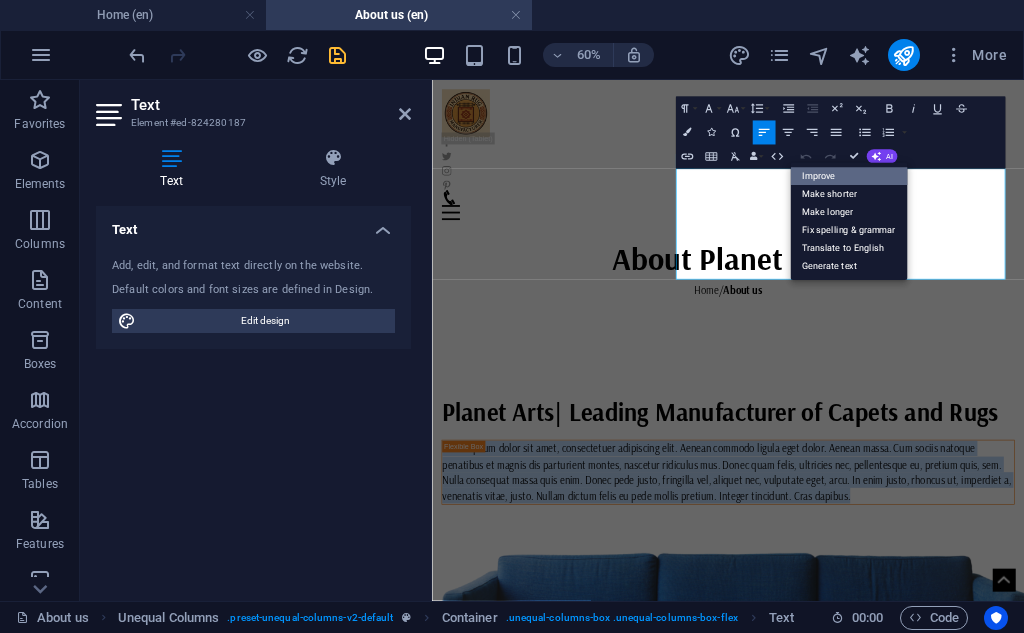 click on "Improve" at bounding box center (848, 176) 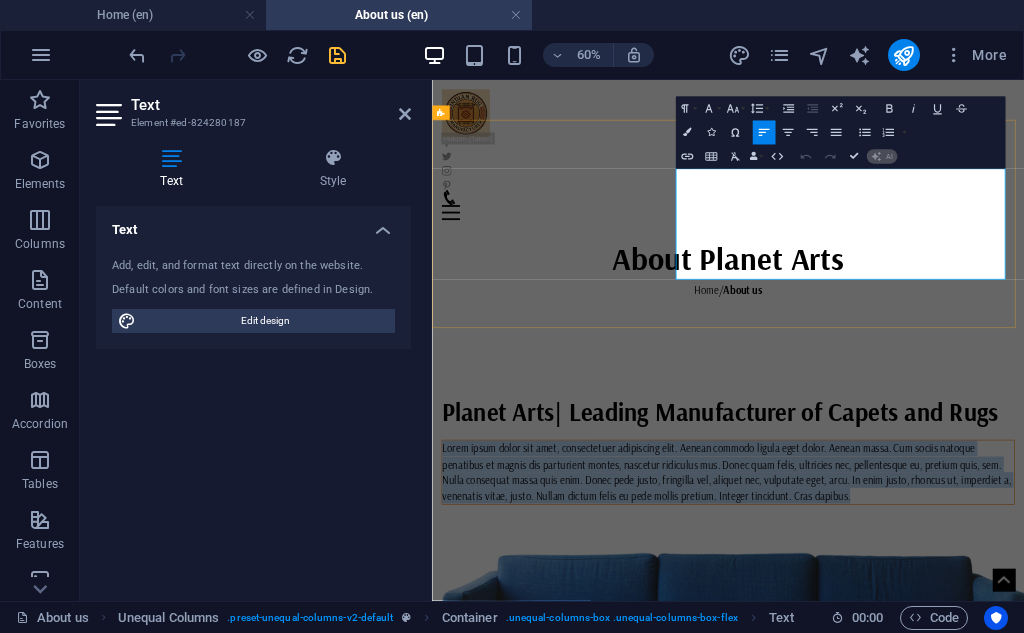 type 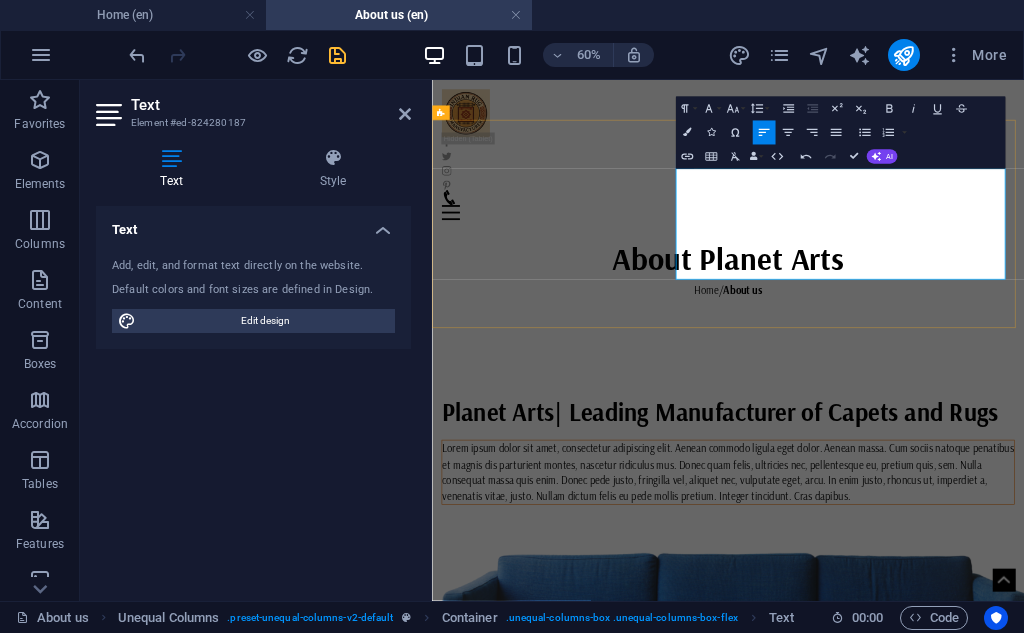click on "Lorem ipsum dolor sit amet, consectetur adipiscing elit. Aenean commodo ligula eget dolor. Aenean massa. Cum sociis natoque penatibus et magnis dis parturient montes, nascetur ridiculus mus. Donec quam felis, ultricies nec, pellentesque eu, pretium quis, sem. Nulla consequat massa quis enim. Donec pede justo, fringilla vel, aliquet nec, vulputate eget, arcu. In enim justo, rhoncus ut, imperdiet a, venenatis vitae, justo. Nullam dictum felis eu pede mollis pretium. Integer tincidunt. Cras dapibus." at bounding box center [925, 734] 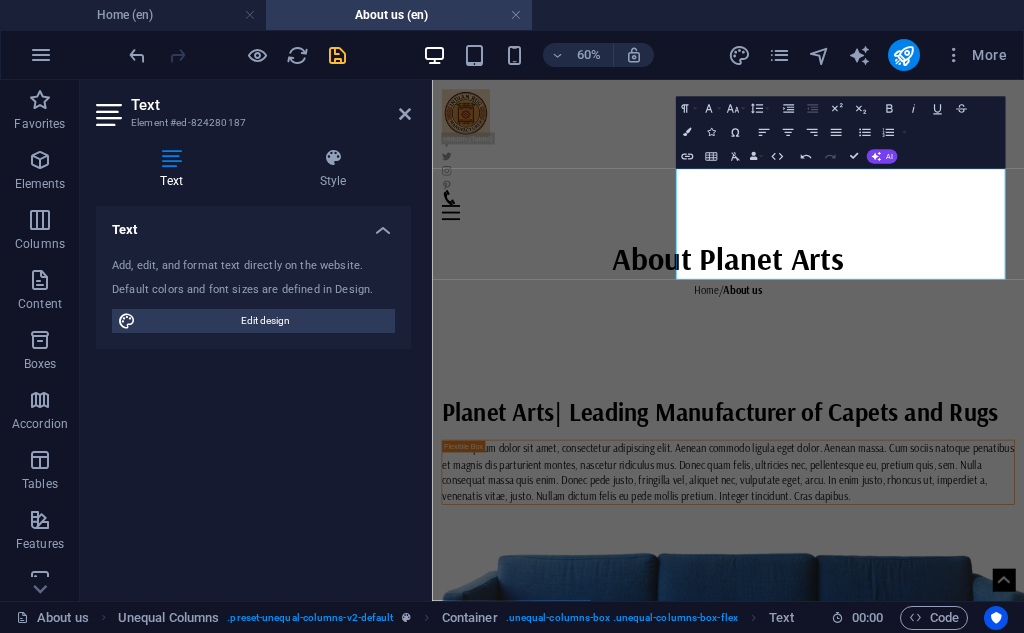 drag, startPoint x: 850, startPoint y: 84, endPoint x: 1226, endPoint y: 626, distance: 659.6514 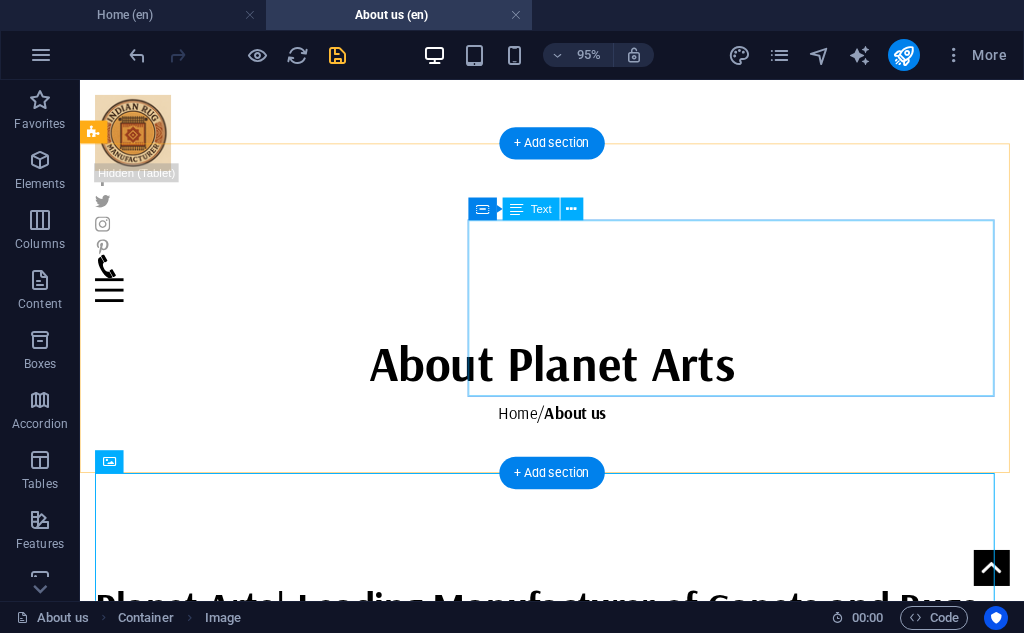 click on "Lorem ipsum dolor sit amet, consectetur adipiscing elit. Aenean commodo ligula eget dolor. Aenean massa. Cum sociis natoque penatibus et magnis dis parturient montes, nascetur ridiculus mus. Donec quam felis, ultricies nec, pellentesque eu, pretium quis, sem. Nulla consequat massa quis enim. Donec pede justo, fringilla vel, aliquet nec, vulputate eget, arcu. In enim justo, rhoncus ut, imperdiet a, venenatis vitae, justo. Nullam dictum felis eu pede mollis pretium. Integer tincidunt. Cras dapibus." at bounding box center (577, 734) 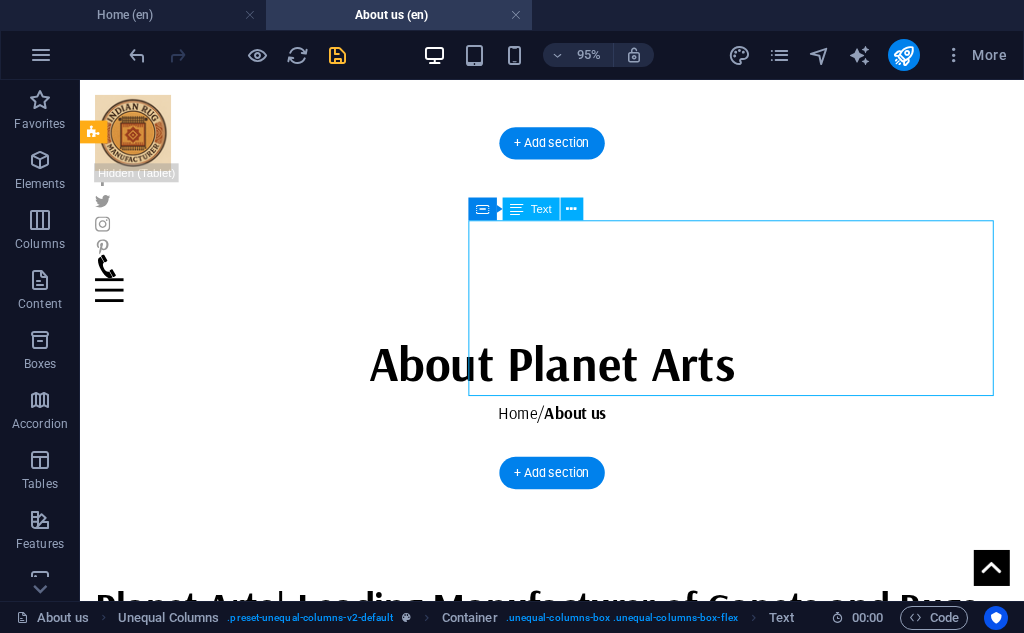 click on "Lorem ipsum dolor sit amet, consectetur adipiscing elit. Aenean commodo ligula eget dolor. Aenean massa. Cum sociis natoque penatibus et magnis dis parturient montes, nascetur ridiculus mus. Donec quam felis, ultricies nec, pellentesque eu, pretium quis, sem. Nulla consequat massa quis enim. Donec pede justo, fringilla vel, aliquet nec, vulputate eget, arcu. In enim justo, rhoncus ut, imperdiet a, venenatis vitae, justo. Nullam dictum felis eu pede mollis pretium. Integer tincidunt. Cras dapibus." at bounding box center (577, 734) 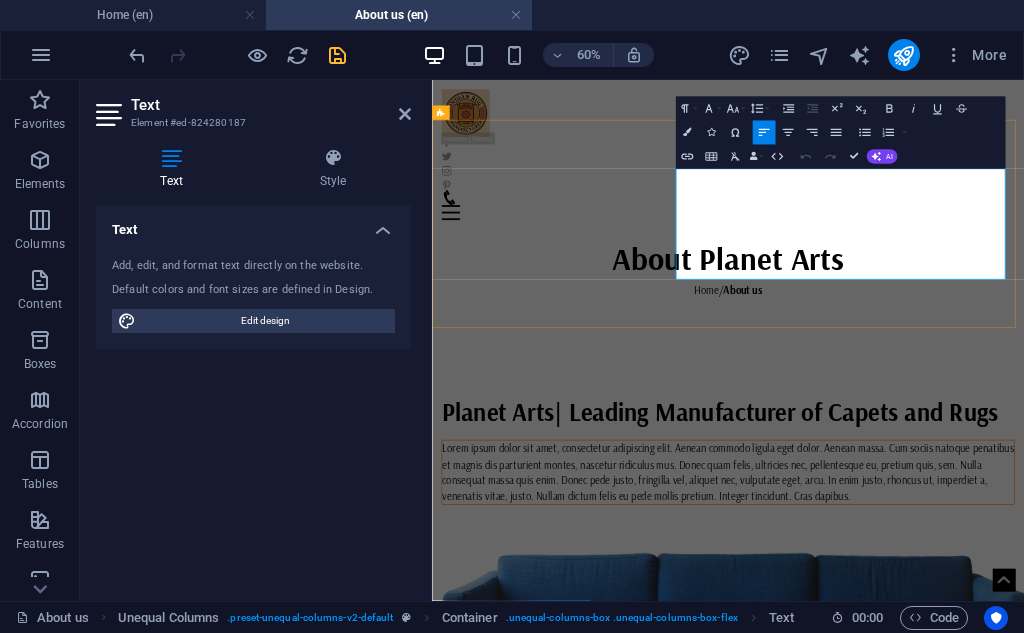 click on "Lorem ipsum dolor sit amet, consectetur adipiscing elit. Aenean commodo ligula eget dolor. Aenean massa. Cum sociis natoque penatibus et magnis dis parturient montes, nascetur ridiculus mus. Donec quam felis, ultricies nec, pellentesque eu, pretium quis, sem. Nulla consequat massa quis enim. Donec pede justo, fringilla vel, aliquet nec, vulputate eget, arcu. In enim justo, rhoncus ut, imperdiet a, venenatis vitae, justo. Nullam dictum felis eu pede mollis pretium. Integer tincidunt. Cras dapibus." at bounding box center [925, 734] 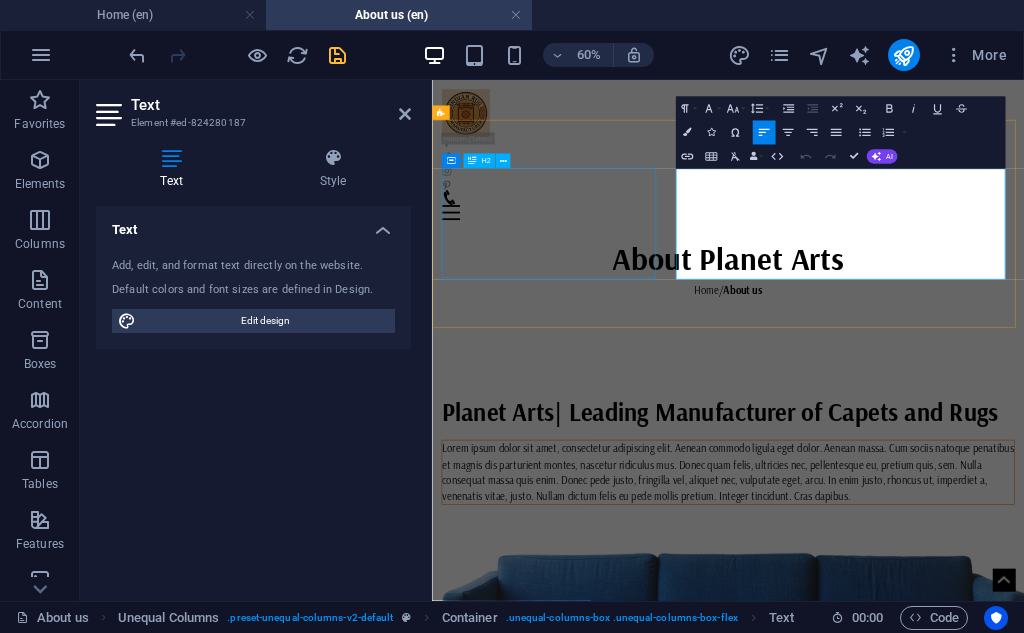 drag, startPoint x: 700, startPoint y: 348, endPoint x: 970, endPoint y: 249, distance: 287.57782 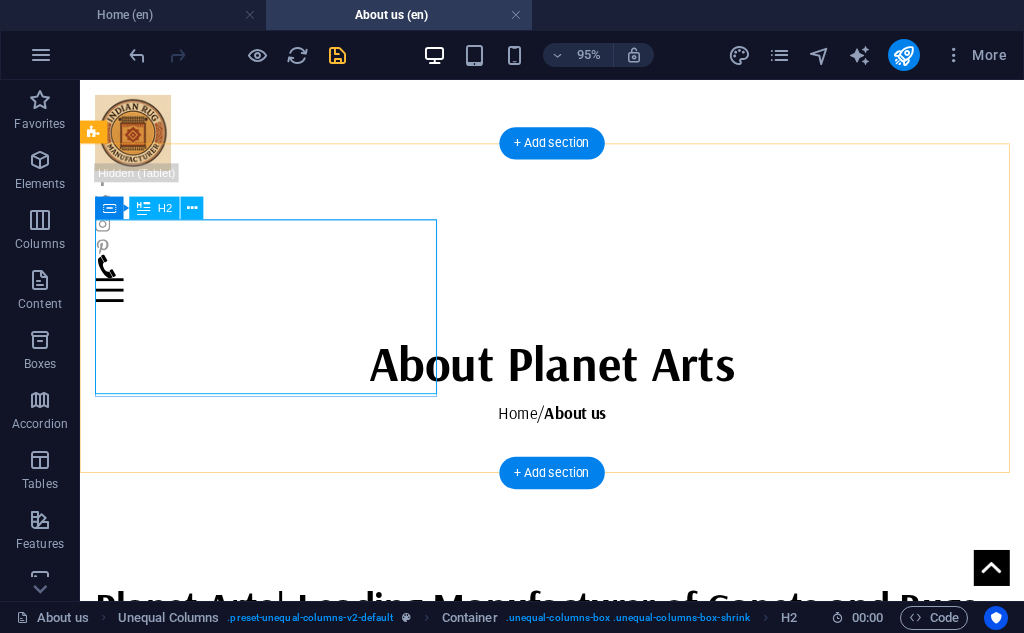 click on "Planet Arts| Leading Manufacturer of Capets and Rugs" at bounding box center (577, 633) 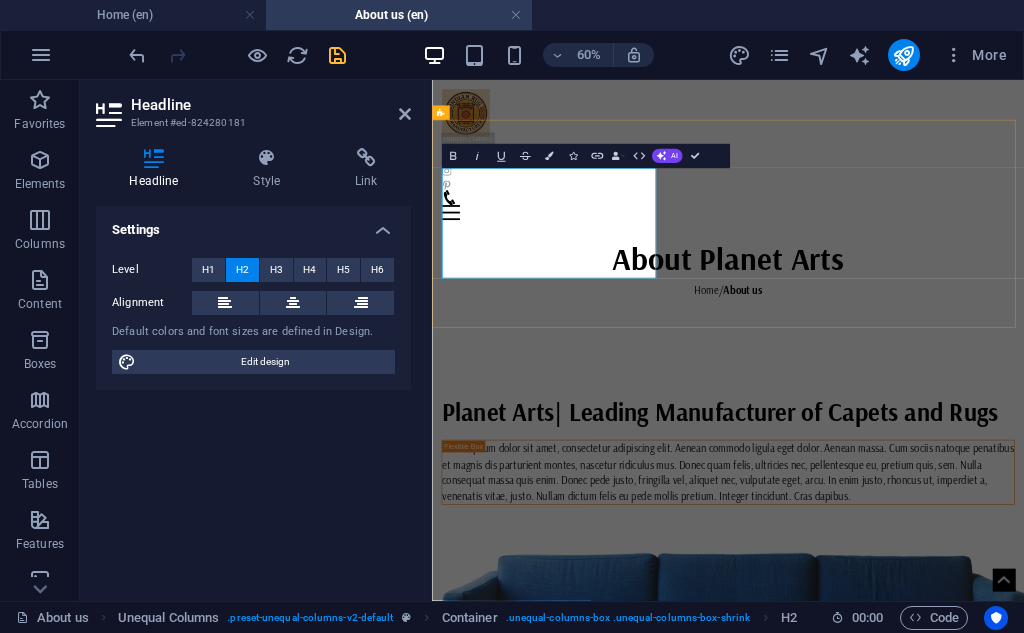 click on "Planet Arts| Leading Manufacturer of Capets and Rugs" at bounding box center (925, 633) 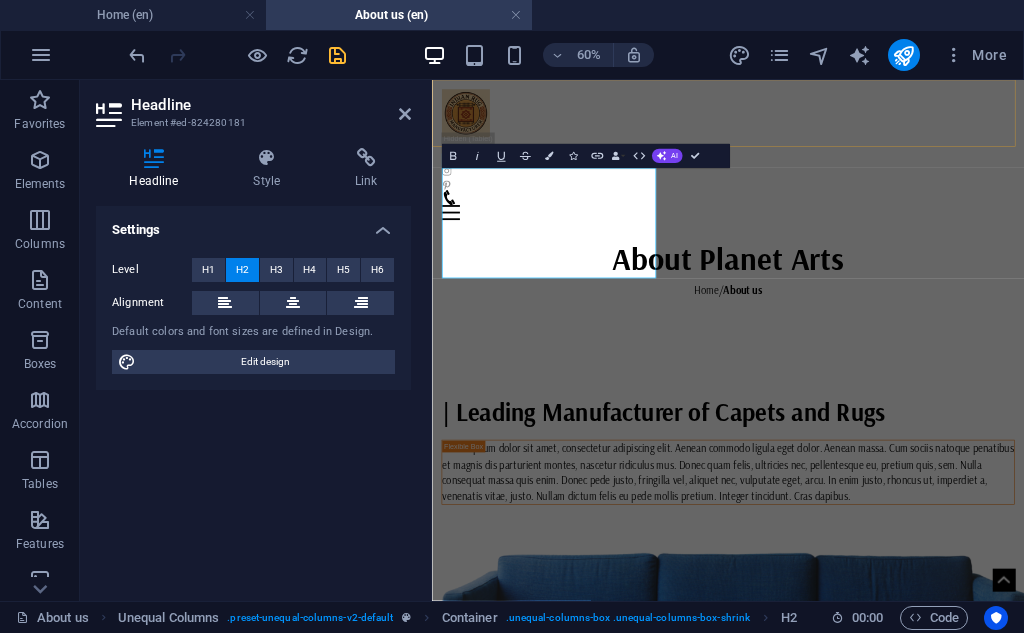 type 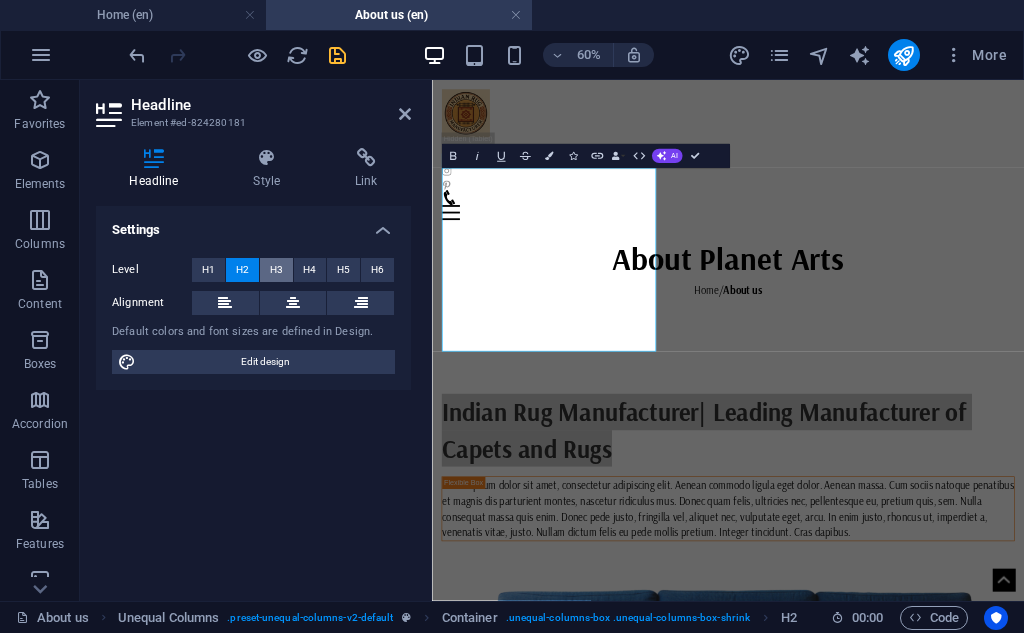 click on "H3" at bounding box center (276, 270) 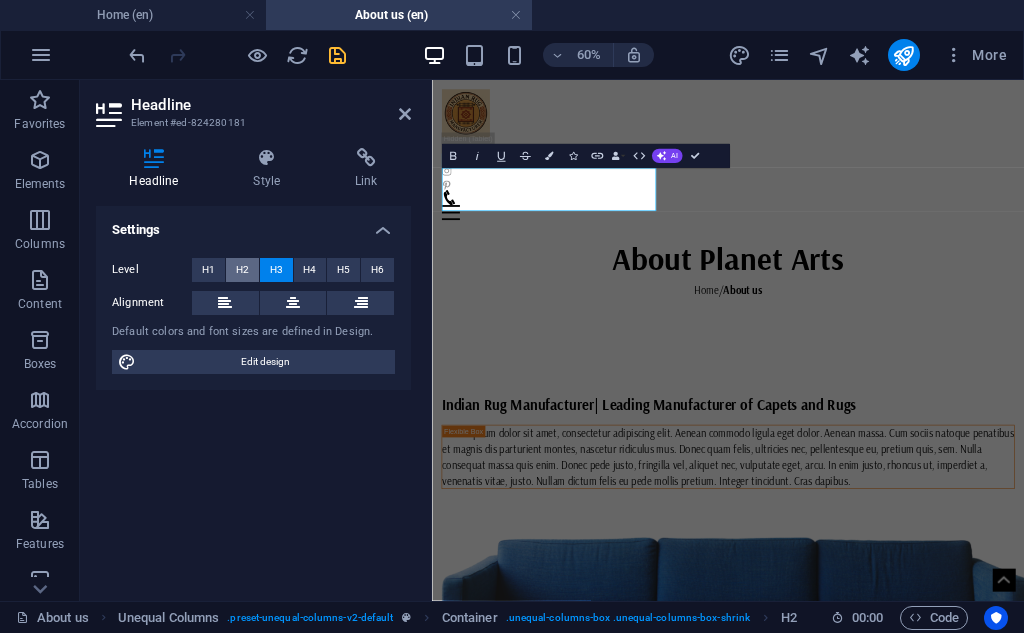 click on "H2" at bounding box center [242, 270] 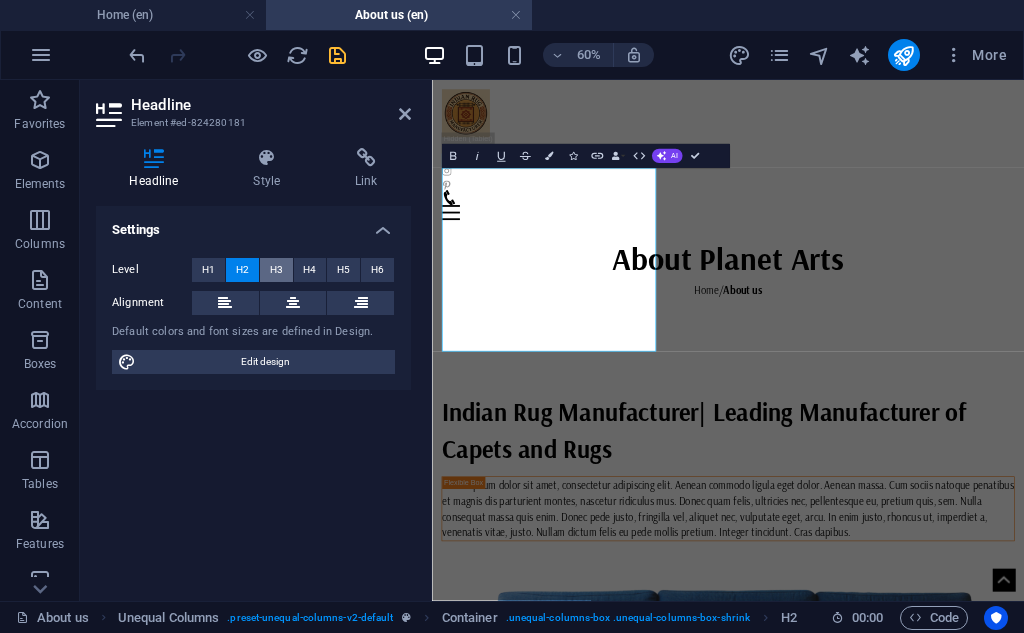 click on "H3" at bounding box center (276, 270) 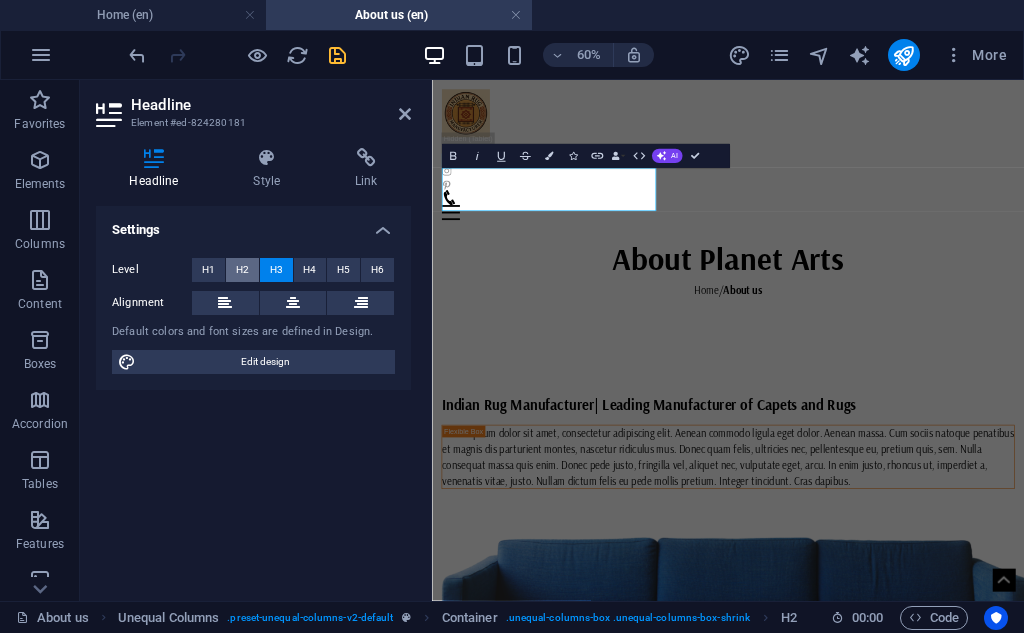 click on "H2" at bounding box center [242, 270] 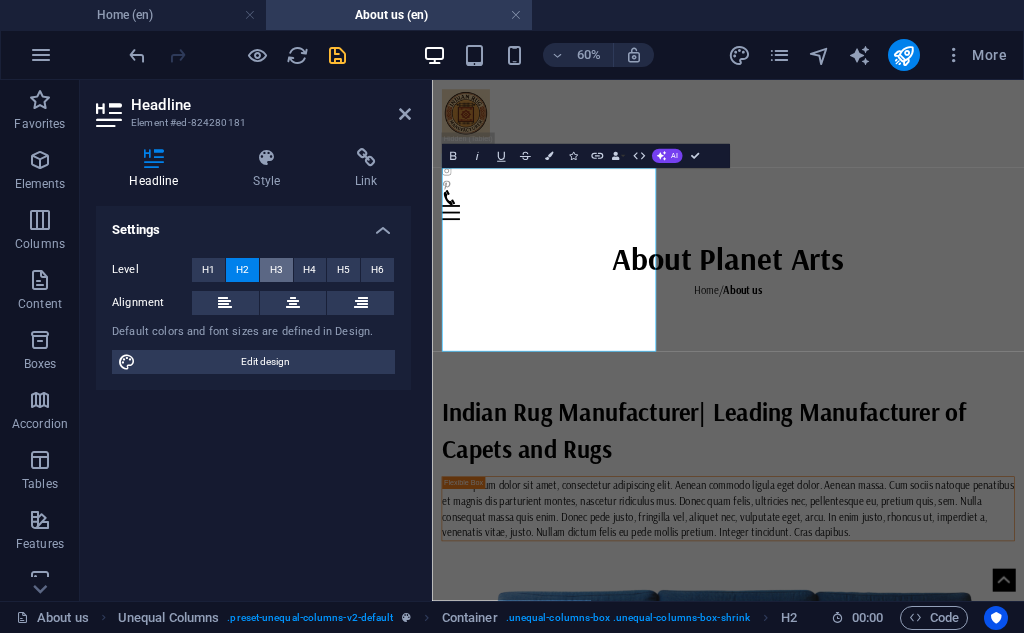click on "H3" at bounding box center [276, 270] 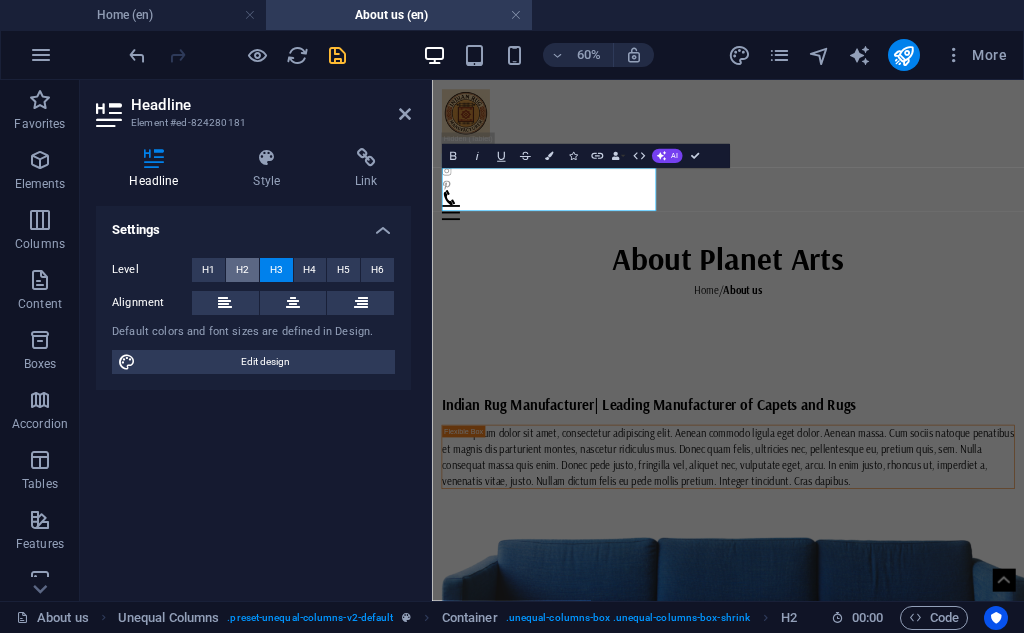 click on "H2" at bounding box center (242, 270) 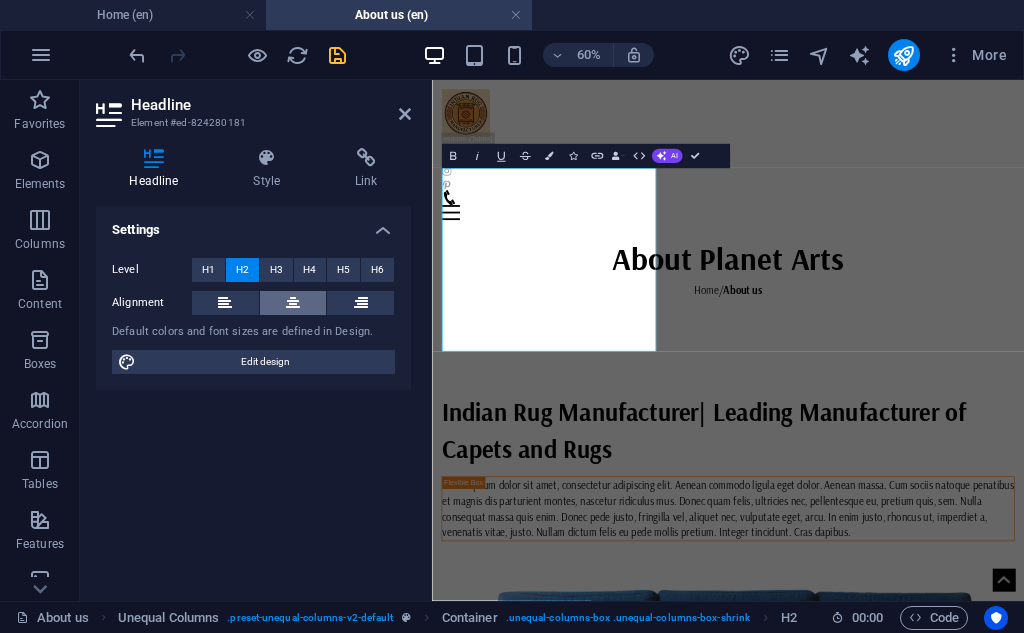 click at bounding box center (293, 303) 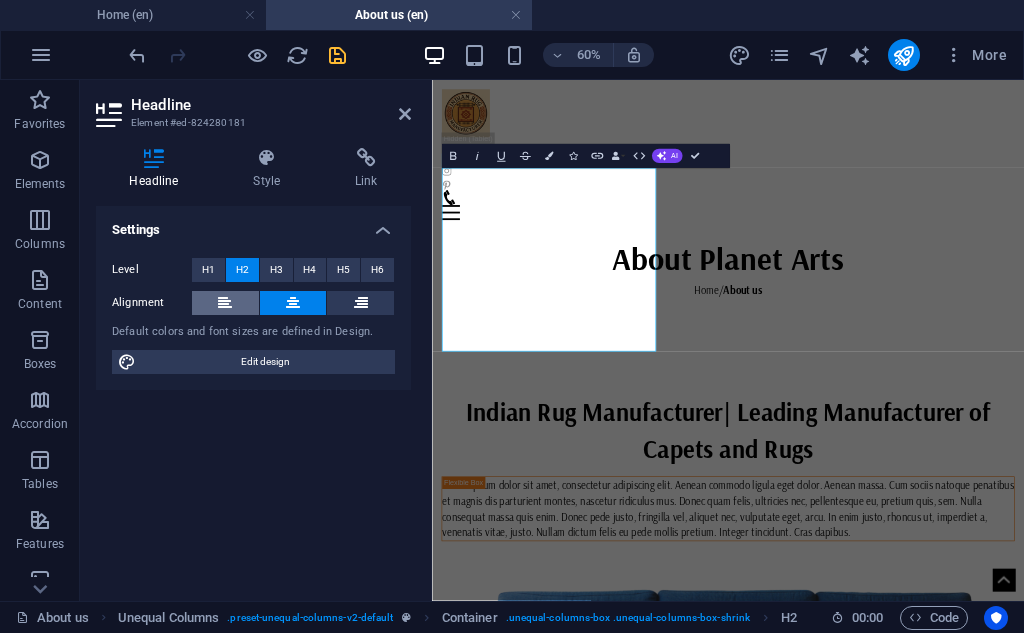 click at bounding box center (225, 303) 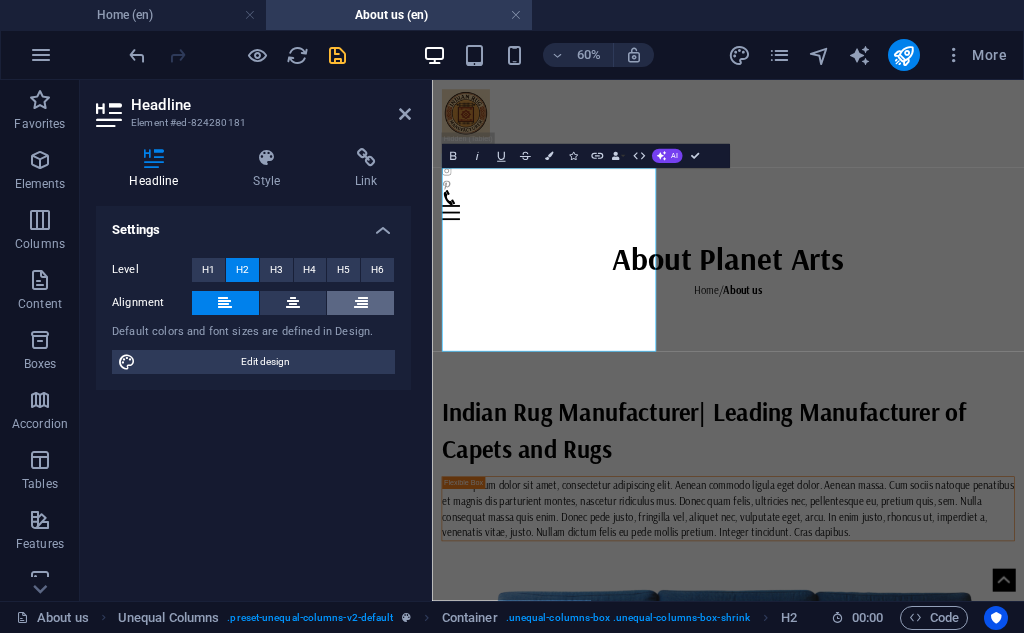 click at bounding box center (361, 303) 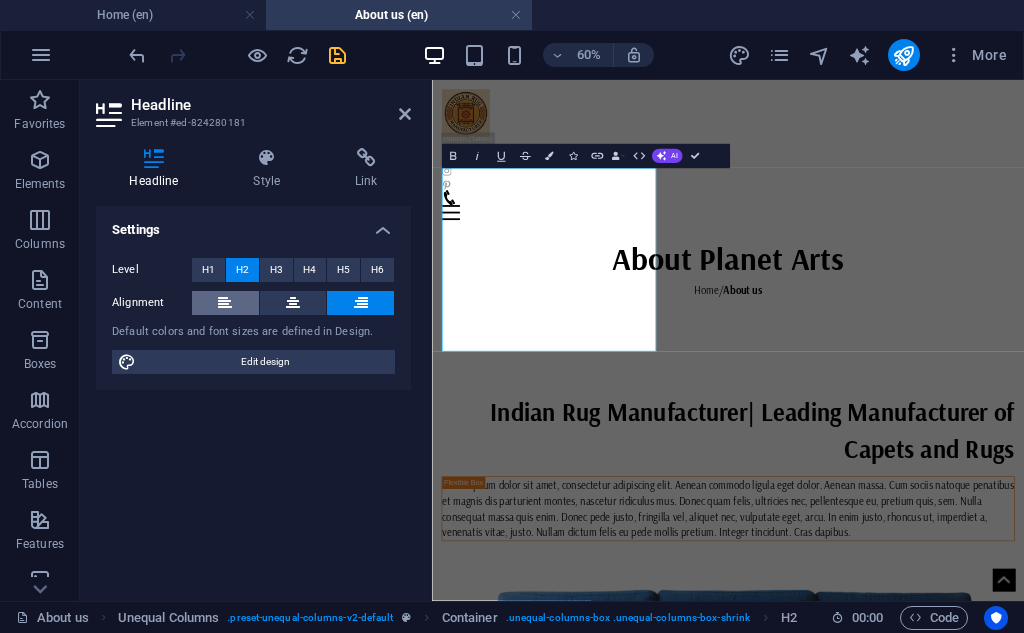 click at bounding box center [225, 303] 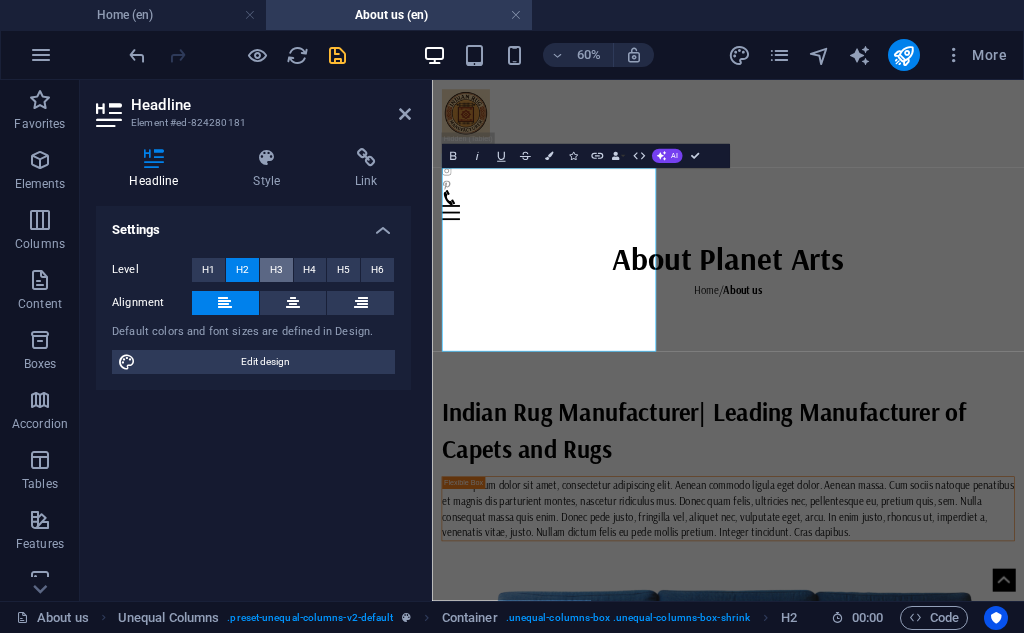 click on "H3" at bounding box center [276, 270] 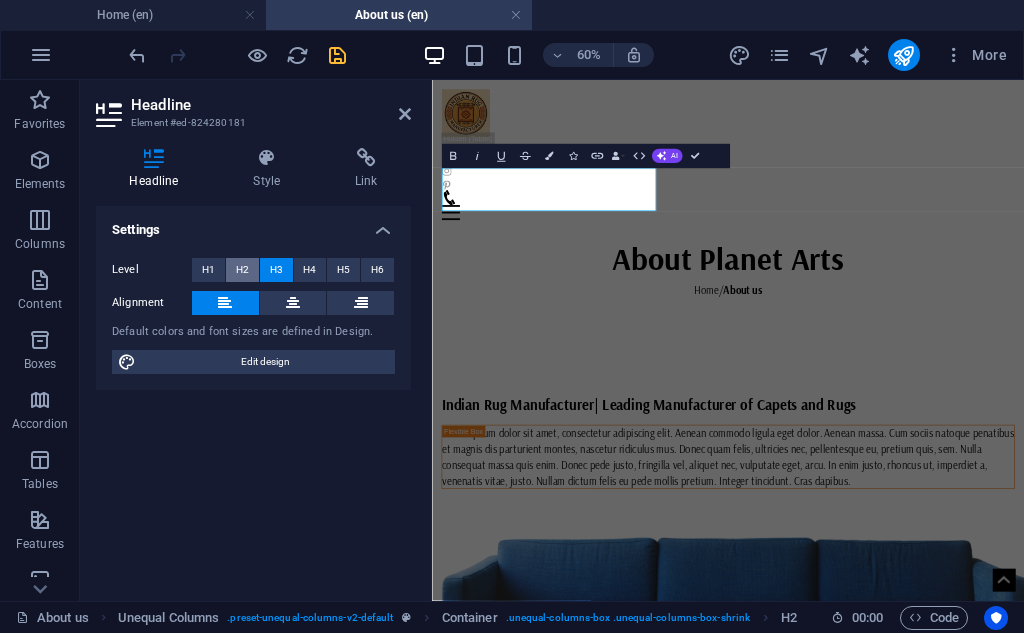 click on "H2" at bounding box center (242, 270) 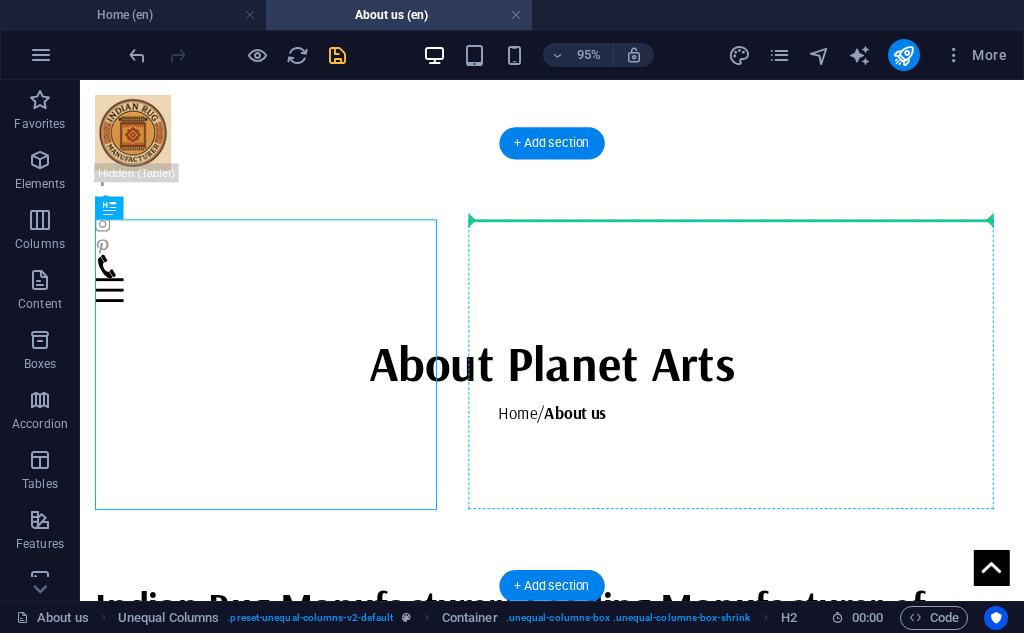 drag, startPoint x: 301, startPoint y: 407, endPoint x: 578, endPoint y: 234, distance: 326.58536 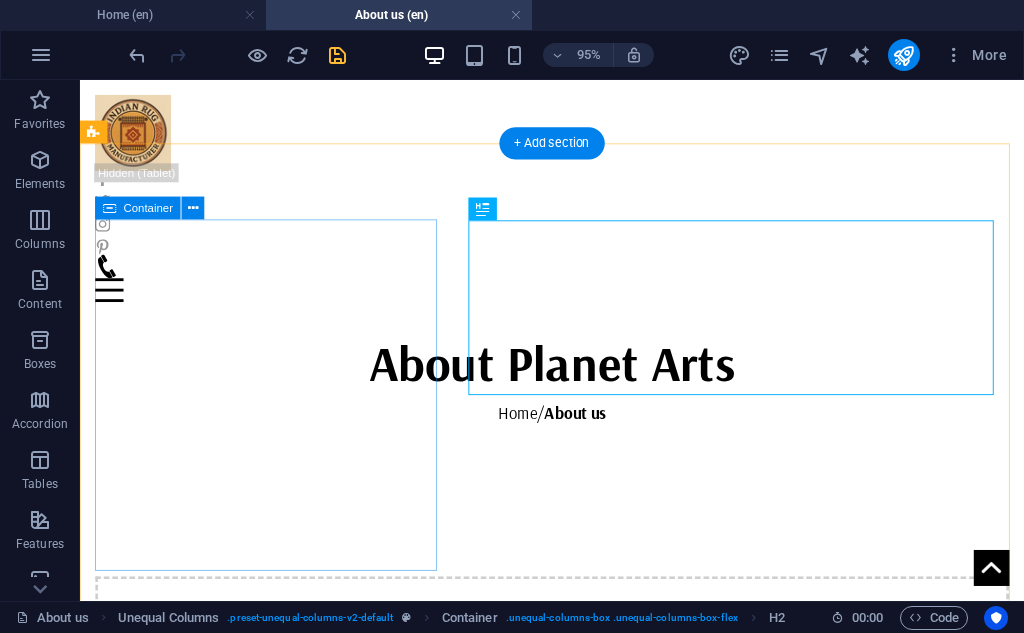 click on "Drop content here or  Add elements  Paste clipboard" at bounding box center [577, 674] 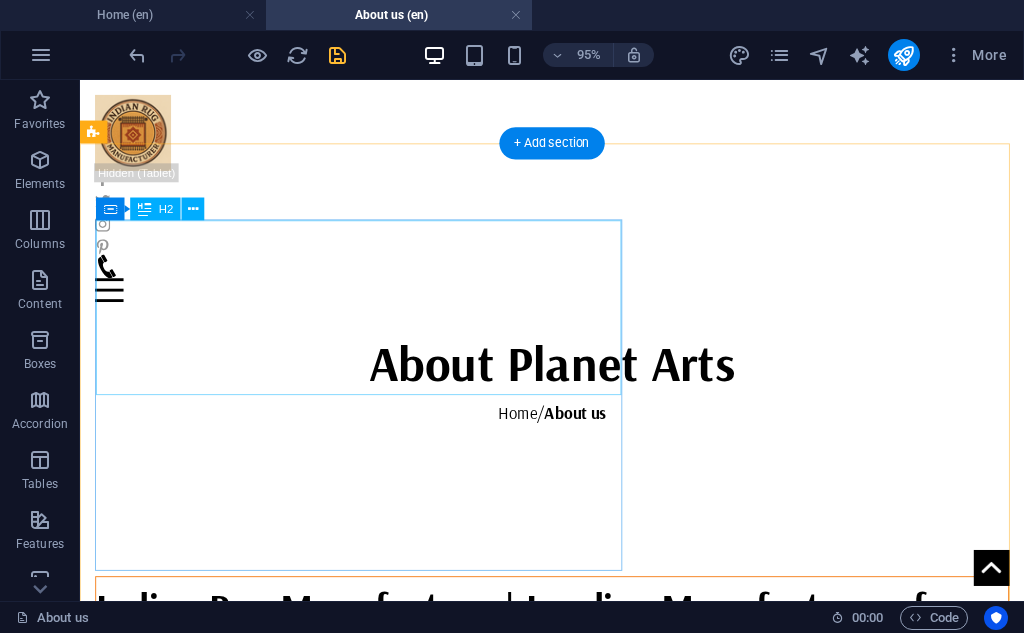 click on "Indian Rug Manufacturer| Leading Manufacturer of Capets and Rugs" at bounding box center (577, 665) 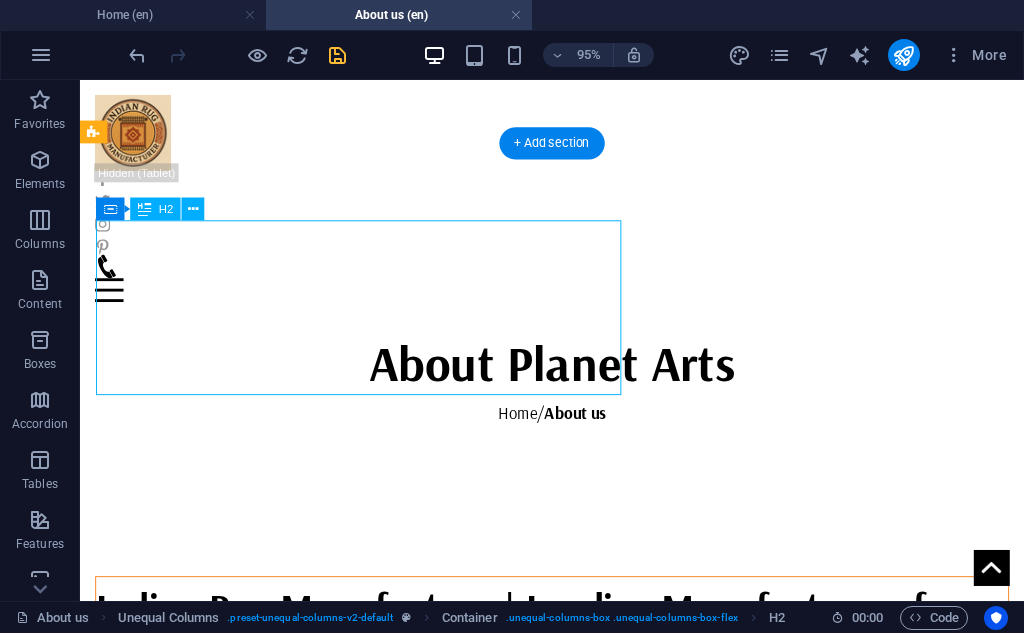 click on "Indian Rug Manufacturer| Leading Manufacturer of Capets and Rugs" at bounding box center (577, 665) 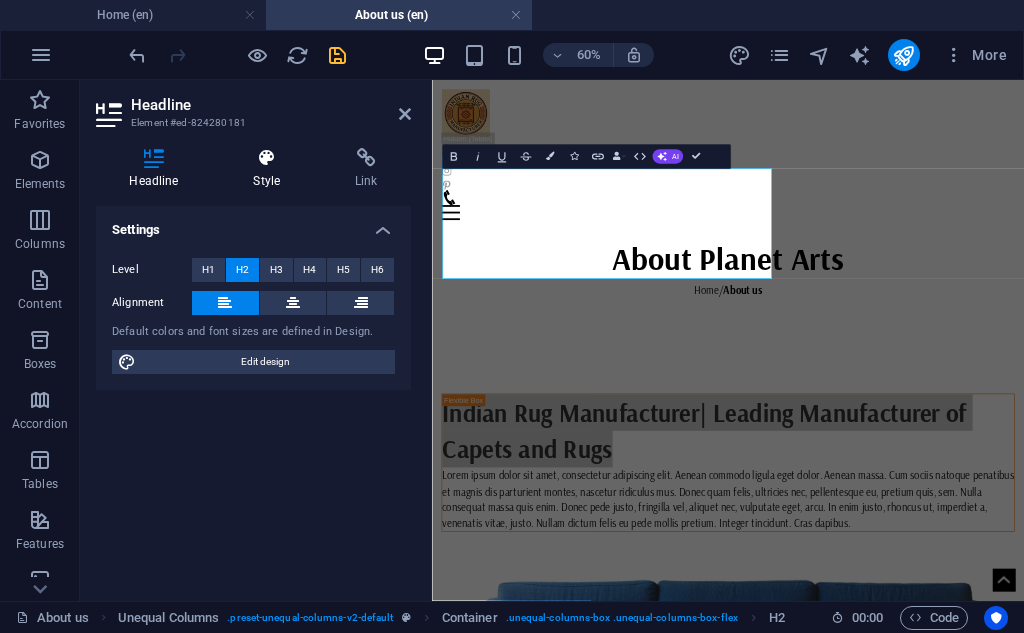 click at bounding box center (267, 158) 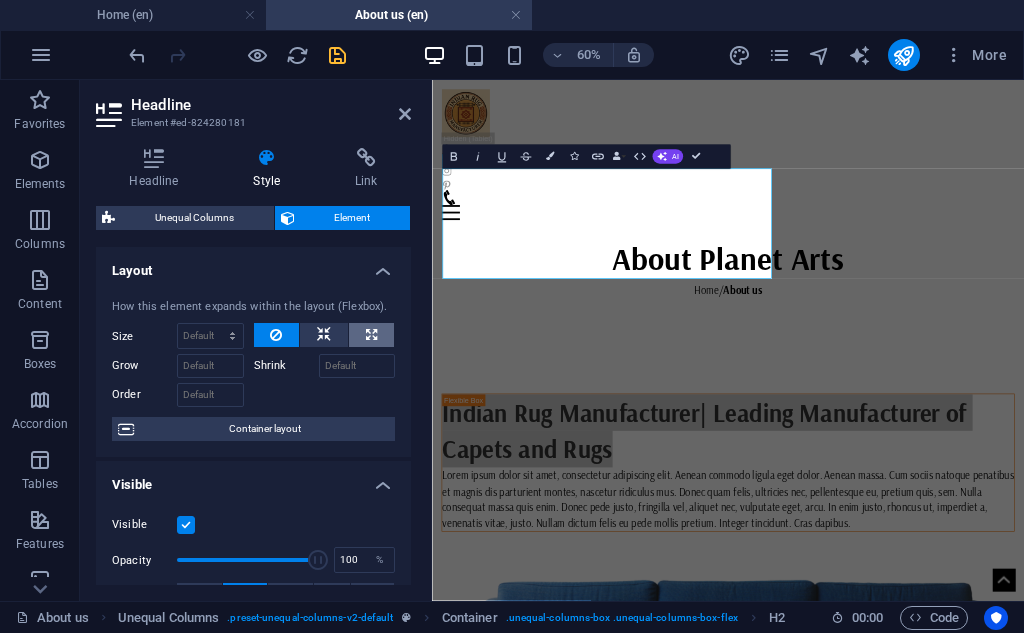 click at bounding box center [371, 335] 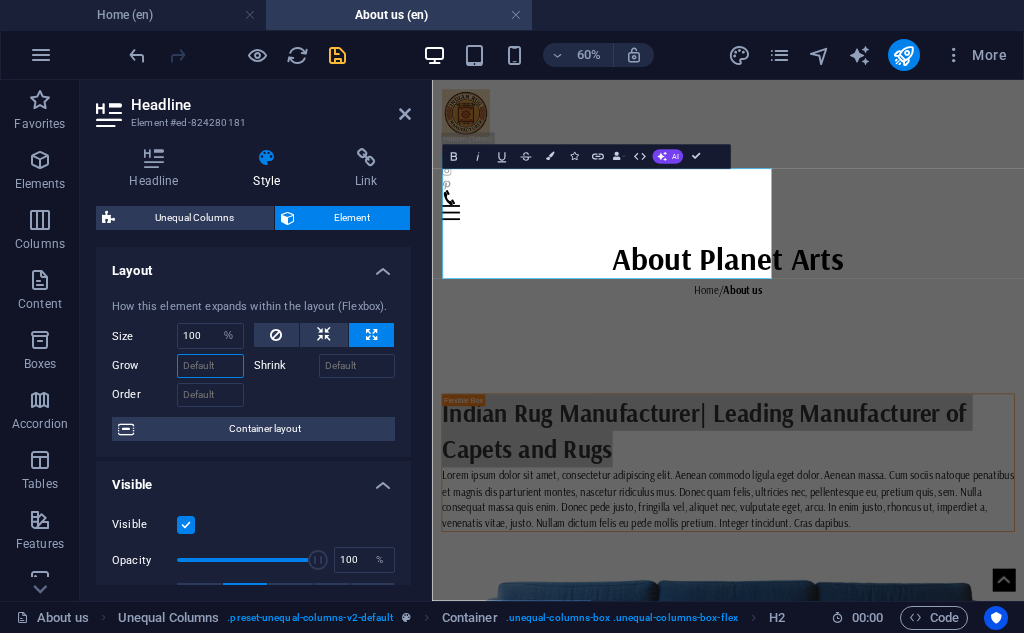 click on "Grow" at bounding box center (210, 366) 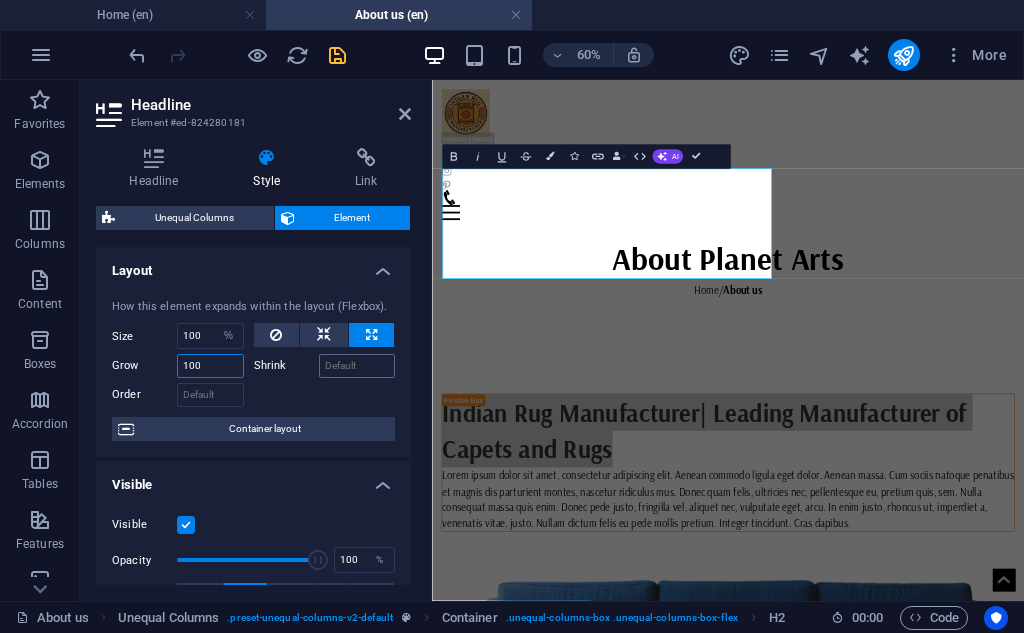 type on "100" 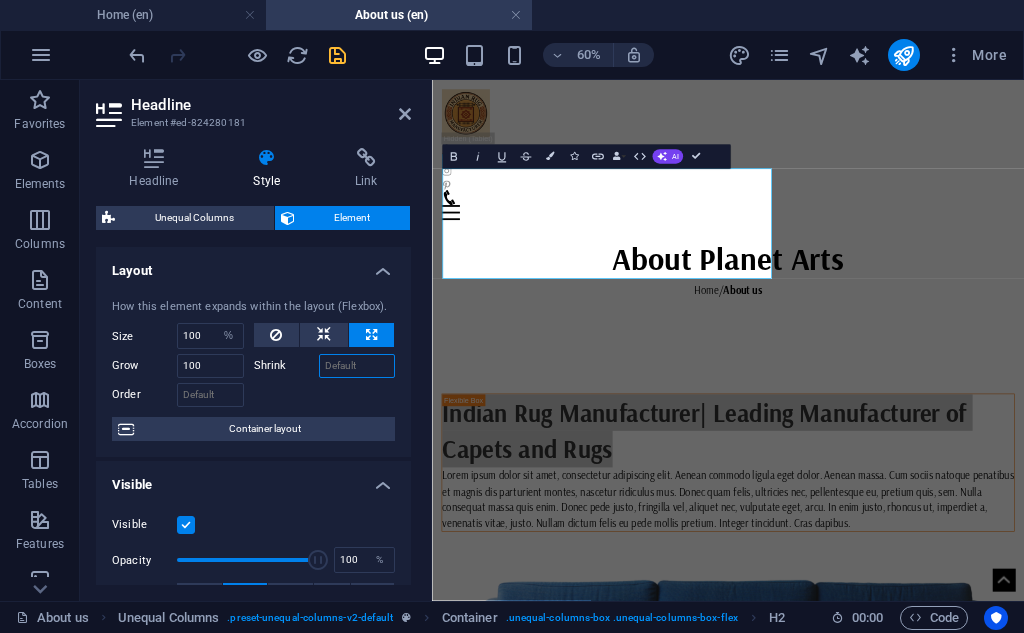 click on "Shrink" at bounding box center (357, 366) 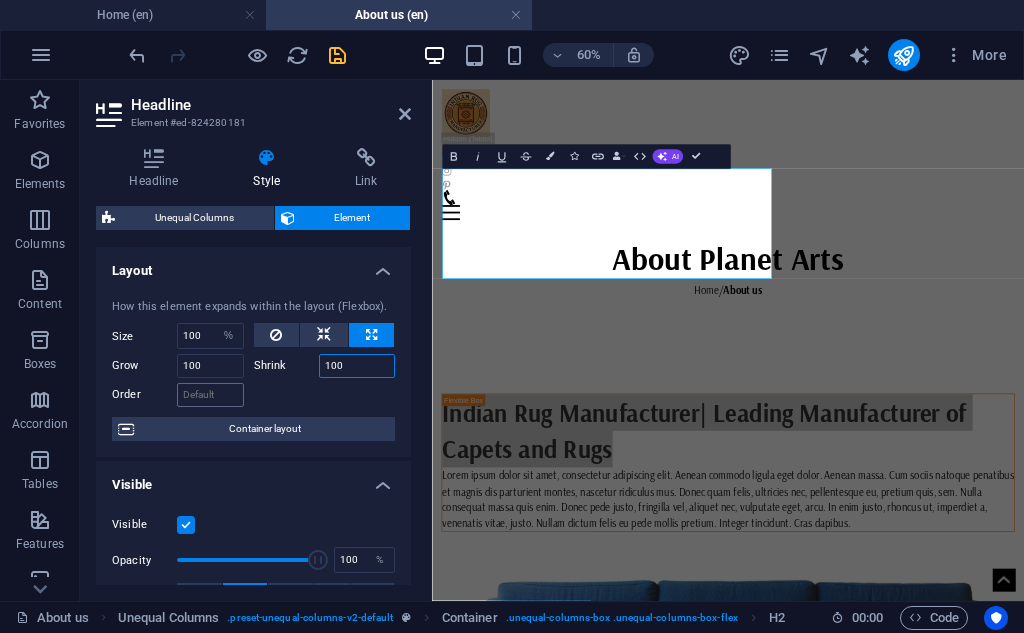 type on "100" 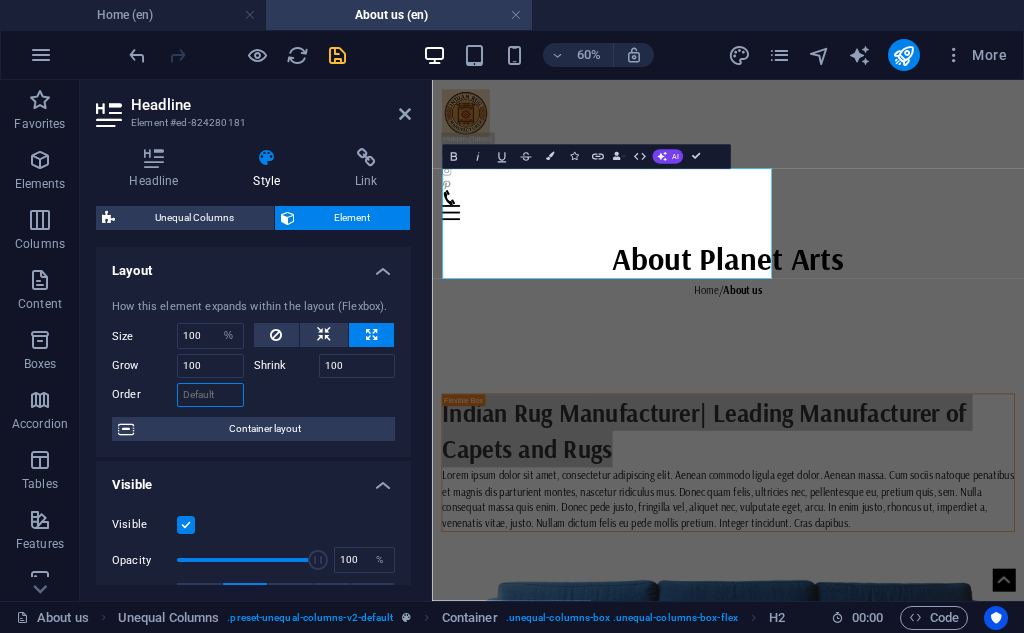 click on "Order" at bounding box center (210, 395) 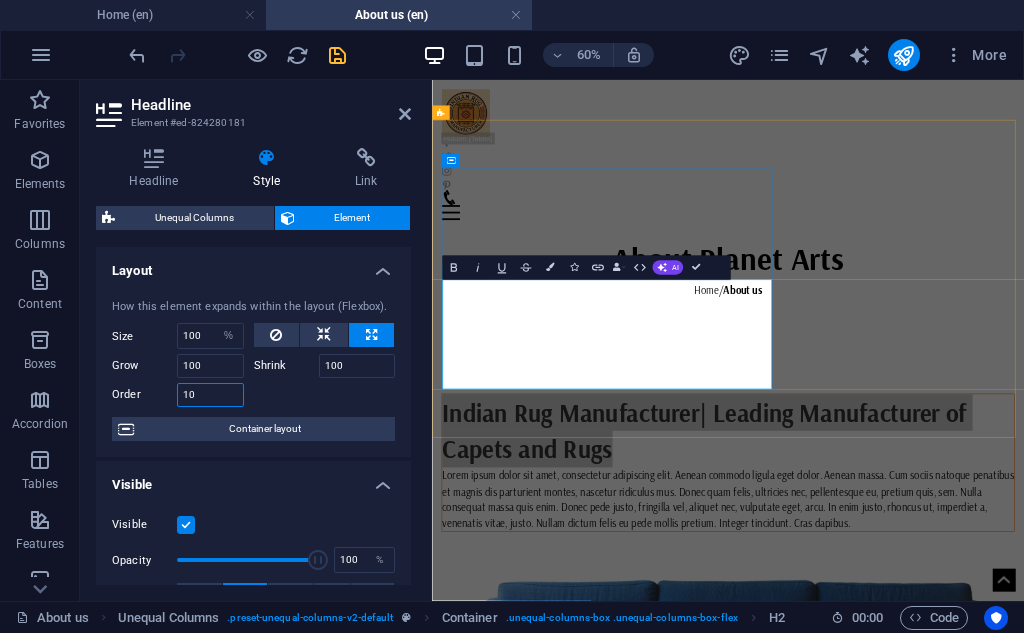 type on "1" 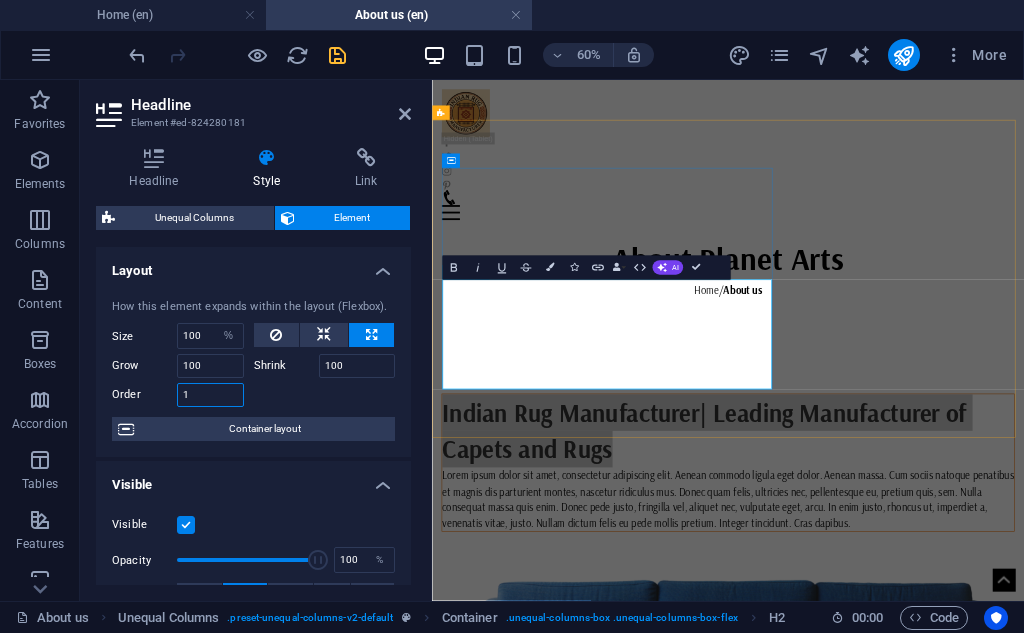 type 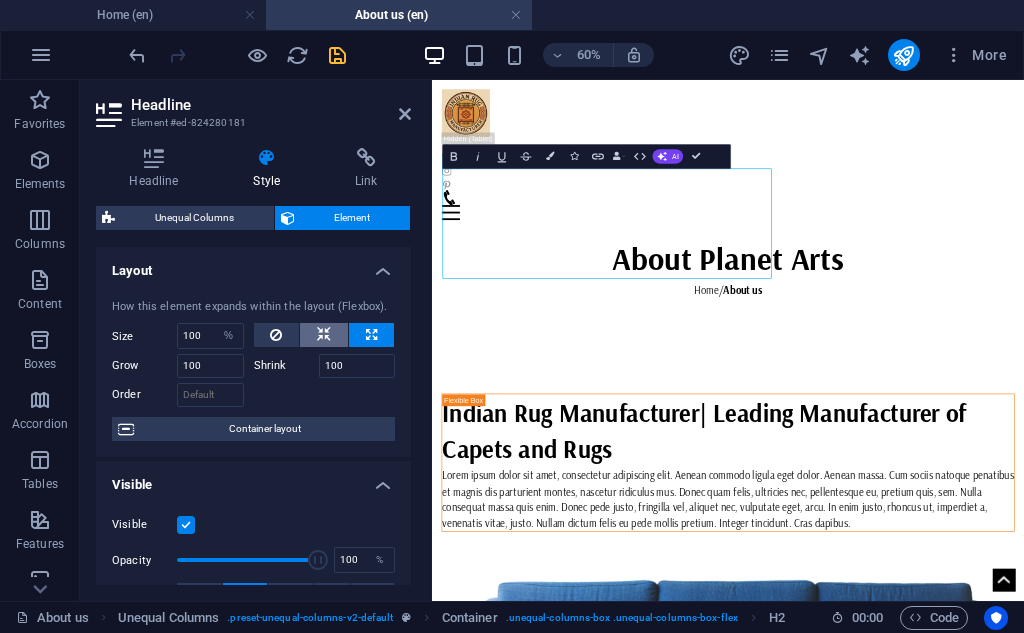 click at bounding box center [324, 335] 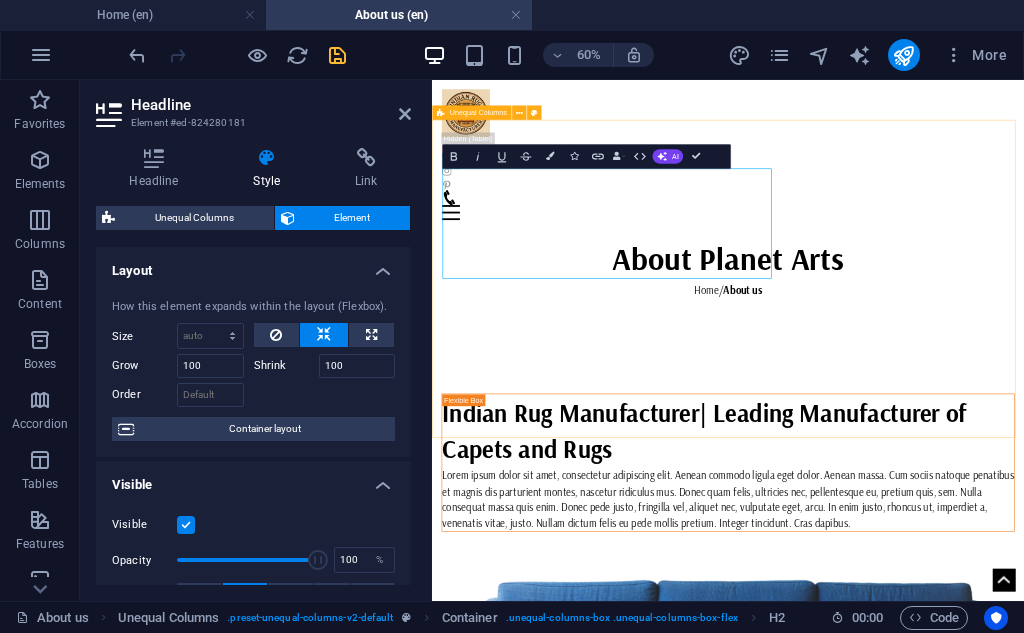 click on "Indian Rug Manufacturer| Leading Manufacturer of Capets and Rugs Lorem ipsum dolor sit amet, consectetur adipiscing elit. Aenean commodo ligula eget dolor. Aenean massa. Cum sociis natoque penatibus et magnis dis parturient montes, nascetur ridiculus mus. Donec quam felis, ultricies nec, pellentesque eu, pretium quis, sem. Nulla consequat massa quis enim. Donec pede justo, fringilla vel, aliquet nec, vulputate eget, arcu. In enim justo, rhoncus ut, imperdiet a, venenatis vitae, justo. Nullam dictum felis eu pede mollis pretium. Integer tincidunt. Cras dapibus." at bounding box center (925, 718) 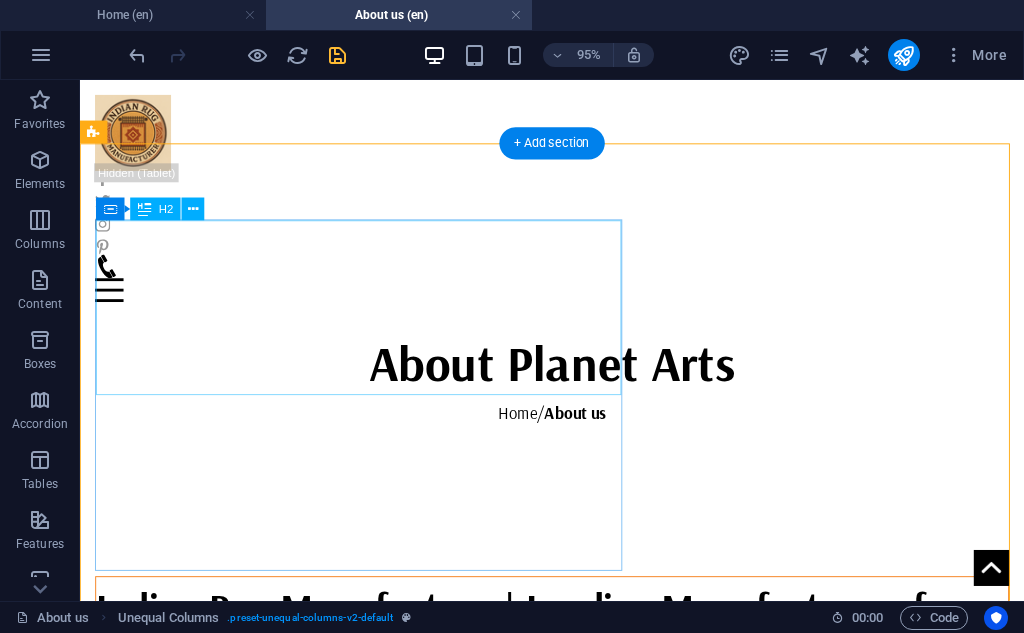 click on "Indian Rug Manufacturer| Leading Manufacturer of Capets and Rugs" at bounding box center (577, 665) 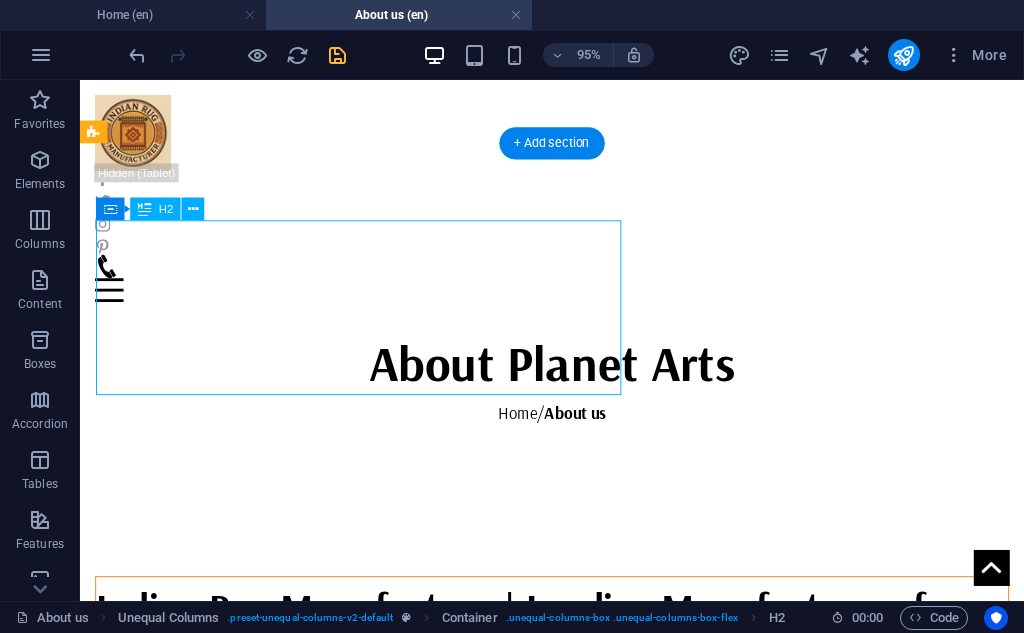 click on "Indian Rug Manufacturer| Leading Manufacturer of Capets and Rugs" at bounding box center [577, 665] 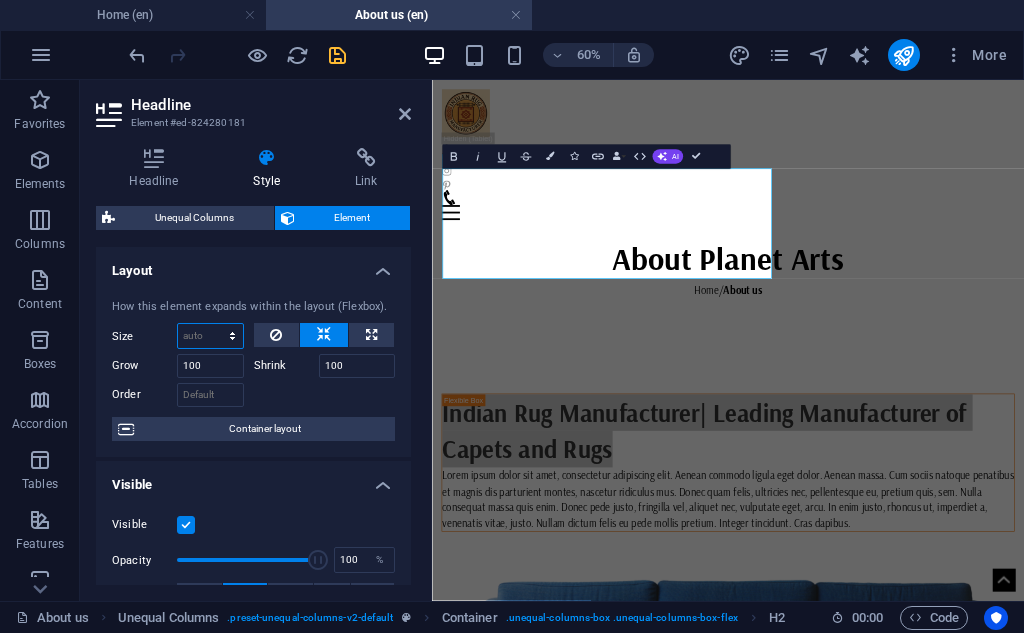 click on "Default auto px % 1/1 1/2 1/3 1/4 1/5 1/6 1/7 1/8 1/9 1/10" at bounding box center [210, 336] 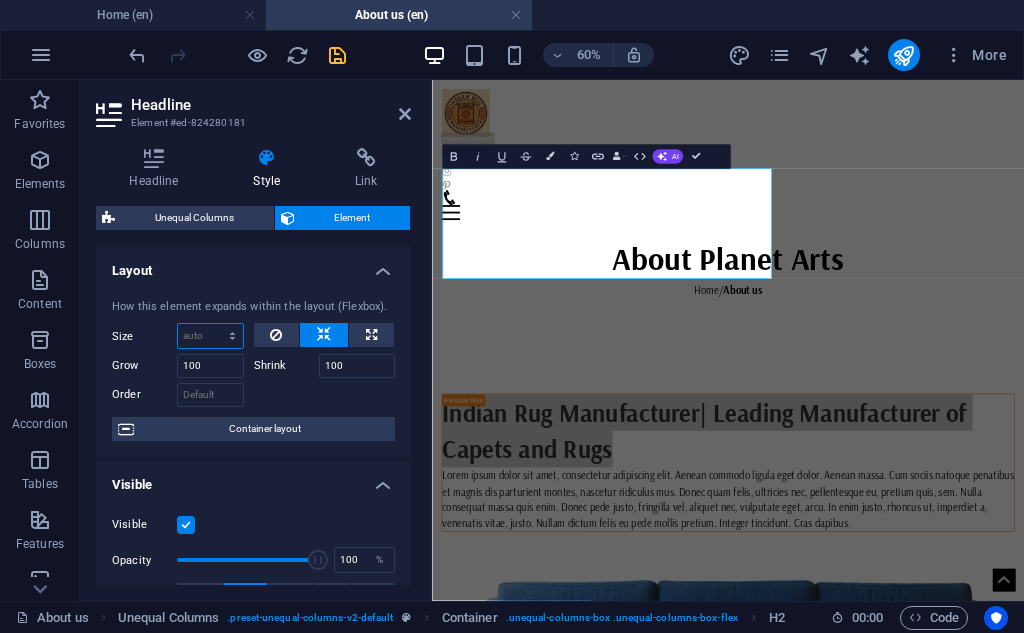 select on "1/1" 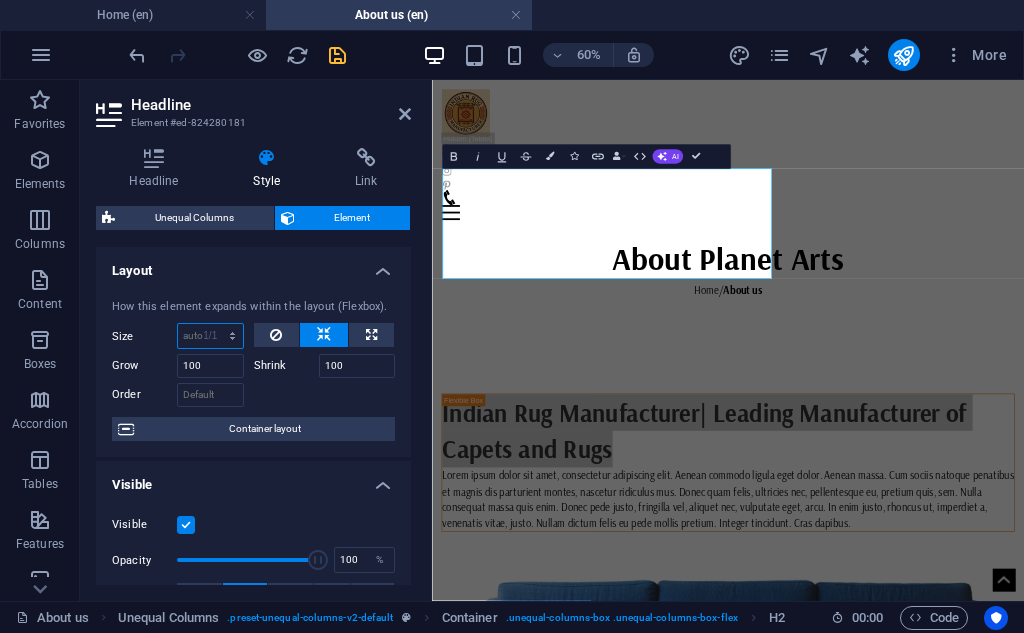 click on "Default auto px % 1/1 1/2 1/3 1/4 1/5 1/6 1/7 1/8 1/9 1/10" at bounding box center (210, 336) 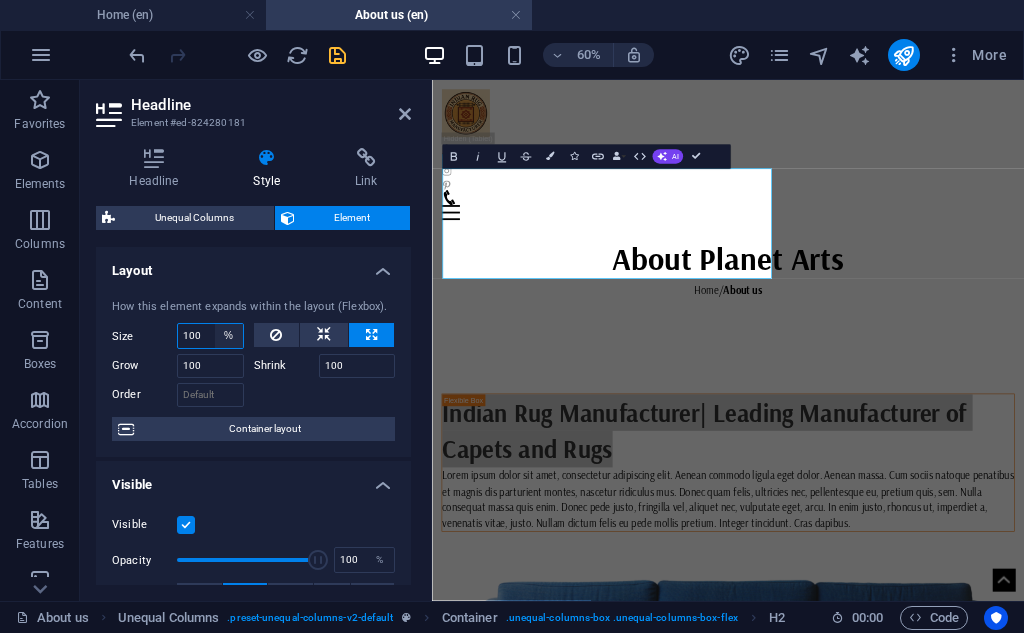 click on "Default auto px % 1/1 1/2 1/3 1/4 1/5 1/6 1/7 1/8 1/9 1/10" at bounding box center [229, 336] 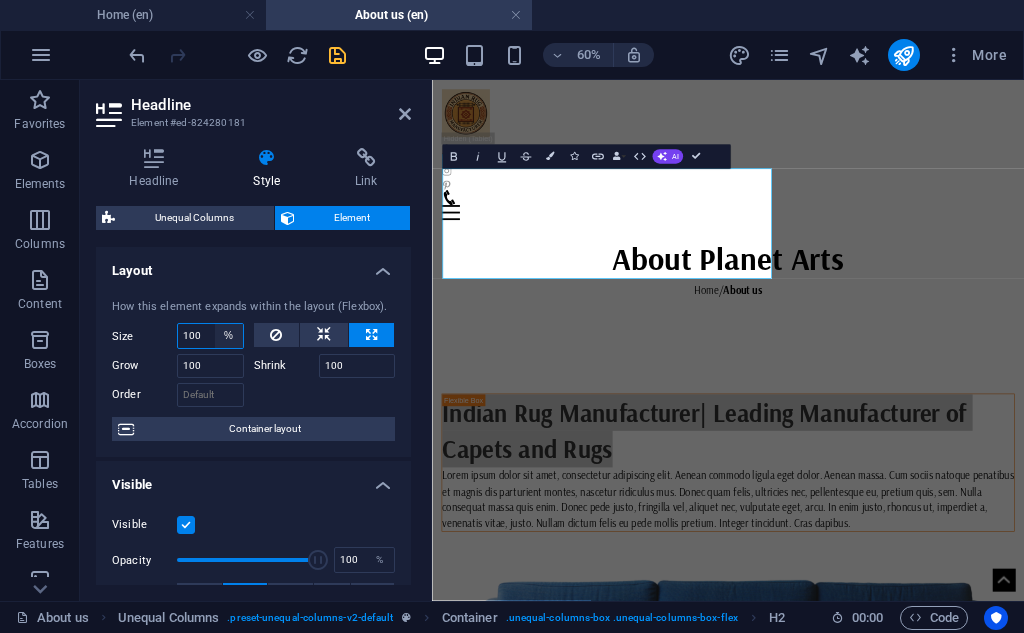 select on "1/2" 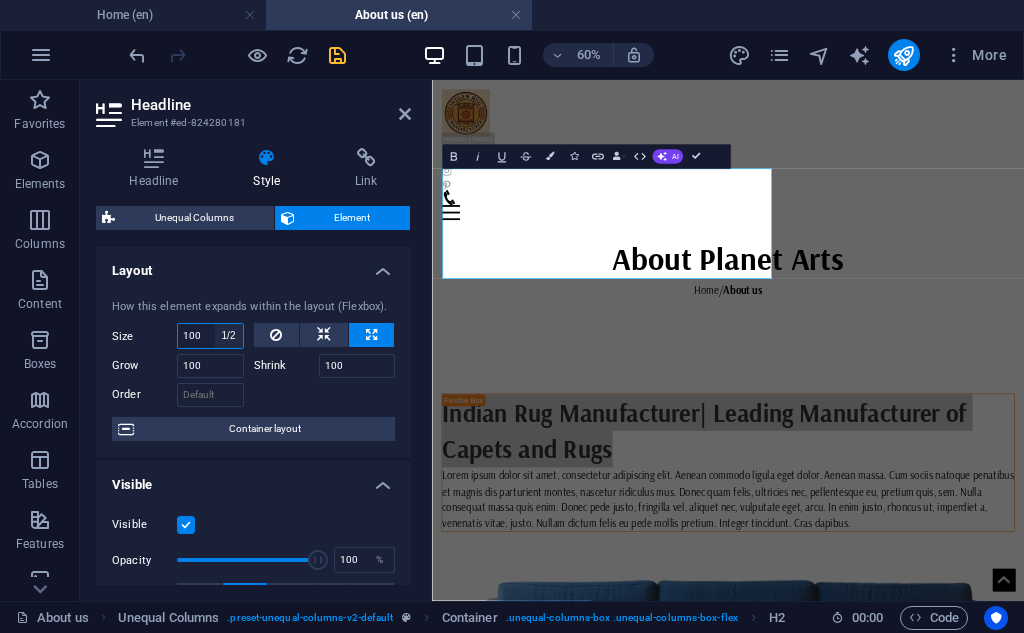 click on "Default auto px % 1/1 1/2 1/3 1/4 1/5 1/6 1/7 1/8 1/9 1/10" at bounding box center [229, 336] 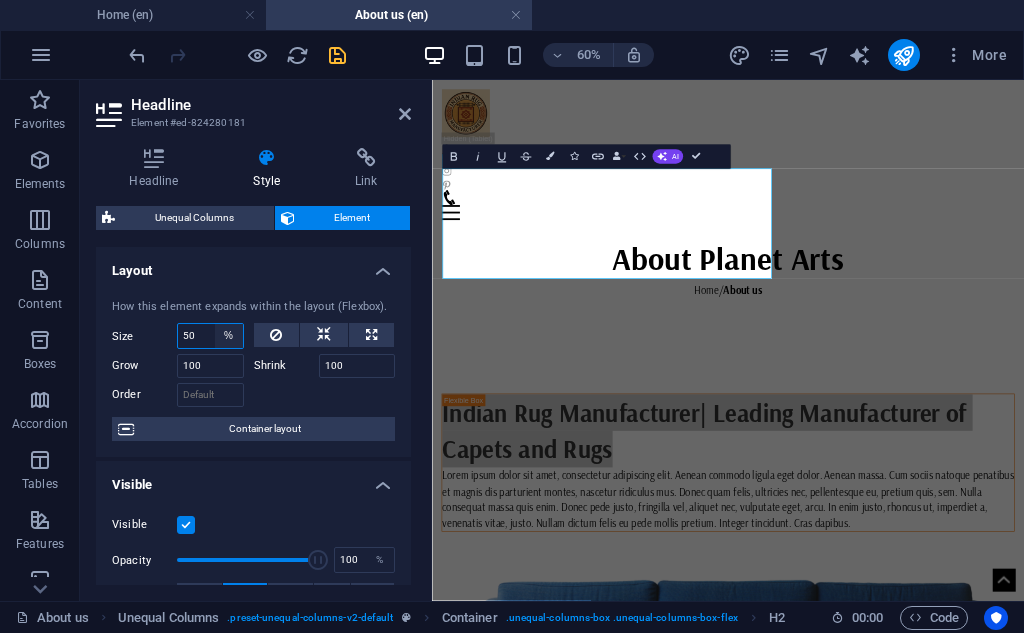 click on "Default auto px % 1/1 1/2 1/3 1/4 1/5 1/6 1/7 1/8 1/9 1/10" at bounding box center (229, 336) 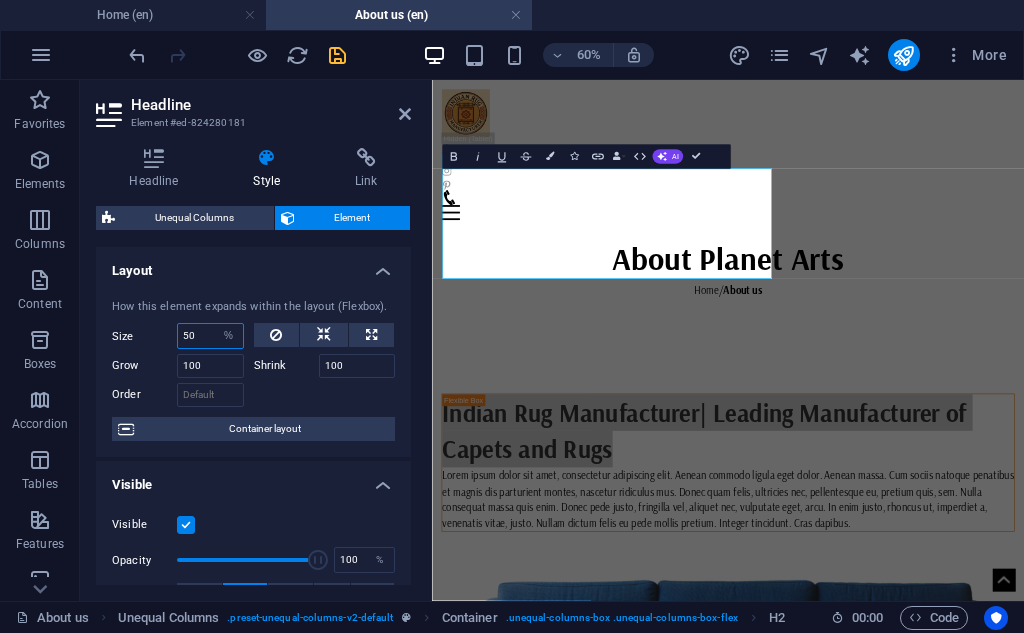 select on "1/3" 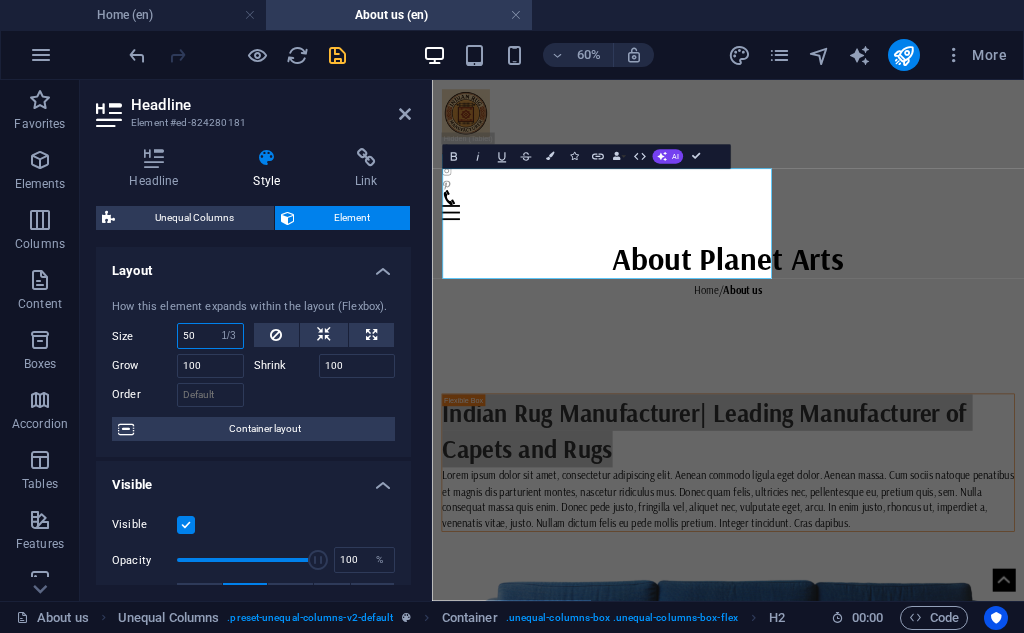 click on "Default auto px % 1/1 1/2 1/3 1/4 1/5 1/6 1/7 1/8 1/9 1/10" at bounding box center [229, 336] 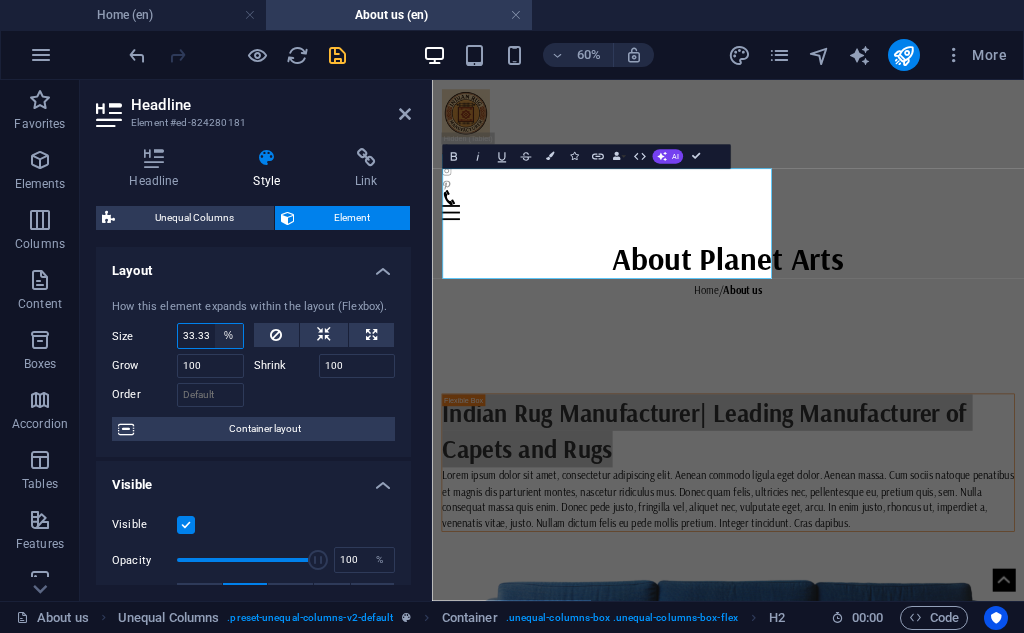 click on "Default auto px % 1/1 1/2 1/3 1/4 1/5 1/6 1/7 1/8 1/9 1/10" at bounding box center [229, 336] 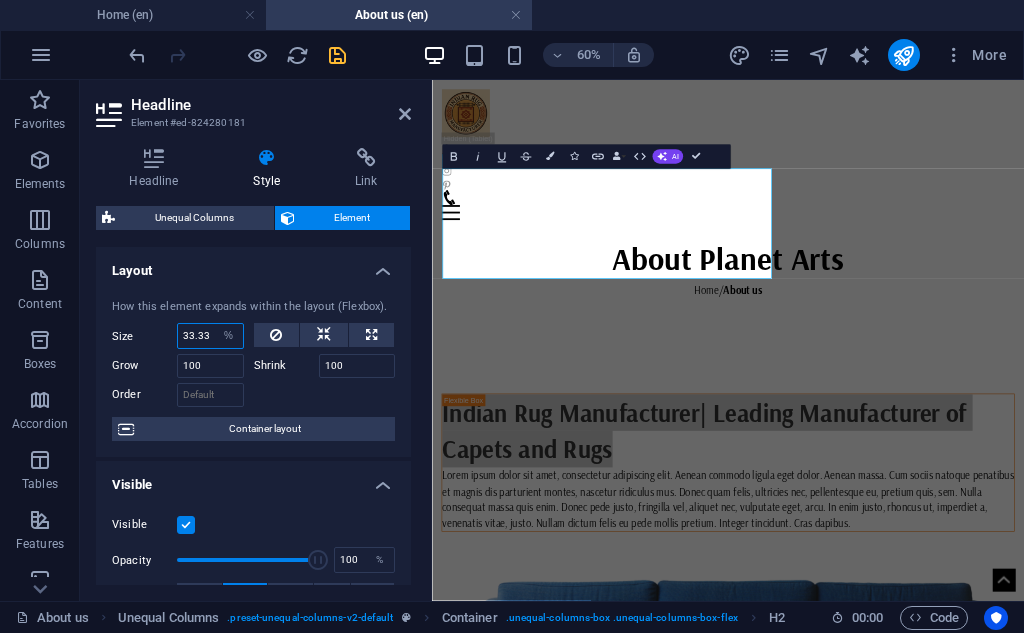 select on "1/4" 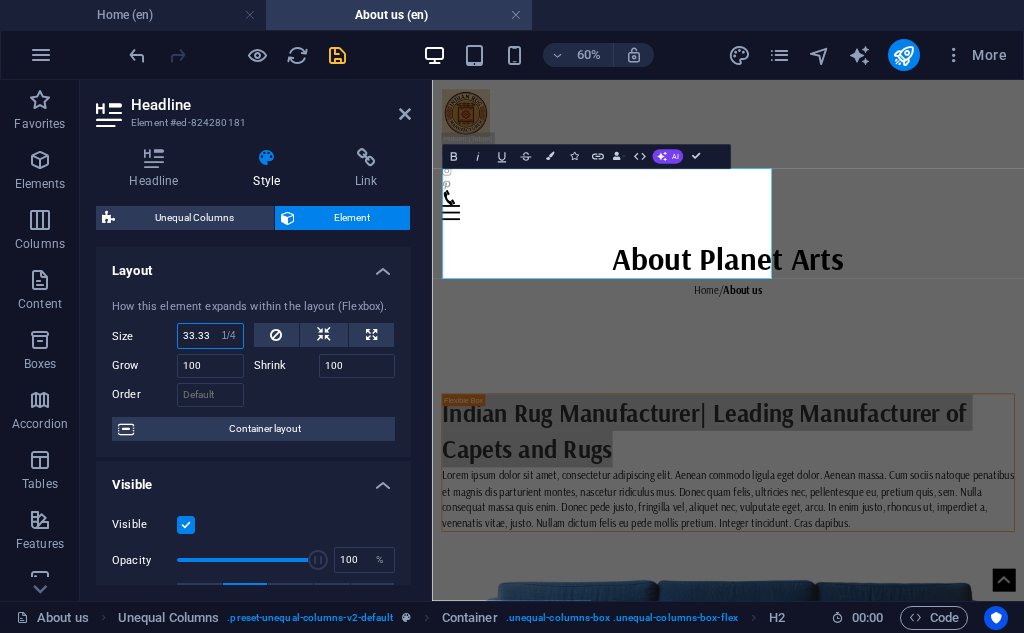 click on "Default auto px % 1/1 1/2 1/3 1/4 1/5 1/6 1/7 1/8 1/9 1/10" at bounding box center [229, 336] 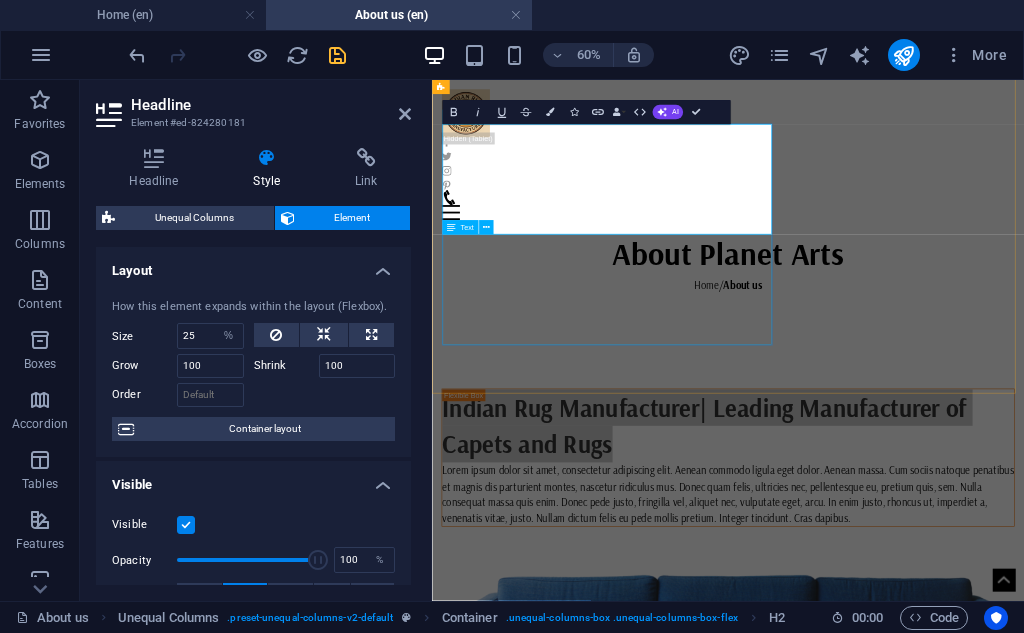 scroll, scrollTop: 333, scrollLeft: 0, axis: vertical 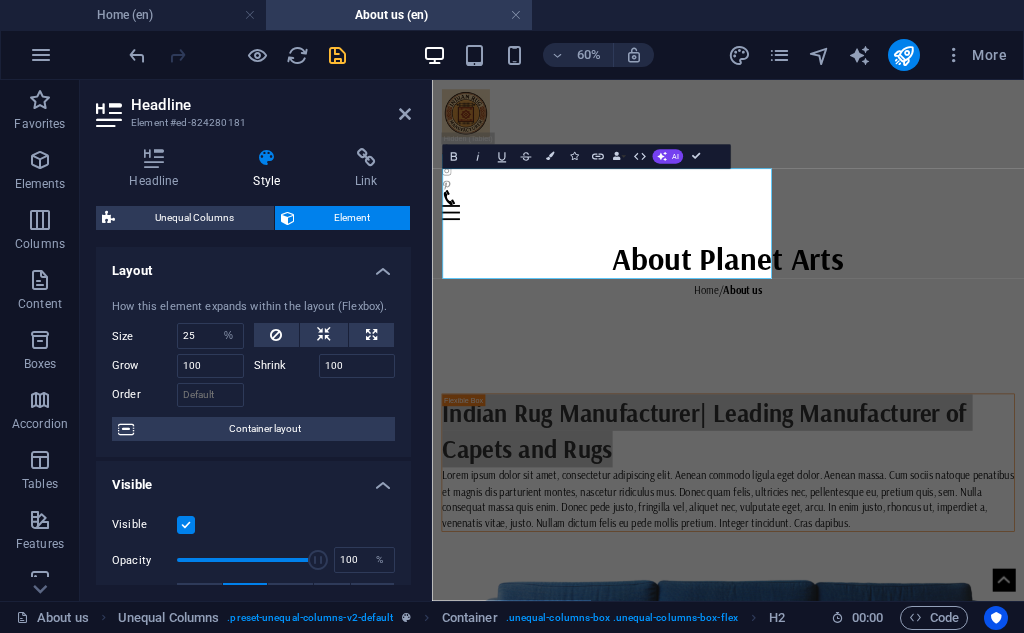 click on "Headline" at bounding box center [271, 105] 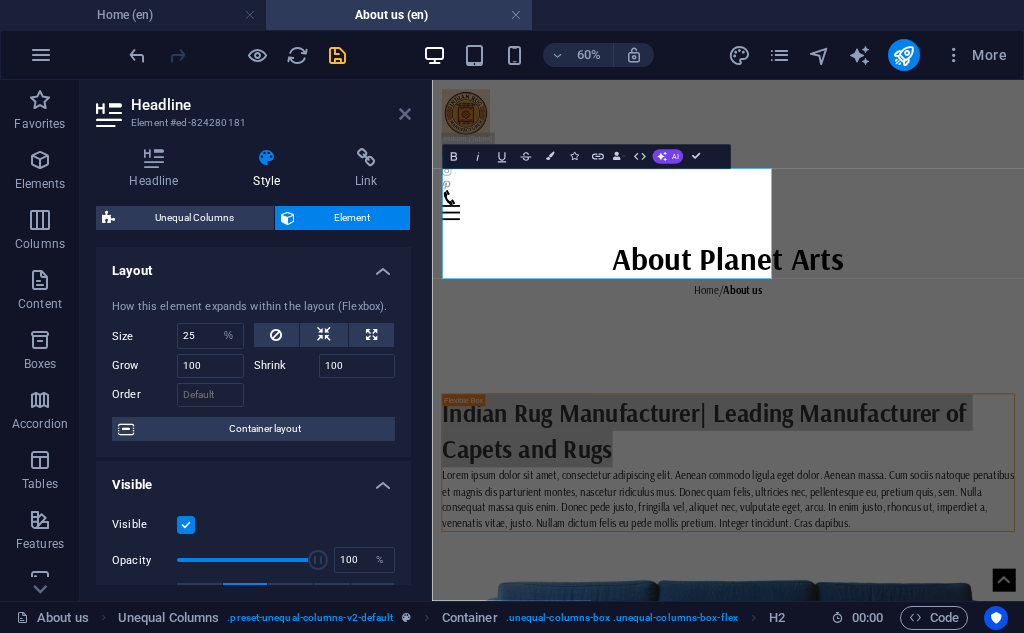 click at bounding box center [405, 114] 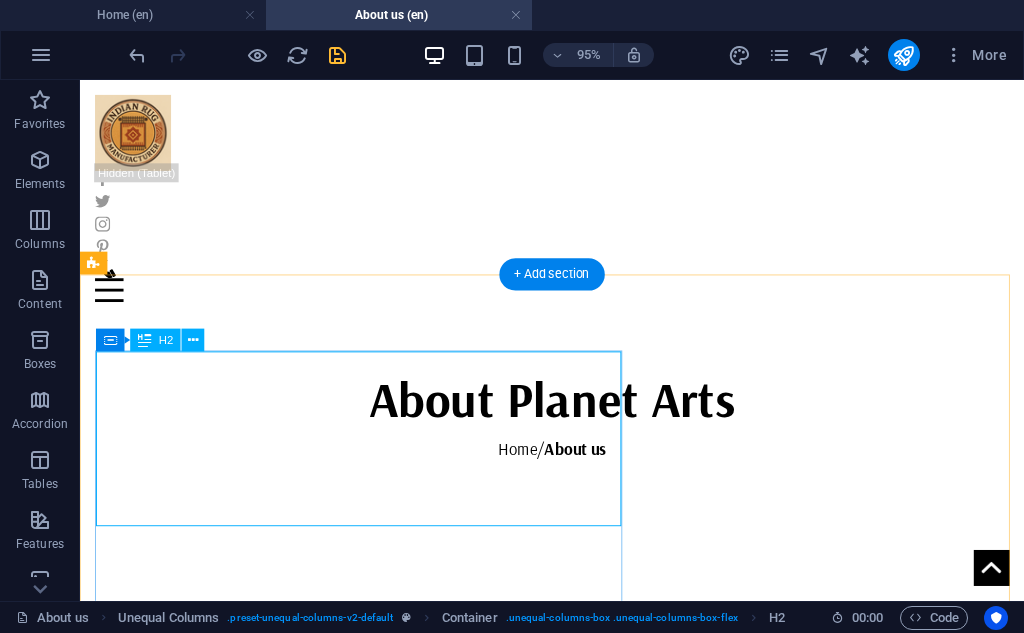 scroll, scrollTop: 333, scrollLeft: 0, axis: vertical 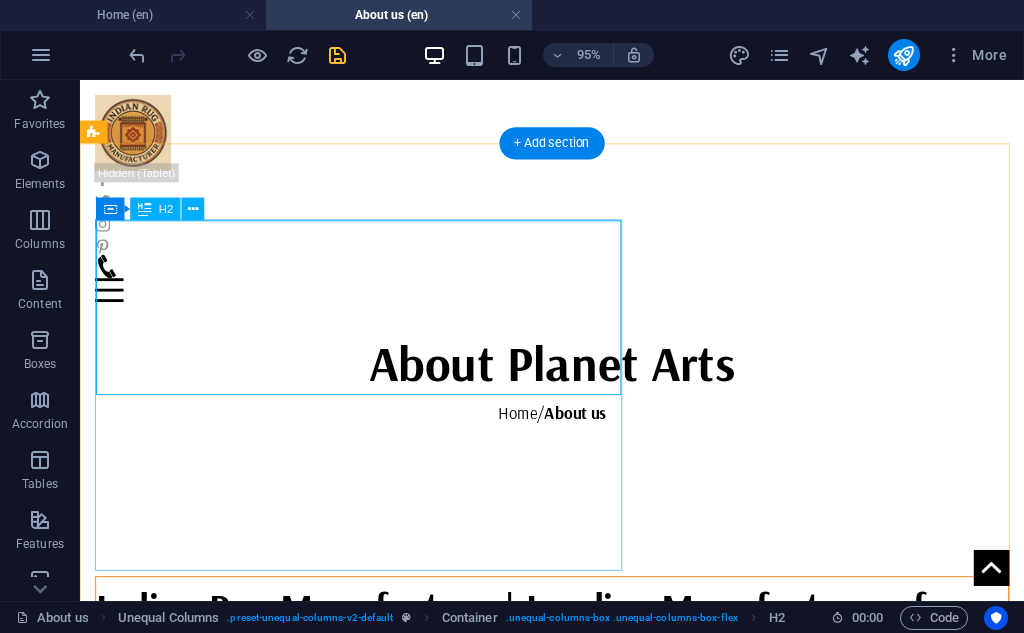 click on "Indian Rug Manufacturer| Leading Manufacturer of Capets and Rugs" at bounding box center (577, 665) 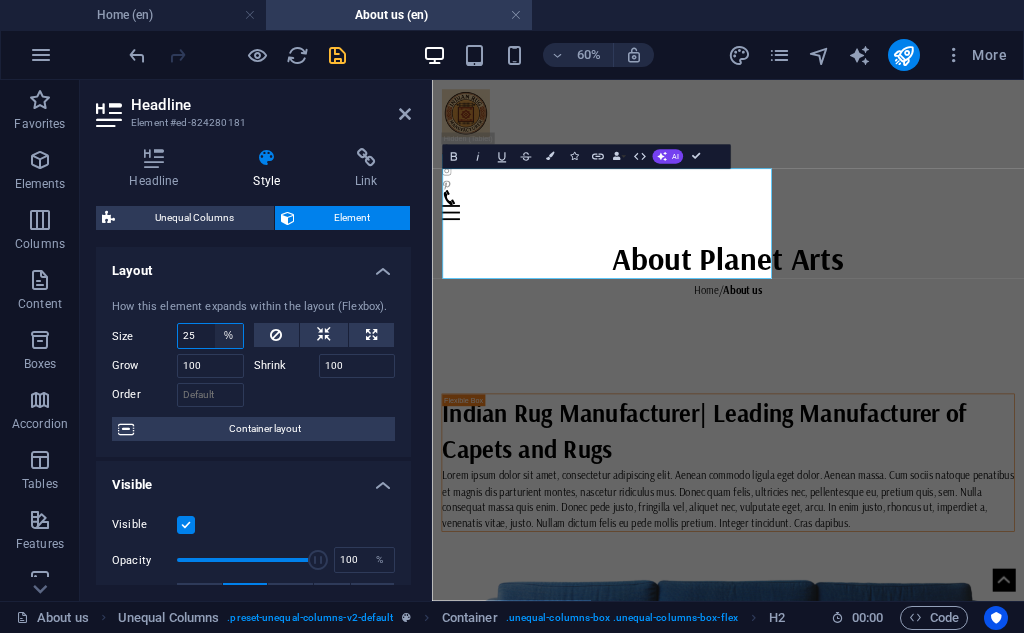 click on "Default auto px % 1/1 1/2 1/3 1/4 1/5 1/6 1/7 1/8 1/9 1/10" at bounding box center (229, 336) 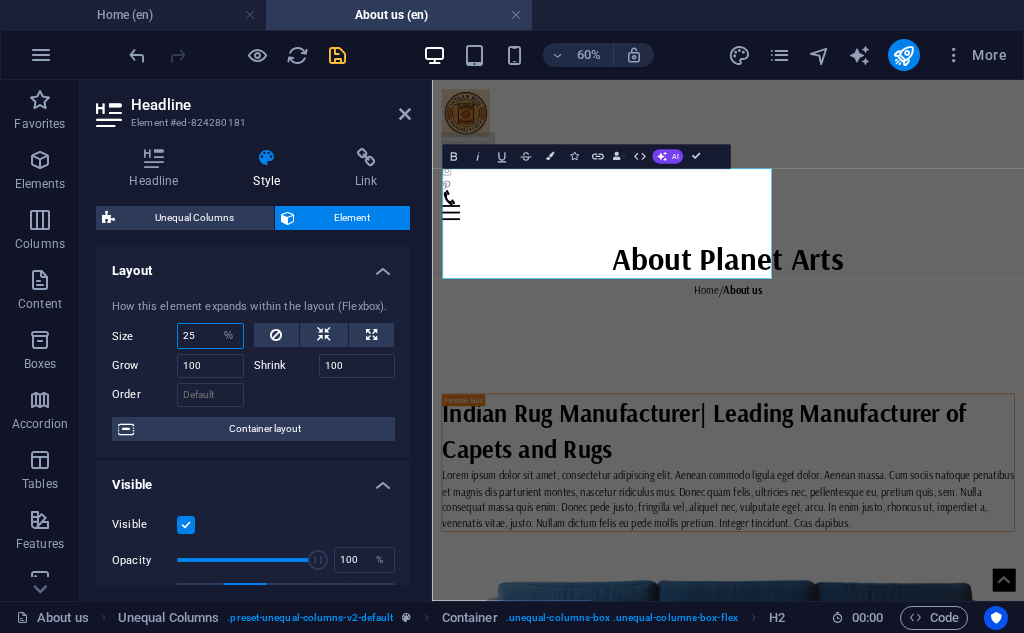 select on "1/10" 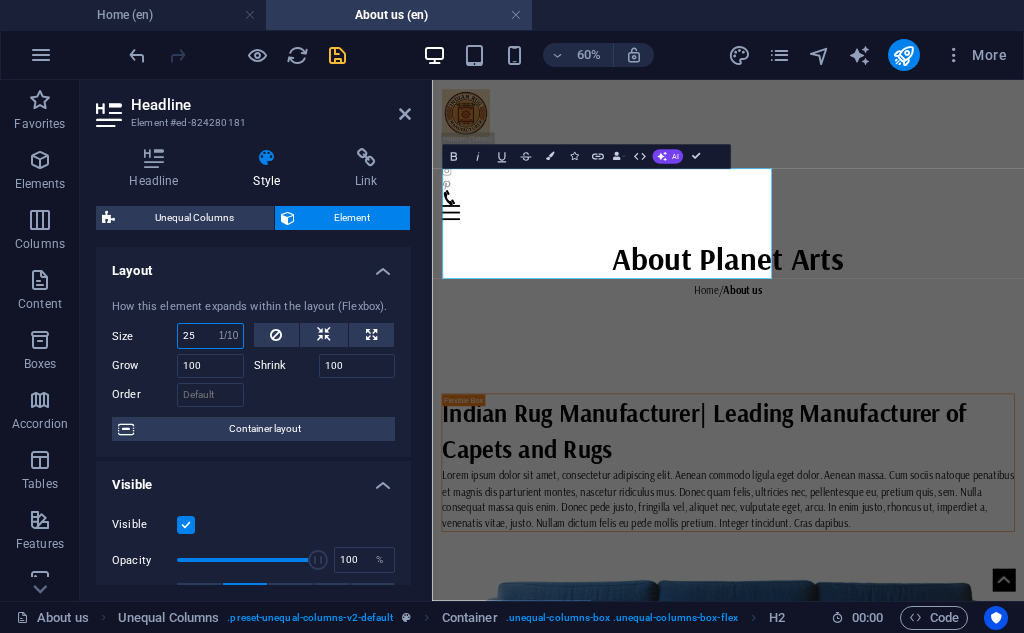 click on "Default auto px % 1/1 1/2 1/3 1/4 1/5 1/6 1/7 1/8 1/9 1/10" at bounding box center [229, 336] 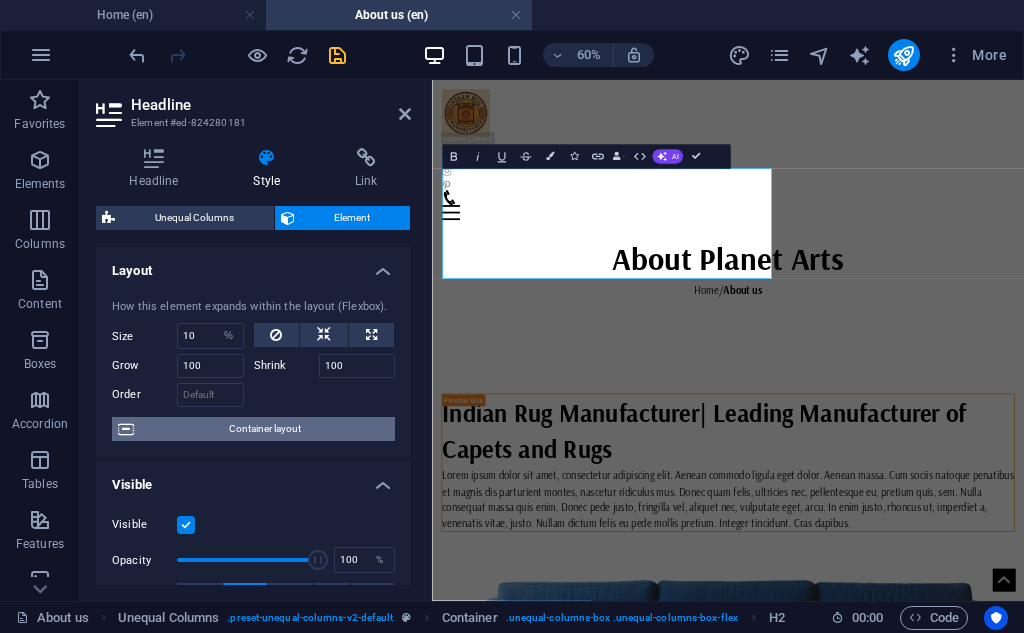 click on "Container layout" at bounding box center (264, 429) 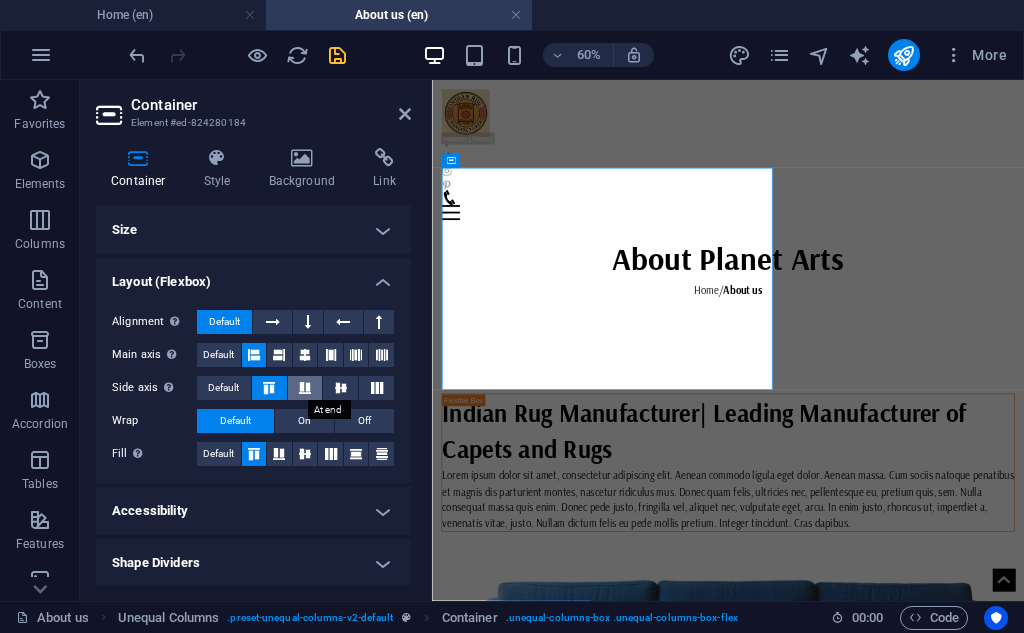 scroll, scrollTop: 2, scrollLeft: 0, axis: vertical 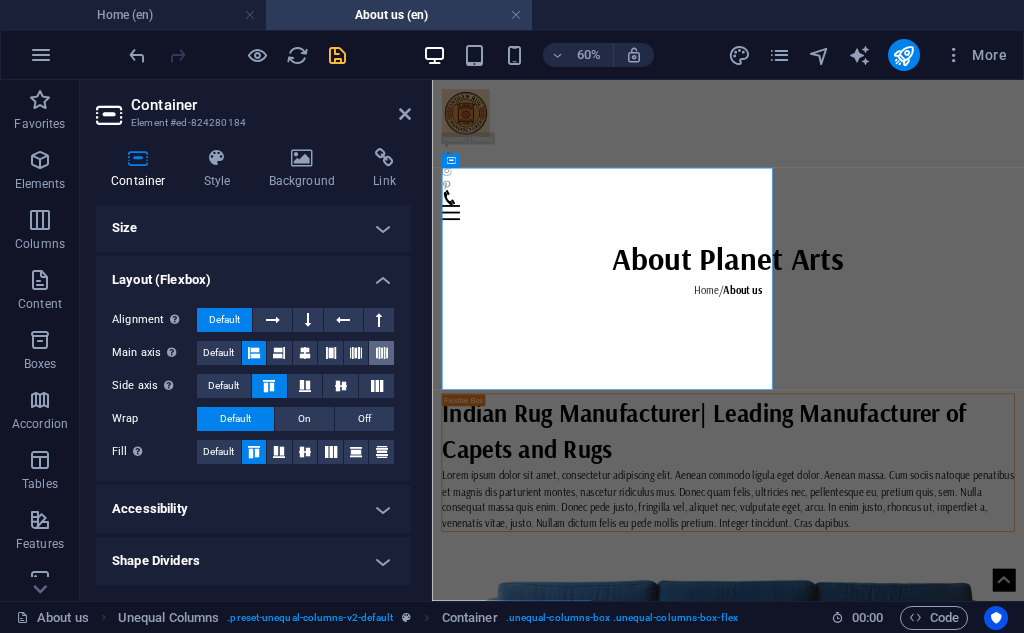 click at bounding box center [381, 353] 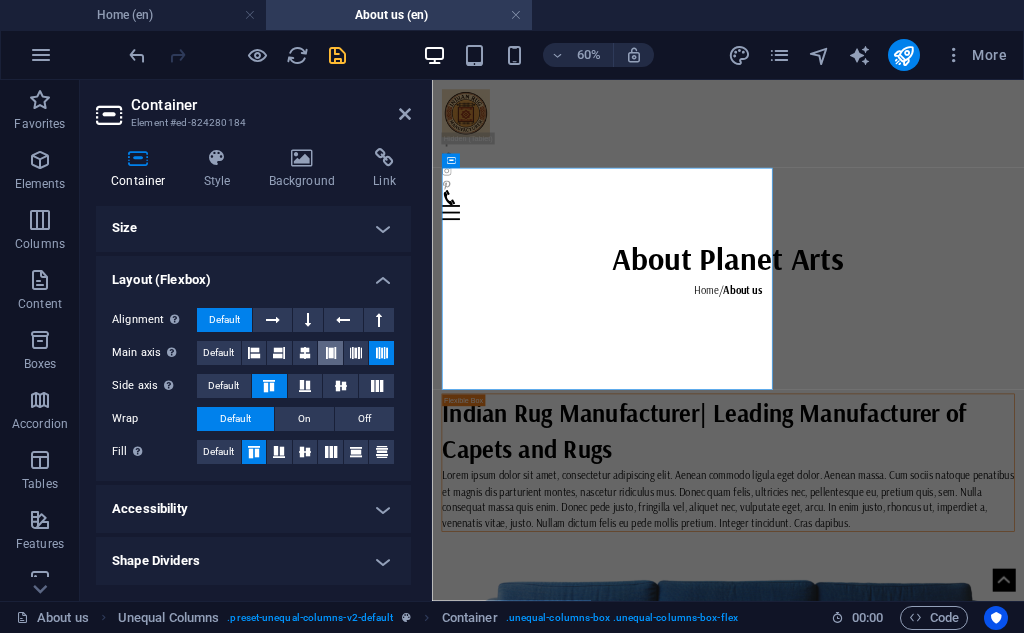 click at bounding box center (331, 353) 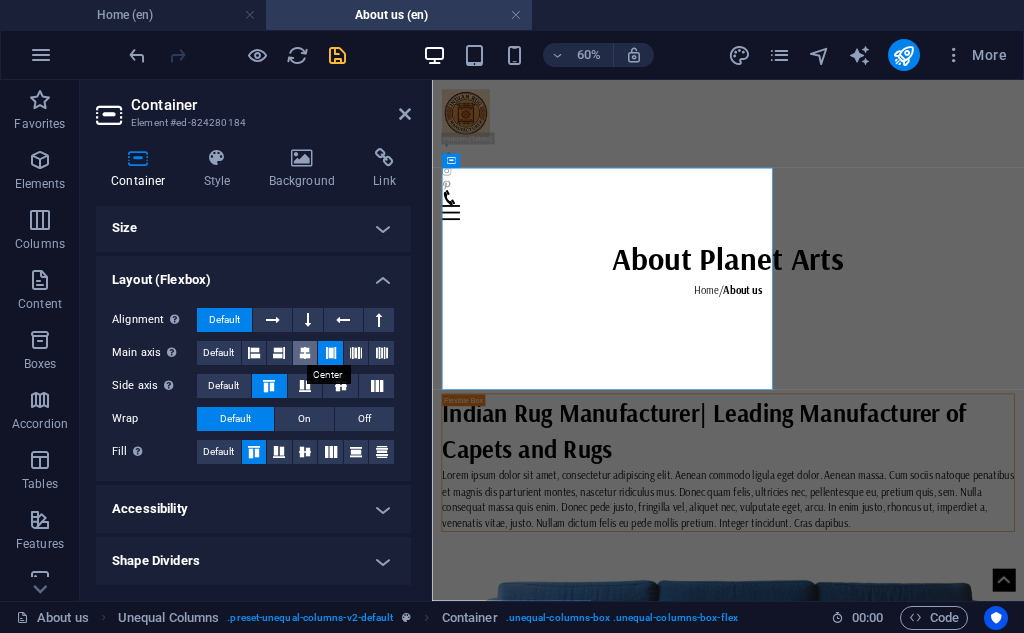 click at bounding box center (305, 353) 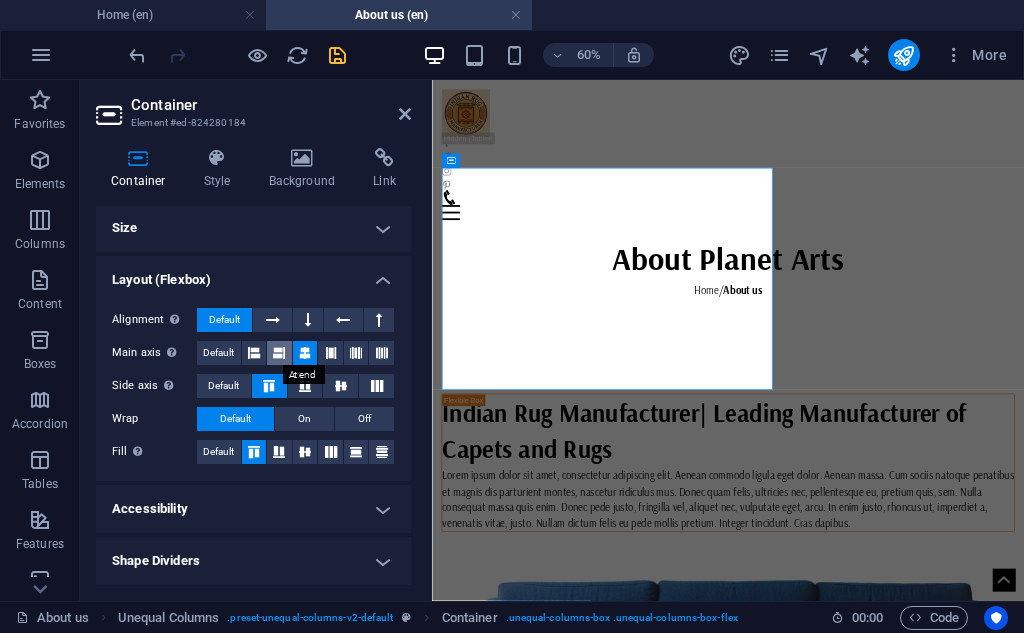 click at bounding box center (279, 353) 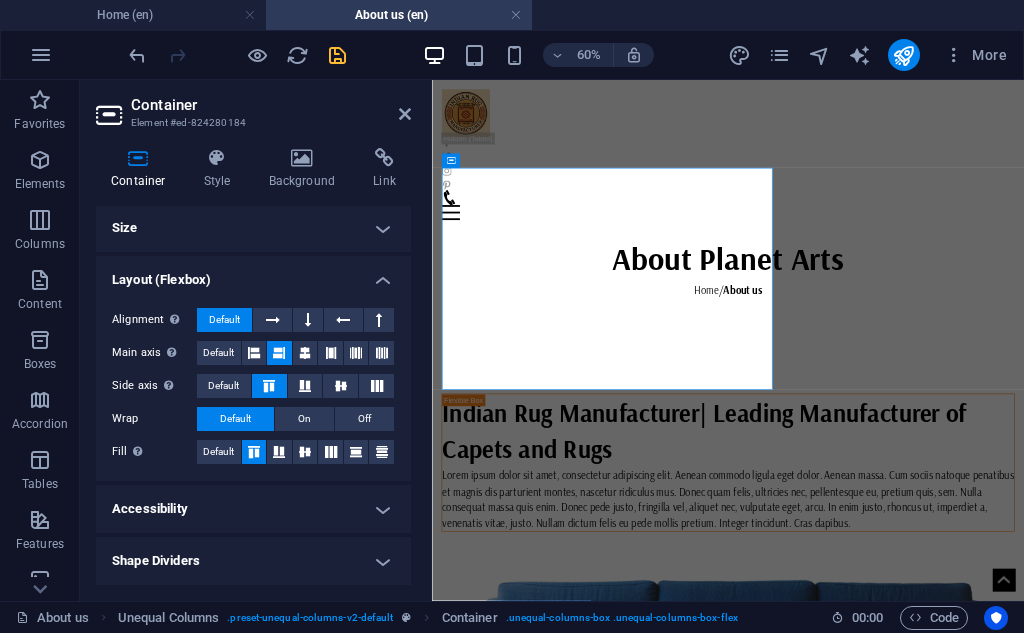 click at bounding box center [279, 353] 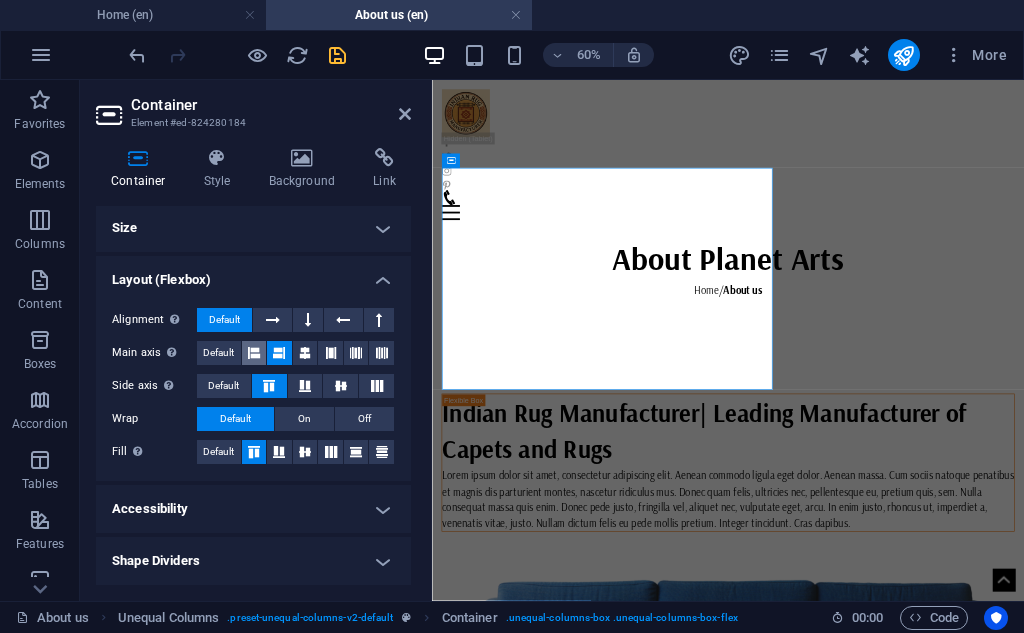 click at bounding box center (254, 353) 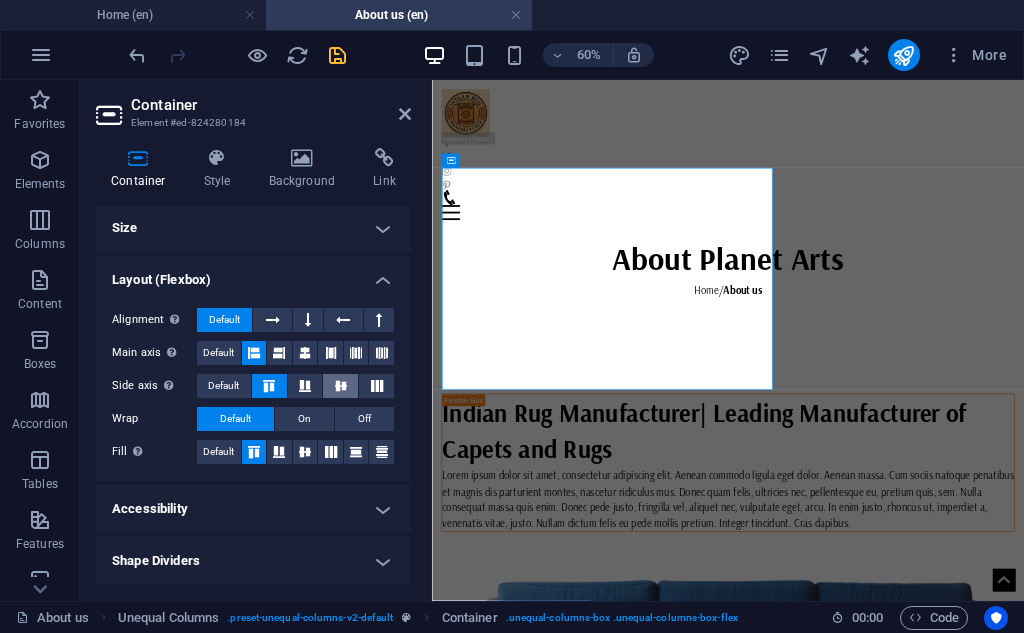 click at bounding box center [341, 386] 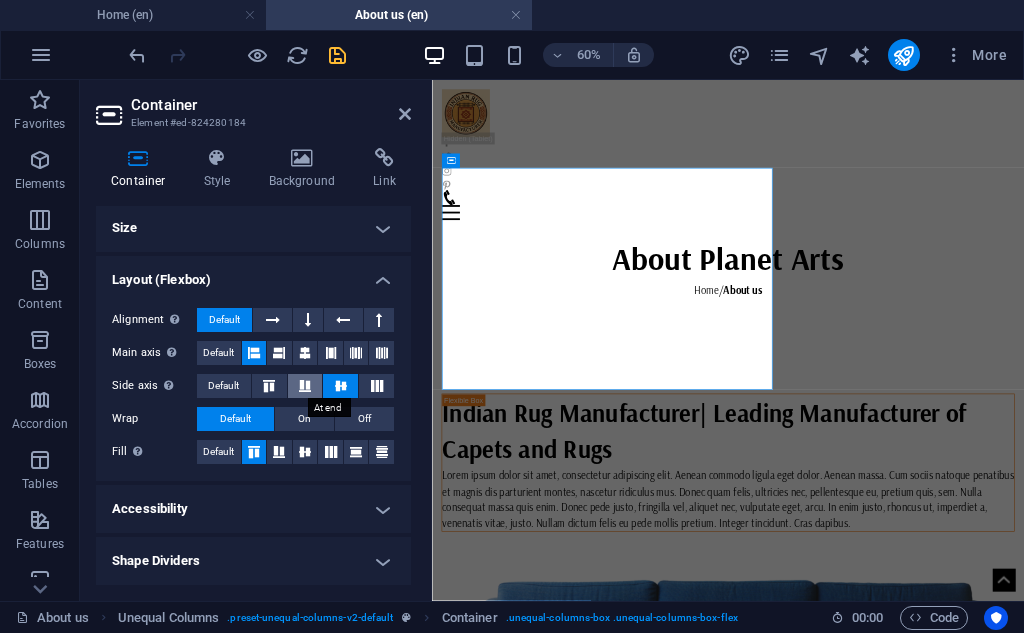 click at bounding box center (305, 386) 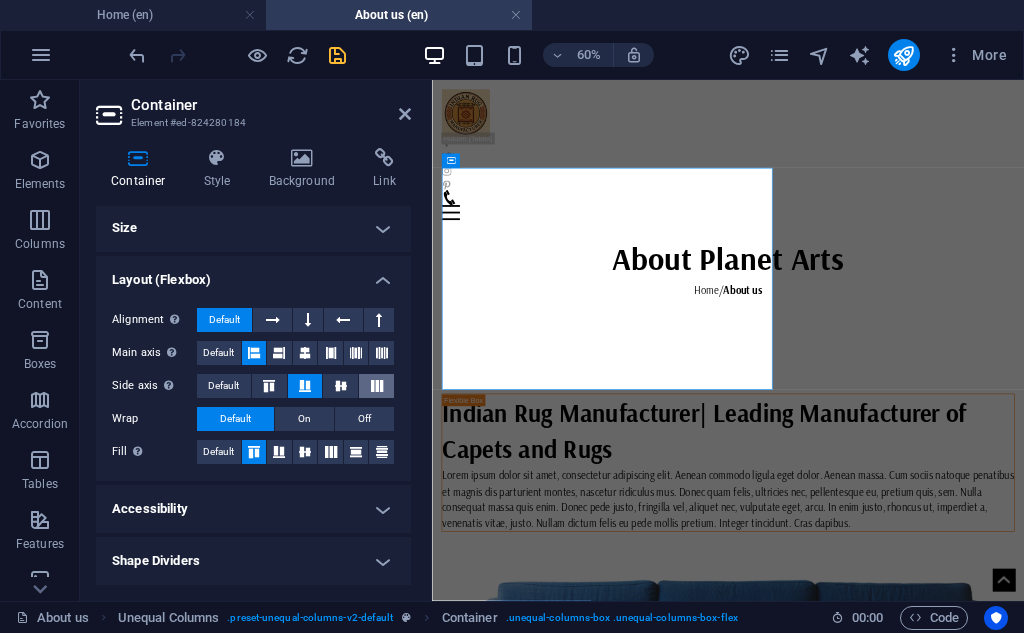 click at bounding box center [377, 386] 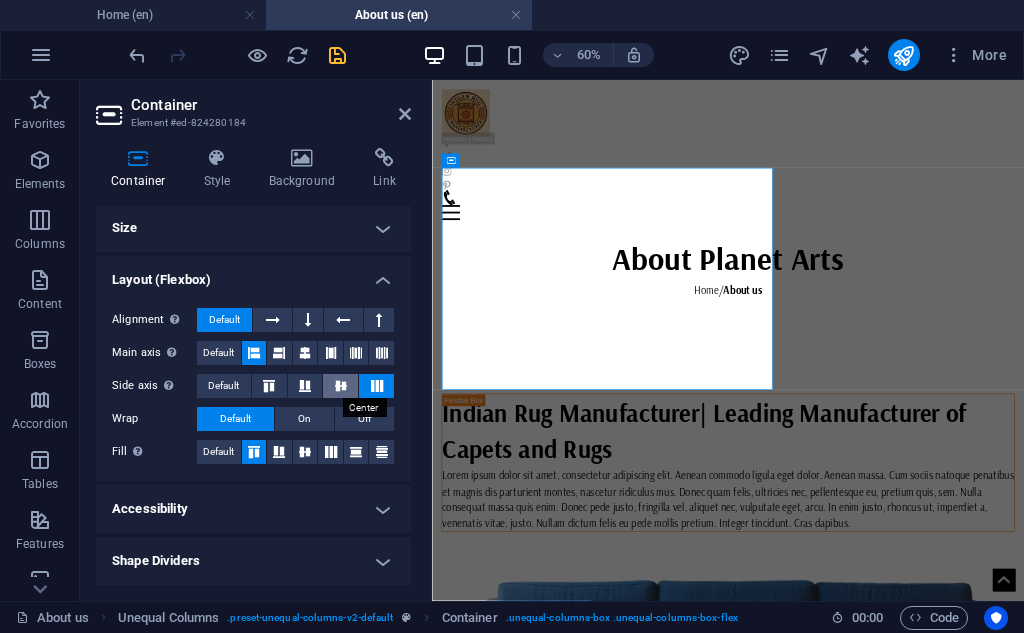click at bounding box center (341, 386) 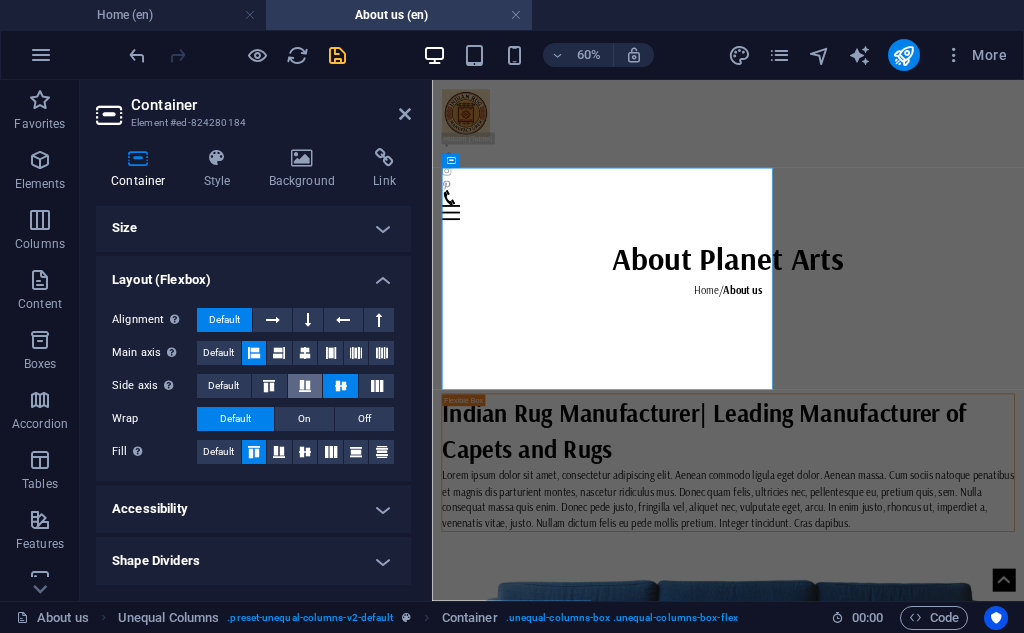click at bounding box center (305, 386) 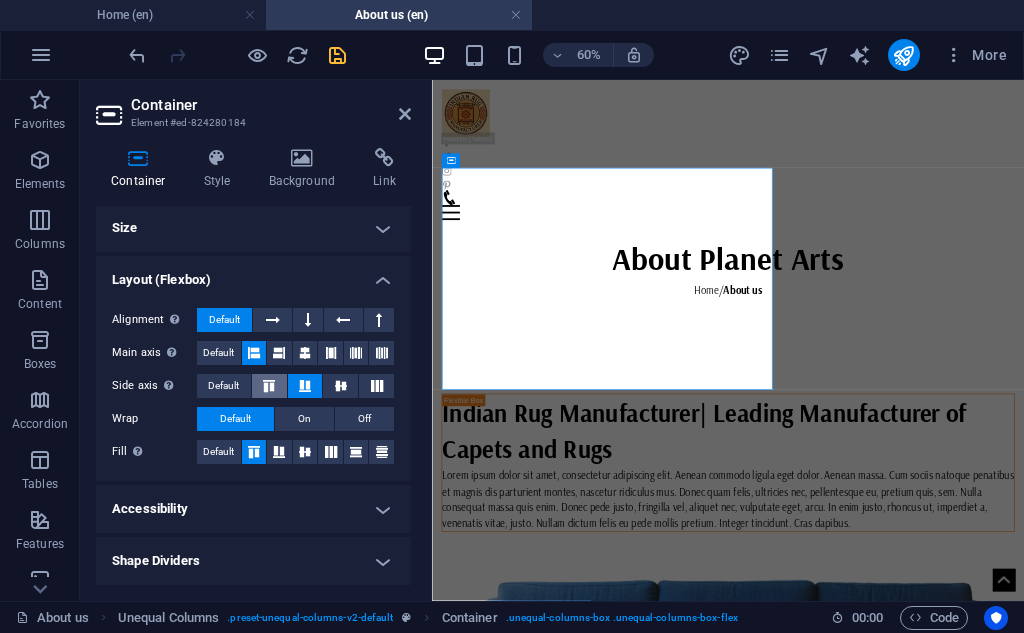 click at bounding box center [269, 386] 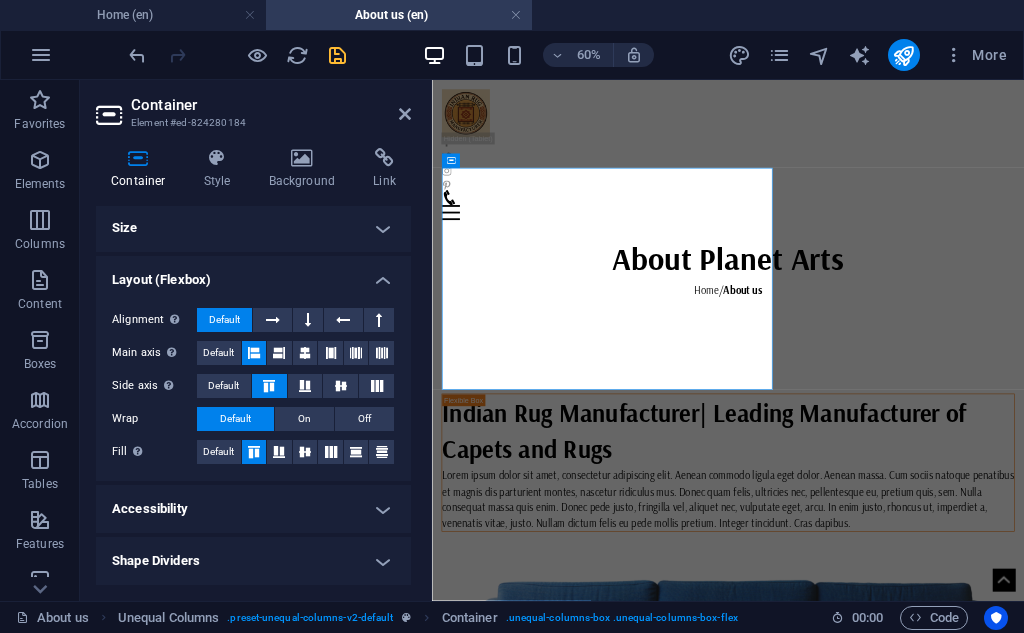 scroll, scrollTop: 0, scrollLeft: 0, axis: both 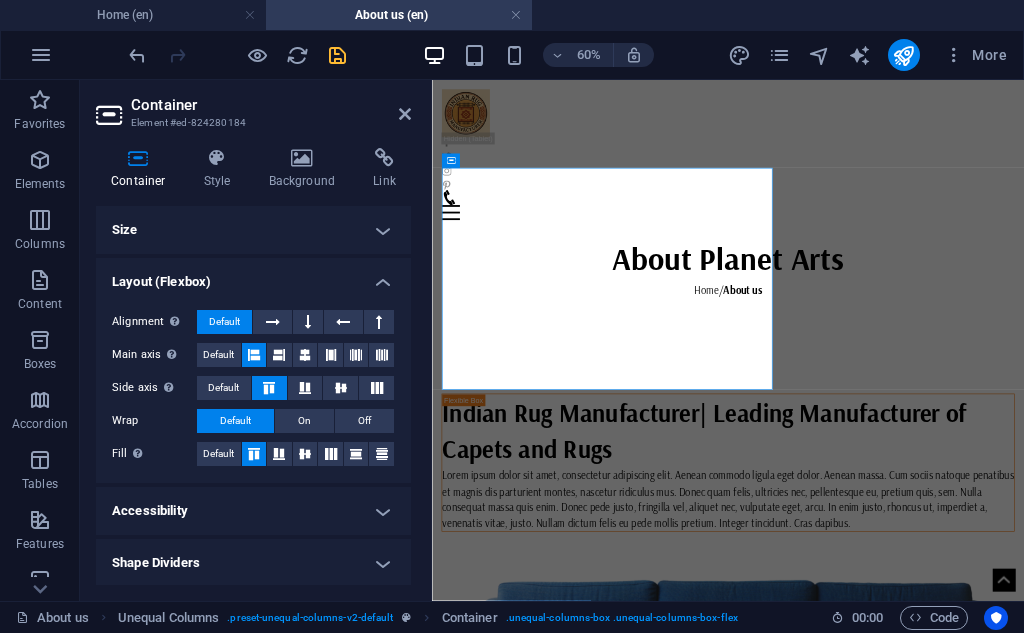 click on "Size" at bounding box center (253, 230) 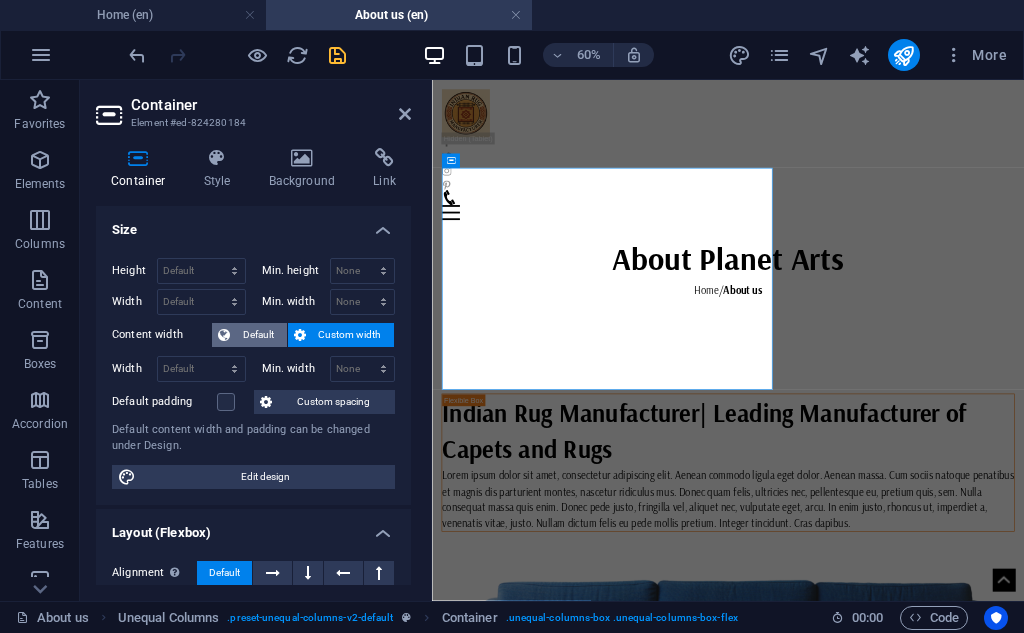 click on "Default" at bounding box center [258, 335] 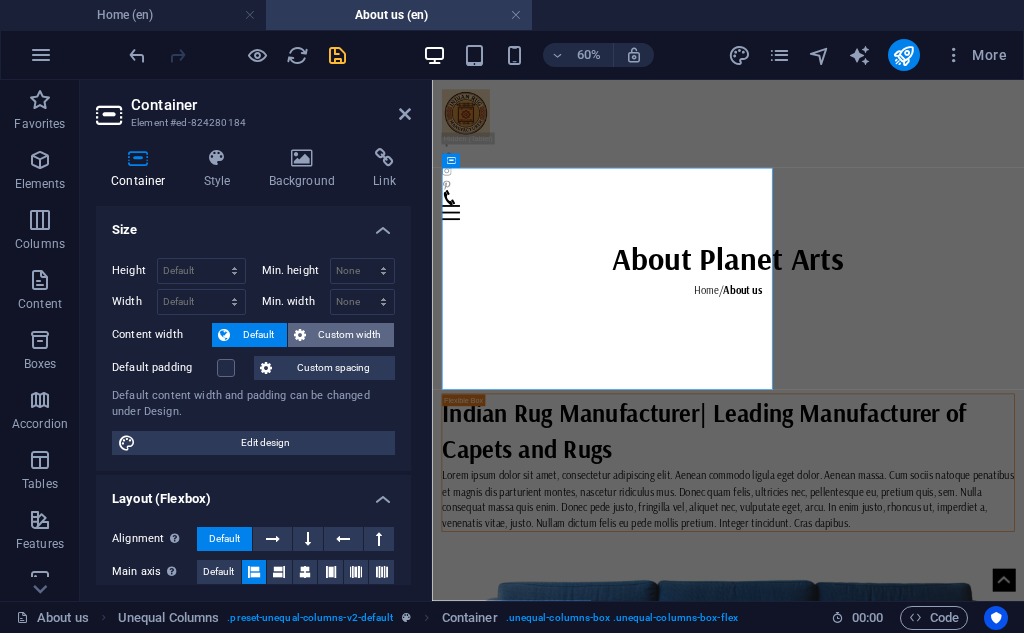 click at bounding box center (300, 335) 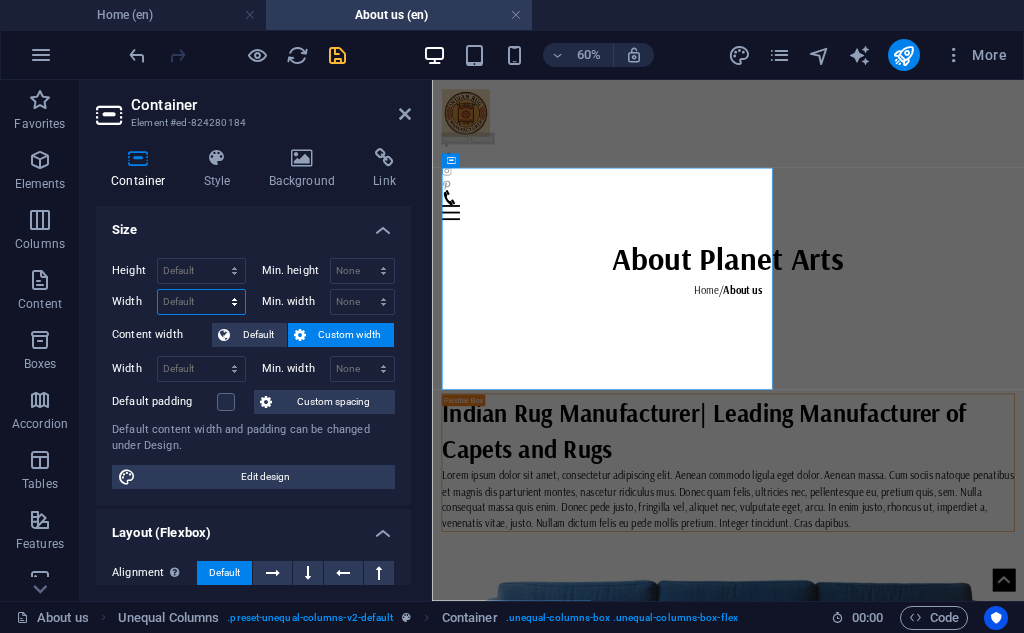 click on "Default px rem % em vh vw" at bounding box center (201, 302) 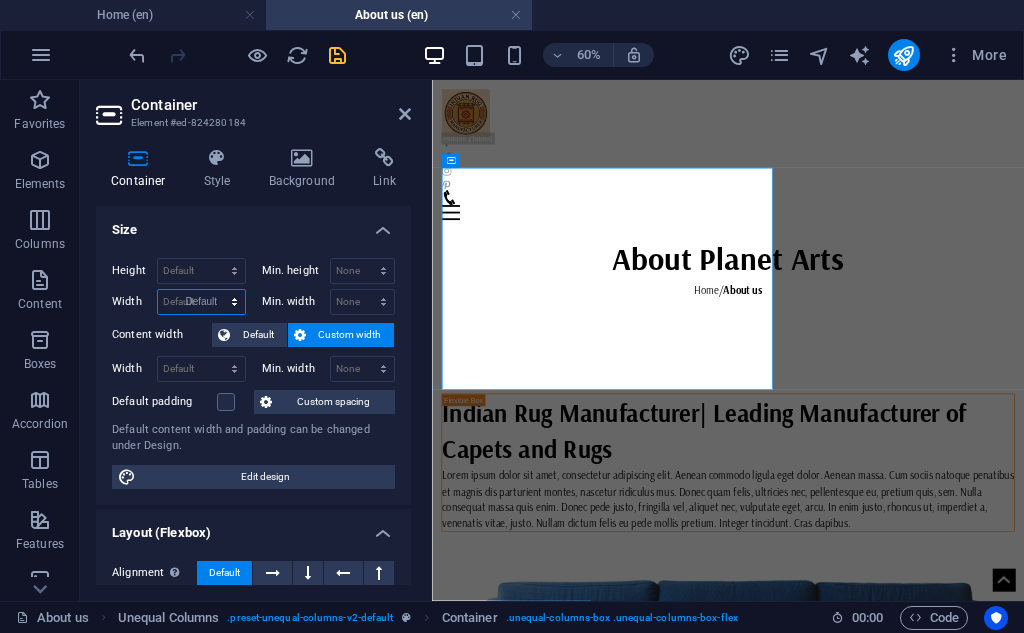 click on "Default px rem % em vh vw" at bounding box center (201, 302) 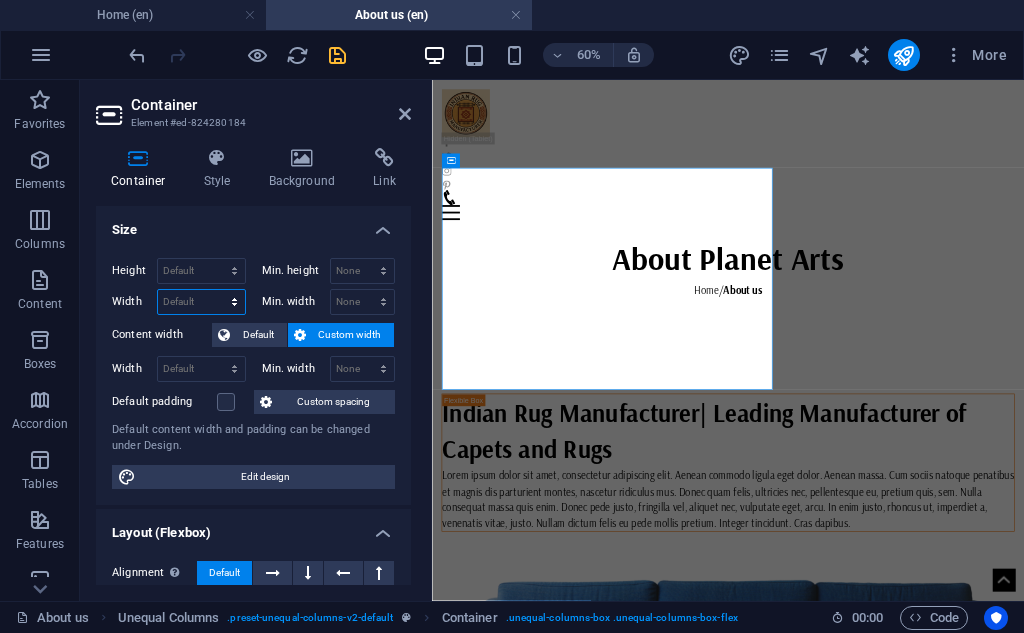 click on "Default px rem % em vh vw" at bounding box center (201, 302) 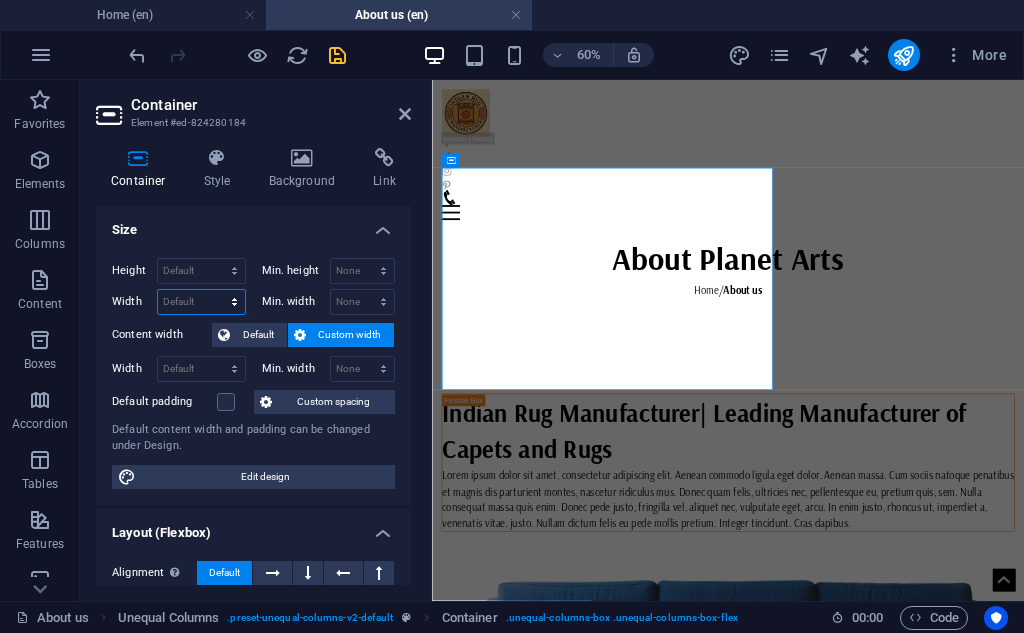 select on "%" 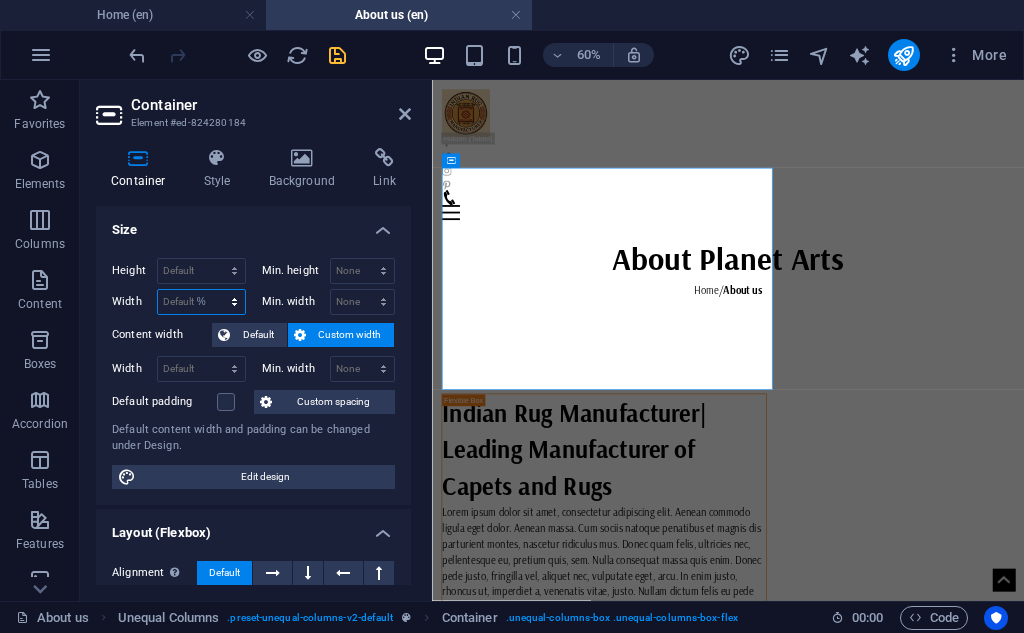 click on "Default px rem % em vh vw" at bounding box center [201, 302] 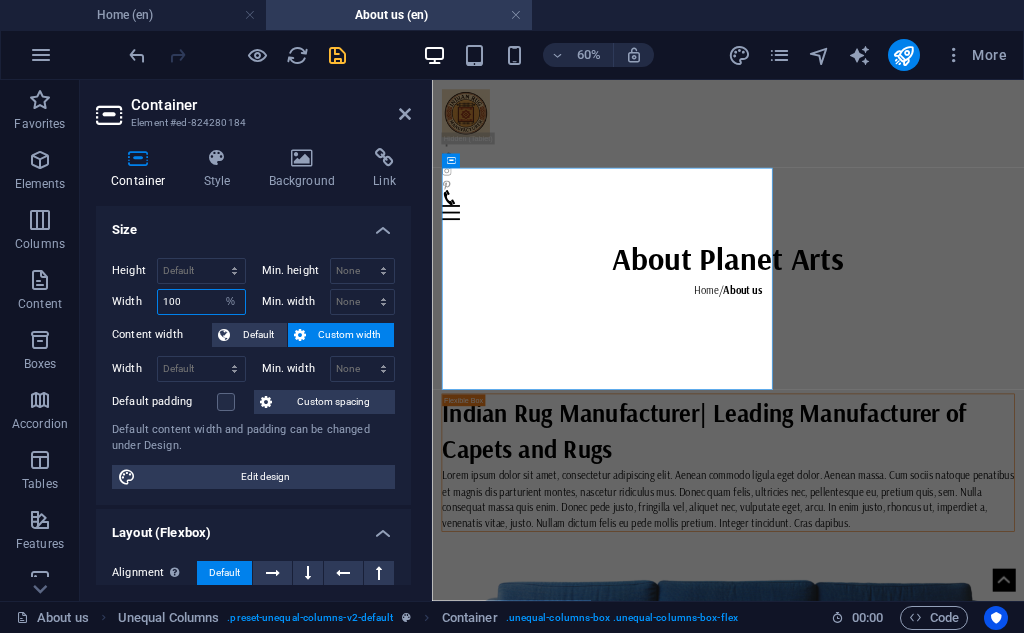 type on "100" 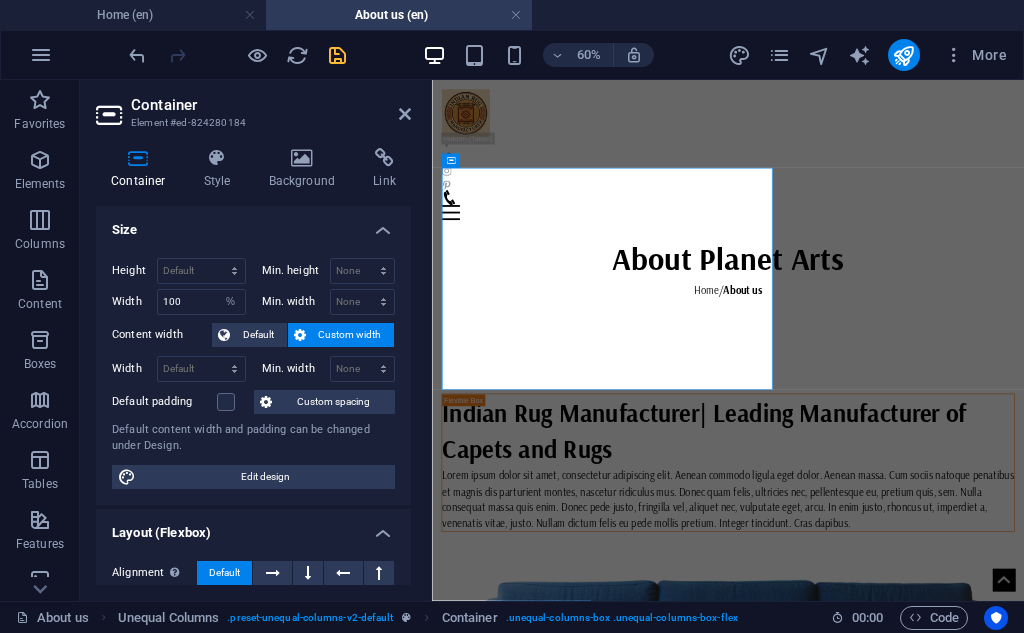 click on "Min. height None px rem % vh vw" at bounding box center [325, 273] 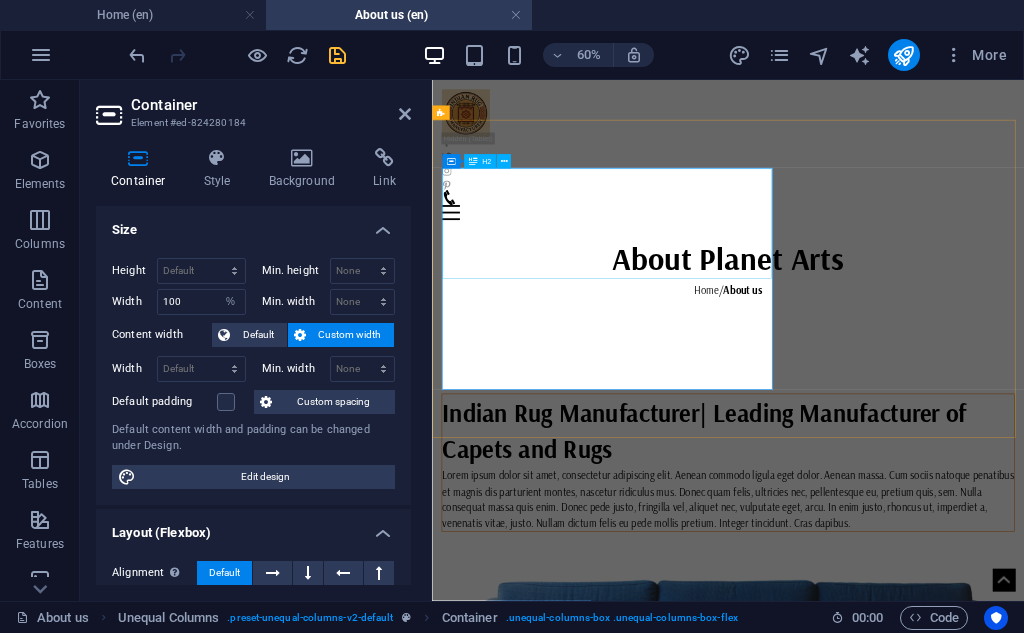 click on "Indian Rug Manufacturer| Leading Manufacturer of Capets and Rugs" at bounding box center (925, 665) 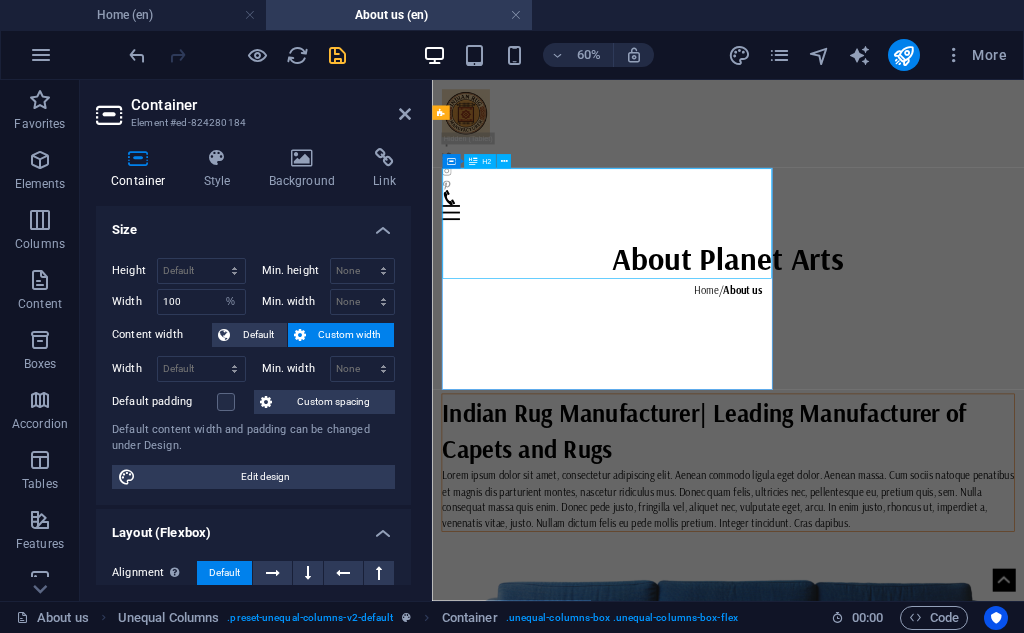 click on "Indian Rug Manufacturer| Leading Manufacturer of Capets and Rugs" at bounding box center (925, 665) 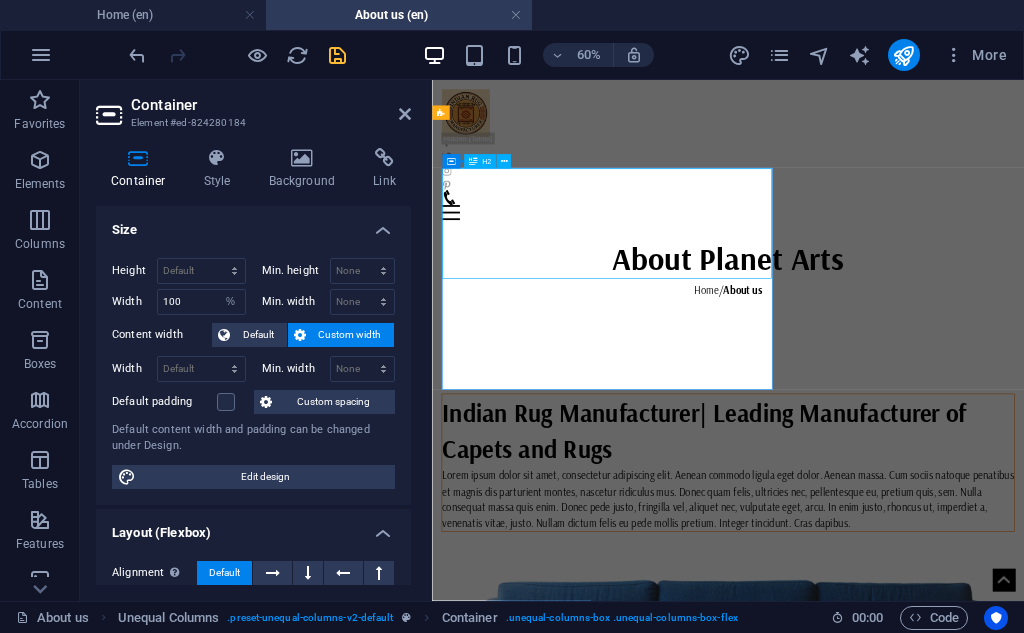 select on "%" 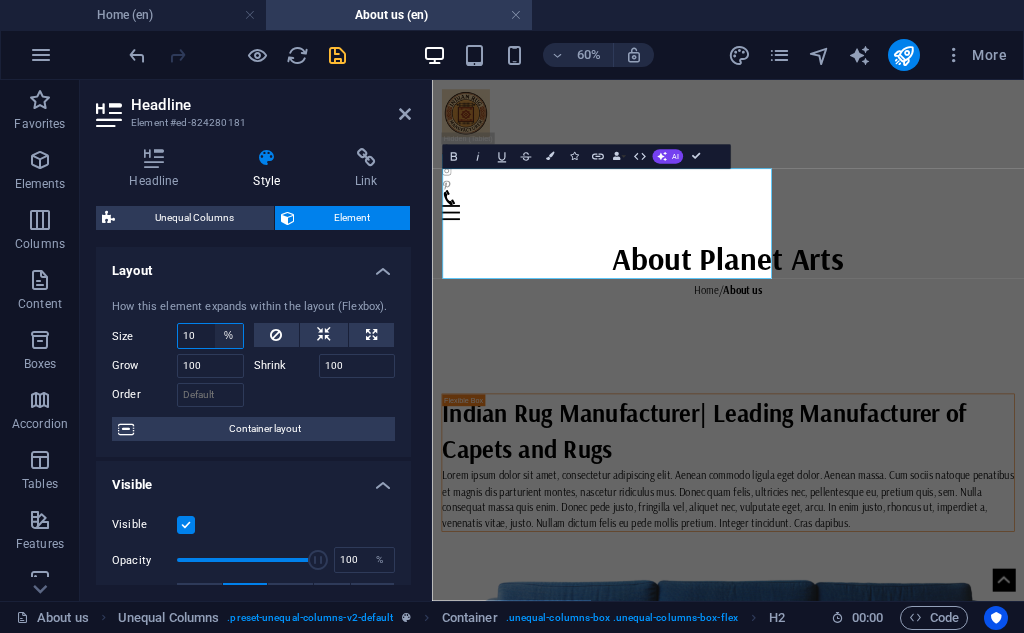 click on "Default auto px % 1/1 1/2 1/3 1/4 1/5 1/6 1/7 1/8 1/9 1/10" at bounding box center (229, 336) 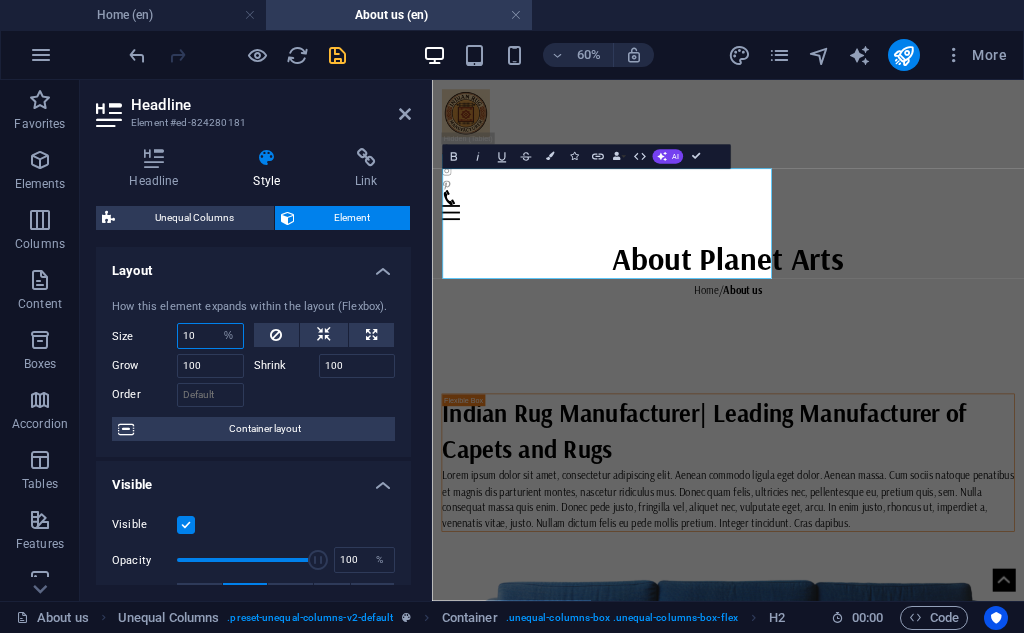 click on "10" at bounding box center (210, 336) 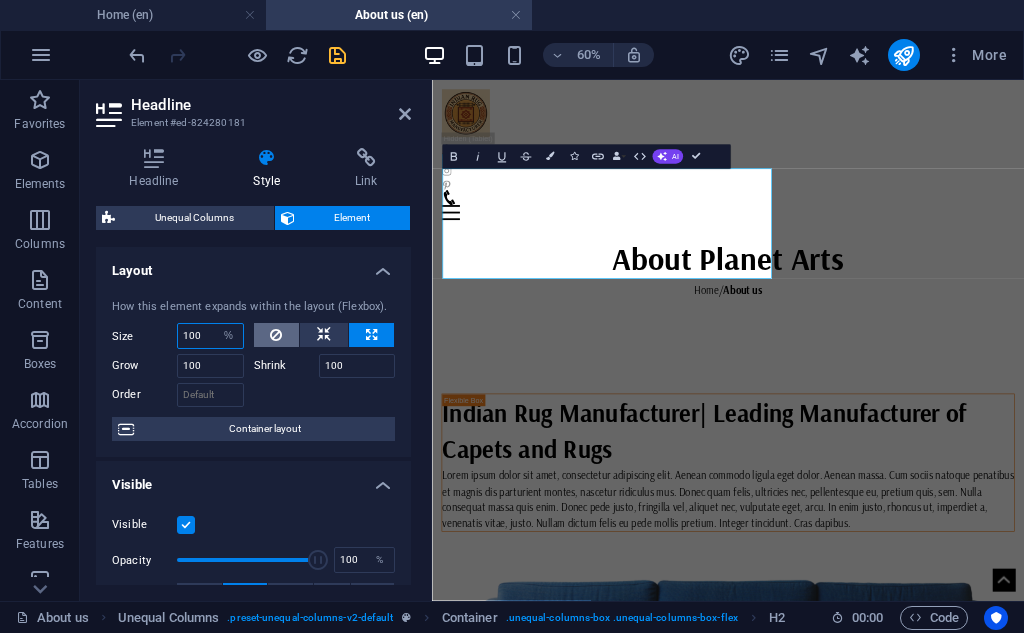 type on "100" 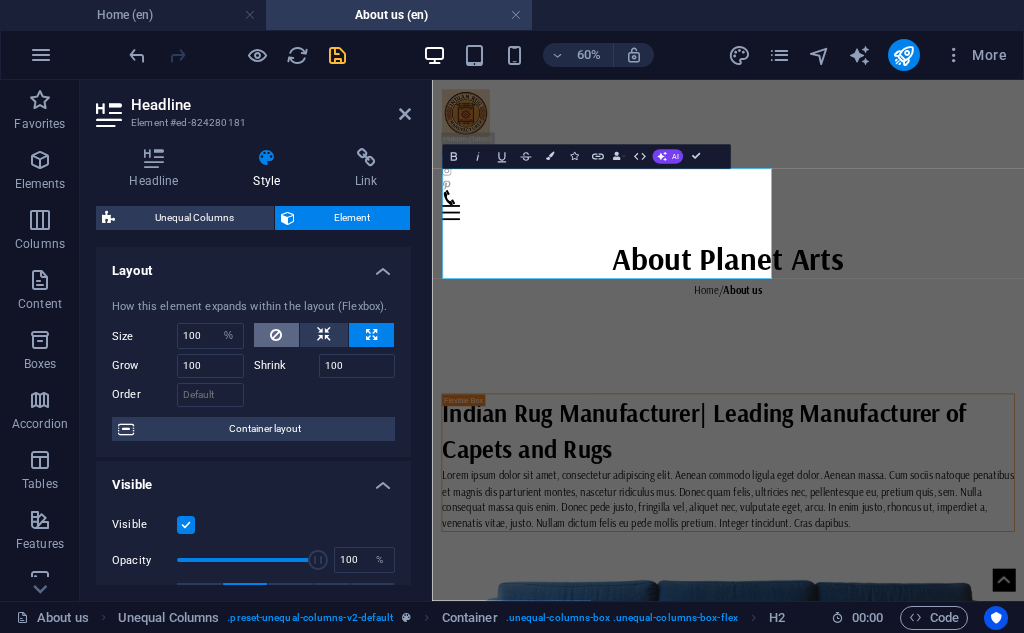 click at bounding box center [276, 335] 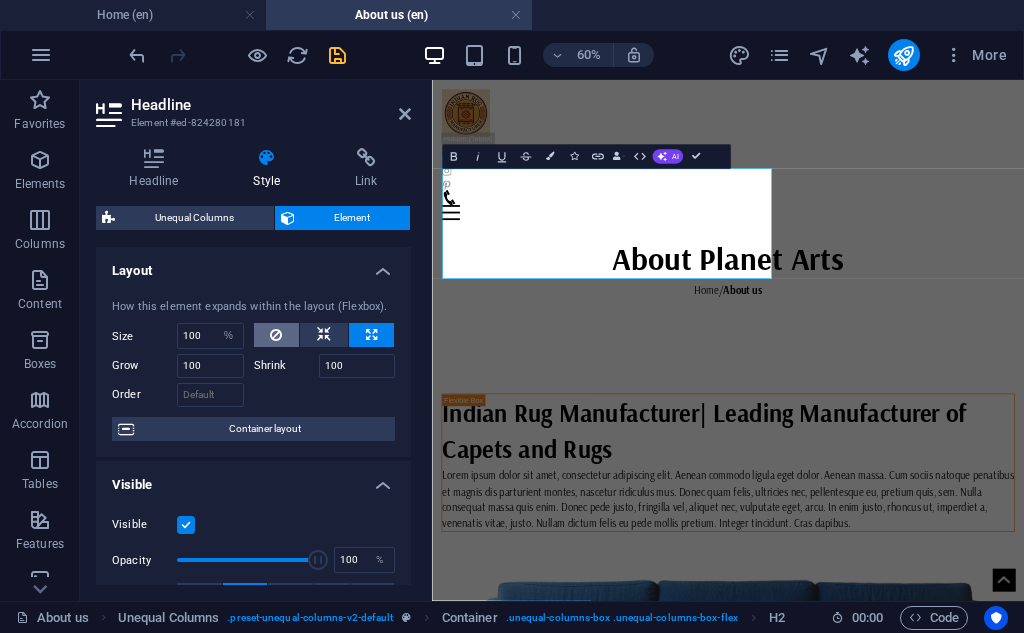 type 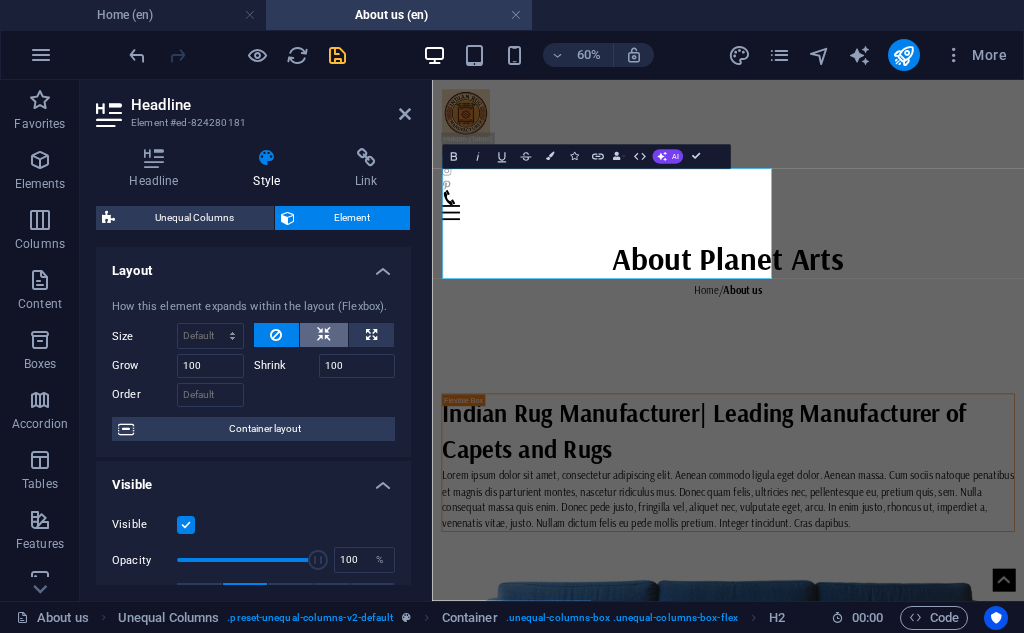 click at bounding box center [324, 335] 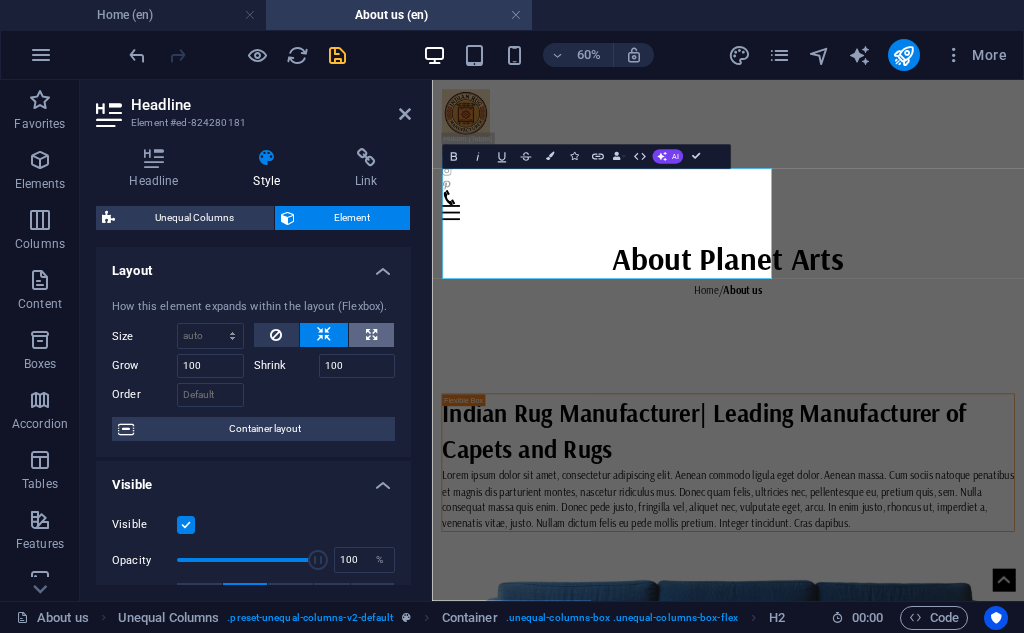 click at bounding box center [371, 335] 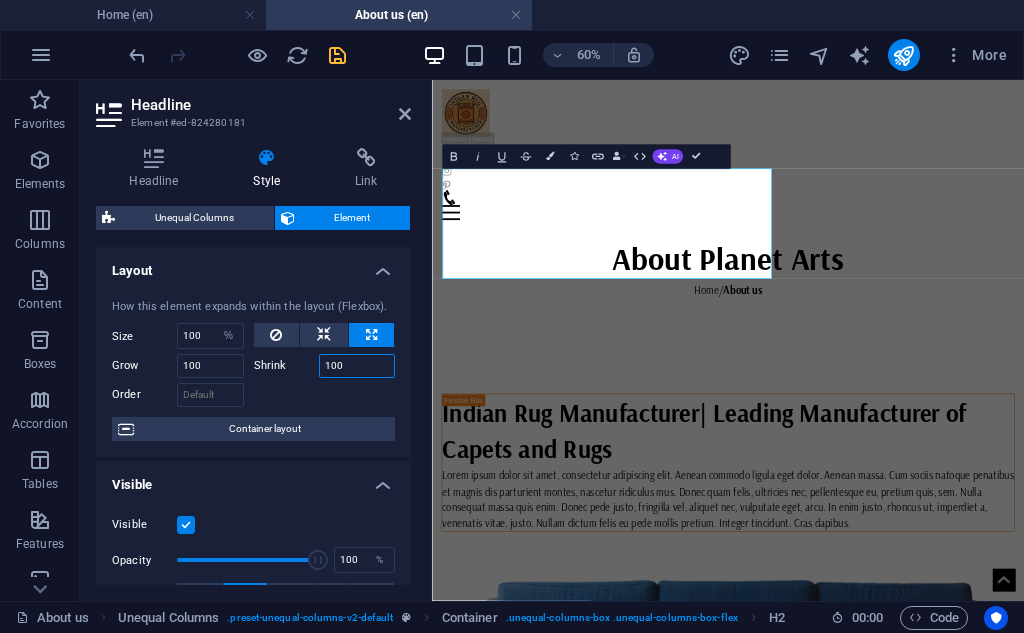 click on "100" at bounding box center (357, 366) 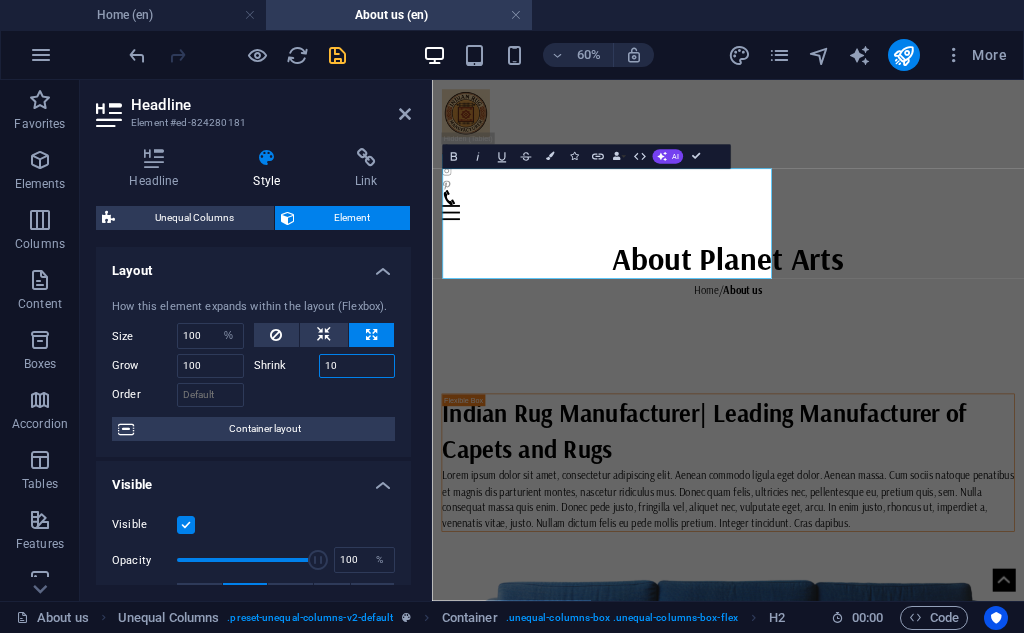 type on "1" 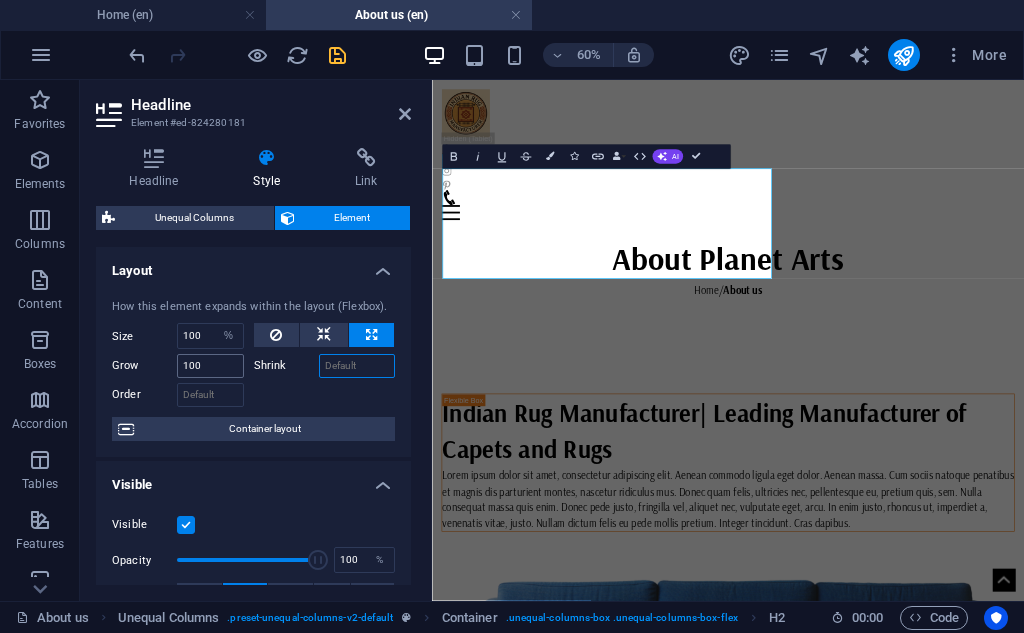 type 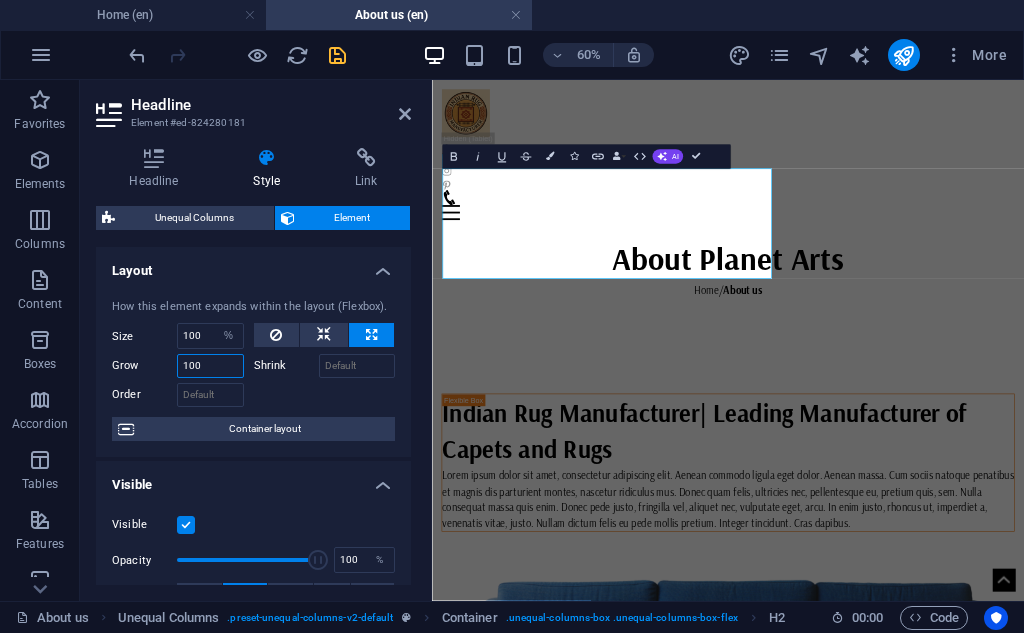 click on "100" at bounding box center [210, 366] 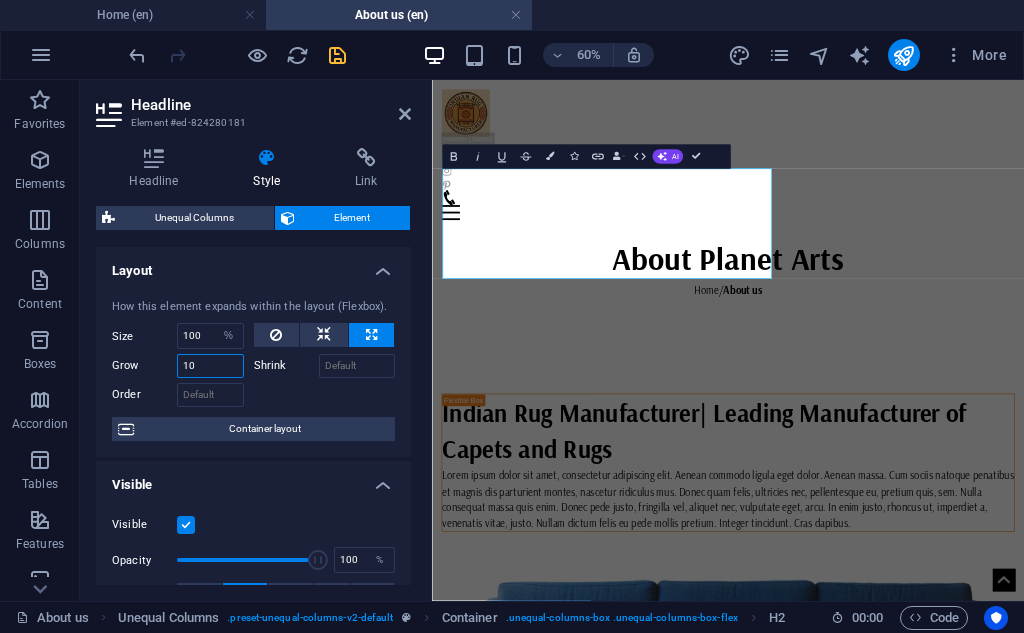 type on "1" 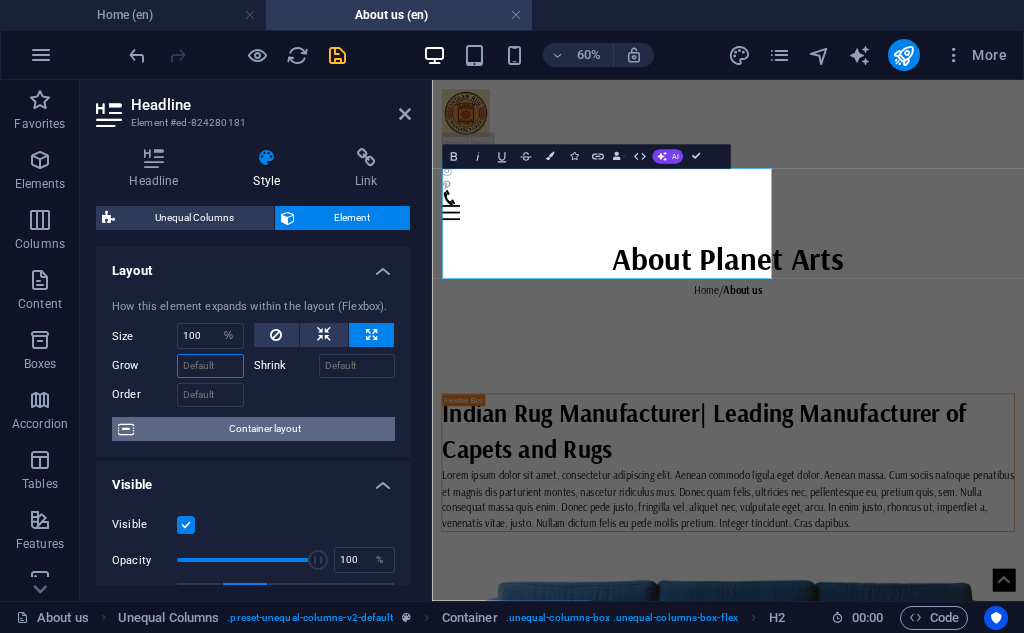 type 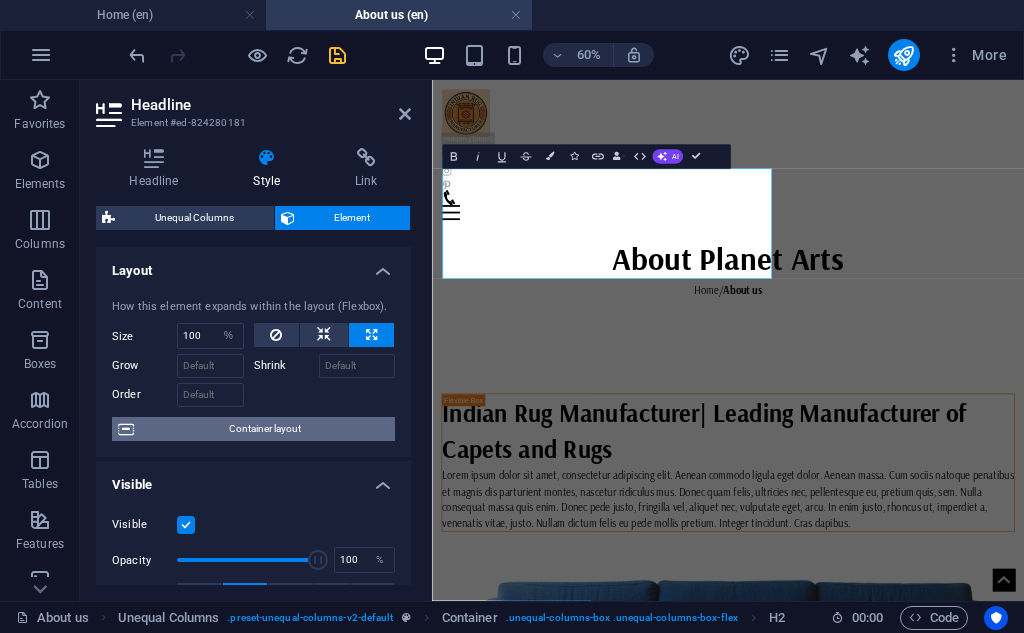 click on "Container layout" at bounding box center (264, 429) 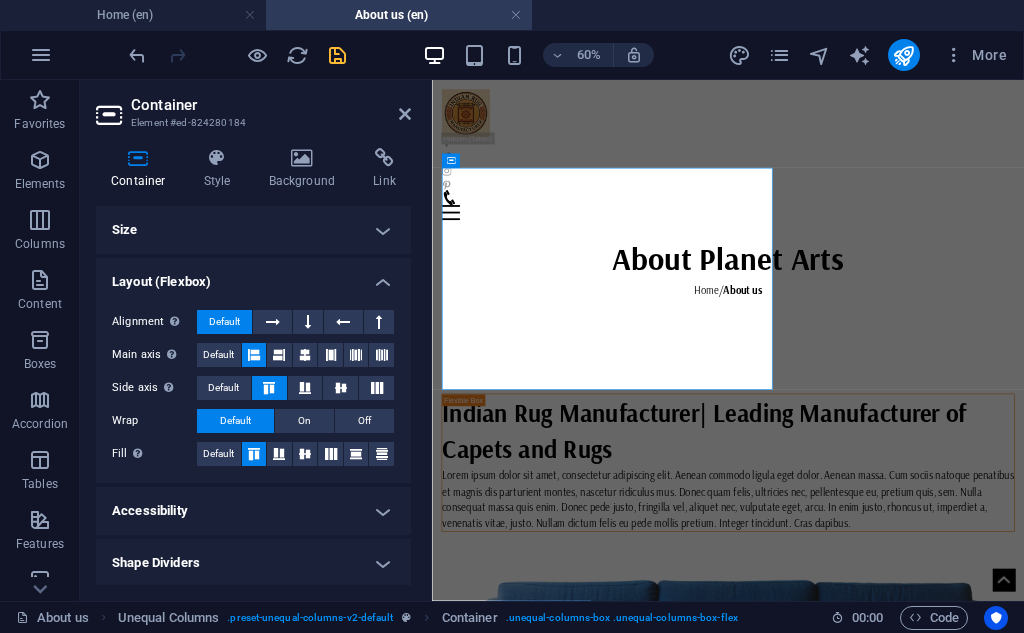 click on "Size" at bounding box center [253, 230] 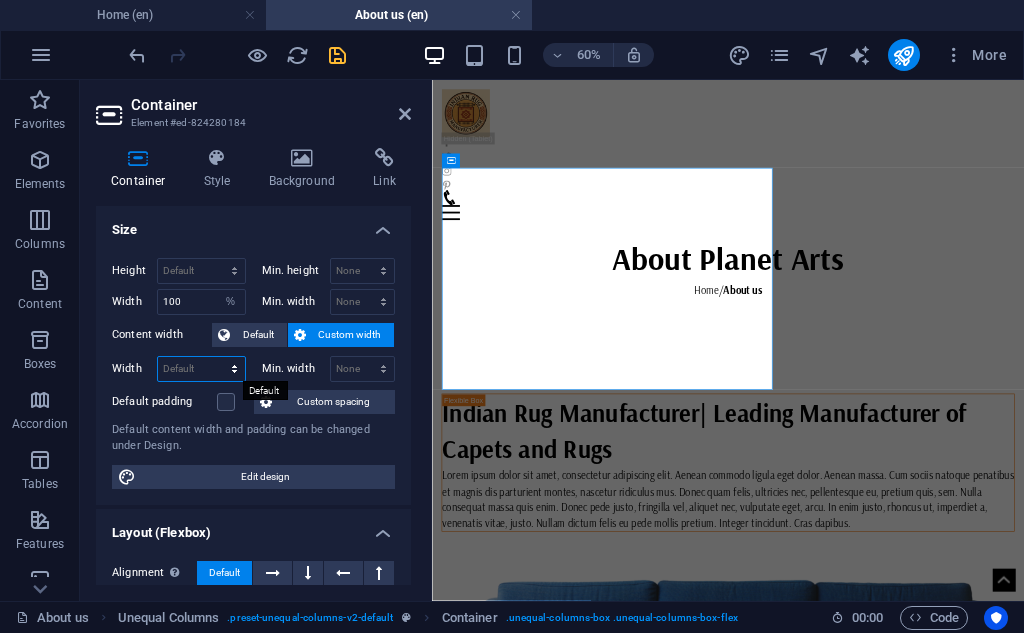 click on "Default px rem % em vh vw" at bounding box center [201, 369] 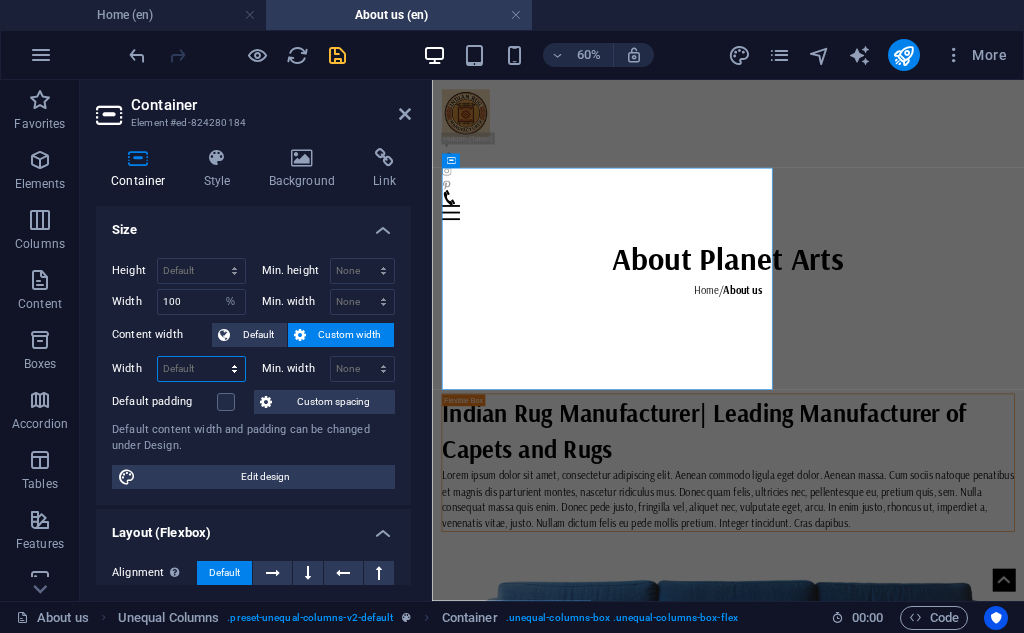 select on "%" 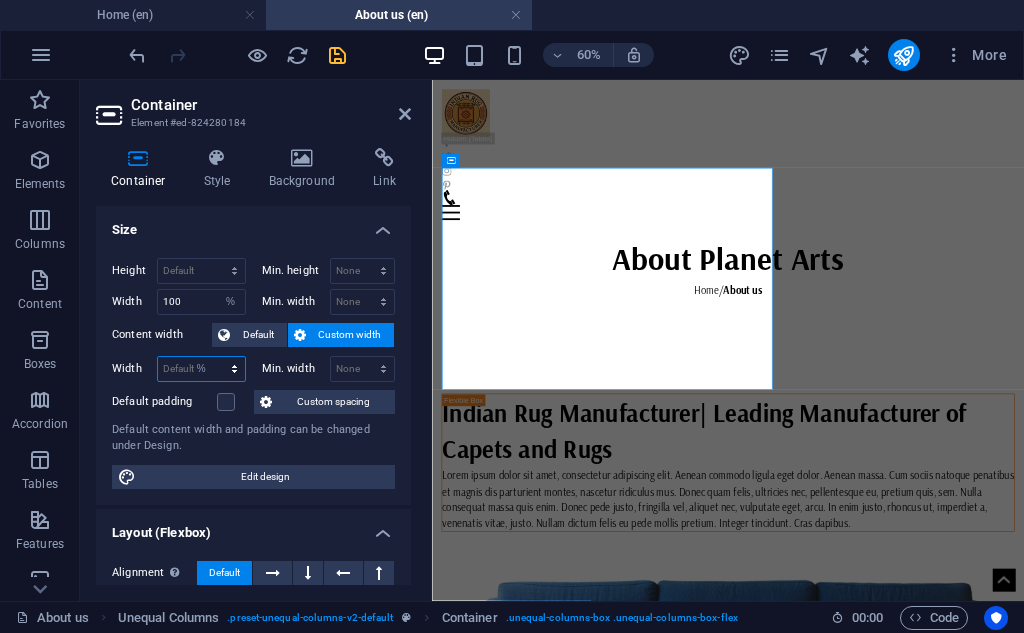 click on "Default px rem % em vh vw" at bounding box center [201, 369] 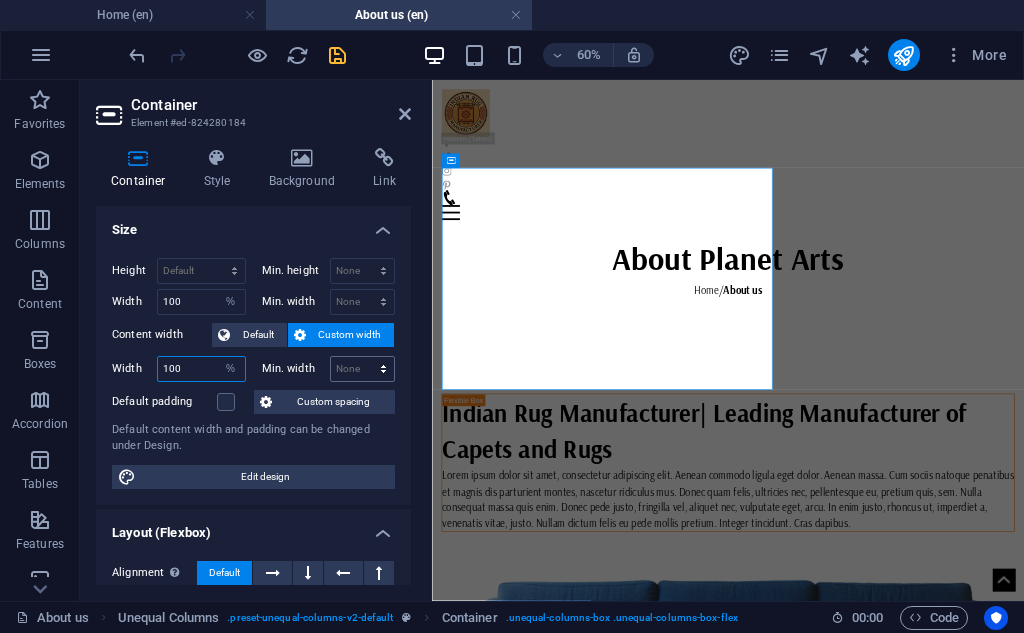 type on "100" 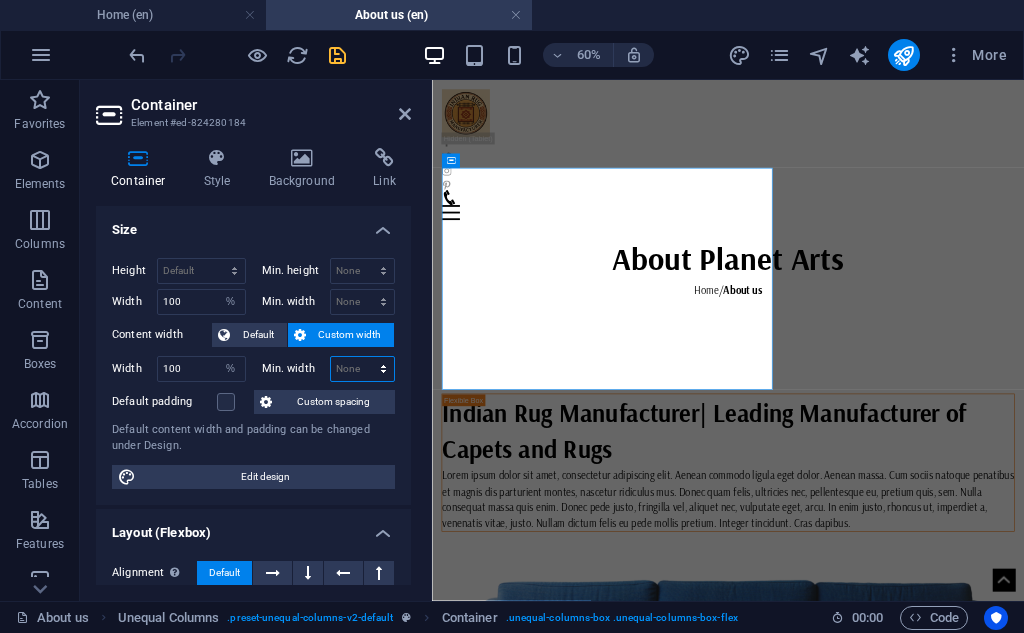 click on "None px rem % vh vw" at bounding box center [363, 369] 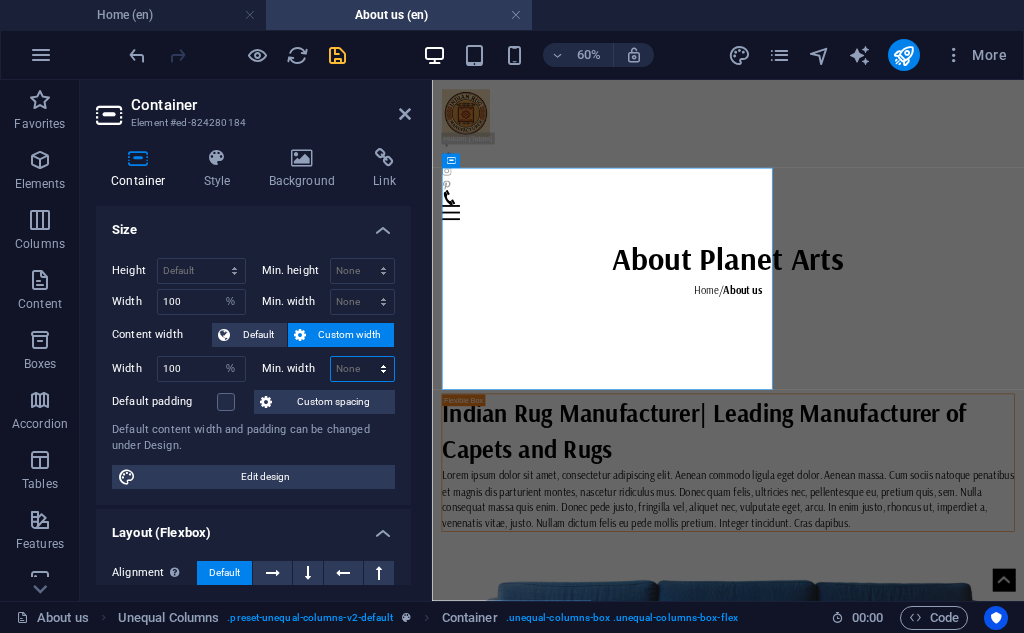 select on "%" 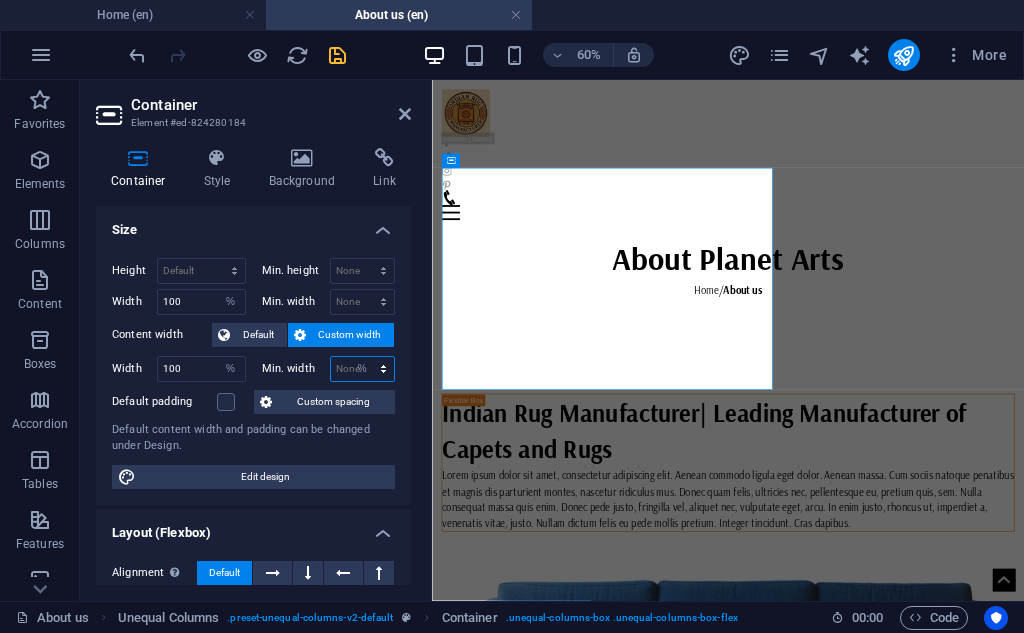 click on "None px rem % vh vw" at bounding box center [363, 369] 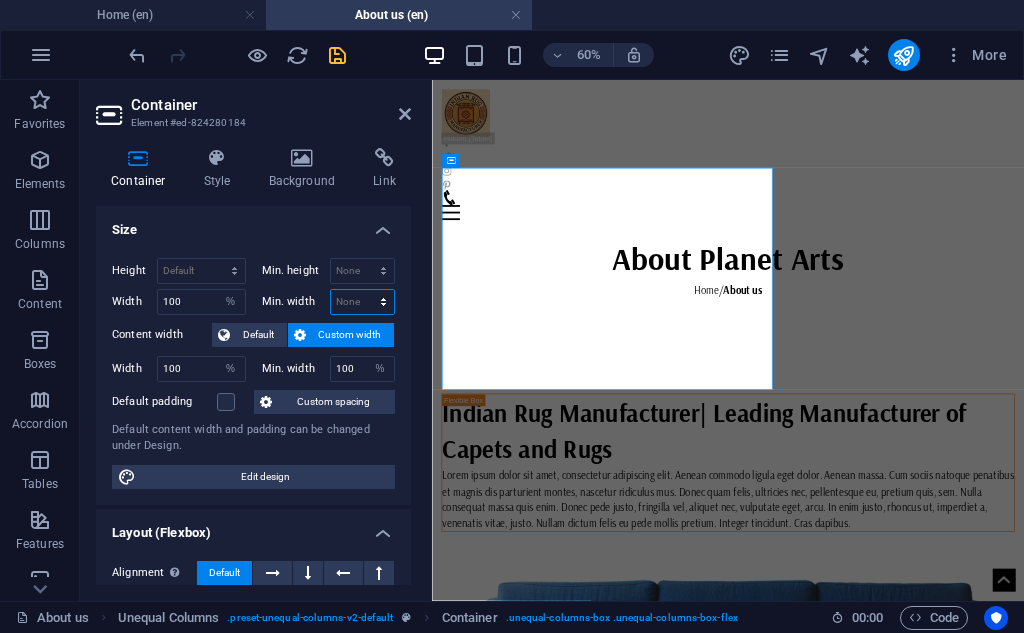 click on "None px rem % vh vw" at bounding box center [363, 302] 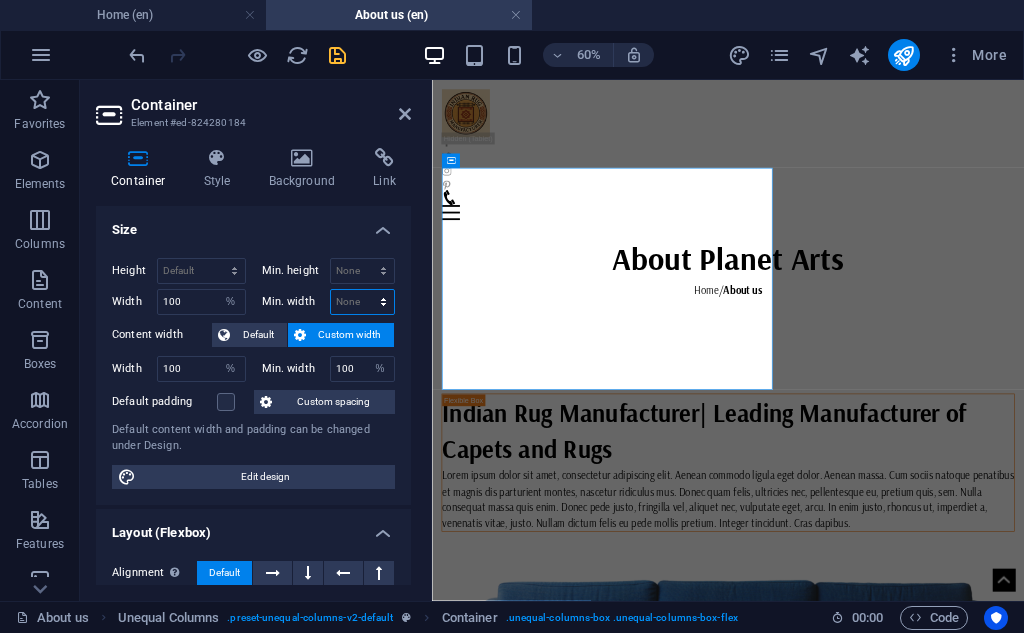 select on "%" 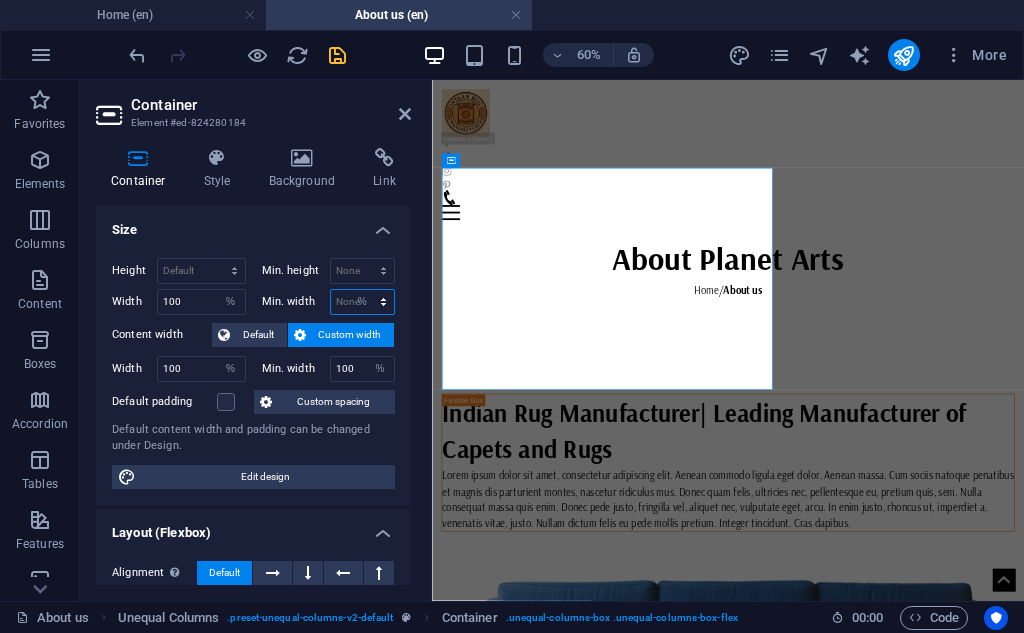 click on "None px rem % vh vw" at bounding box center (363, 302) 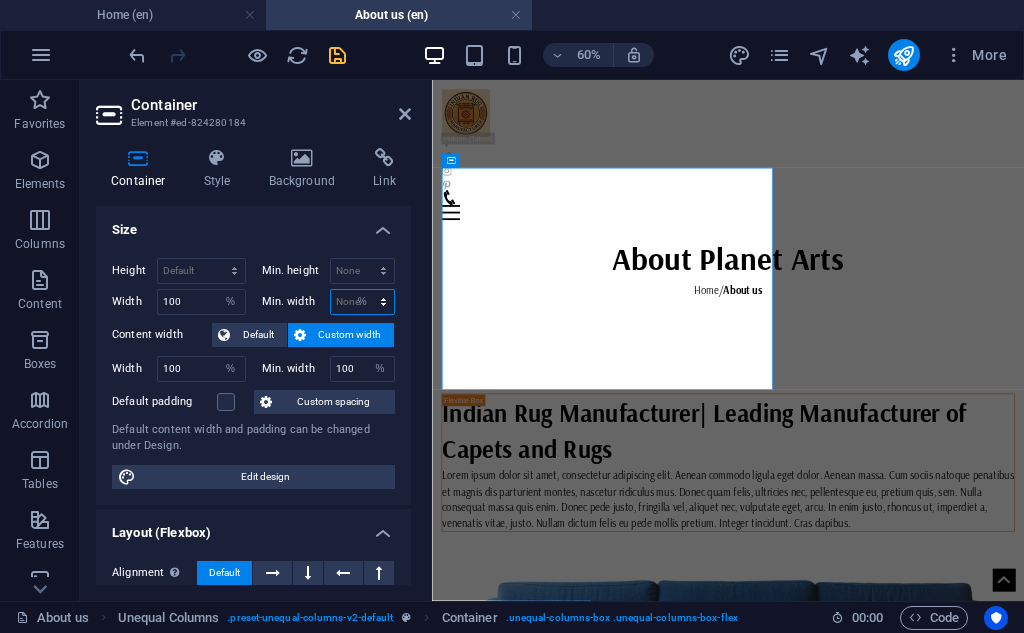type on "100" 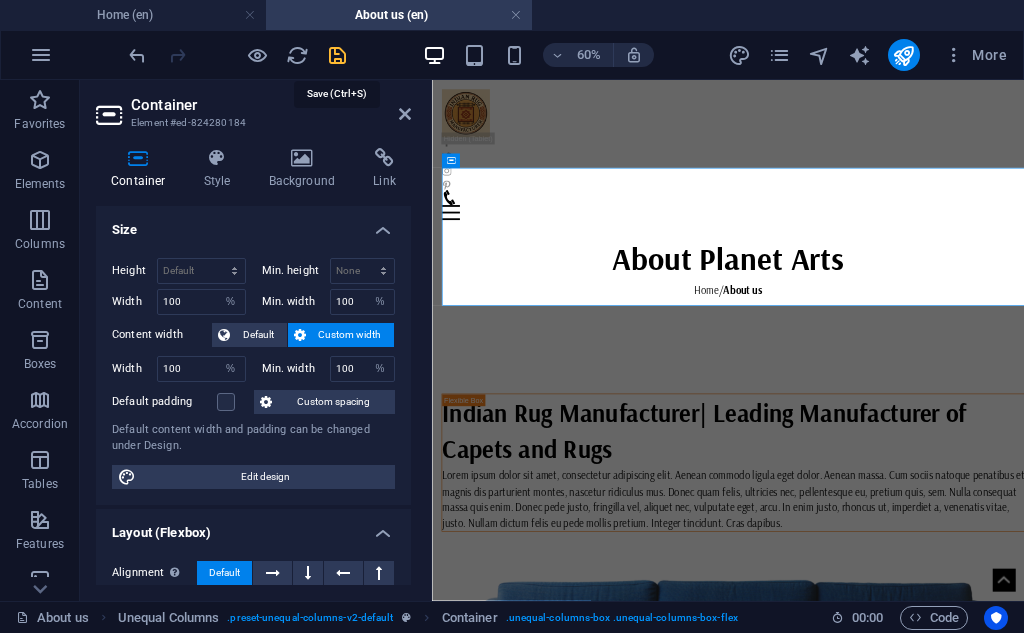 click at bounding box center [337, 55] 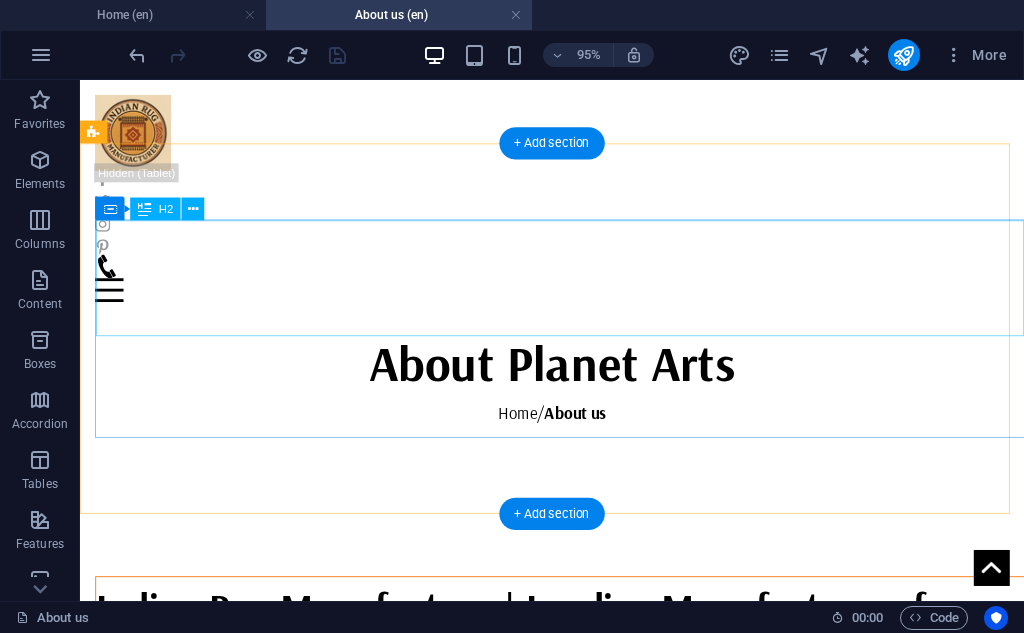 click on "Indian Rug Manufacturer| Leading Manufacturer of Capets and Rugs" at bounding box center (593, 665) 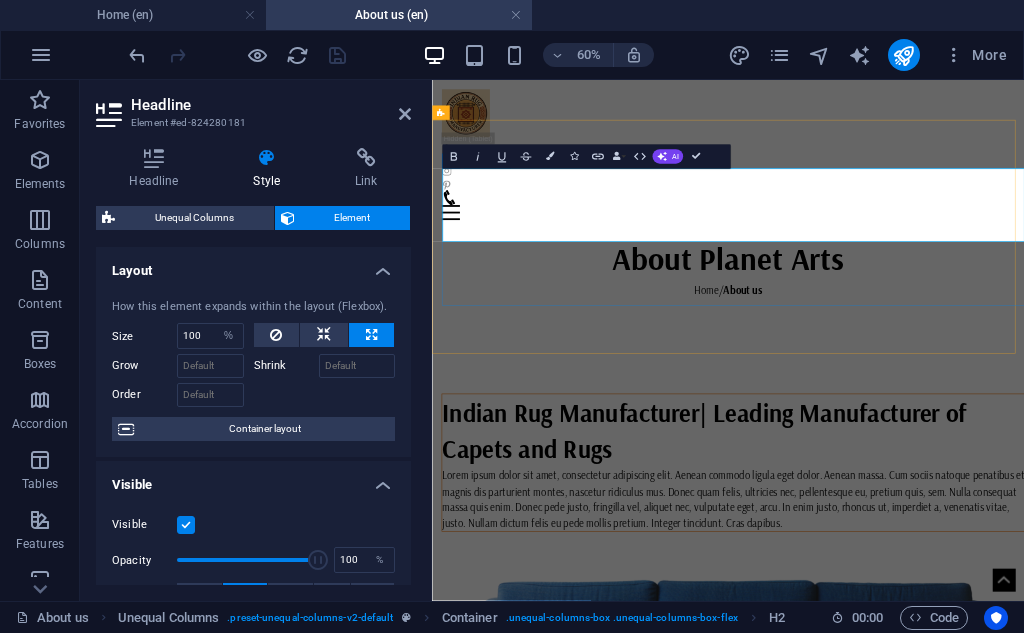 click on "Indian Rug Manufacturer| Leading Manufacturer of Capets and Rugs" at bounding box center [941, 665] 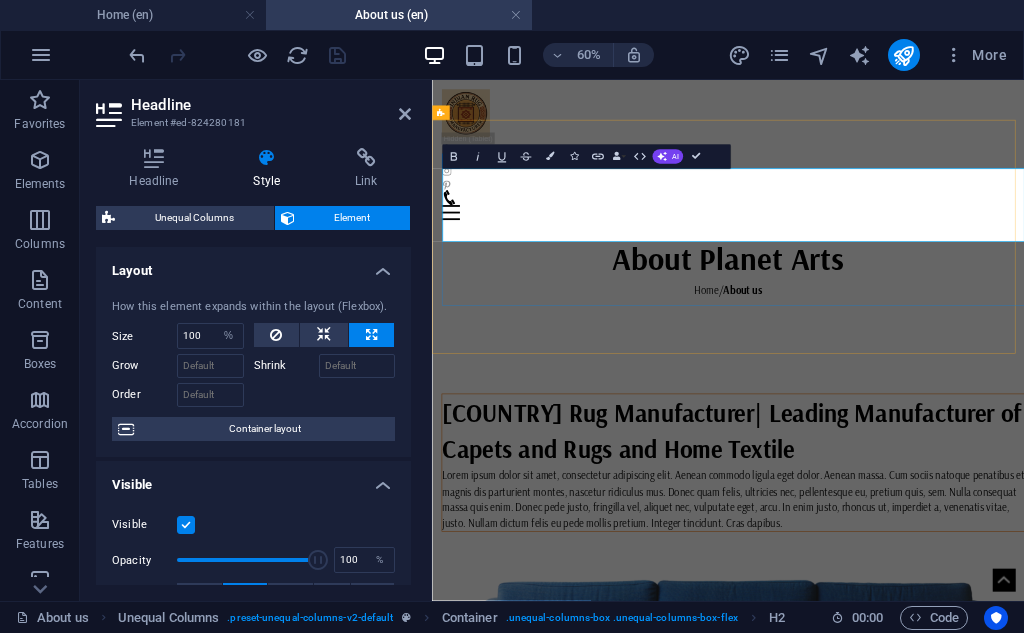 click on "Indian Rug Manufacturer| Leading Manufacturer of Capets and Rugs and Home Textile" at bounding box center [941, 665] 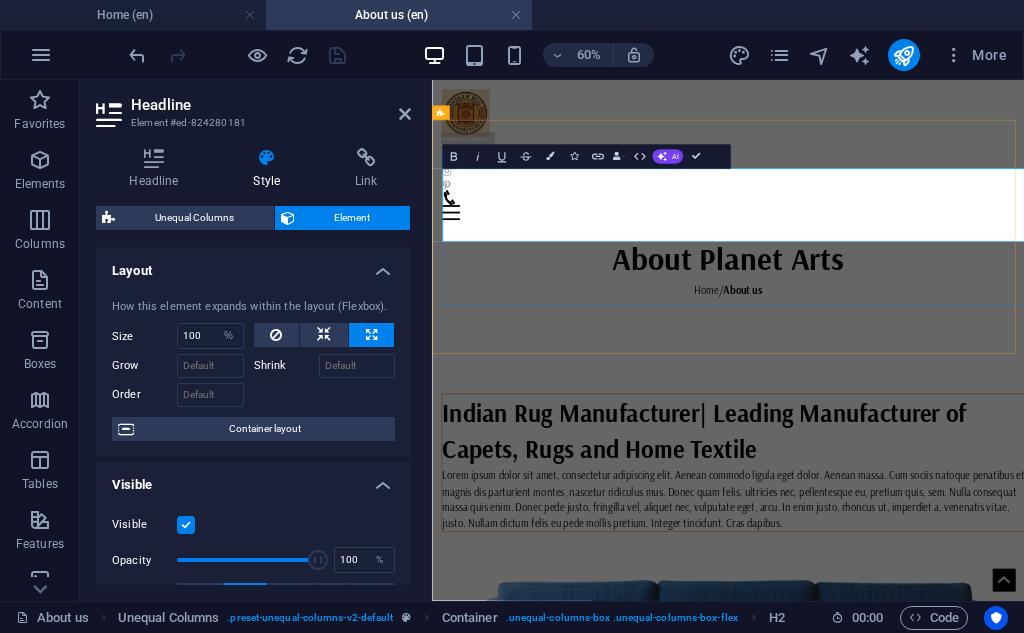 click on "Indian Rug Manufacturer| Leading Manufacturer of Capets, Rugs and Home Textile" at bounding box center (941, 665) 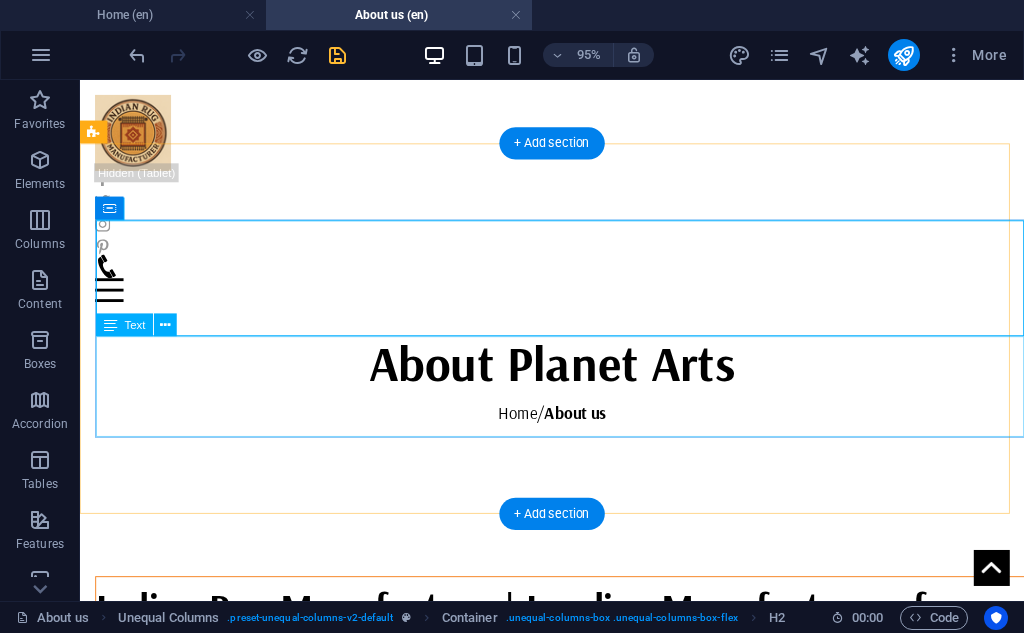 click on "Lorem ipsum dolor sit amet, consectetur adipiscing elit. Aenean commodo ligula eget dolor. Aenean massa. Cum sociis natoque penatibus et magnis dis parturient montes, nascetur ridiculus mus. Donec quam felis, ultricies nec, pellentesque eu, pretium quis, sem. Nulla consequat massa quis enim. Donec pede justo, fringilla vel, aliquet nec, vulputate eget, arcu. In enim justo, rhoncus ut, imperdiet a, venenatis vitae, justo. Nullam dictum felis eu pede mollis pretium. Integer tincidunt. Cras dapibus." at bounding box center (593, 779) 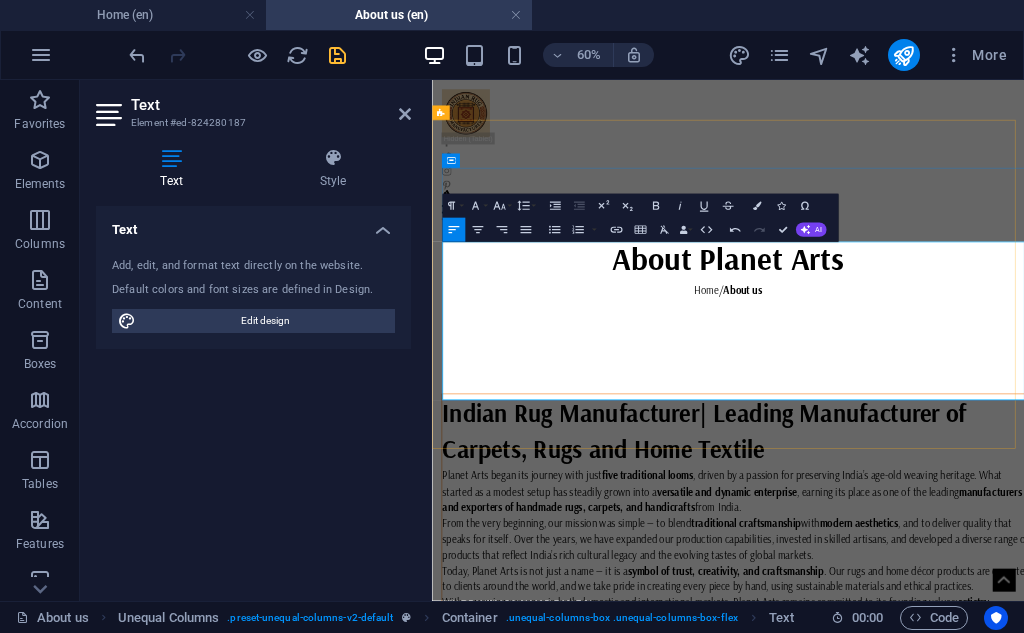 click on "Planet Arts began its journey with just  five traditional looms , driven by a passion for preserving India’s age-old weaving heritage. What started as a modest setup has steadily grown into a  versatile and dynamic enterprise , earning its place as one of the leading  manufacturers and exporters of handmade rugs, carpets, and handicrafts  from India." at bounding box center [941, 765] 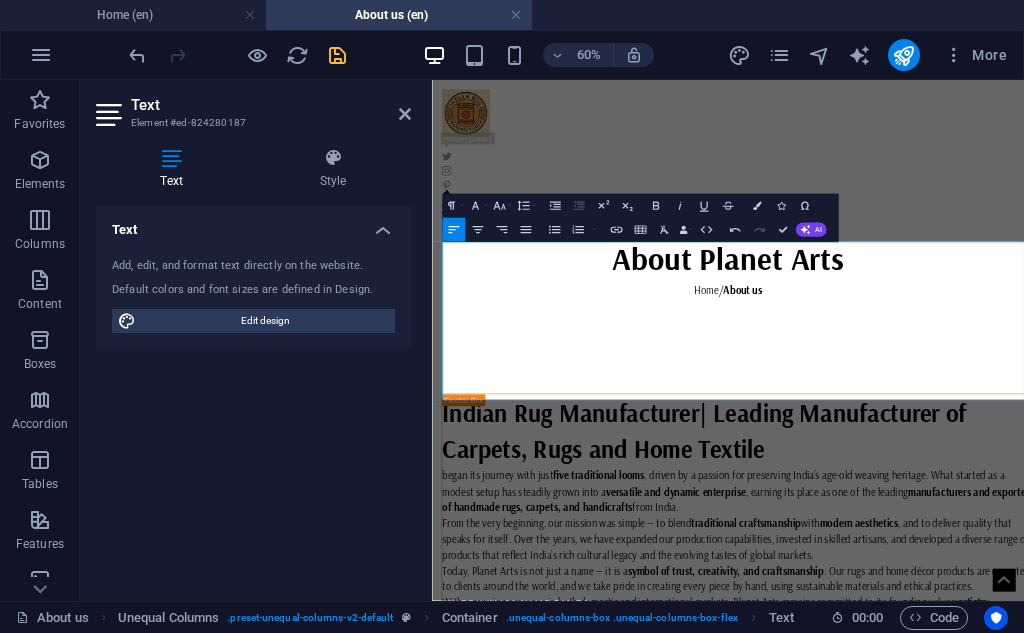 type 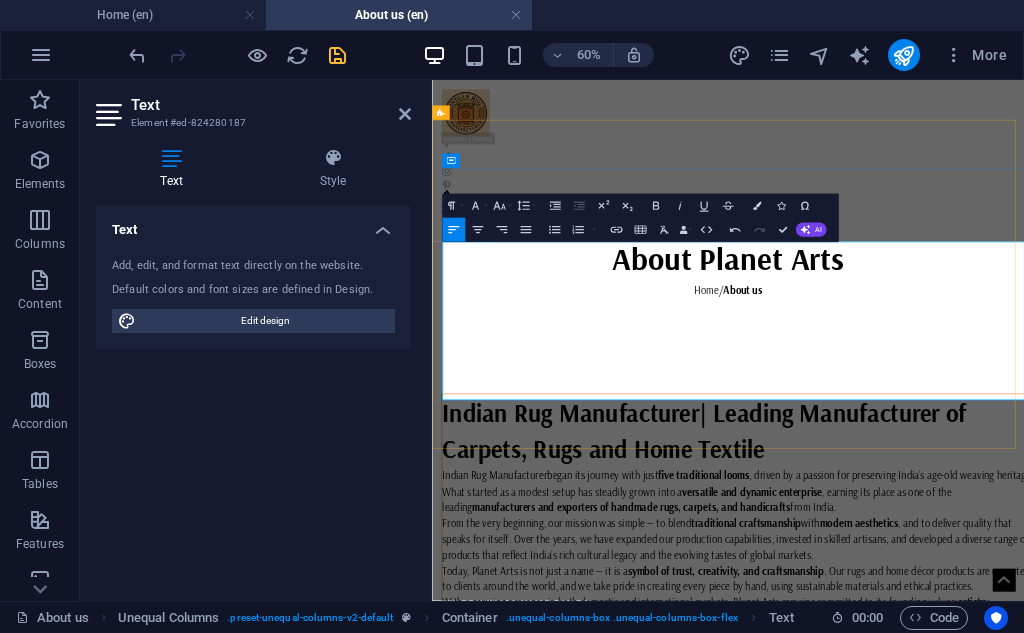 click on "From the very beginning, our mission was simple — to blend  traditional craftsmanship  with  modern aesthetics , and to deliver quality that speaks for itself. Over the years, we have expanded our production capabilities, invested in skilled artisans, and developed a diverse range of products that reflect India’s rich cultural legacy and the evolving tastes of global markets." at bounding box center (941, 844) 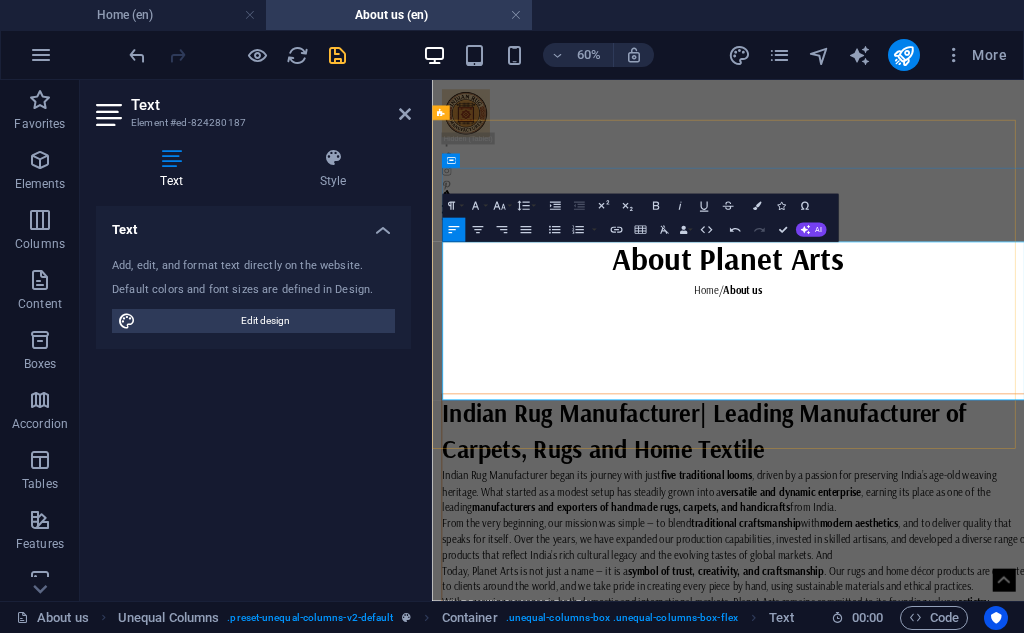 click on "symbol of trust, creativity, and craftsmanship" at bounding box center [921, 898] 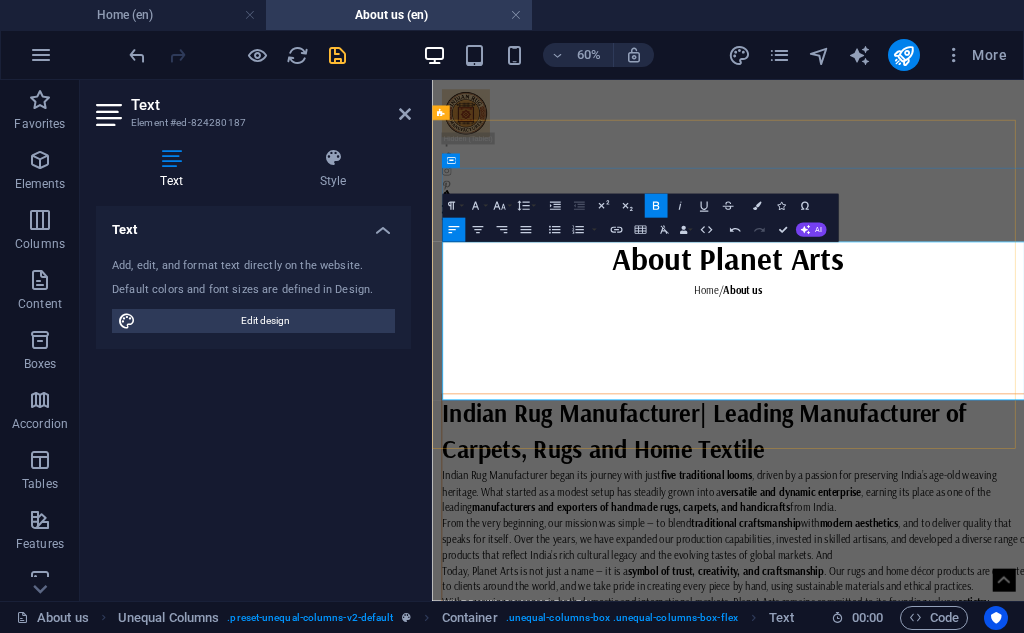 click on "From the very beginning, our mission was simple — to blend  traditional craftsmanship  with  modern aesthetics , and to deliver quality that speaks for itself. Over the years, we have expanded our production capabilities, invested in skilled artisans, and developed a diverse range of products that reflect India’s rich cultural legacy and the evolving tastes of global markets. And" at bounding box center [941, 844] 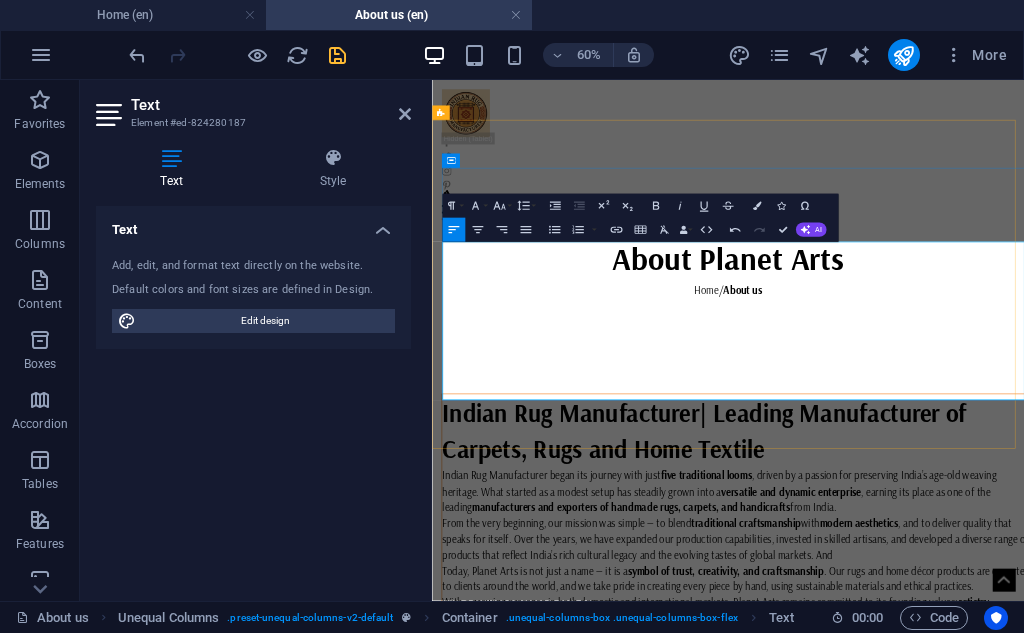 click on "From the very beginning, our mission was simple — to blend  traditional craftsmanship  with  modern aesthetics , and to deliver quality that speaks for itself. Over the years, we have expanded our production capabilities, invested in skilled artisans, and developed a diverse range of products that reflect India’s rich cultural legacy and the evolving tastes of global markets. And" at bounding box center [941, 844] 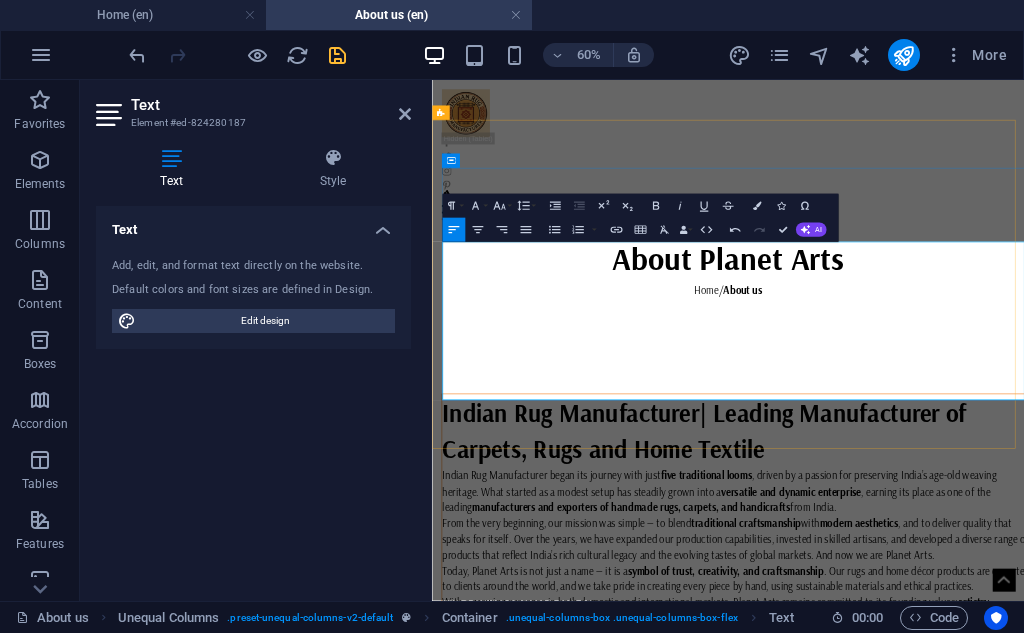 click on "From the very beginning, our mission was simple — to blend  traditional craftsmanship  with  modern aesthetics , and to deliver quality that speaks for itself. Over the years, we have expanded our production capabilities, invested in skilled artisans, and developed a diverse range of products that reflect India’s rich cultural legacy and the evolving tastes of global markets. And now we are Planet Arts." at bounding box center (941, 844) 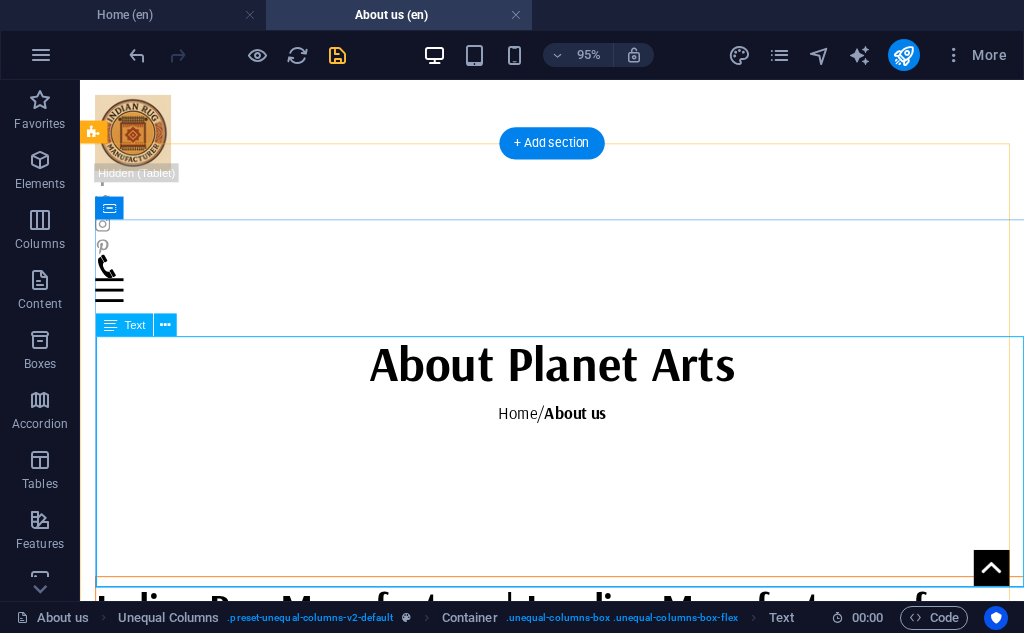 click on "Indian Rug Manufacturer began its journey with just  five traditional looms , driven by a passion for preserving India’s age-old weaving heritage. What started as a modest setup has steadily grown into a  versatile and dynamic enterprise , earning its place as one of the leading  manufacturers and exporters of handmade rugs, carpets, and handicrafts  from India. From the very beginning, our mission was simple — to blend  traditional craftsmanship  with  modern aesthetics , and to deliver quality that speaks for itself. Over the years, we have expanded our production capabilities, invested in skilled artisans, and developed a diverse range of products that reflect India’s rich cultural legacy and the evolving tastes of global markets as Planet Arts. Today, Planet Arts is not just a name — it is a  symbol of trust, creativity, and craftsmanship With a growing presence in both domestic and international markets, Planet Arts remains committed to its founding values:  artistry, authenticity, and excellence" at bounding box center [593, 858] 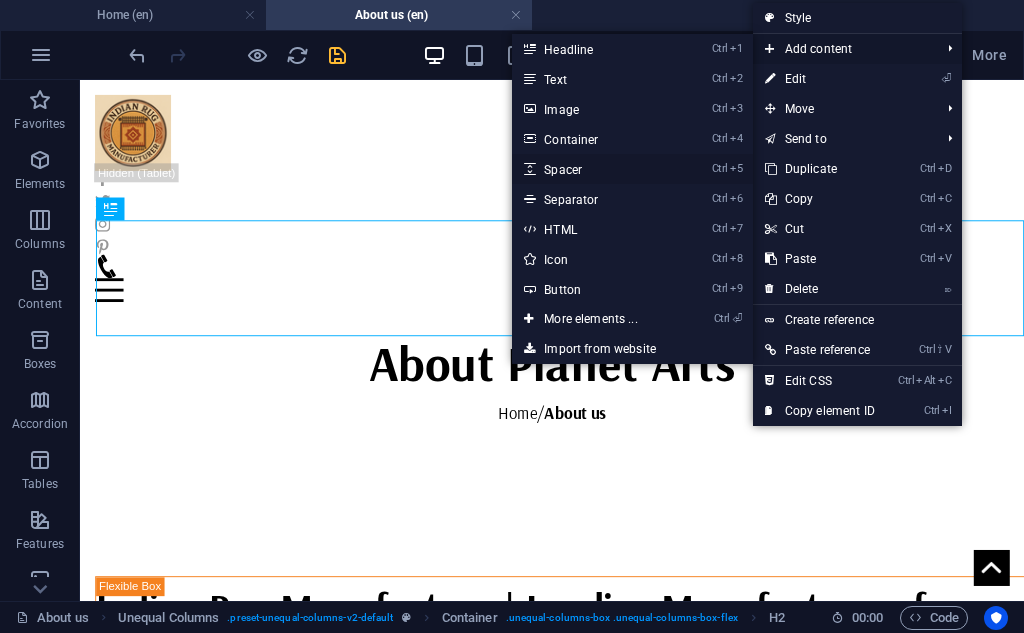 click on "Ctrl 5  Spacer" at bounding box center (594, 169) 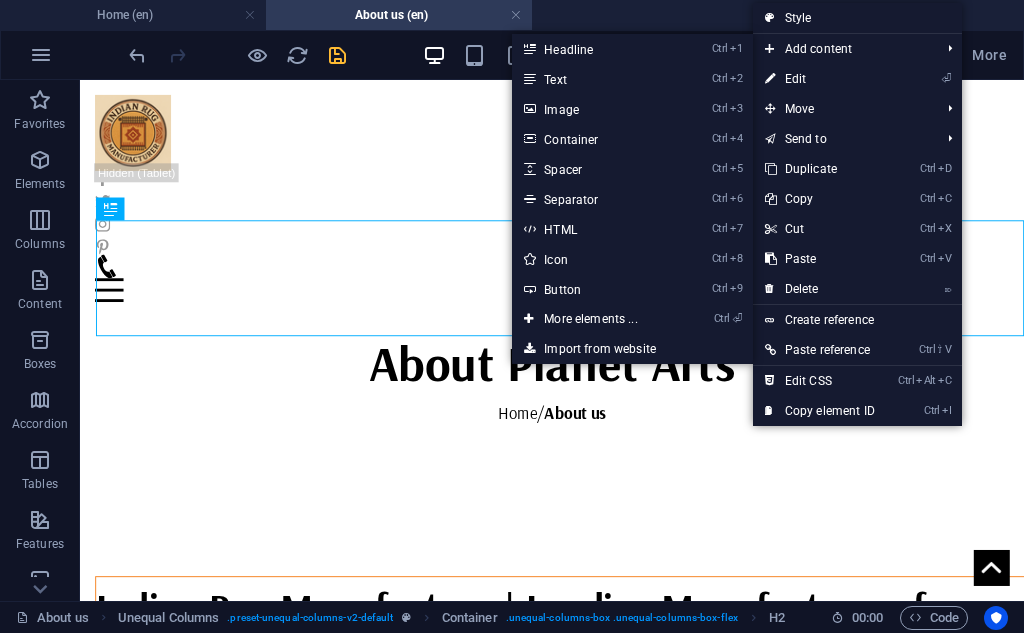 select on "px" 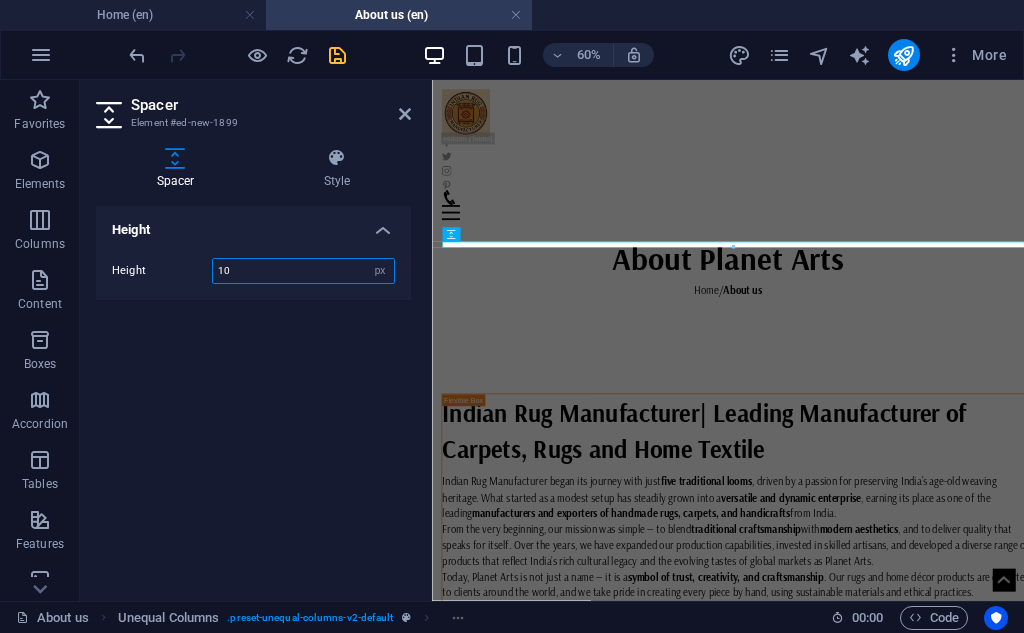 type on "10" 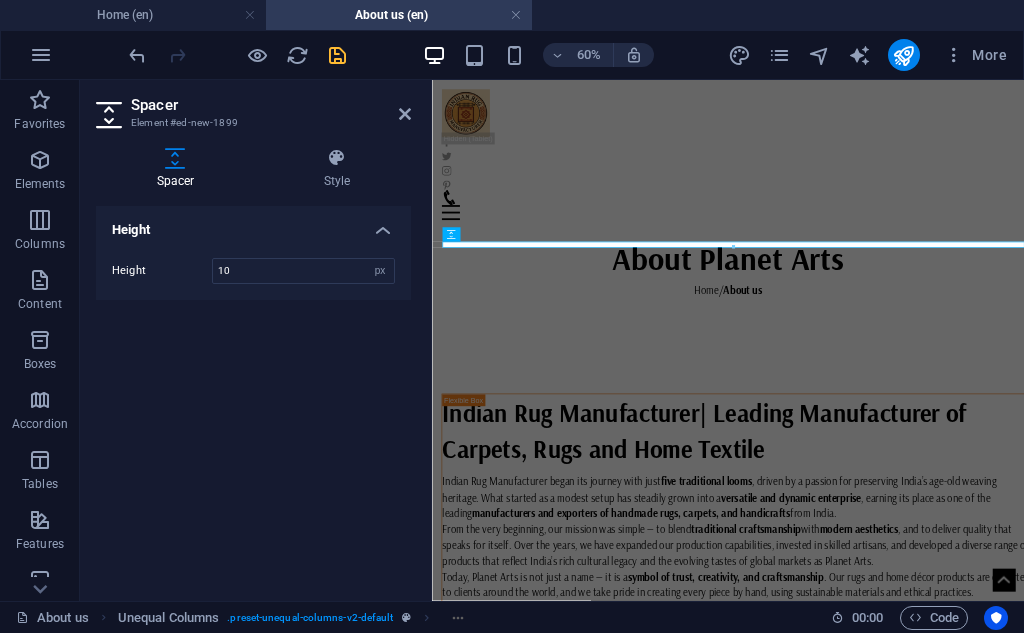 click on "Spacer" at bounding box center (271, 105) 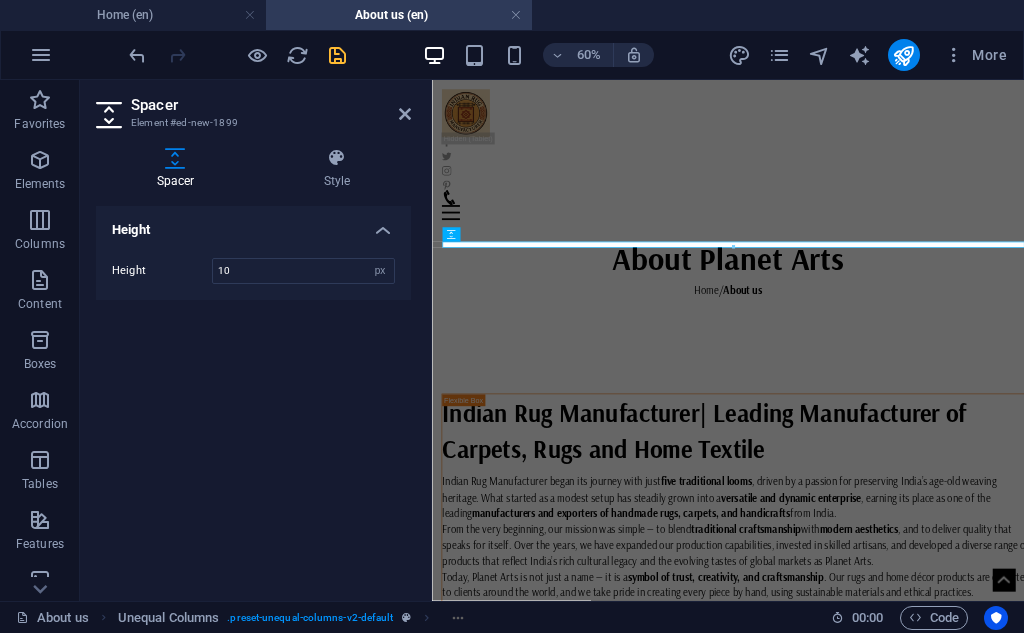 click at bounding box center [337, 55] 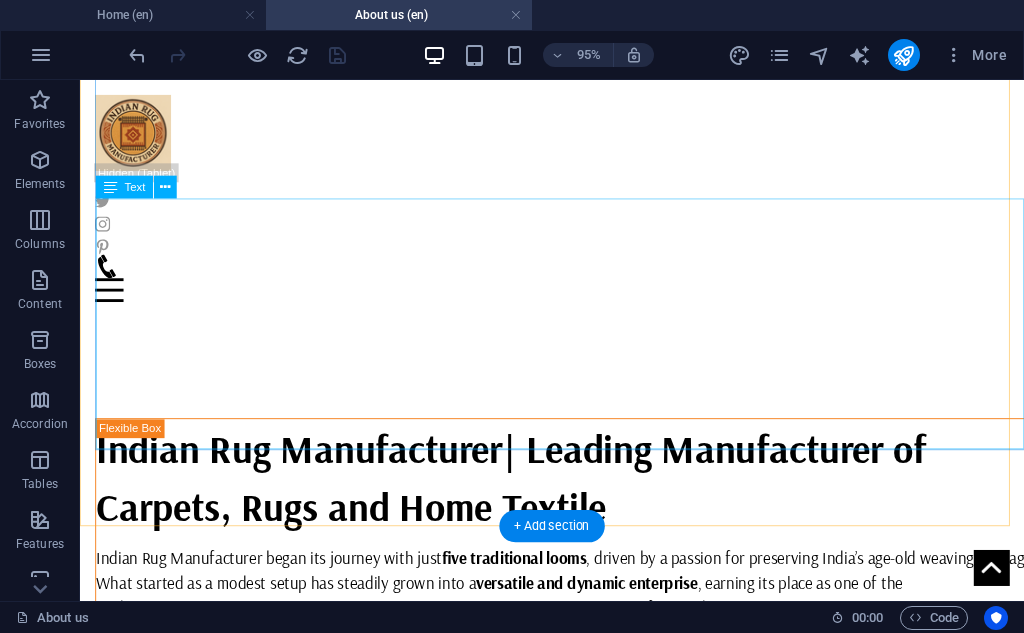 scroll, scrollTop: 833, scrollLeft: 0, axis: vertical 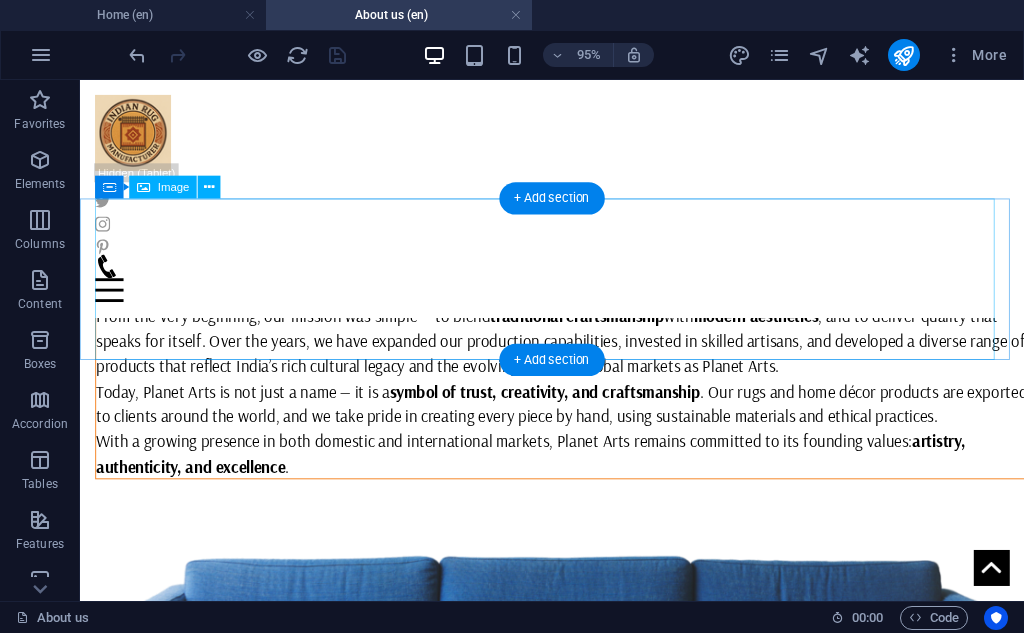 click at bounding box center [577, 670] 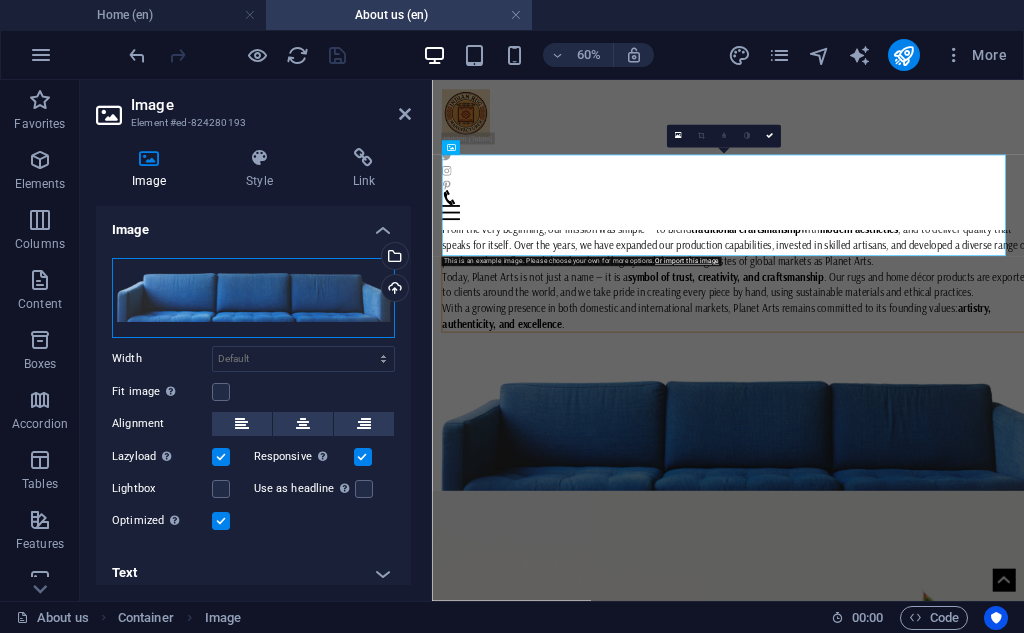 click on "Drag files here, click to choose files or select files from Files or our free stock photos & videos" at bounding box center [253, 298] 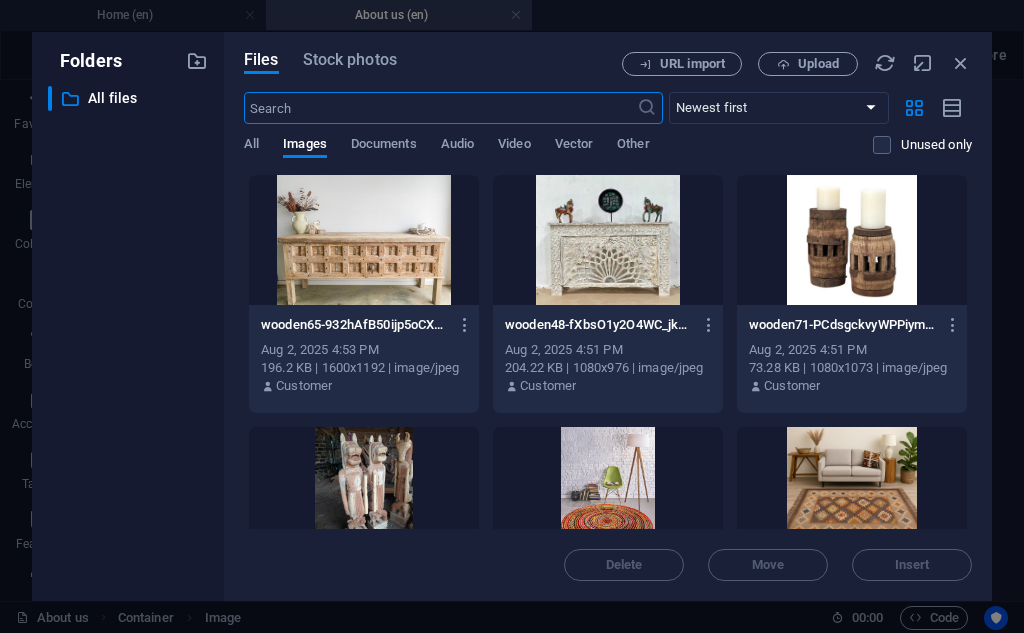 scroll, scrollTop: 0, scrollLeft: 0, axis: both 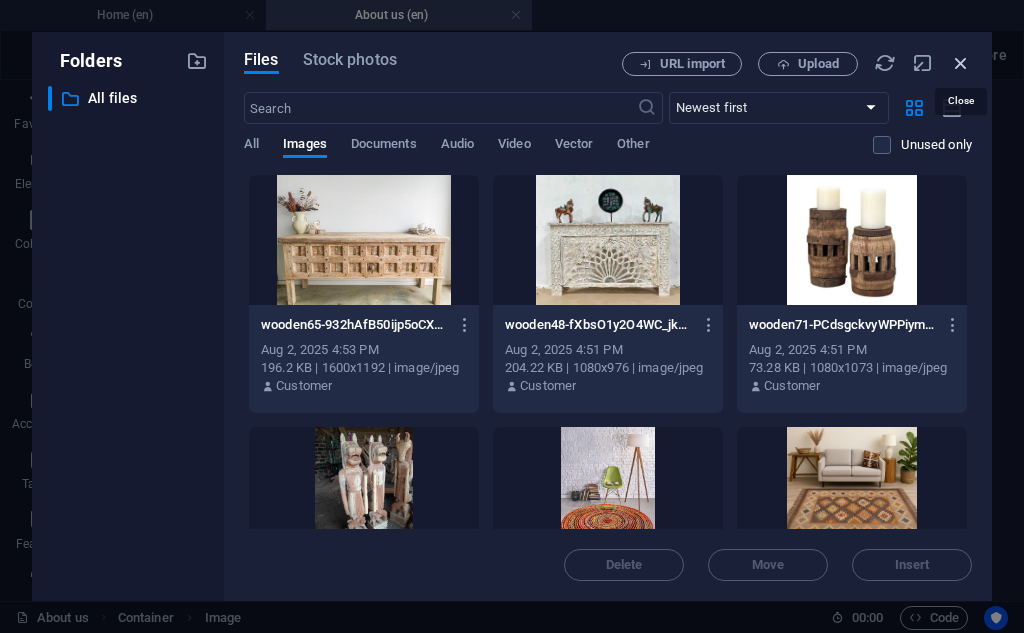 click at bounding box center [961, 63] 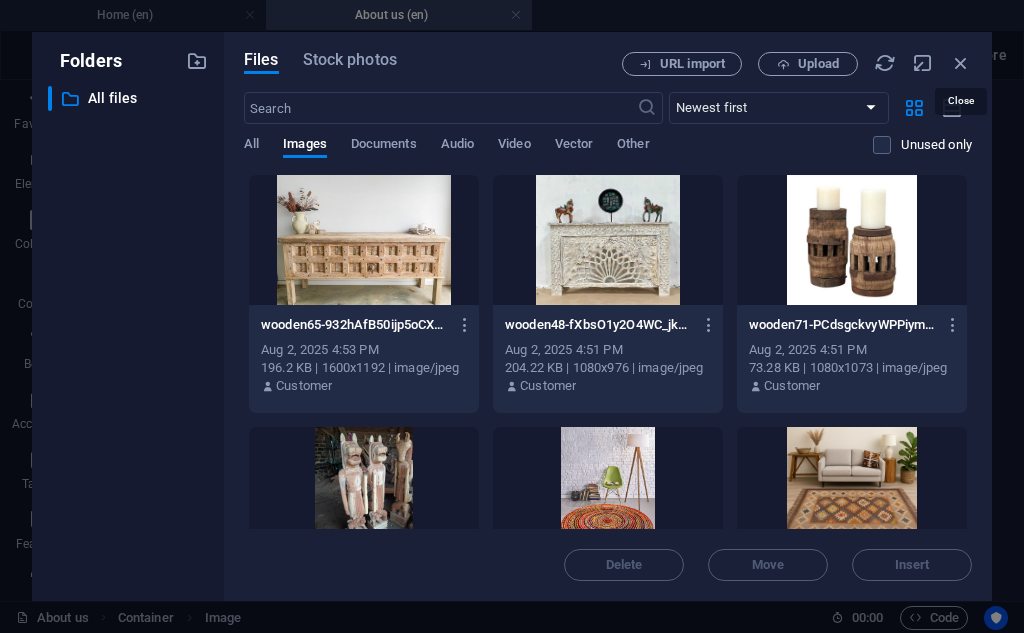 scroll, scrollTop: 609, scrollLeft: 0, axis: vertical 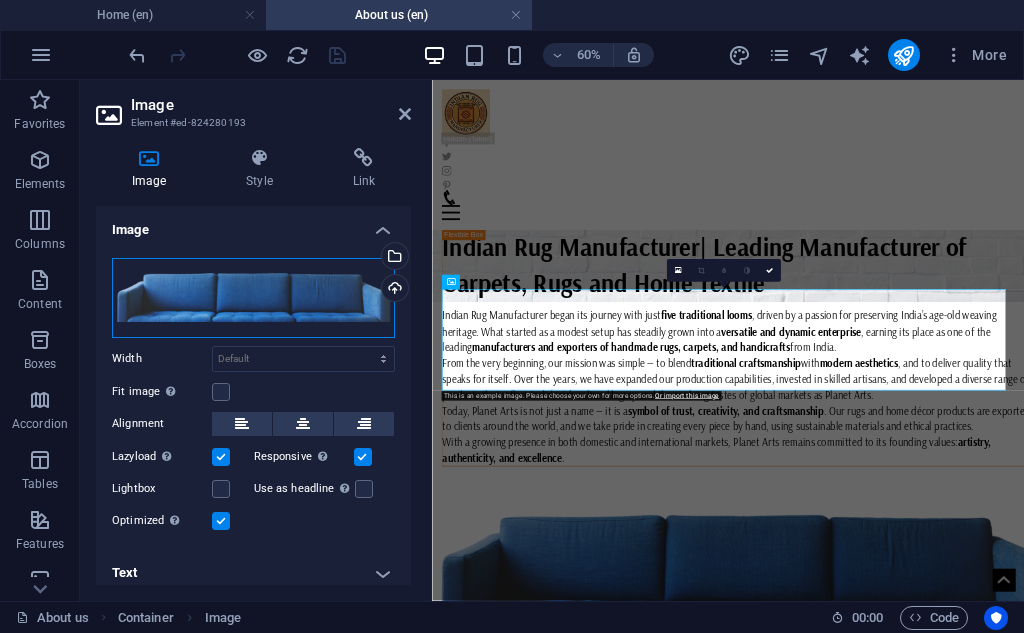click on "Drag files here, click to choose files or select files from Files or our free stock photos & videos" at bounding box center (253, 298) 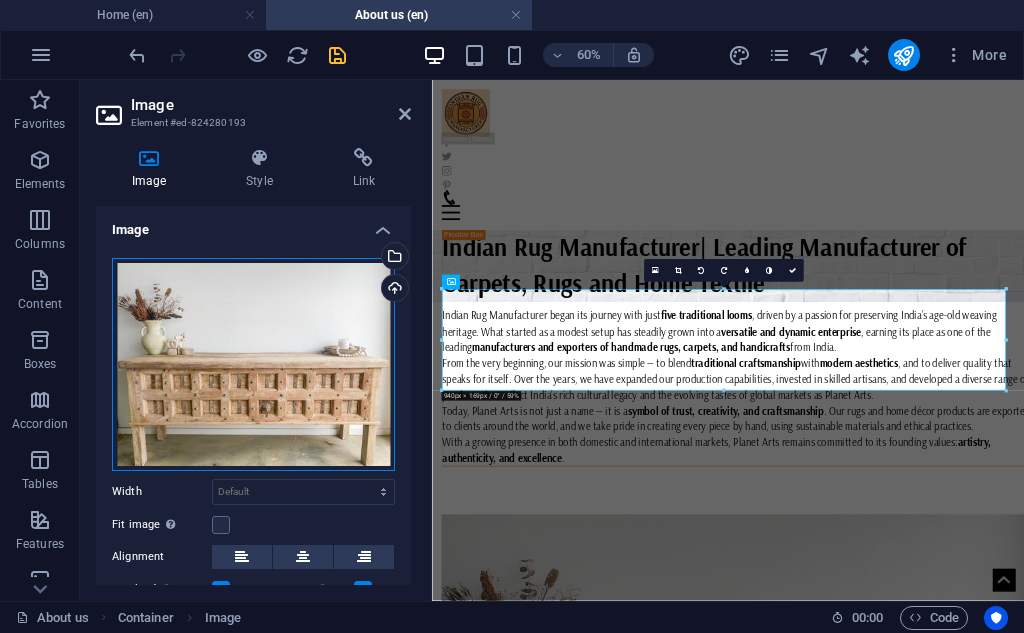 click on "Drag files here, click to choose files or select files from Files or our free stock photos & videos" at bounding box center [253, 364] 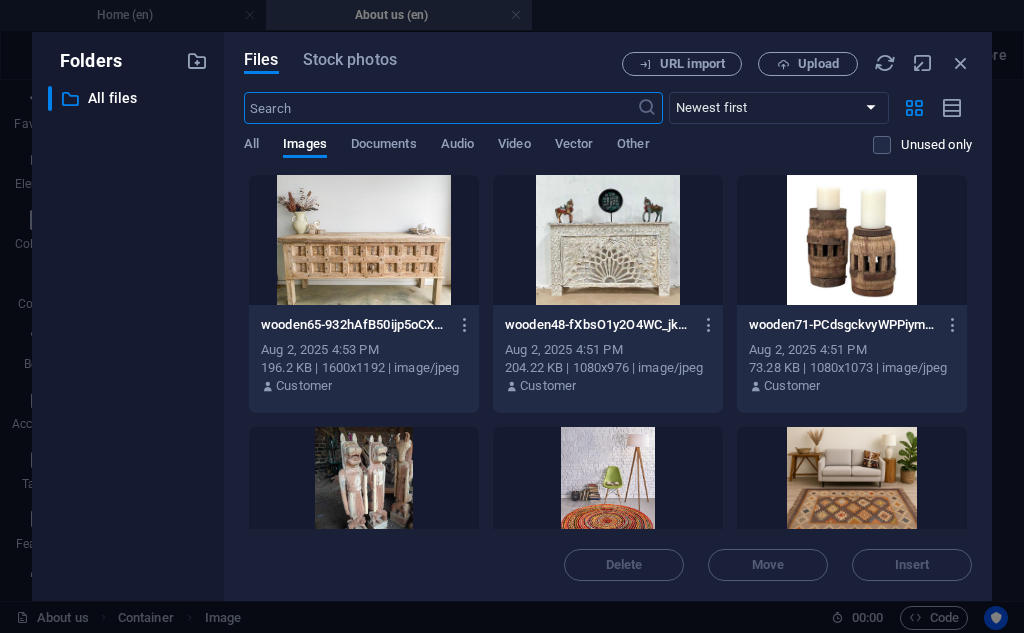 scroll, scrollTop: 0, scrollLeft: 0, axis: both 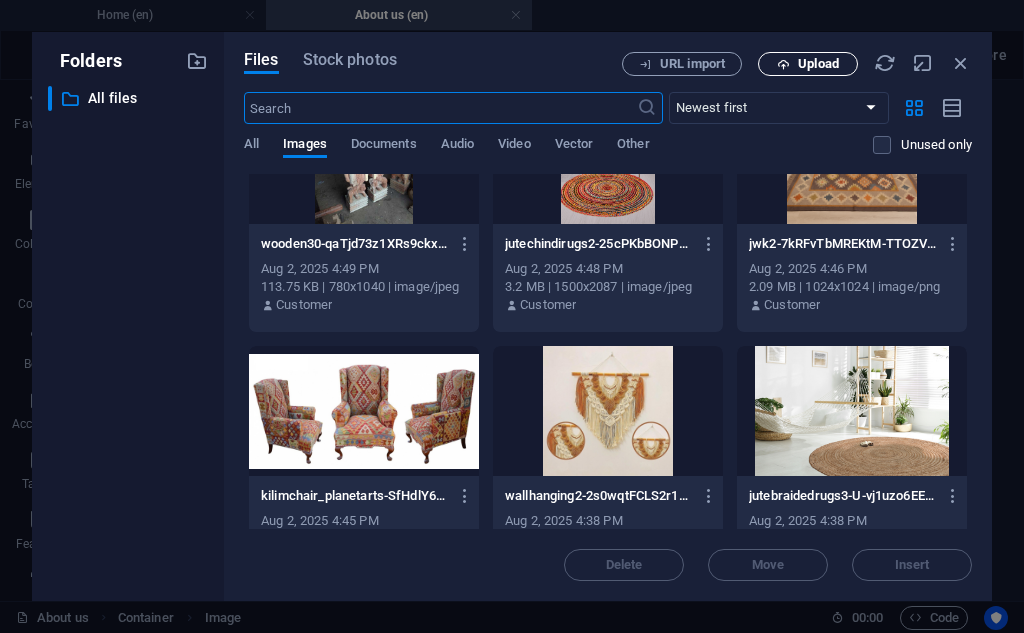 click on "Upload" at bounding box center [818, 64] 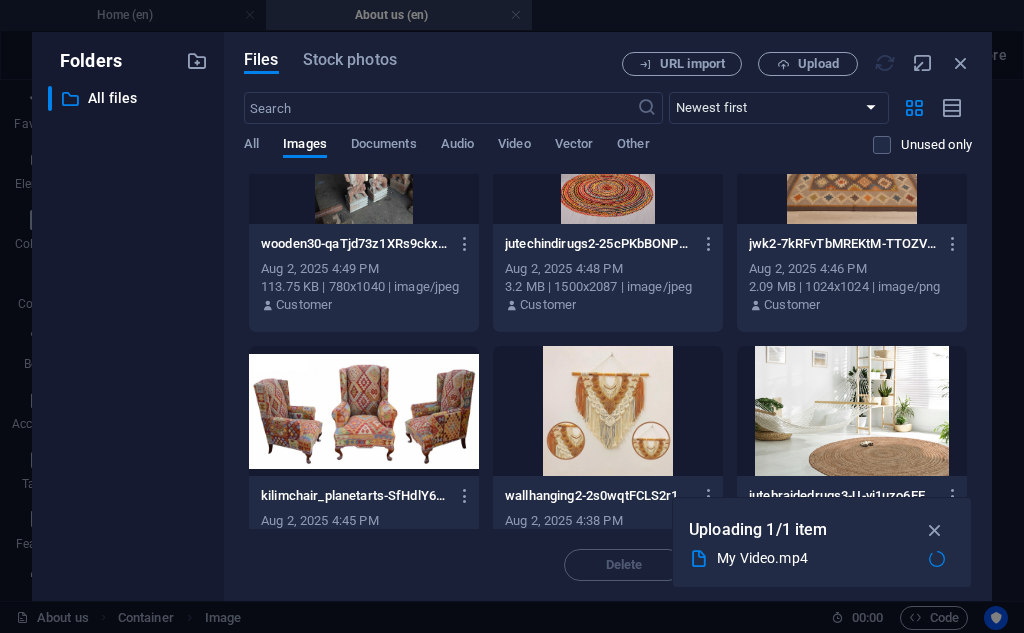 click on "Uploading 1/1 item My Video.mp4" at bounding box center (822, 542) 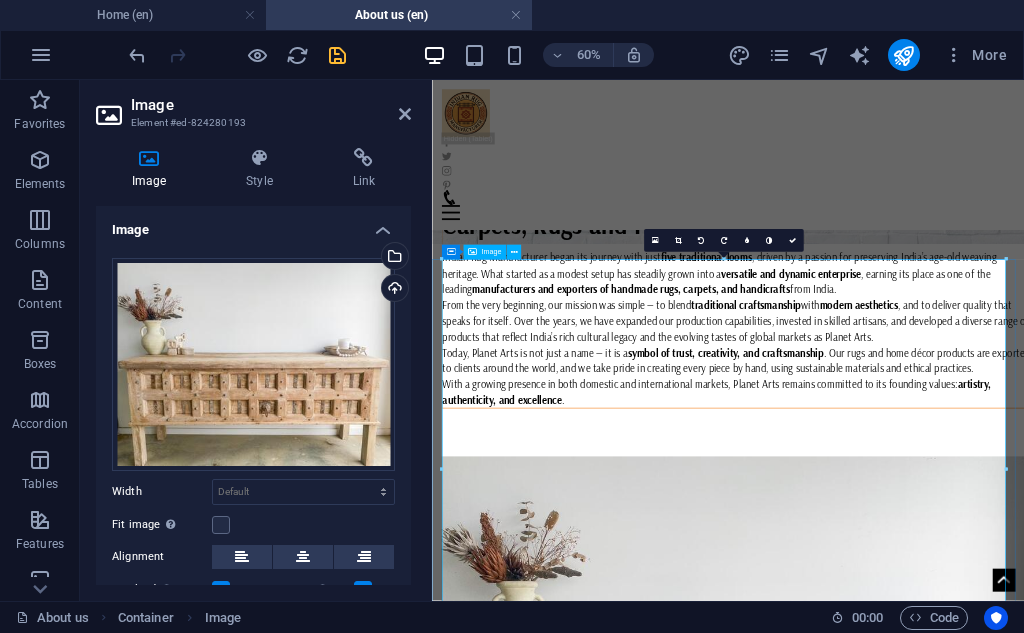 scroll, scrollTop: 707, scrollLeft: 0, axis: vertical 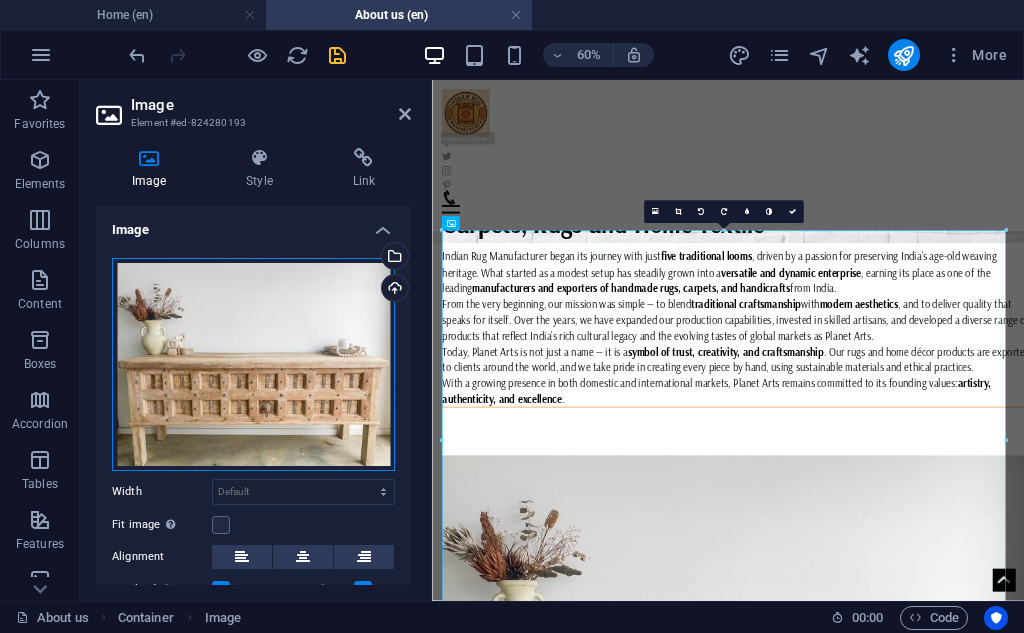 click on "Drag files here, click to choose files or select files from Files or our free stock photos & videos" at bounding box center (253, 364) 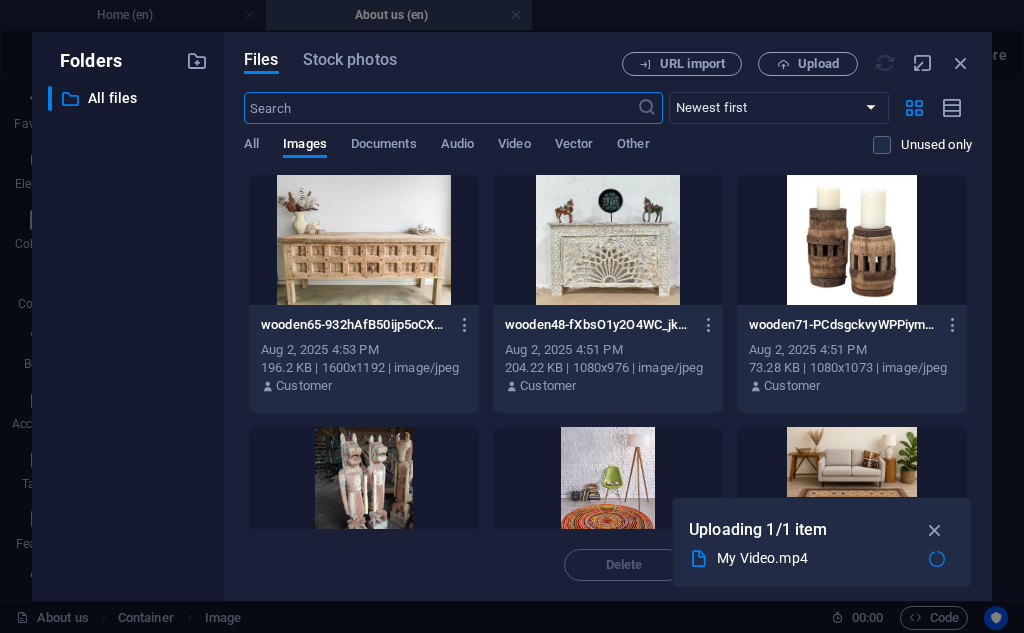 scroll, scrollTop: 0, scrollLeft: 0, axis: both 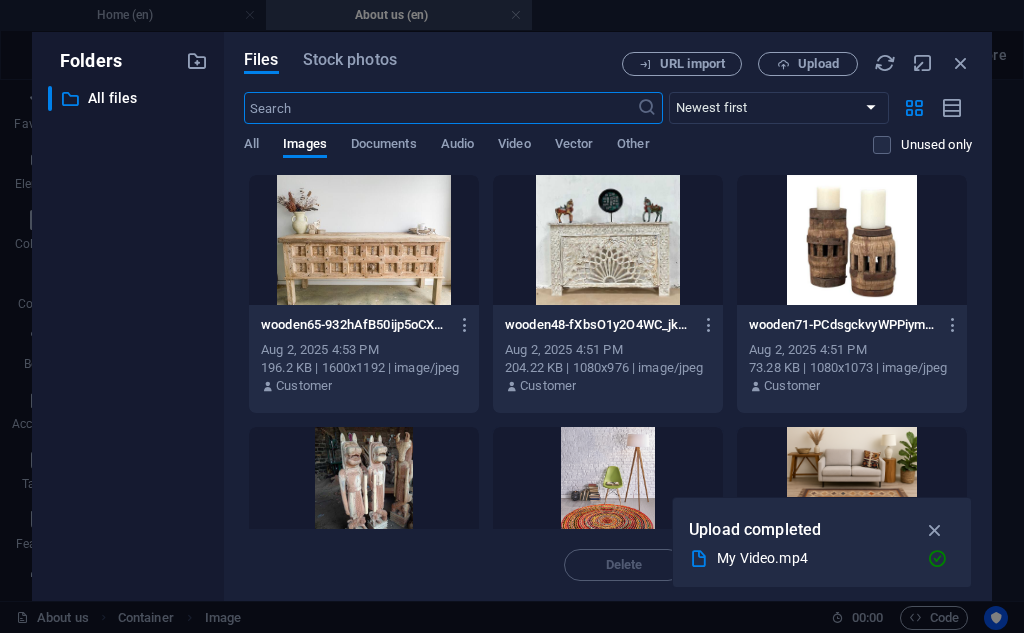 click on "All Images Documents Audio Video Vector Other" at bounding box center [558, 155] 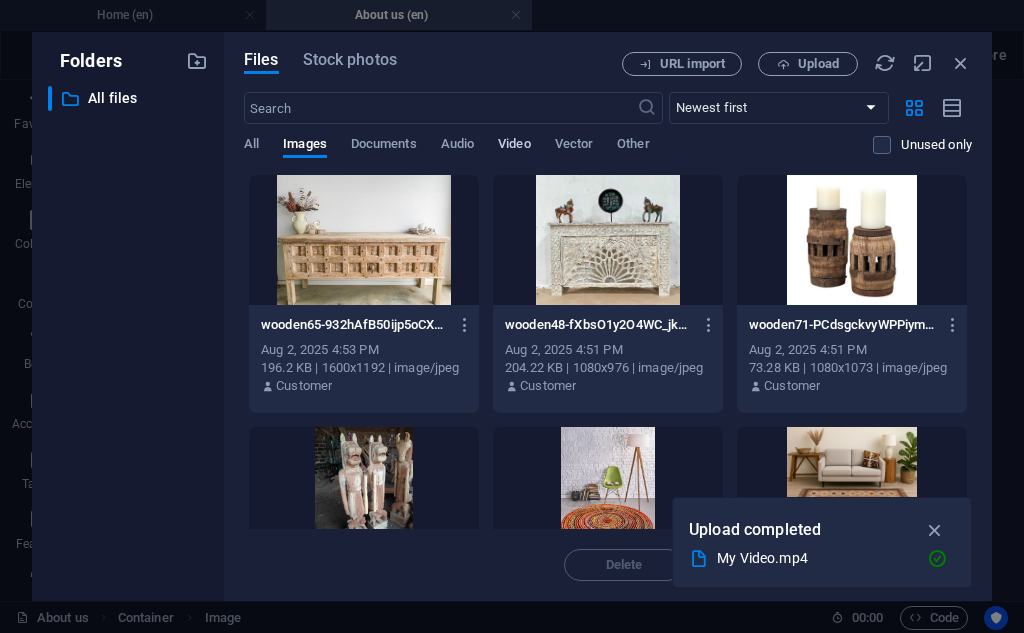 click on "Video" at bounding box center [514, 146] 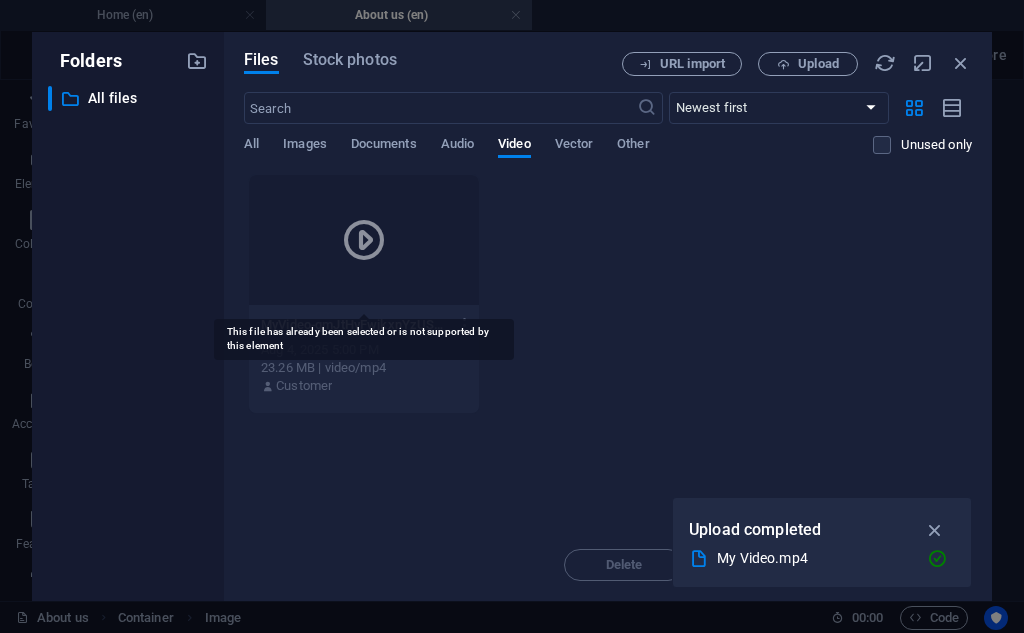 click at bounding box center (364, 240) 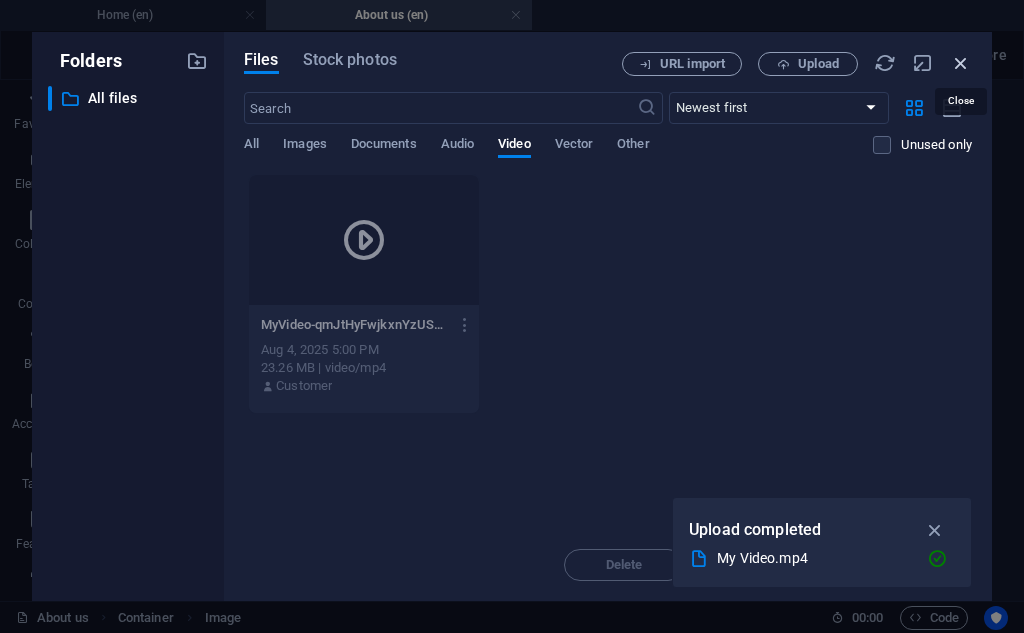 click at bounding box center (961, 63) 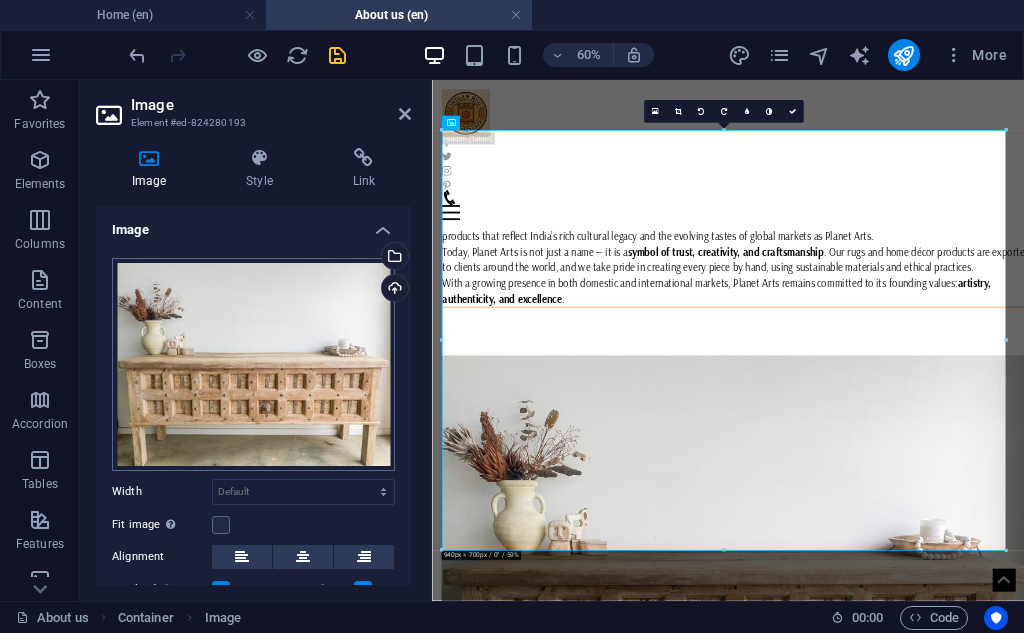 scroll, scrollTop: 142, scrollLeft: 0, axis: vertical 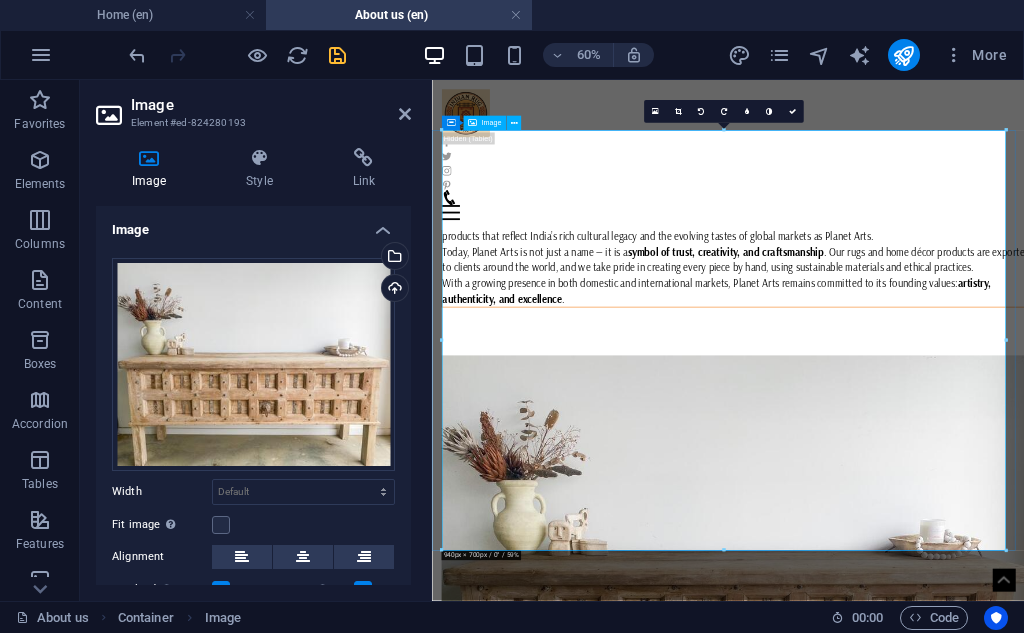 click at bounding box center [925, 907] 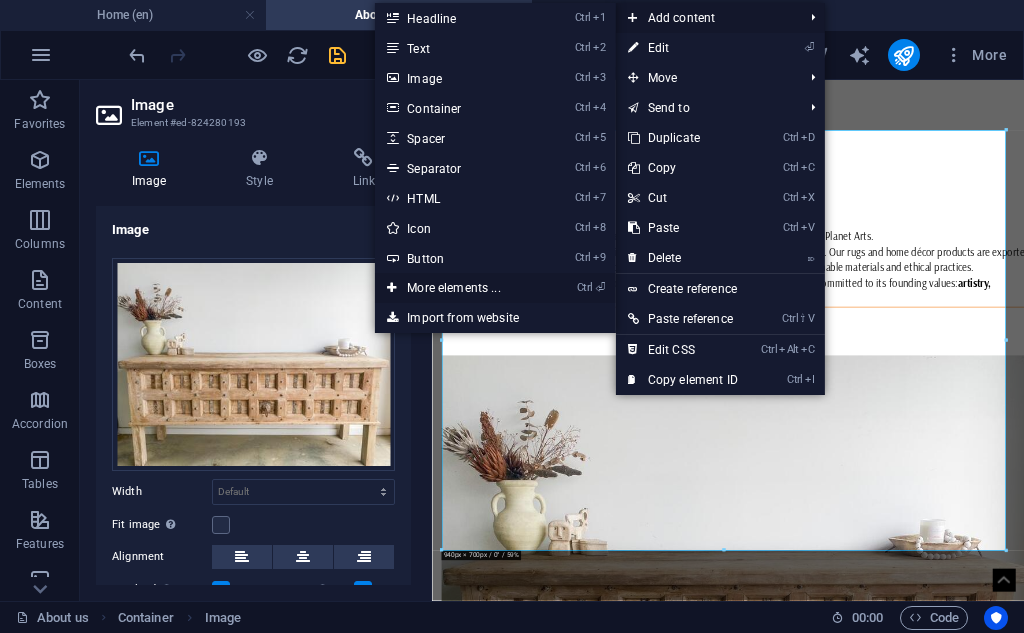 click on "Ctrl ⏎  More elements ..." at bounding box center (457, 288) 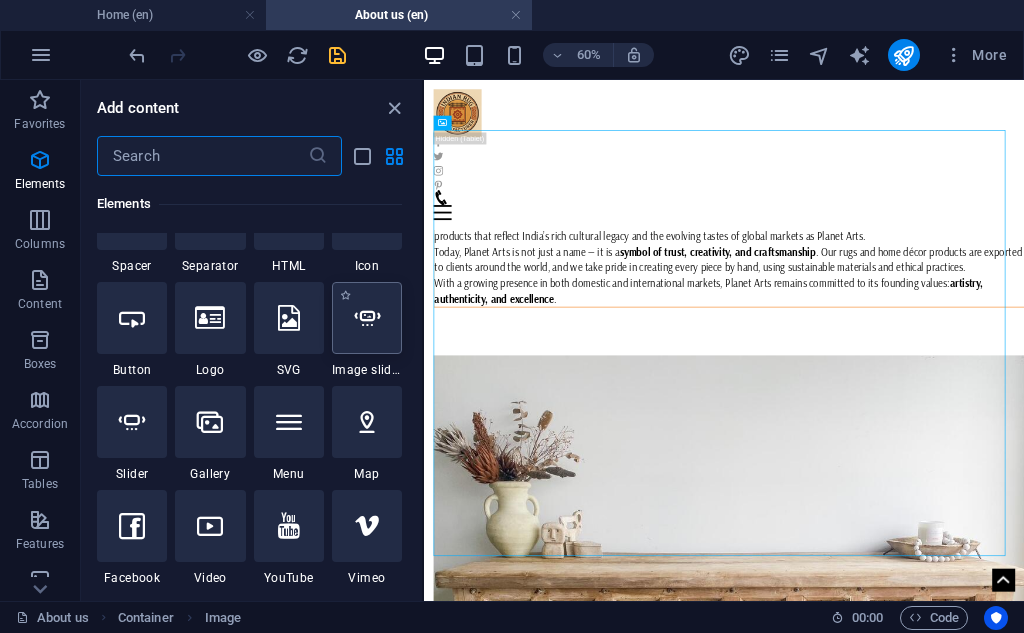 scroll, scrollTop: 380, scrollLeft: 0, axis: vertical 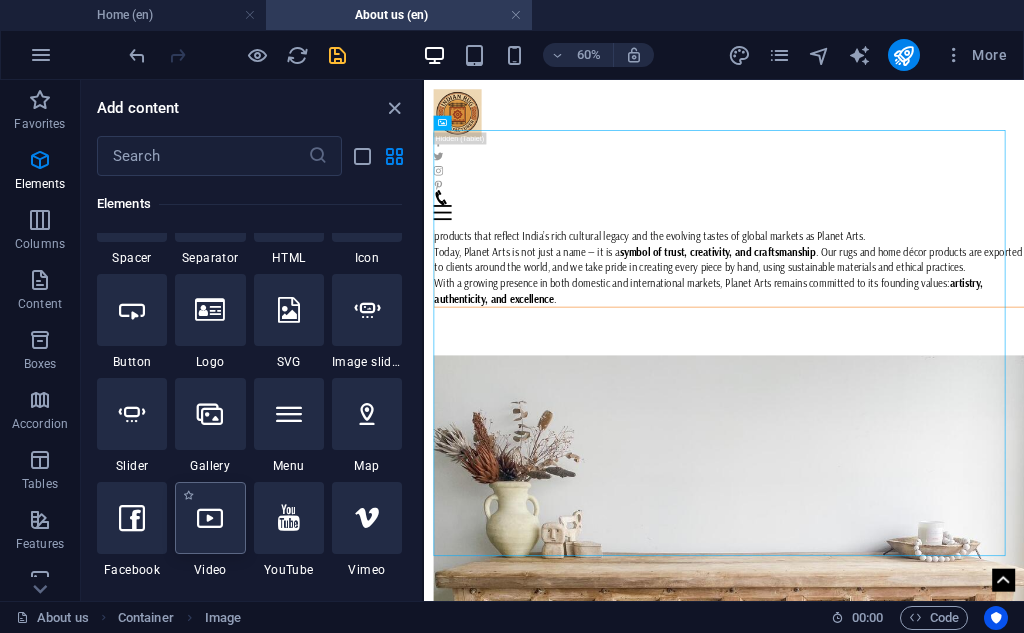 click at bounding box center (210, 518) 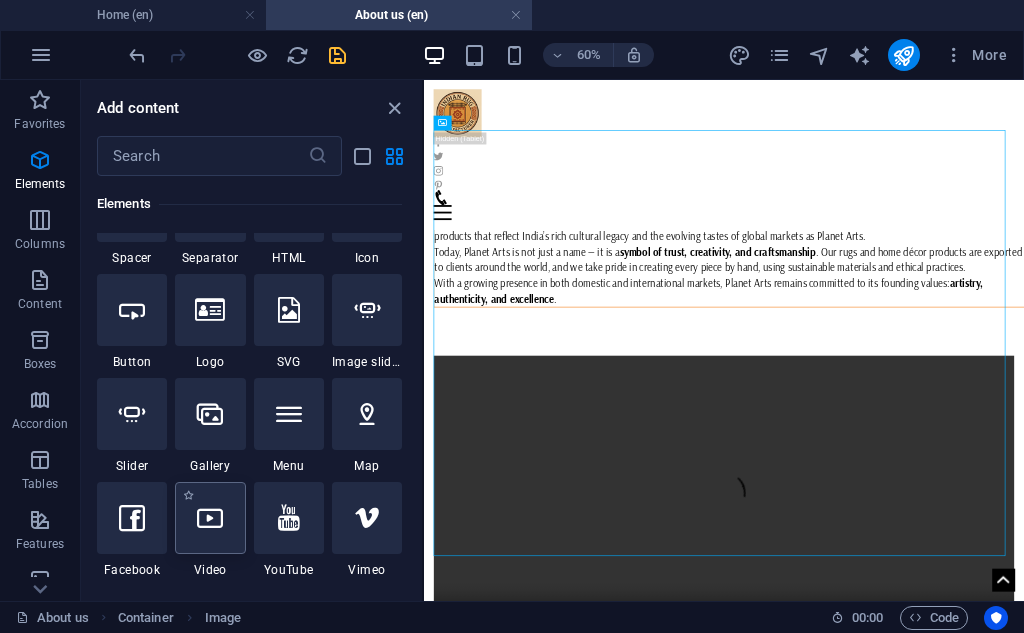 select on "%" 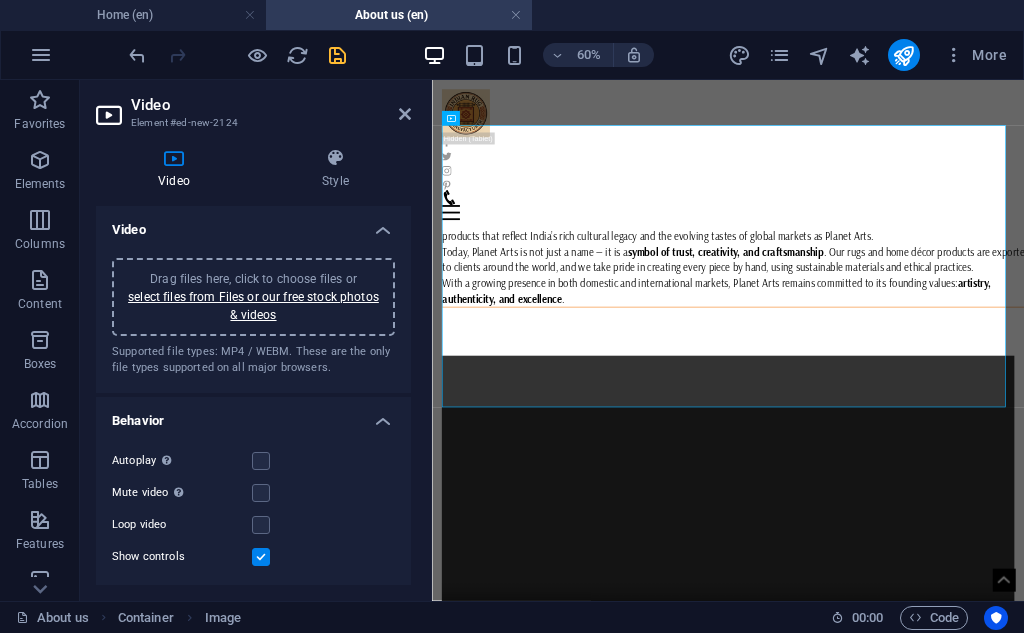 scroll, scrollTop: 882, scrollLeft: 0, axis: vertical 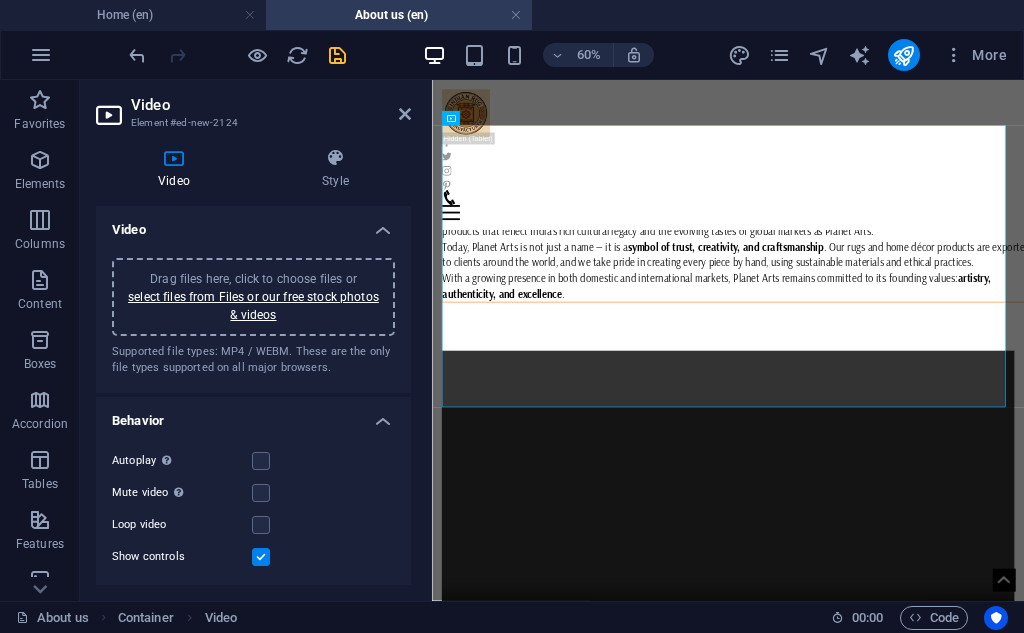 click on "Drag files here, click to choose files or select files from Files or our free stock photos & videos" at bounding box center [253, 297] 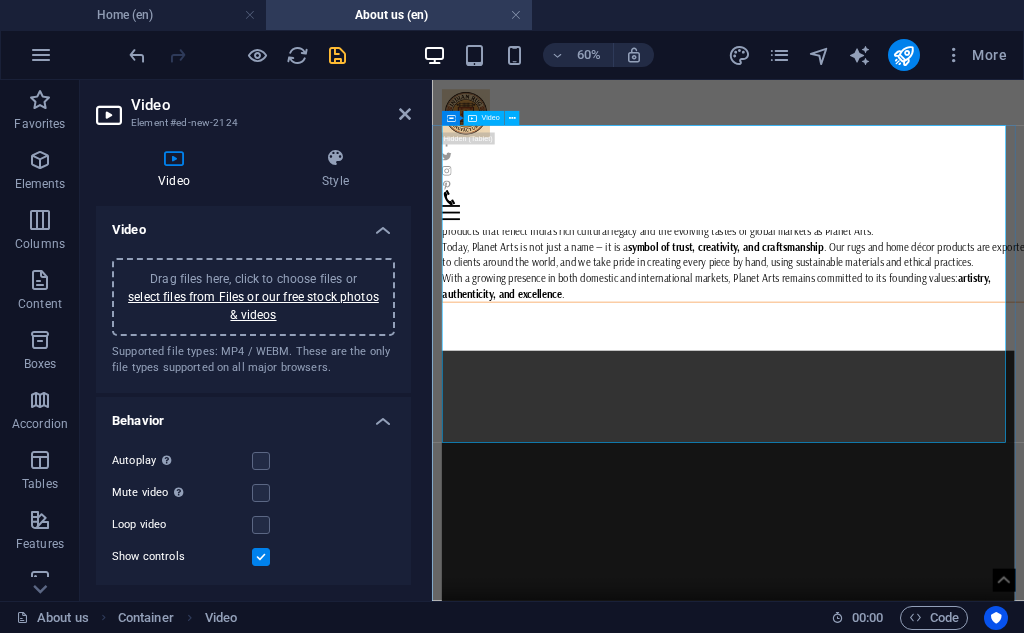 click at bounding box center (925, 771) 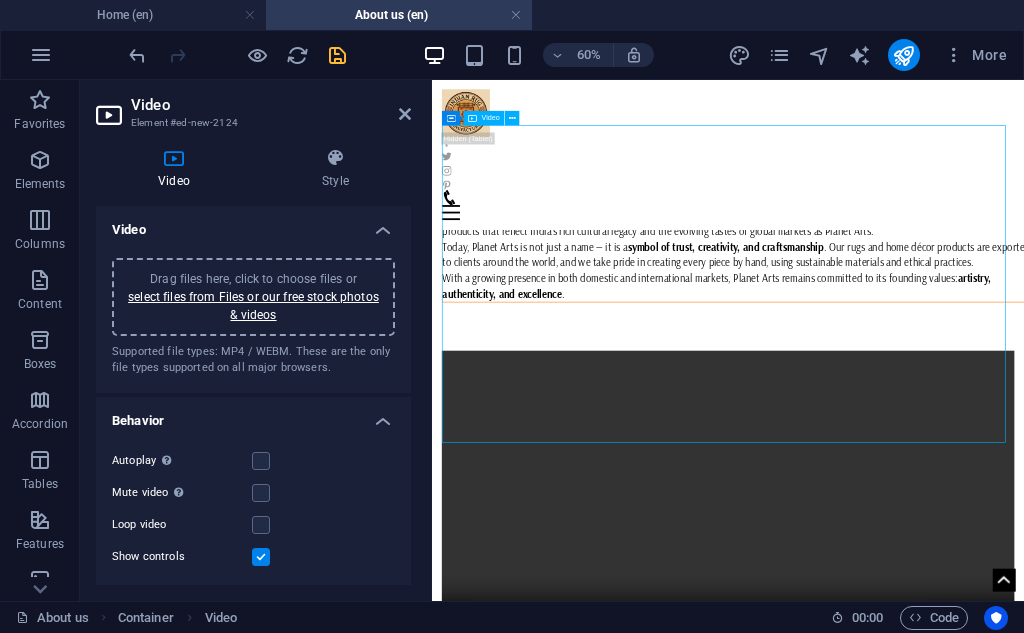 click at bounding box center (925, 771) 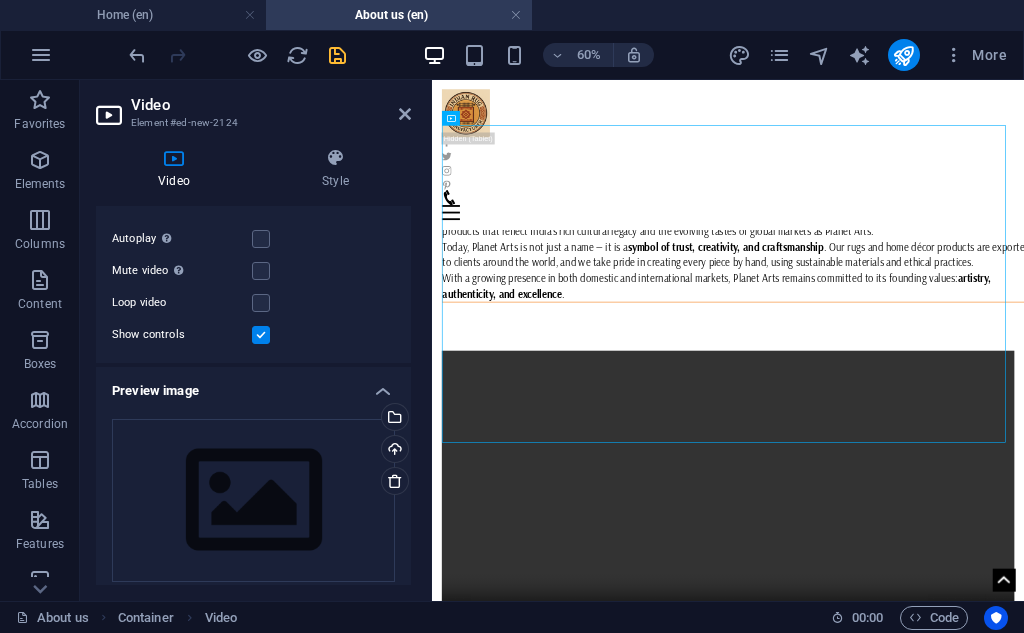 scroll, scrollTop: 388, scrollLeft: 0, axis: vertical 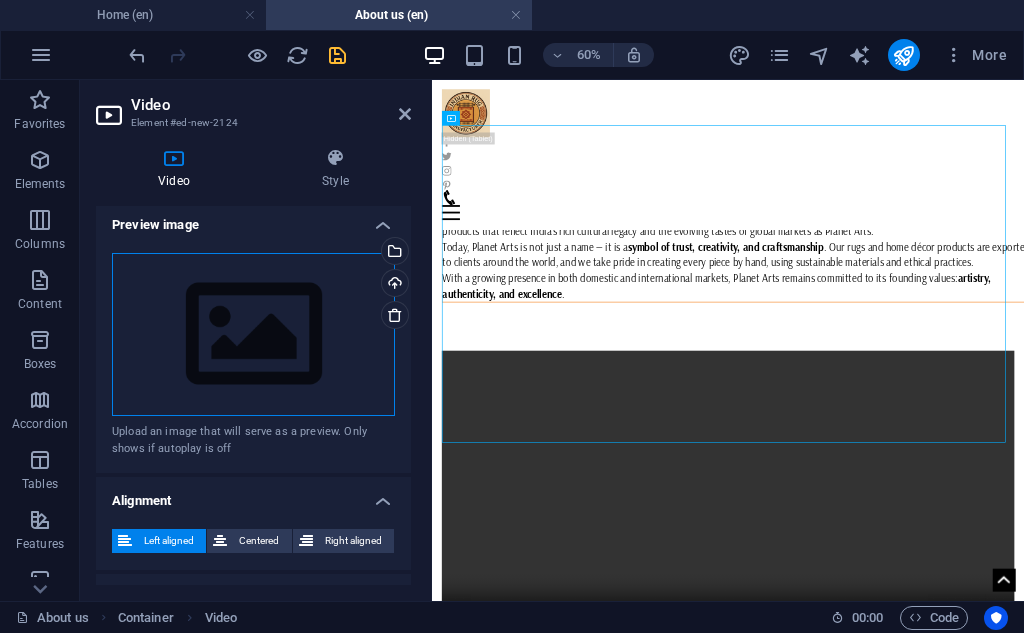 click on "Drag files here, click to choose files or select files from Files or our free stock photos & videos" at bounding box center (253, 335) 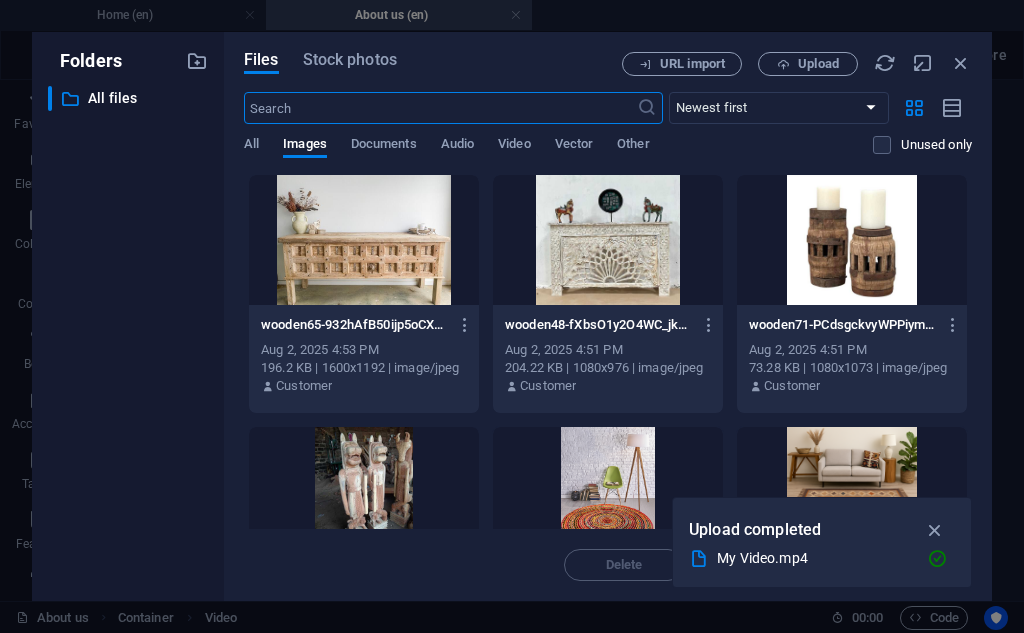 scroll, scrollTop: 460, scrollLeft: 0, axis: vertical 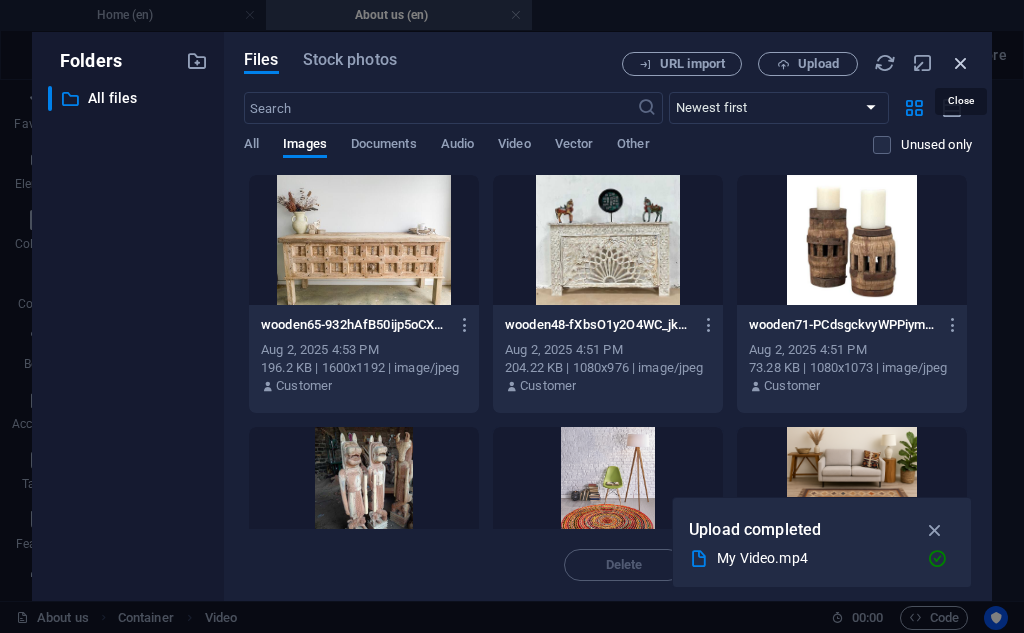 click at bounding box center (961, 63) 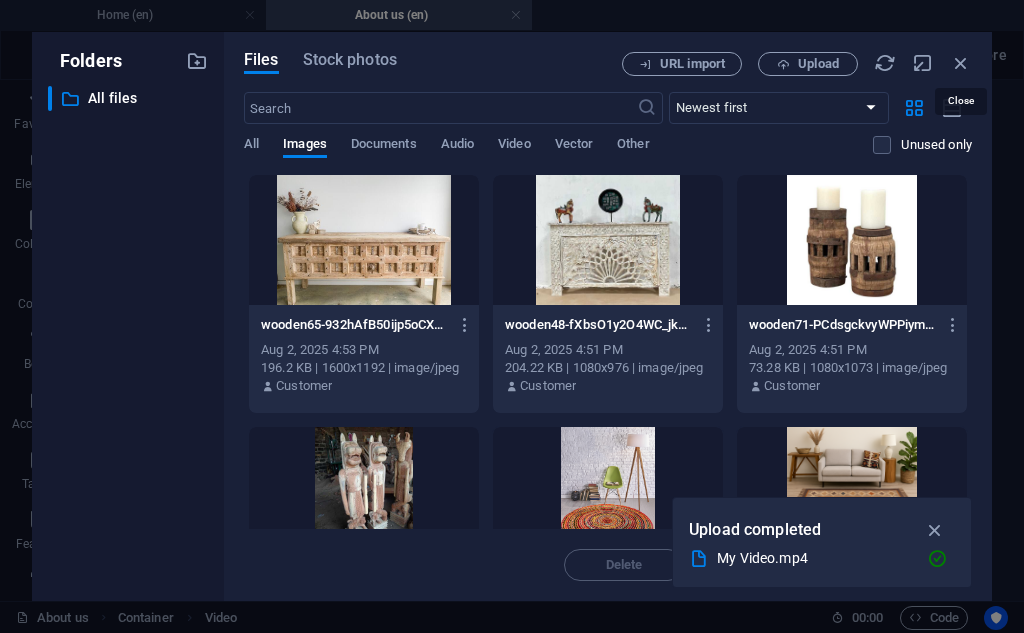 scroll, scrollTop: 882, scrollLeft: 0, axis: vertical 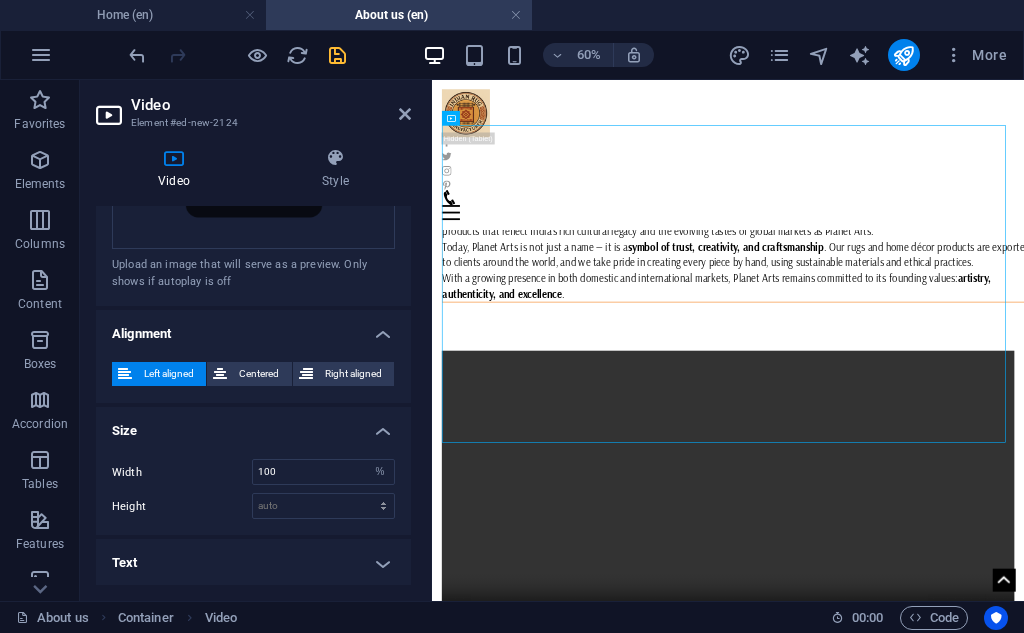 click on "Text" at bounding box center (253, 563) 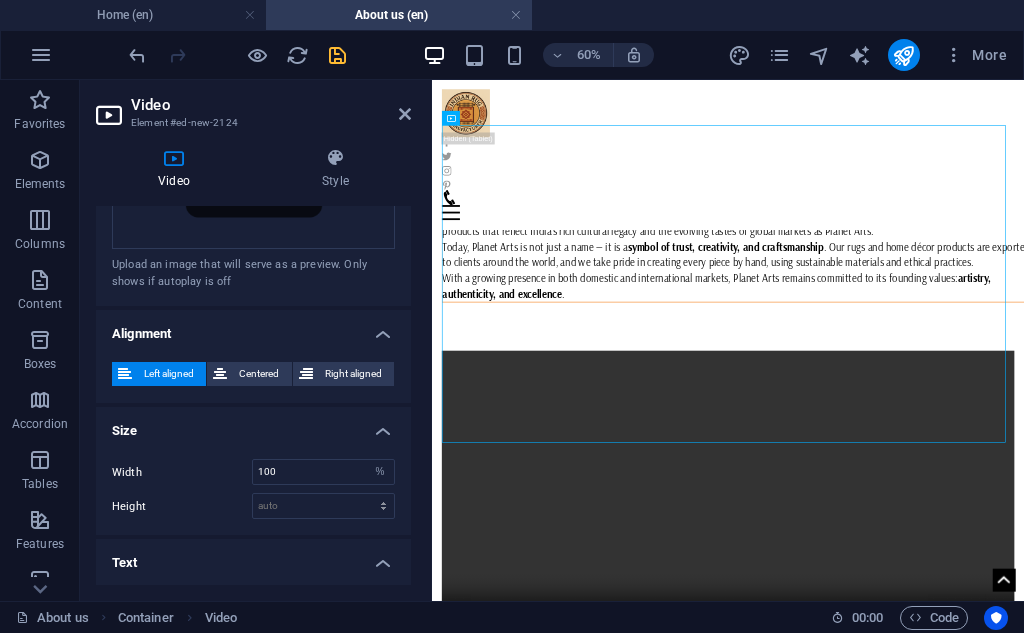 scroll, scrollTop: 711, scrollLeft: 0, axis: vertical 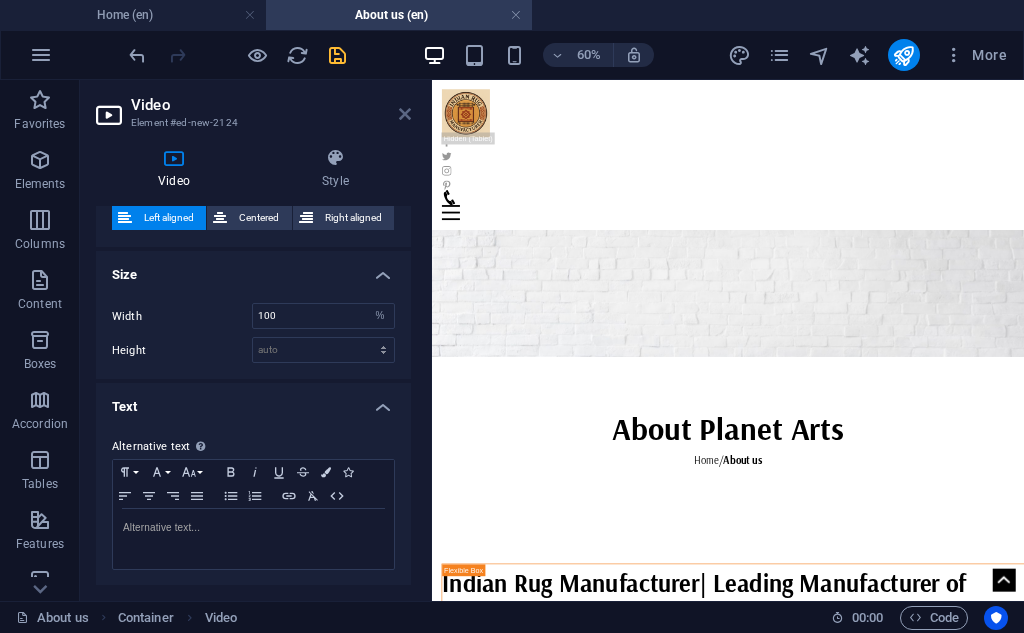 click at bounding box center [405, 114] 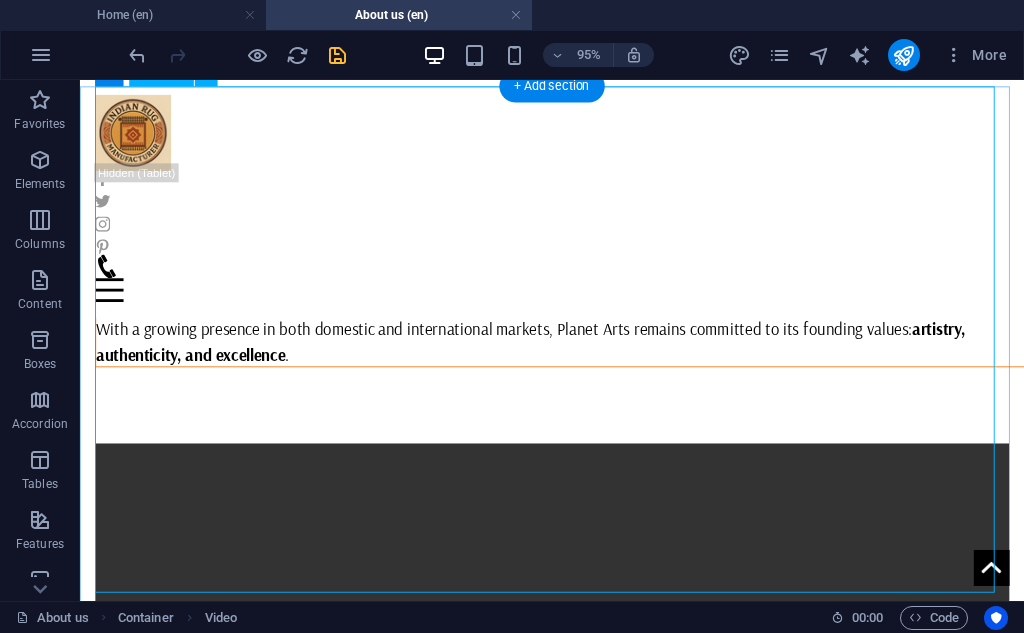 scroll, scrollTop: 0, scrollLeft: 0, axis: both 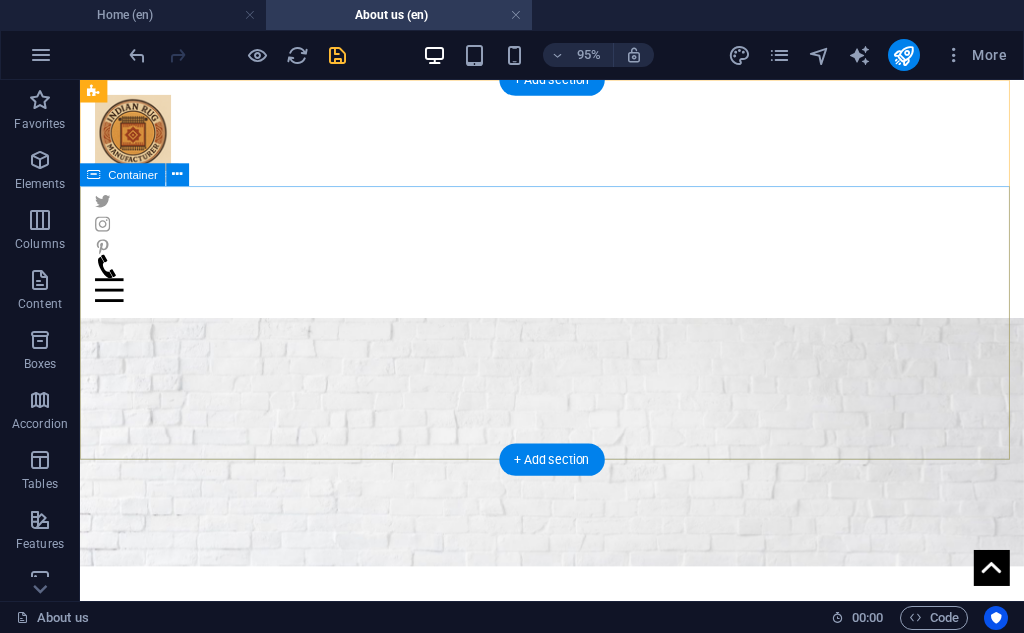 click on "About Planet Arts Home  /  About us" at bounding box center (577, 724) 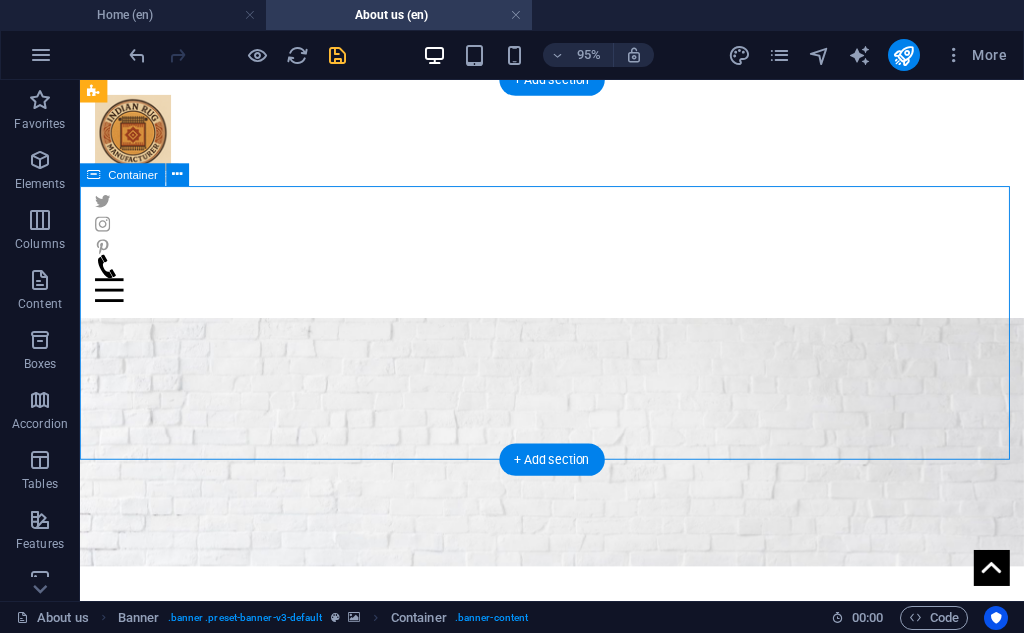 click on "About Planet Arts Home  /  About us" at bounding box center (577, 724) 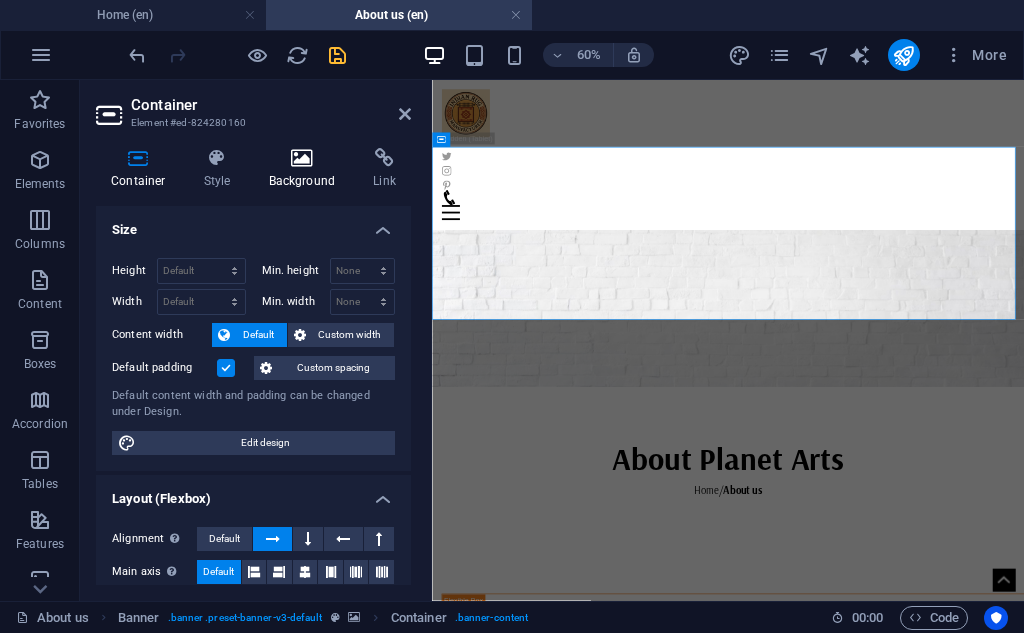 click at bounding box center [302, 158] 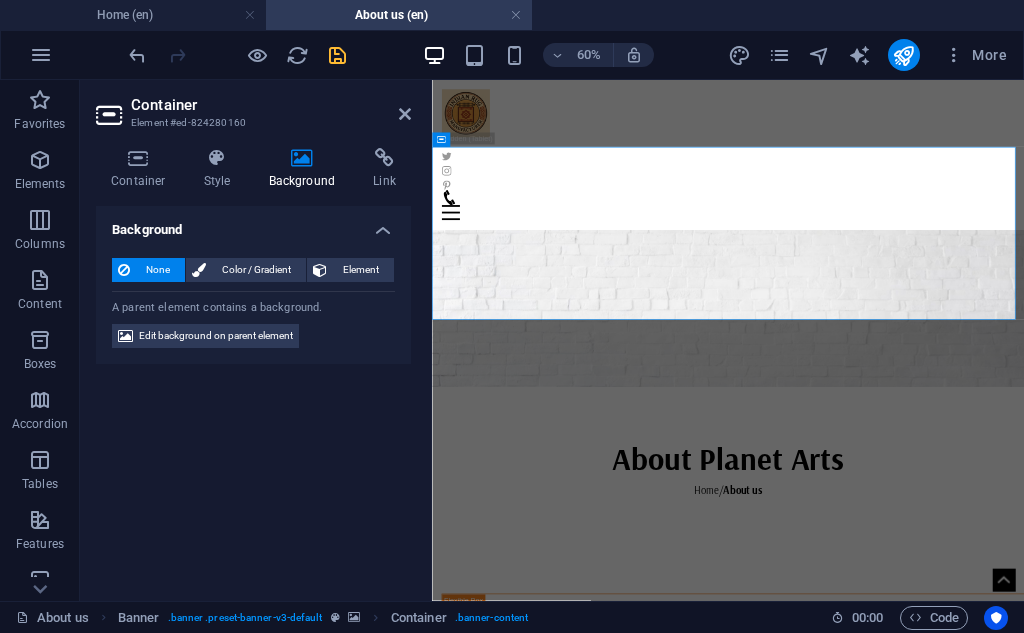 click on "Edit background on parent element" at bounding box center (216, 336) 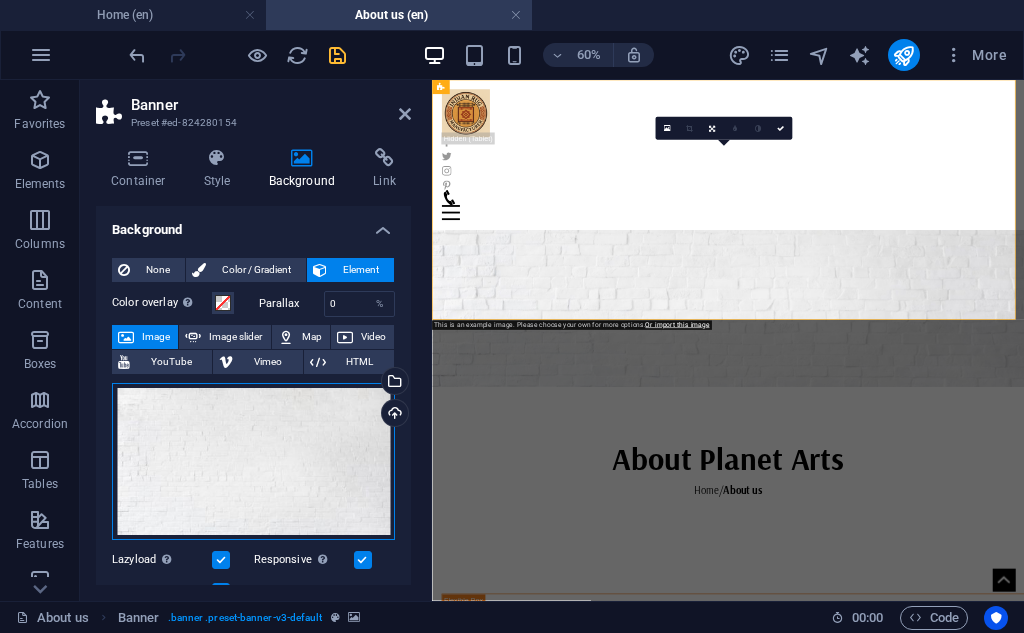click on "Drag files here, click to choose files or select files from Files or our free stock photos & videos" at bounding box center (253, 461) 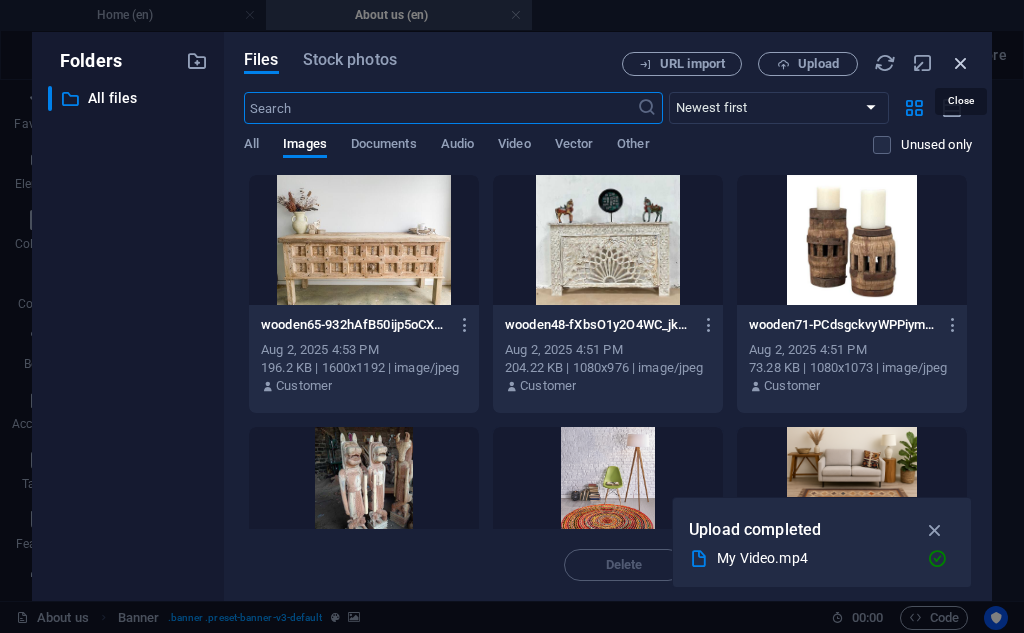 click at bounding box center [961, 63] 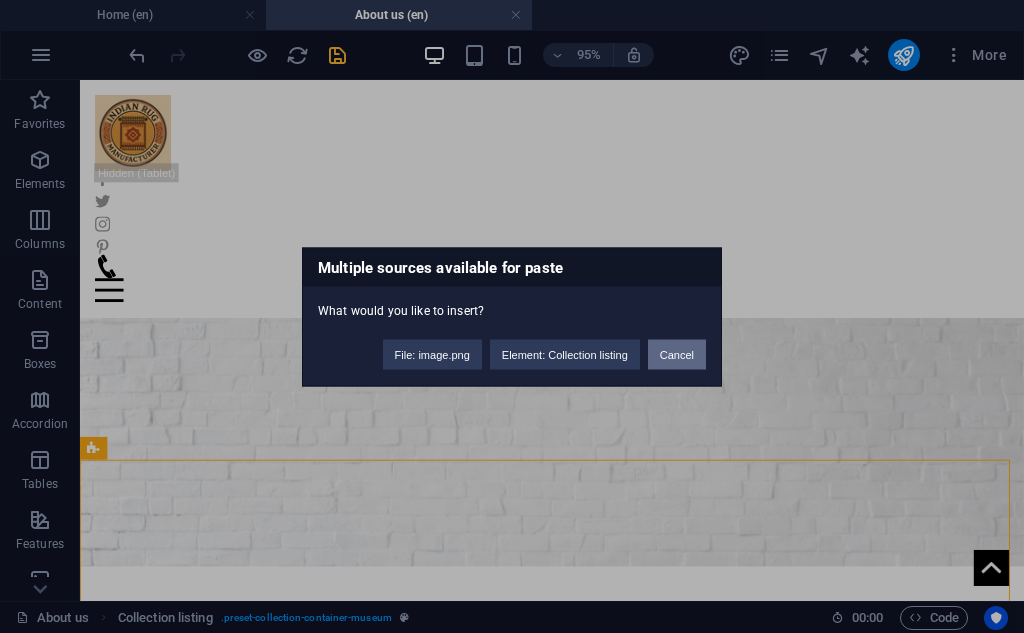 type 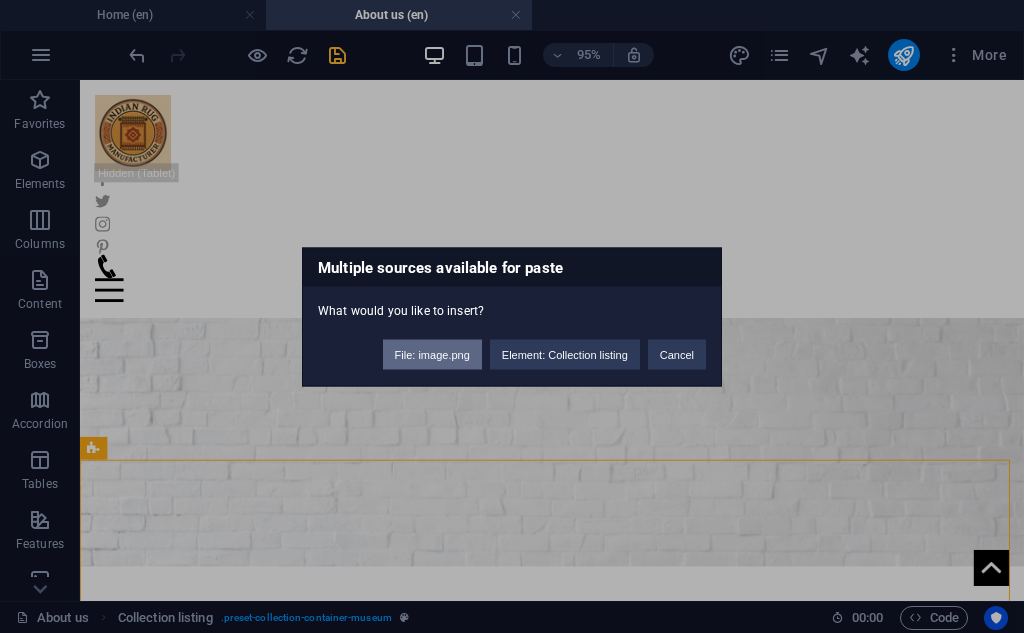 click on "File: image.png" at bounding box center (432, 354) 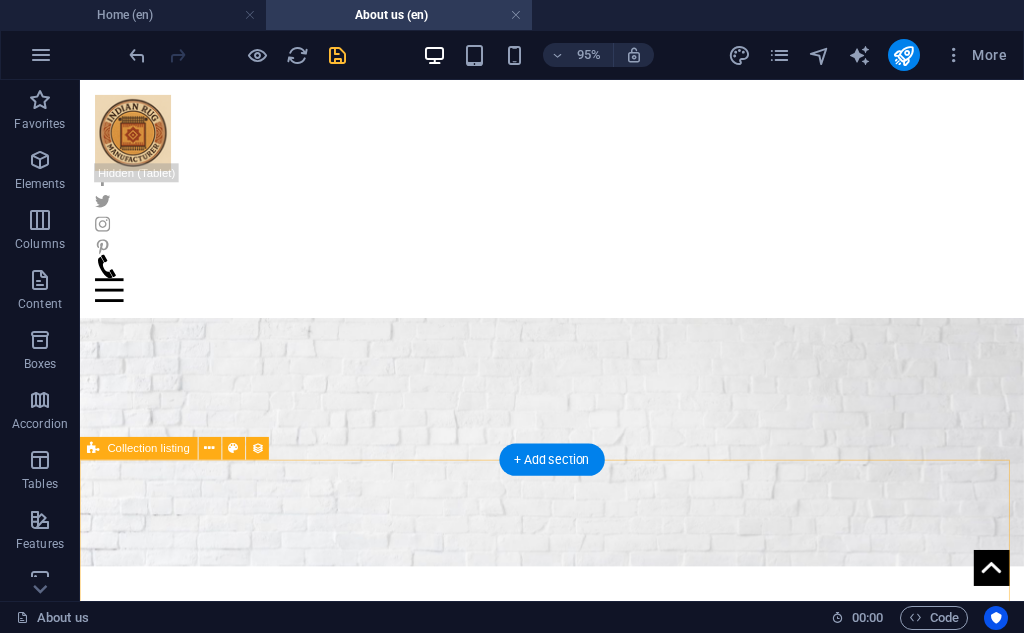 scroll, scrollTop: 333, scrollLeft: 0, axis: vertical 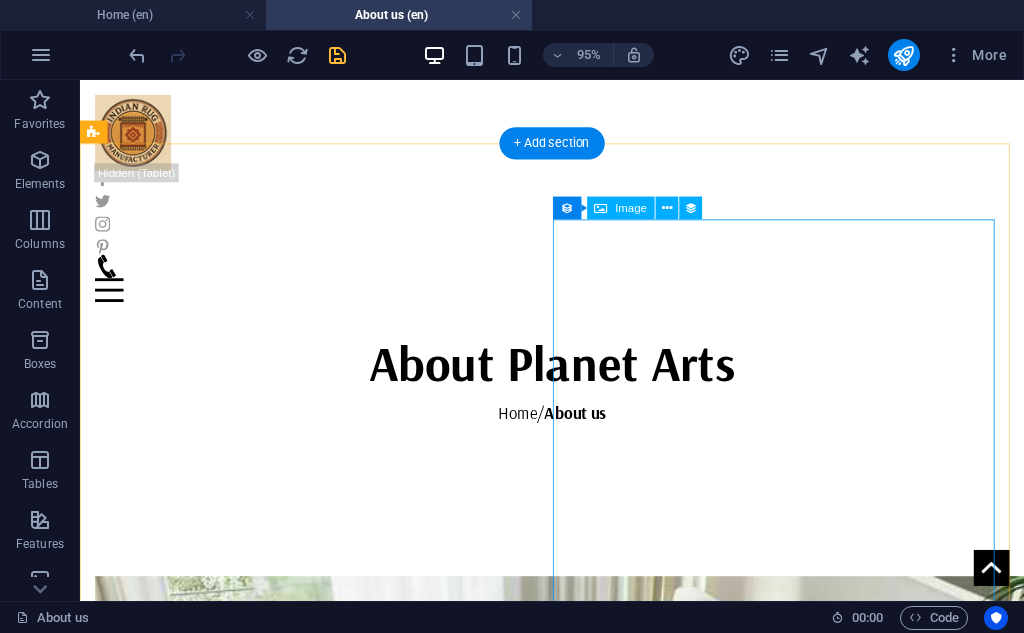 click at bounding box center [577, 2275] 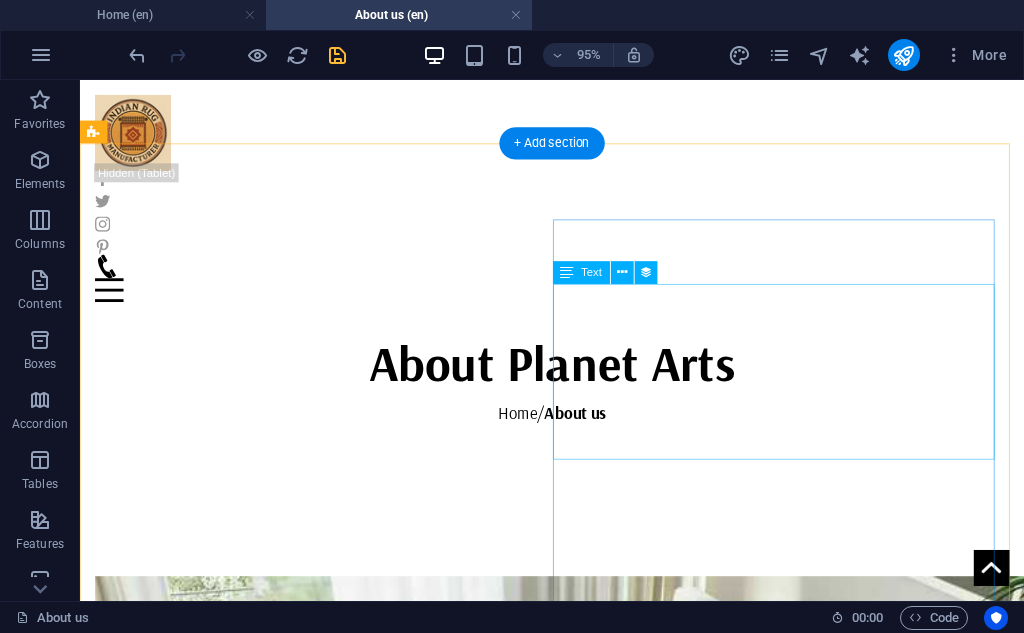 click on "Add timeless texture and eco-friendly charm to your space with our  Braided Jute Rug . Handcrafted from 100% natural jute fibers, this rug features a classic braided design that blends rustic appeal with modern durability. Whether placed in your living room, bedroom, or entryway, it offers an earthy foundation and organic warmth that complements any décor style. Naturally resilient and biodegradable, it’s the perfect choice for those who value sustainability without compromising on style." at bounding box center (577, 1885) 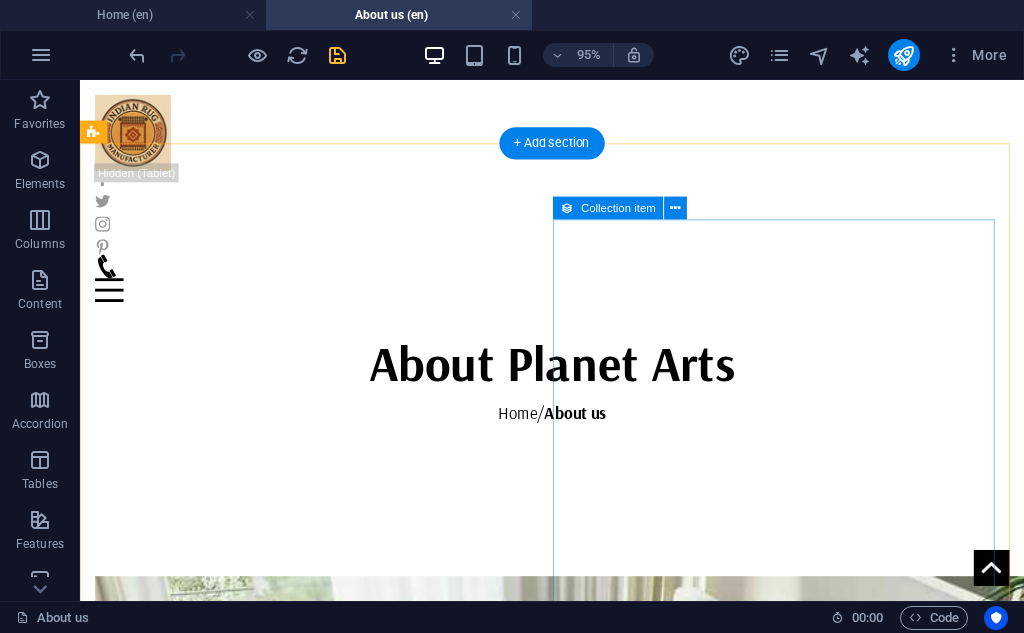 click on "Braided Jute Rugs" at bounding box center [577, 1812] 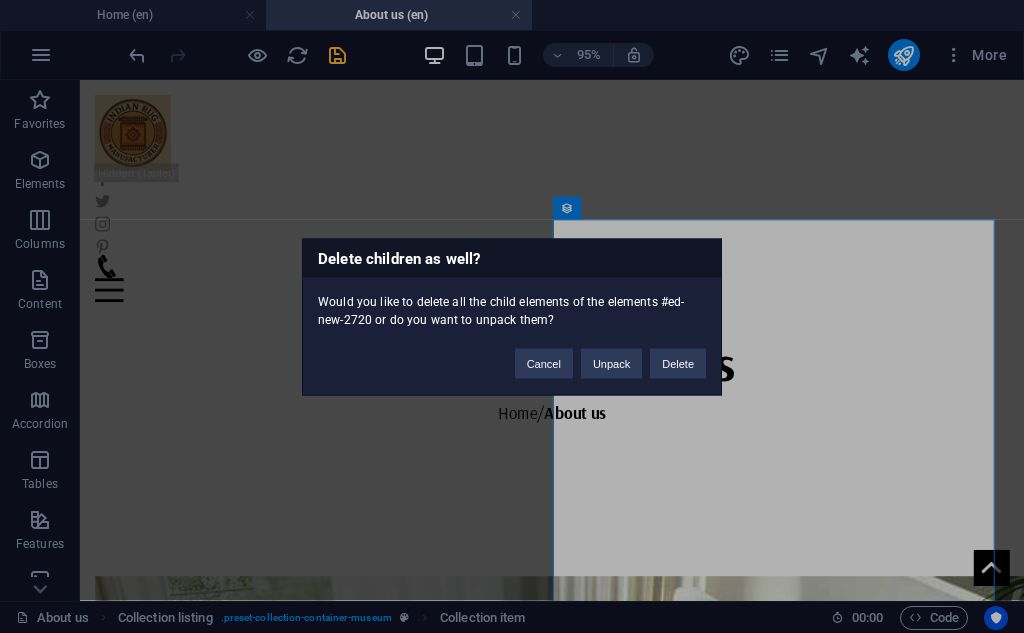 type 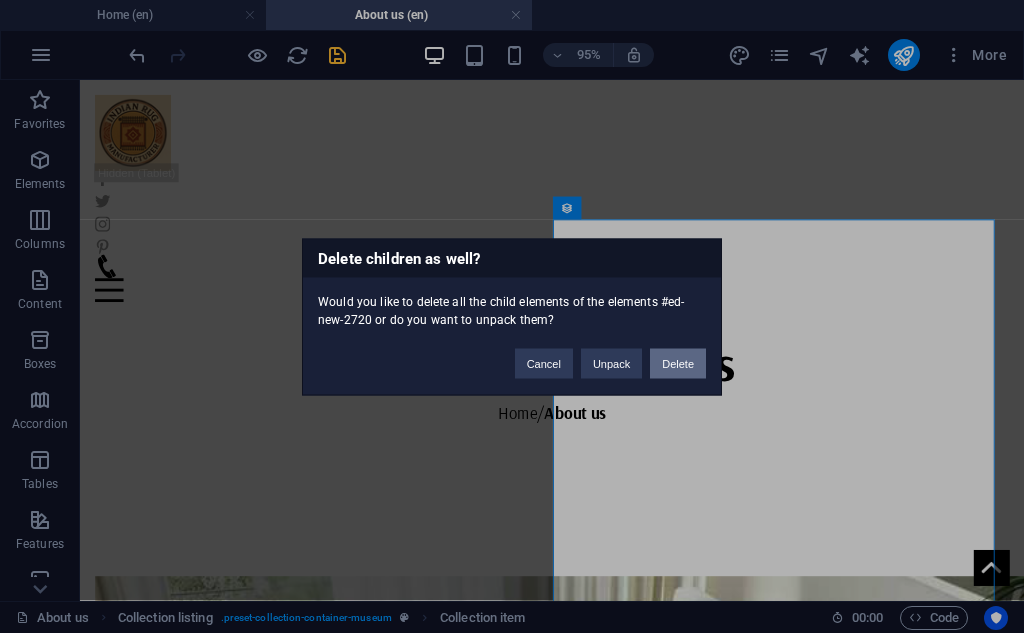 click on "Delete" at bounding box center (678, 363) 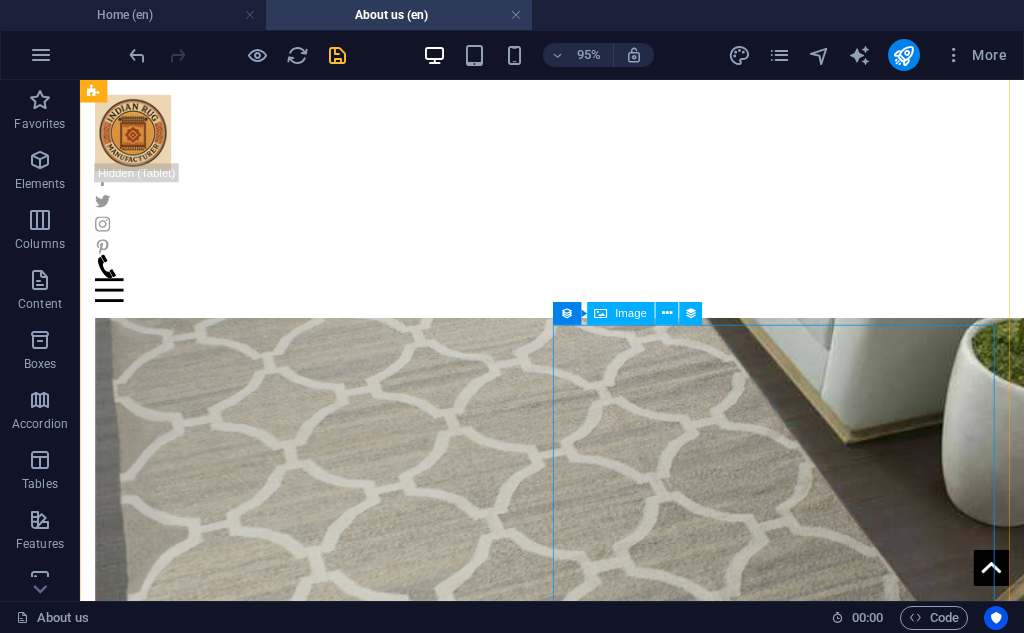 scroll, scrollTop: 1000, scrollLeft: 0, axis: vertical 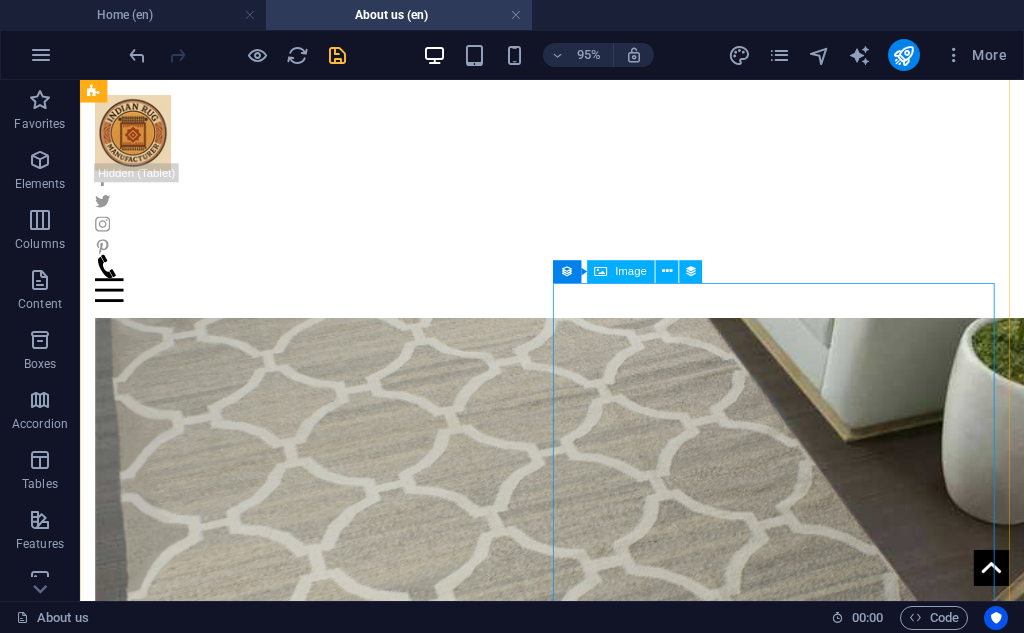 click at bounding box center [577, 4256] 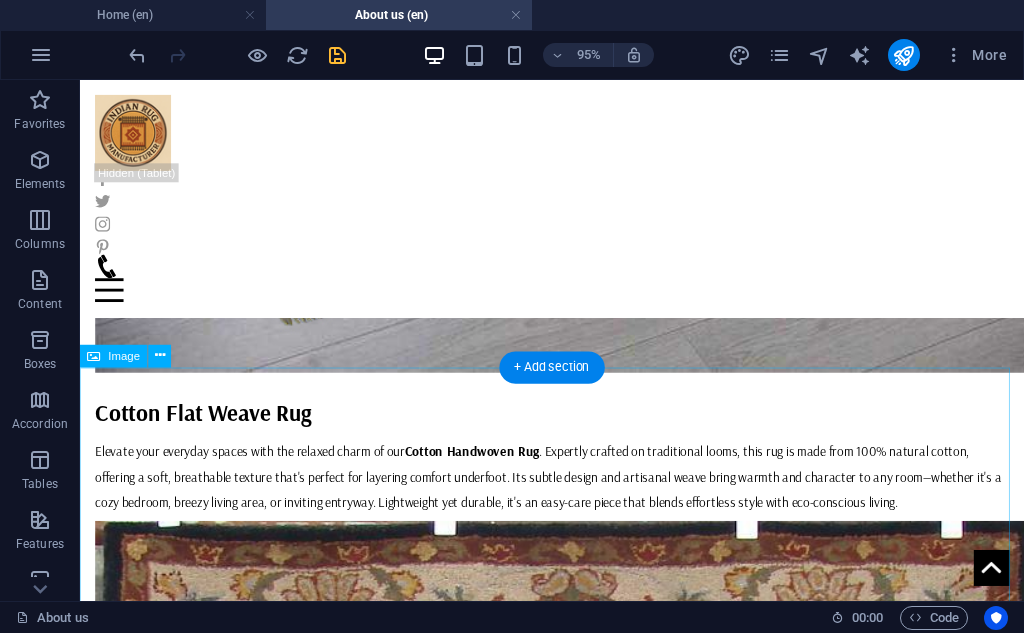 scroll, scrollTop: 2667, scrollLeft: 0, axis: vertical 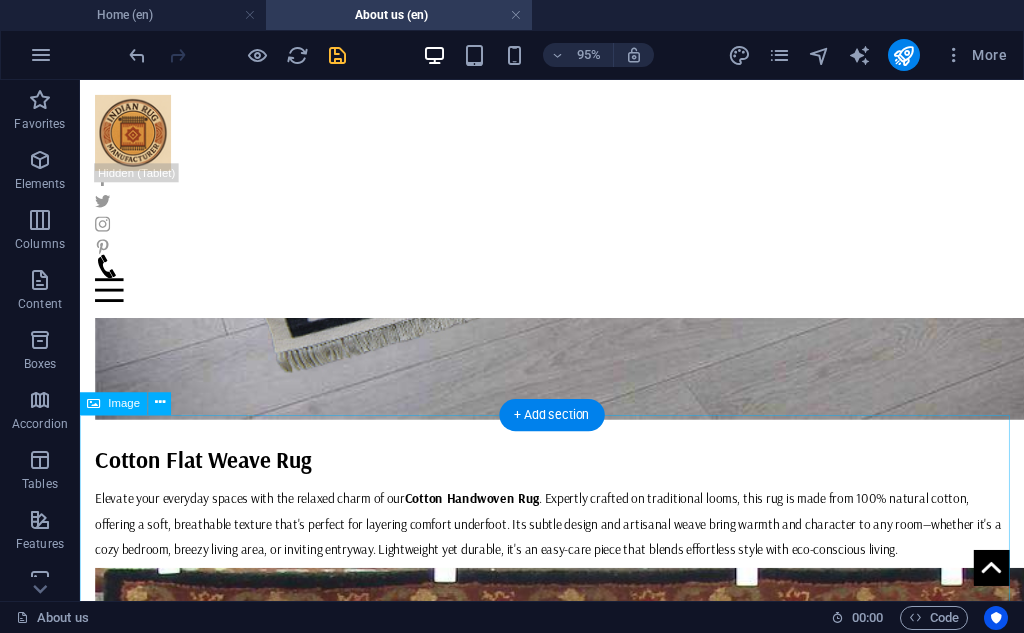 click at bounding box center (577, 4066) 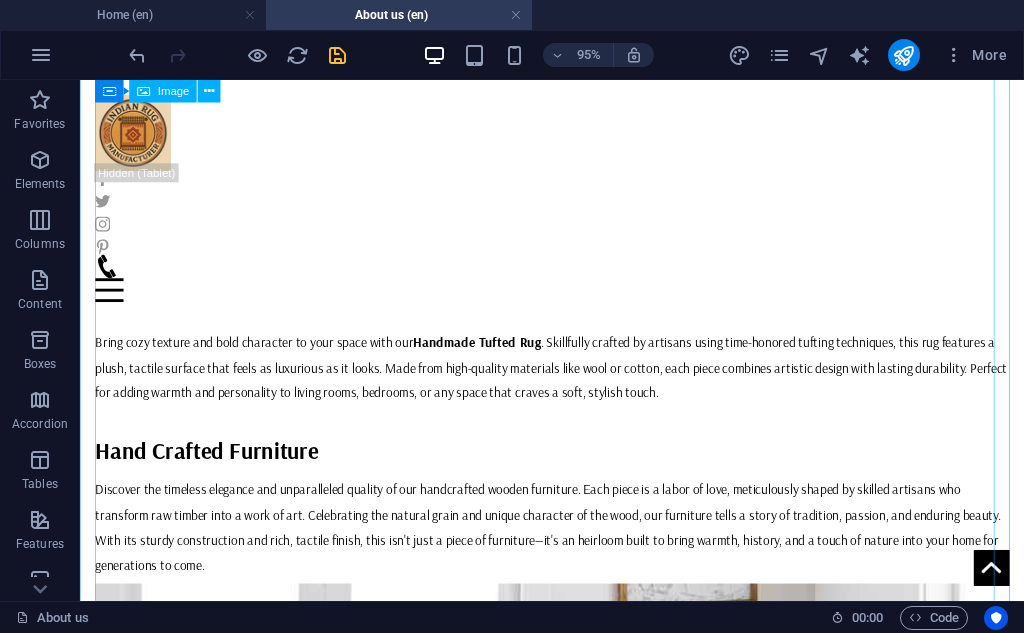 scroll, scrollTop: 4500, scrollLeft: 0, axis: vertical 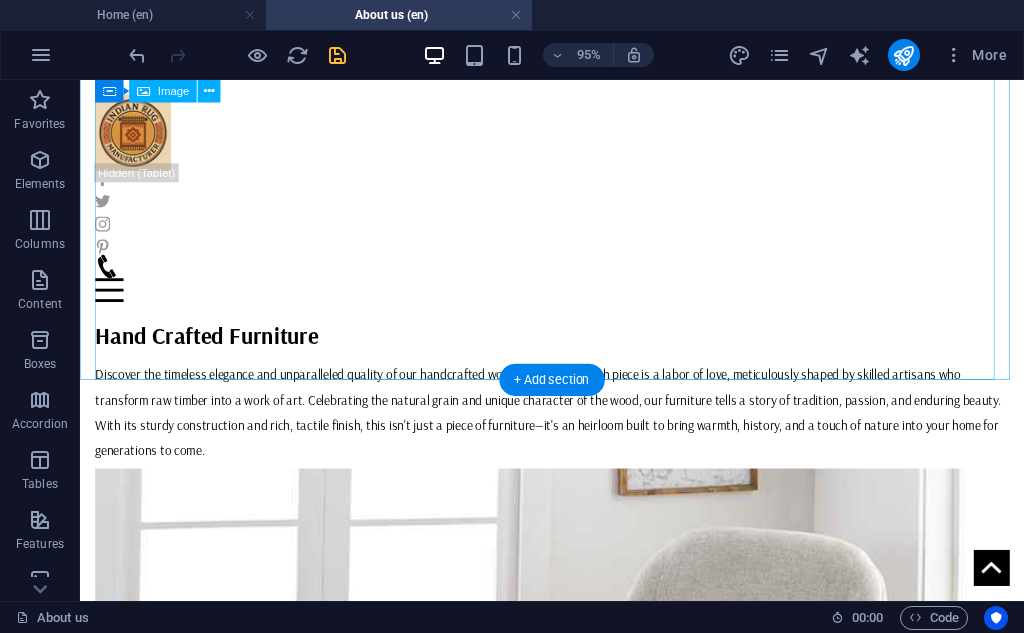 click at bounding box center (577, 3269) 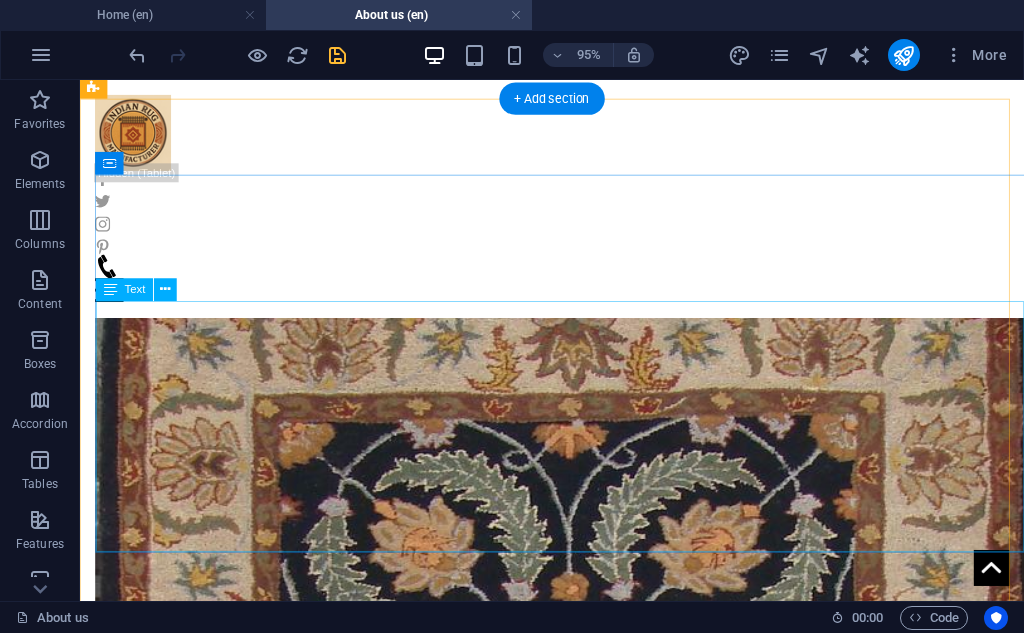 scroll, scrollTop: 2667, scrollLeft: 0, axis: vertical 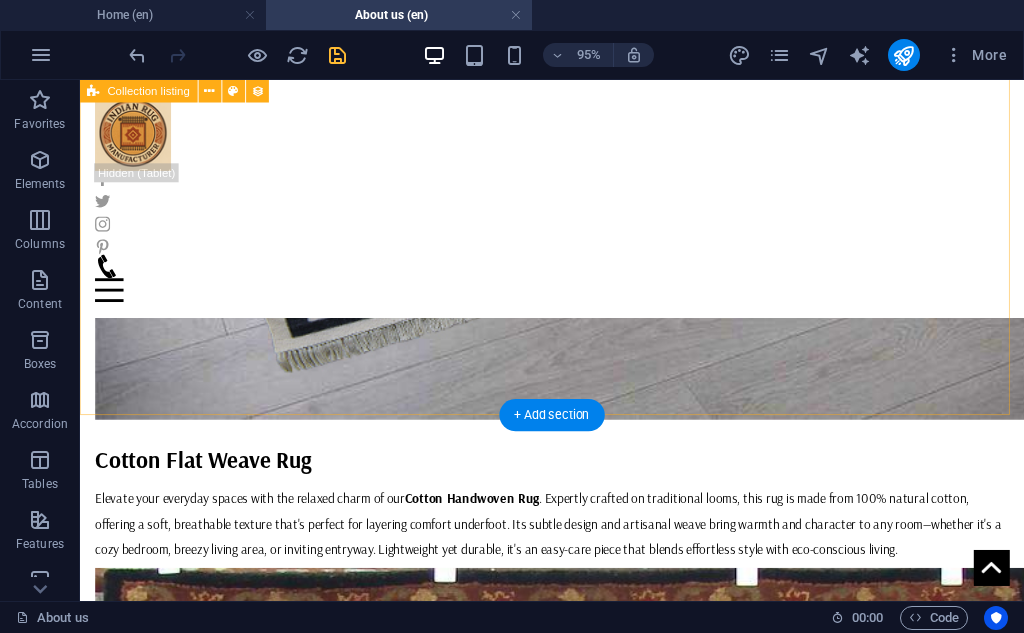 click on "Pure Handmade Wool Rugs Elevate your living space with the rich texture and artistry of our  Handmade Wool Rug . Expertly crafted by skilled artisans, each rug is woven with 100% premium wool, offering unmatched softness, warmth, and durability. The intricate handwoven details reflect generations of tradition, making each piece a unique work of art. Ideal for adding a touch of luxury and comfort to any room, this rug brings both elegance and lasting quality to your home. Cotton Flat Weave Rug Elevate your everyday spaces with the relaxed charm of our  Cotton Handwoven Rug . Expertly crafted on traditional looms, this rug is made from 100% natural cotton, offering a soft, breathable texture that's perfect for layering comfort underfoot. Its subtle design and artisanal weave bring warmth and character to any room—whether it's a cozy bedroom, breezy living area, or inviting entryway. Lightweight yet durable, it's an easy-care piece that blends effortless style with eco-conscious living. Cozy & Soft Tufted Rugs" at bounding box center (577, 941) 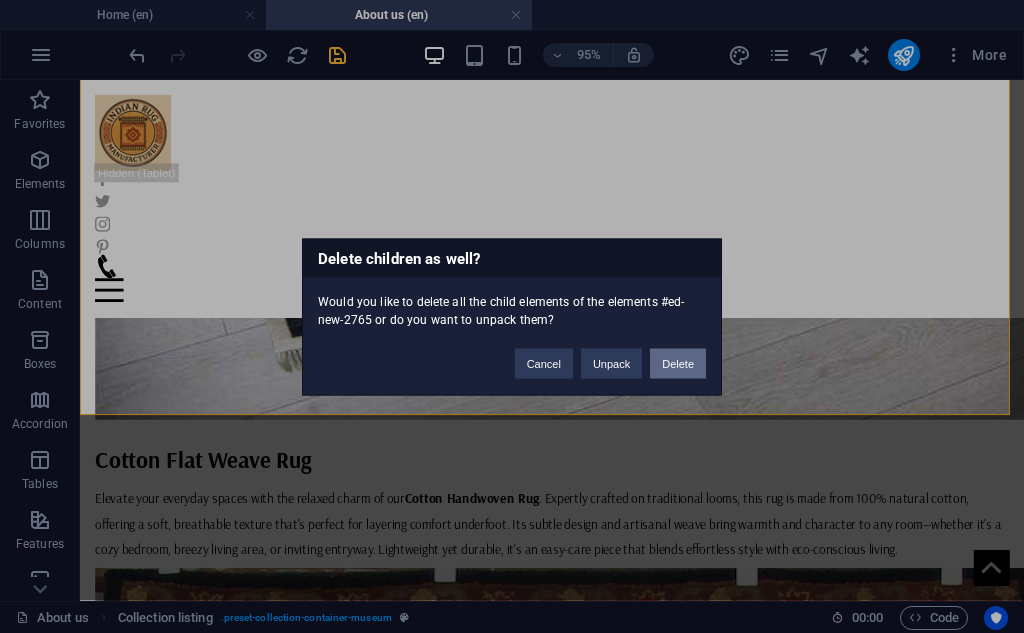 type 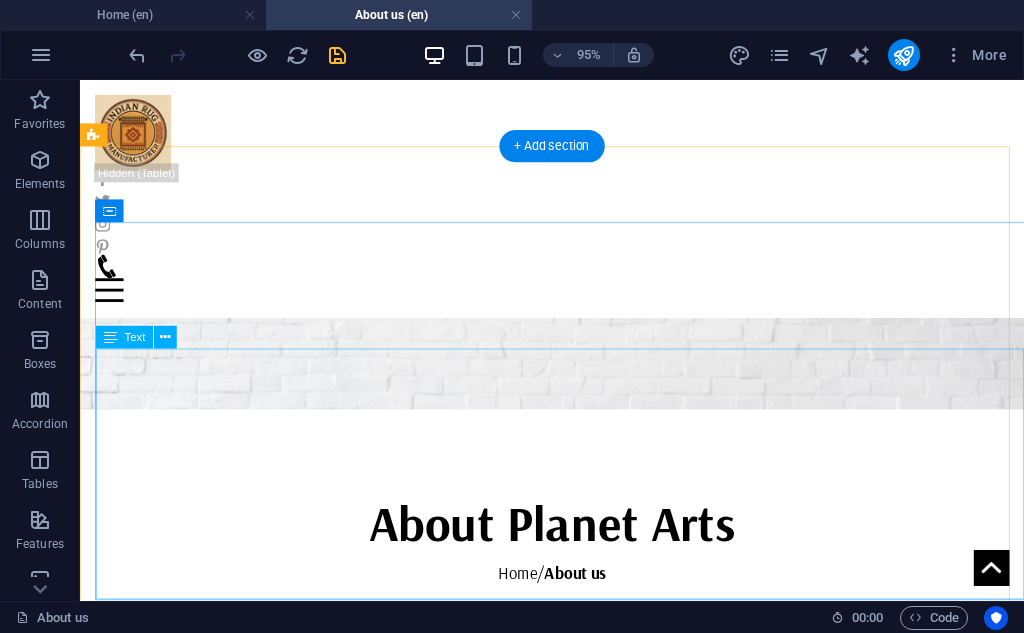 scroll, scrollTop: 0, scrollLeft: 0, axis: both 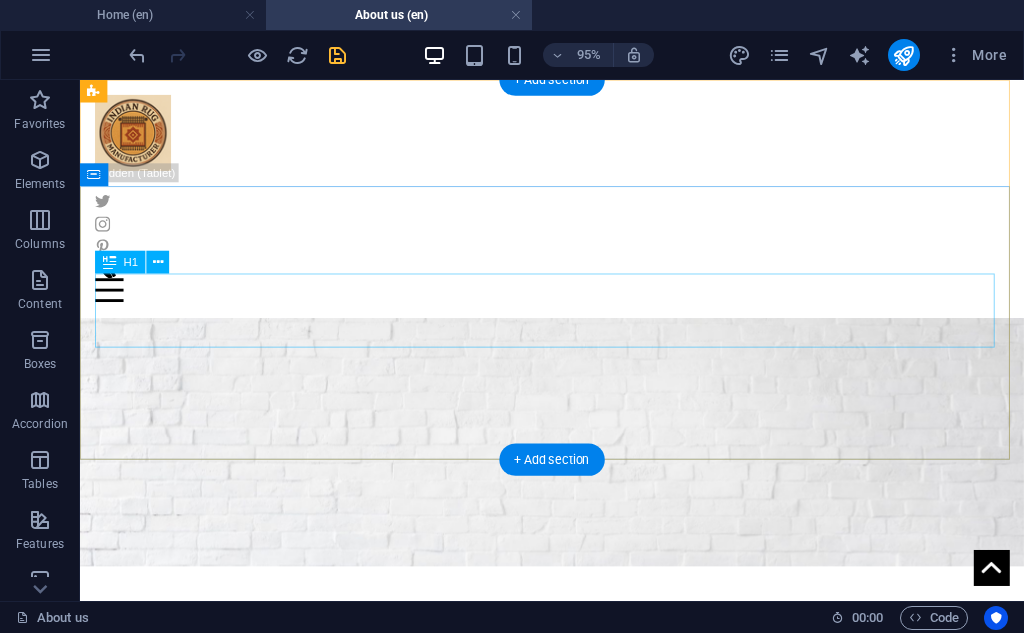 click on "About Planet Arts" at bounding box center (577, 711) 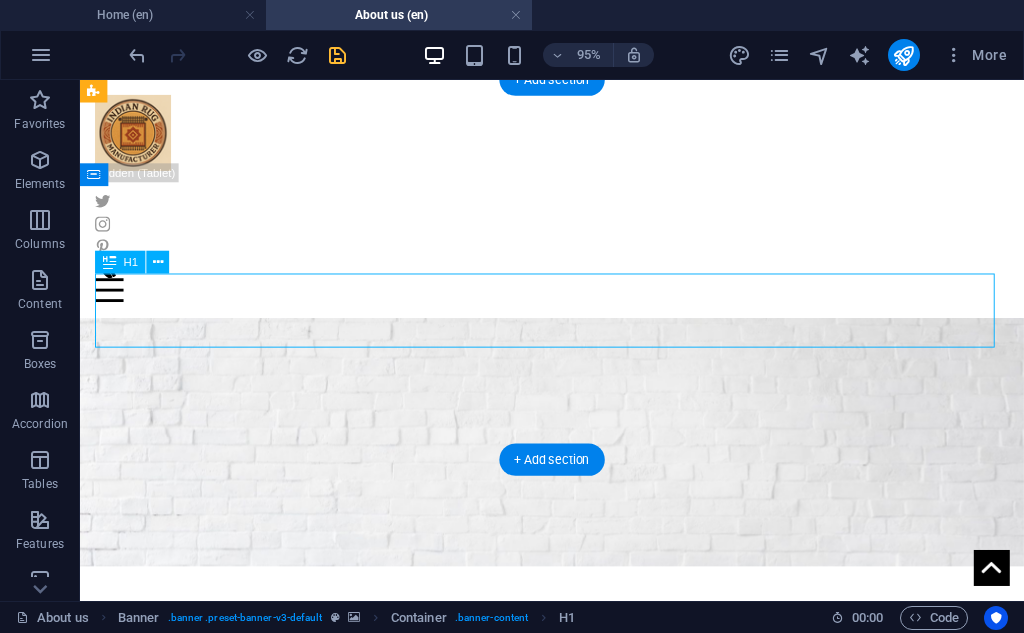click on "About Planet Arts" at bounding box center [577, 711] 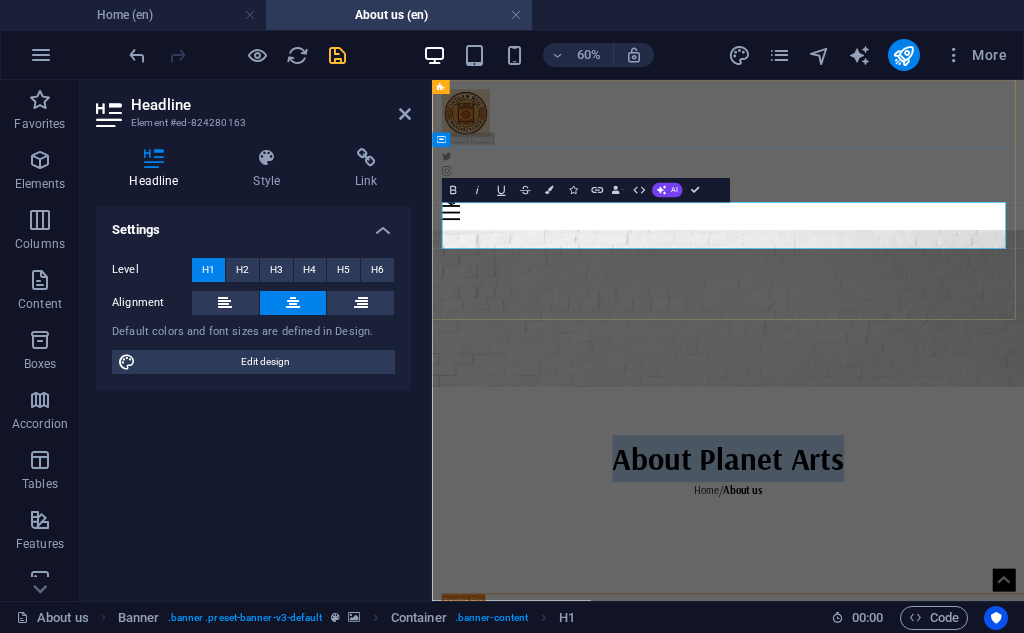 click on "About Planet Arts" at bounding box center [925, 711] 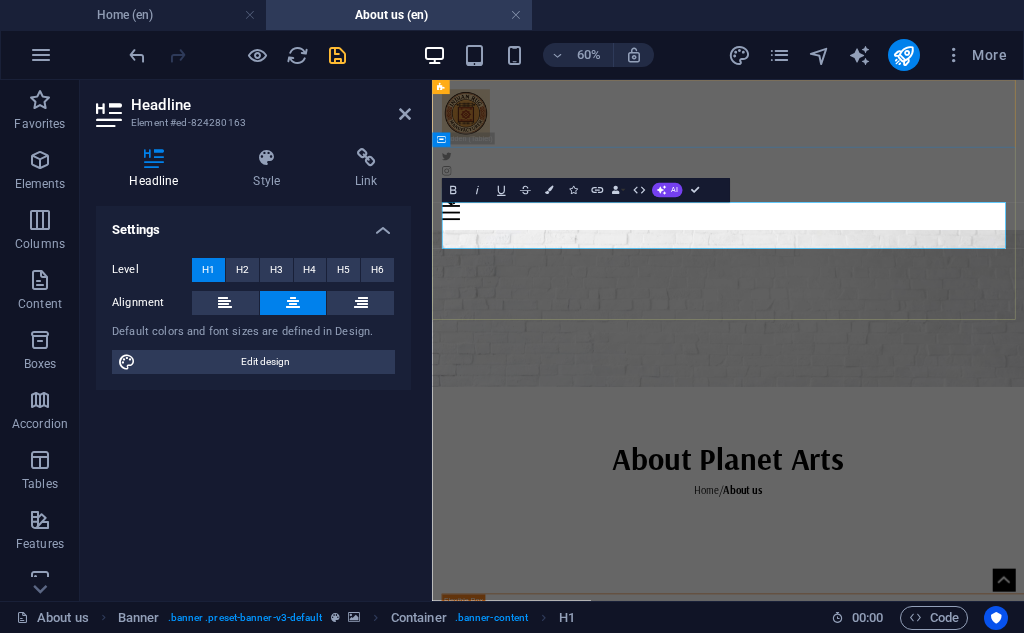 type 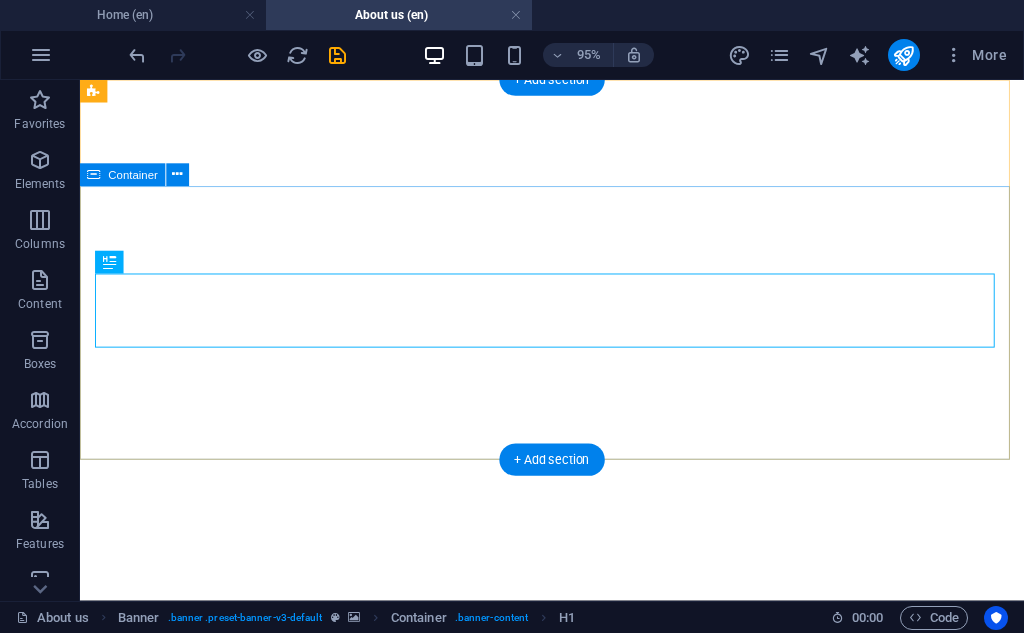 scroll, scrollTop: 0, scrollLeft: 0, axis: both 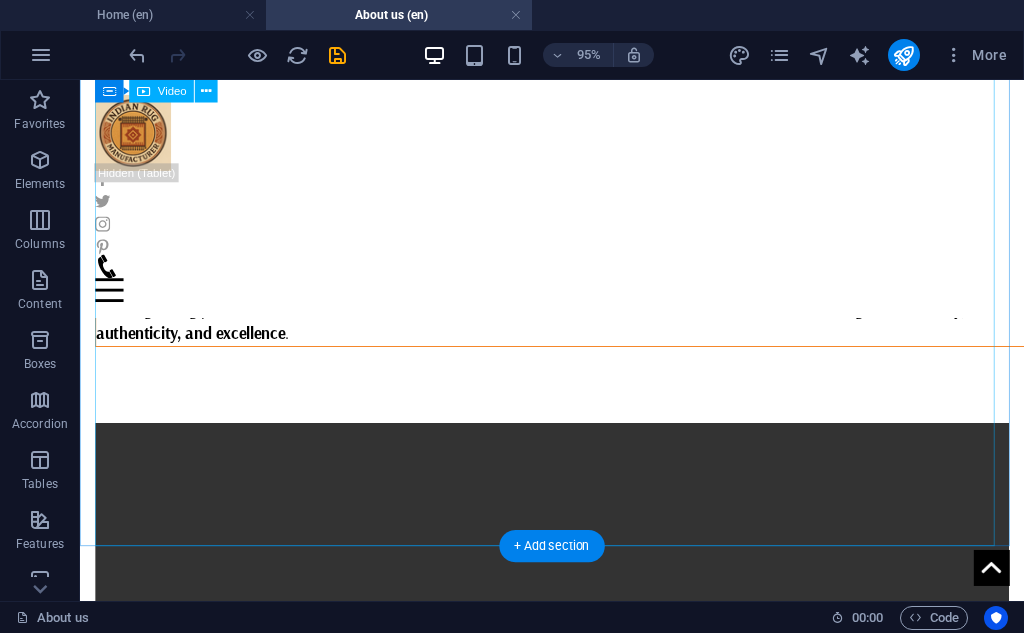 click at bounding box center (577, 681) 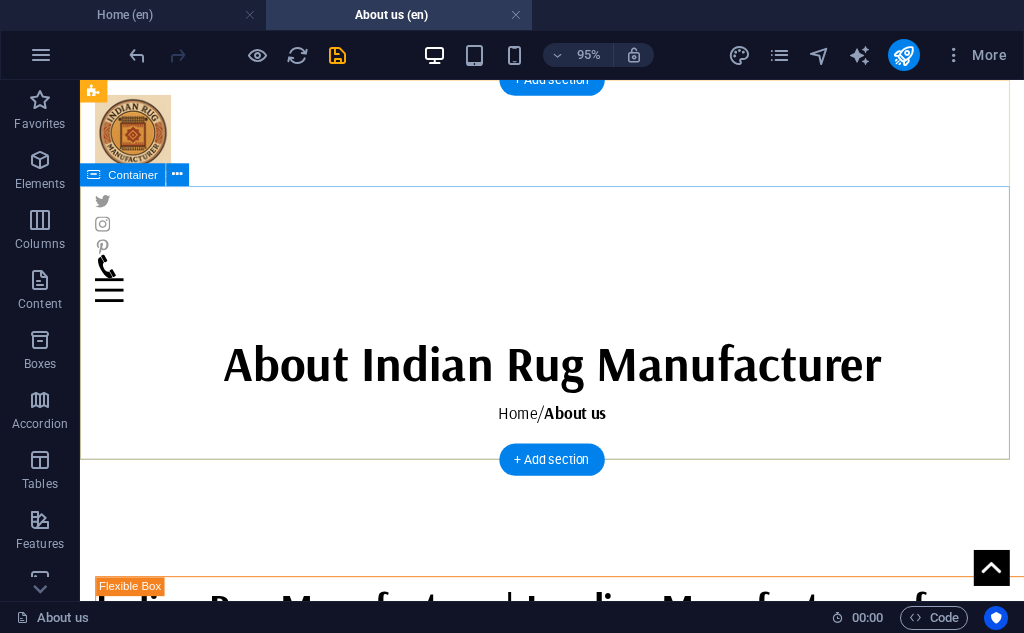 scroll, scrollTop: 0, scrollLeft: 0, axis: both 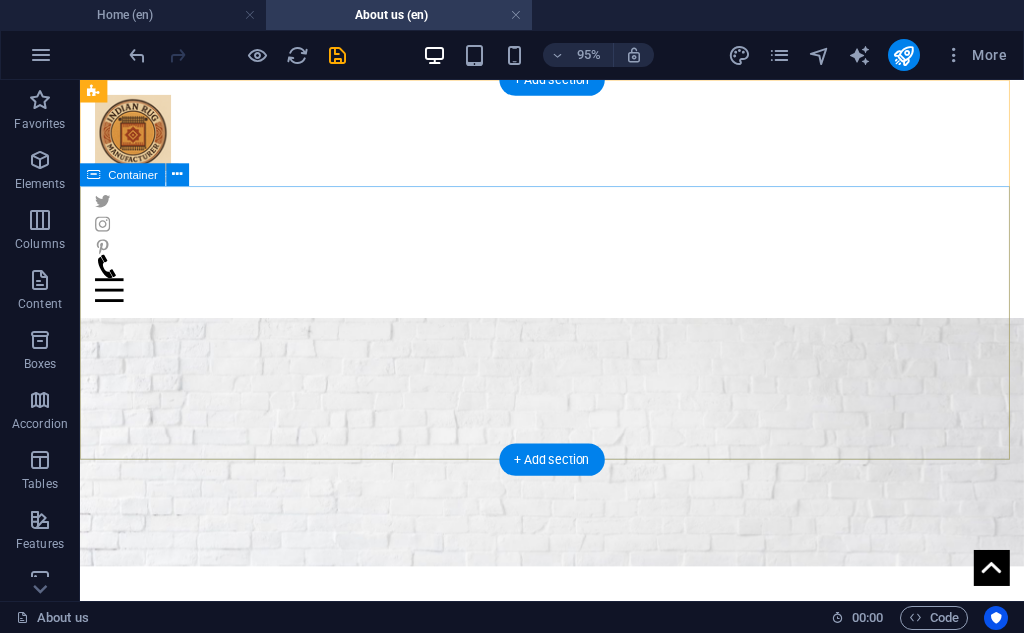click on "About Indian Rug Manufacturer Home  /  About us" at bounding box center [577, 724] 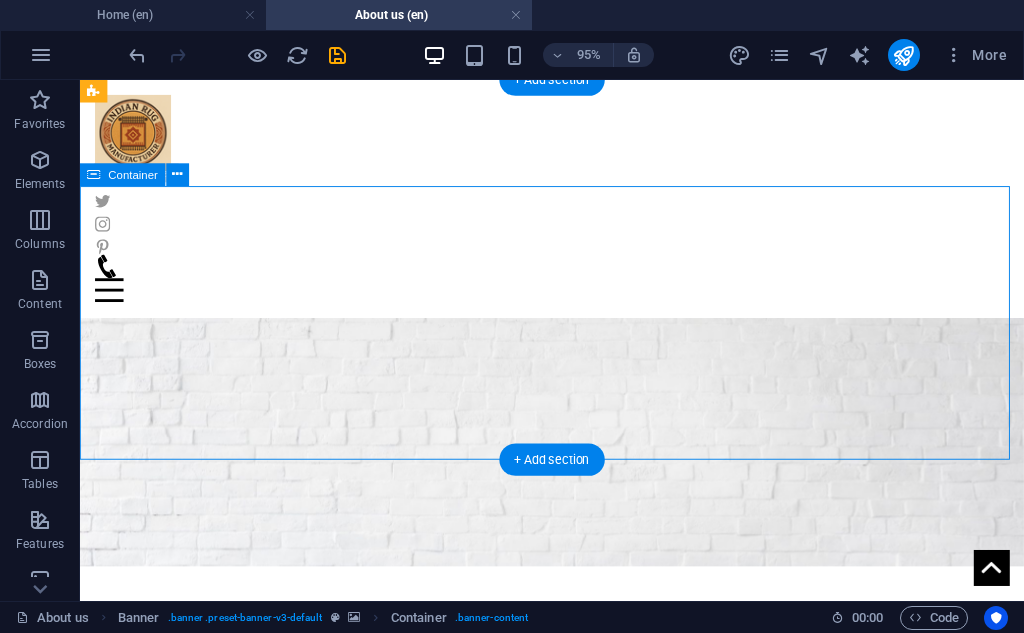 click on "About Indian Rug Manufacturer Home  /  About us" at bounding box center [577, 724] 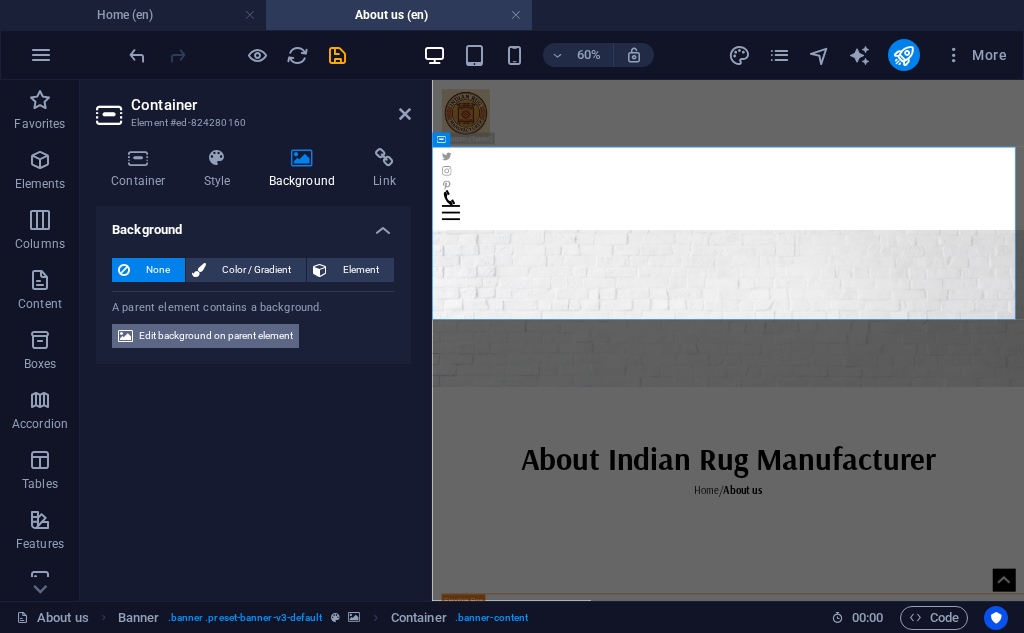 click on "Edit background on parent element" at bounding box center [216, 336] 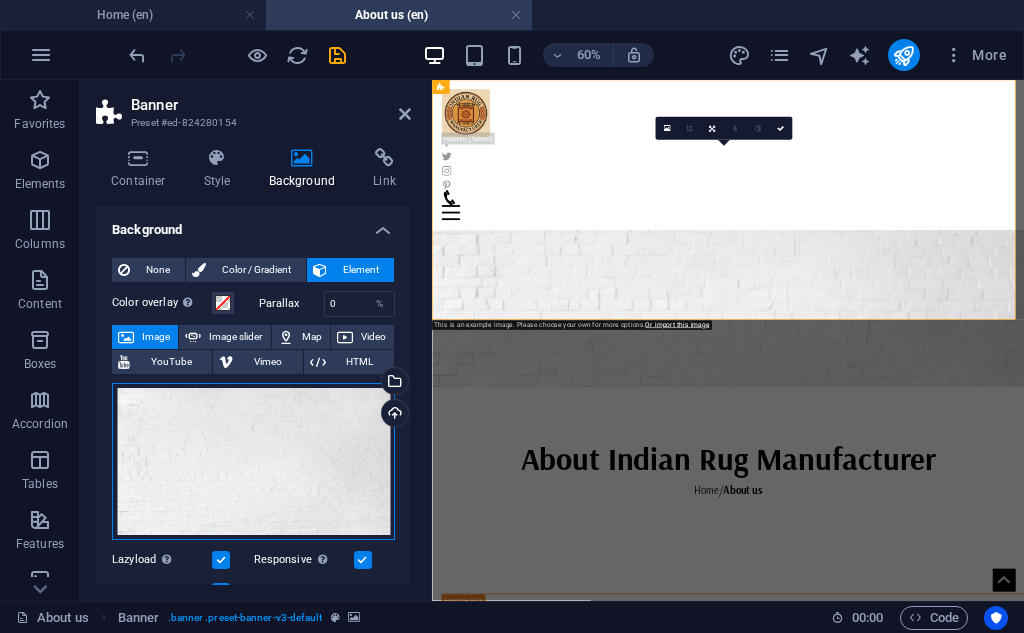 click on "Drag files here, click to choose files or select files from Files or our free stock photos & videos" at bounding box center [253, 461] 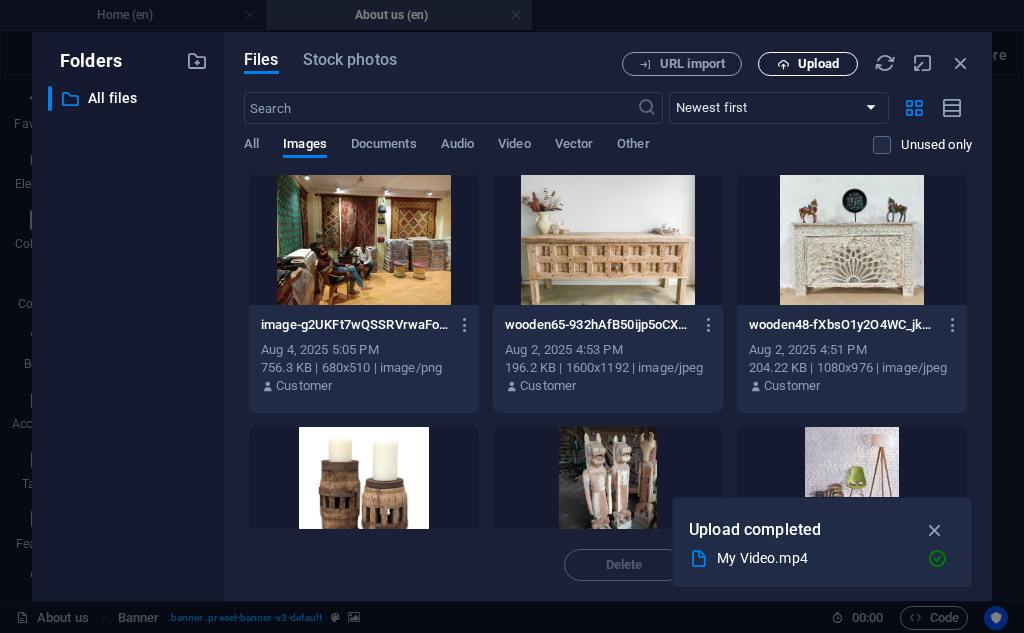 click on "Upload" at bounding box center (808, 64) 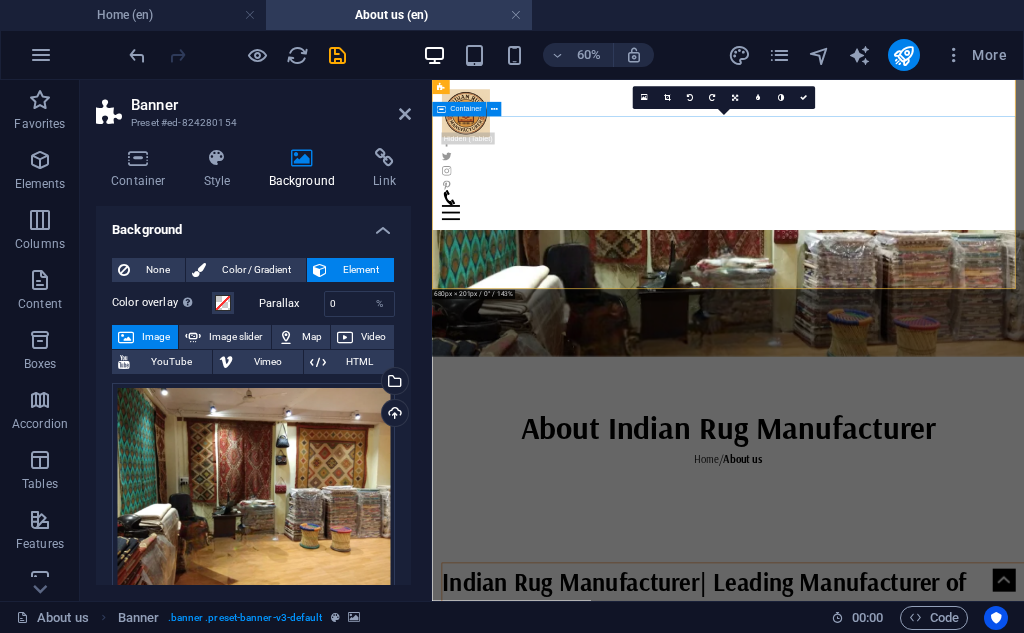 scroll, scrollTop: 0, scrollLeft: 0, axis: both 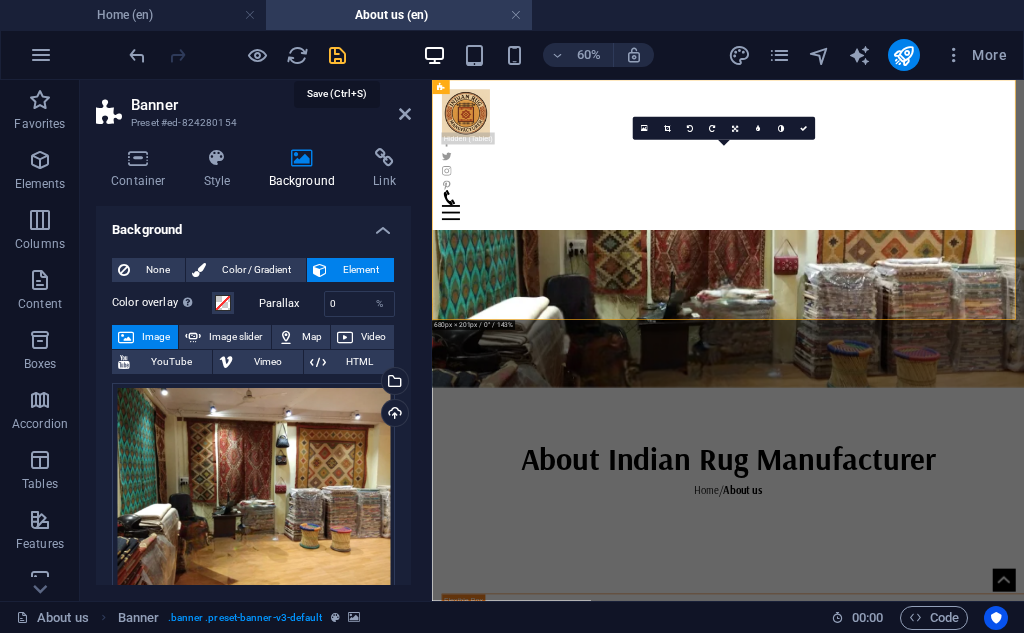 click at bounding box center (337, 55) 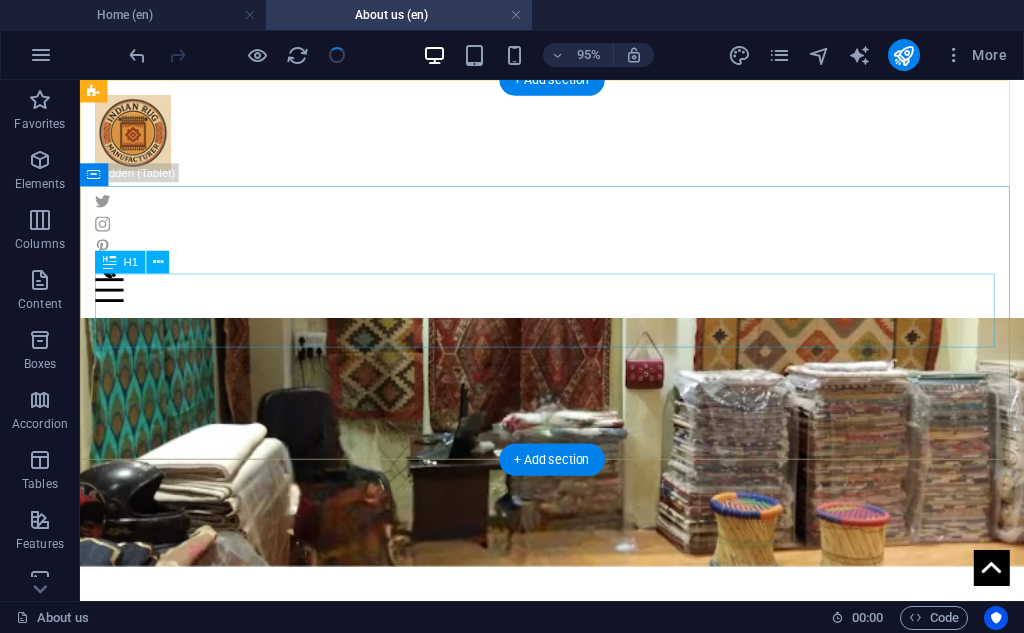 click on "About Indian Rug Manufacturer" at bounding box center [577, 711] 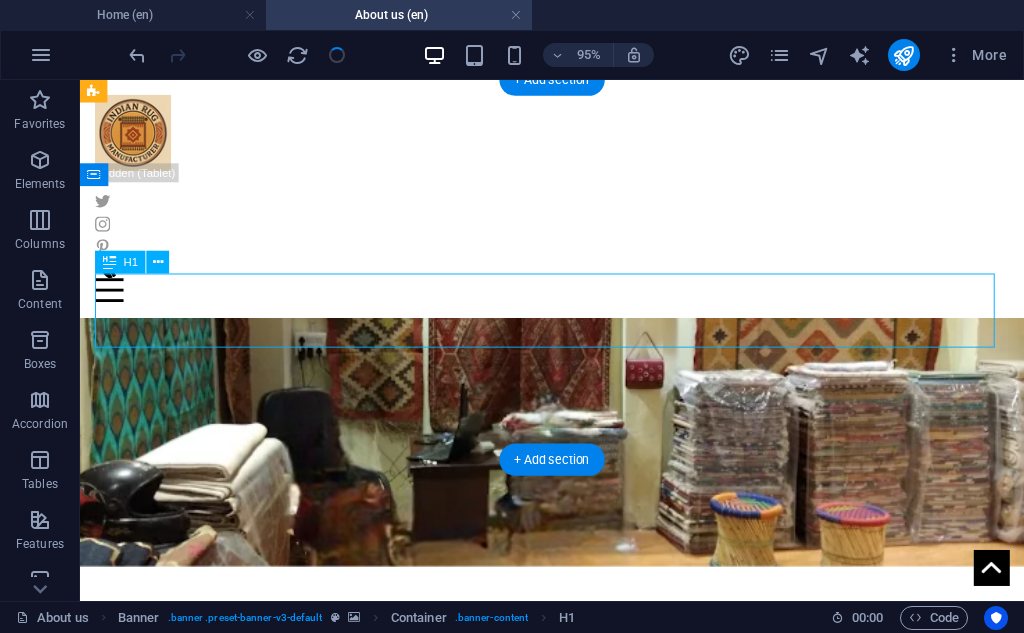 click on "About Indian Rug Manufacturer" at bounding box center (577, 711) 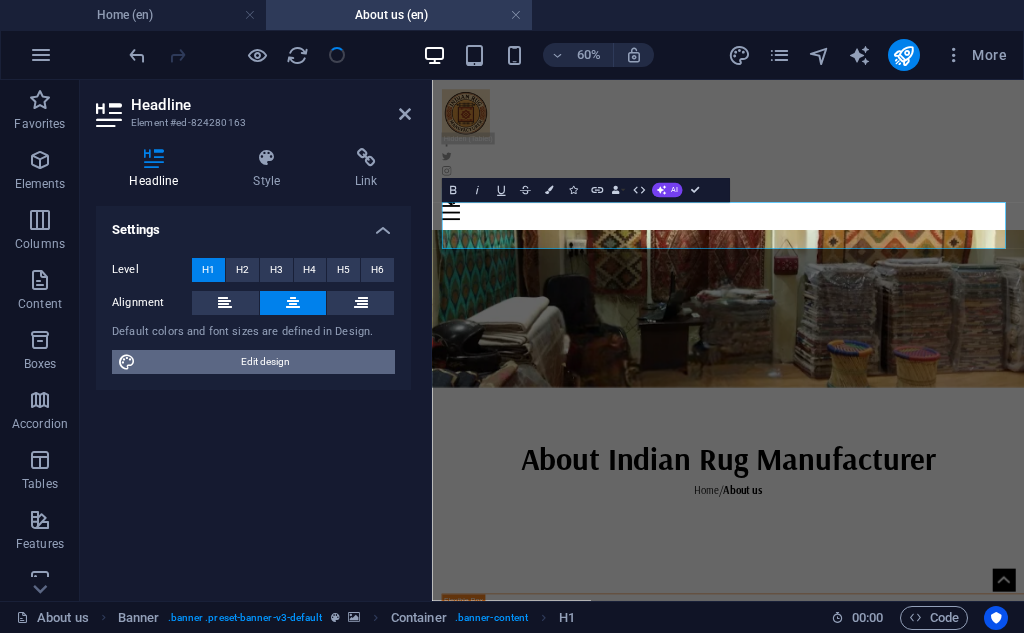 click on "Edit design" at bounding box center [265, 362] 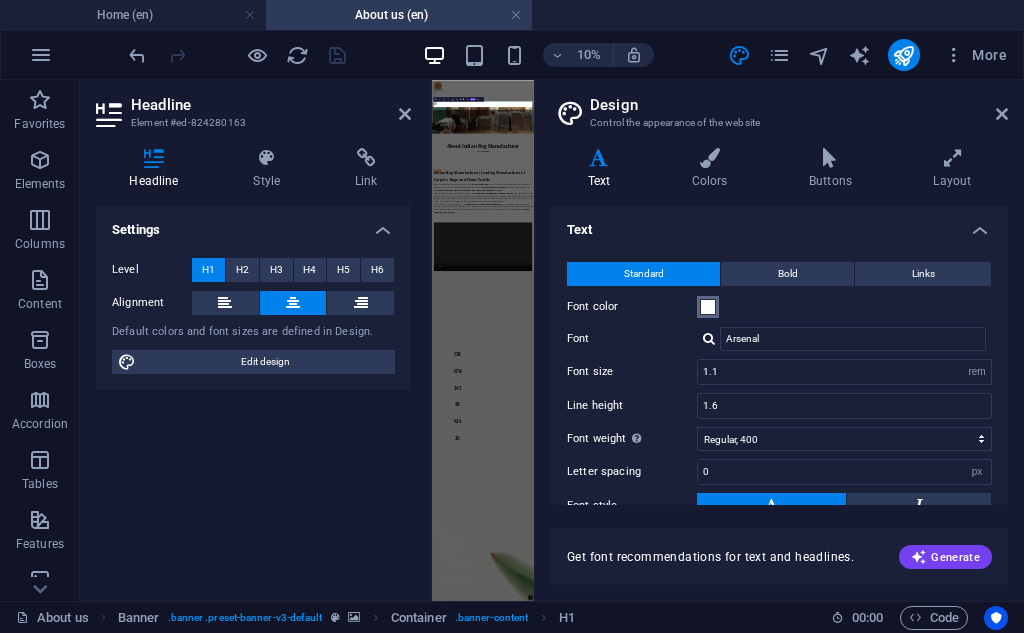 click at bounding box center (708, 307) 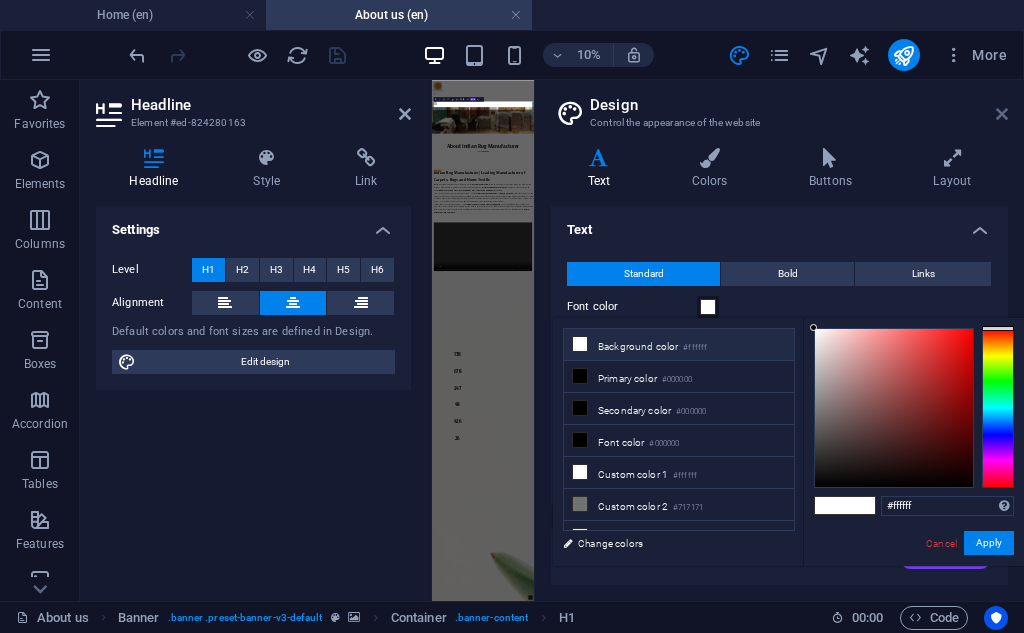 click at bounding box center (1002, 114) 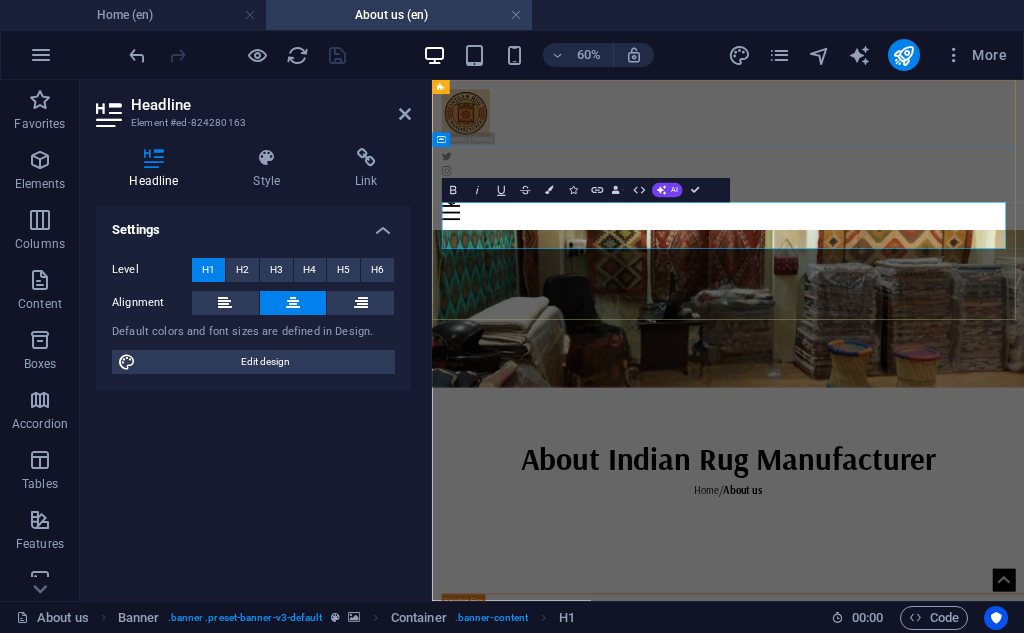 click on "About Indian Rug Manufacturer" at bounding box center (925, 711) 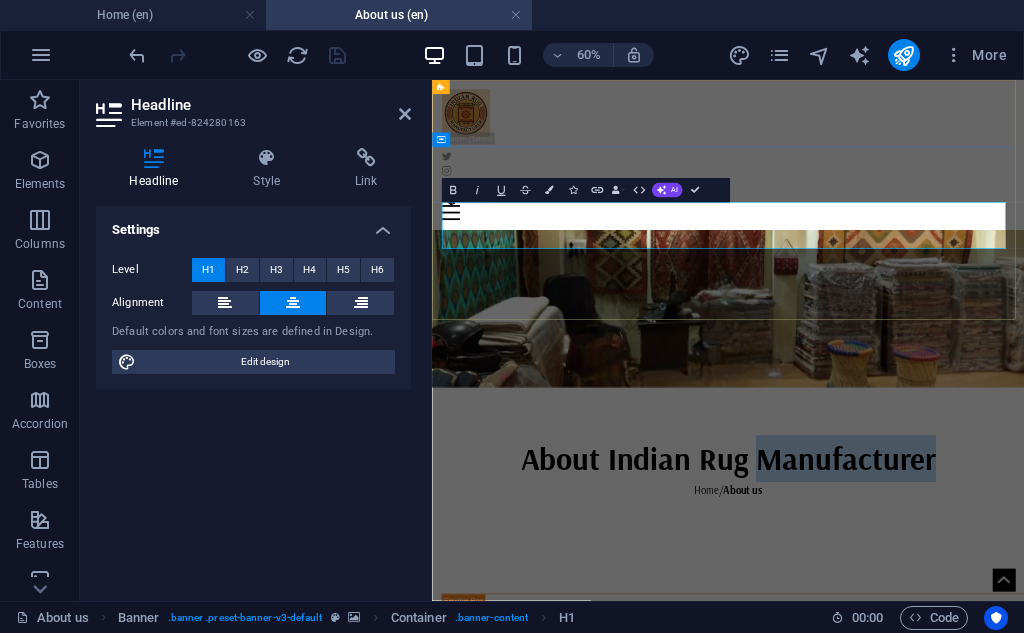 click on "About Indian Rug Manufacturer" at bounding box center (925, 711) 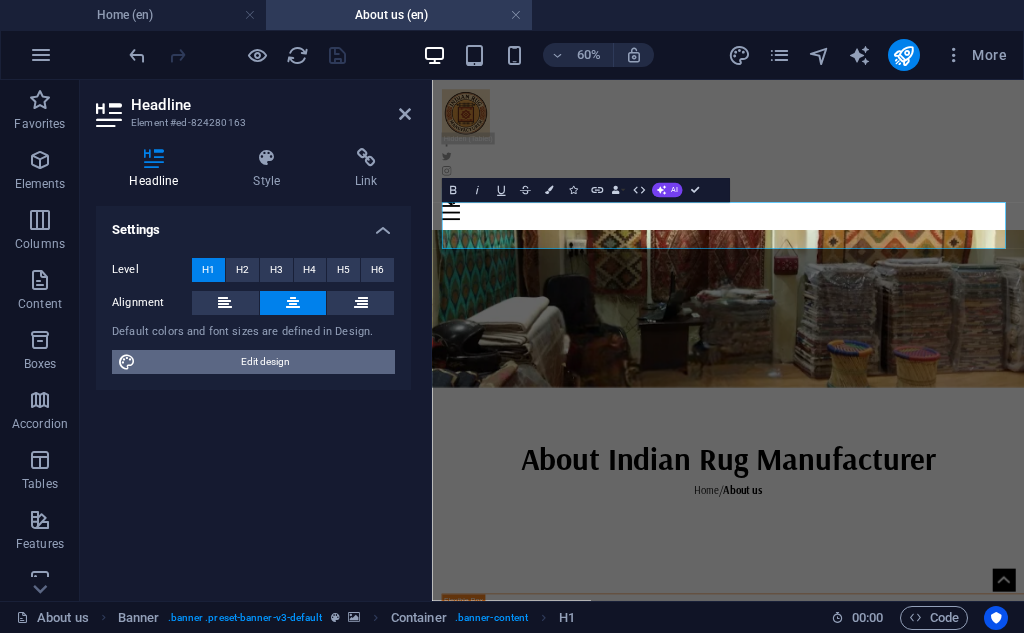 click on "Edit design" at bounding box center (265, 362) 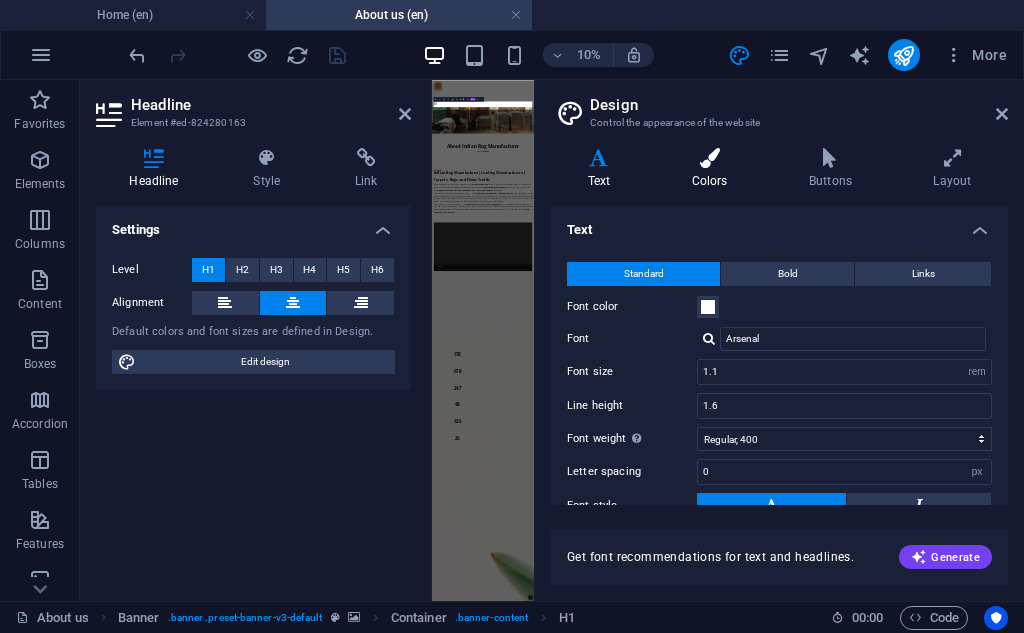 click on "Colors" at bounding box center (713, 169) 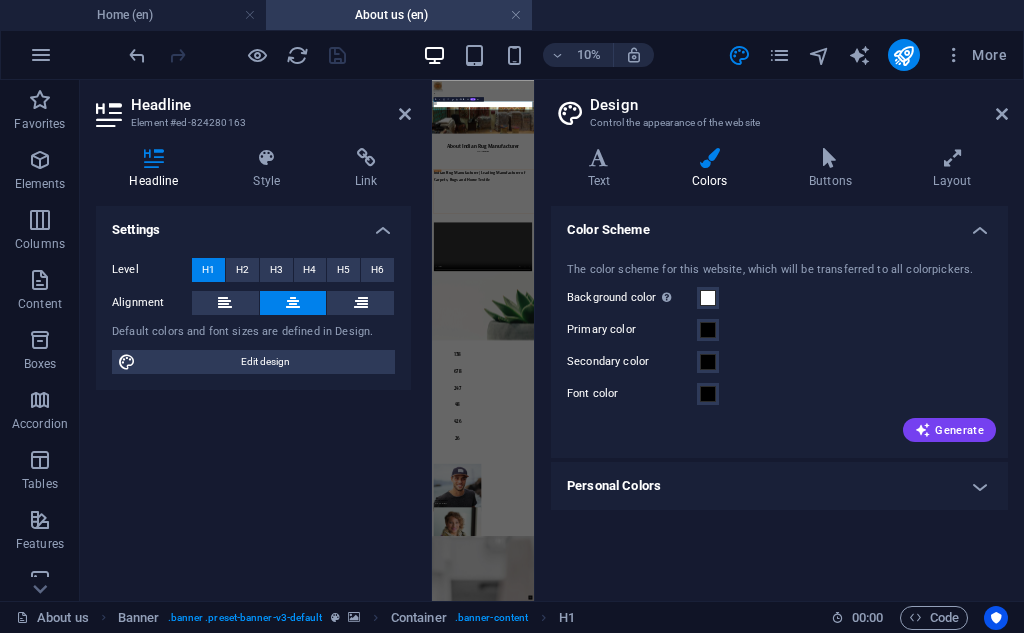 click on "Personal Colors" at bounding box center (779, 486) 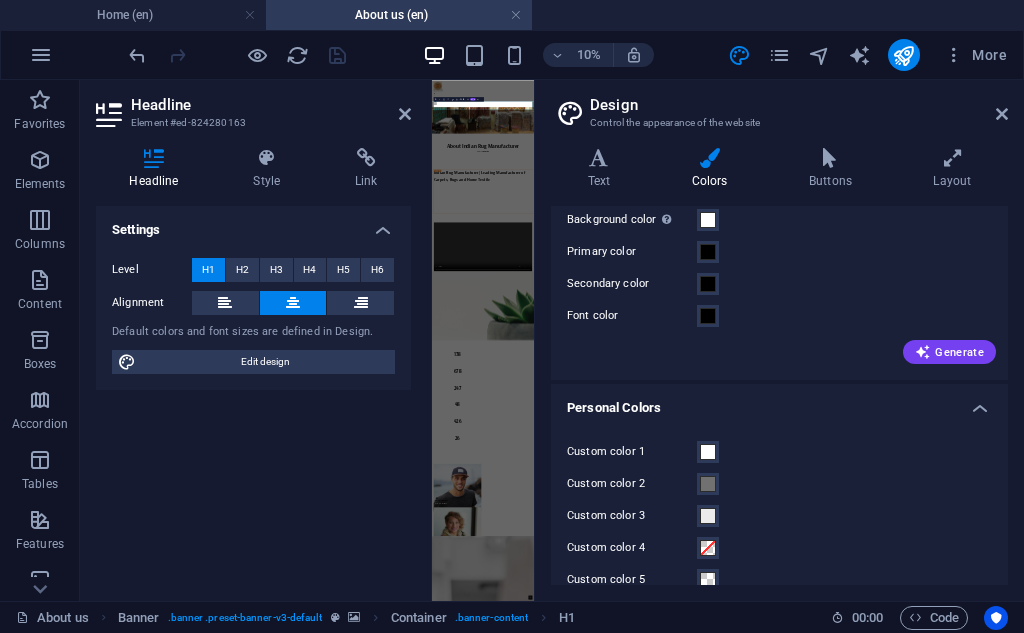scroll, scrollTop: 105, scrollLeft: 0, axis: vertical 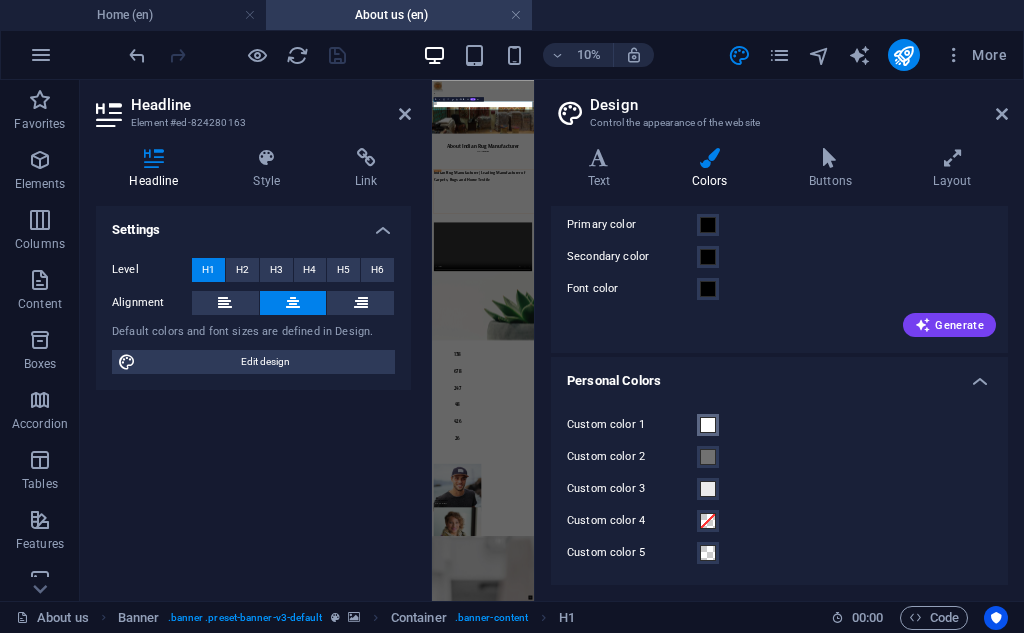 click at bounding box center (708, 425) 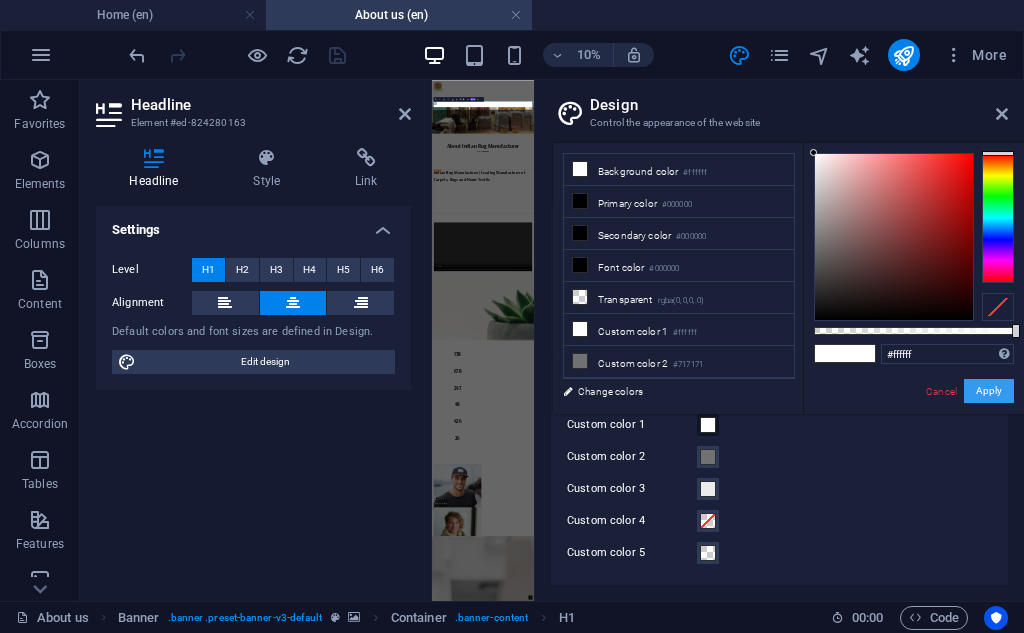 click on "Apply" at bounding box center [989, 391] 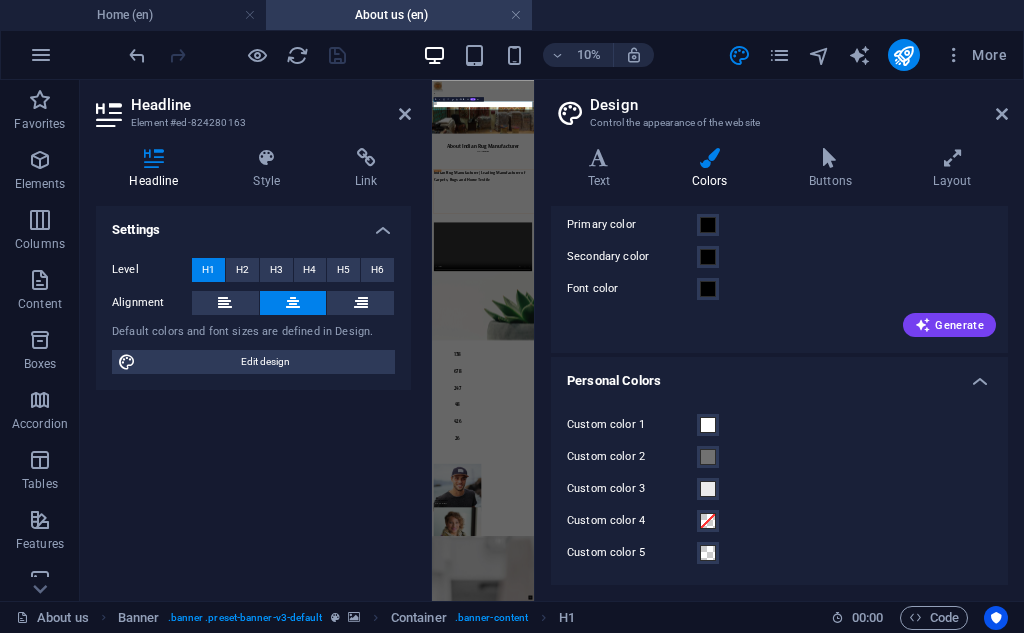click on "Design Control the appearance of the website" at bounding box center (781, 106) 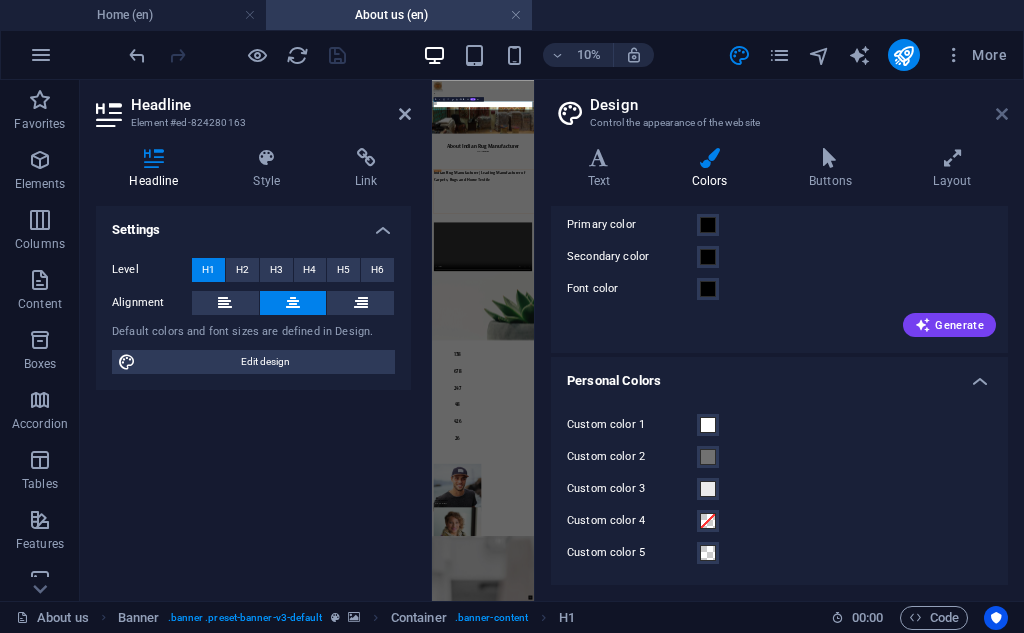 click at bounding box center [1002, 114] 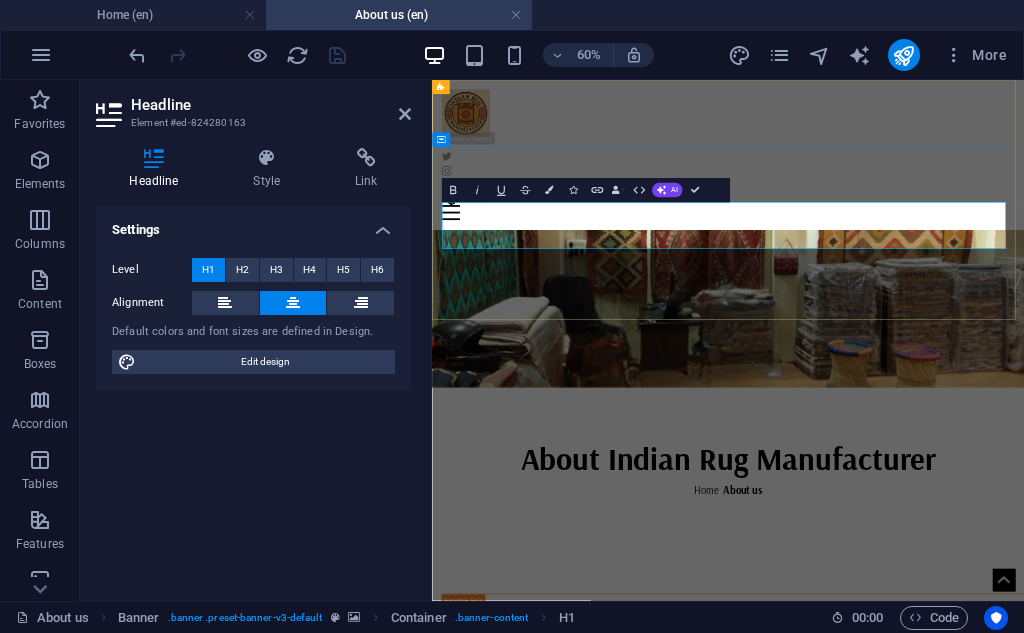 click on "About Indian Rug Manufacturer" at bounding box center (925, 711) 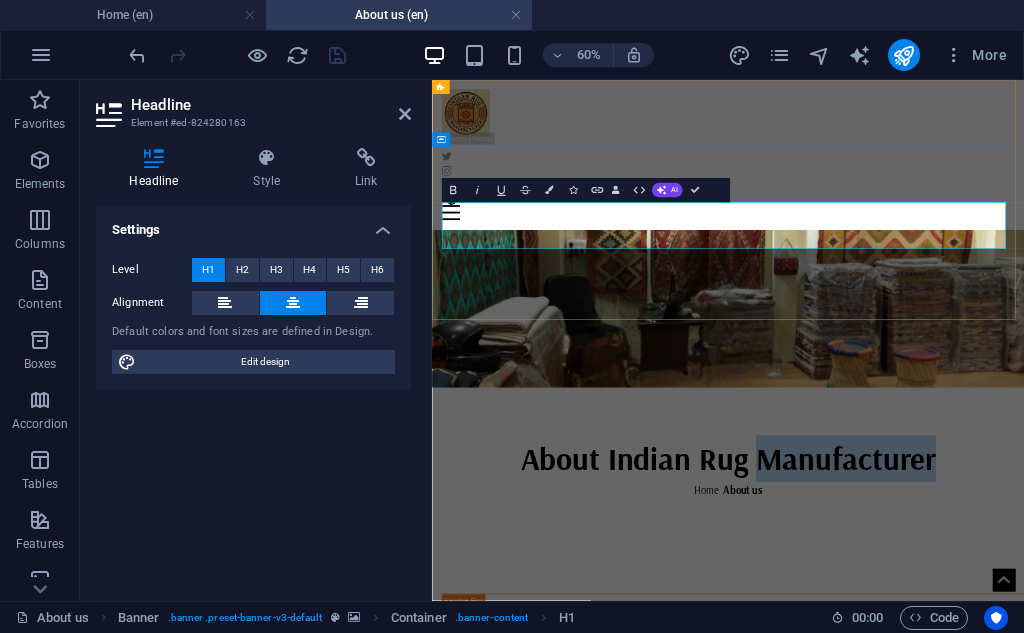 click on "About Indian Rug Manufacturer" at bounding box center [925, 711] 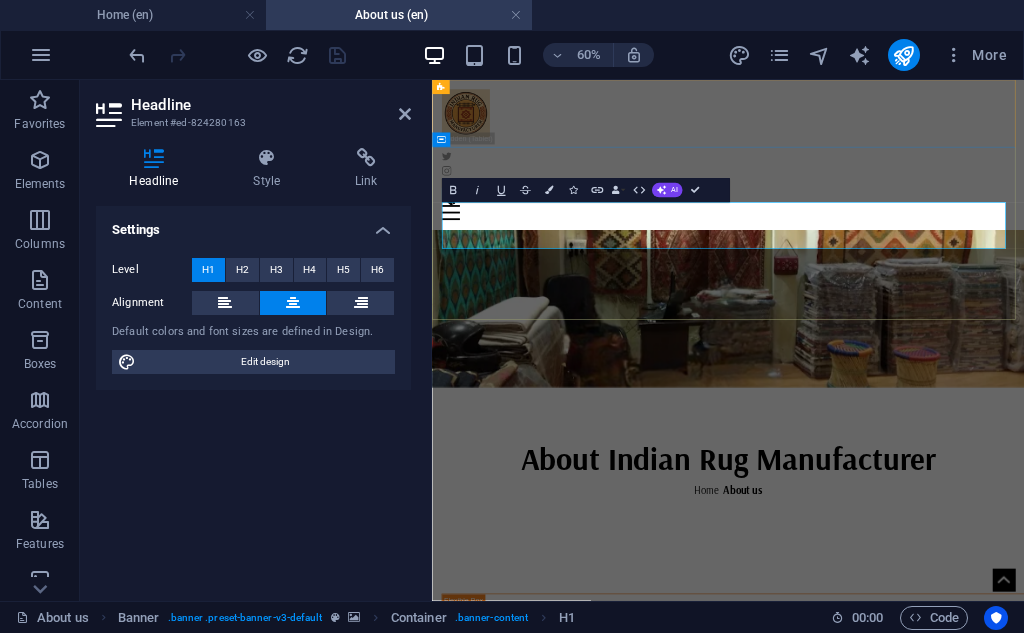 click on "About Indian Rug Manufacturer" at bounding box center (925, 711) 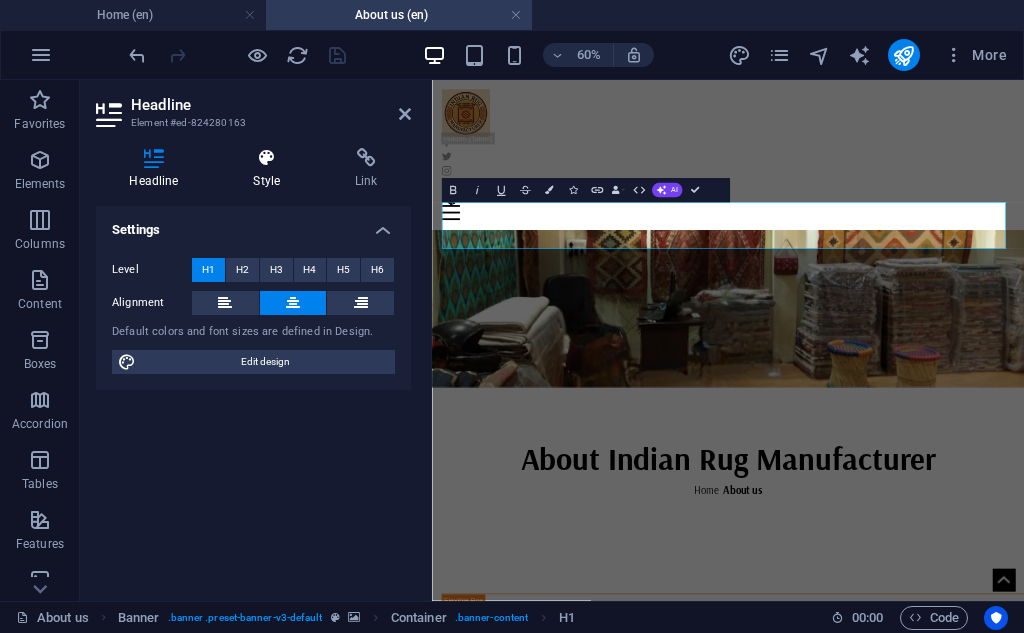 click at bounding box center [267, 158] 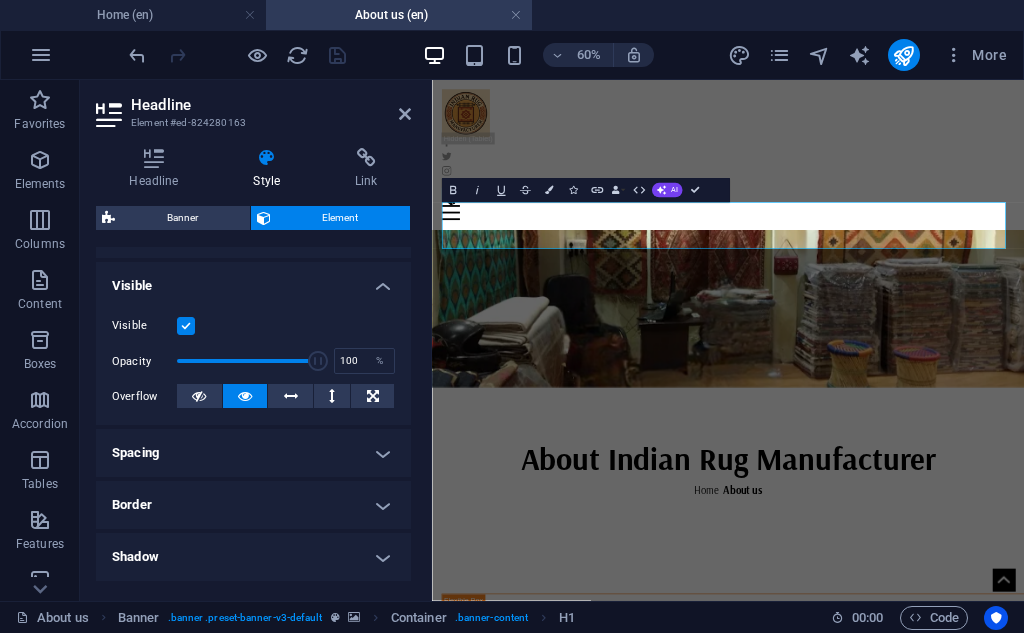 scroll, scrollTop: 167, scrollLeft: 0, axis: vertical 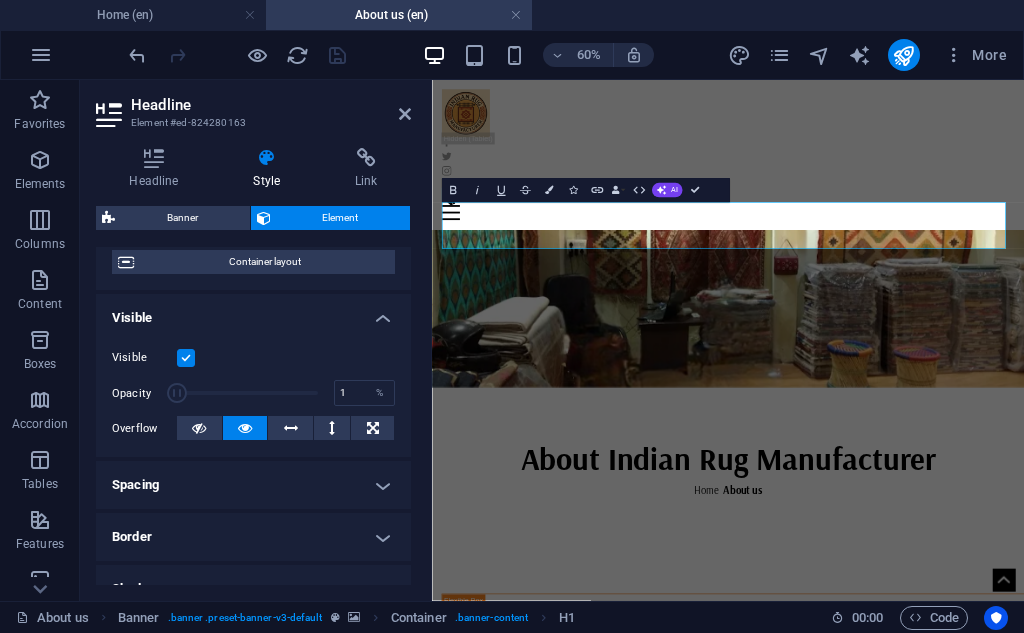 drag, startPoint x: 313, startPoint y: 396, endPoint x: 146, endPoint y: 403, distance: 167.14664 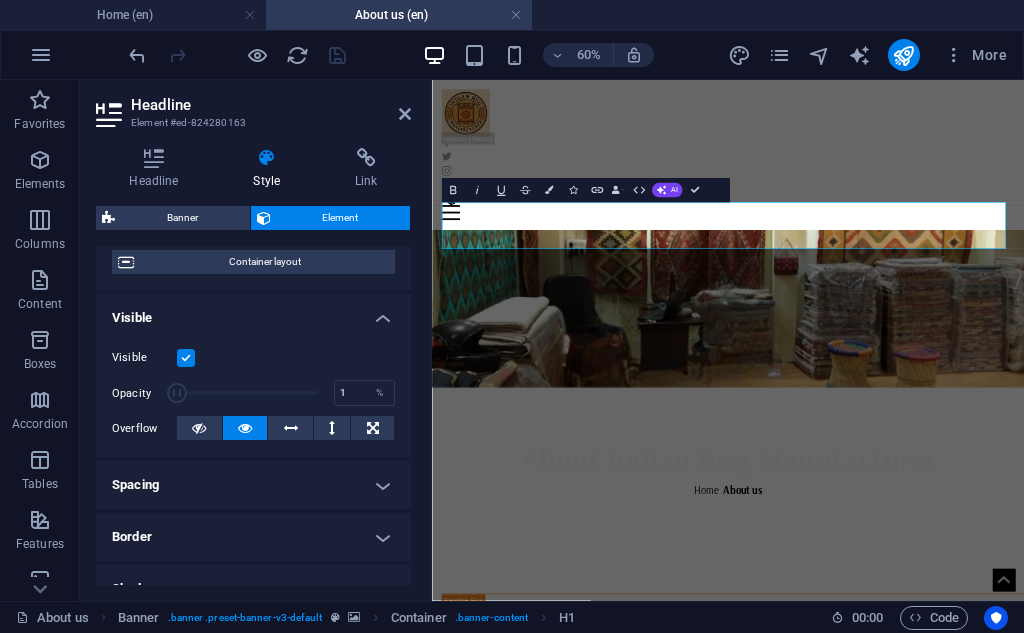 click on "Opacity 100 %" at bounding box center [253, 393] 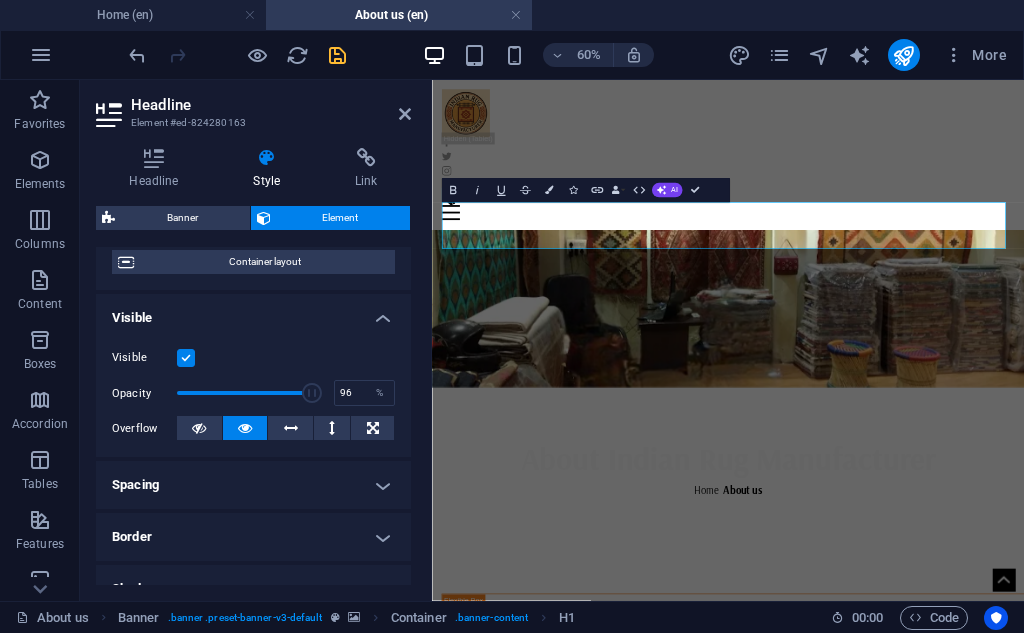drag, startPoint x: 174, startPoint y: 391, endPoint x: 325, endPoint y: 388, distance: 151.0298 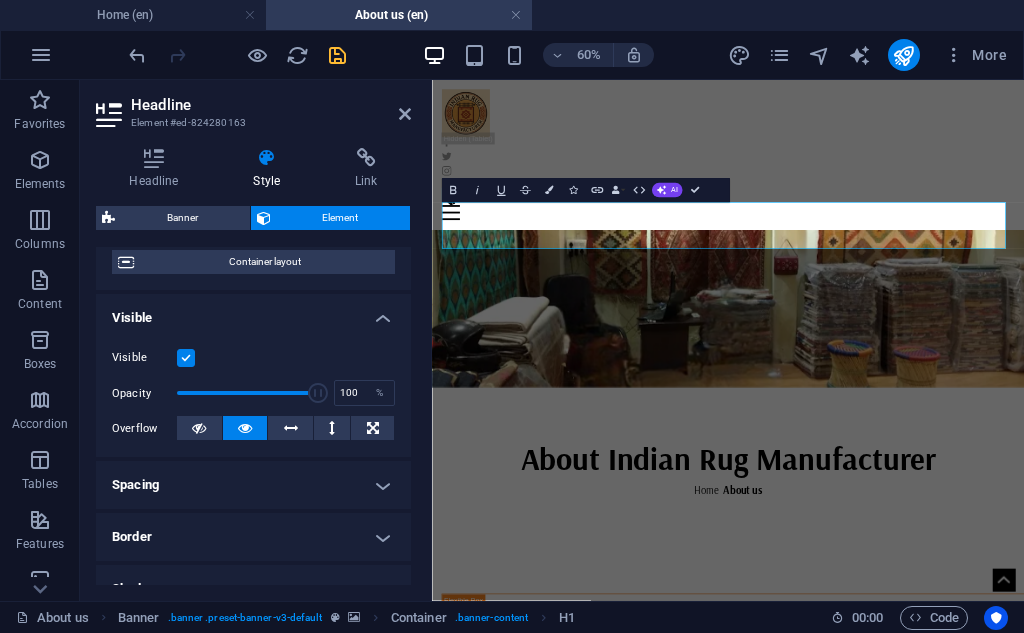 click on "Spacing" at bounding box center (253, 485) 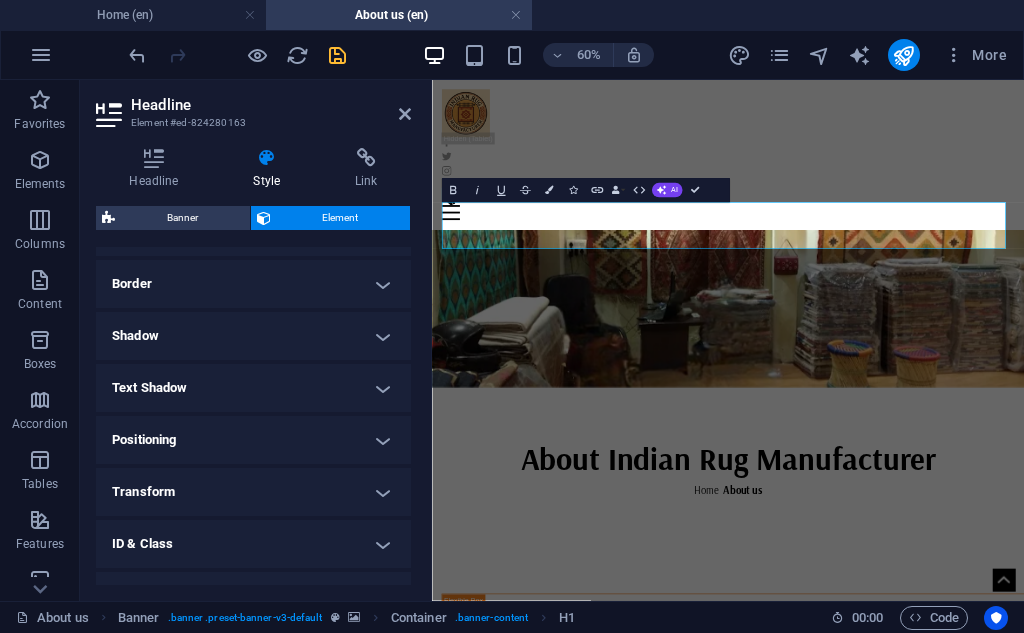scroll, scrollTop: 587, scrollLeft: 0, axis: vertical 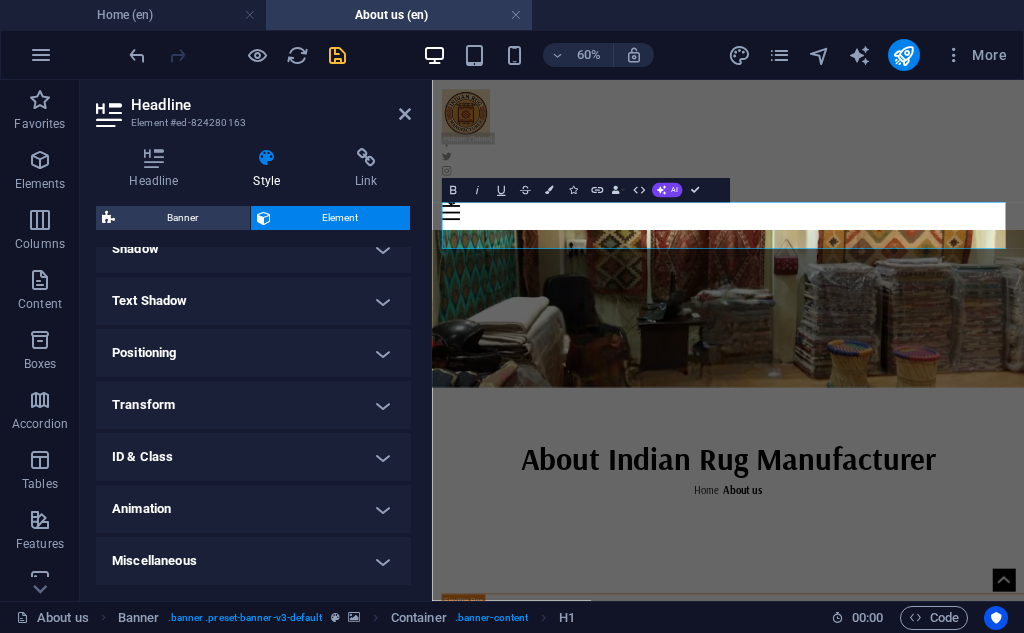 click on "Miscellaneous" at bounding box center (253, 561) 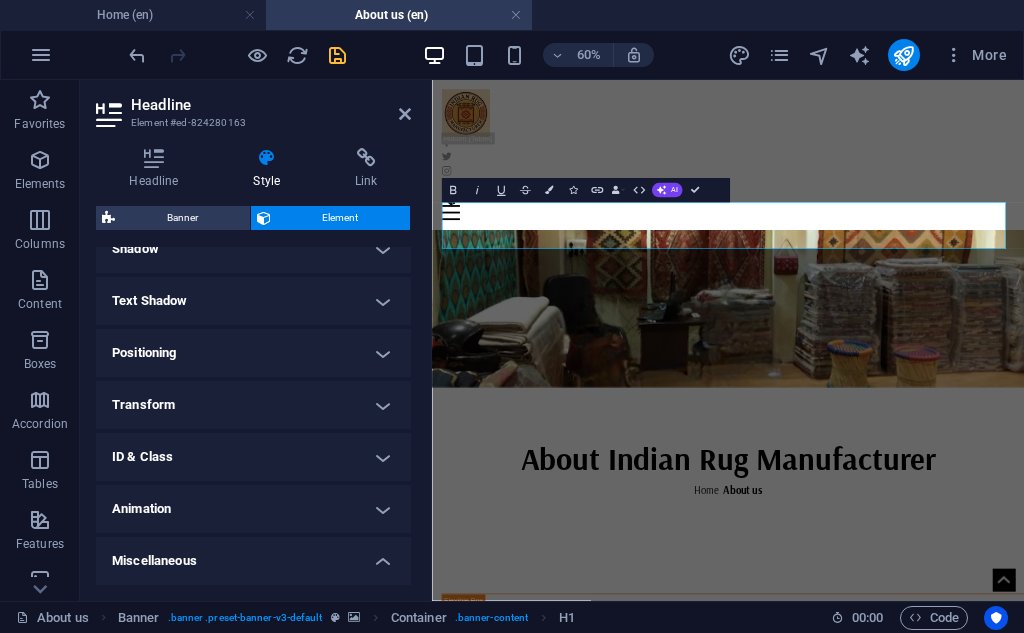 click on "Animation" at bounding box center [253, 509] 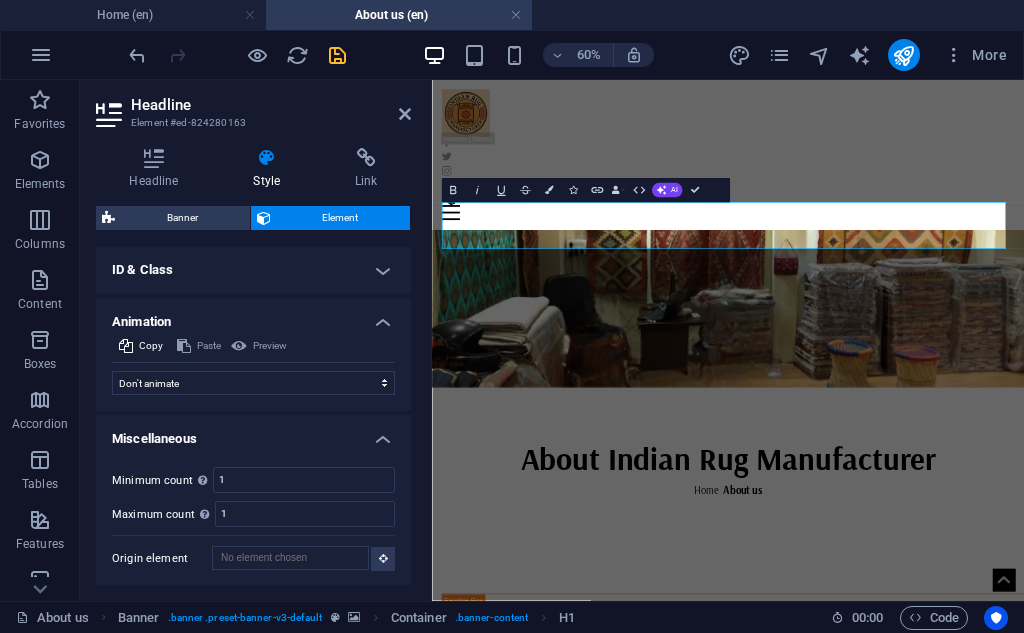 scroll, scrollTop: 776, scrollLeft: 0, axis: vertical 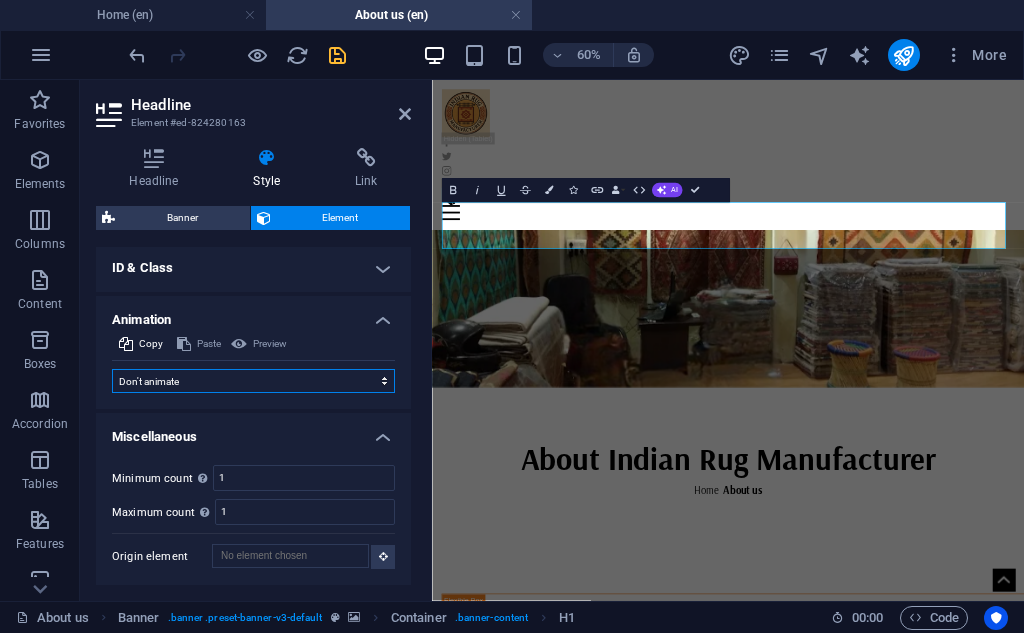 click on "Don't animate Show / Hide Slide up/down Zoom in/out Slide left to right Slide right to left Slide top to bottom Slide bottom to top Pulse Blink Open as overlay" at bounding box center [253, 381] 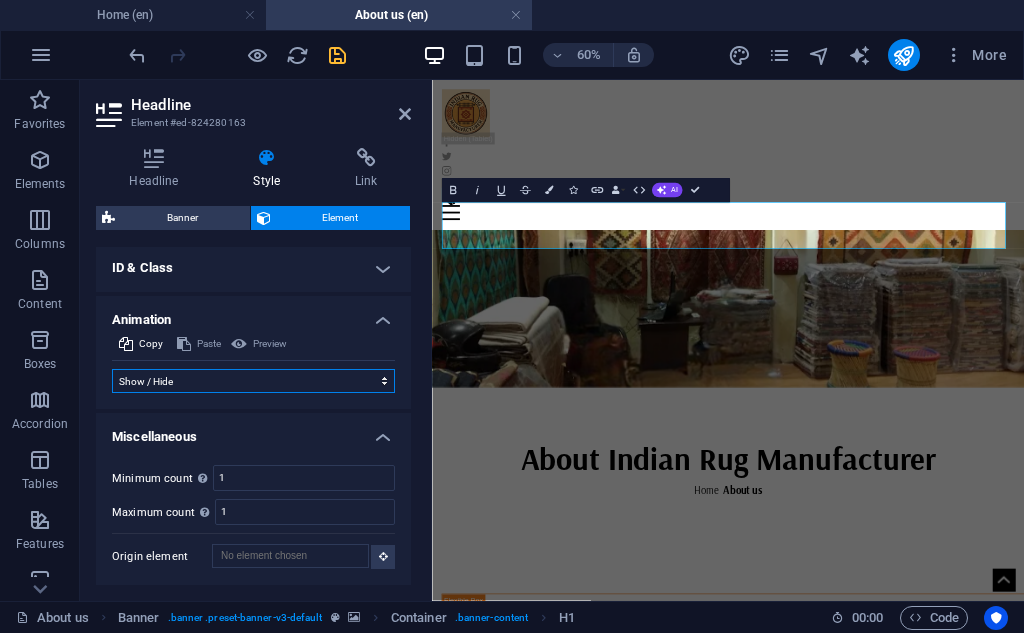 click on "Don't animate Show / Hide Slide up/down Zoom in/out Slide left to right Slide right to left Slide top to bottom Slide bottom to top Pulse Blink Open as overlay" at bounding box center [253, 381] 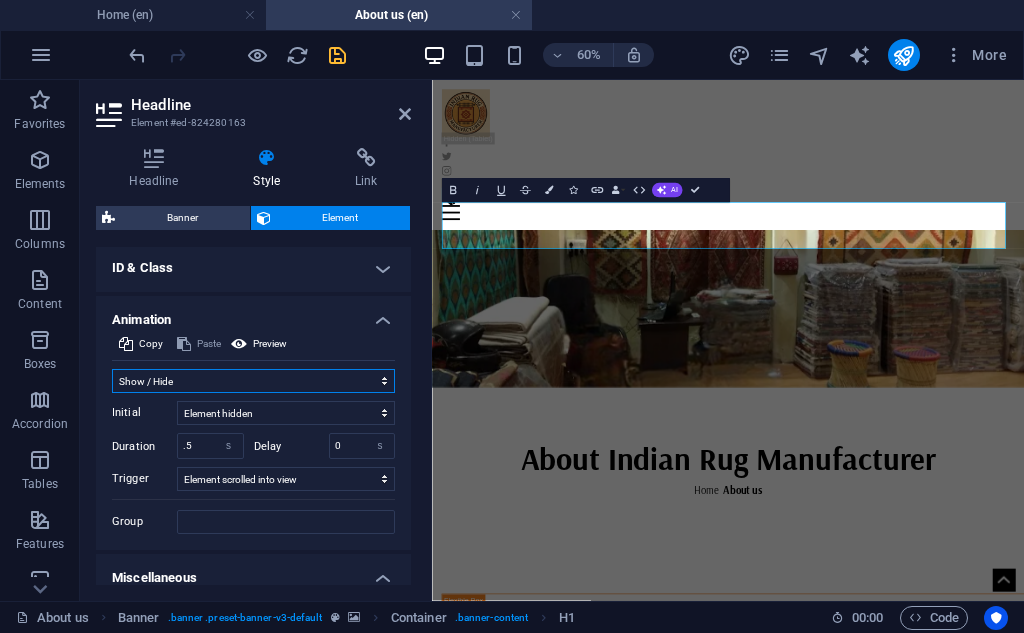 click on "Don't animate Show / Hide Slide up/down Zoom in/out Slide left to right Slide right to left Slide top to bottom Slide bottom to top Pulse Blink Open as overlay" at bounding box center [253, 381] 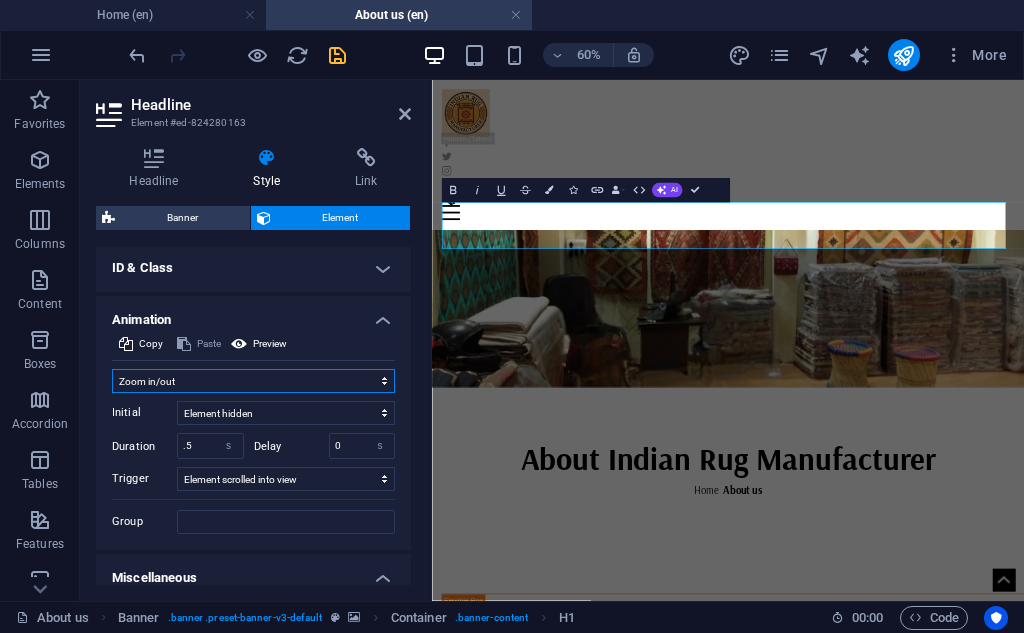click on "Don't animate Show / Hide Slide up/down Zoom in/out Slide left to right Slide right to left Slide top to bottom Slide bottom to top Pulse Blink Open as overlay" at bounding box center [253, 381] 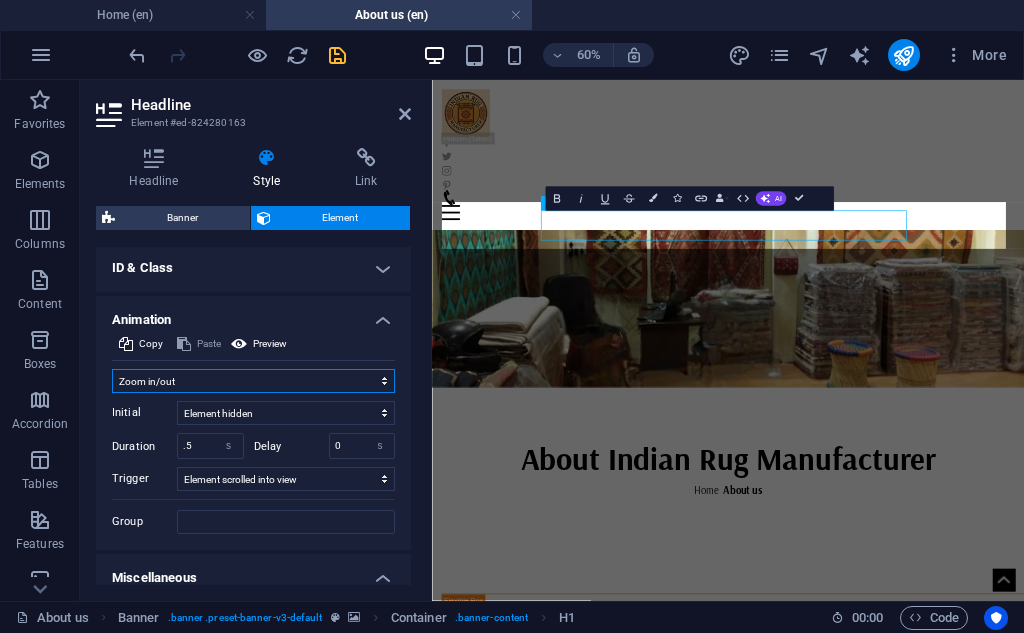 click on "Don't animate Show / Hide Slide up/down Zoom in/out Slide left to right Slide right to left Slide top to bottom Slide bottom to top Pulse Blink Open as overlay" at bounding box center [253, 381] 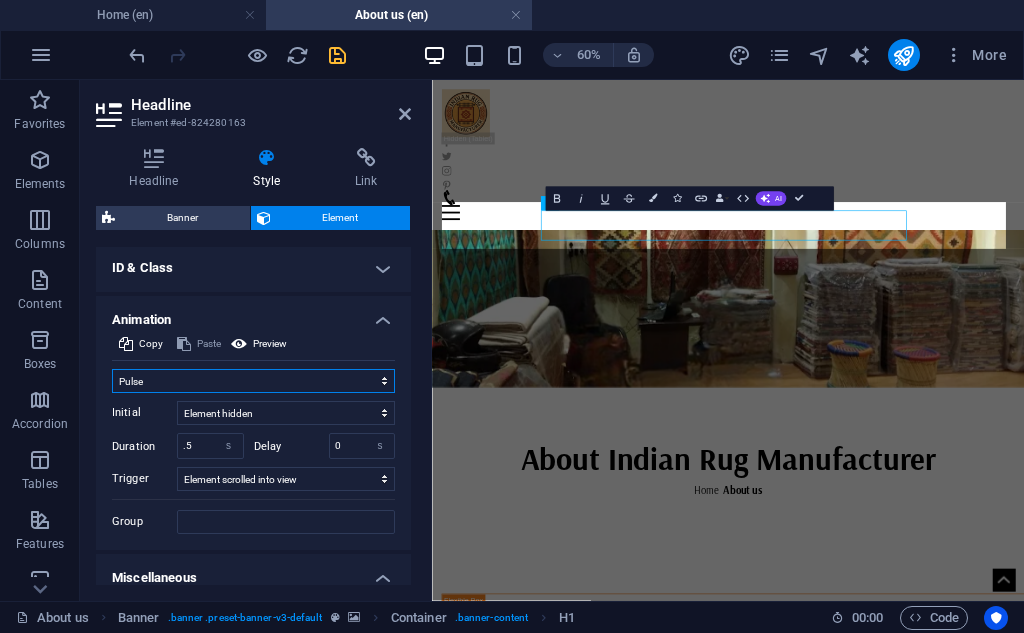 click on "Don't animate Show / Hide Slide up/down Zoom in/out Slide left to right Slide right to left Slide top to bottom Slide bottom to top Pulse Blink Open as overlay" at bounding box center [253, 381] 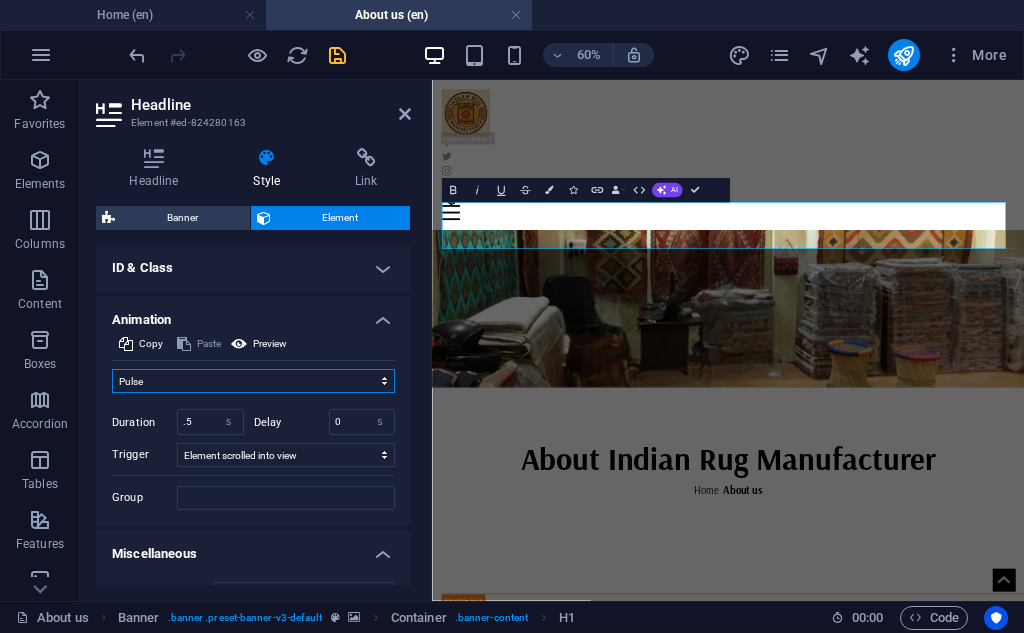 click on "Don't animate Show / Hide Slide up/down Zoom in/out Slide left to right Slide right to left Slide top to bottom Slide bottom to top Pulse Blink Open as overlay" at bounding box center (253, 381) 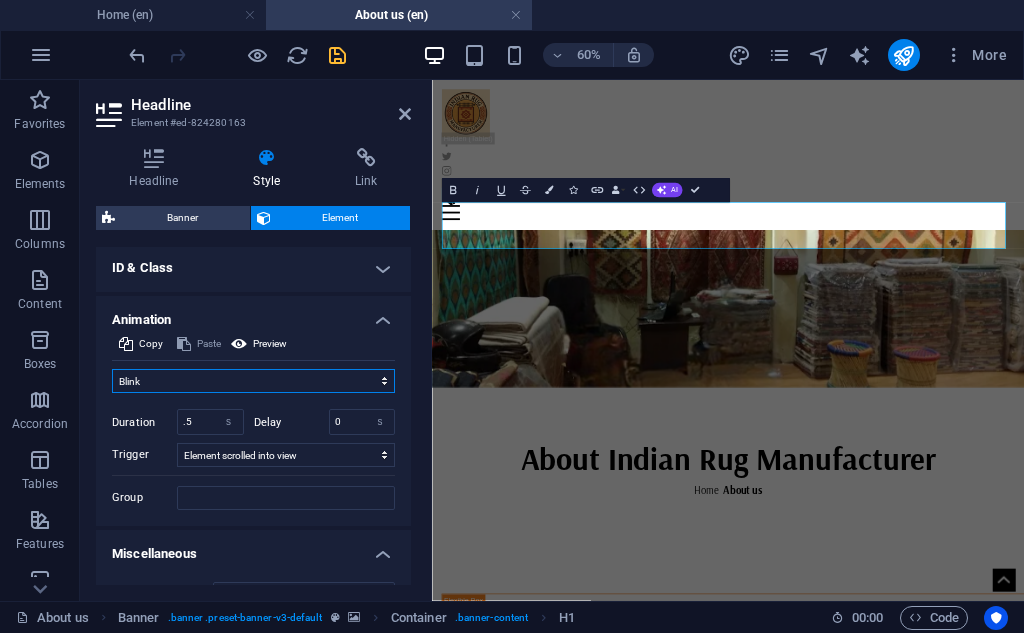 click on "Don't animate Show / Hide Slide up/down Zoom in/out Slide left to right Slide right to left Slide top to bottom Slide bottom to top Pulse Blink Open as overlay" at bounding box center (253, 381) 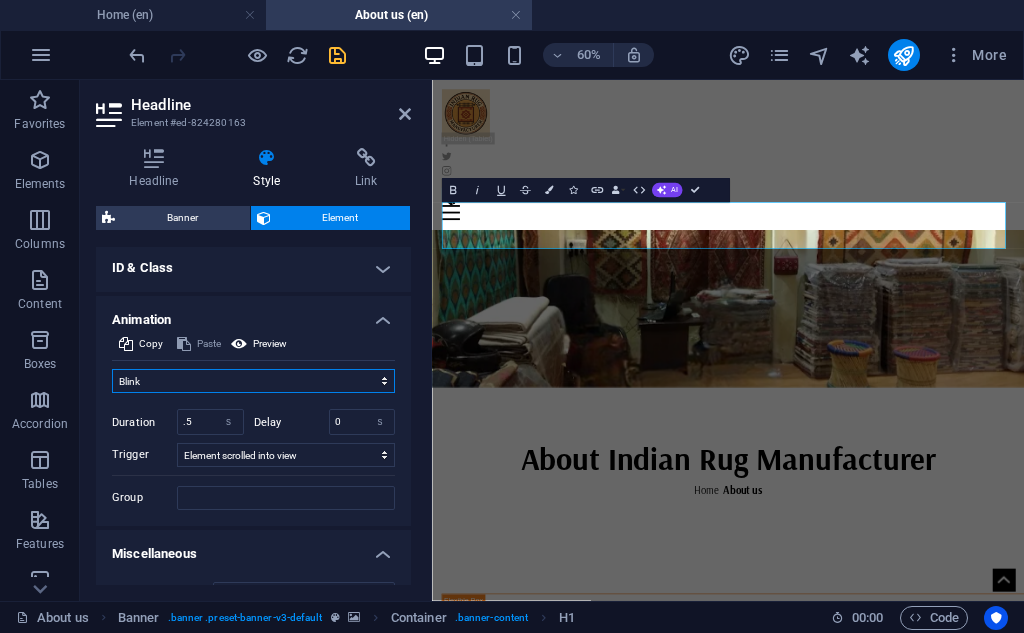 select on "overlay" 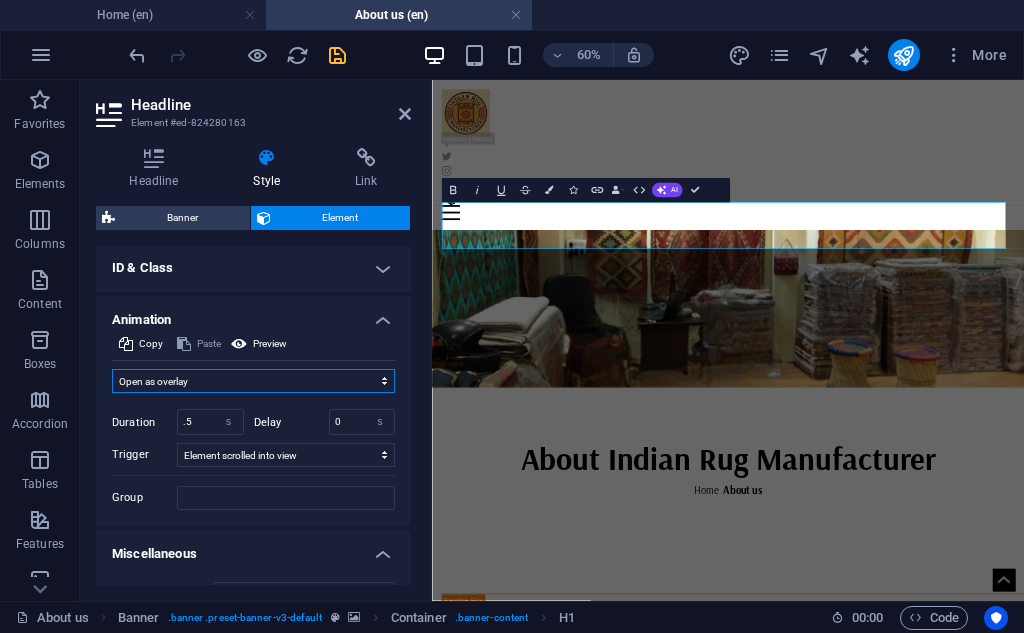 click on "Don't animate Show / Hide Slide up/down Zoom in/out Slide left to right Slide right to left Slide top to bottom Slide bottom to top Pulse Blink Open as overlay" at bounding box center (253, 381) 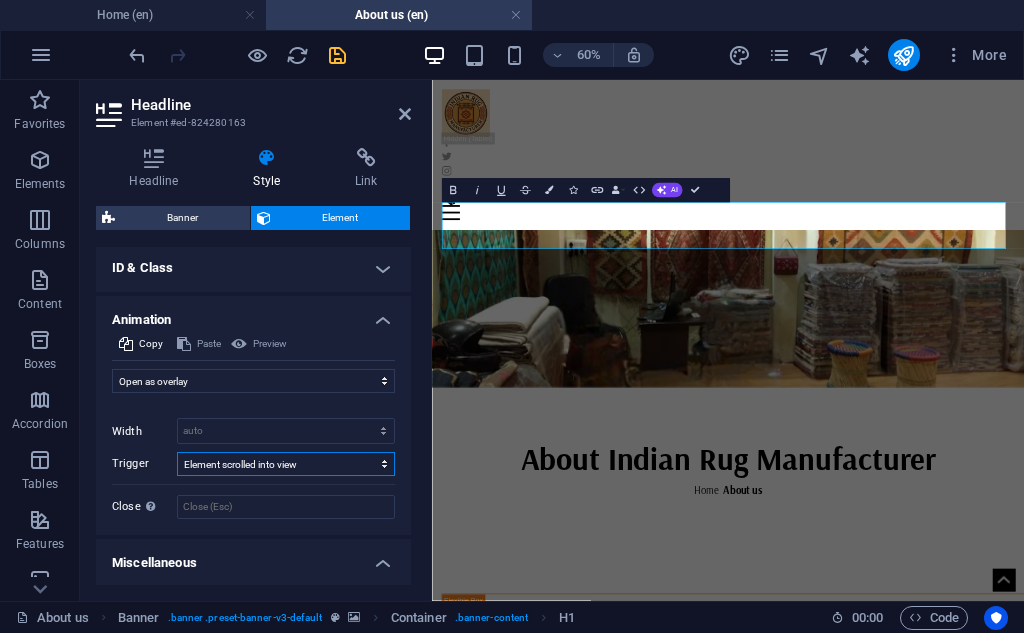 click on "No automatic trigger On page load Element scrolled into view" at bounding box center (286, 464) 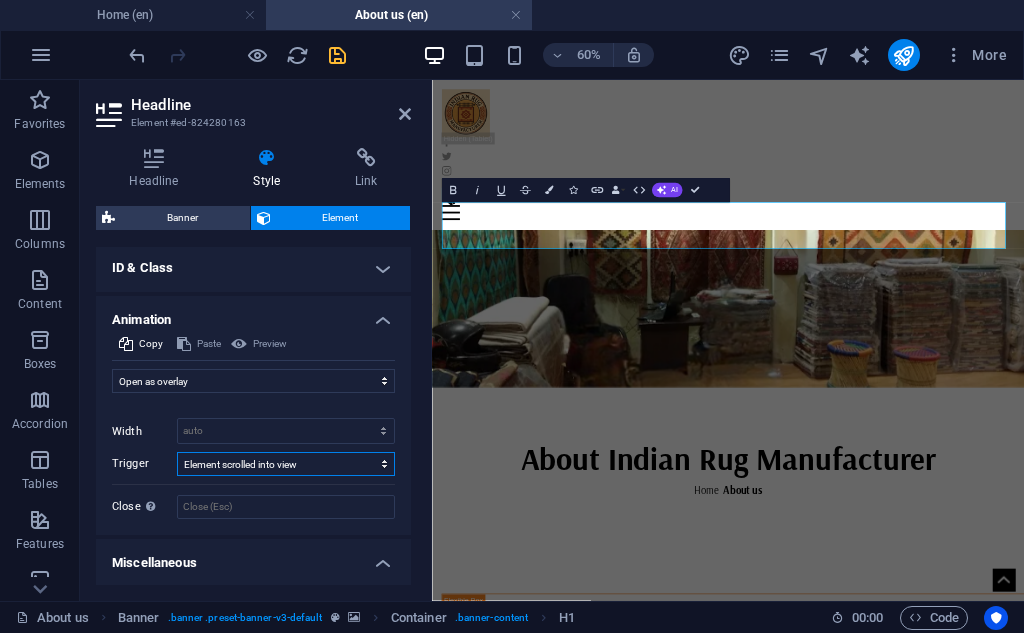 click on "No automatic trigger On page load Element scrolled into view" at bounding box center [286, 464] 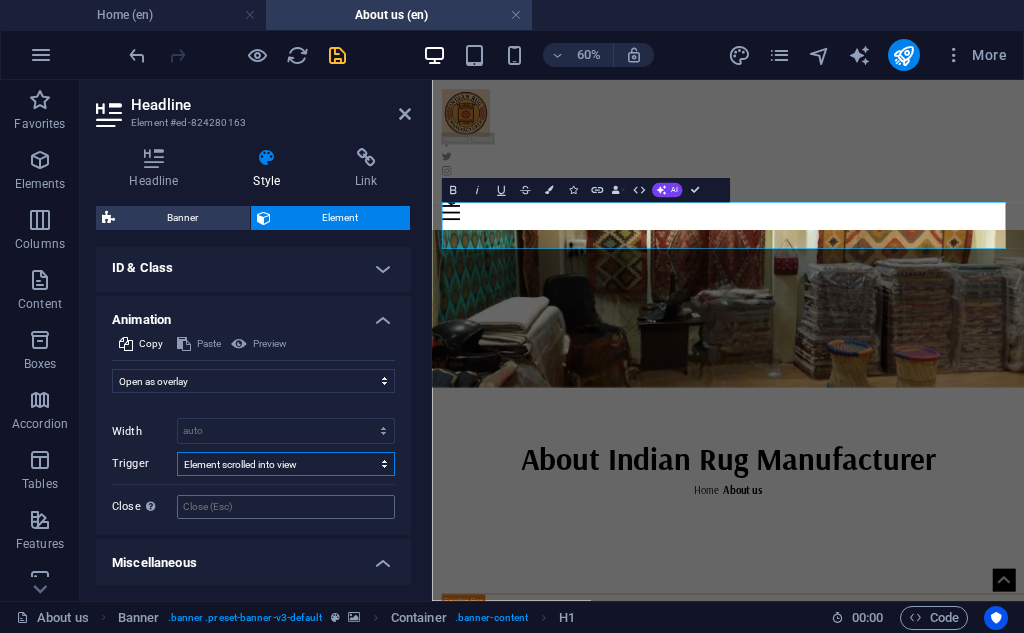 scroll, scrollTop: 902, scrollLeft: 0, axis: vertical 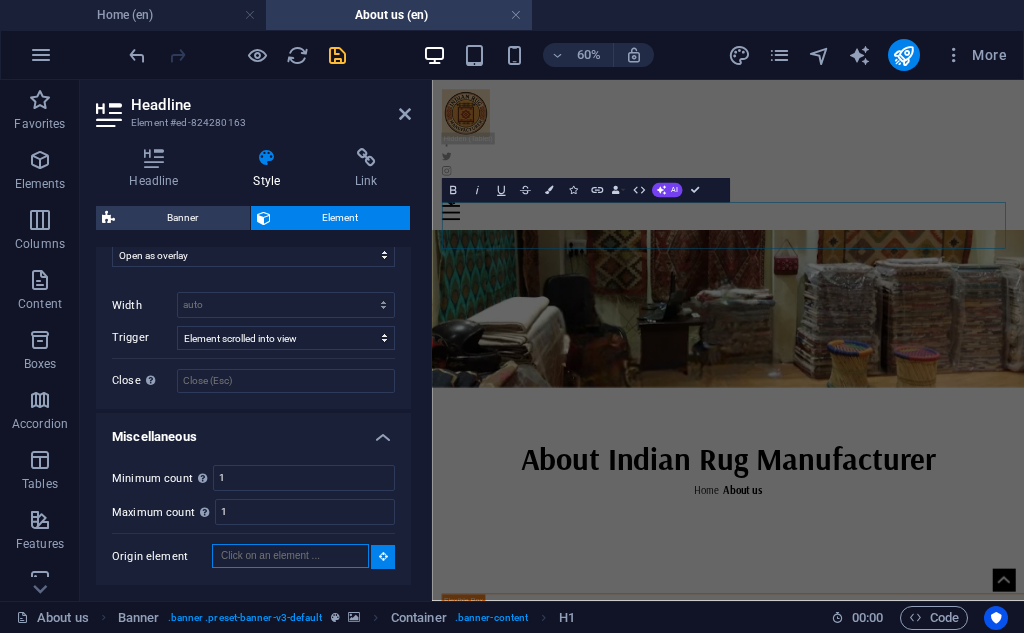 click on "Origin element" at bounding box center [290, 556] 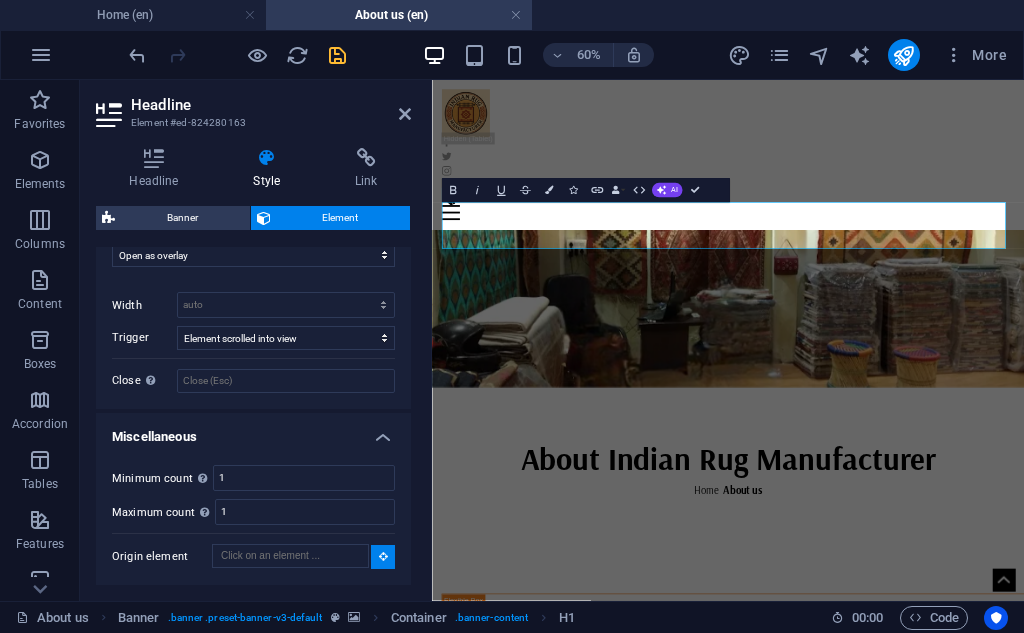 click on "Origin element" at bounding box center (162, 557) 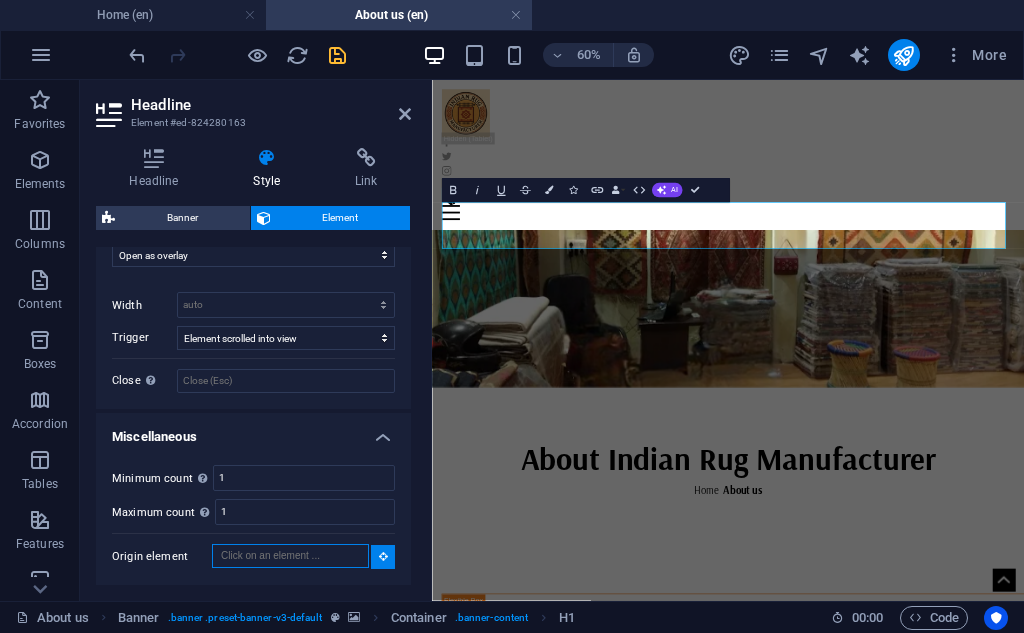 click on "Origin element" at bounding box center [290, 556] 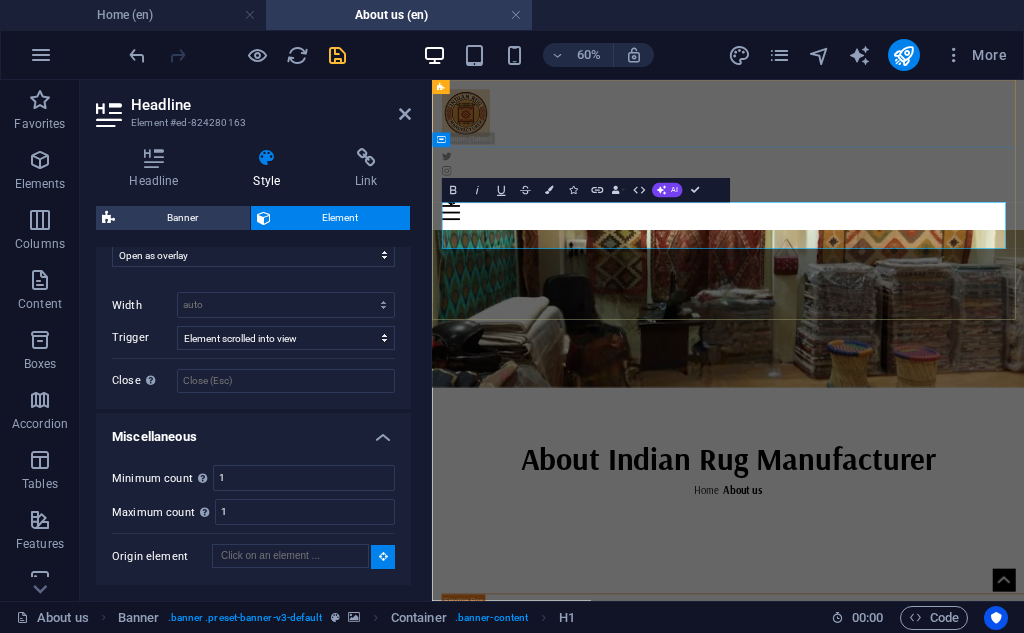 click on "About Indian Rug Manufacturer" at bounding box center (925, 711) 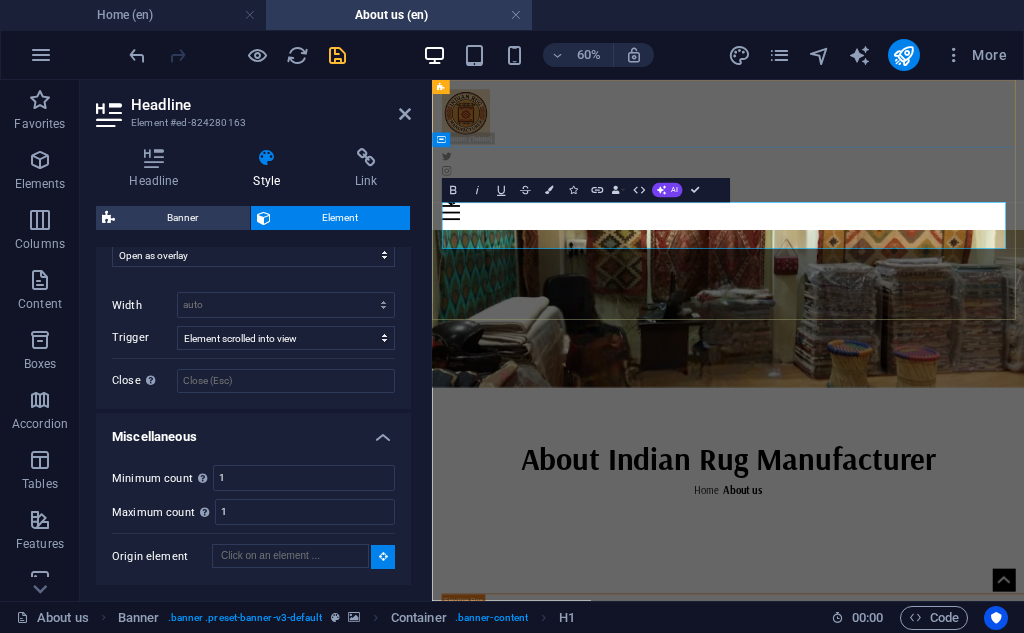 type on "#ed-824280163" 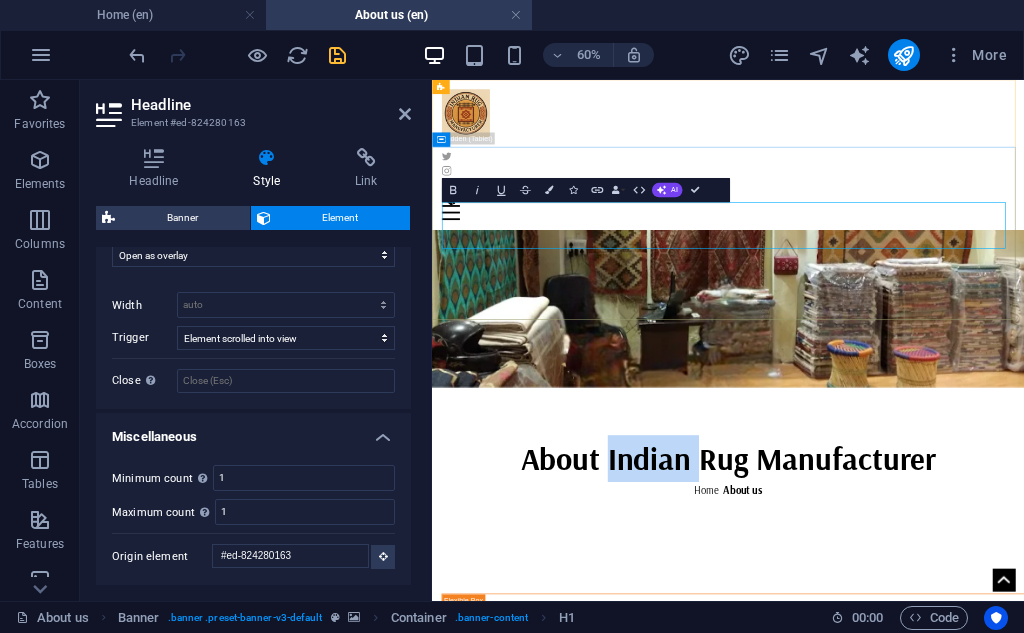click on "About Indian Rug Manufacturer" at bounding box center [925, 711] 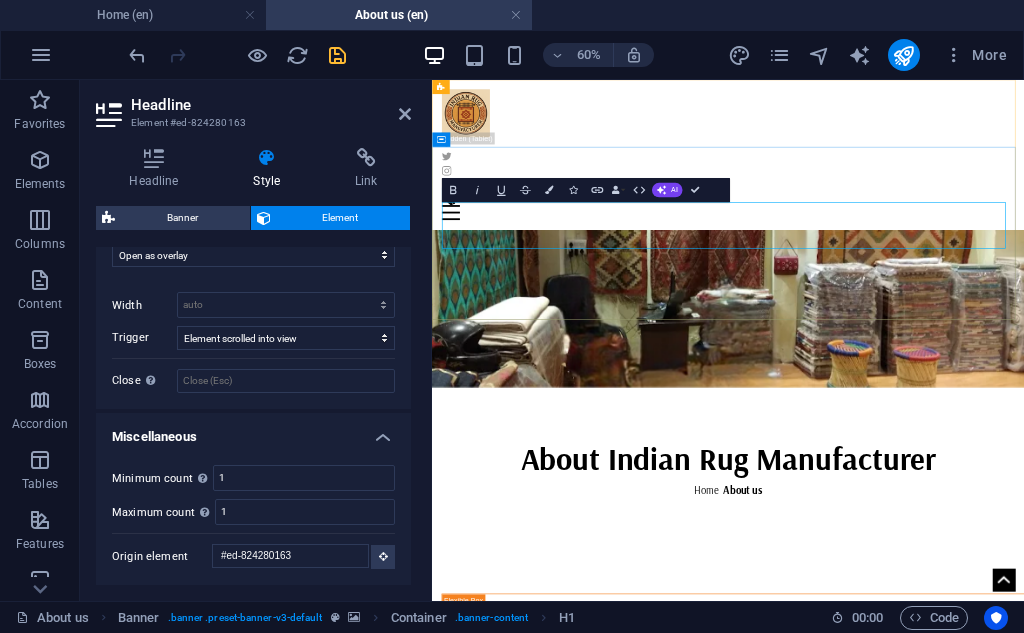 click on "About Indian Rug Manufacturer" at bounding box center [925, 711] 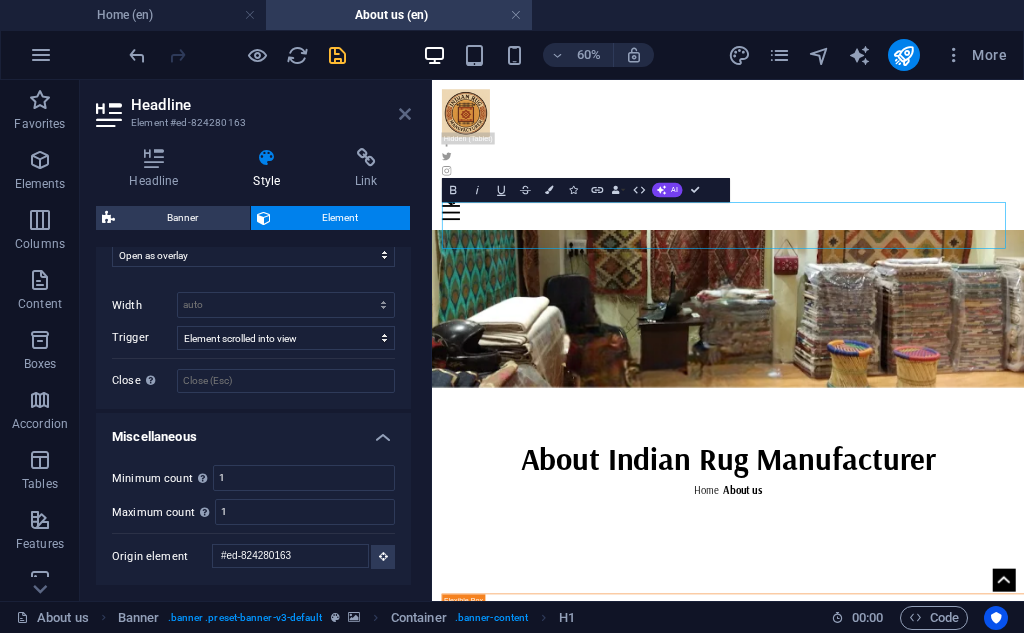 click at bounding box center [405, 114] 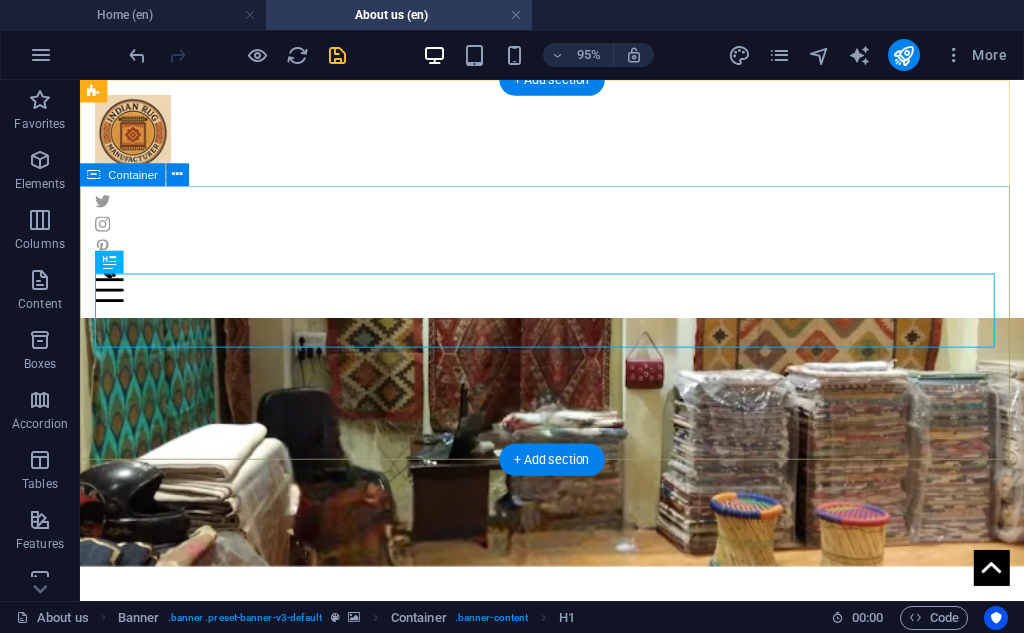 click on "About Indian Rug Manufacturer Home  /  About us" at bounding box center [577, 724] 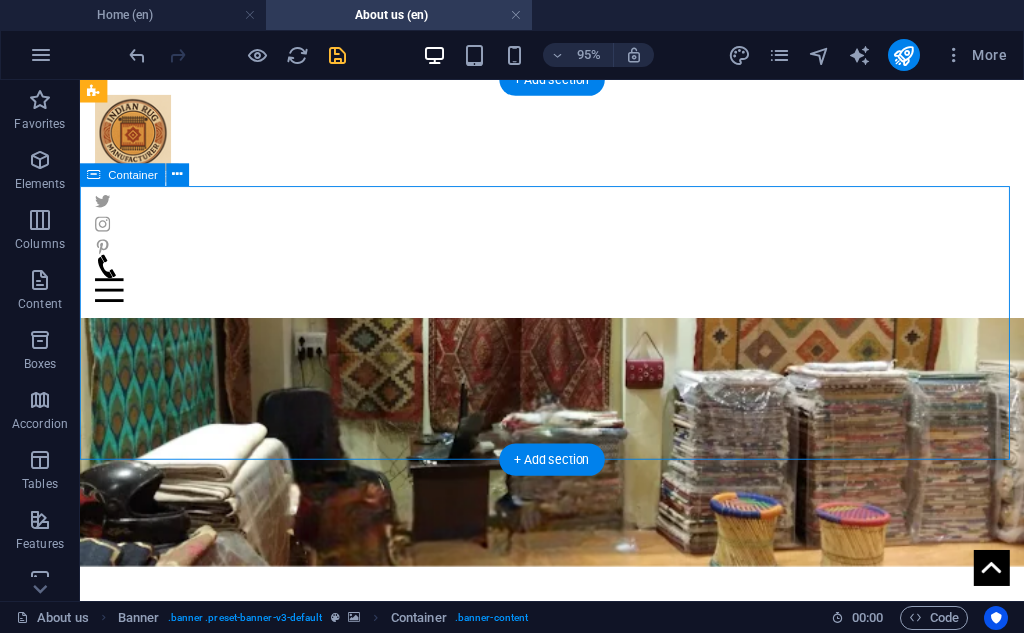 click on "About Indian Rug Manufacturer Home  /  About us" at bounding box center [577, 724] 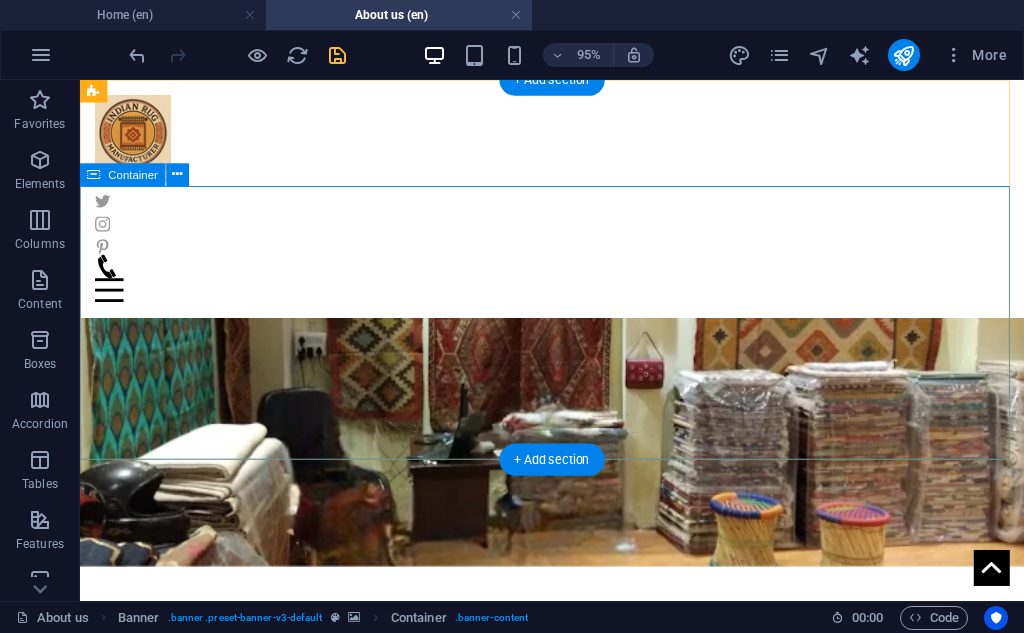 click on "About Indian Rug Manufacturer Home  /  About us" at bounding box center [577, 724] 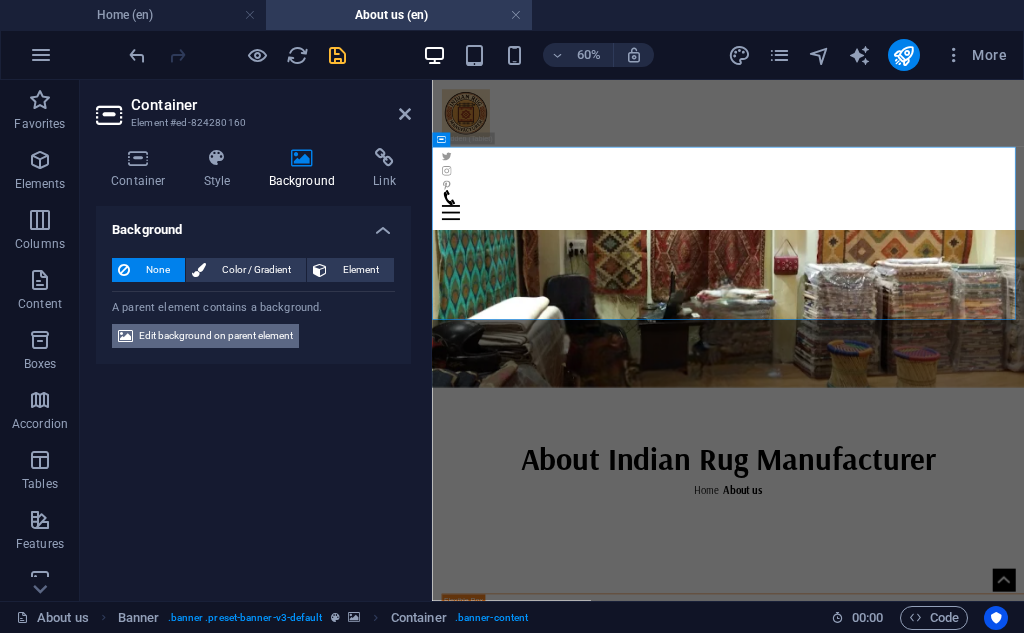 click on "Edit background on parent element" at bounding box center (216, 336) 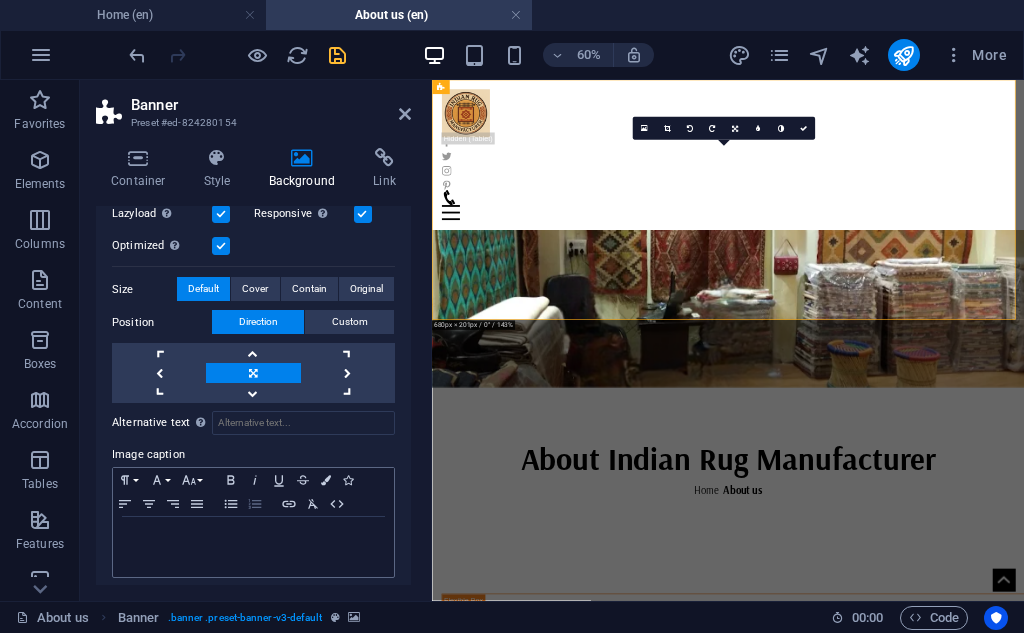 scroll, scrollTop: 410, scrollLeft: 0, axis: vertical 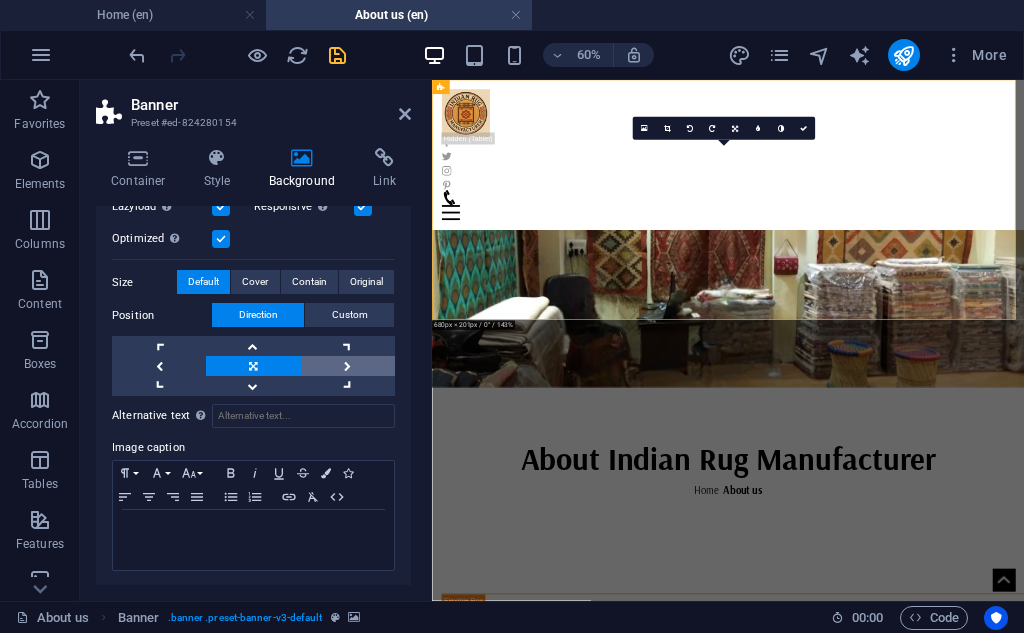 click at bounding box center [348, 366] 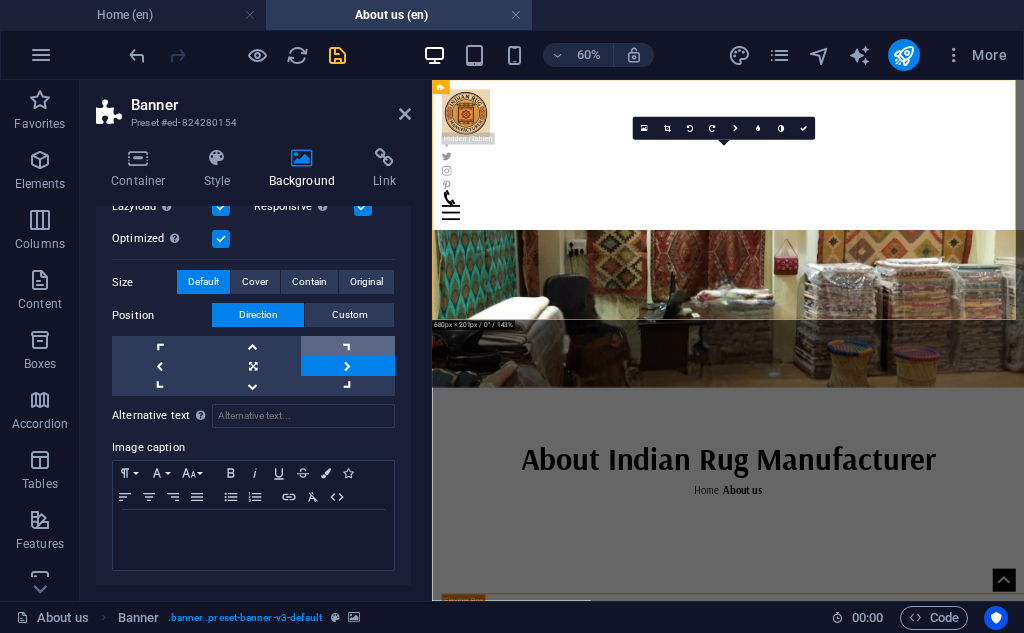 click at bounding box center (348, 346) 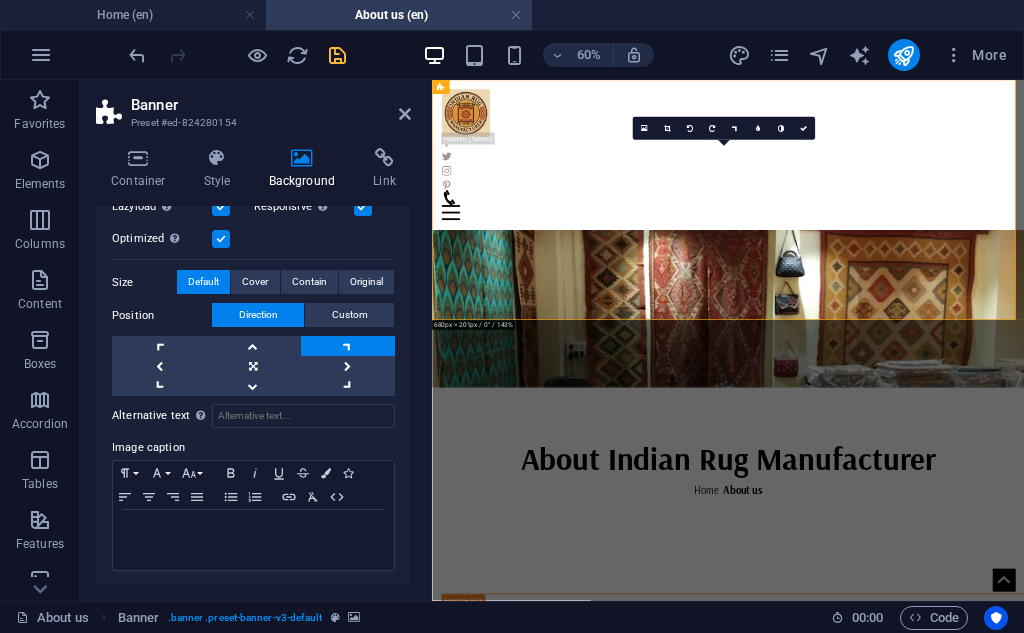 click on "Position Direction Custom X offset 50 px rem % vh vw Y offset 50 px rem % vh vw" at bounding box center (253, 349) 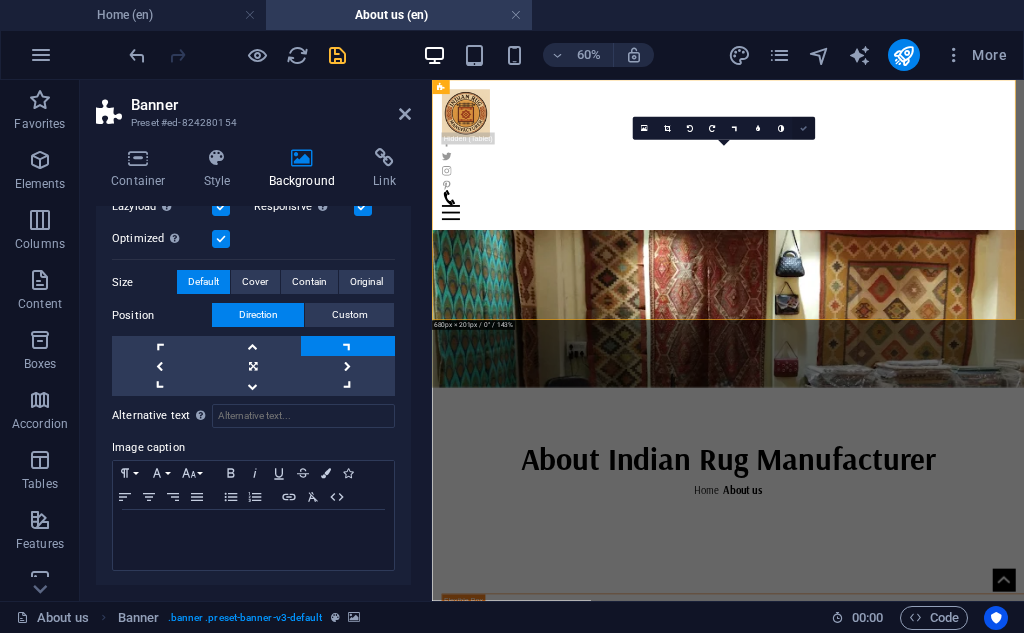click at bounding box center [803, 128] 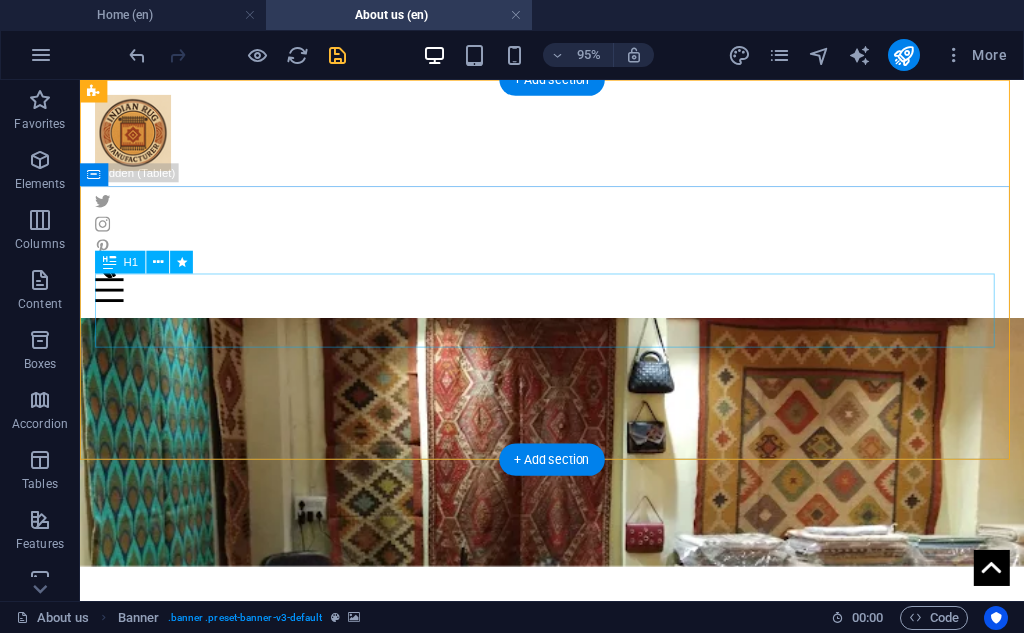 click on "About Indian Rug Manufacturer" at bounding box center [577, 711] 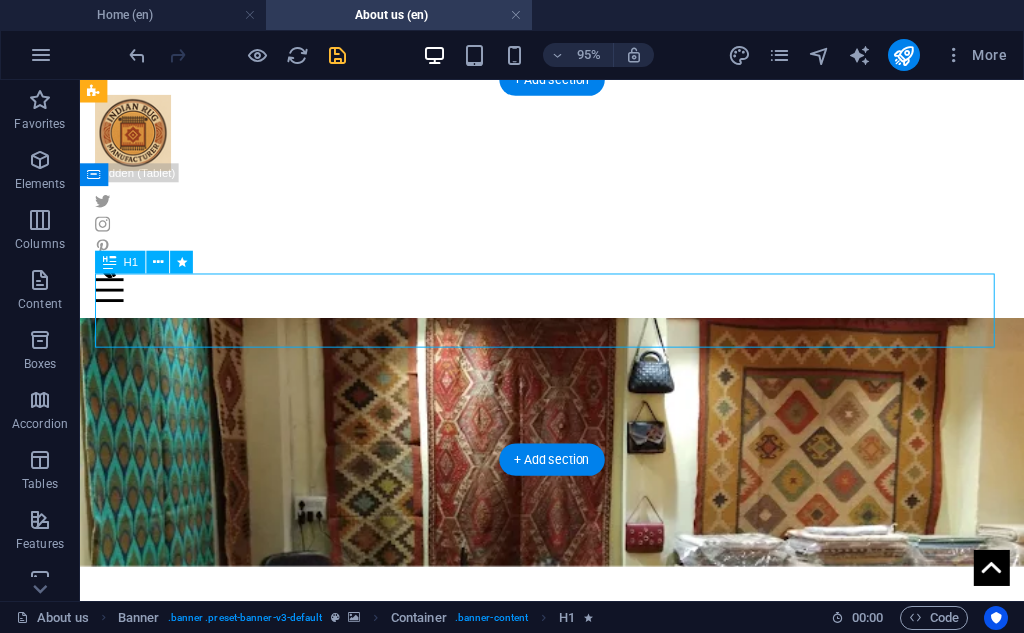 click on "About Indian Rug Manufacturer" at bounding box center [577, 711] 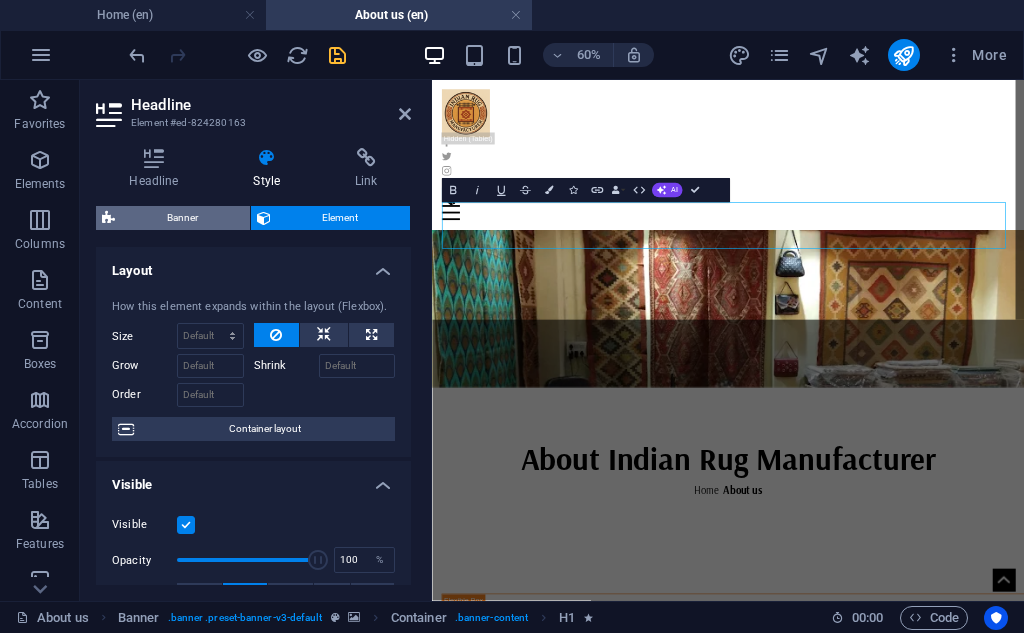 click on "Banner" at bounding box center [182, 218] 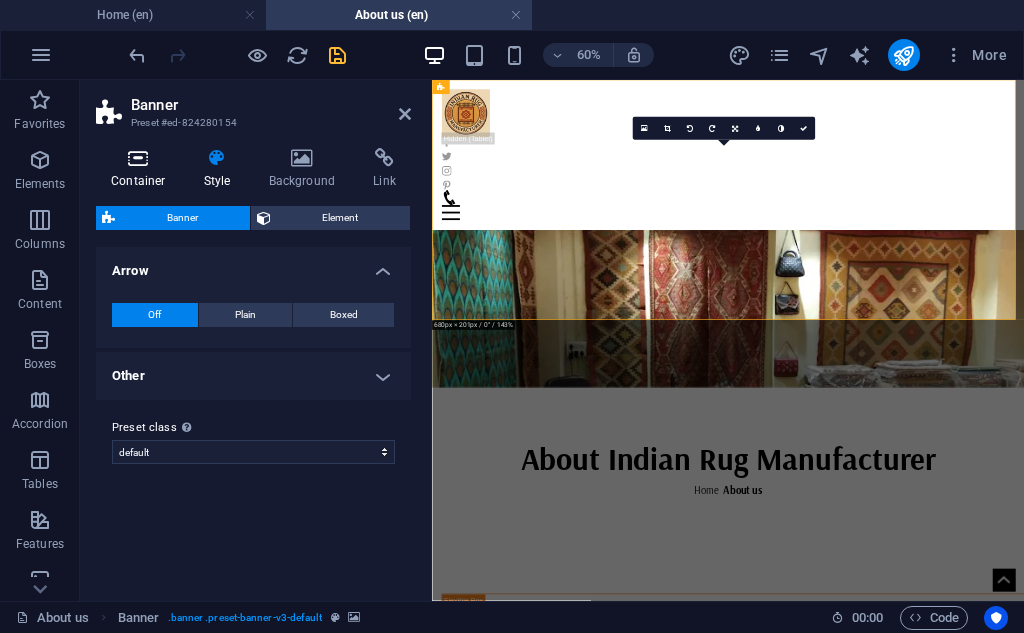 click at bounding box center [138, 158] 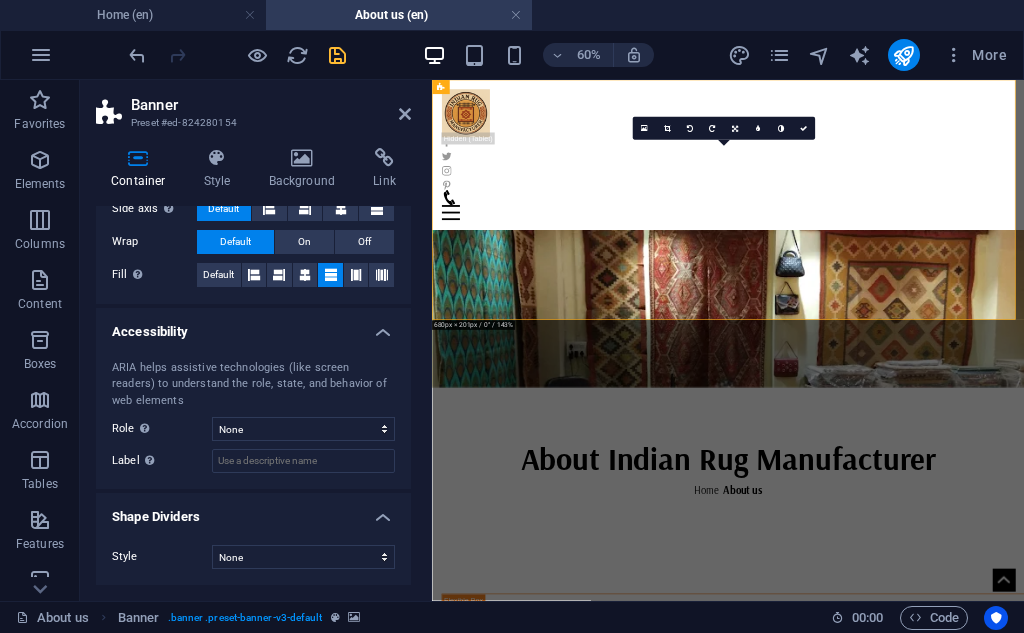 scroll, scrollTop: 0, scrollLeft: 0, axis: both 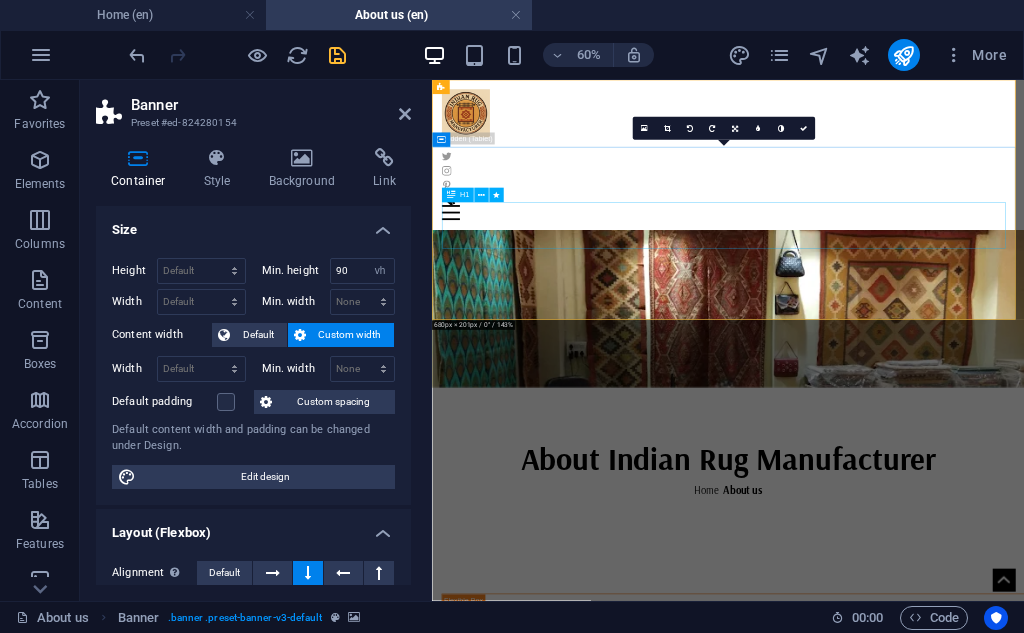 click on "About Indian Rug Manufacturer" at bounding box center [925, 711] 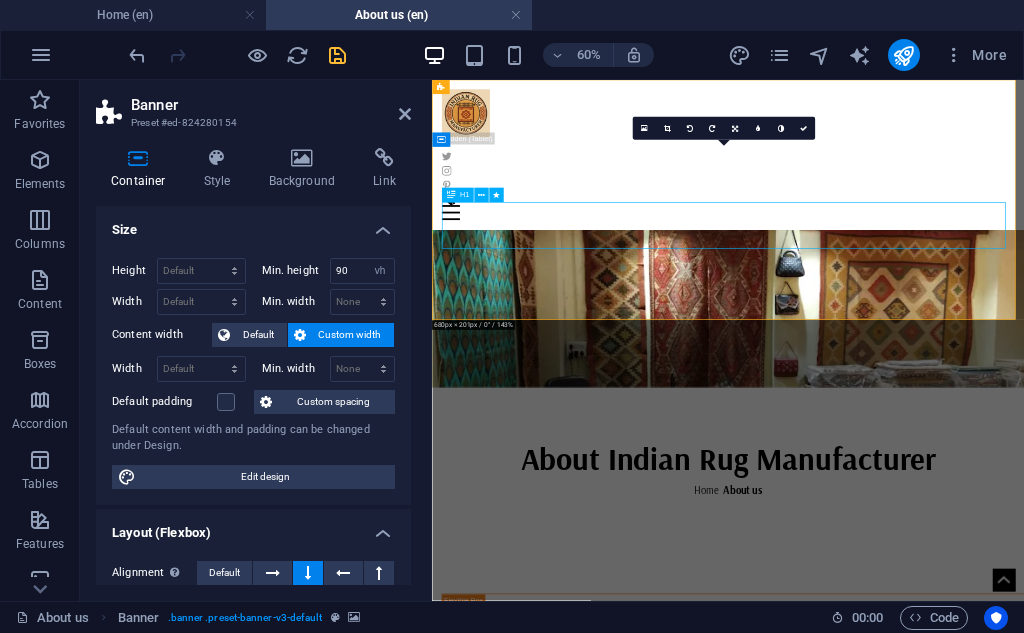 click on "About Indian Rug Manufacturer" at bounding box center [925, 711] 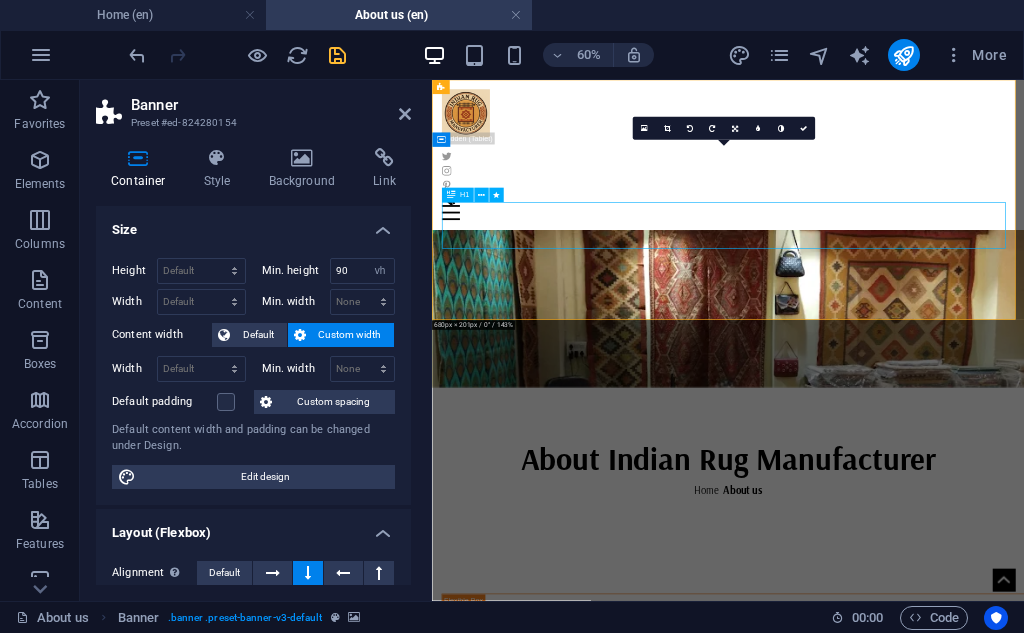 select on "overlay" 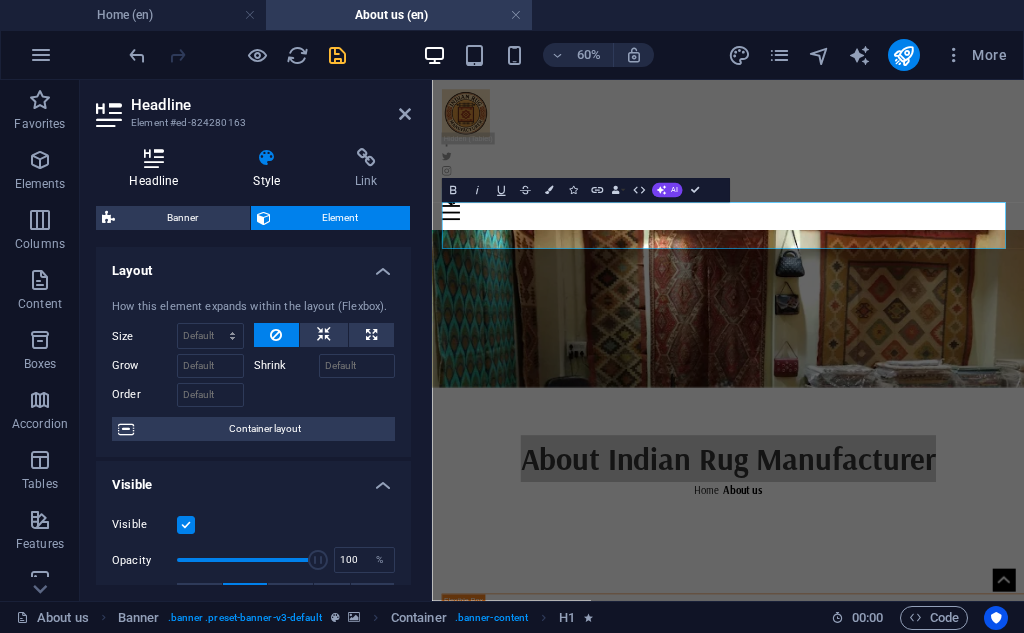 click at bounding box center (154, 158) 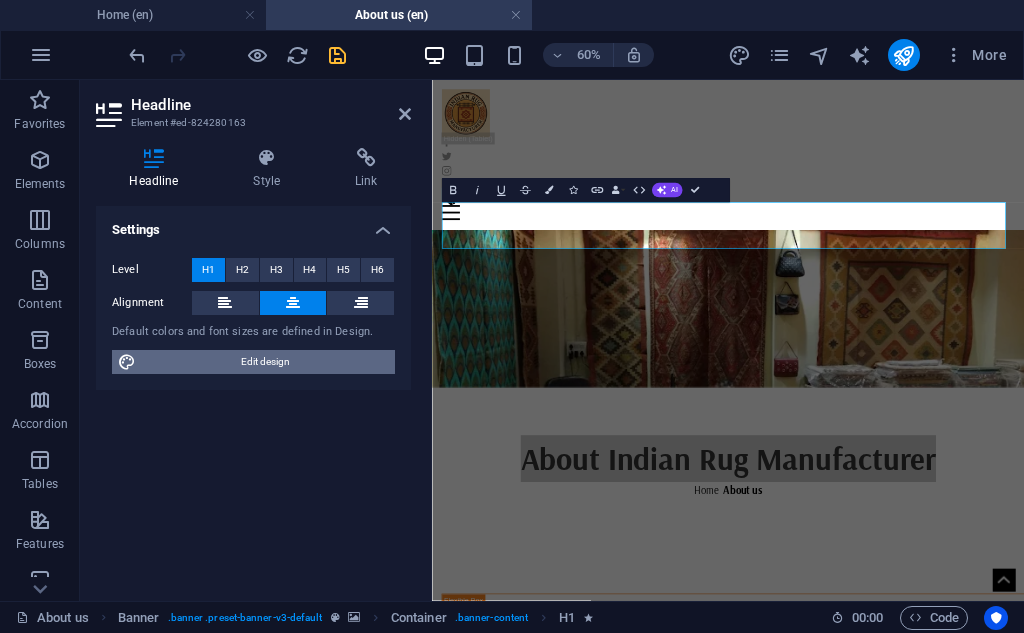 click on "Edit design" at bounding box center [265, 362] 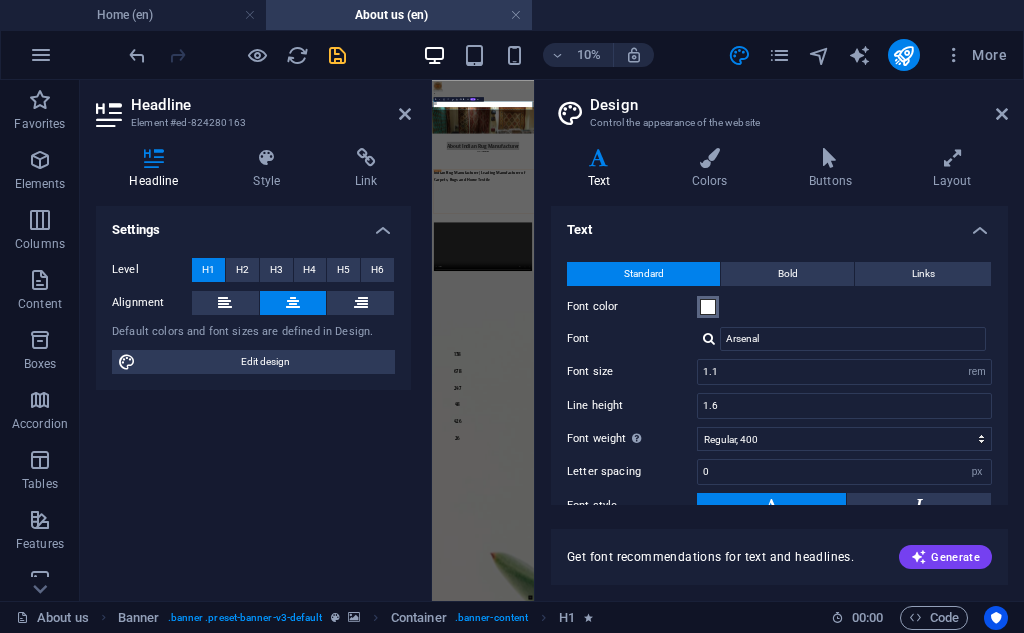 click on "Font color" at bounding box center (708, 307) 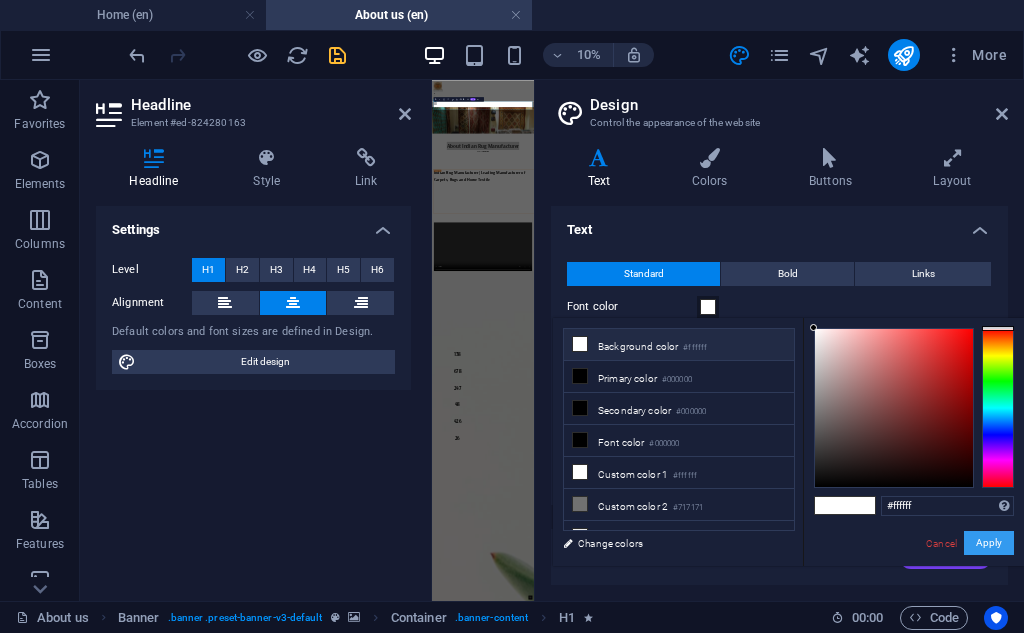 click on "Apply" at bounding box center [989, 543] 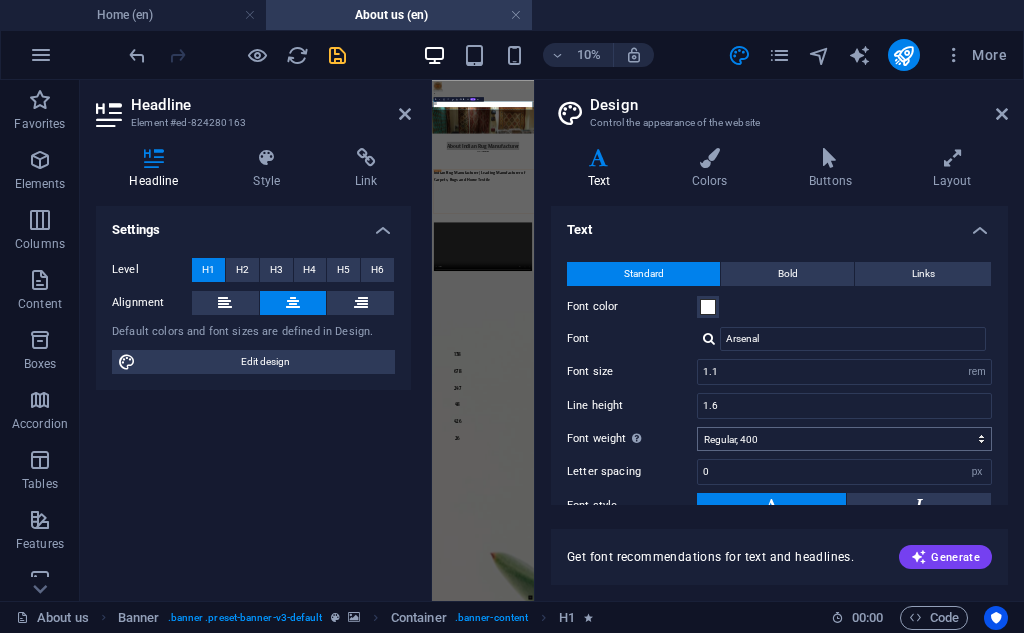 scroll, scrollTop: 157, scrollLeft: 0, axis: vertical 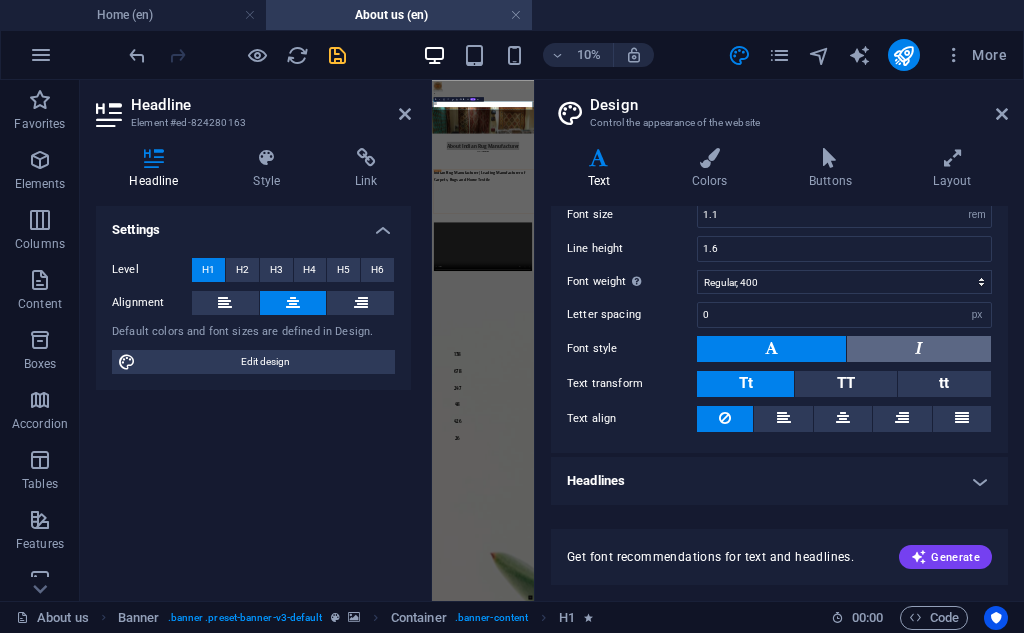 click at bounding box center [919, 349] 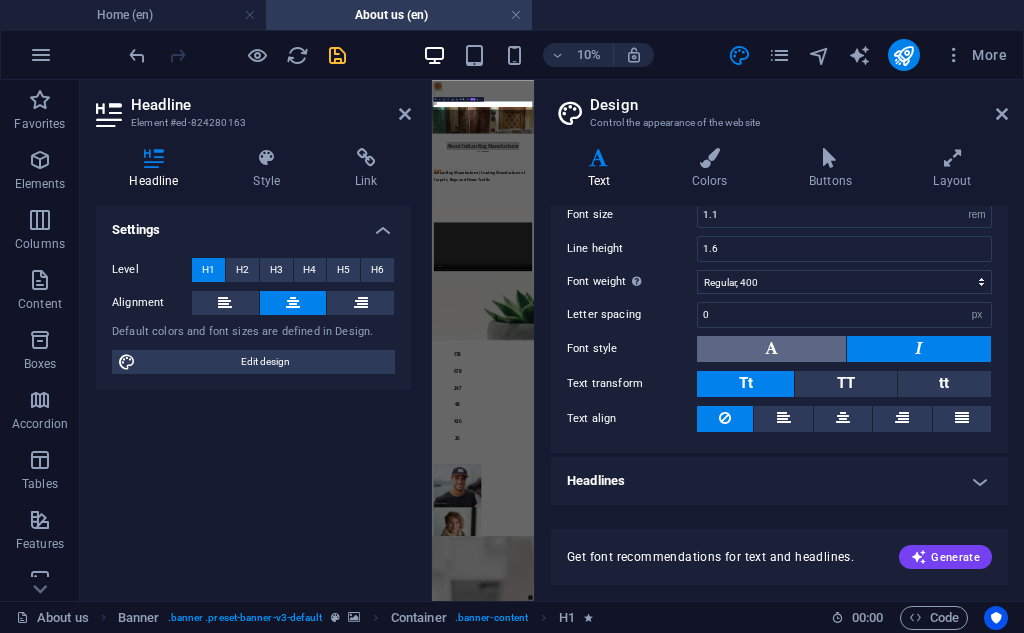 click at bounding box center [771, 349] 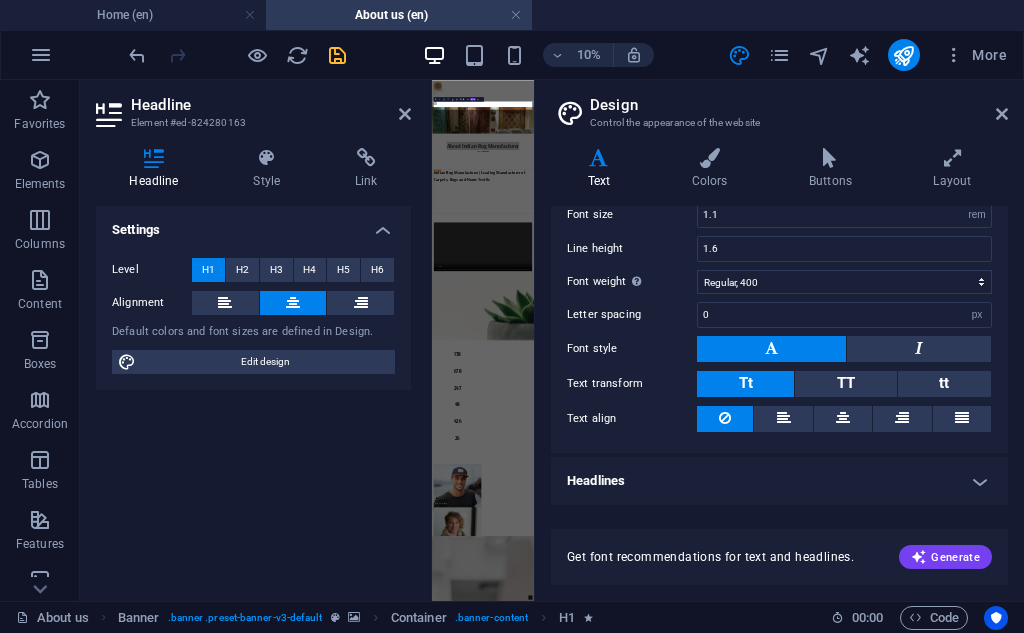 click on "Headlines" at bounding box center [779, 481] 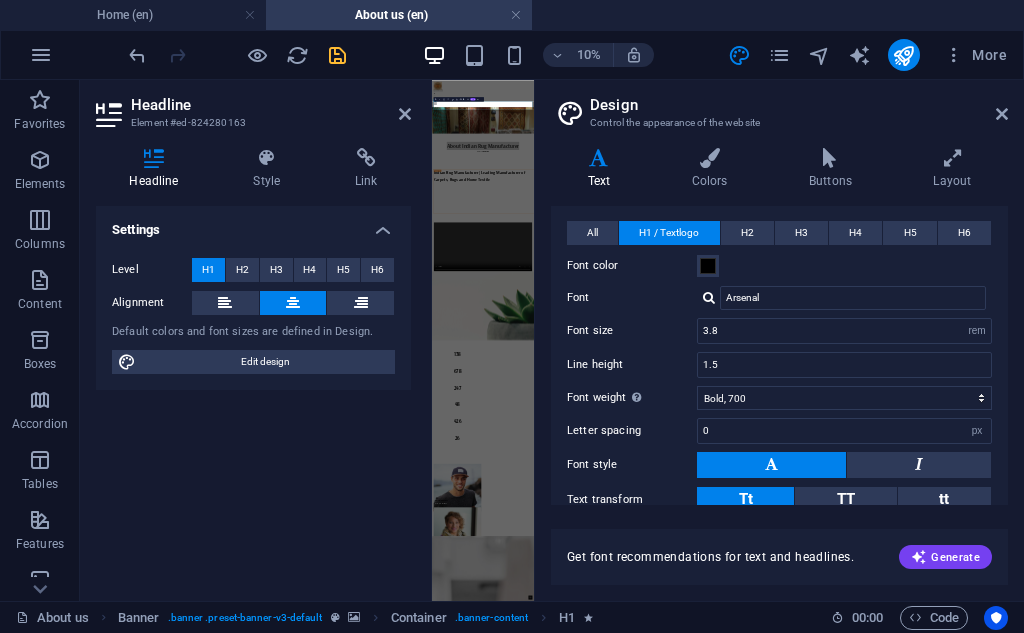 scroll, scrollTop: 415, scrollLeft: 0, axis: vertical 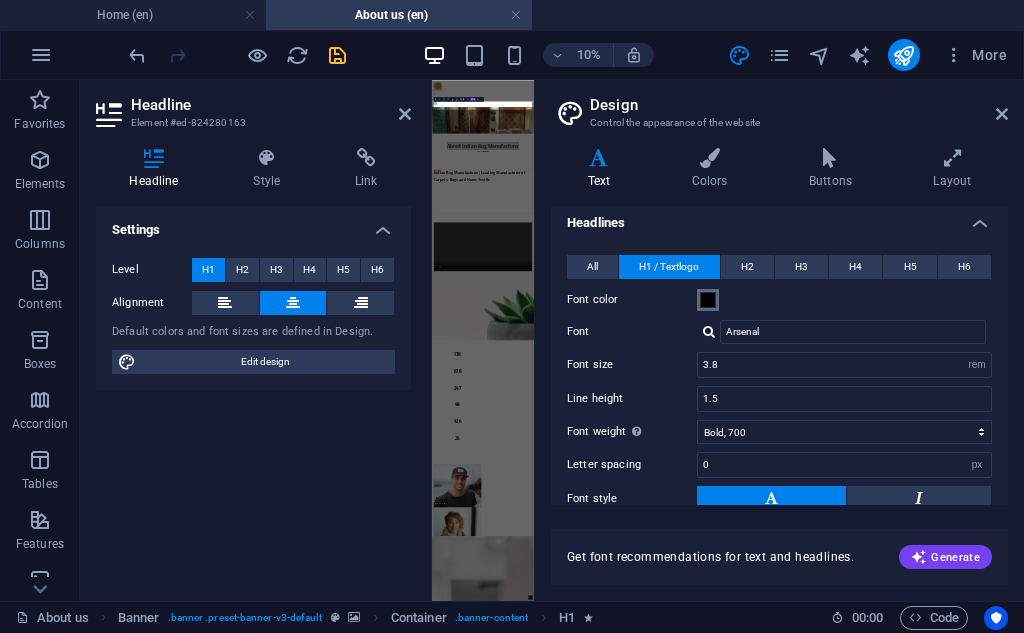click on "Font color" at bounding box center [708, 300] 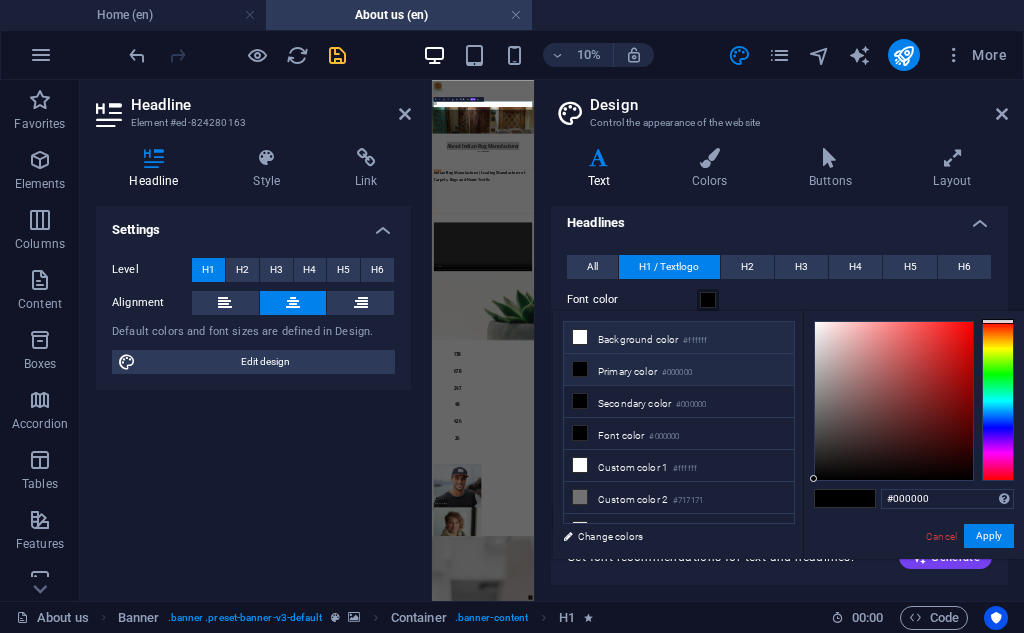 click on "Background color
#ffffff" at bounding box center (679, 338) 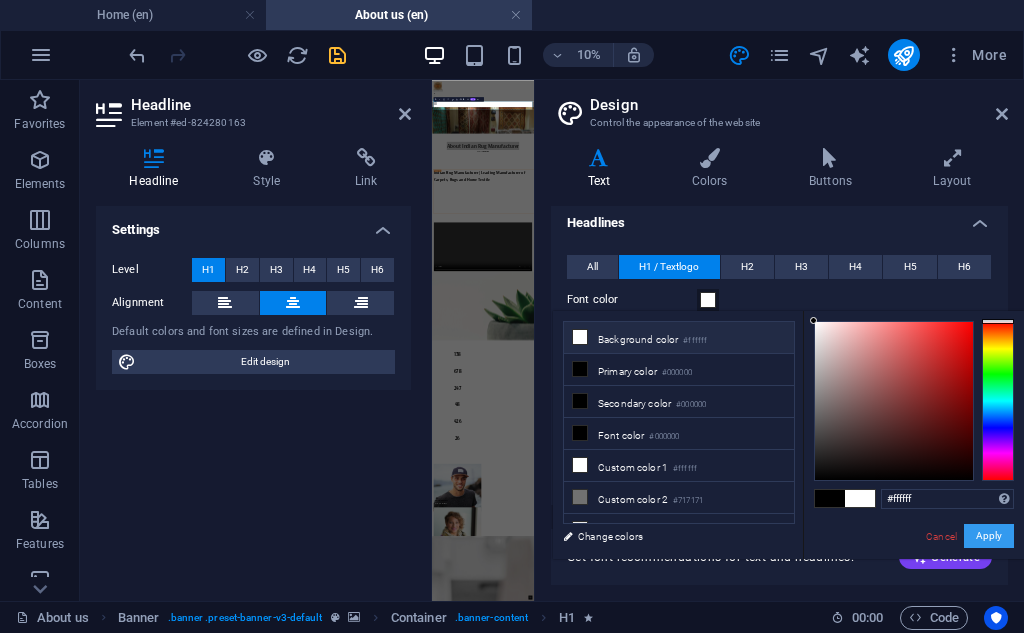 click on "Apply" at bounding box center [989, 536] 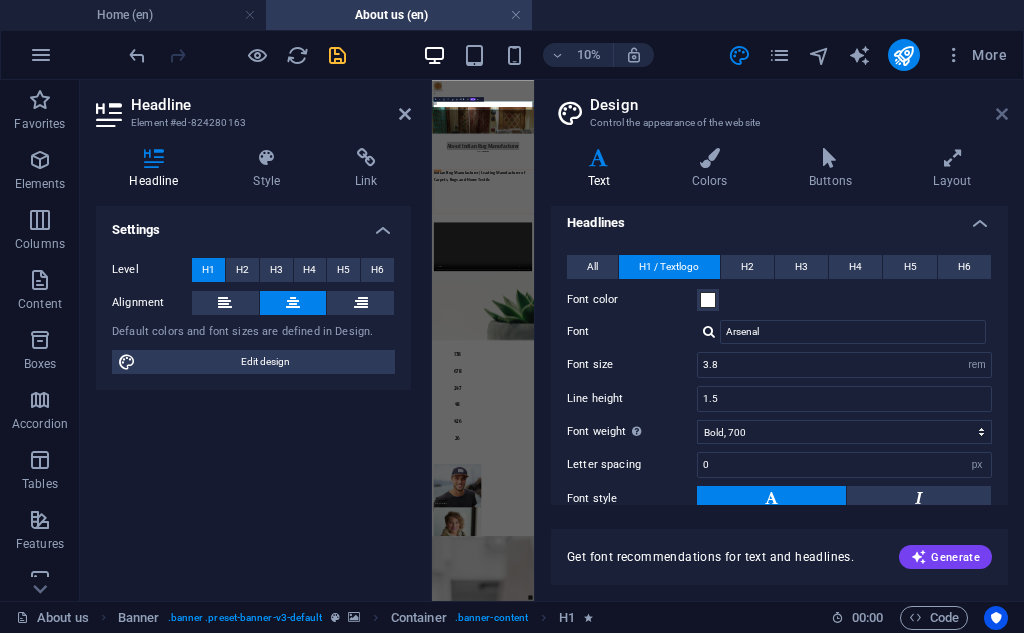 click at bounding box center (1002, 114) 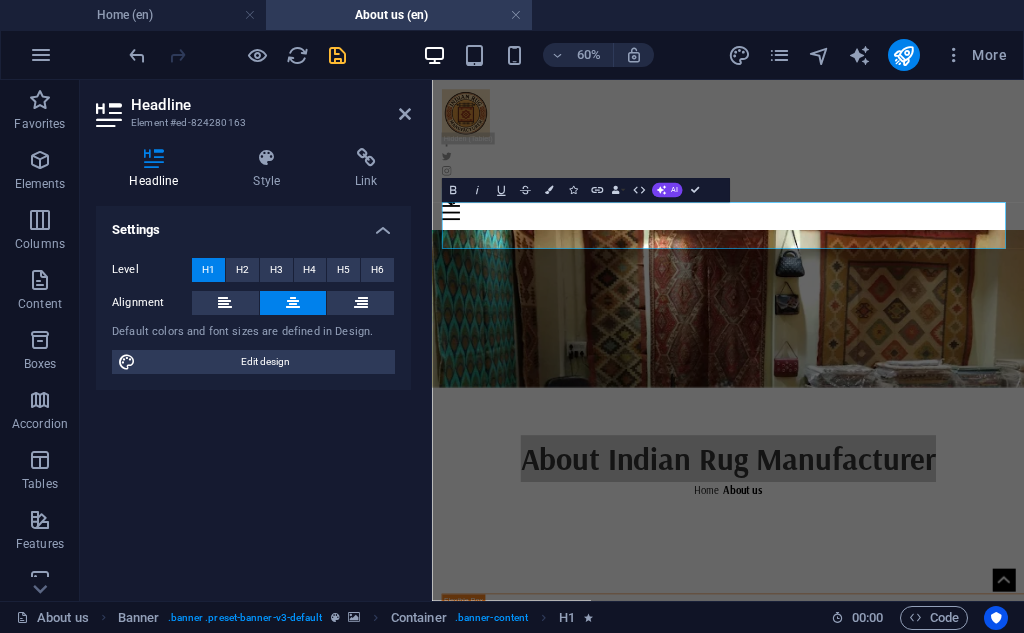 click on "Headline" at bounding box center [271, 105] 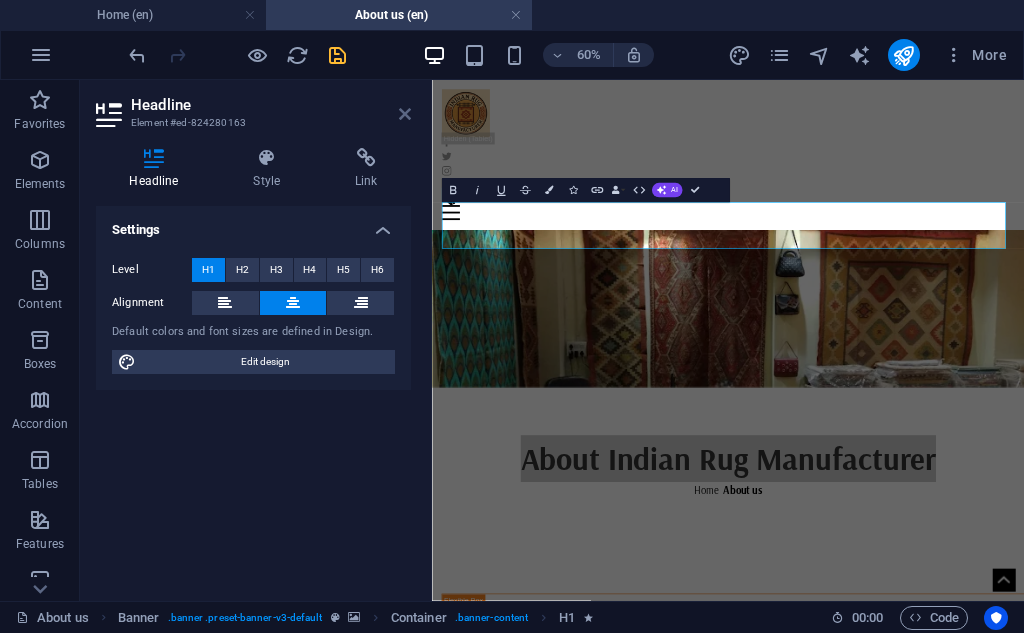 click at bounding box center [405, 114] 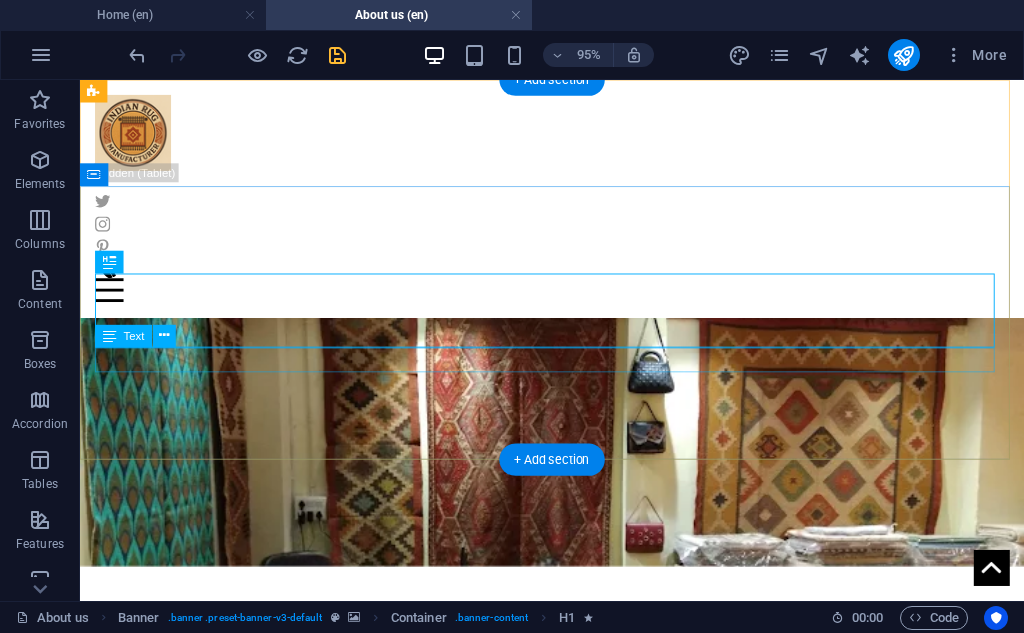 click on "Home  /  About us" at bounding box center [577, 763] 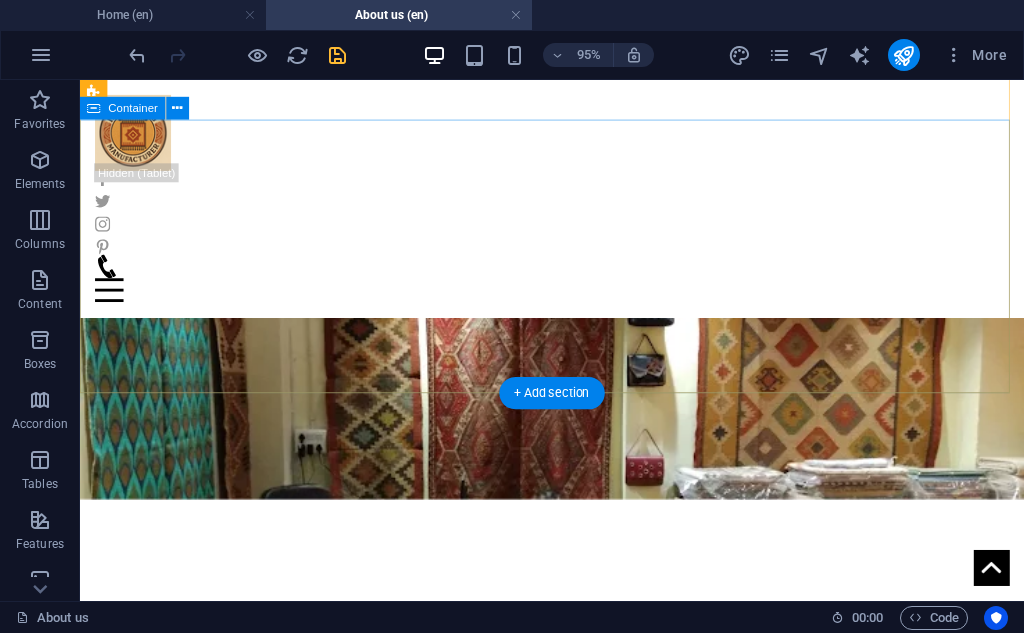 scroll, scrollTop: 0, scrollLeft: 0, axis: both 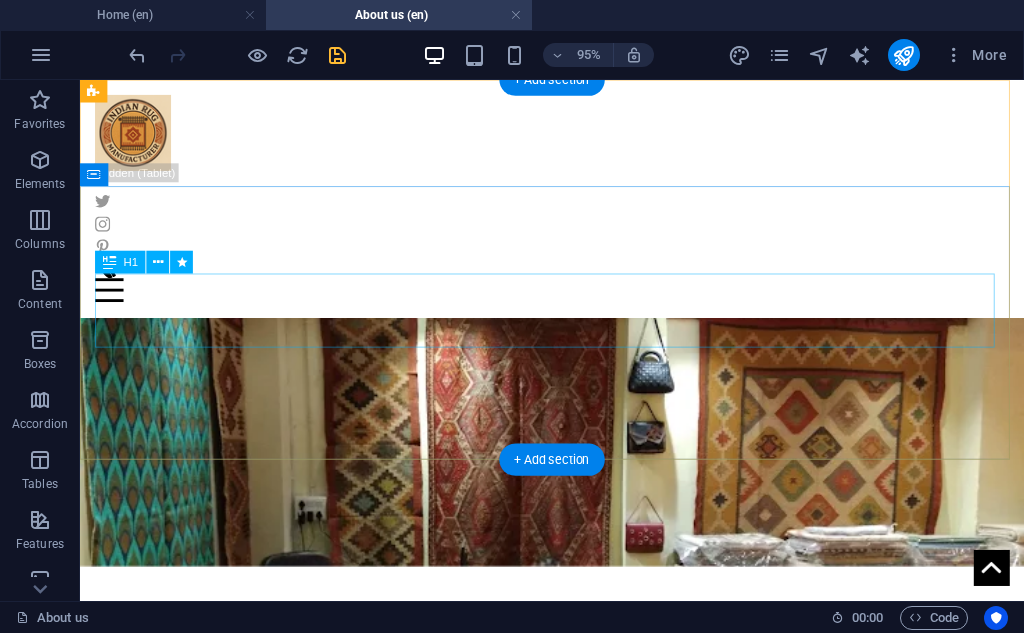 click on "About Indian Rug Manufacturer" at bounding box center (577, 711) 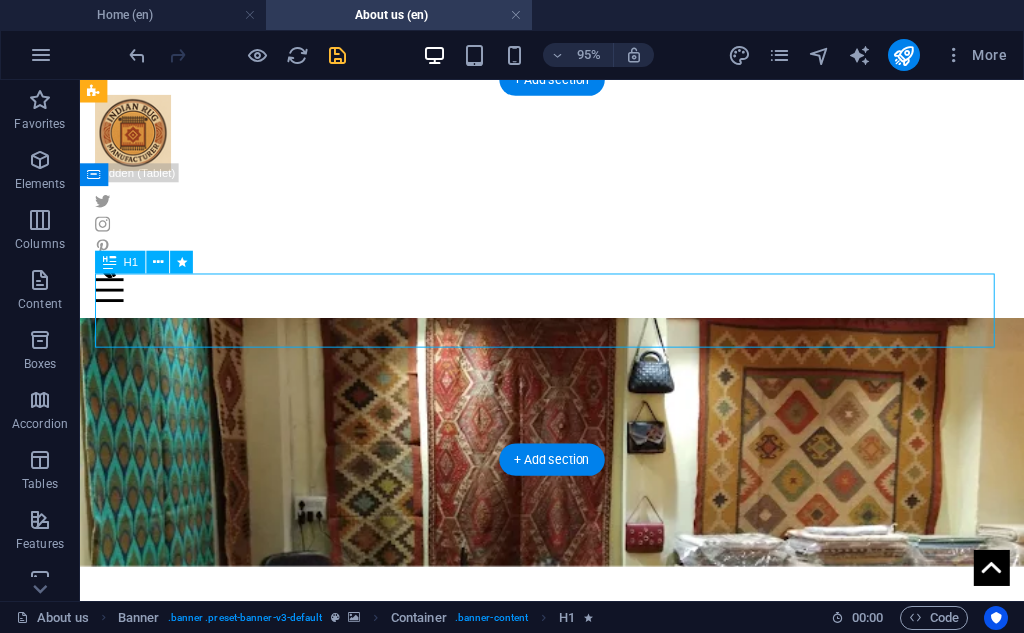 click on "About Indian Rug Manufacturer" at bounding box center [577, 711] 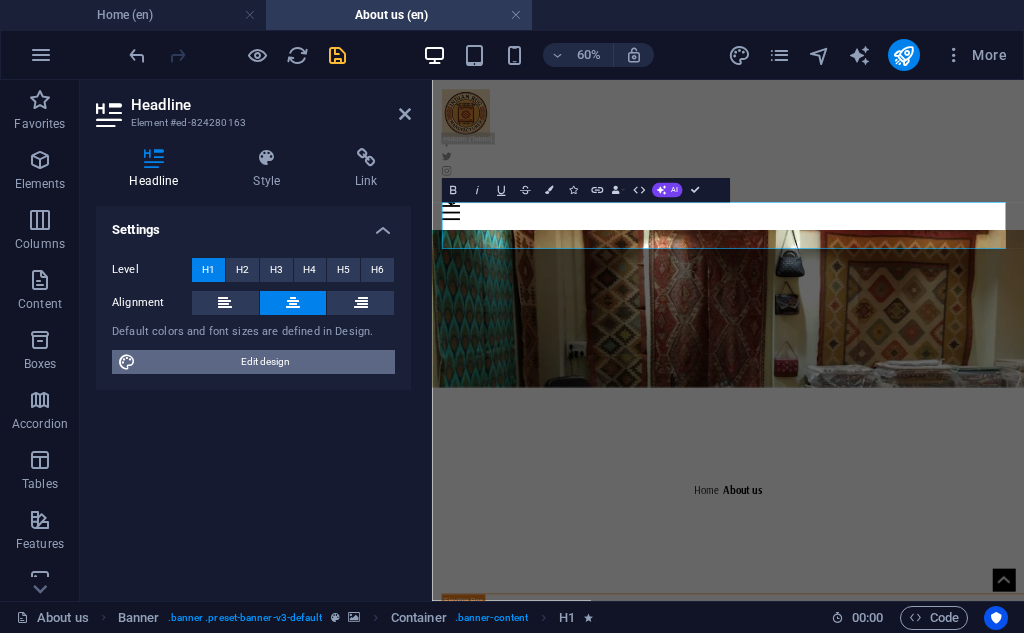 click on "Edit design" at bounding box center (265, 362) 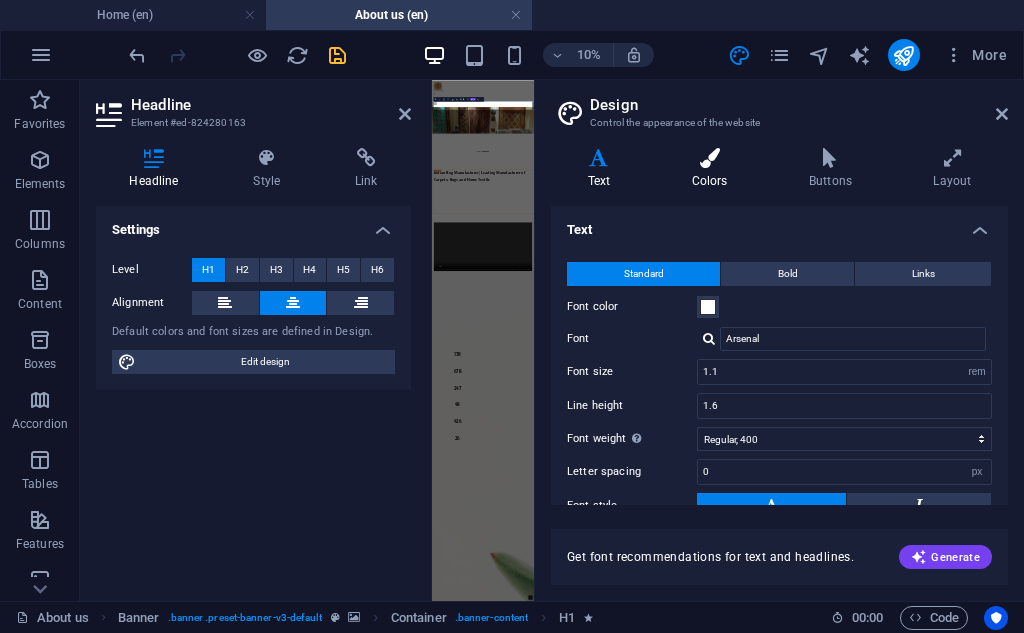 click at bounding box center (709, 158) 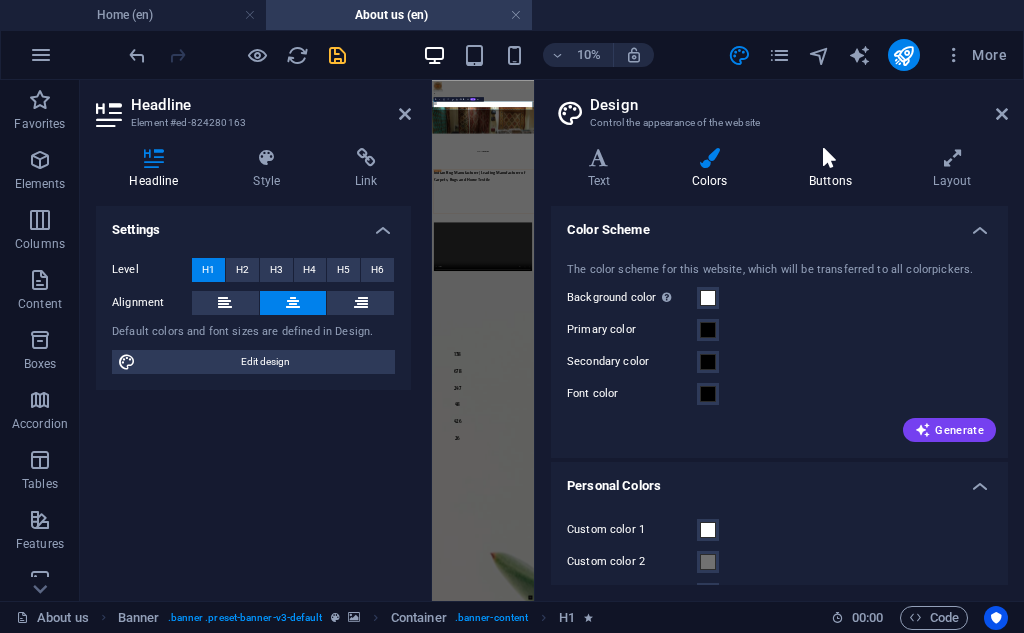 click on "Buttons" at bounding box center (834, 169) 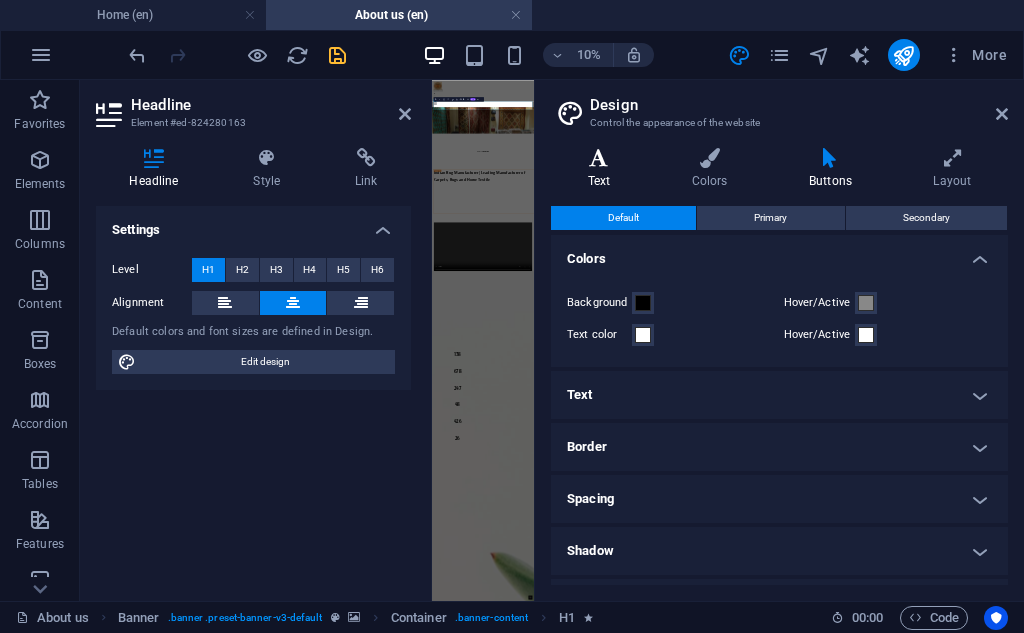 click at bounding box center [599, 158] 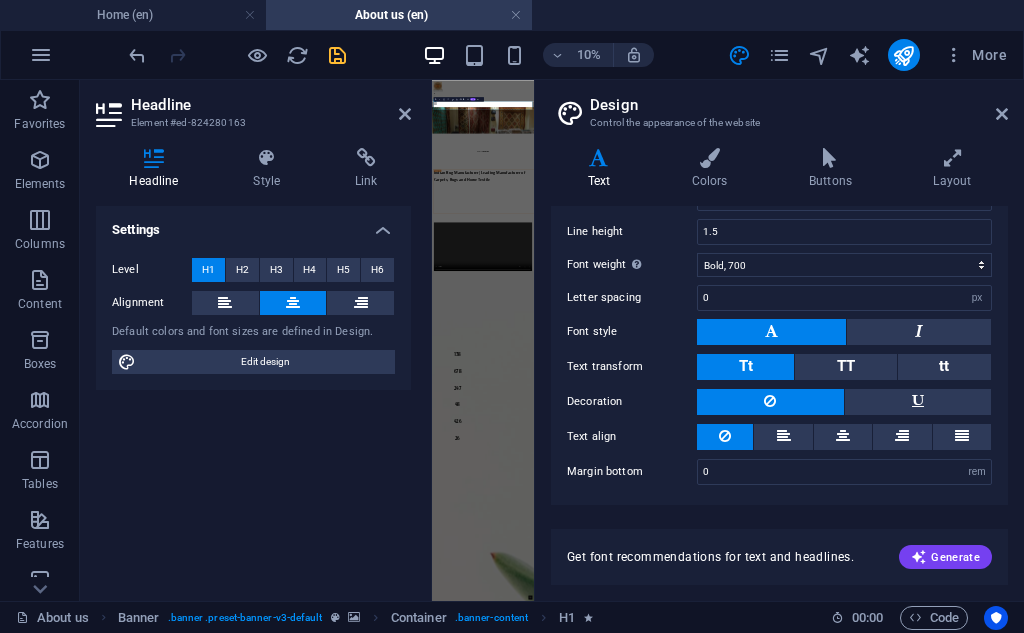 scroll, scrollTop: 249, scrollLeft: 0, axis: vertical 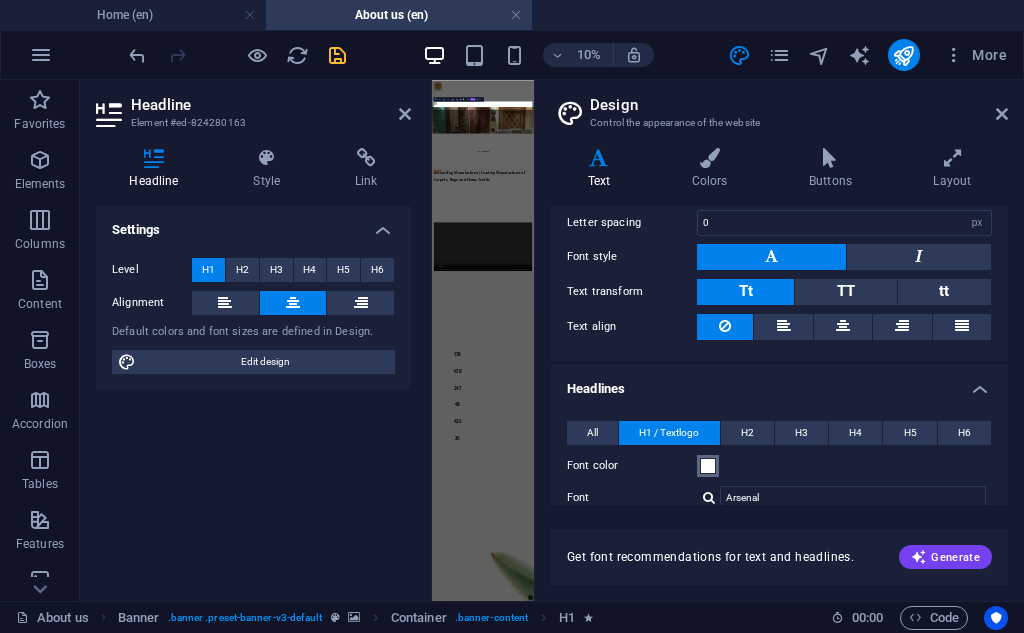 click at bounding box center [708, 466] 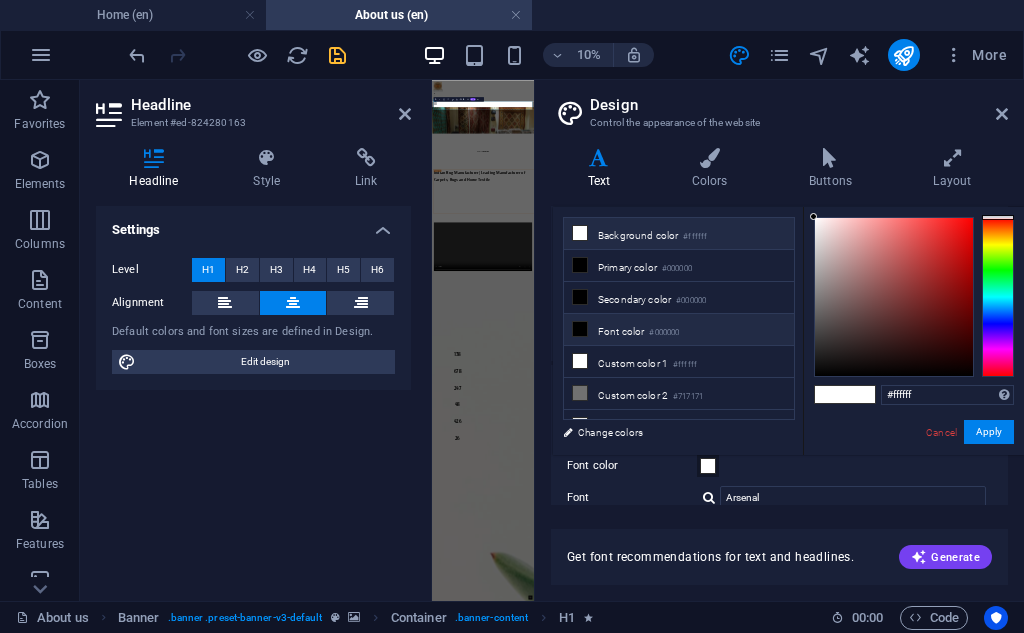 click on "Font color
#000000" at bounding box center [679, 330] 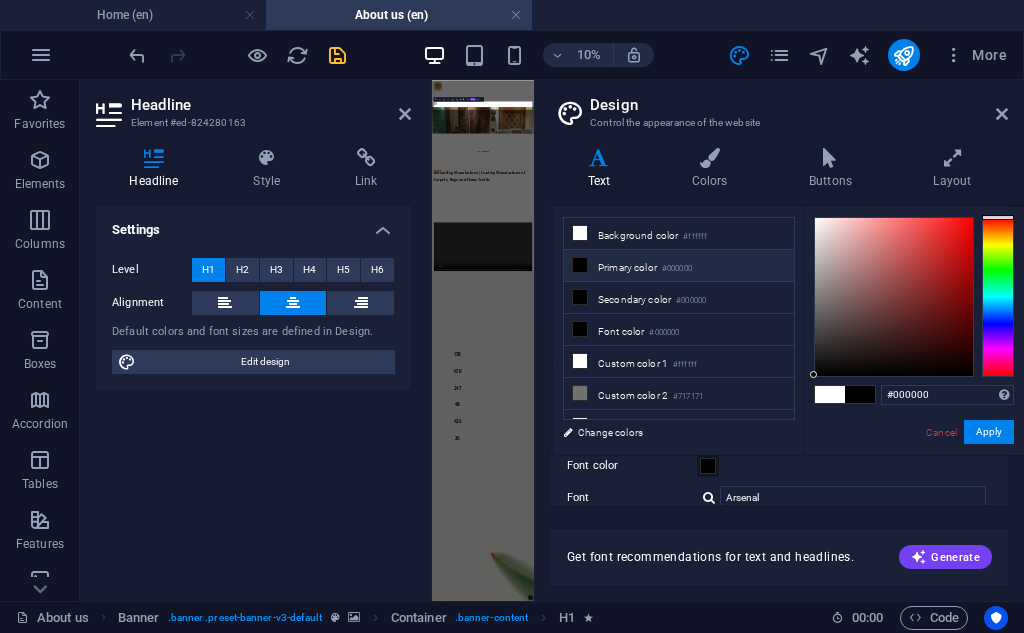 click on "Cancel Apply" at bounding box center [969, 432] 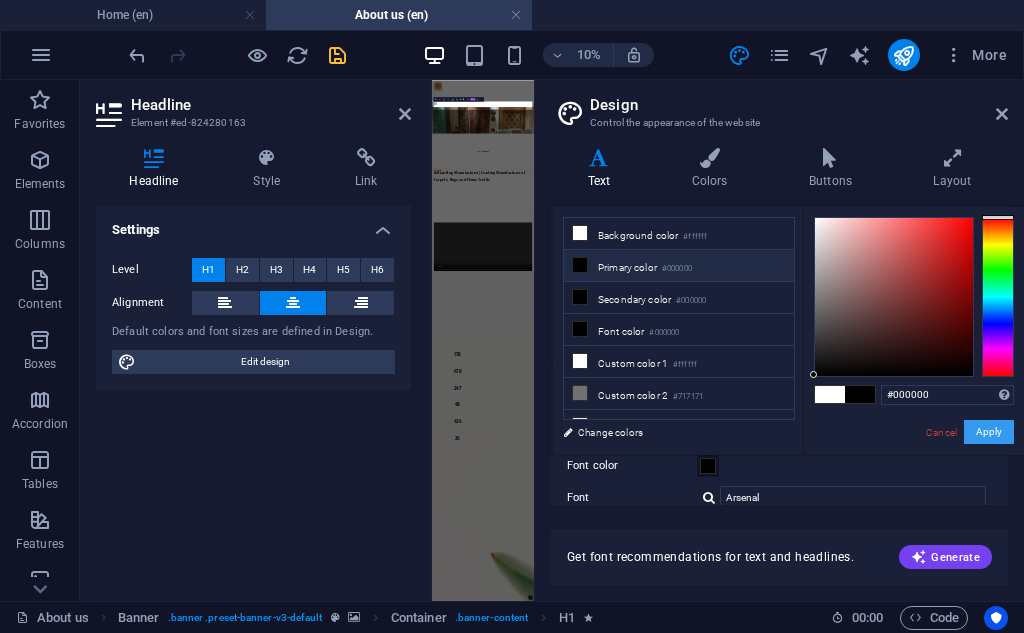 click on "Apply" at bounding box center [989, 432] 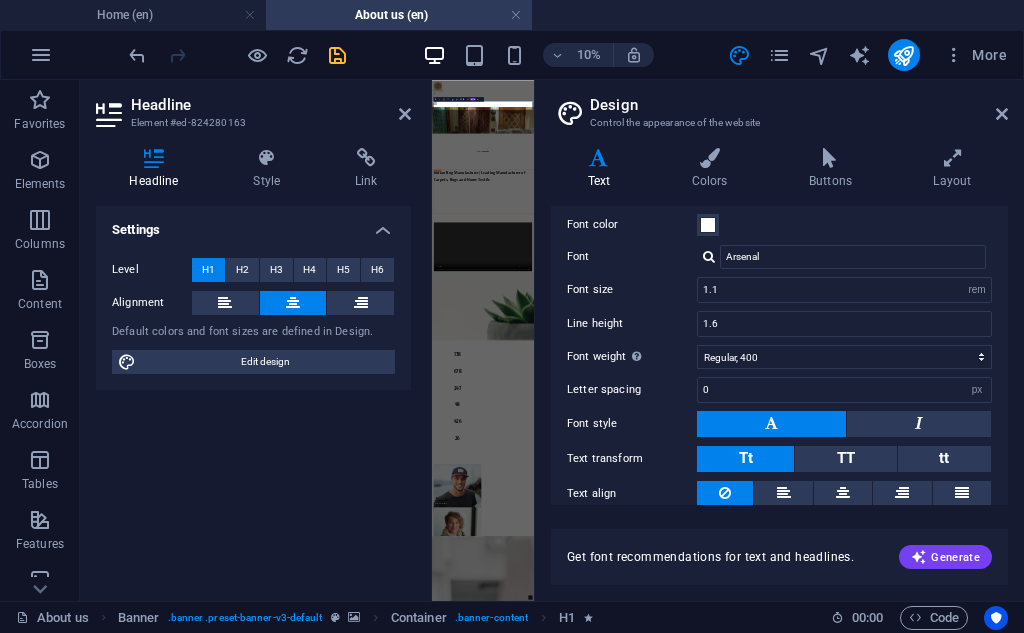 scroll, scrollTop: 0, scrollLeft: 0, axis: both 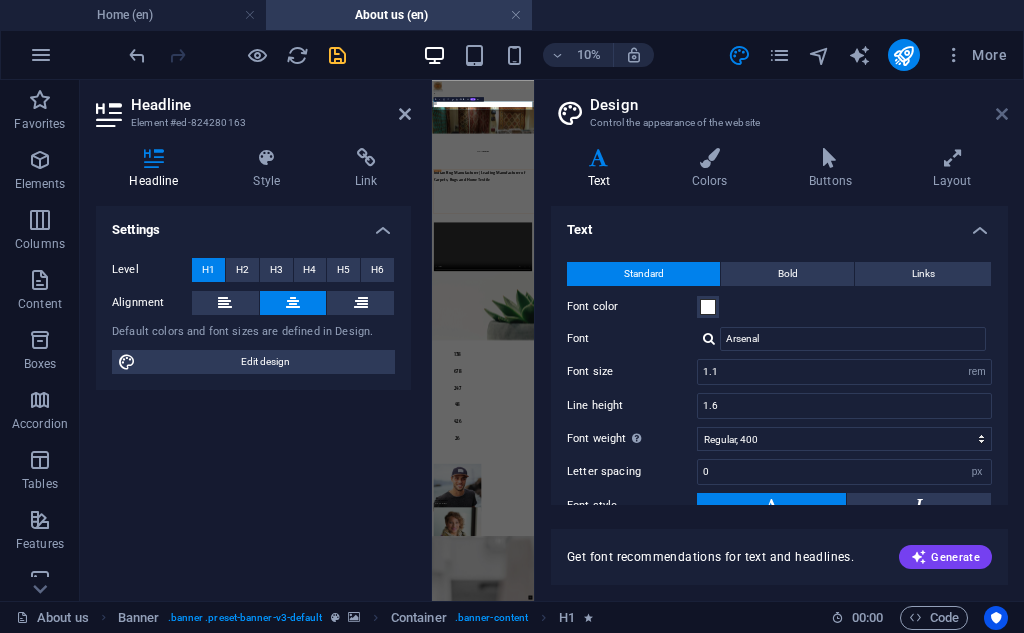 click at bounding box center [1002, 114] 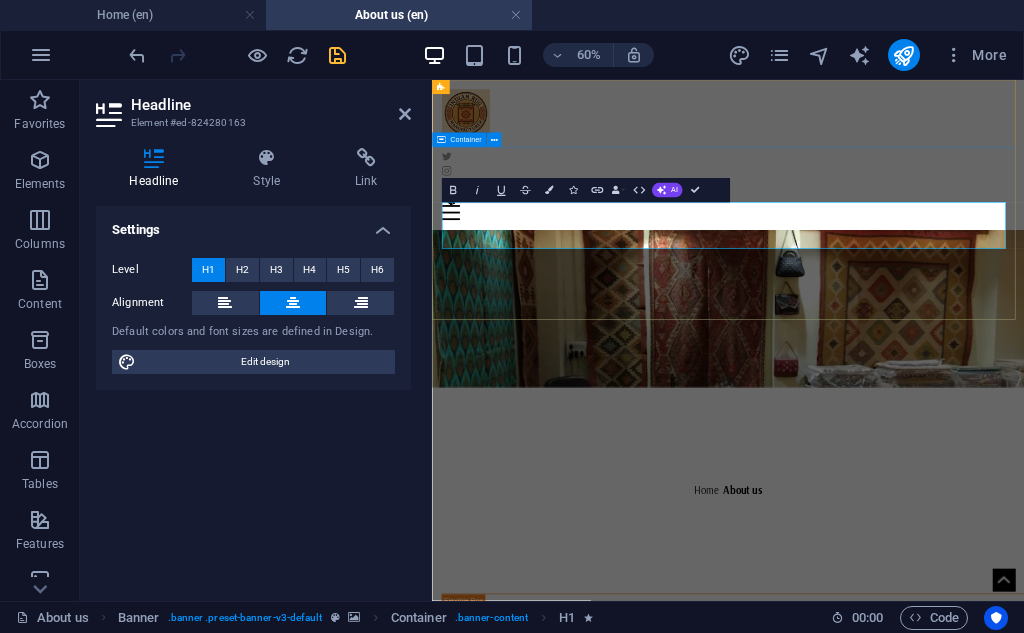click on "About Indian Rug Manufacturer Home  /  About us" at bounding box center (925, 724) 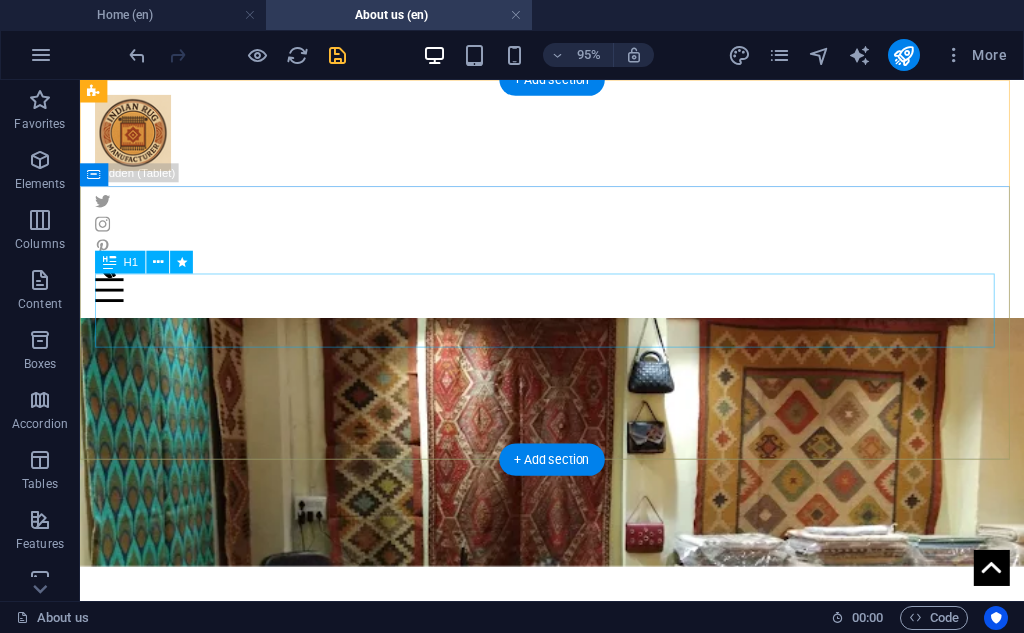 scroll, scrollTop: 500, scrollLeft: 0, axis: vertical 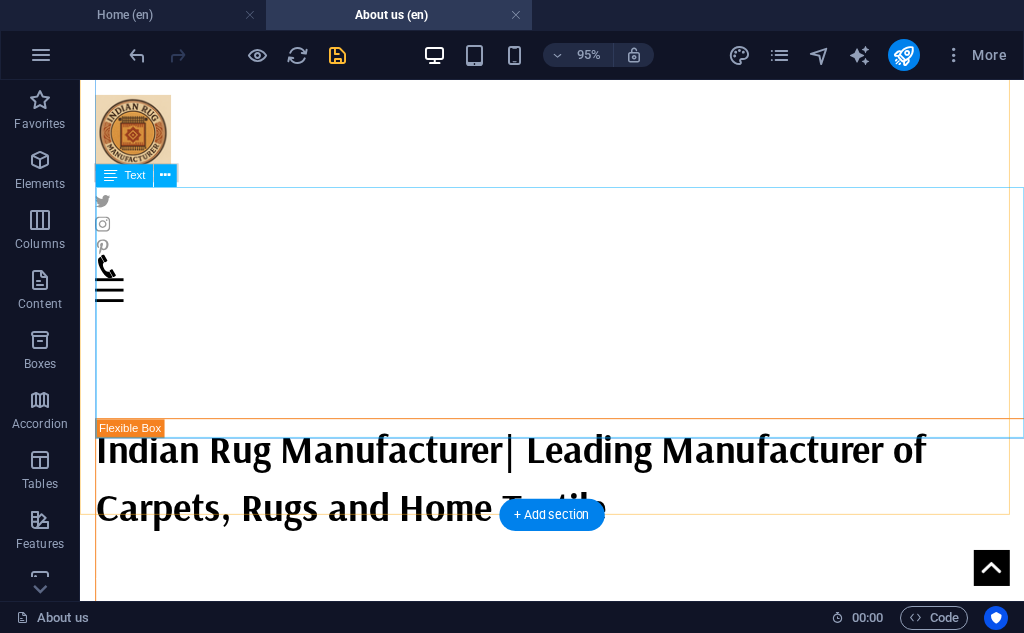 click on "Indian Rug Manufacturer began its journey with just  five traditional looms , driven by a passion for preserving India’s age-old weaving heritage. What started as a modest setup has steadily grown into a  versatile and dynamic enterprise , earning its place as one of the leading  manufacturers and exporters of handmade rugs, carpets, and handicrafts  from India. From the very beginning, our mission was simple — to blend  traditional craftsmanship  with  modern aesthetics , and to deliver quality that speaks for itself. Over the years, we have expanded our production capabilities, invested in skilled artisans, and developed a diverse range of products that reflect India’s rich cultural legacy and the evolving tastes of global markets as Planet Arts. Today, Planet Arts is not just a name — it is a  symbol of trust, creativity, and craftsmanship With a growing presence in both domestic and international markets, Planet Arts remains committed to its founding values:  artistry, authenticity, and excellence" at bounding box center [593, 714] 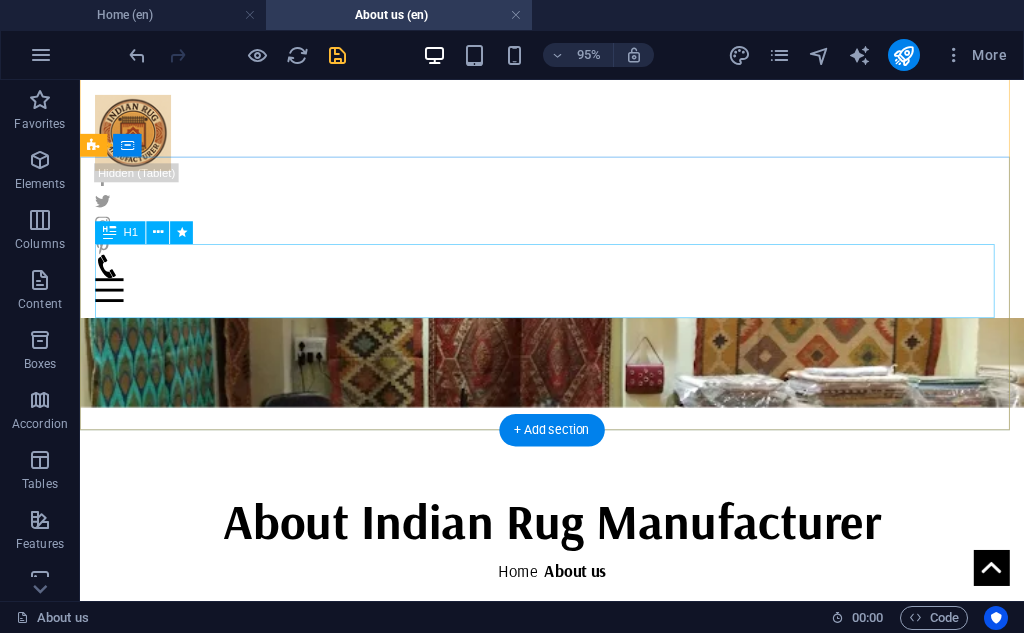 scroll, scrollTop: 0, scrollLeft: 0, axis: both 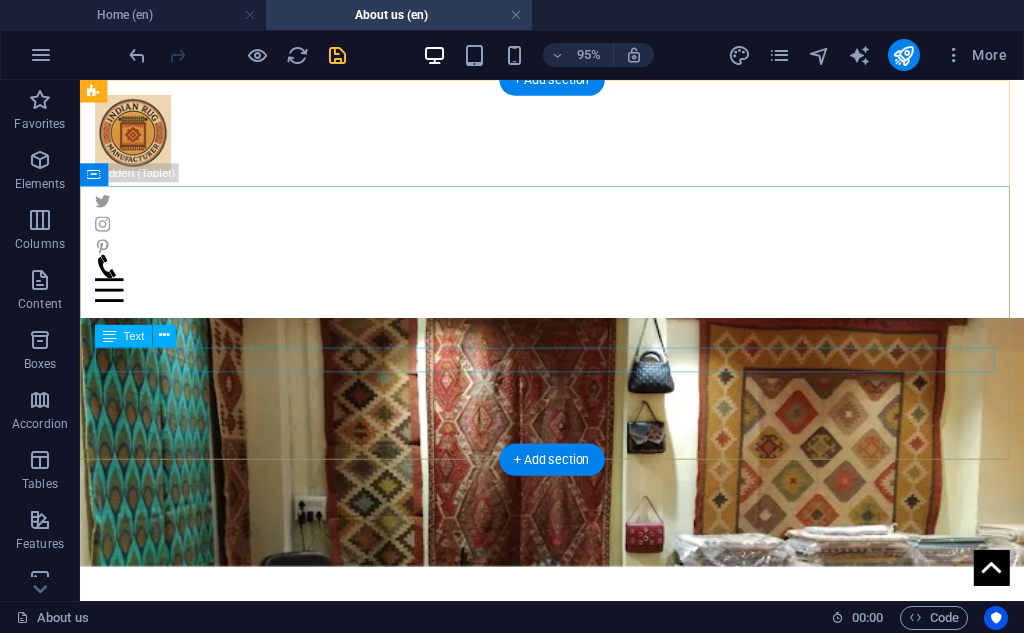 click on "Home  /  About us" at bounding box center [577, 763] 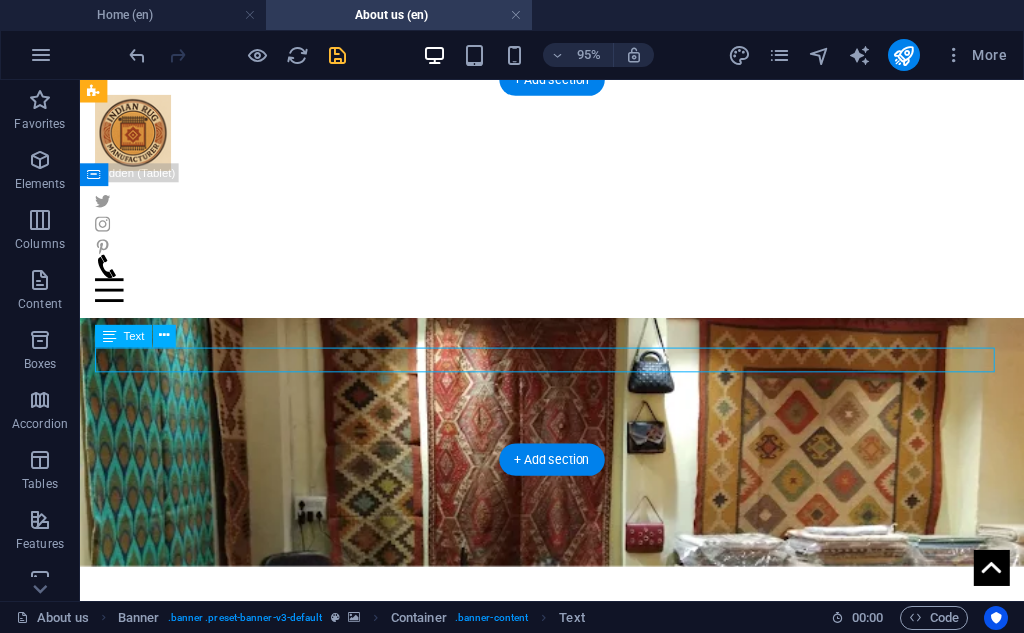 click on "Home  /  About us" at bounding box center (577, 763) 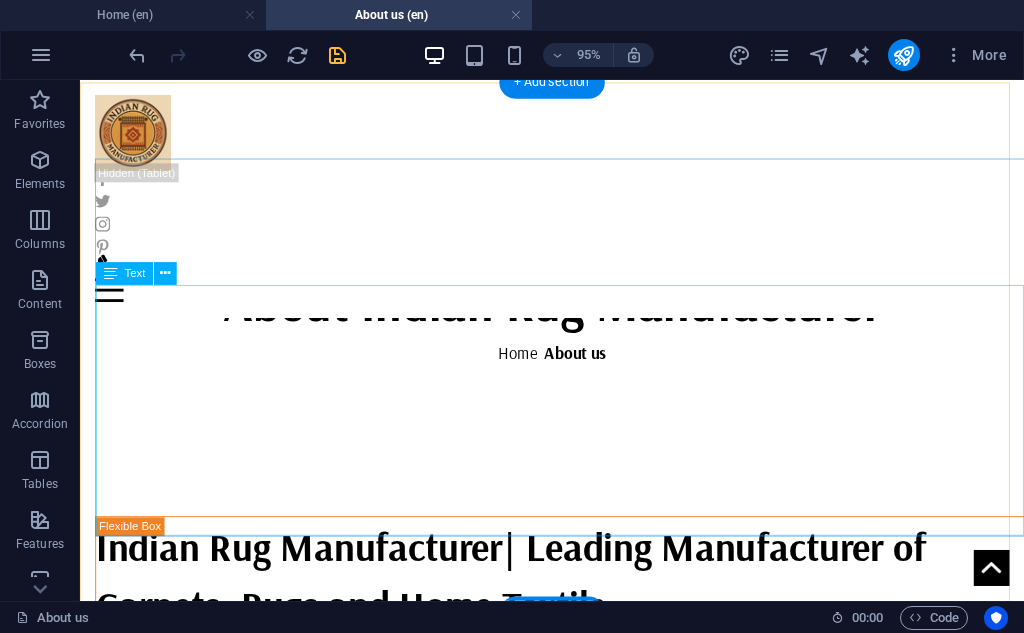 scroll, scrollTop: 333, scrollLeft: 0, axis: vertical 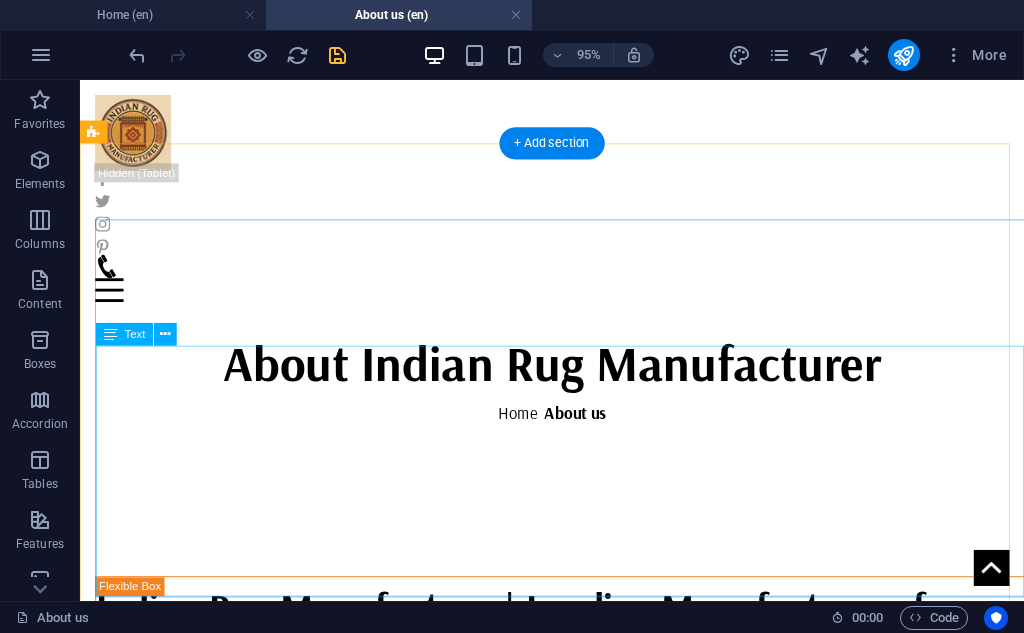 click on "Indian Rug Manufacturer began its journey with just  five traditional looms , driven by a passion for preserving India’s age-old weaving heritage. What started as a modest setup has steadily grown into a  versatile and dynamic enterprise , earning its place as one of the leading  manufacturers and exporters of handmade rugs, carpets, and handicrafts  from India. From the very beginning, our mission was simple — to blend  traditional craftsmanship  with  modern aesthetics , and to deliver quality that speaks for itself. Over the years, we have expanded our production capabilities, invested in skilled artisans, and developed a diverse range of products that reflect India’s rich cultural legacy and the evolving tastes of global markets as Planet Arts. Today, Planet Arts is not just a name — it is a  symbol of trust, creativity, and craftsmanship With a growing presence in both domestic and international markets, Planet Arts remains committed to its founding values:  artistry, authenticity, and excellence" at bounding box center [593, 881] 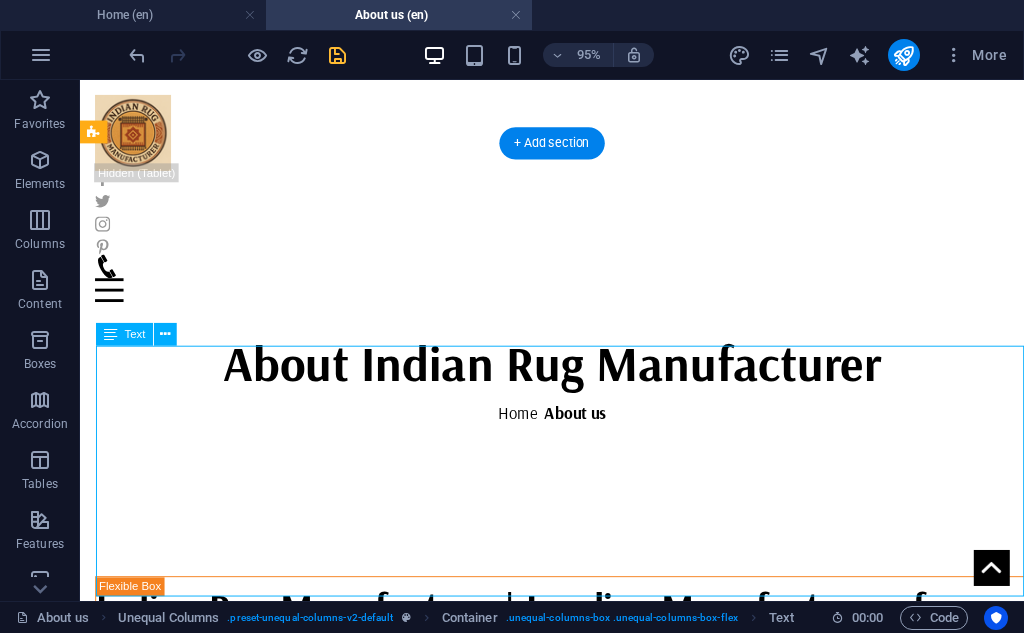 click on "Indian Rug Manufacturer began its journey with just  five traditional looms , driven by a passion for preserving India’s age-old weaving heritage. What started as a modest setup has steadily grown into a  versatile and dynamic enterprise , earning its place as one of the leading  manufacturers and exporters of handmade rugs, carpets, and handicrafts  from India. From the very beginning, our mission was simple — to blend  traditional craftsmanship  with  modern aesthetics , and to deliver quality that speaks for itself. Over the years, we have expanded our production capabilities, invested in skilled artisans, and developed a diverse range of products that reflect India’s rich cultural legacy and the evolving tastes of global markets as Planet Arts. Today, Planet Arts is not just a name — it is a  symbol of trust, creativity, and craftsmanship With a growing presence in both domestic and international markets, Planet Arts remains committed to its founding values:  artistry, authenticity, and excellence" at bounding box center [593, 881] 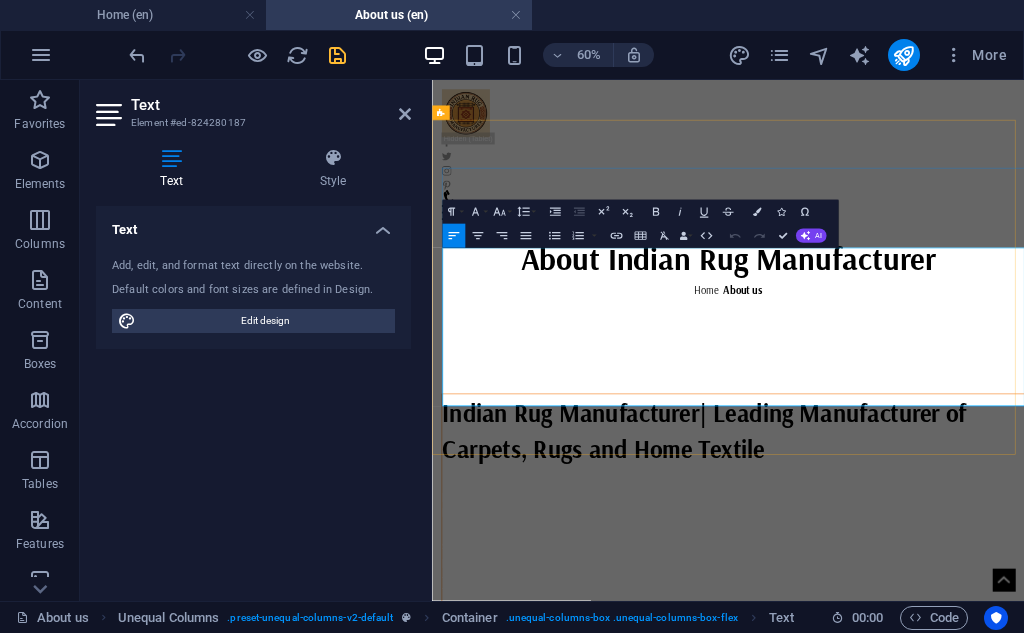 click on "Today, Planet Arts is not just a name — it is a  symbol of trust, creativity, and craftsmanship . Our rugs and home décor products are exported to clients around the world, and we take pride in creating every piece by hand, using sustainable materials and ethical practices." at bounding box center (941, 947) 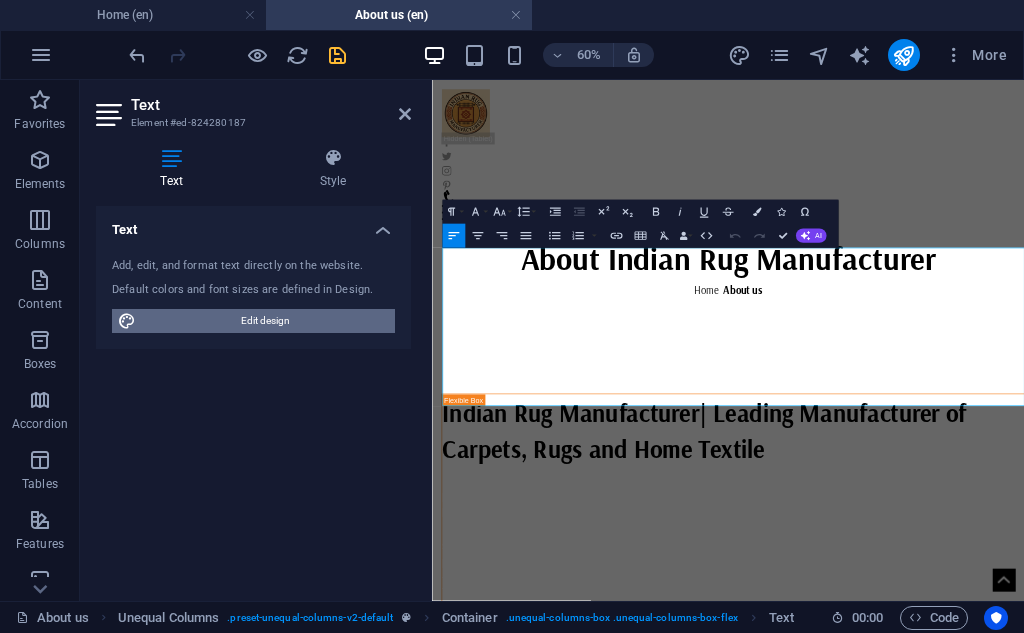 click on "Edit design" at bounding box center [265, 321] 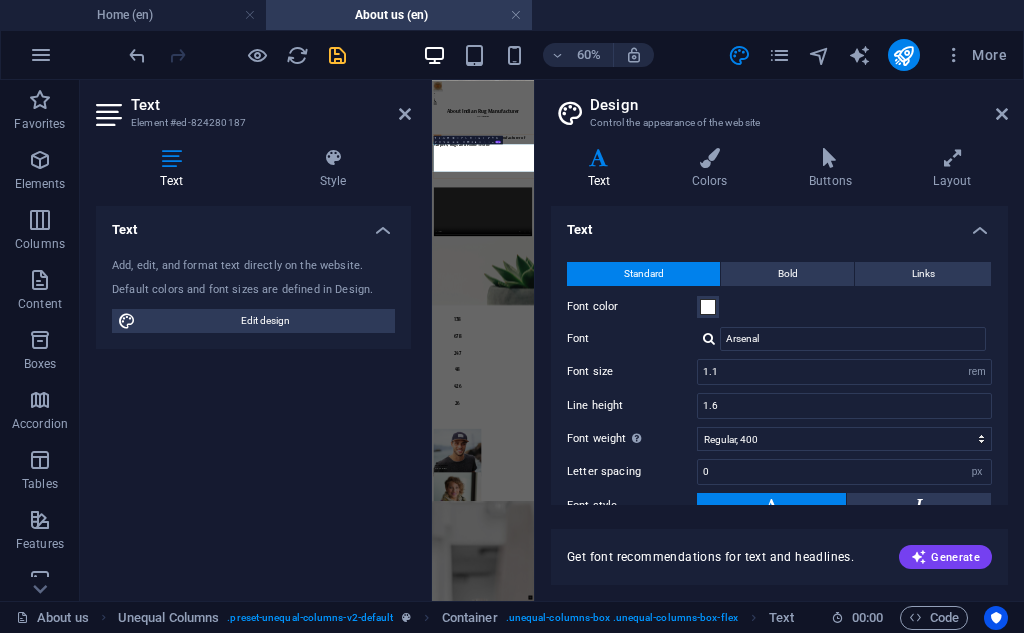 scroll, scrollTop: 0, scrollLeft: 0, axis: both 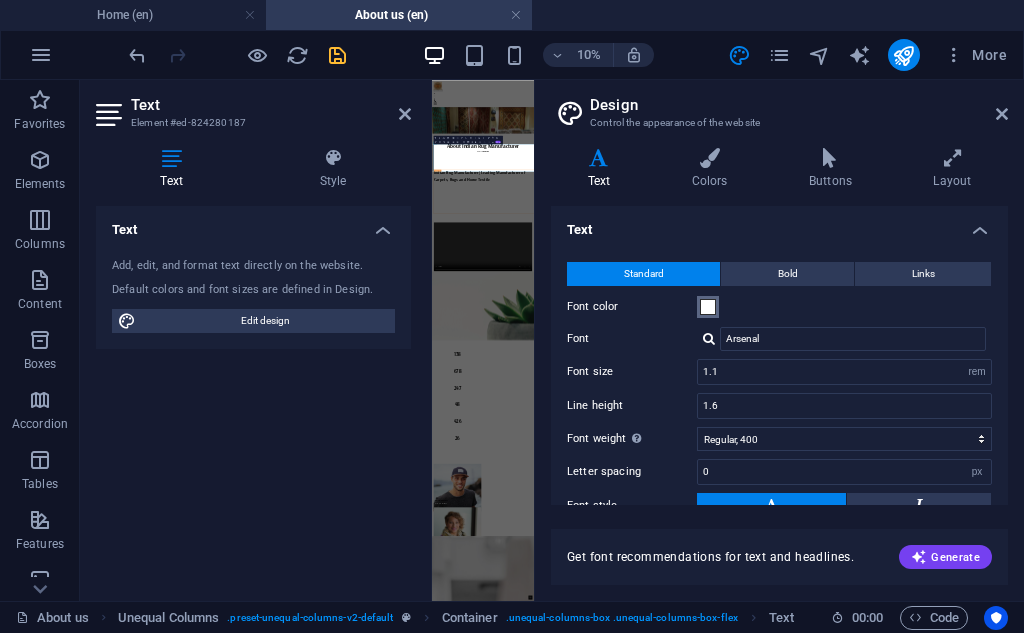 click on "Font color" at bounding box center [708, 307] 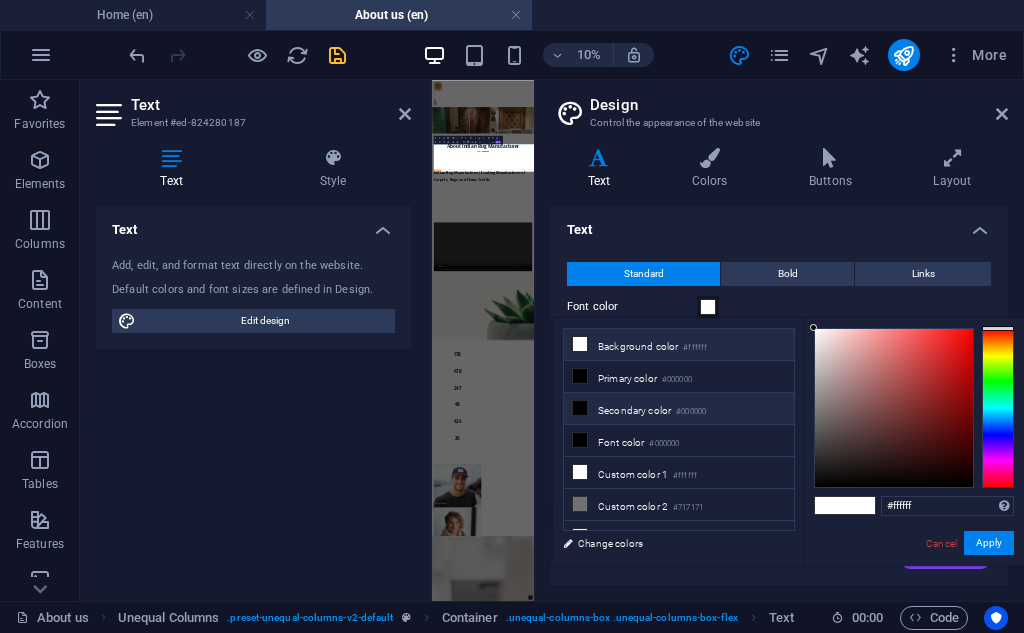 click on "Secondary color
#000000" at bounding box center [679, 409] 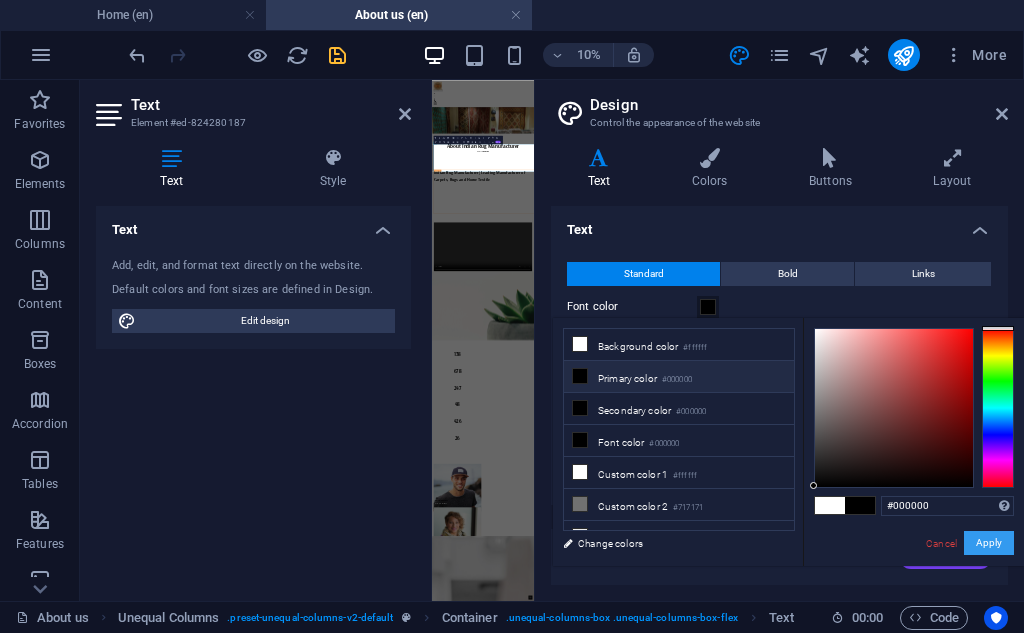 click on "Apply" at bounding box center (989, 543) 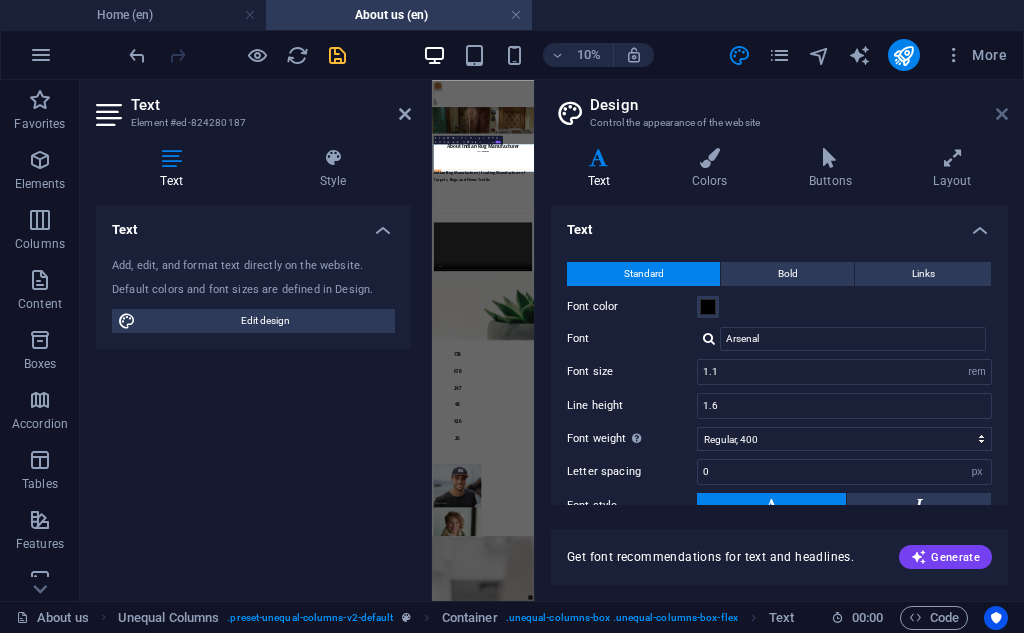click at bounding box center [1002, 114] 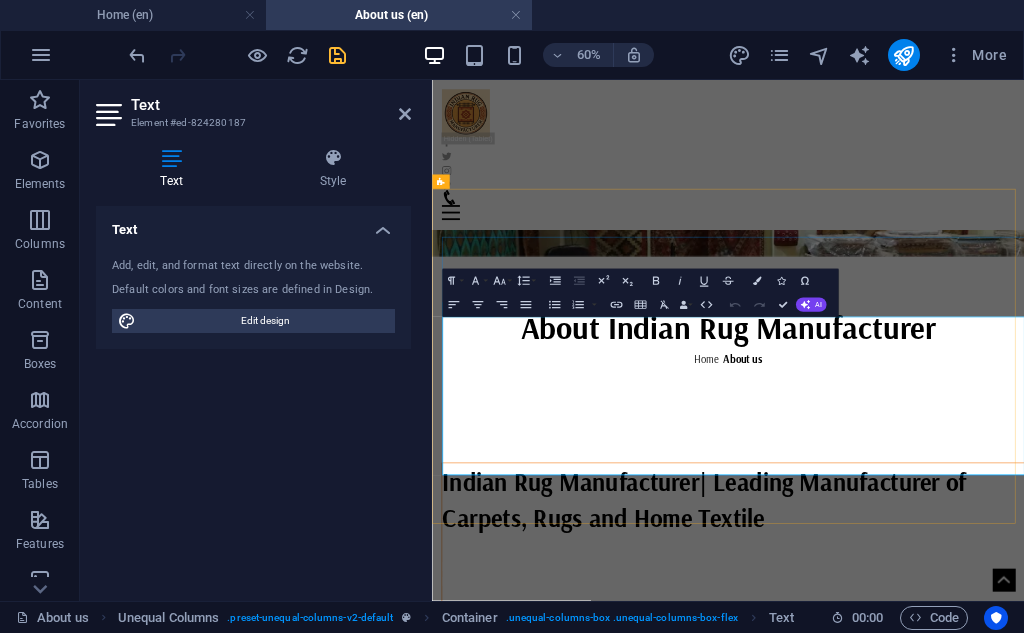 scroll, scrollTop: 333, scrollLeft: 0, axis: vertical 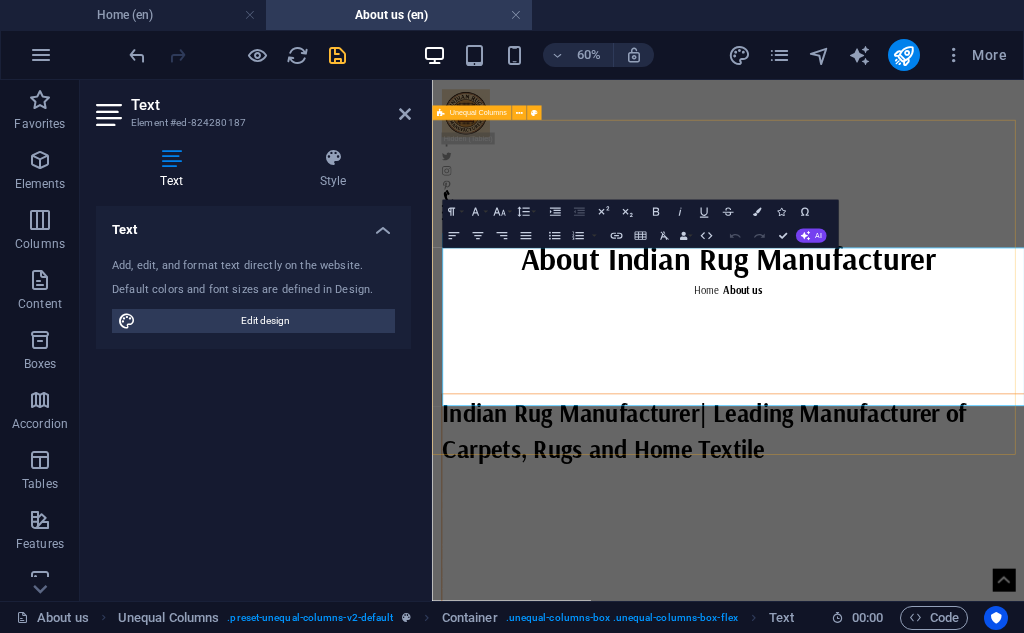 click on "Indian Rug Manufacturer| Leading Manufacturer of Carpets, Rugs and Home Textile Indian Rug Manufacturer began its journey with just  five traditional looms , driven by a passion for preserving India’s age-old weaving heritage. What started as a modest setup has steadily grown into a  versatile and dynamic enterprise , earning its place as one of the leading  manufacturers and exporters of handmade rugs, carpets, and handicrafts  from India. From the very beginning, our mission was simple — to blend  traditional craftsmanship  with  modern aesthetics , and to deliver quality that speaks for itself. Over the years, we have expanded our production capabilities, invested in skilled artisans, and developed a diverse range of products that reflect India’s rich cultural legacy and the evolving tastes of global markets as Planet Arts. Today, Planet Arts is not just a name — it is a  symbol of trust, creativity, and craftsmanship artistry, authenticity, and excellence ." at bounding box center (925, 815) 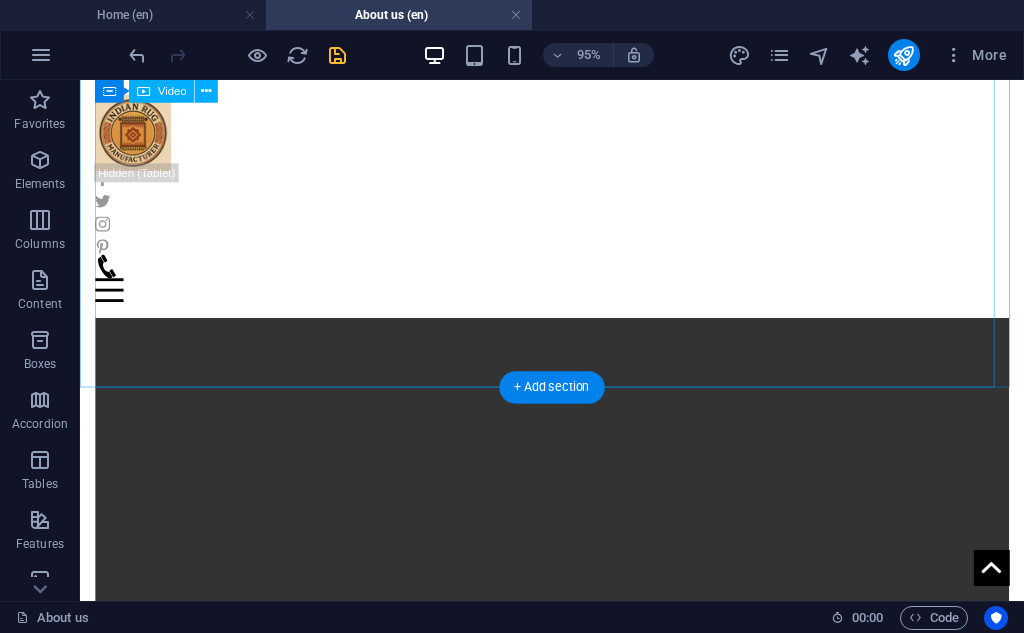 scroll, scrollTop: 1333, scrollLeft: 0, axis: vertical 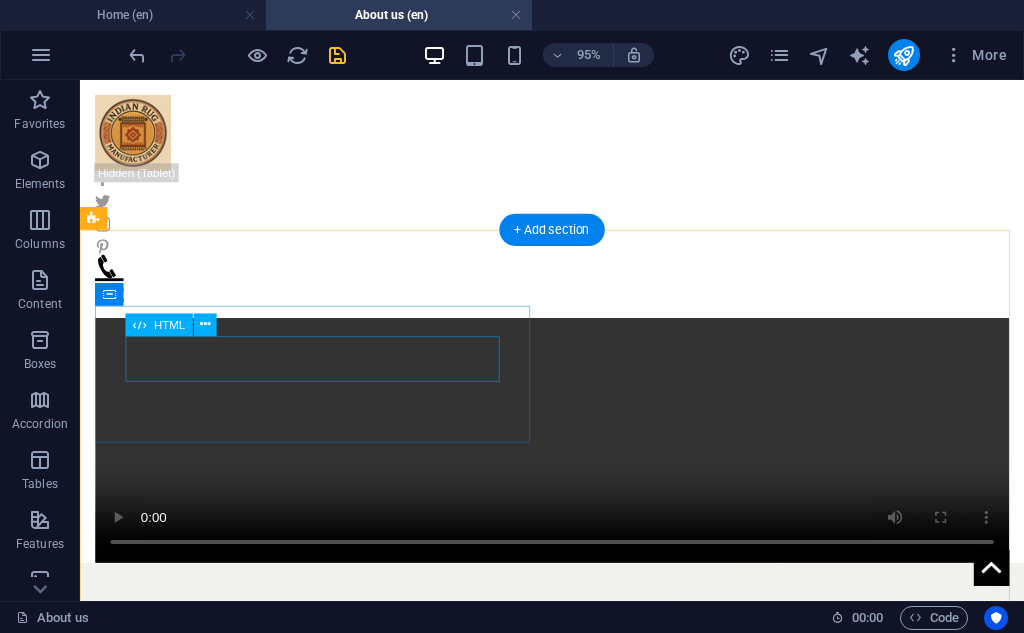 click on "138" at bounding box center (328, 1381) 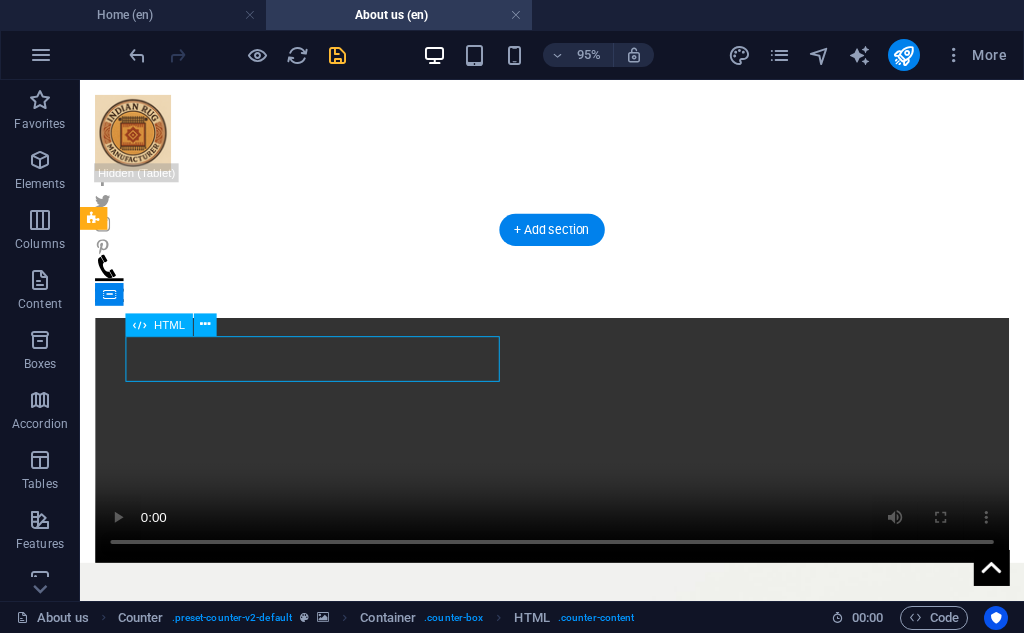 click on "138" at bounding box center [328, 1381] 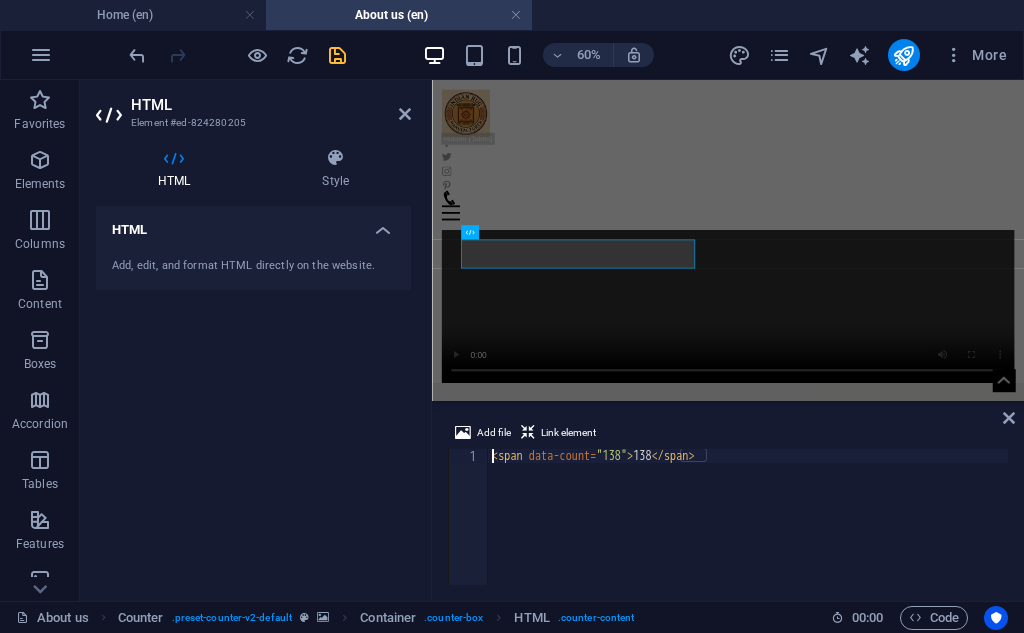 click on "< span   data-count = "138" > 138 </ span >" at bounding box center [748, 531] 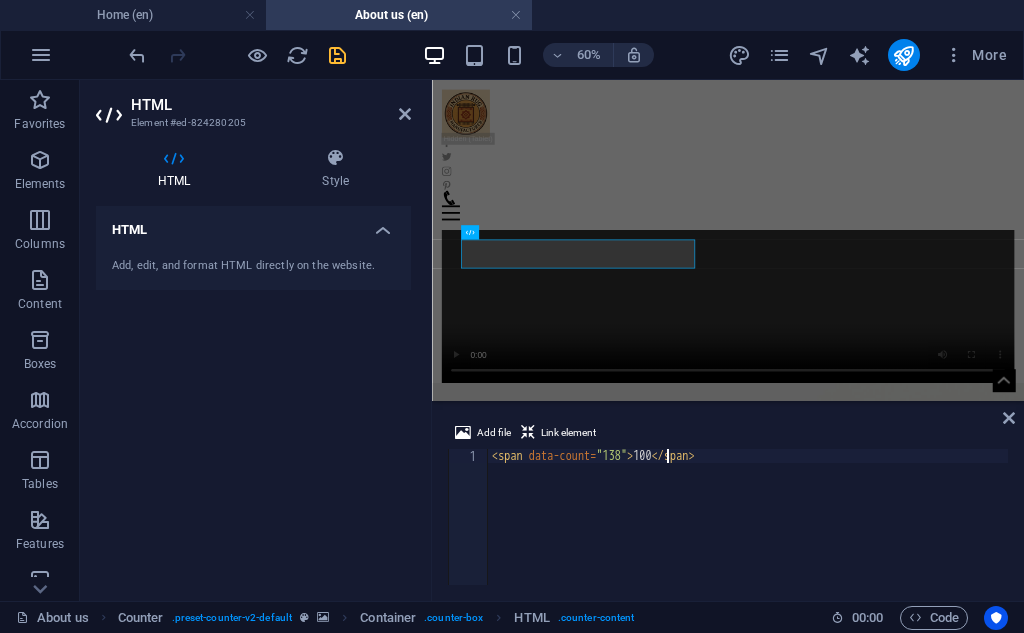 scroll, scrollTop: 0, scrollLeft: 14, axis: horizontal 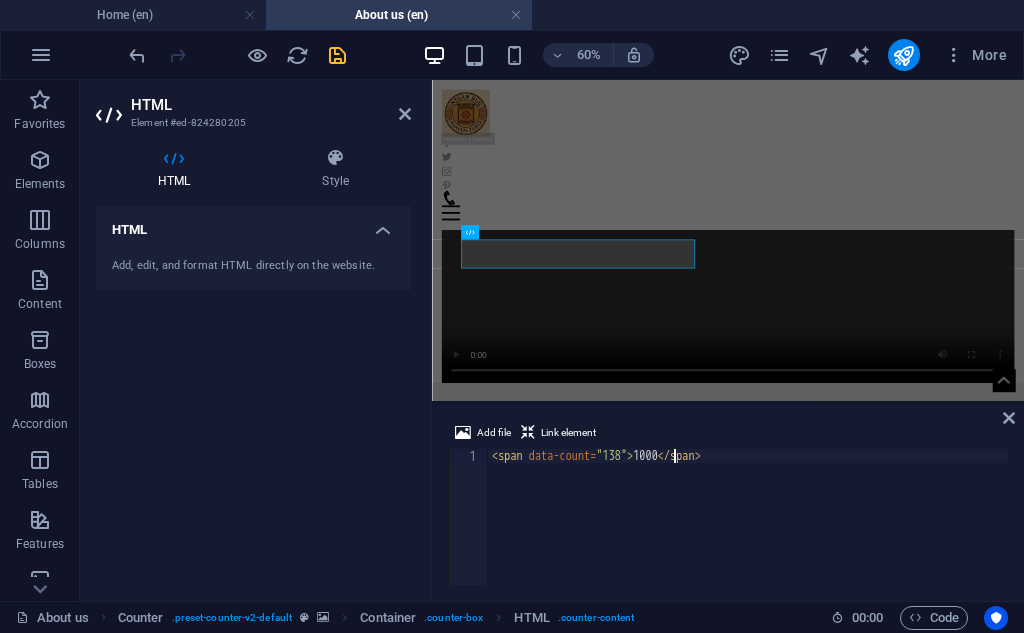 click on "< span   data-count = "138" > 1000 </ span >" at bounding box center (748, 531) 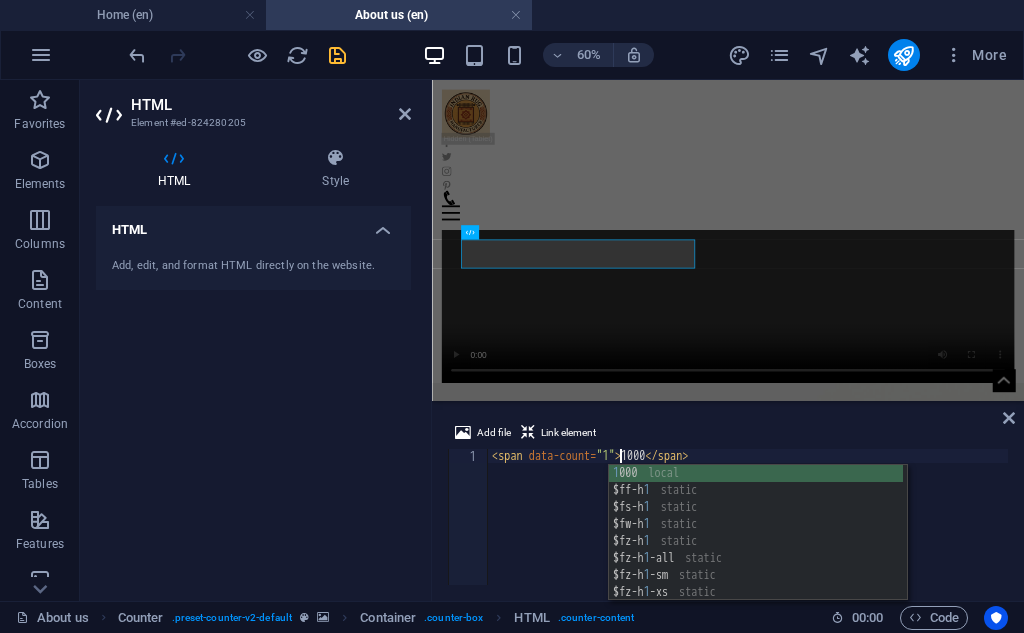scroll, scrollTop: 0, scrollLeft: 11, axis: horizontal 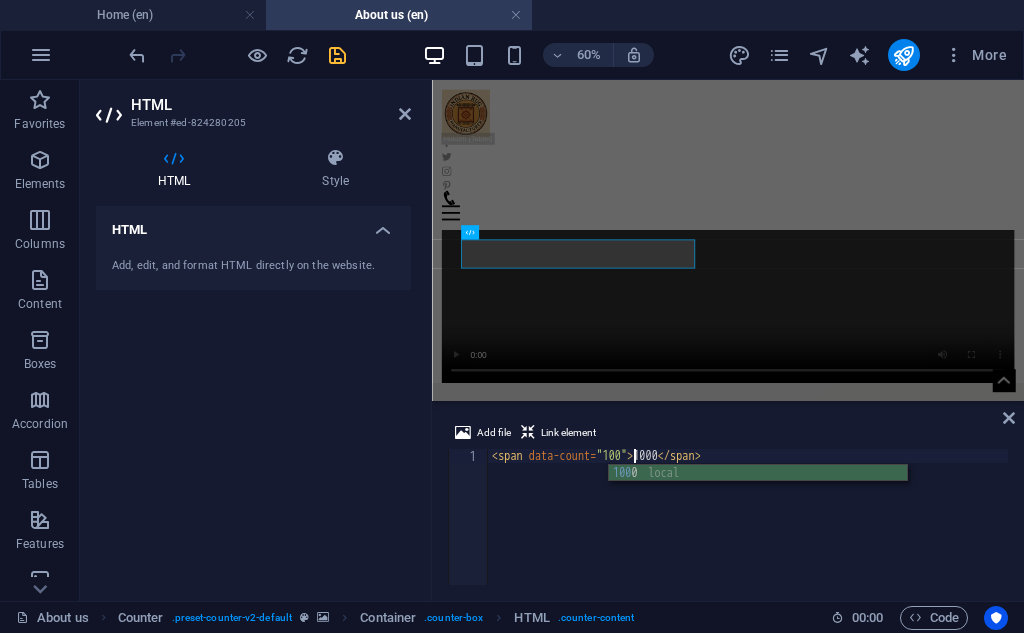 type on "<span data-count="1000">1000</span>" 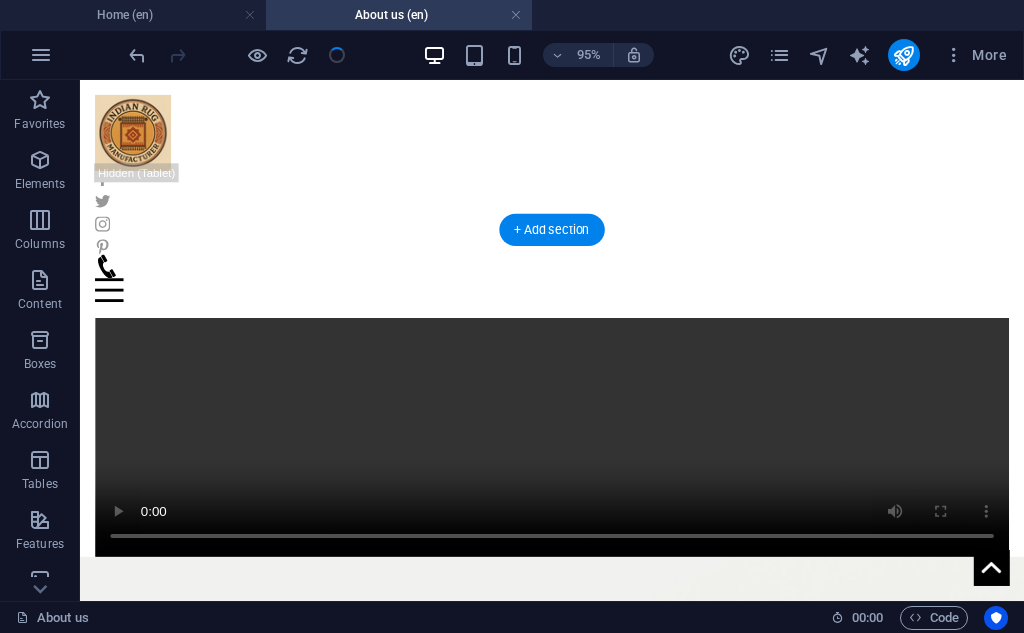 scroll, scrollTop: 1333, scrollLeft: 0, axis: vertical 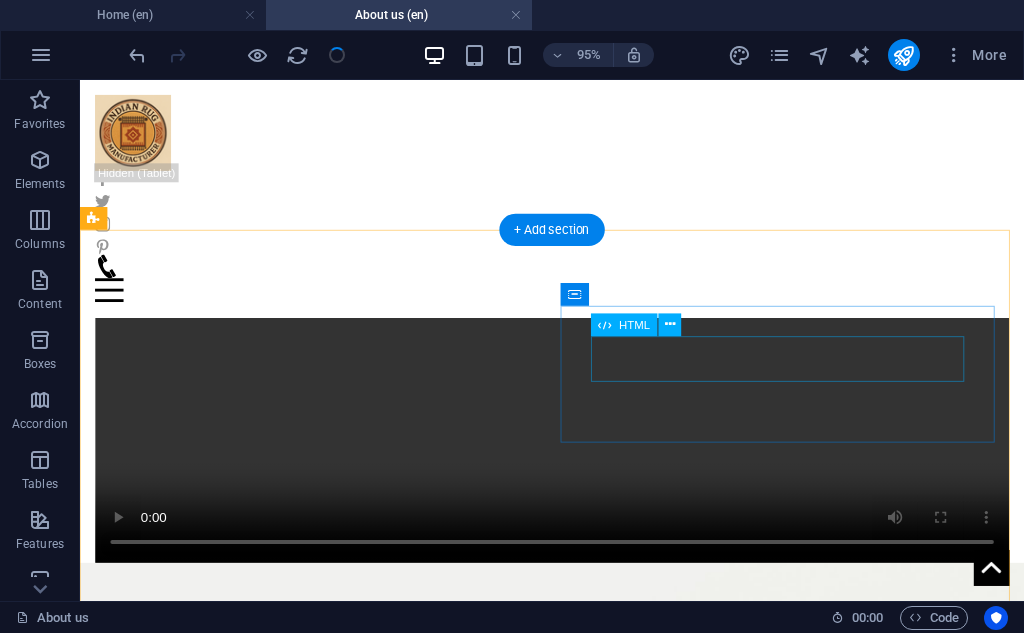 click on "678" at bounding box center (328, 1541) 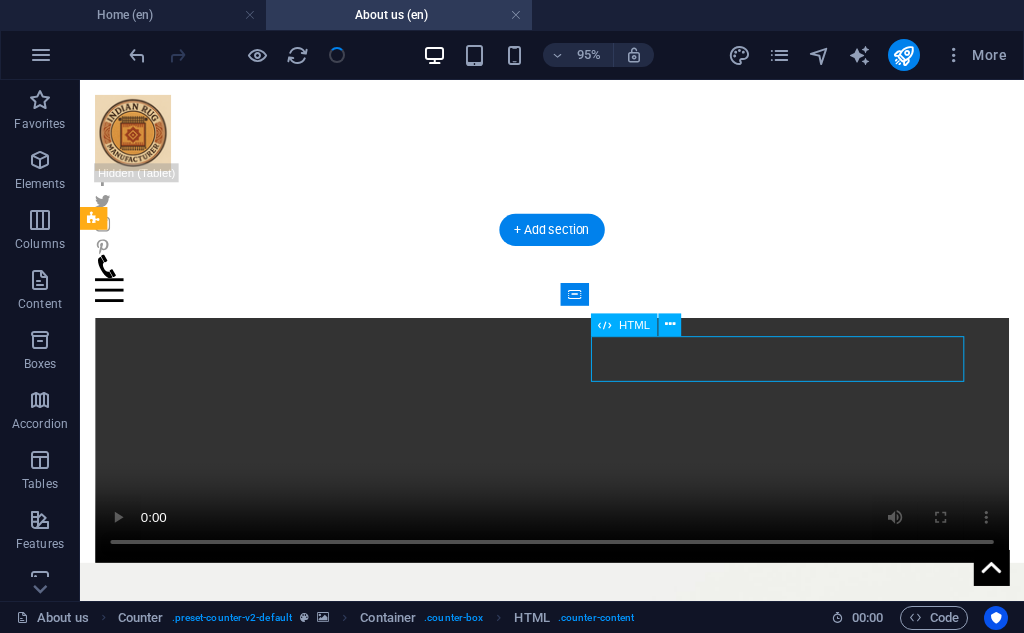click on "678" at bounding box center (328, 1541) 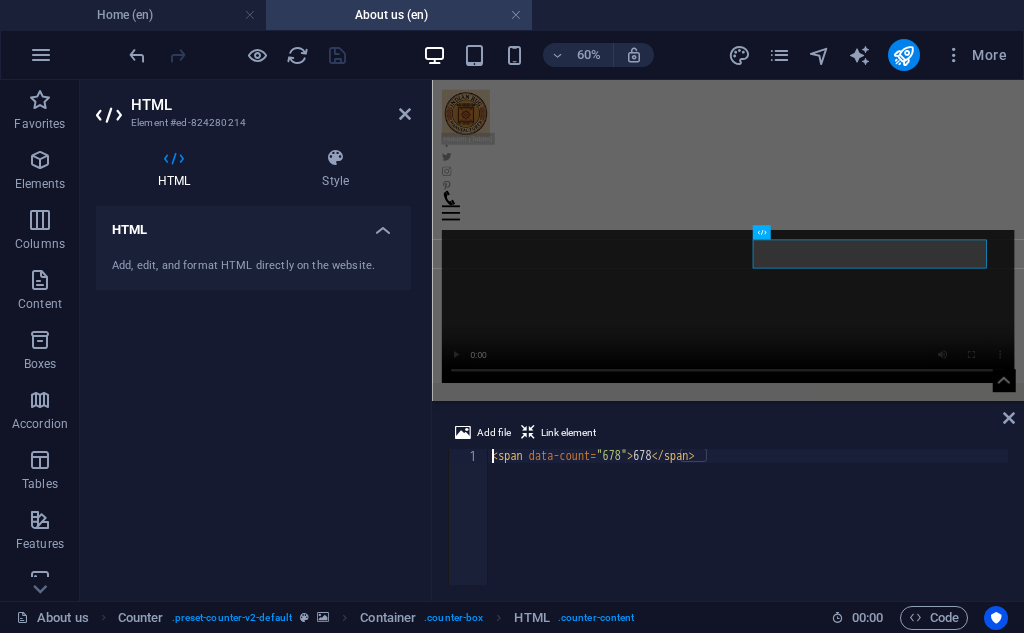 click on "< span   data-count = "678" > 678 </ span >" at bounding box center (748, 531) 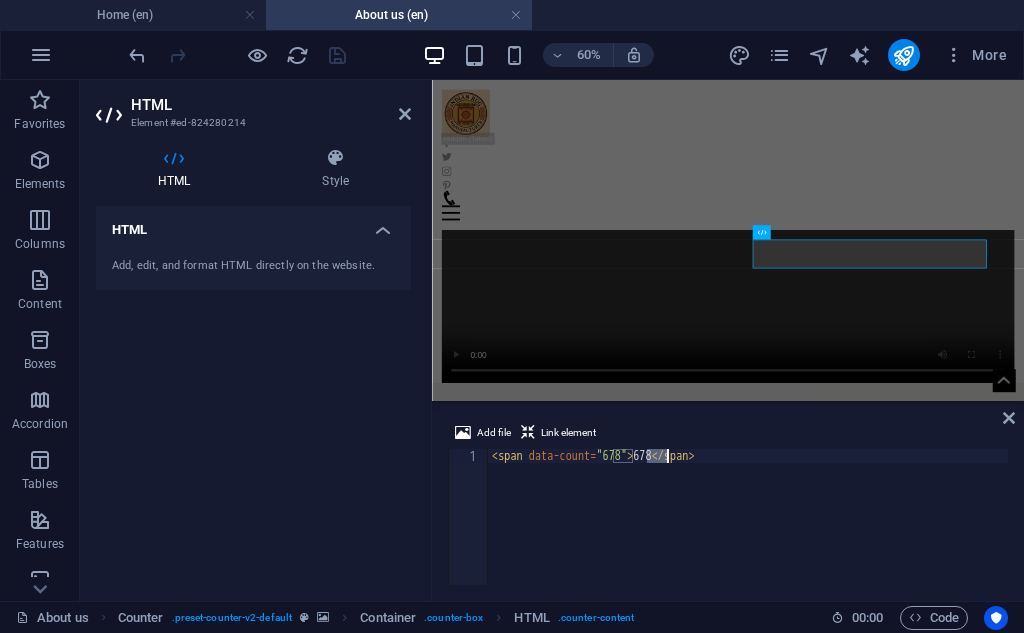click on "< span   data-count = "678" > 678 </ span >" at bounding box center (748, 531) 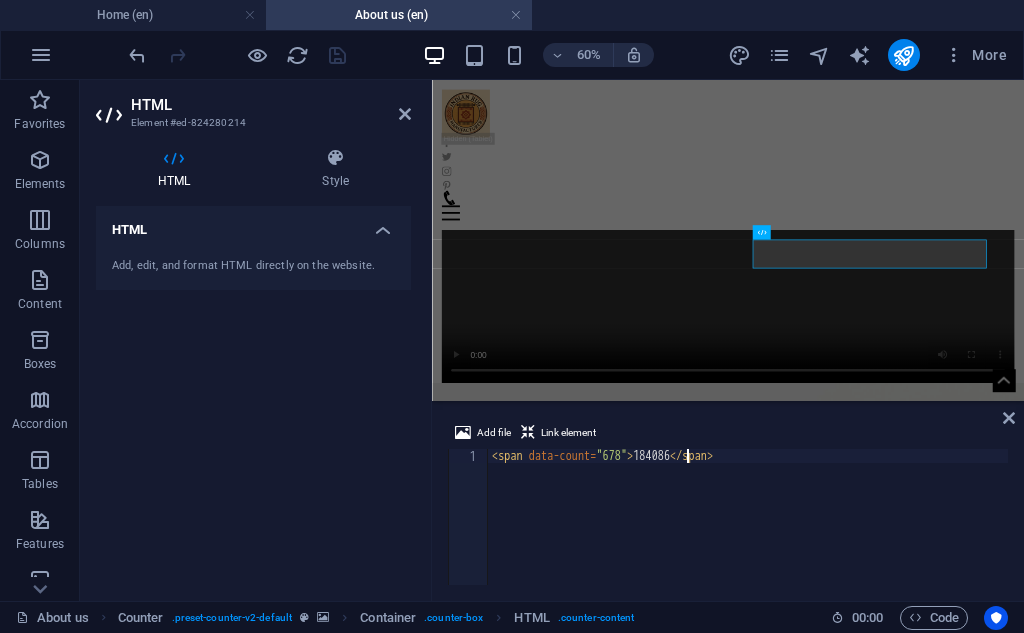 click on "< span   data-count = "678" > 184086 </ span >" at bounding box center [748, 531] 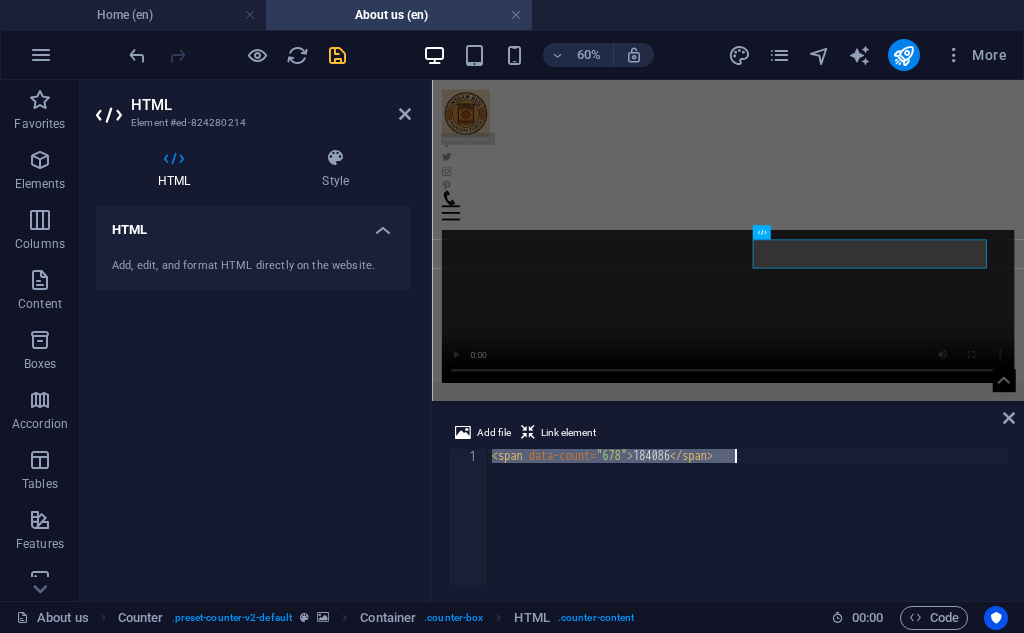 click on "< span   data-count = "678" > 184086 </ span >" at bounding box center [748, 517] 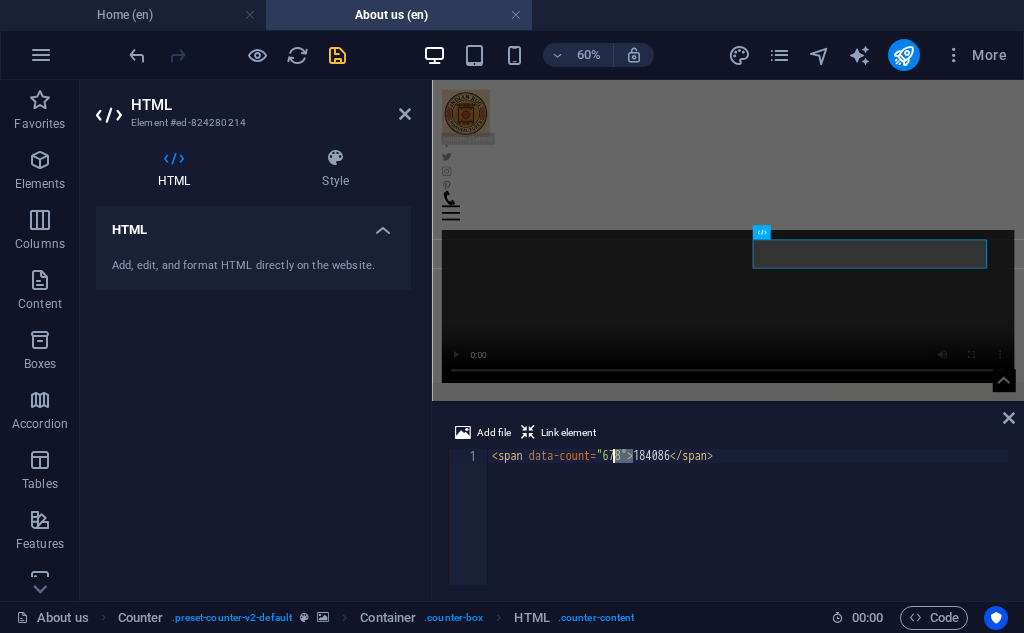 drag, startPoint x: 630, startPoint y: 455, endPoint x: 612, endPoint y: 455, distance: 18 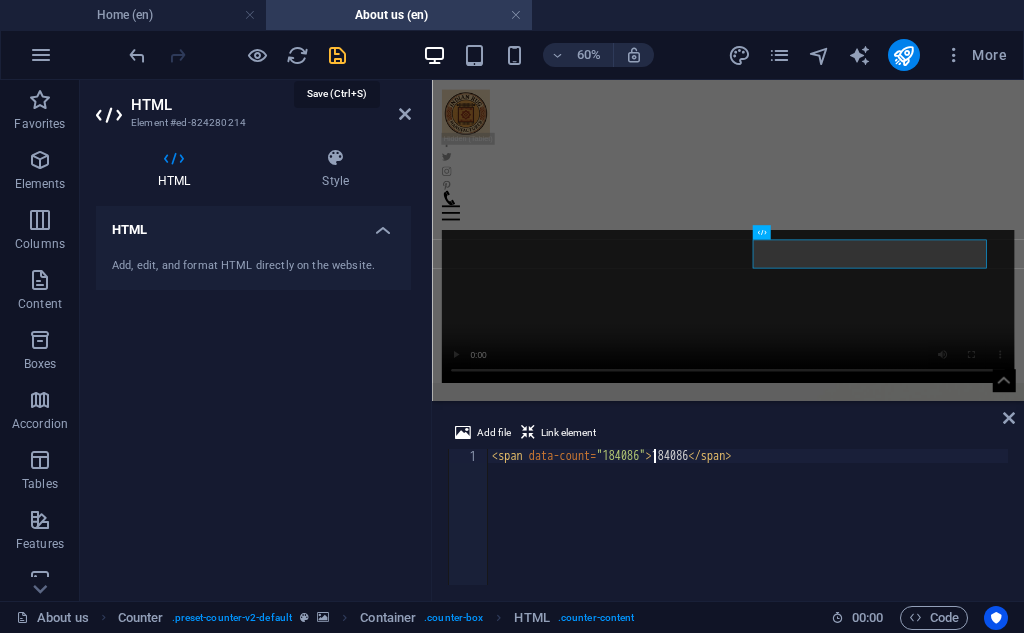 click at bounding box center (337, 55) 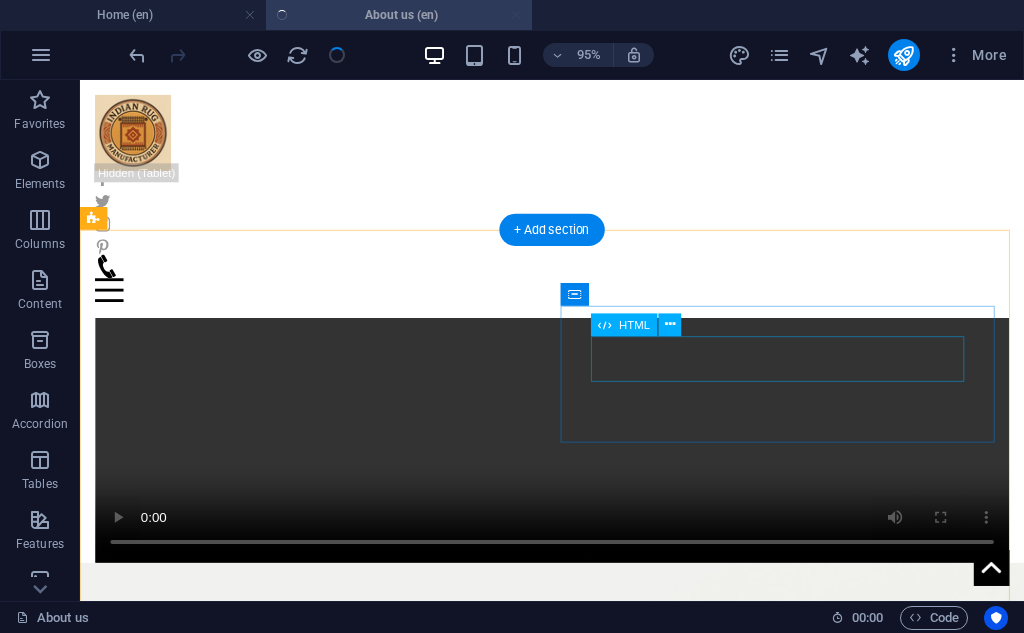 click on "184086" at bounding box center (328, 1541) 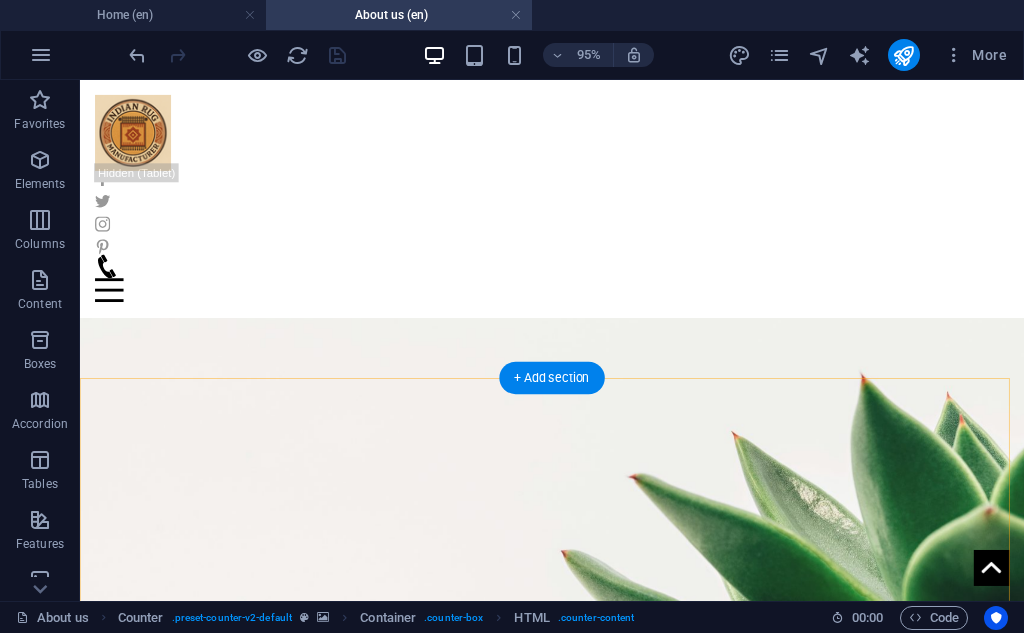scroll, scrollTop: 1500, scrollLeft: 0, axis: vertical 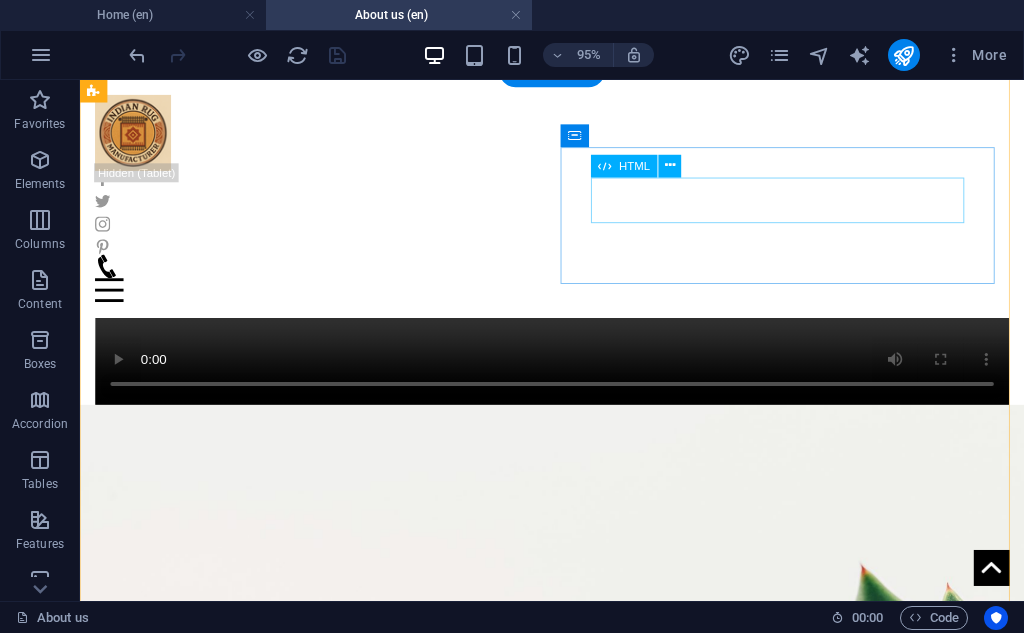 click on "184086" at bounding box center [328, 1374] 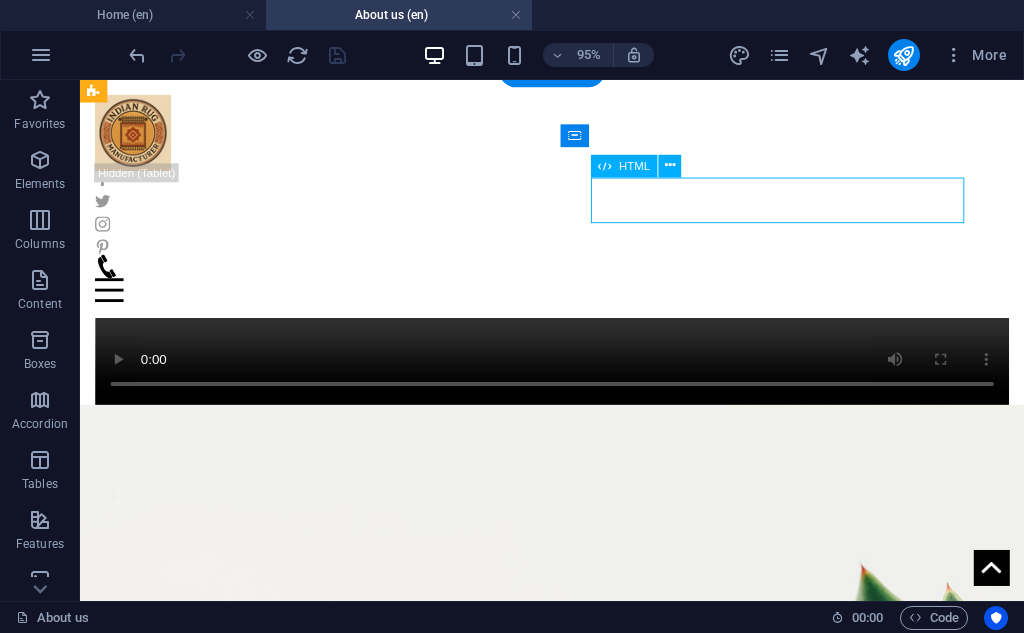 click on "184086" at bounding box center (328, 1374) 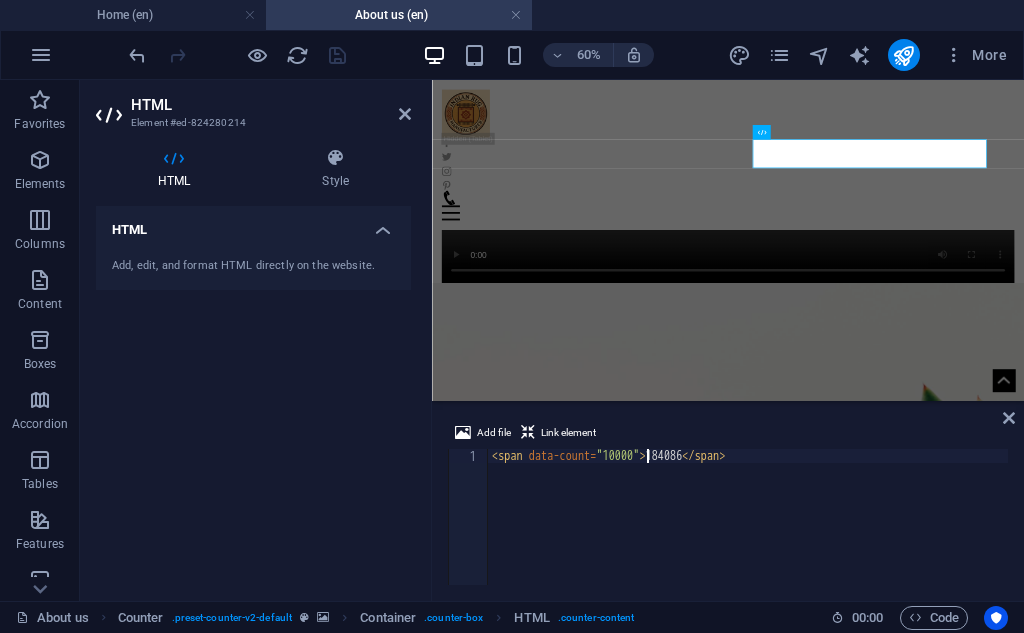 scroll, scrollTop: 0, scrollLeft: 13, axis: horizontal 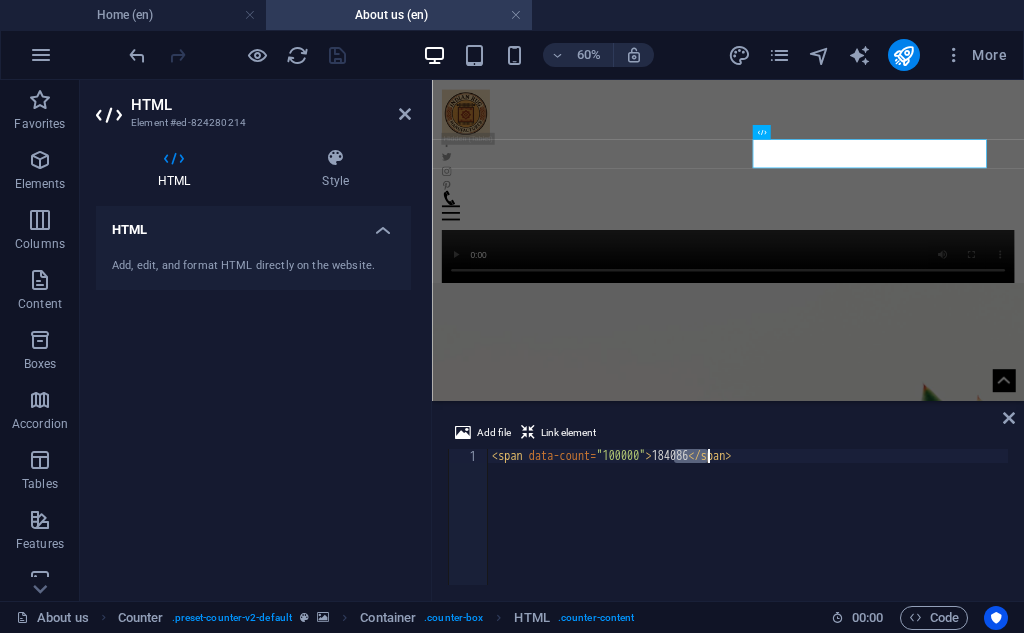 drag, startPoint x: 674, startPoint y: 458, endPoint x: 705, endPoint y: 458, distance: 31 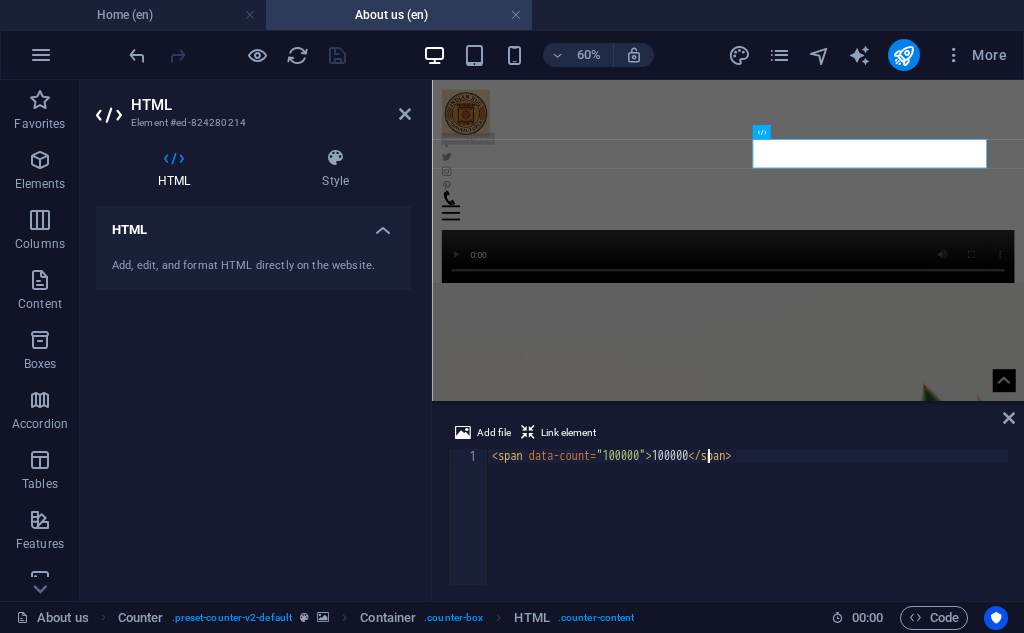 scroll, scrollTop: 0, scrollLeft: 18, axis: horizontal 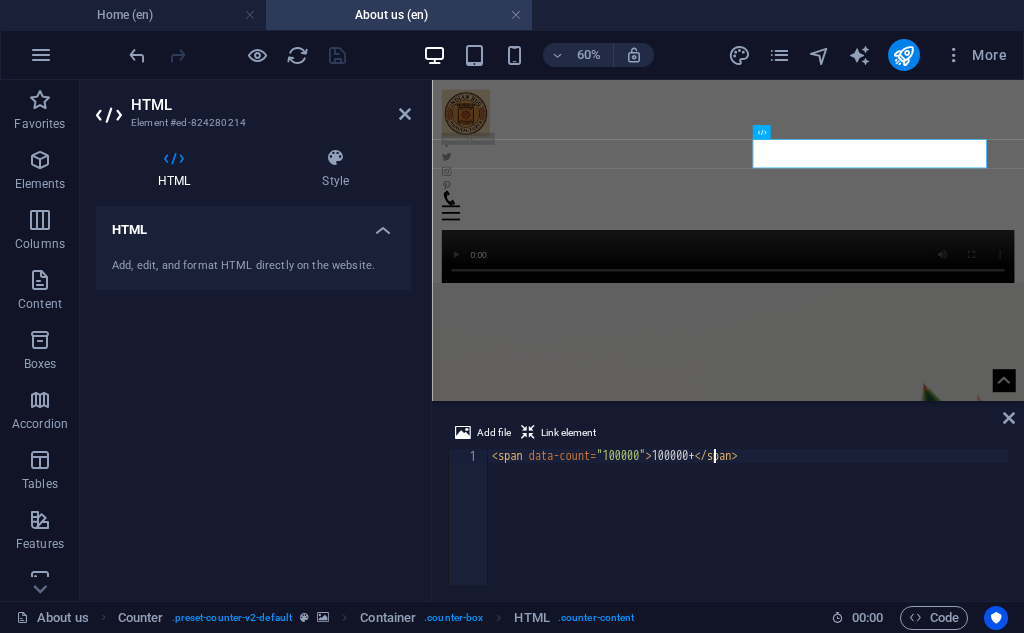 type on "<span data-count="100000">100000+</span>" 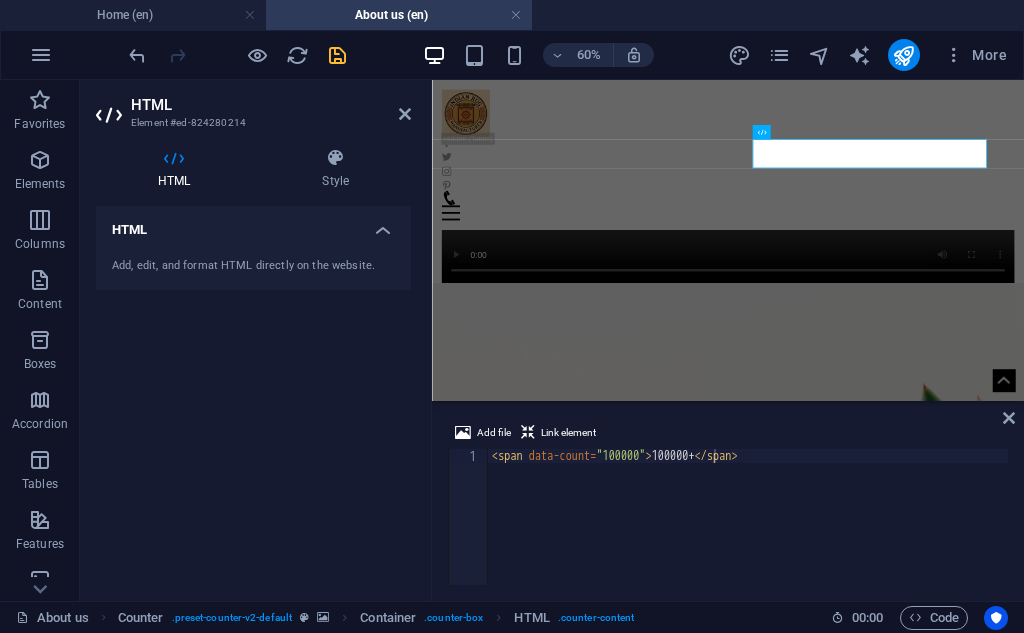 click on "Add file Link element <span data-count="100000">100000+</span> 1 < span   data-count = "100000" > 100000+ </ span >     הההההההההההההההההההההההההההההההההההההההההההההההההההההההההההההההההההההההההההההההההההההההההההההההההההההההההההההההההההההההההההההההההההההההההההההההההההההההההההההההההההההההההההההההההההההההההההההההההההההההההההההההההההההההההההההההההההההההההההההההההההההההההההההההה XXXXXXXXXXXXXXXXXXXXXXXXXXXXXXXXXXXXXXXXXXXXXXXXXXXXXXXXXXXXXXXXXXXXXXXXXXXXXXXXXXXXXXXXXXXXXXXXXXXXXXXXXXXXXXXXXXXXXXXXXXXXXXXXXXXXXXXXXXXXXXXXXXXXXXXXXXXXXXXXXXXXXXXXXXXXXXXXXXXXXXXXXXXXXXXXXXXXXXXXXXXXXXXXXXXXXXXXXXXXXXXXXXXXXXXXXXXXXXXXXXXXXXXXXXXXXXXX" at bounding box center [728, 503] 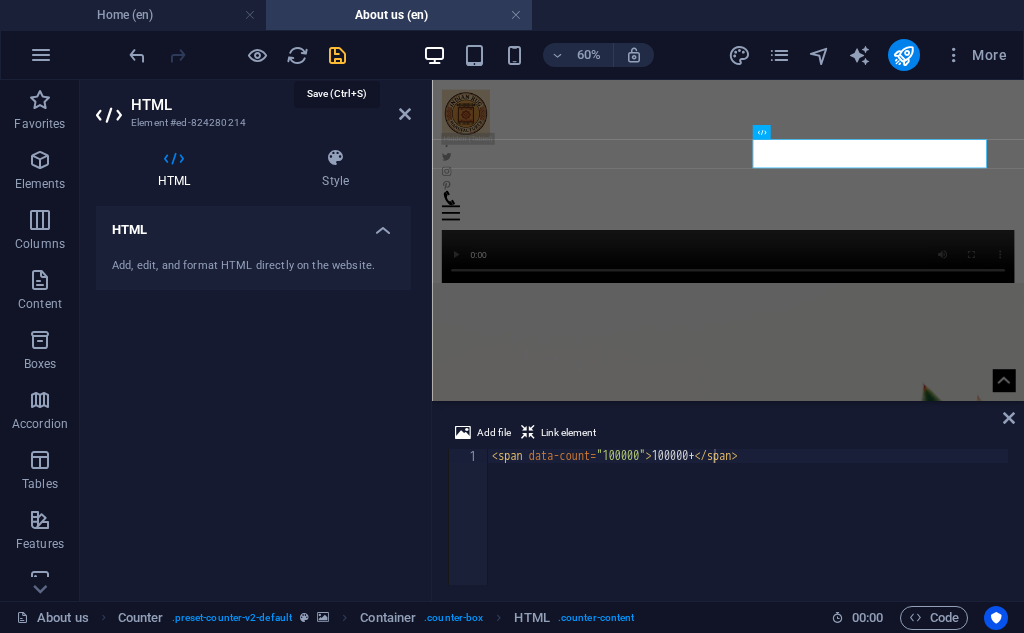 click at bounding box center (337, 55) 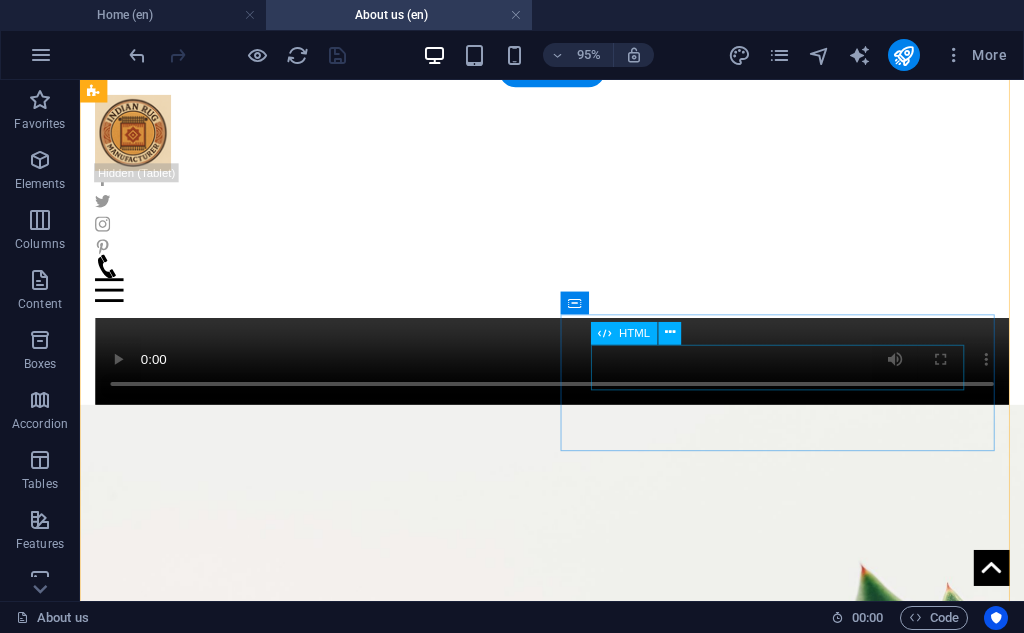 click on "48" at bounding box center (328, 1694) 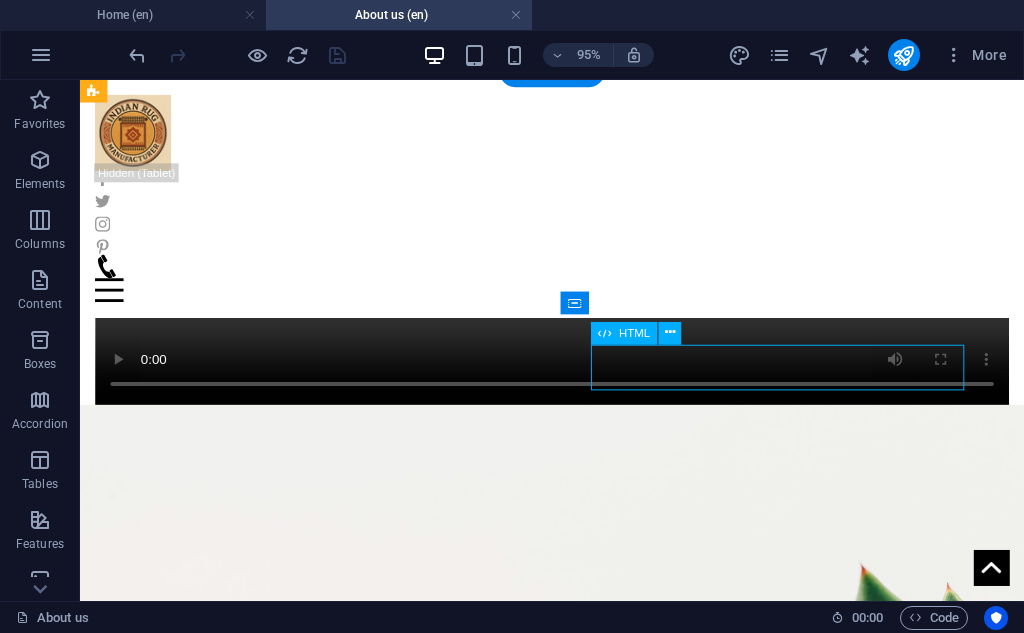 click on "48" at bounding box center (328, 1694) 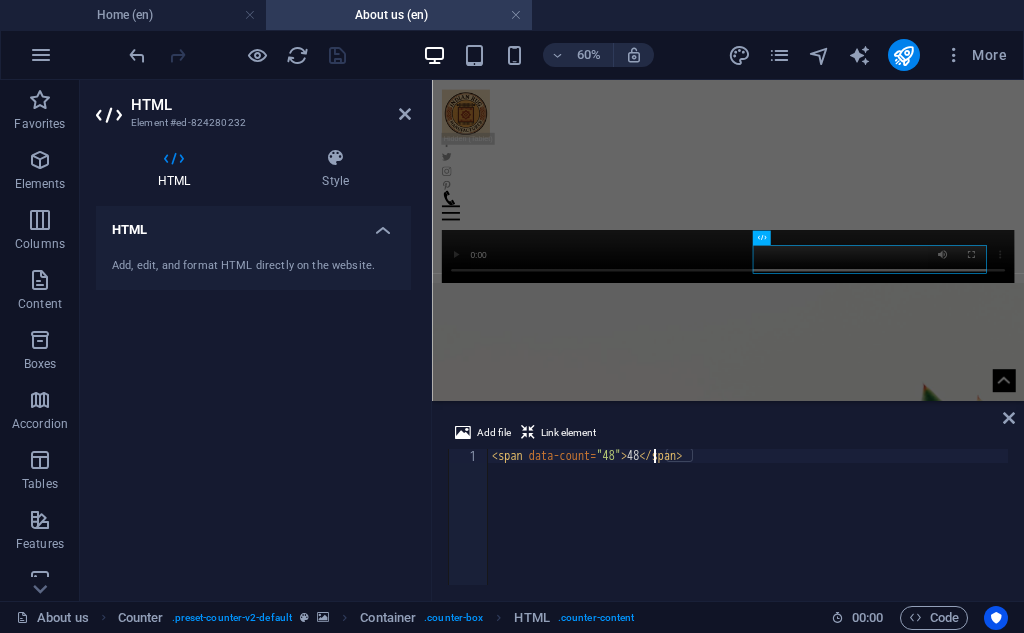 click on "< span   data-count = "48" > 48 </ span >" at bounding box center (748, 531) 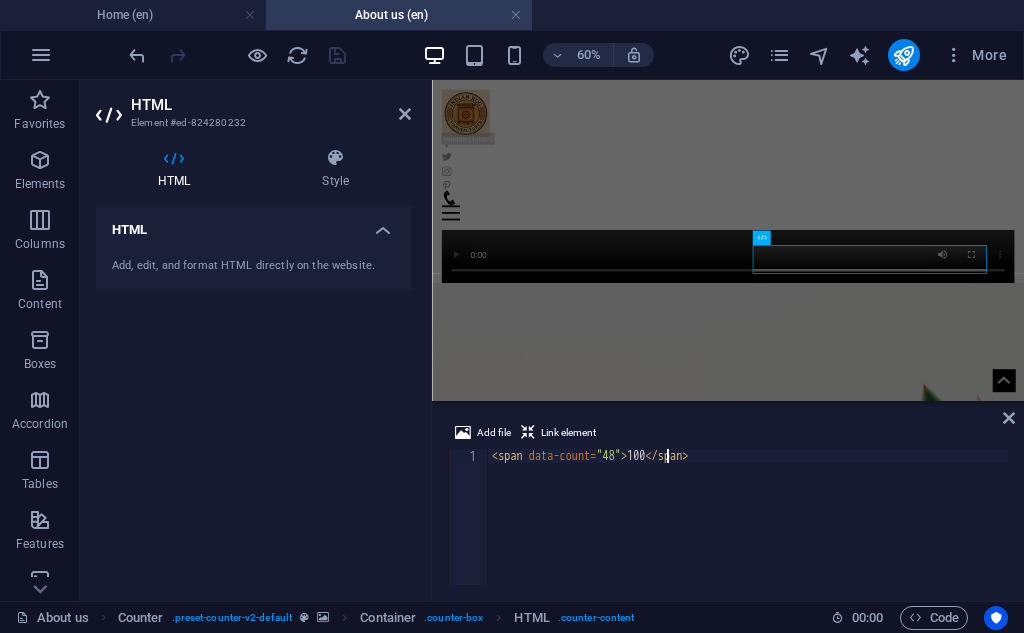 scroll, scrollTop: 0, scrollLeft: 14, axis: horizontal 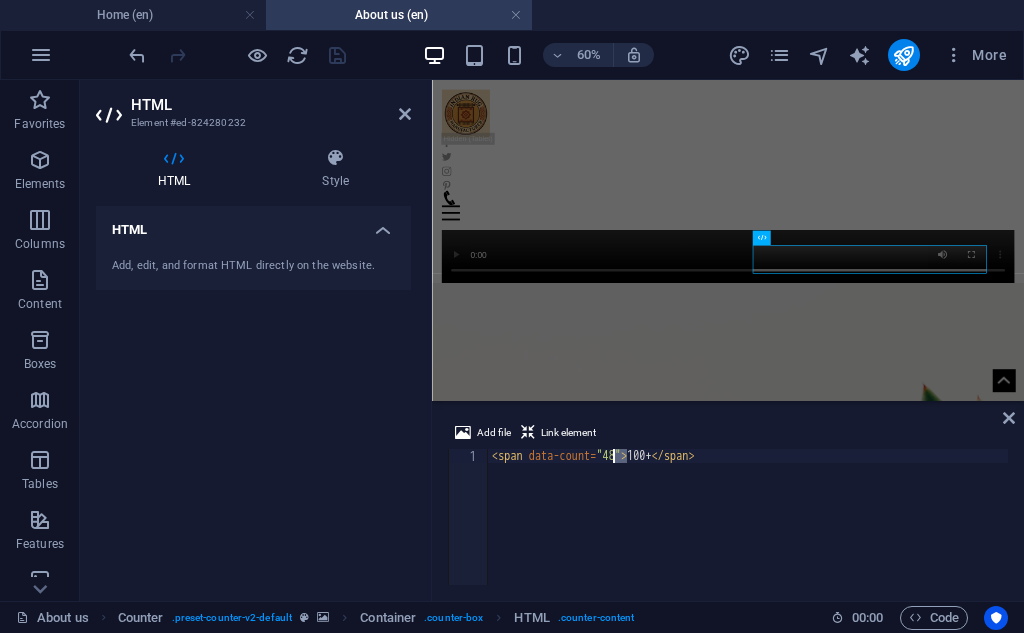 drag, startPoint x: 624, startPoint y: 459, endPoint x: 611, endPoint y: 458, distance: 13.038404 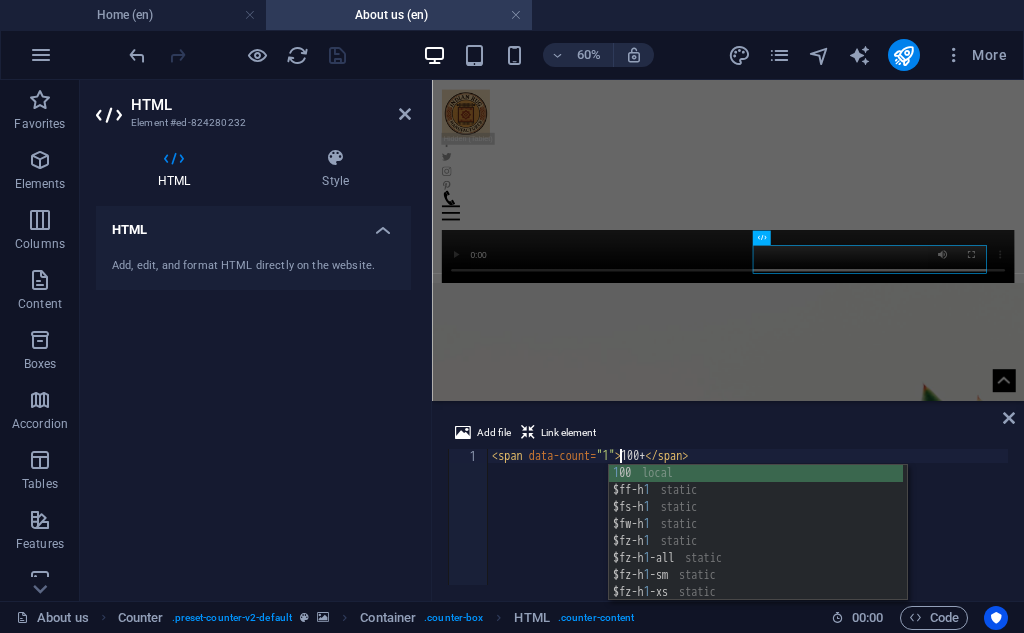 scroll, scrollTop: 0, scrollLeft: 11, axis: horizontal 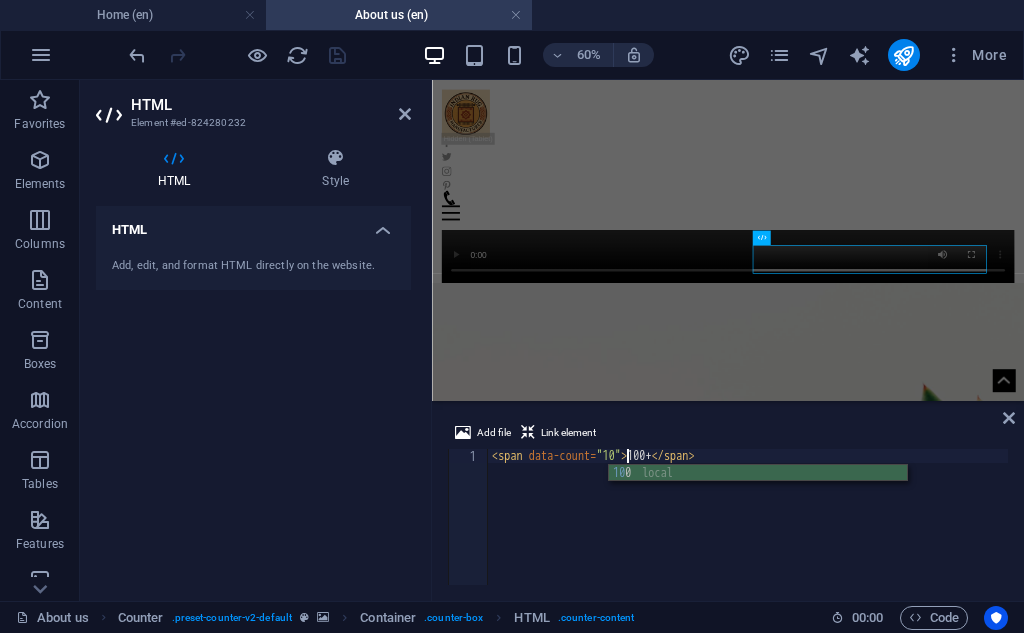 type on "<span data-count="100">100+</span>" 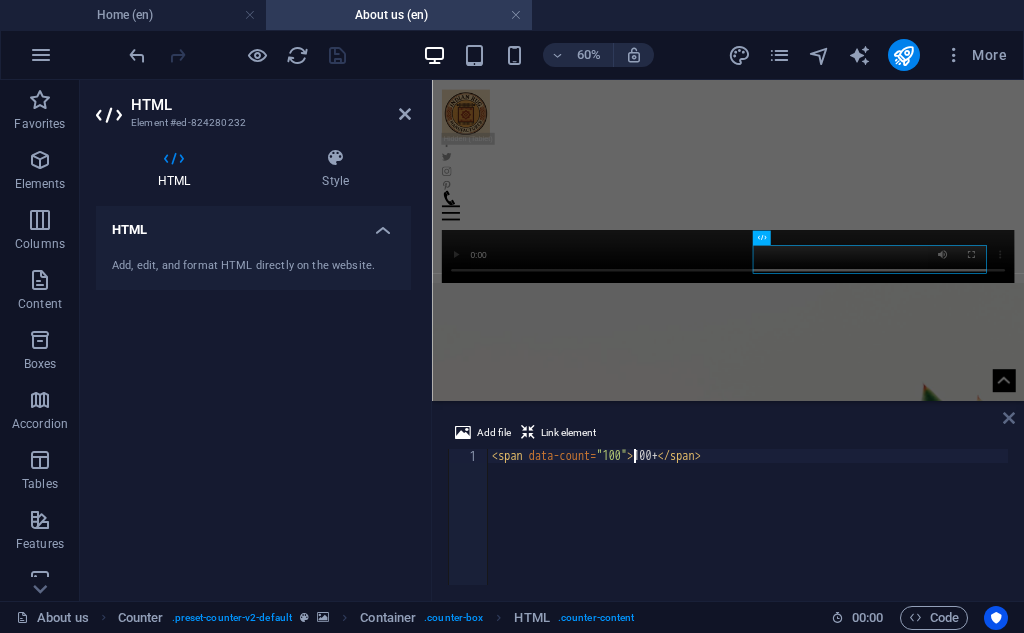 click at bounding box center (1009, 418) 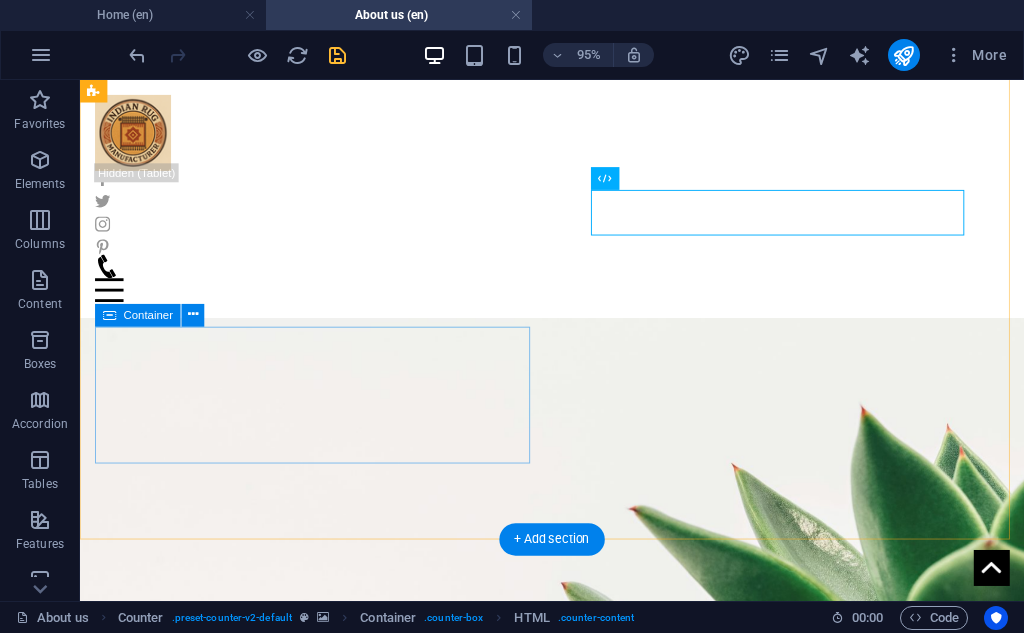 scroll, scrollTop: 1500, scrollLeft: 0, axis: vertical 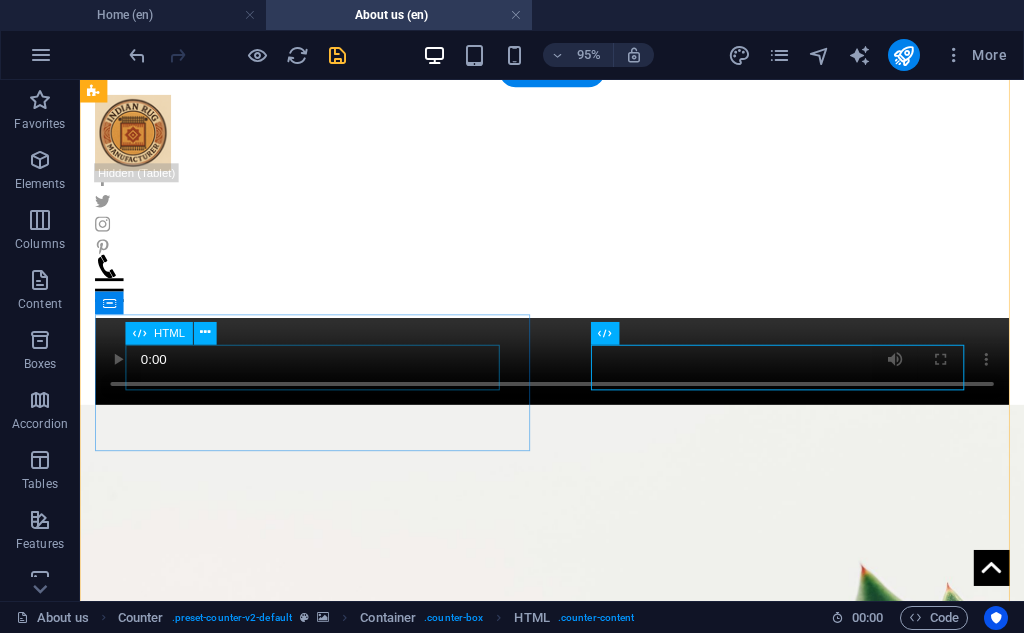 click on "247" at bounding box center [328, 1534] 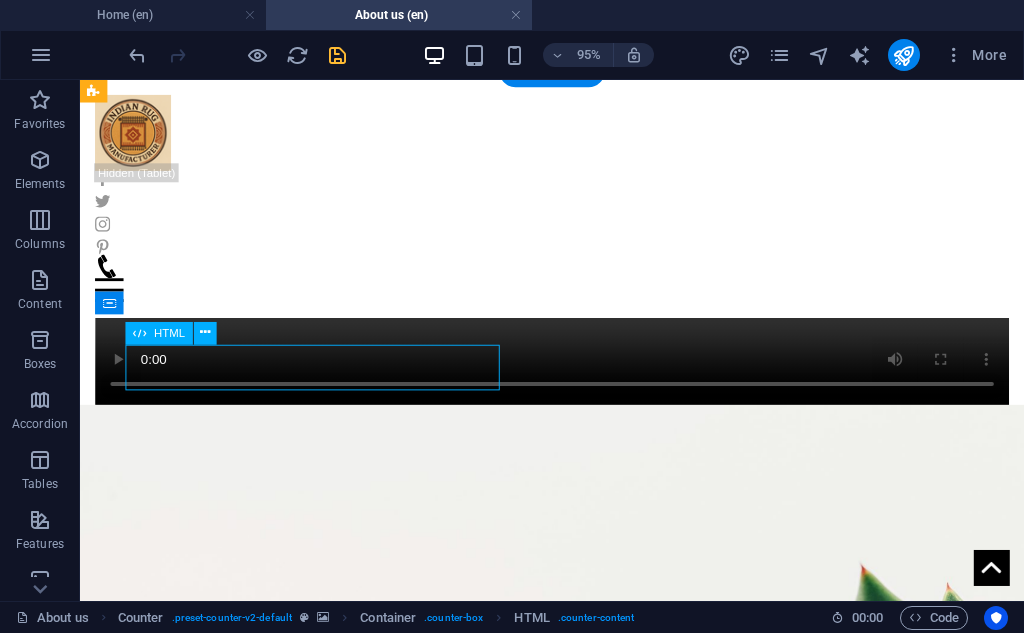 click on "247" at bounding box center [328, 1534] 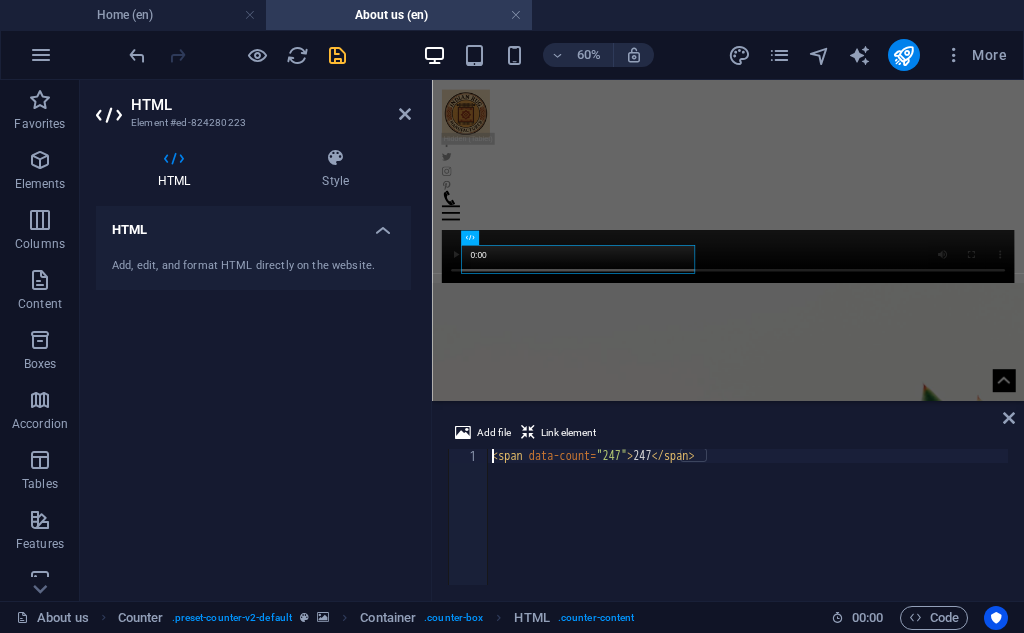 click on "< span   data-count = "247" > 247 </ span >" at bounding box center [748, 531] 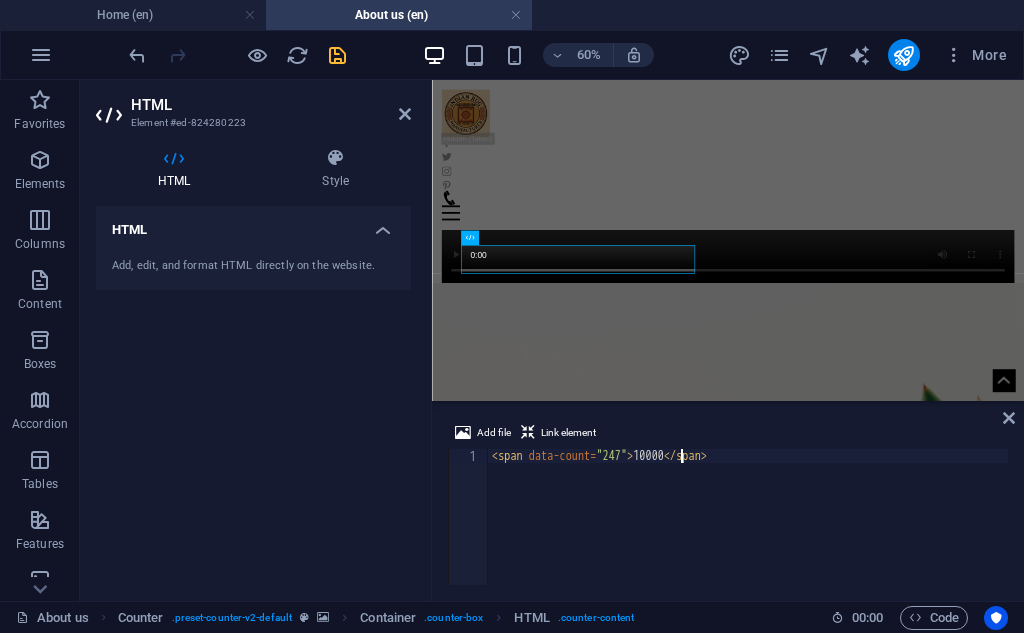 scroll, scrollTop: 0, scrollLeft: 16, axis: horizontal 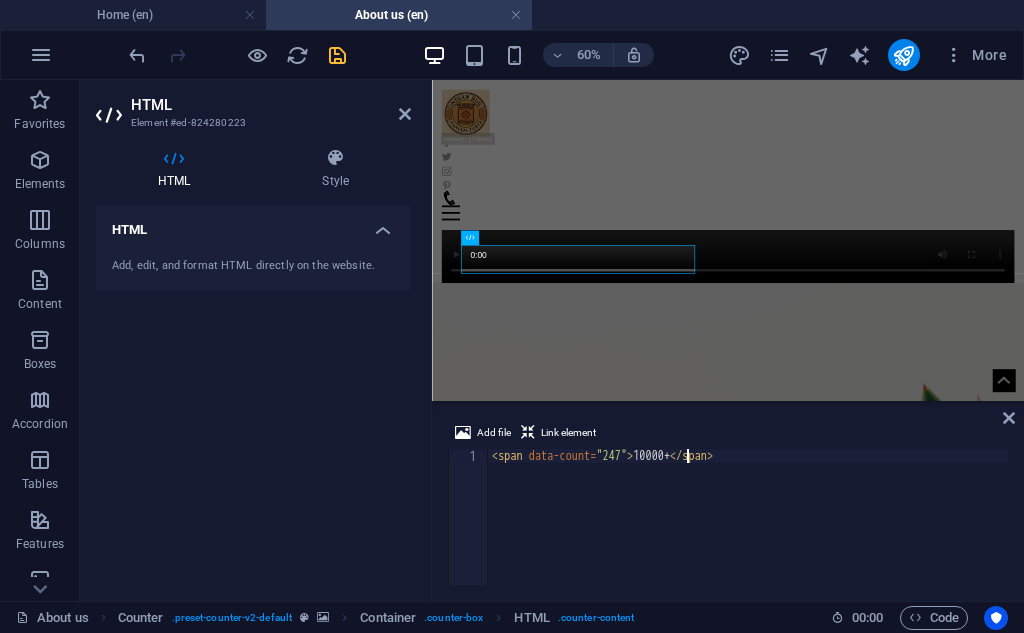 click on "< span   data-count = "247" > 10000+ </ span >" at bounding box center [748, 531] 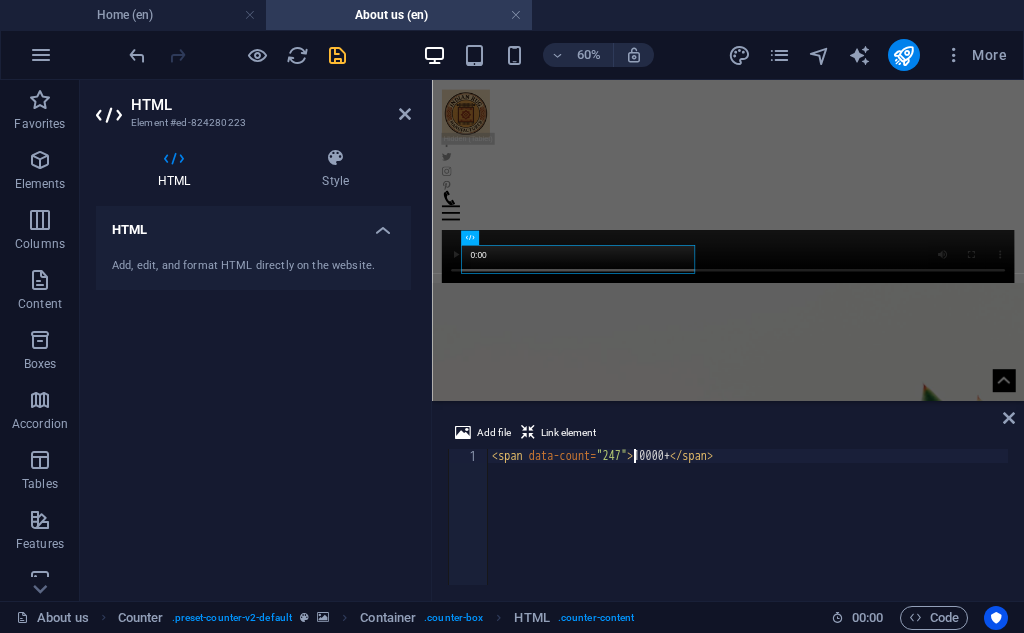 click on "< span   data-count = "247" > 10000+ </ span >" at bounding box center (748, 531) 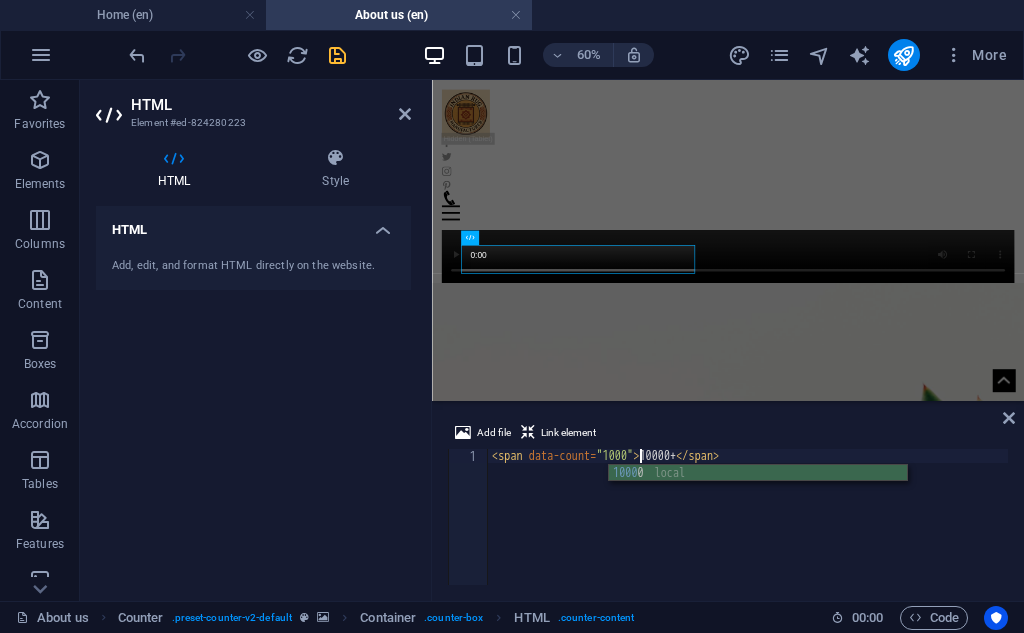 scroll, scrollTop: 0, scrollLeft: 12, axis: horizontal 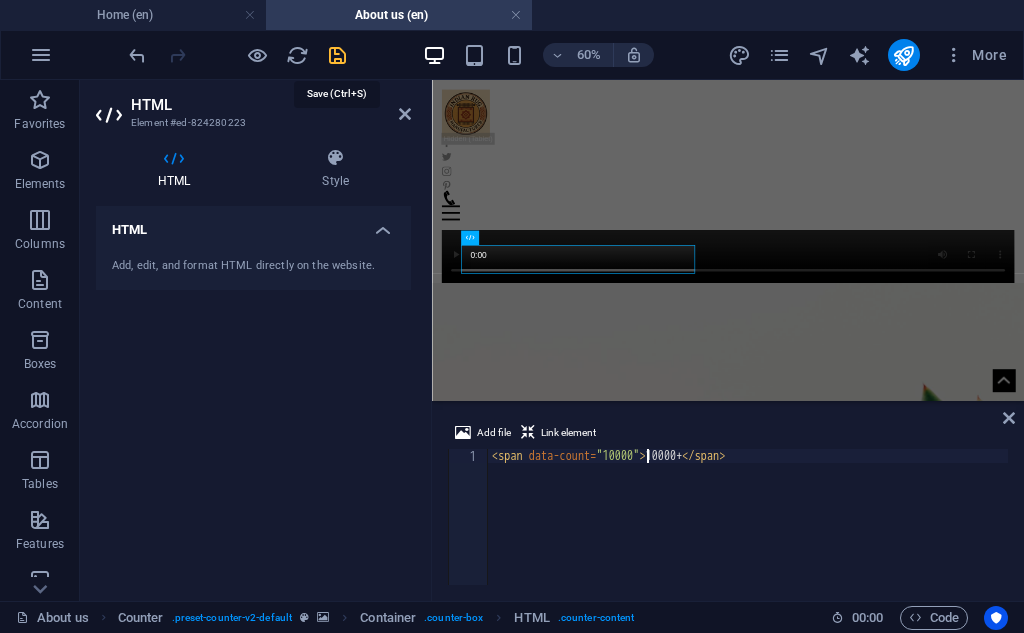 type on "<span data-count="10000">10000+</span>" 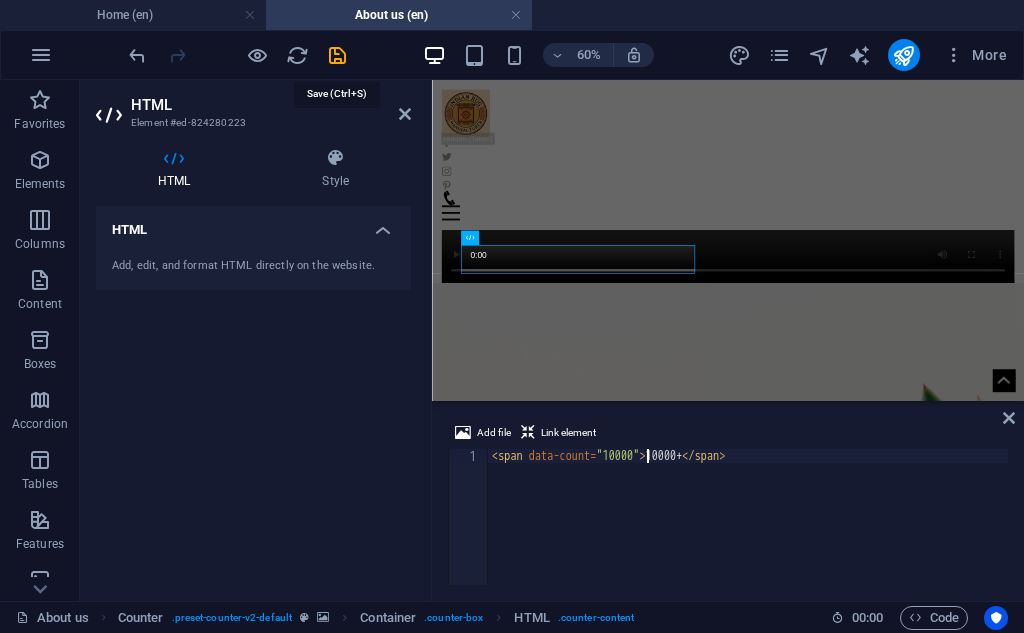 click at bounding box center (337, 55) 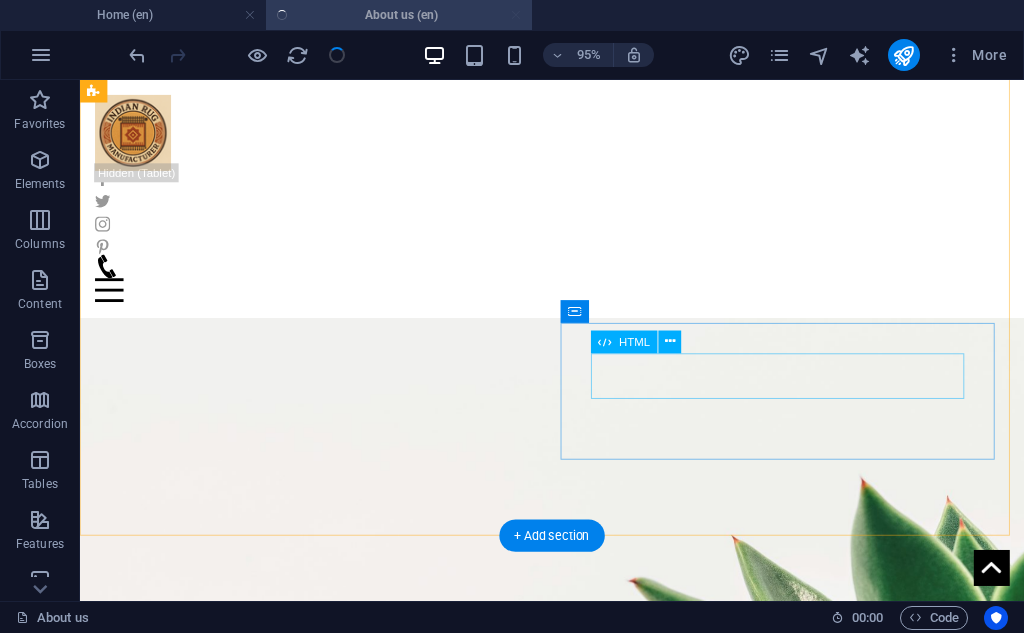 scroll, scrollTop: 1667, scrollLeft: 0, axis: vertical 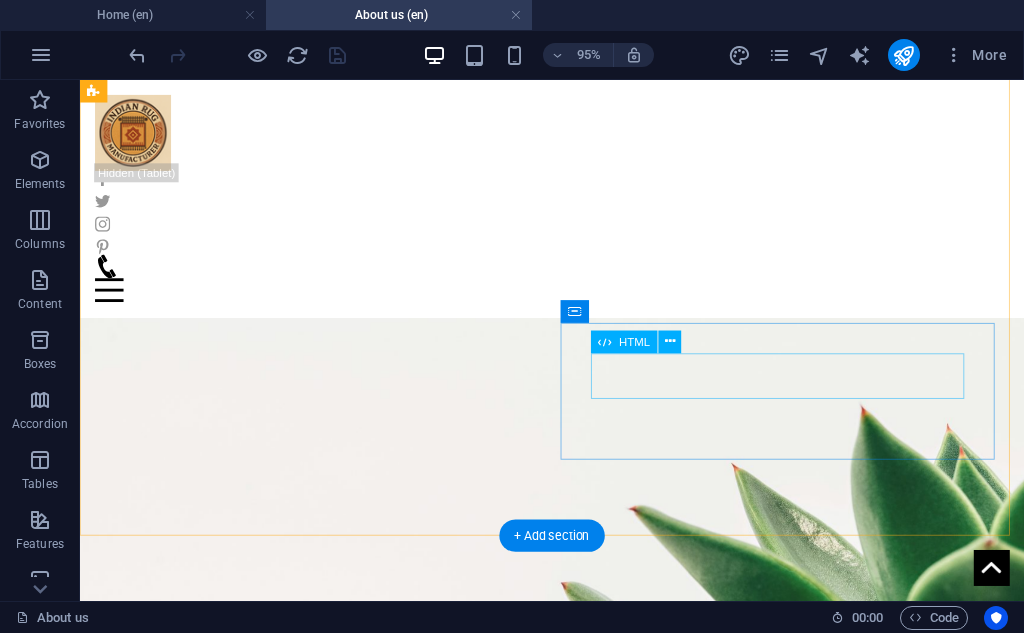 click on "26" at bounding box center (328, 1847) 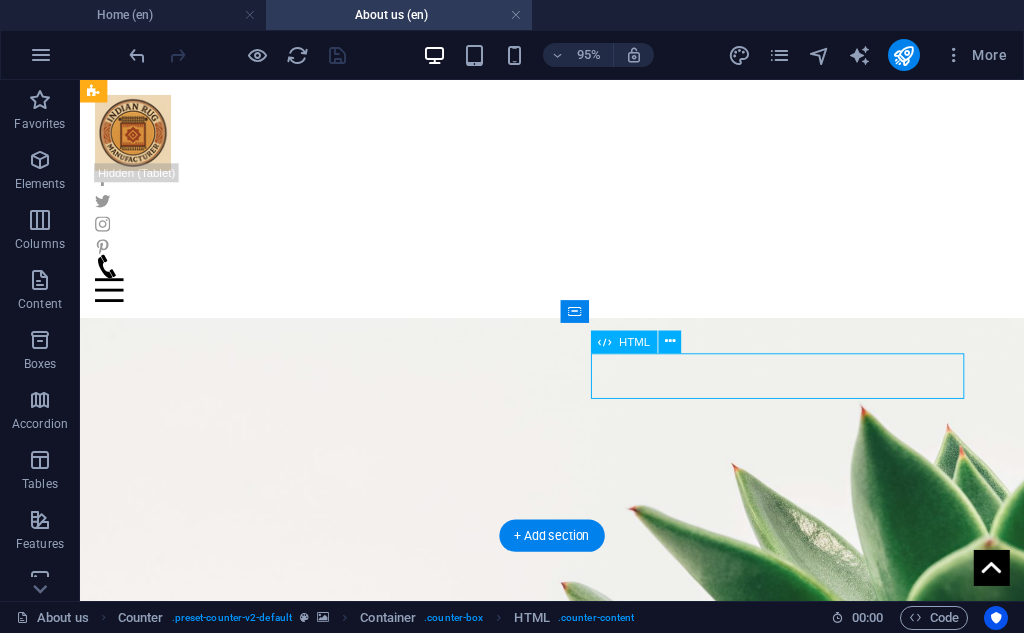 click on "26" at bounding box center (328, 1847) 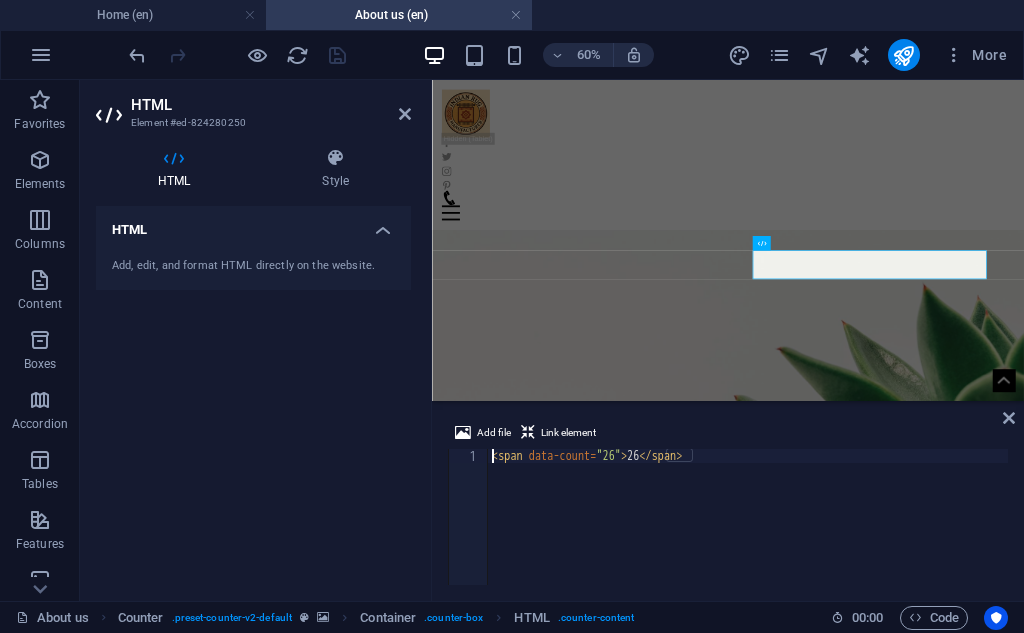 click on "< span   data-count = "26" > 26 </ span >" at bounding box center [748, 531] 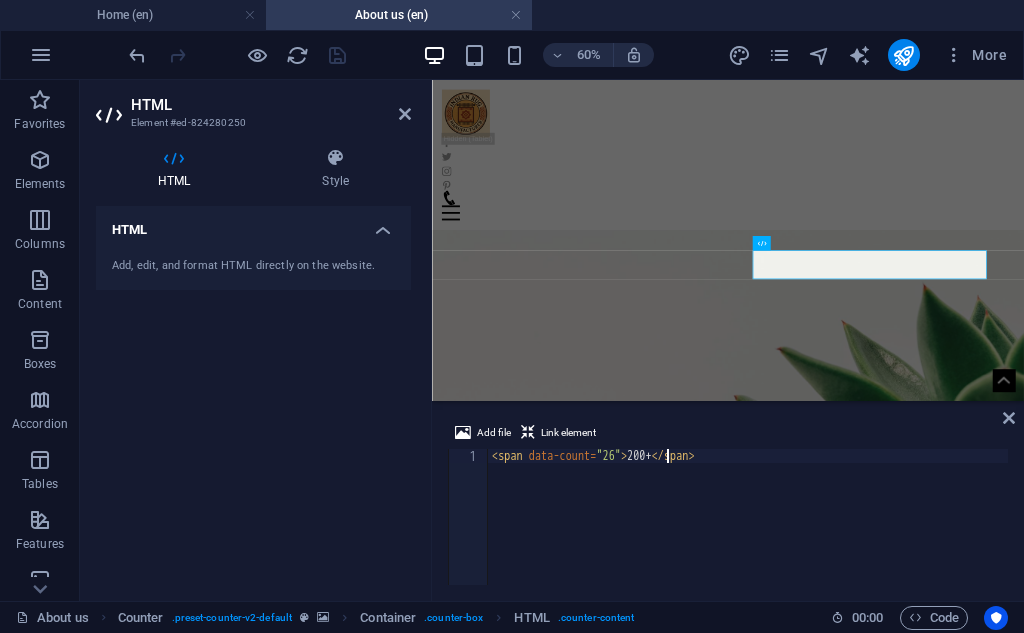 scroll, scrollTop: 0, scrollLeft: 14, axis: horizontal 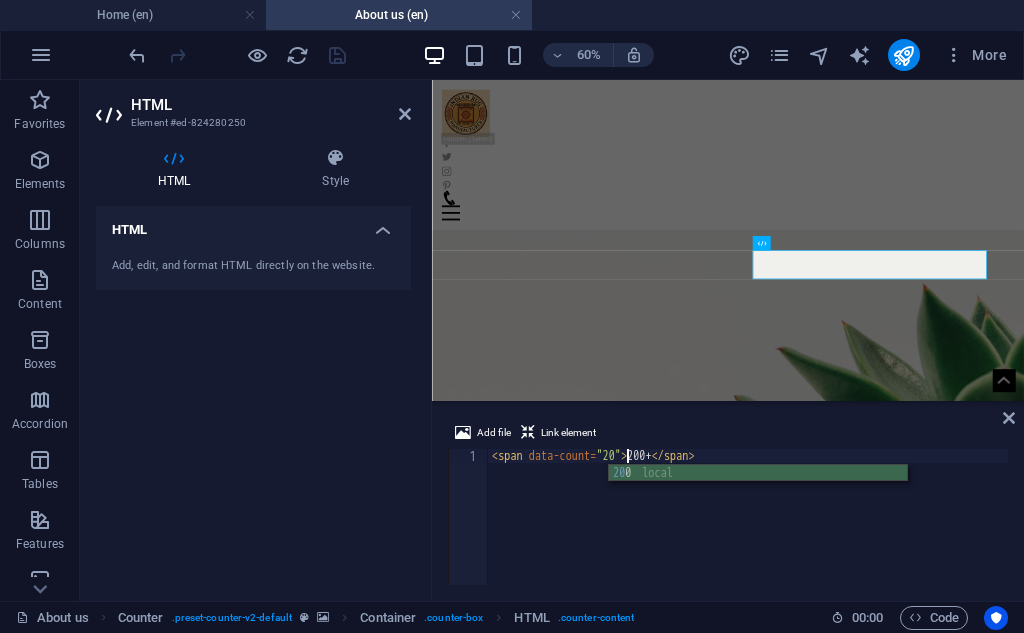 type on "<span data-count="200">200+</span>" 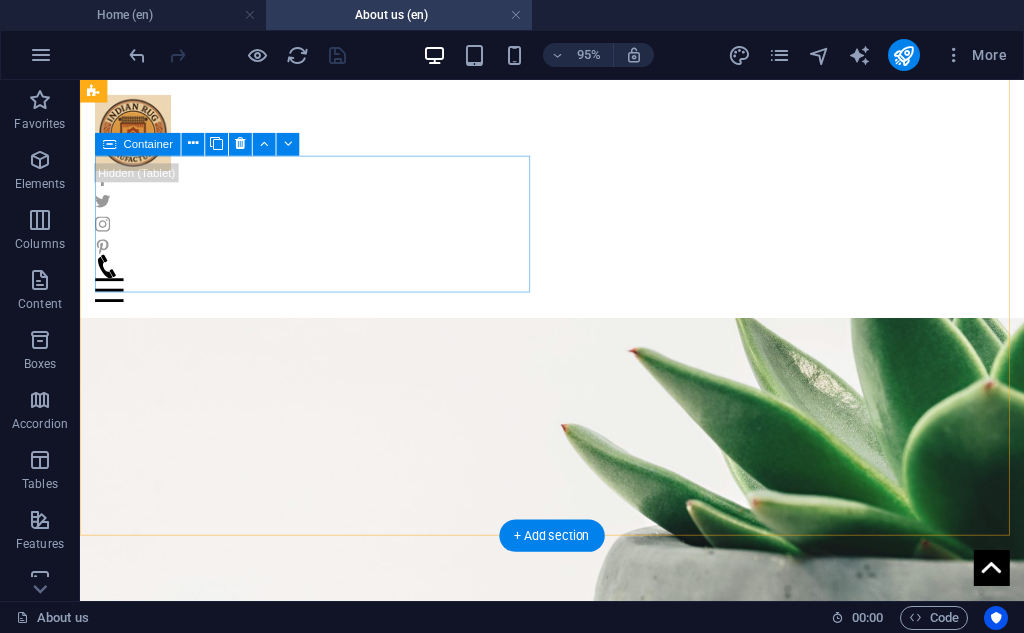 scroll, scrollTop: 1667, scrollLeft: 0, axis: vertical 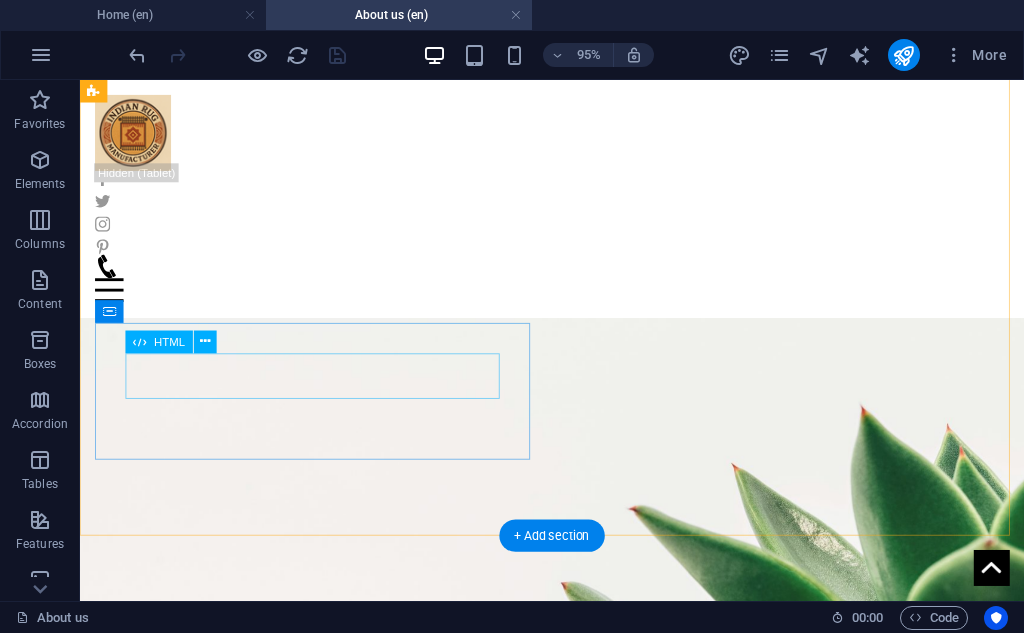 click on "426" at bounding box center [328, 1687] 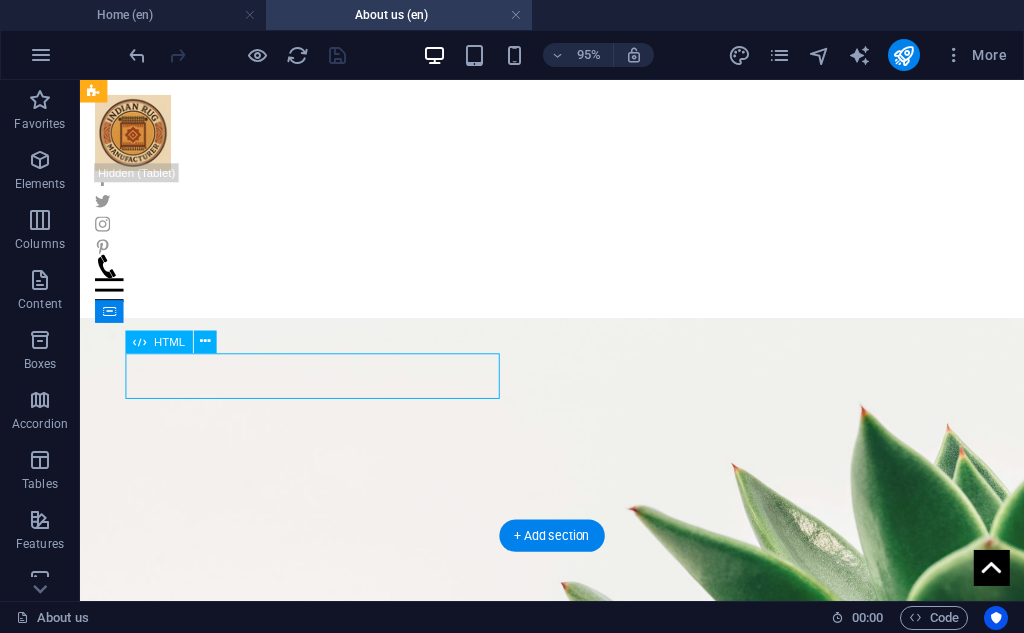 click on "426" at bounding box center [328, 1687] 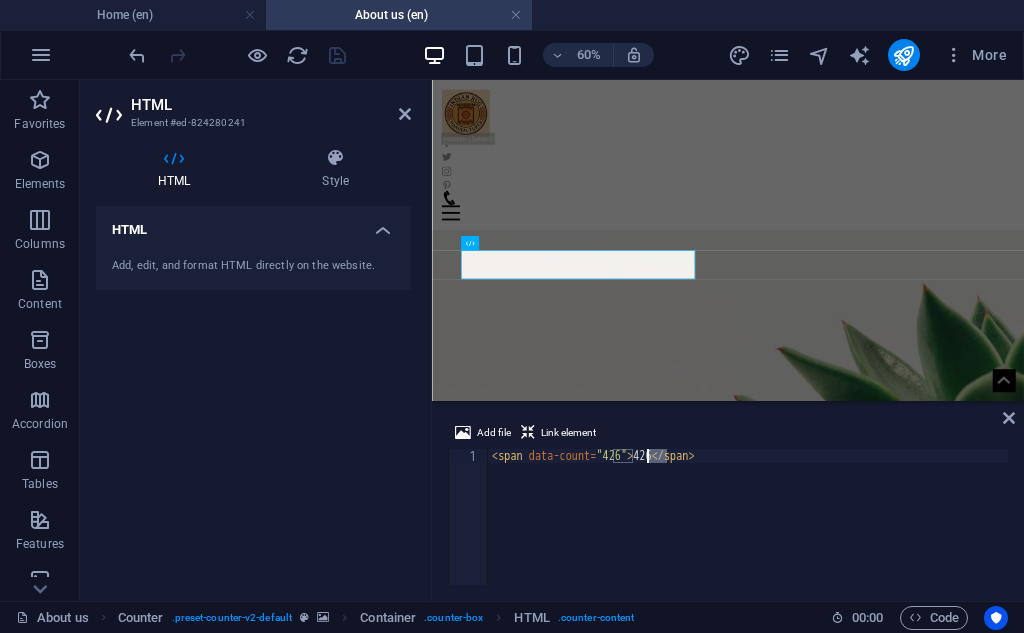 drag, startPoint x: 664, startPoint y: 457, endPoint x: 647, endPoint y: 460, distance: 17.262676 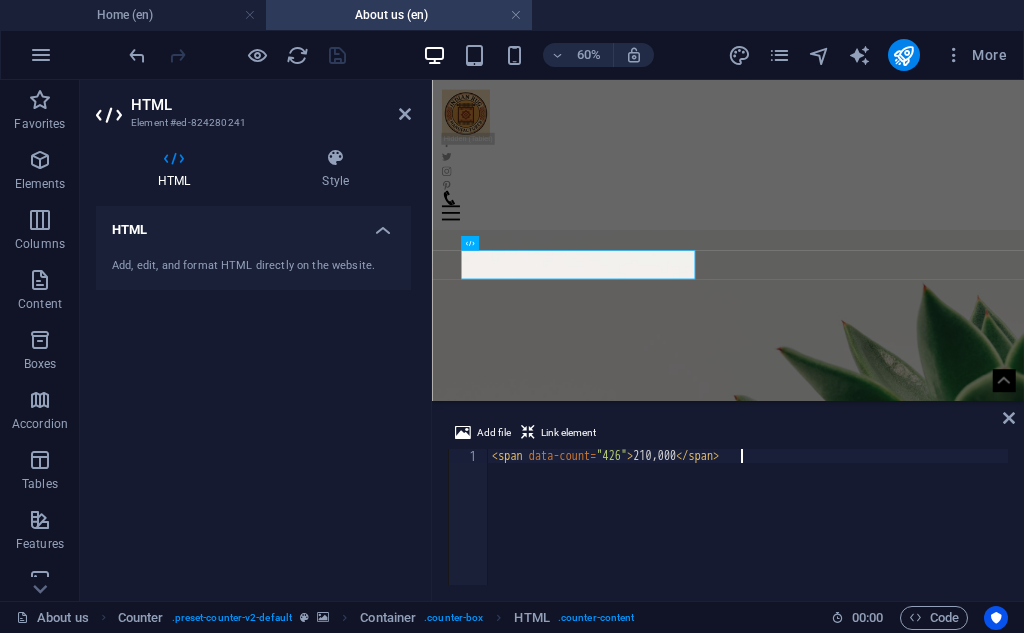 click on "< span   data-count = "426" > 210,000 </ span >" at bounding box center (748, 531) 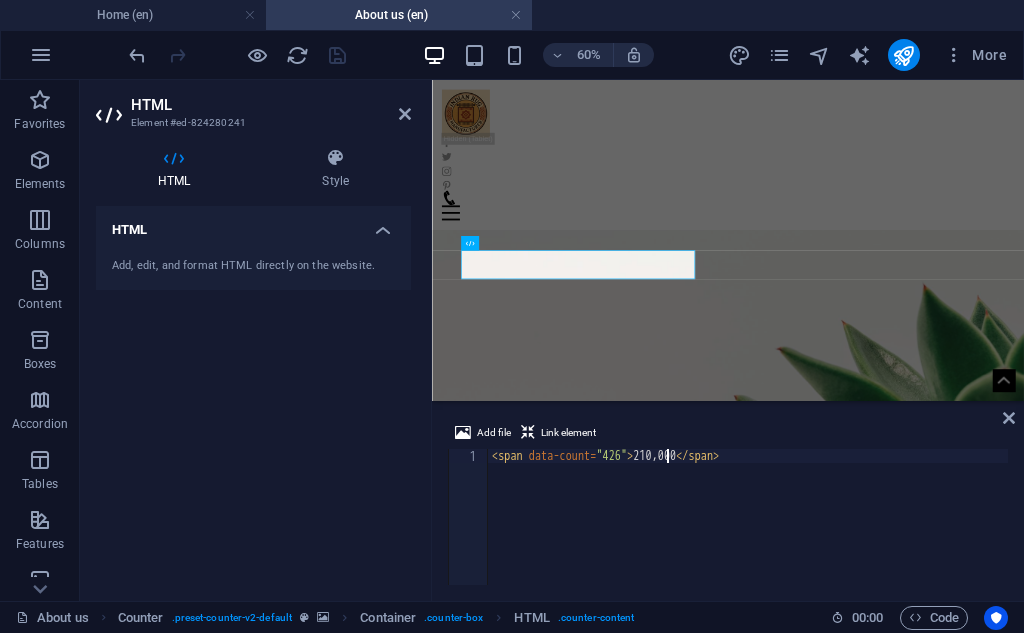click on "< span   data-count = "426" > 210,000 </ span >" at bounding box center [748, 531] 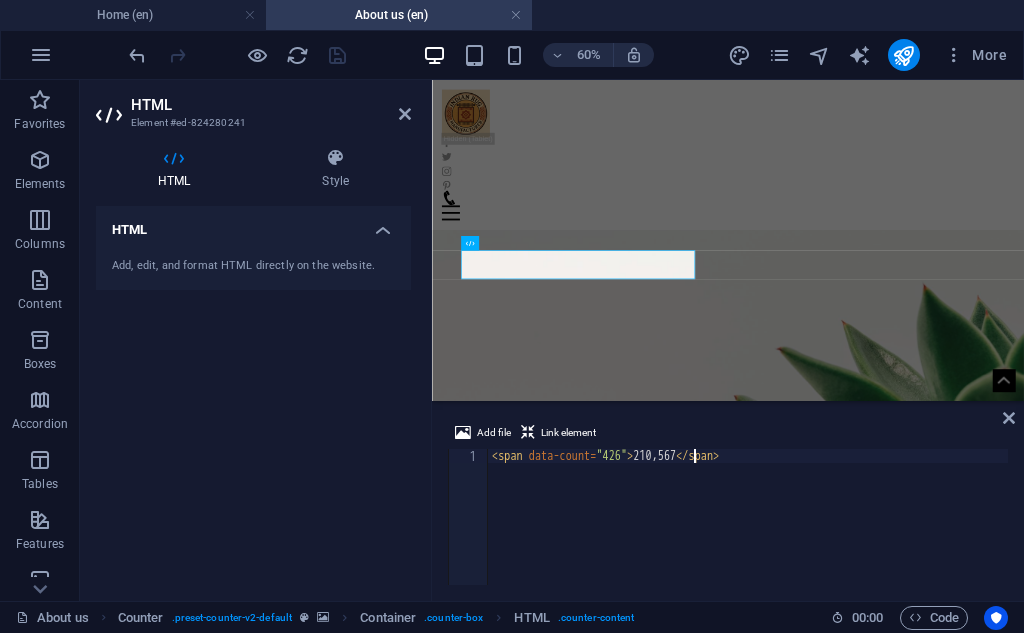 scroll, scrollTop: 0, scrollLeft: 17, axis: horizontal 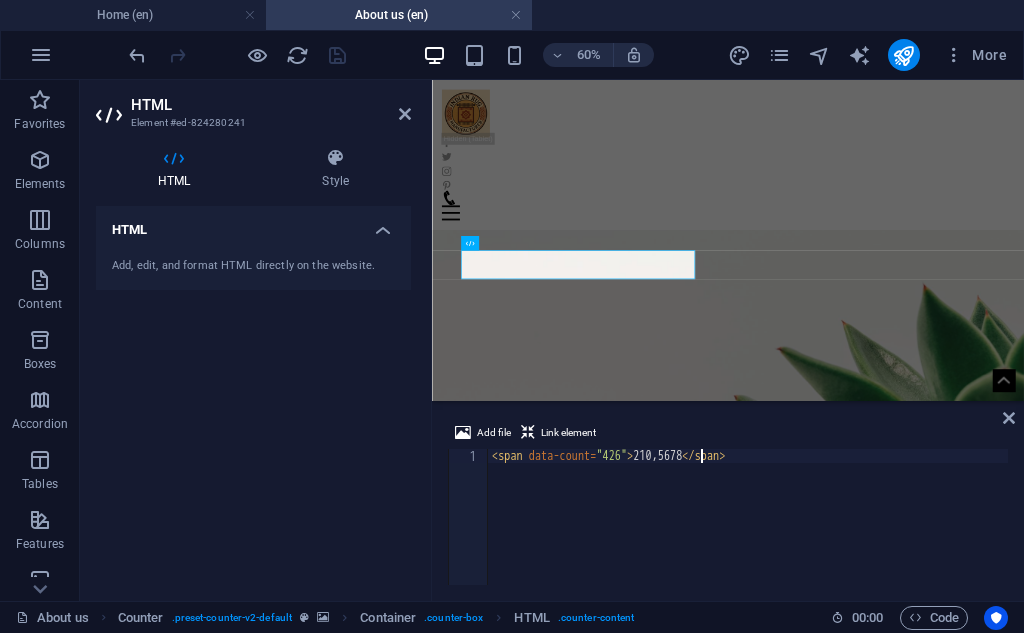 click on "< span   data-count = "426" > 210,5678 </ span >" at bounding box center [748, 531] 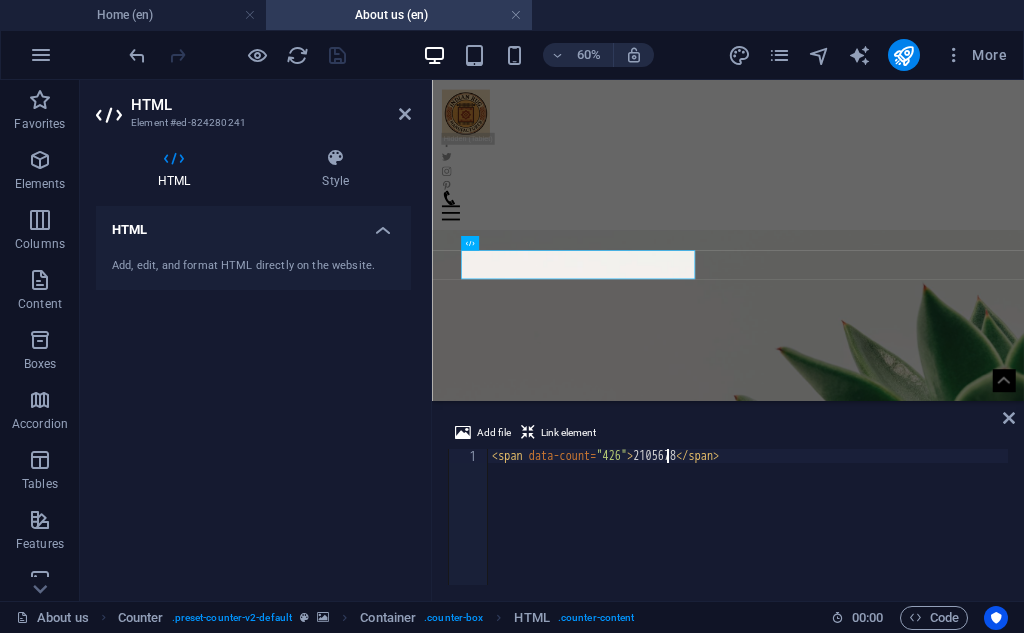 click on "< span   data-count = "426" > 2105678 </ span >" at bounding box center [748, 531] 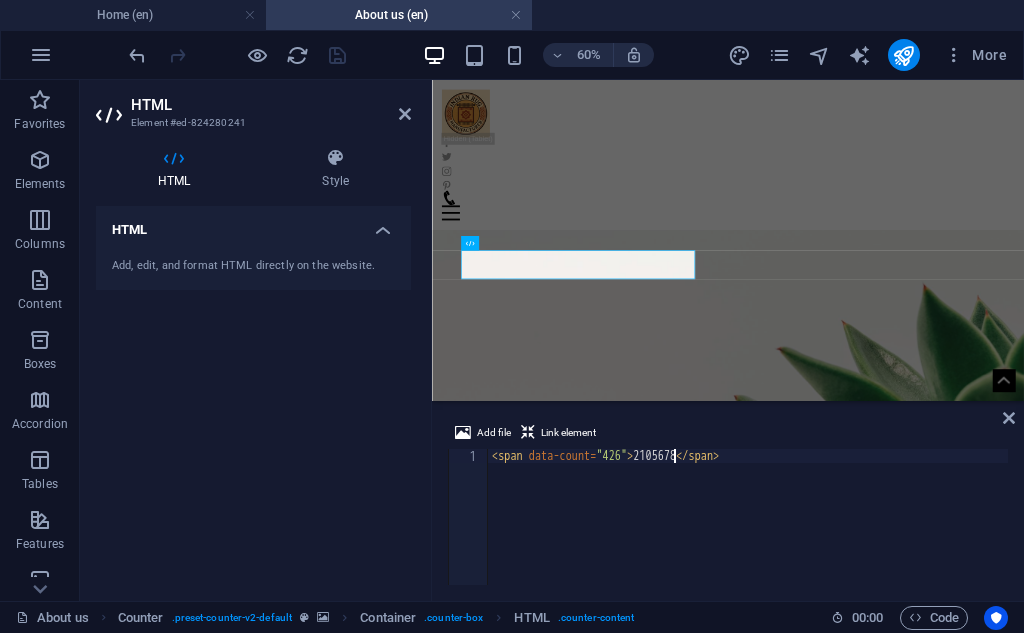 scroll, scrollTop: 0, scrollLeft: 16, axis: horizontal 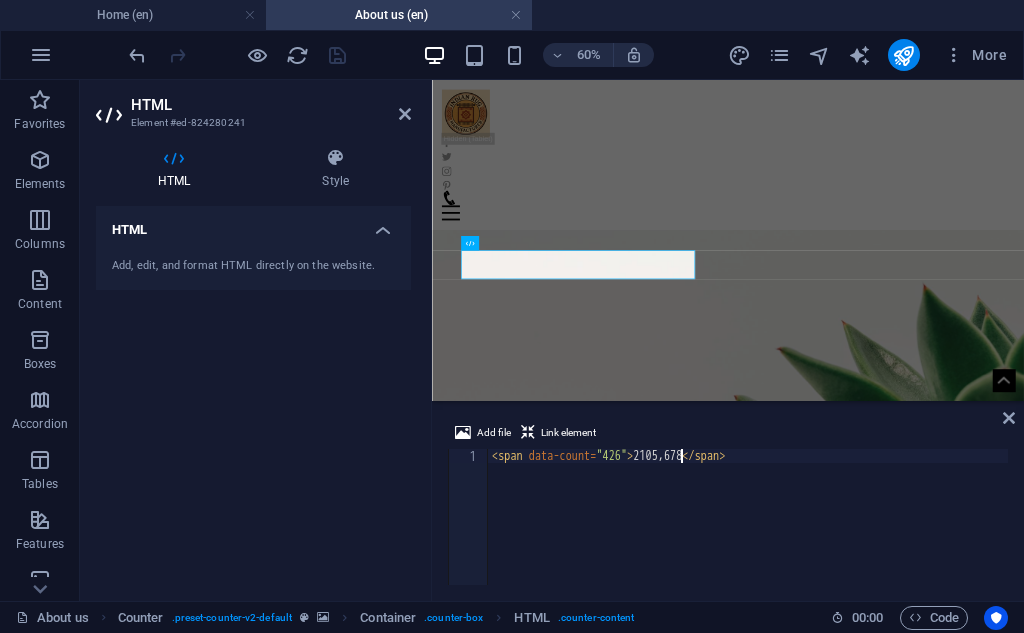 click on "< span   data-count = "426" > 2105,678 </ span >" at bounding box center [748, 531] 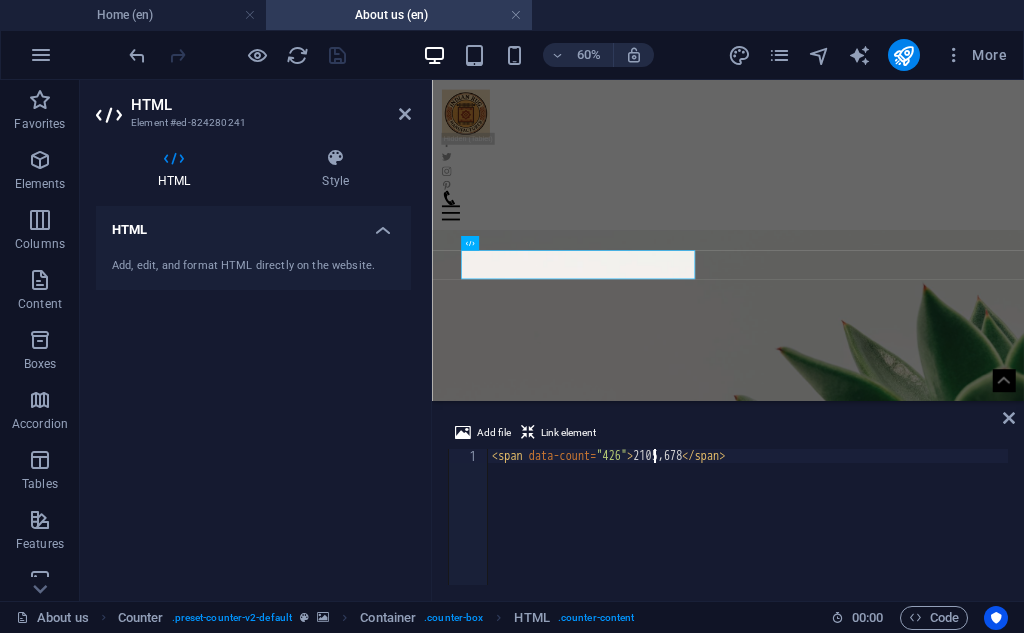 scroll, scrollTop: 0, scrollLeft: 14, axis: horizontal 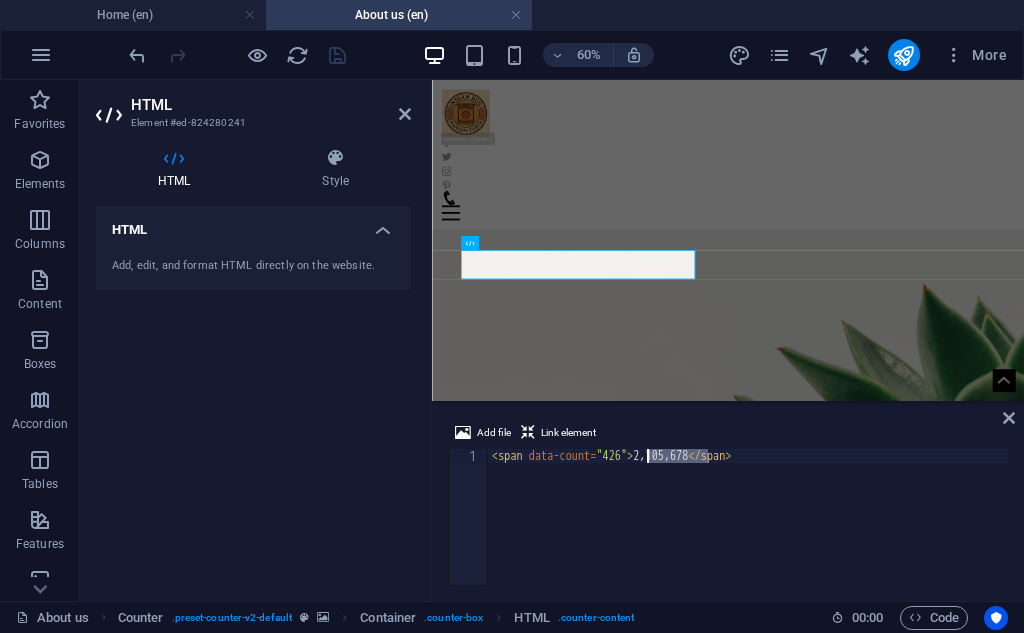 drag, startPoint x: 706, startPoint y: 454, endPoint x: 648, endPoint y: 460, distance: 58.30952 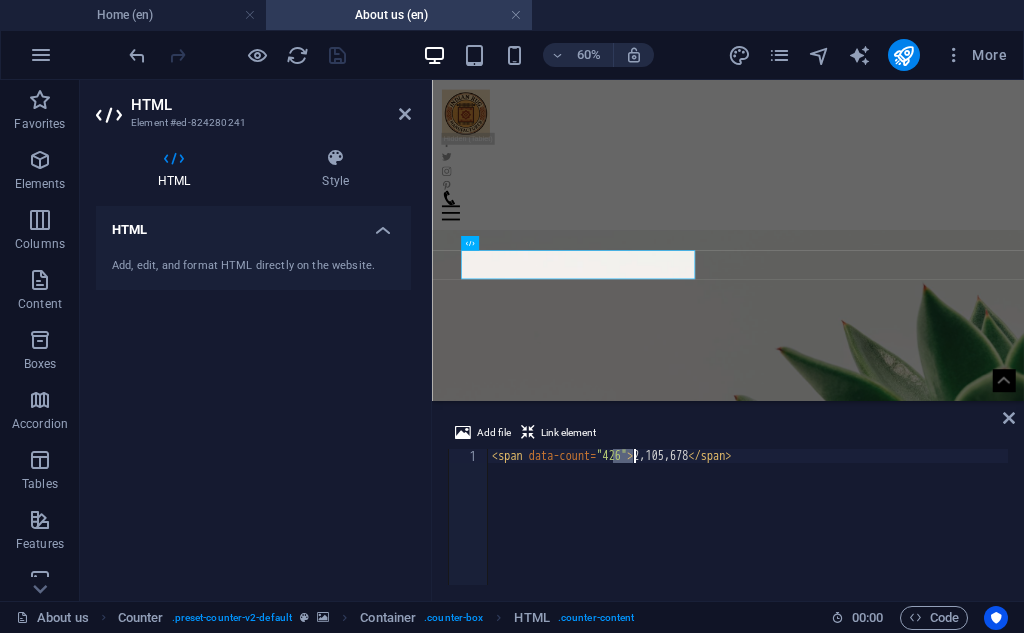 drag, startPoint x: 611, startPoint y: 450, endPoint x: 630, endPoint y: 460, distance: 21.470911 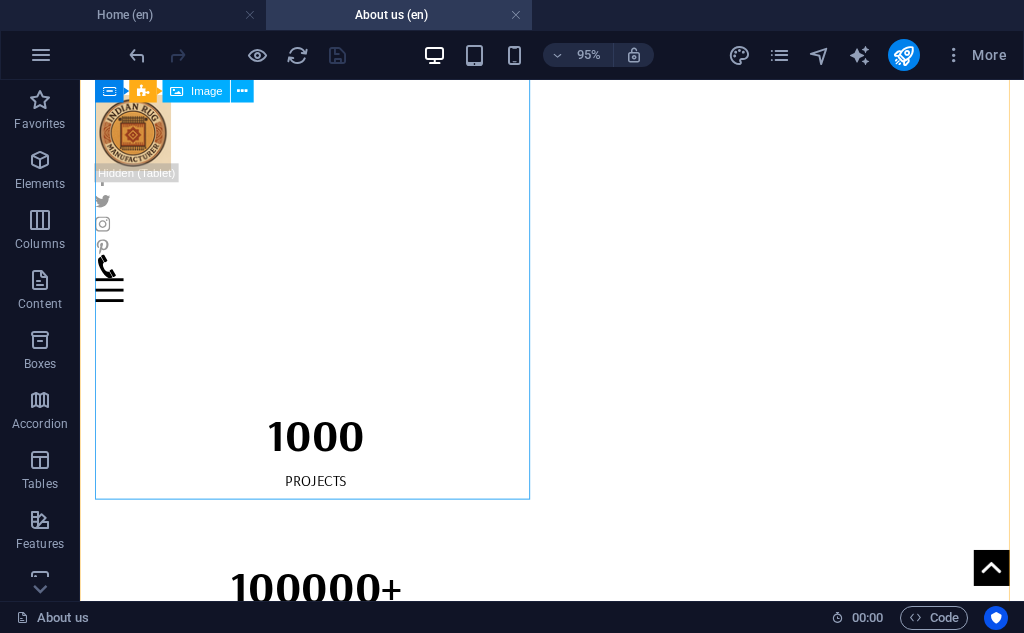 scroll, scrollTop: 2242, scrollLeft: 0, axis: vertical 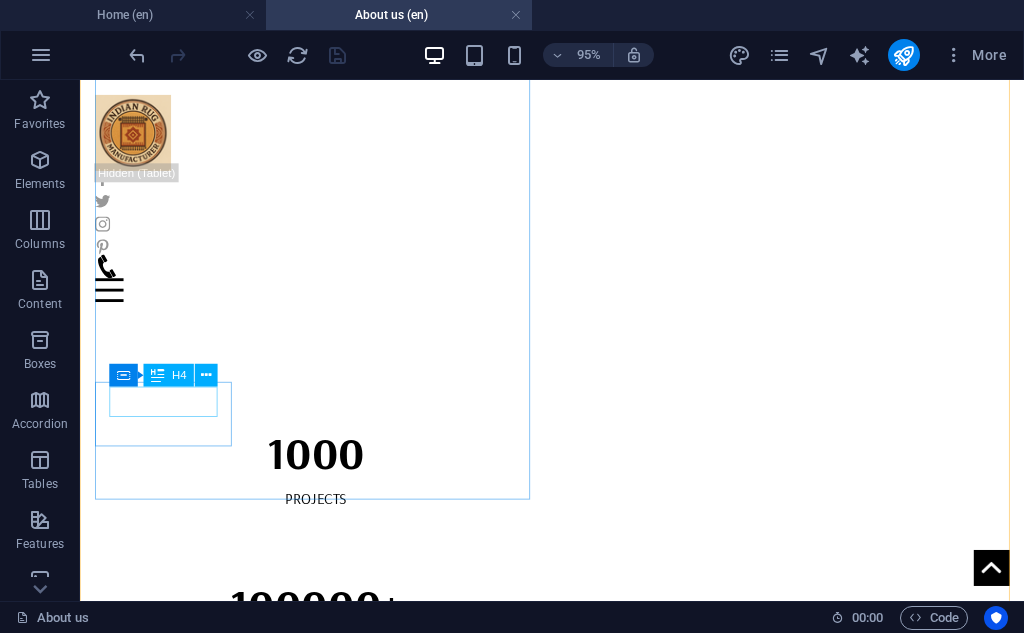 click on "JOHN SMITH" at bounding box center (328, 1879) 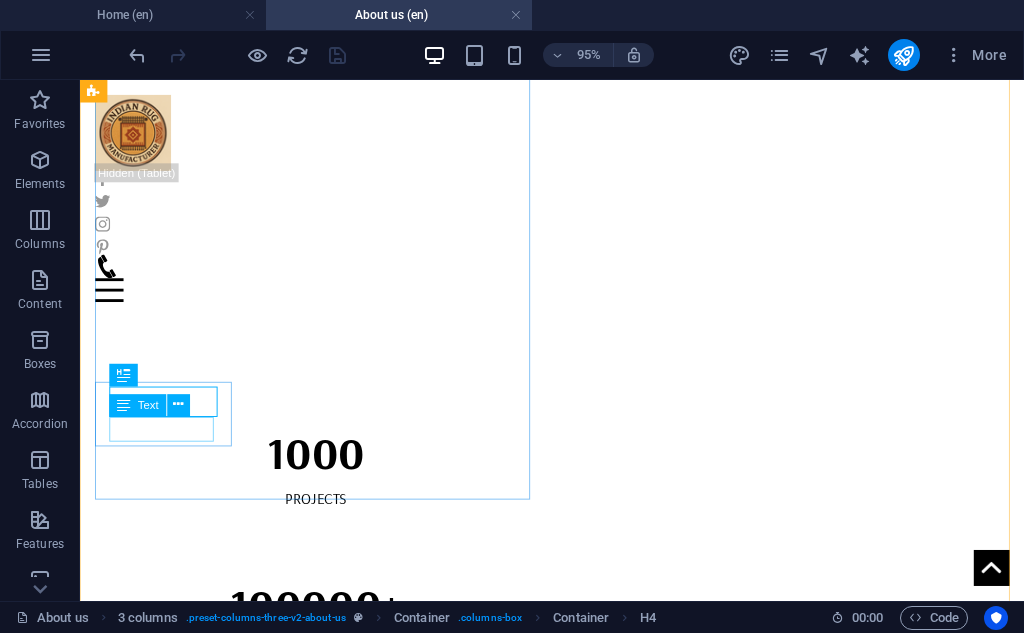 click on "CEO & Designer" at bounding box center [328, 1908] 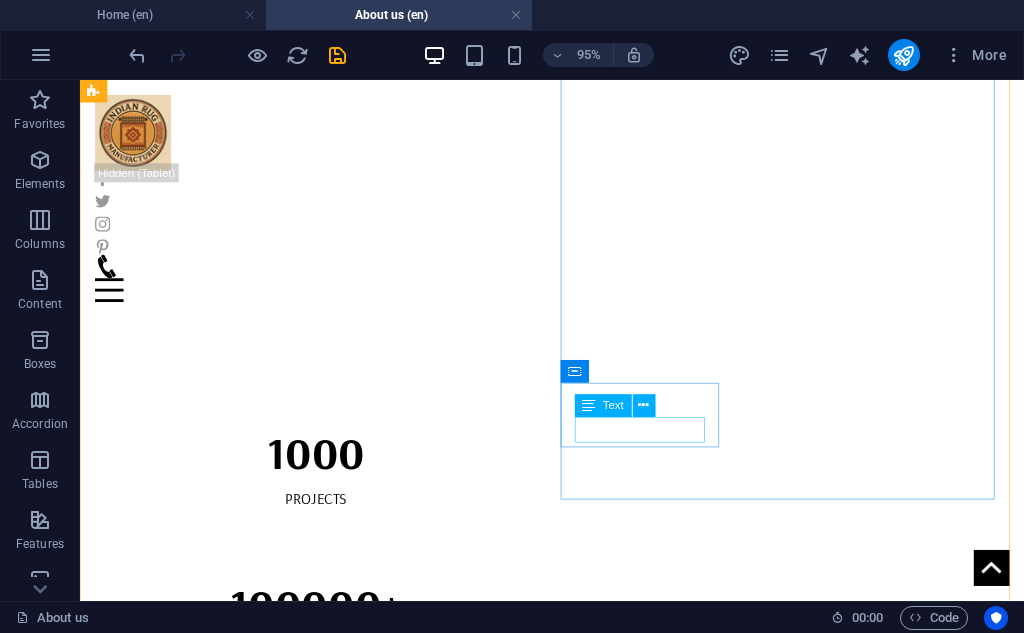 click on "Office Management" at bounding box center (328, 2305) 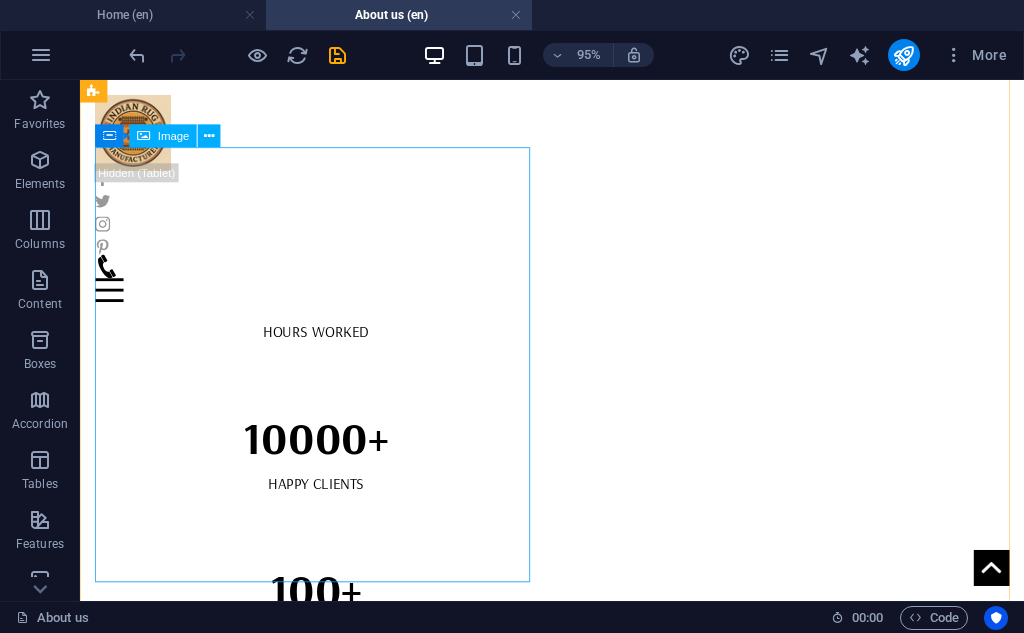 scroll, scrollTop: 2742, scrollLeft: 0, axis: vertical 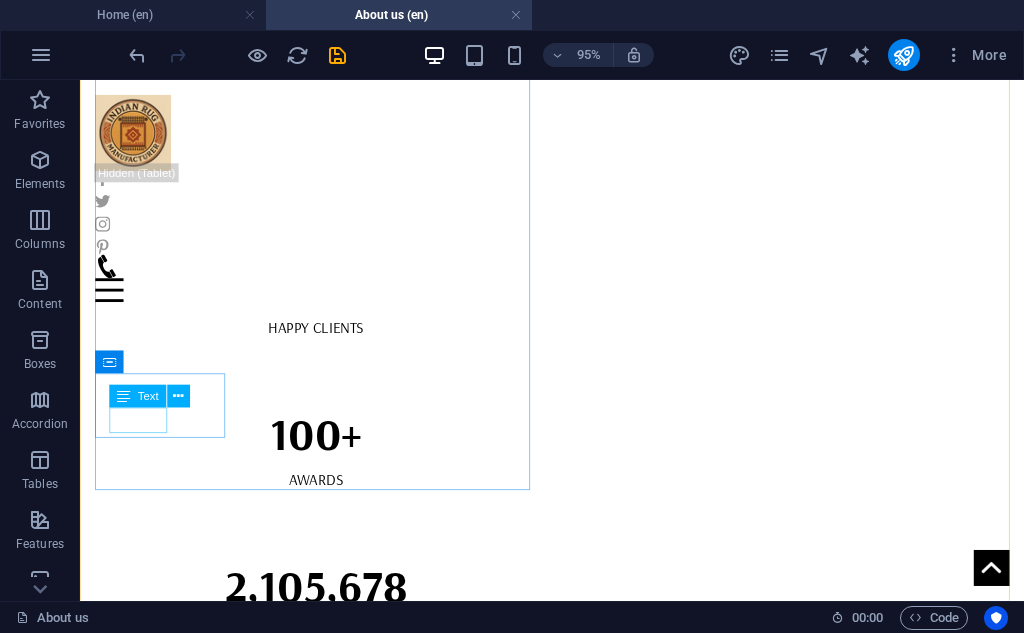 click on "Designer" at bounding box center (328, 2202) 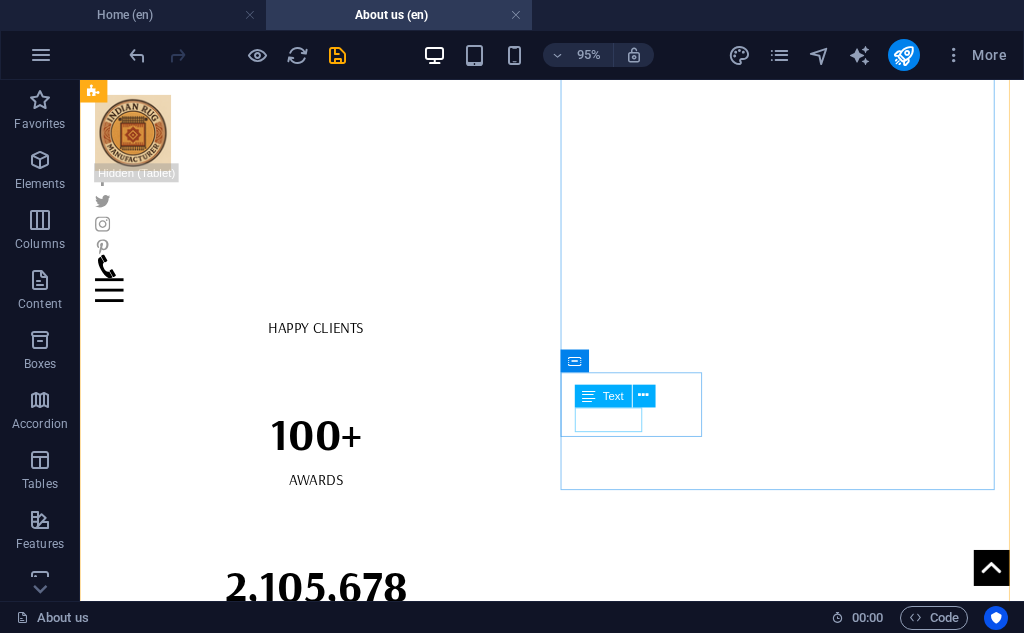 click on "Marketing" at bounding box center [328, 2599] 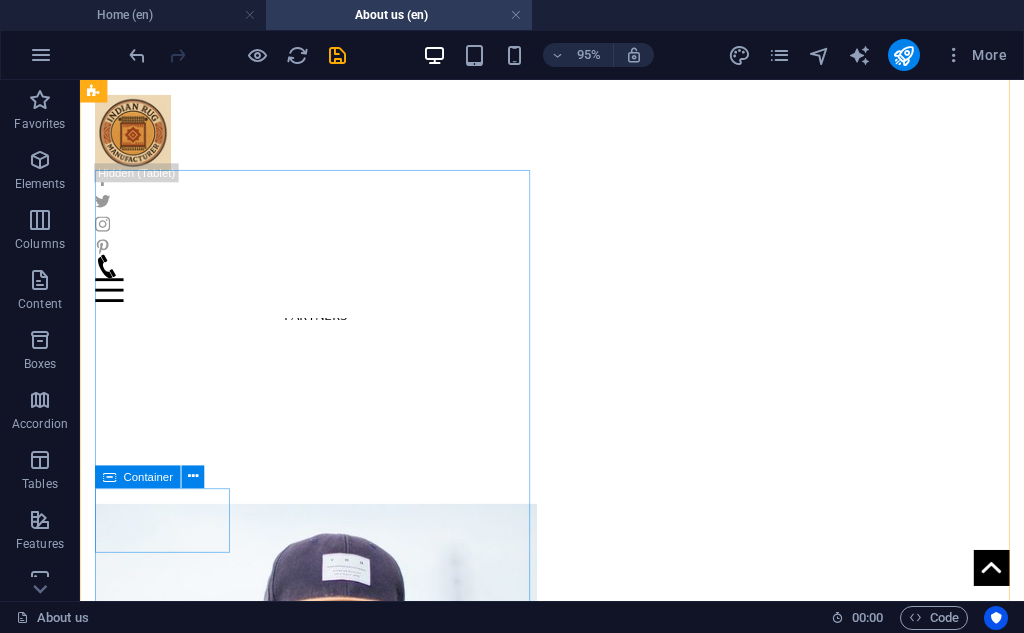 scroll, scrollTop: 3242, scrollLeft: 0, axis: vertical 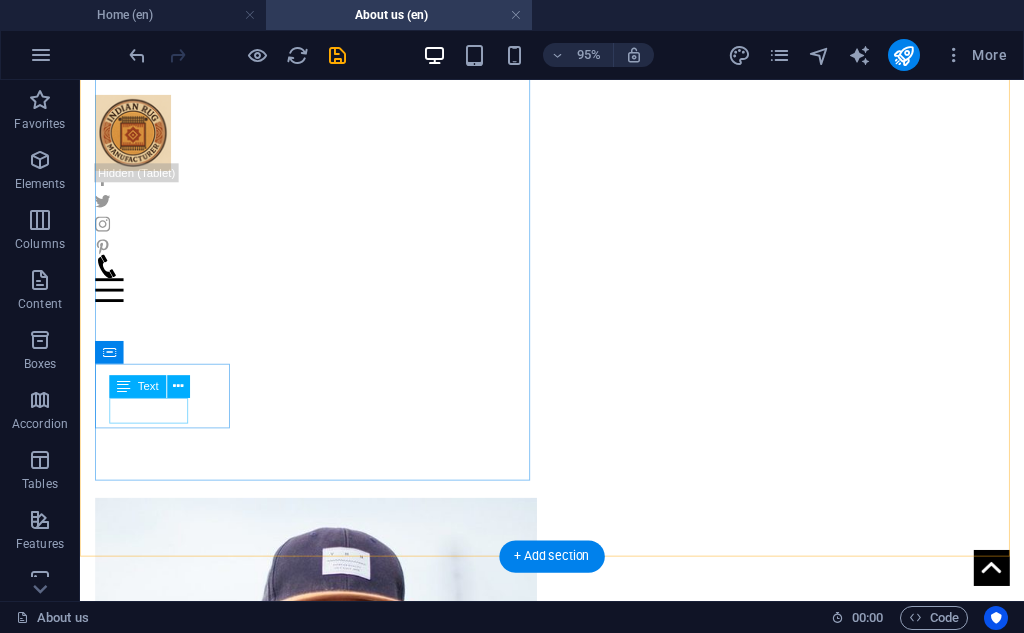 click on "Constructor" at bounding box center (328, 2496) 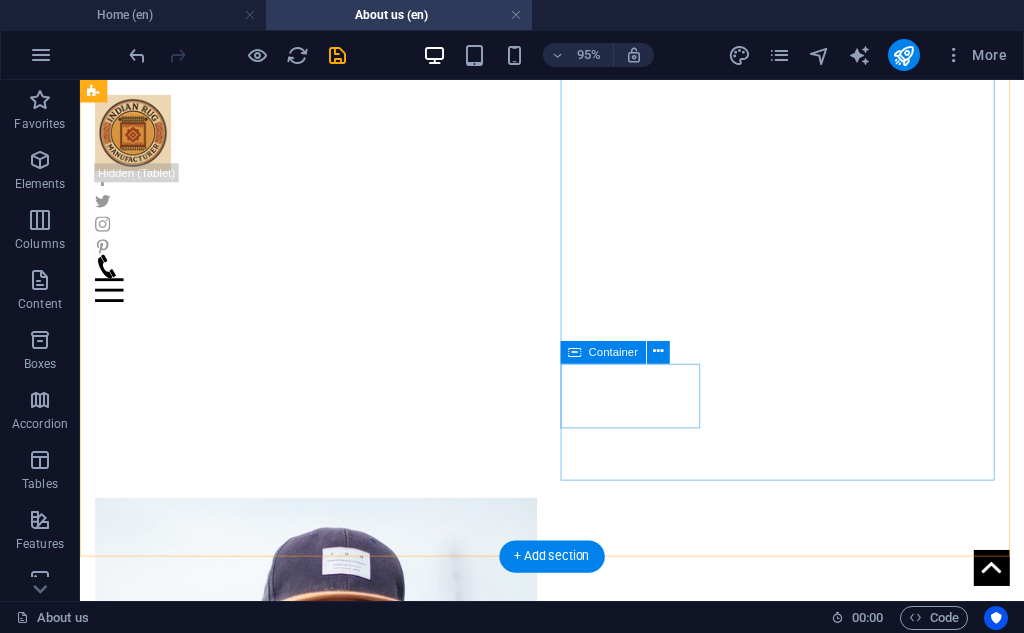 click on "HANNAH LEE Marketing" at bounding box center [328, 2878] 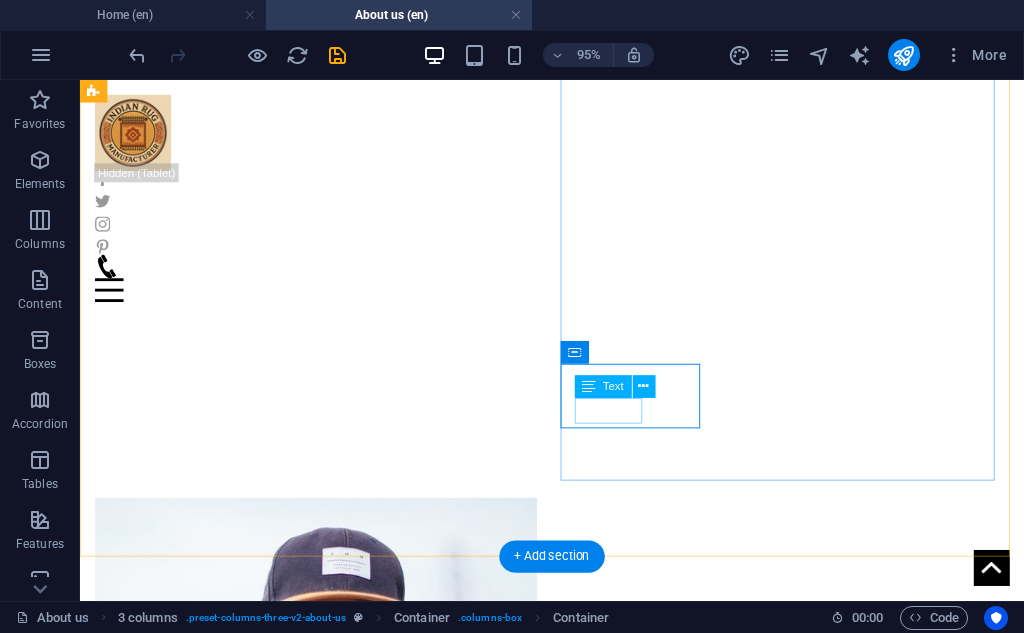 click on "Marketing" at bounding box center (328, 2894) 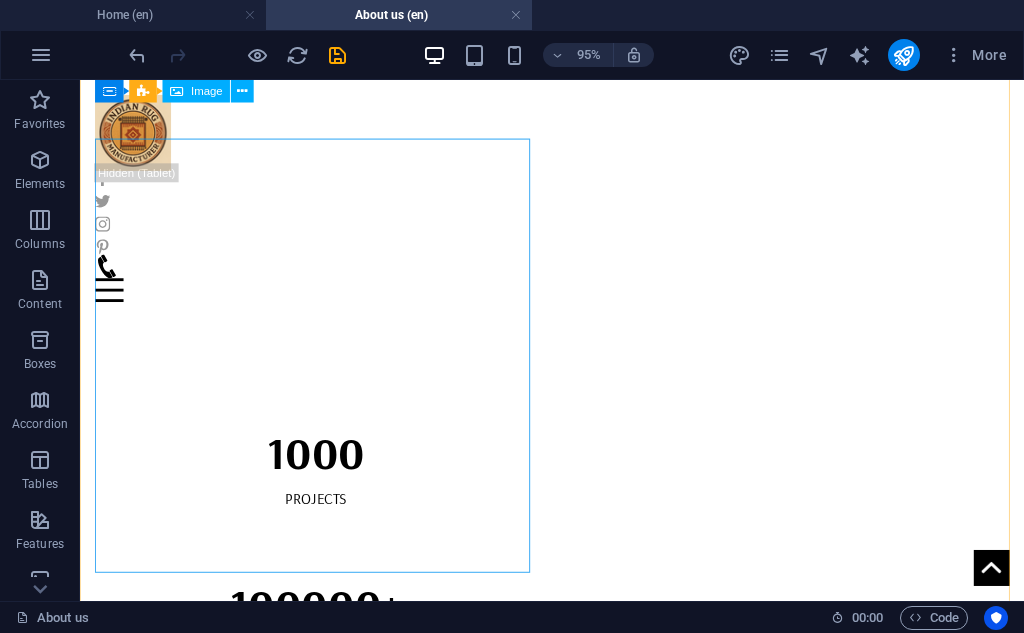 scroll, scrollTop: 2075, scrollLeft: 0, axis: vertical 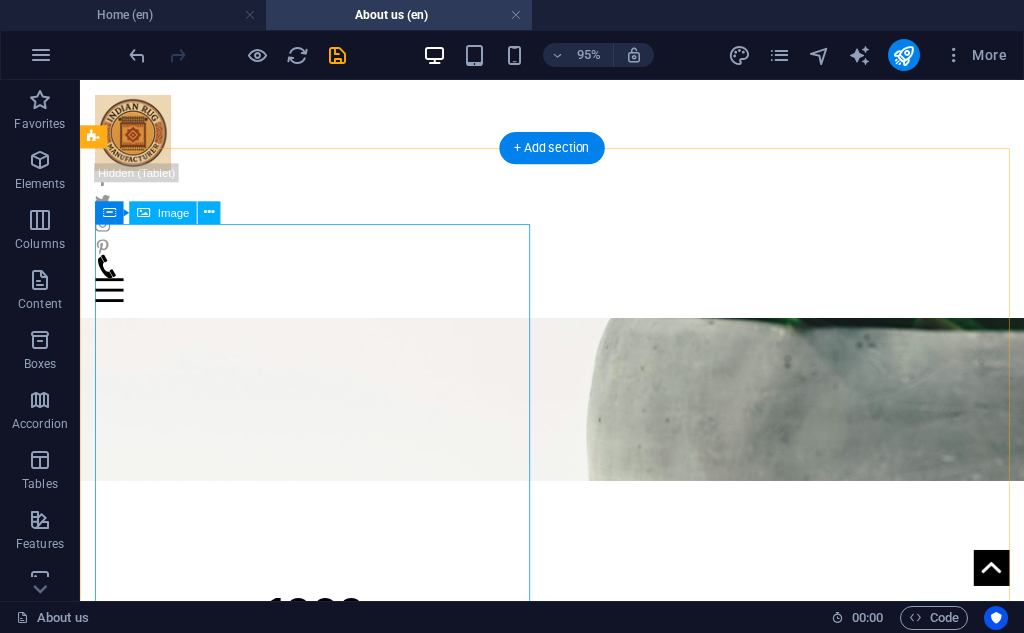 click at bounding box center (328, 1919) 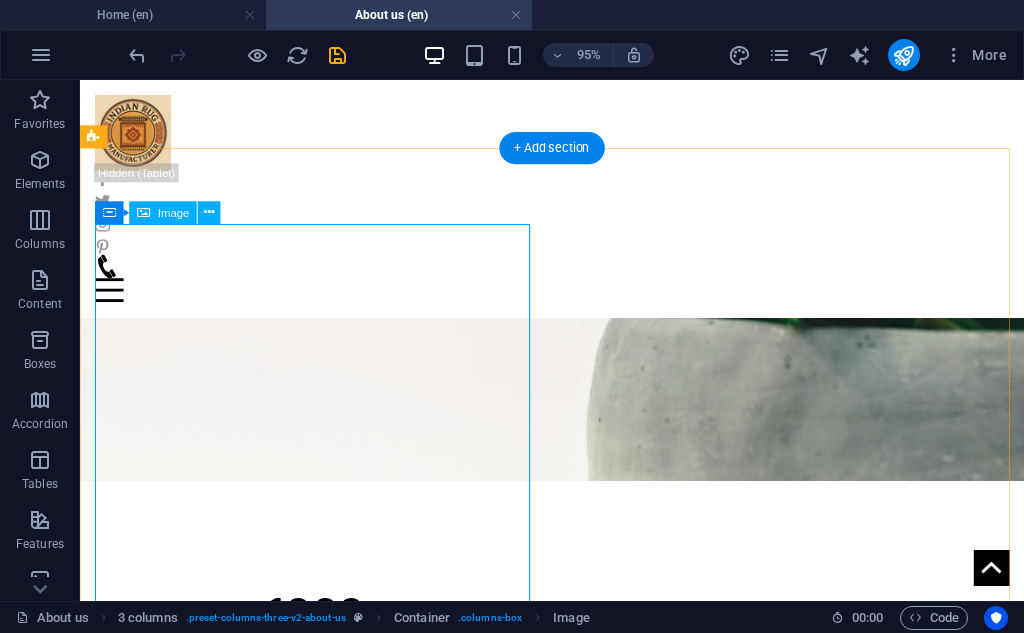 click at bounding box center [328, 1919] 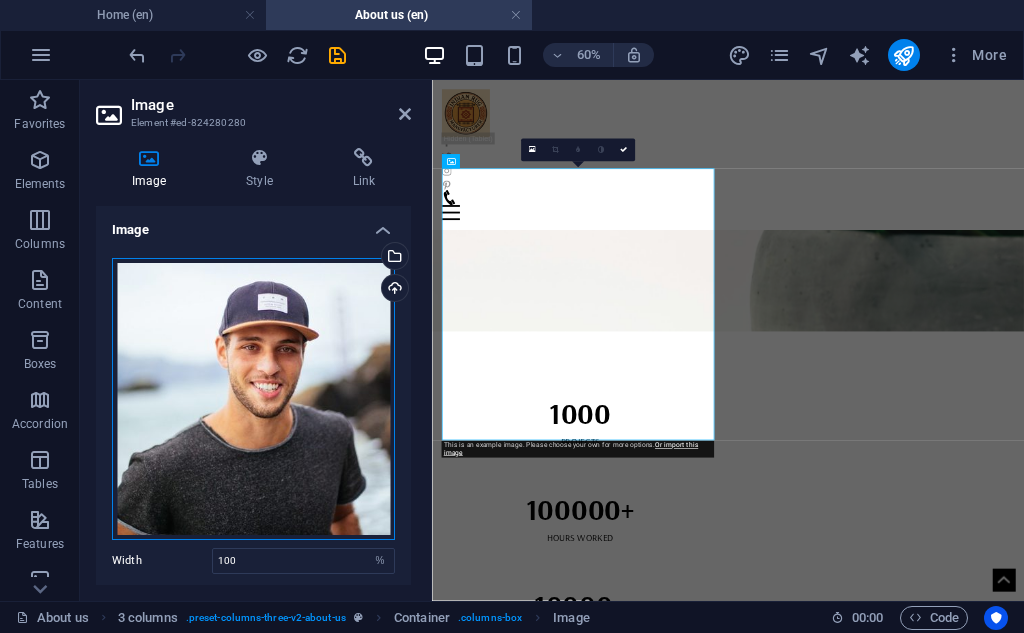 click on "Drag files here, click to choose files or select files from Files or our free stock photos & videos" at bounding box center (253, 399) 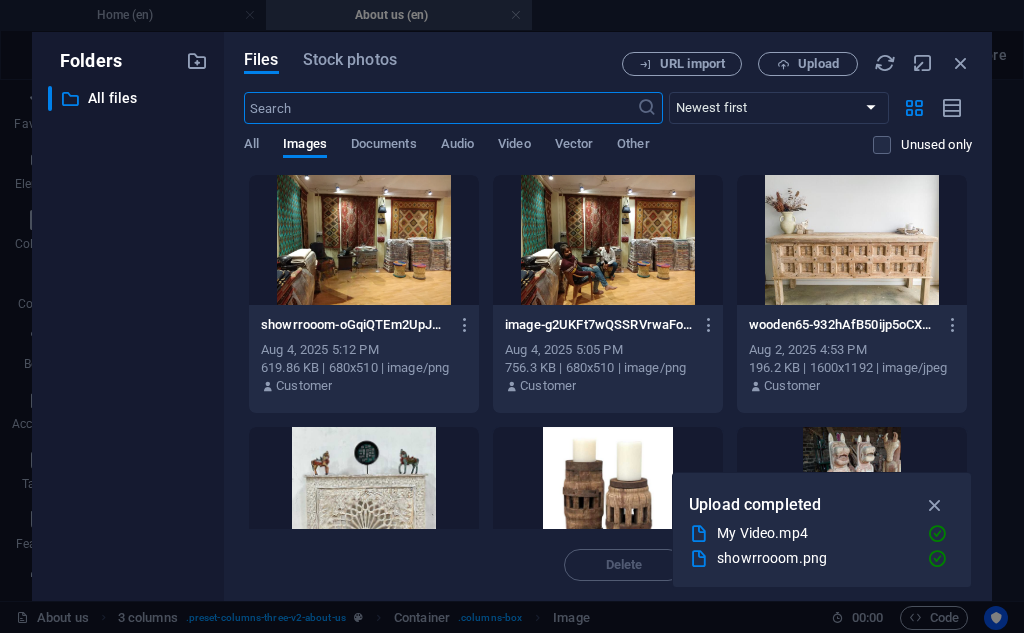 scroll, scrollTop: 0, scrollLeft: 0, axis: both 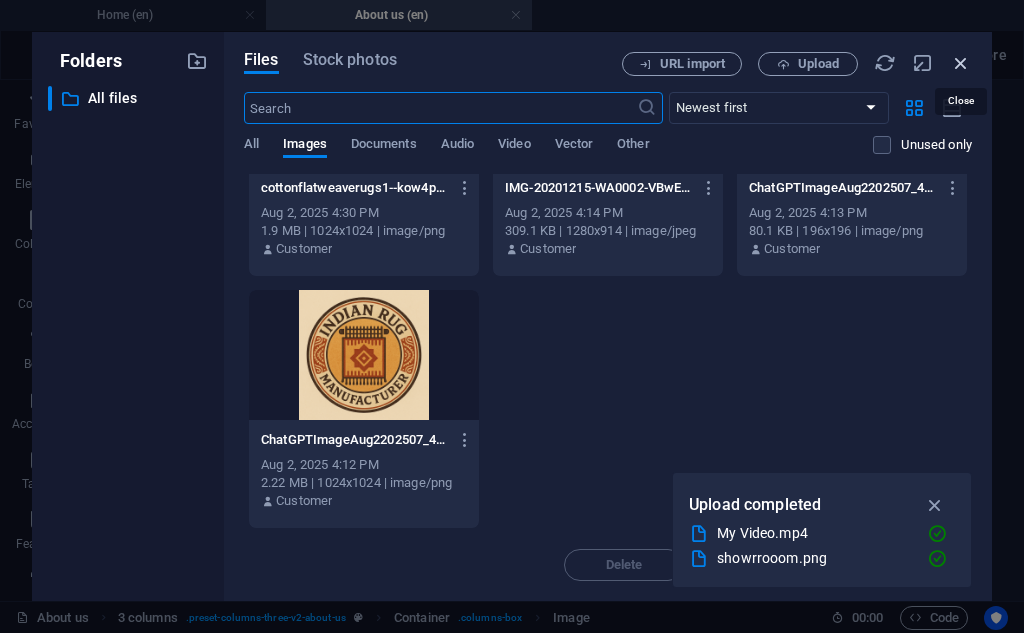click at bounding box center [961, 63] 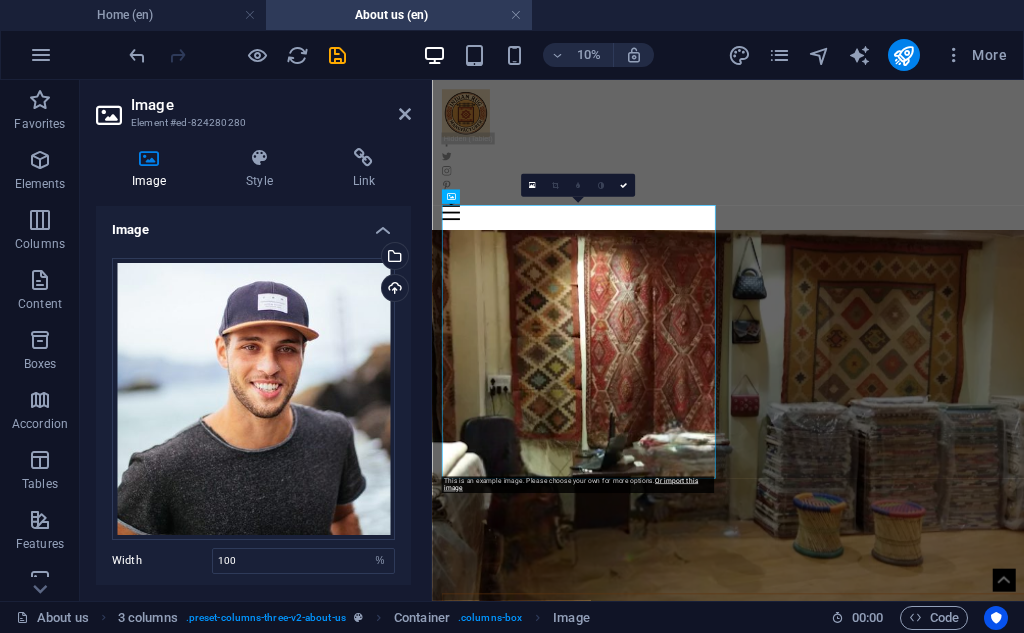 scroll, scrollTop: 2016, scrollLeft: 0, axis: vertical 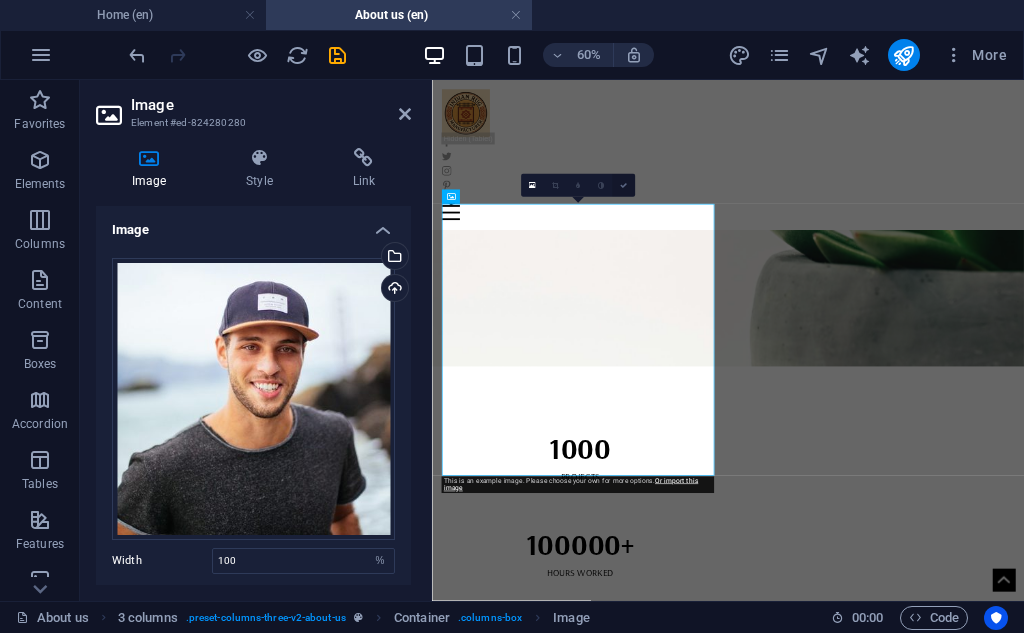 click at bounding box center [623, 185] 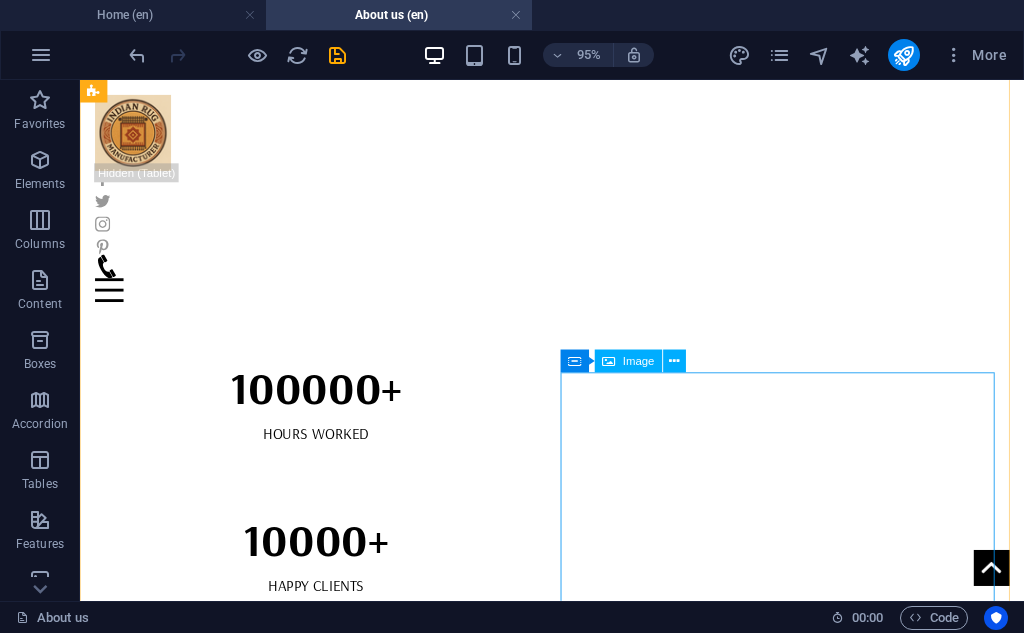scroll, scrollTop: 2683, scrollLeft: 0, axis: vertical 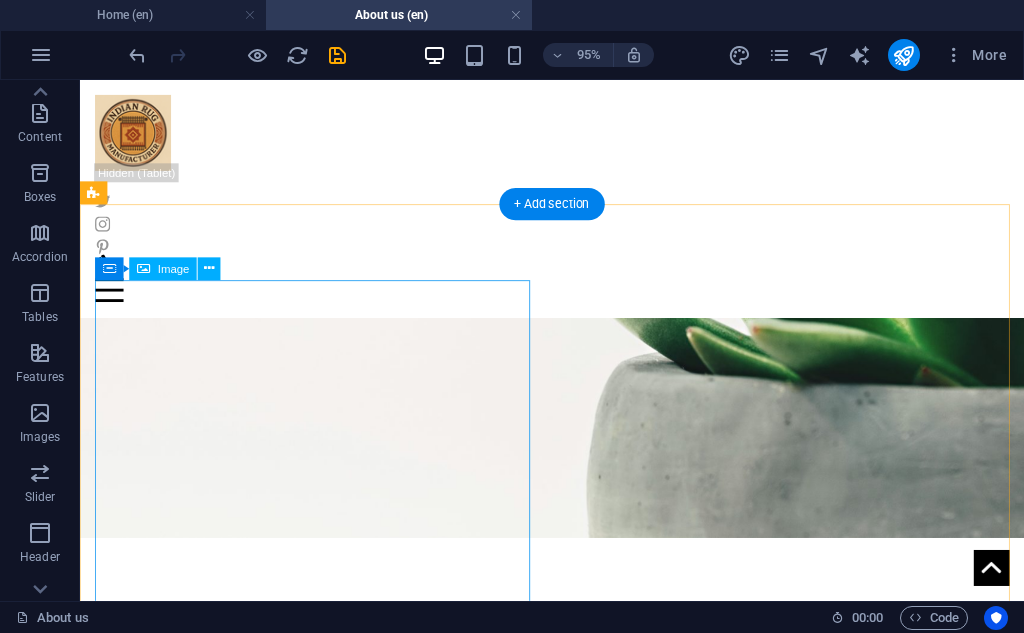 click at bounding box center (328, 1978) 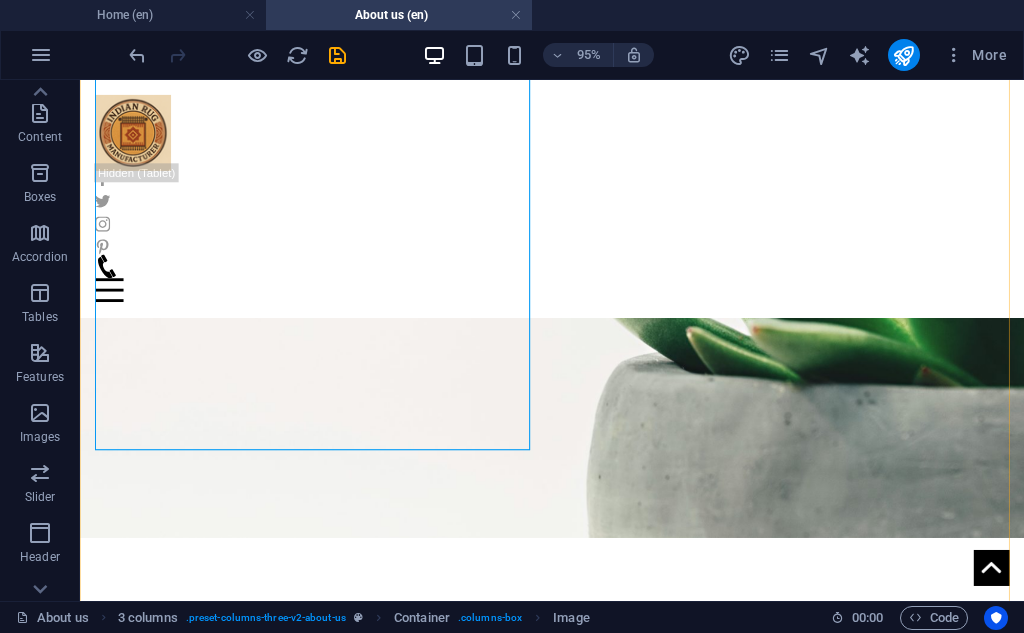 scroll, scrollTop: 2349, scrollLeft: 0, axis: vertical 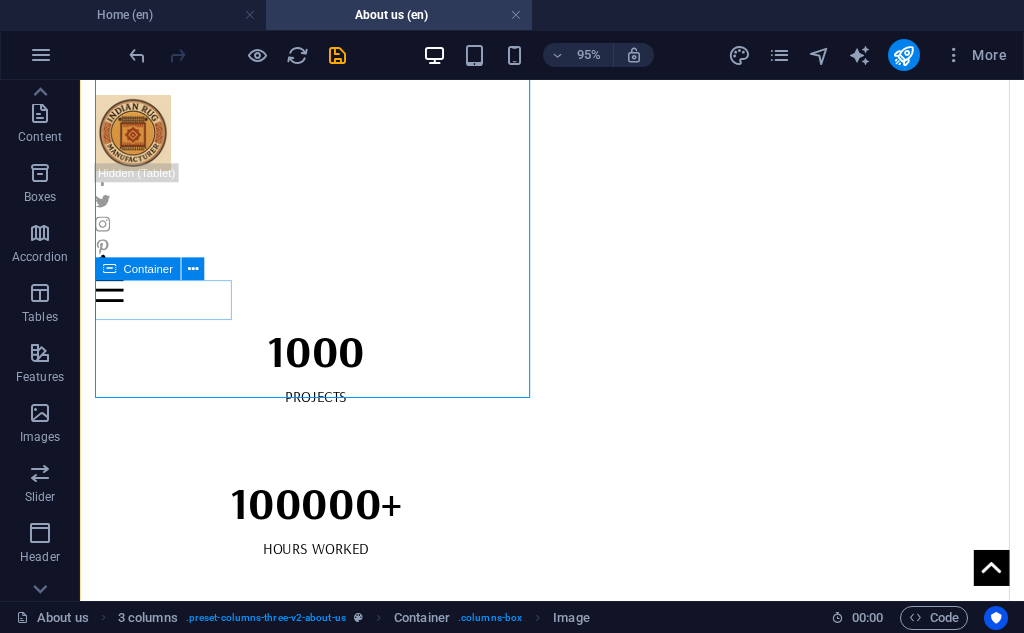 click on "JOHN SMITH" at bounding box center [328, 1772] 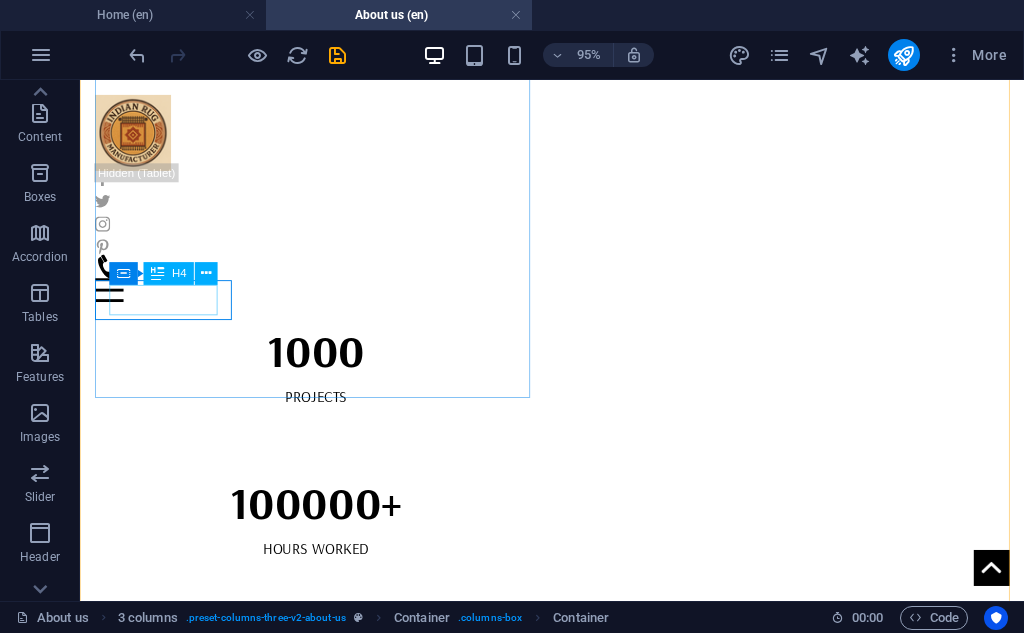 click on "JOHN SMITH" at bounding box center [328, 1772] 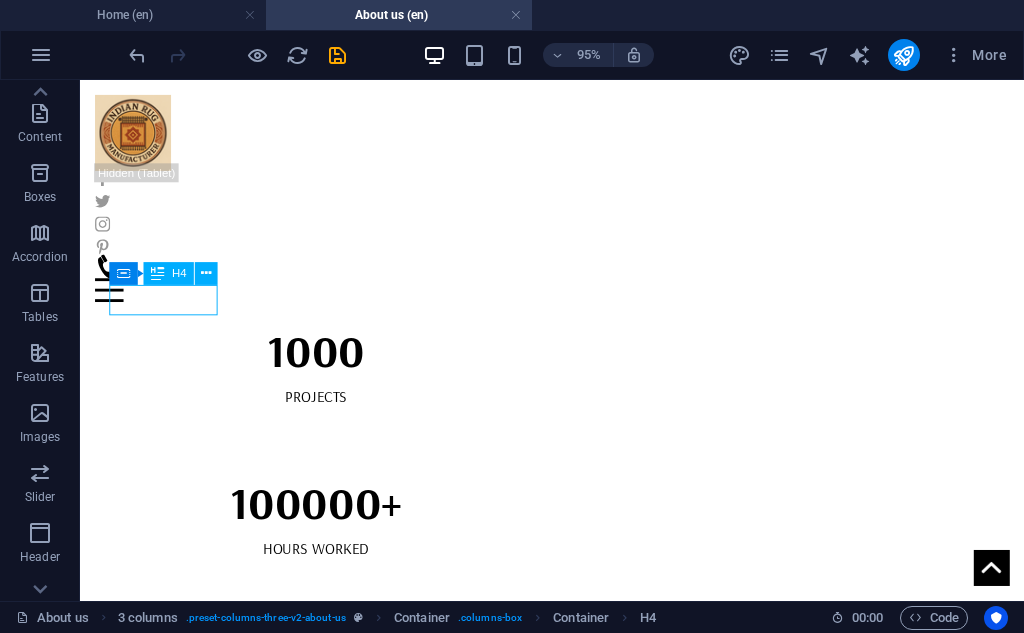 click on "JOHN SMITH" at bounding box center (328, 1772) 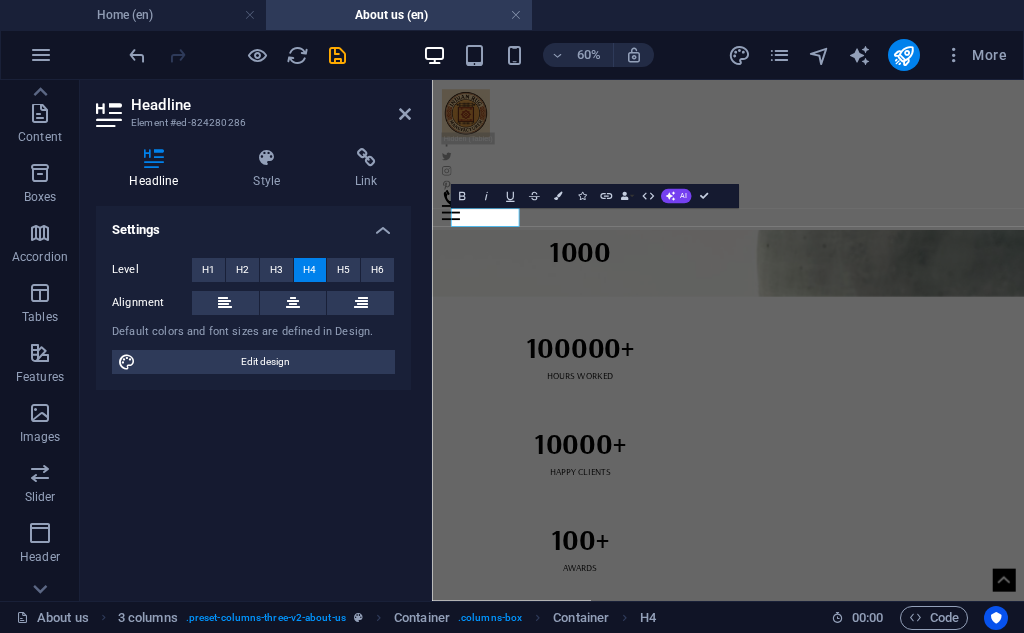 click on "Headline Element #ed-824280286" at bounding box center [253, 106] 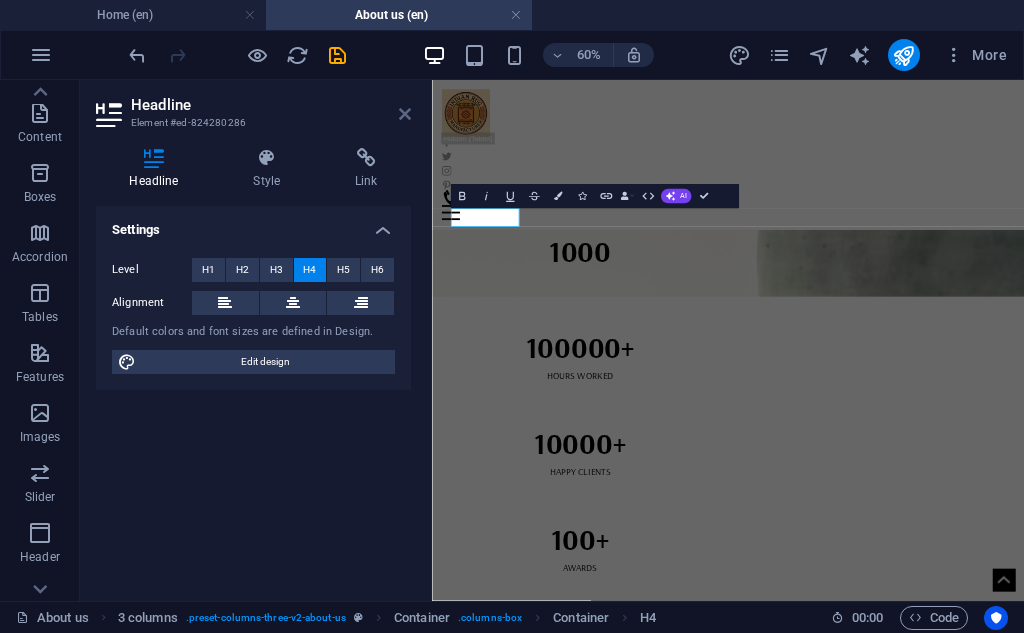 click at bounding box center [405, 114] 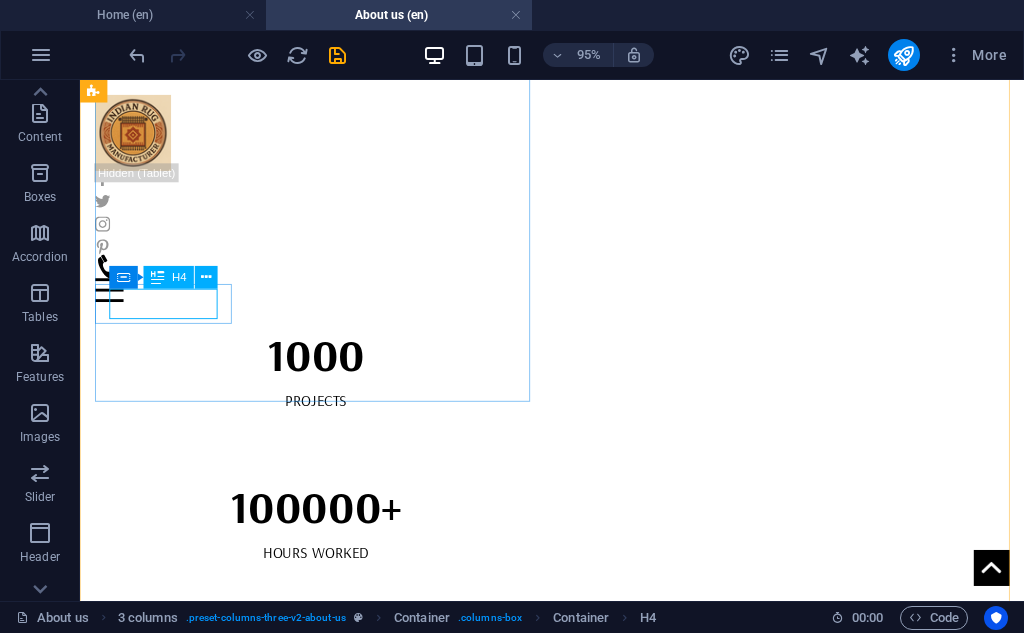 click on "JOHN SMITH" at bounding box center [328, 1776] 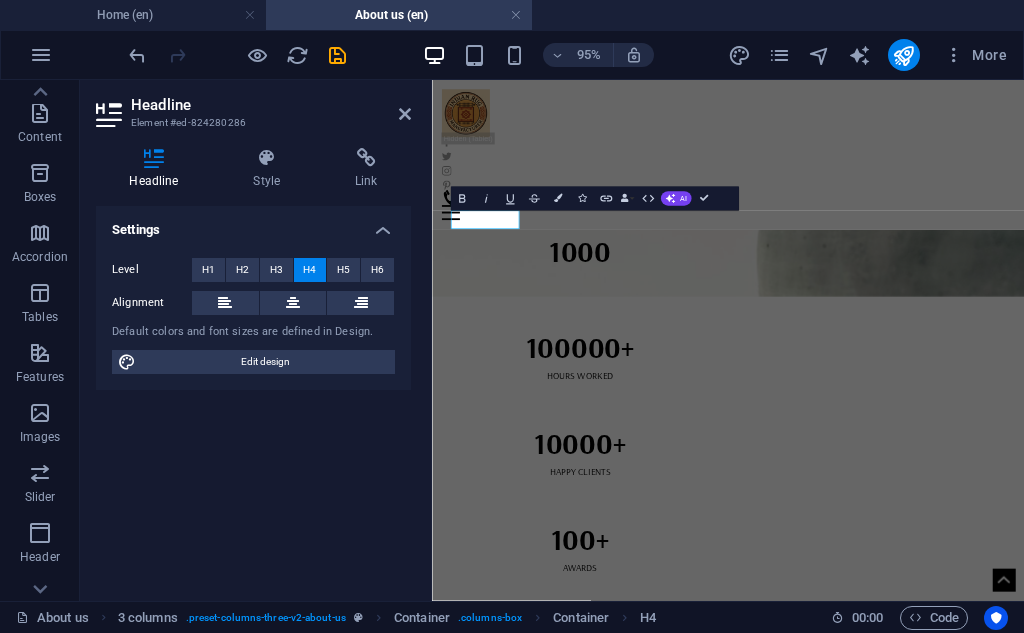 scroll, scrollTop: 2341, scrollLeft: 0, axis: vertical 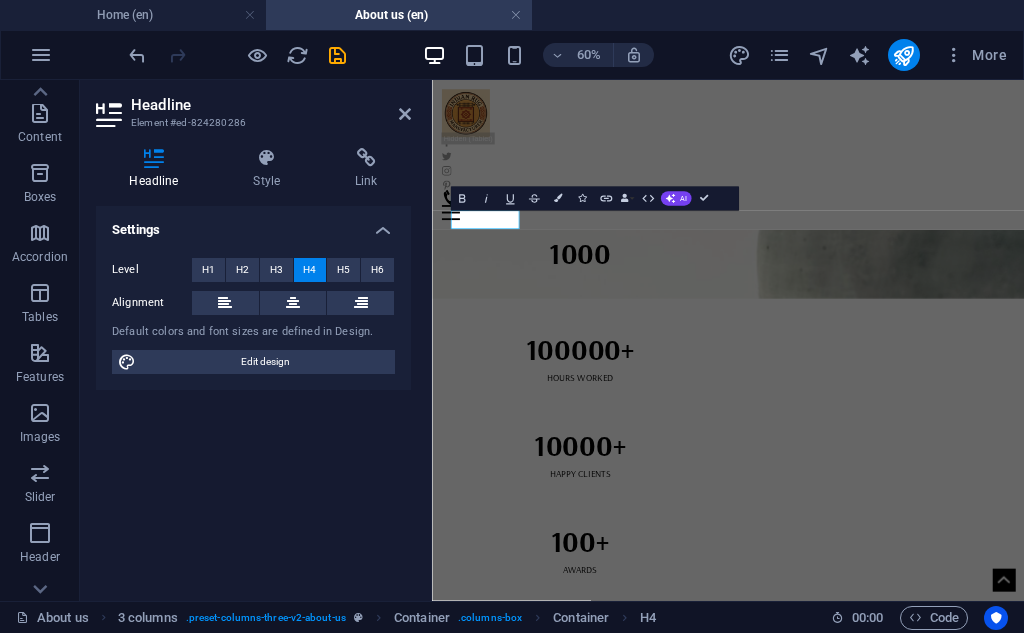 type 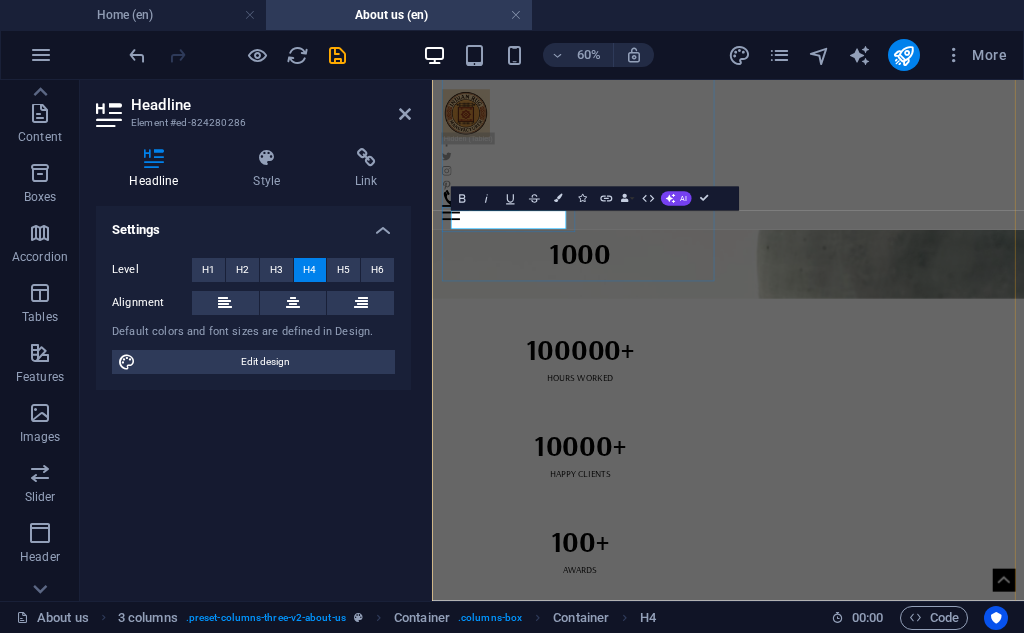 click on "Cotton Flatweave Rug" at bounding box center [679, 1774] 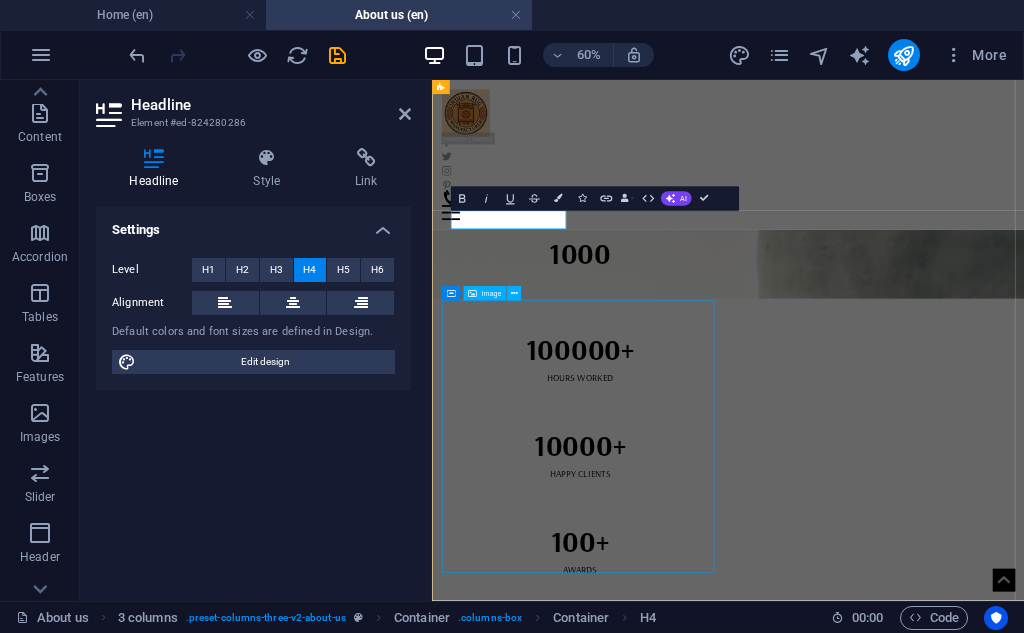 copy on "Cotton" 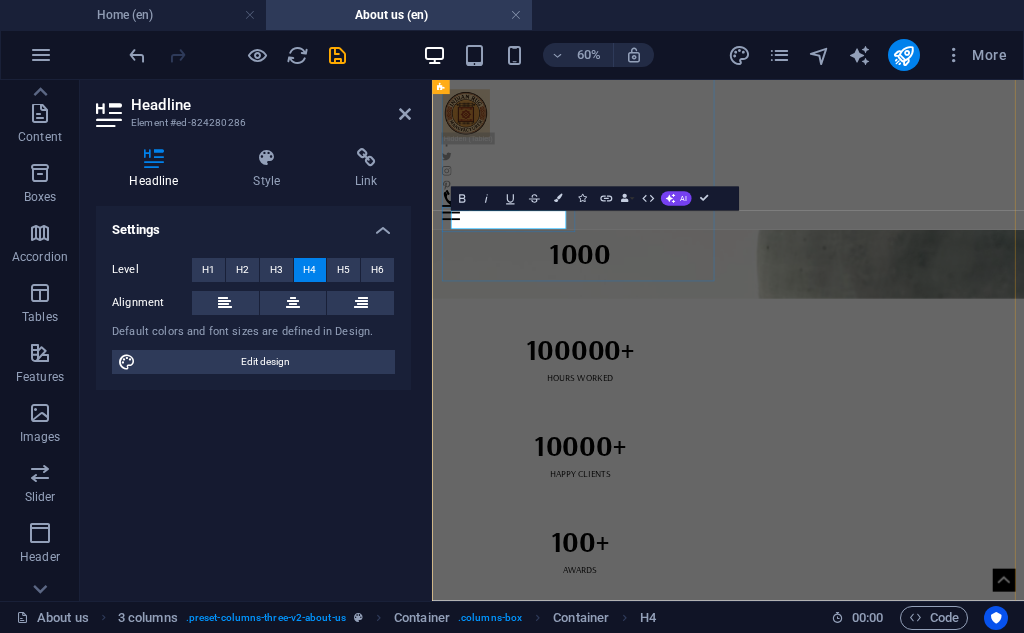click on "Cotton Flatweave Rug" at bounding box center (679, 1774) 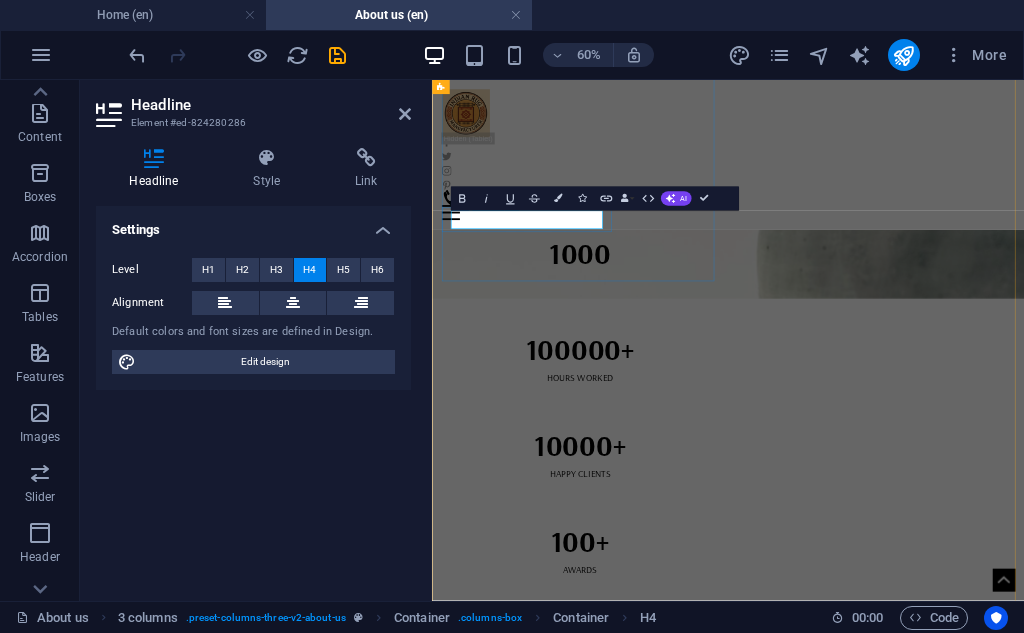 click on "Cotton FlatweaveCotton Rug" at bounding box center [679, 1774] 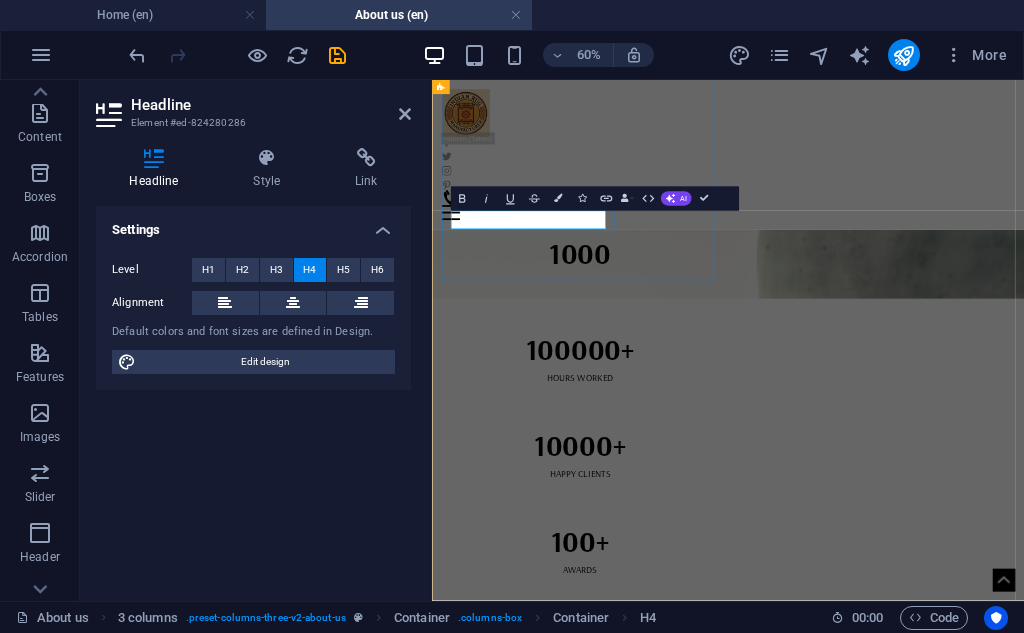 click on "Cotton Flatweave Cotton Rug" at bounding box center [679, 1774] 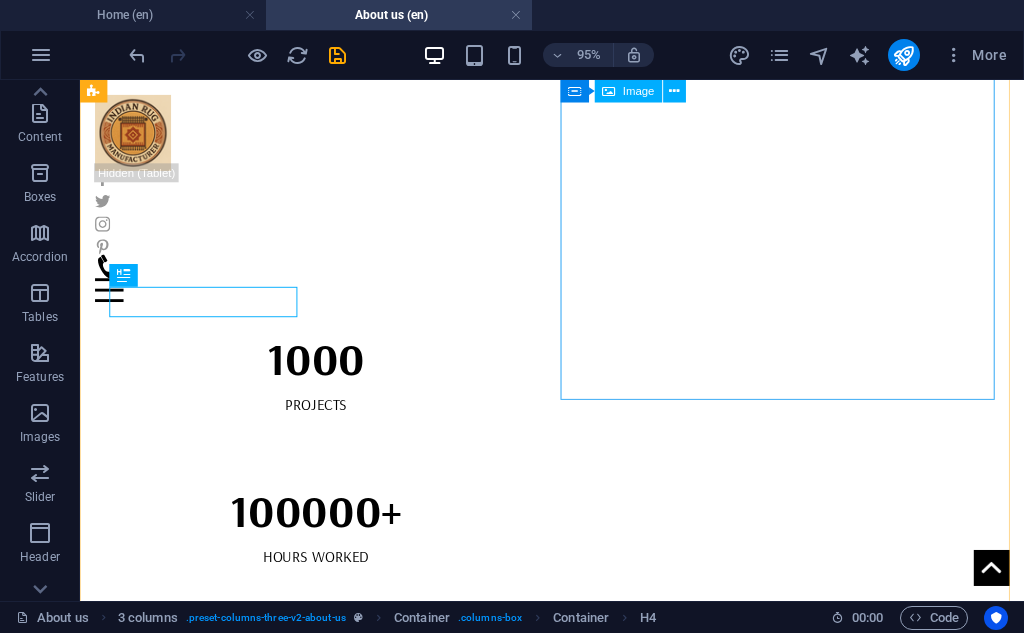scroll, scrollTop: 2347, scrollLeft: 0, axis: vertical 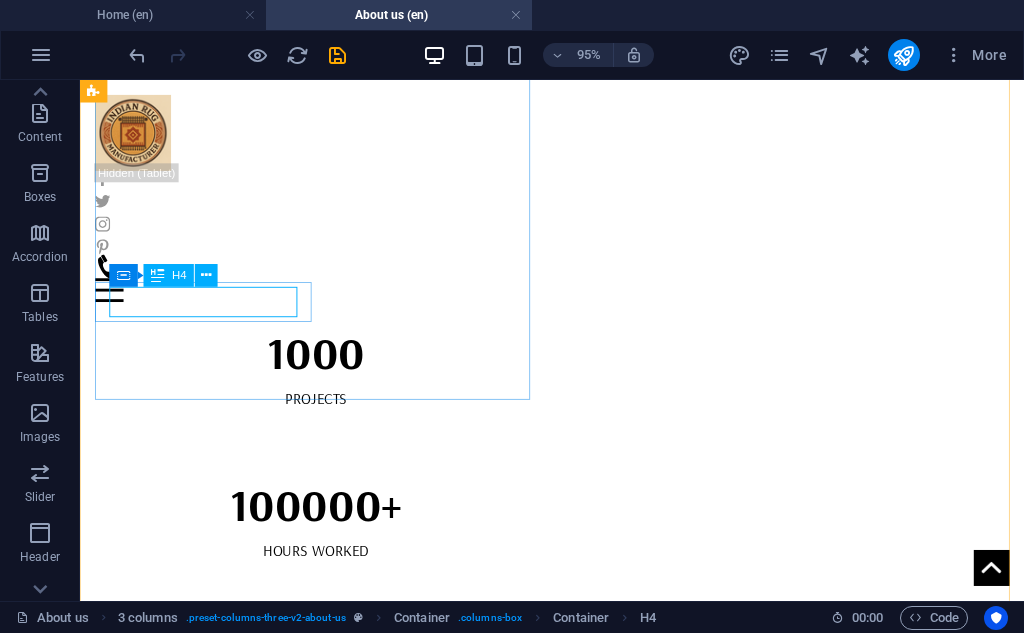 click on "Flatweave Cotton Rug" at bounding box center [328, 1774] 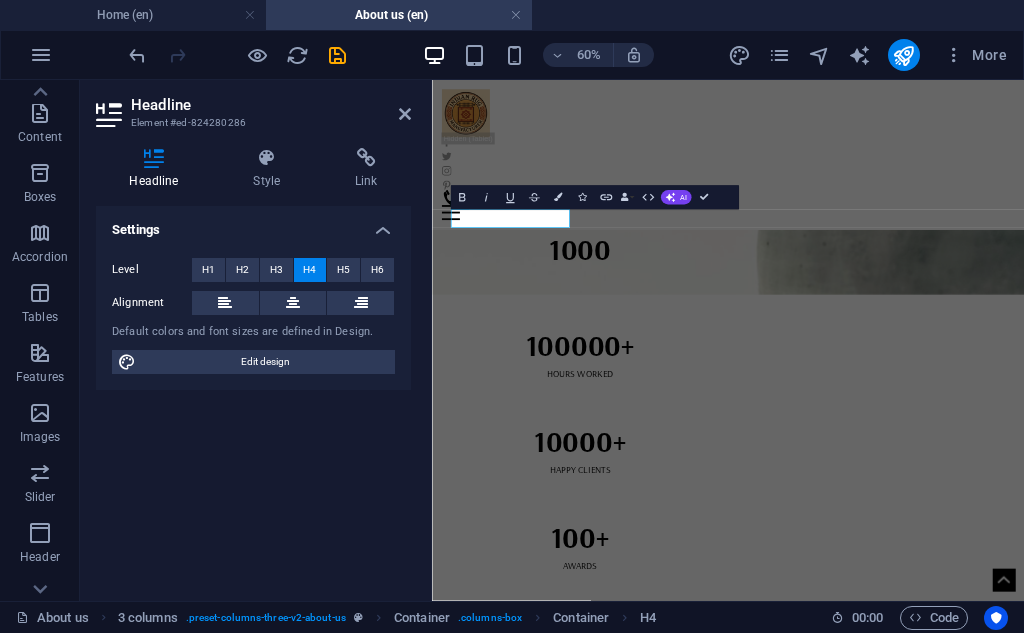 scroll, scrollTop: 2343, scrollLeft: 0, axis: vertical 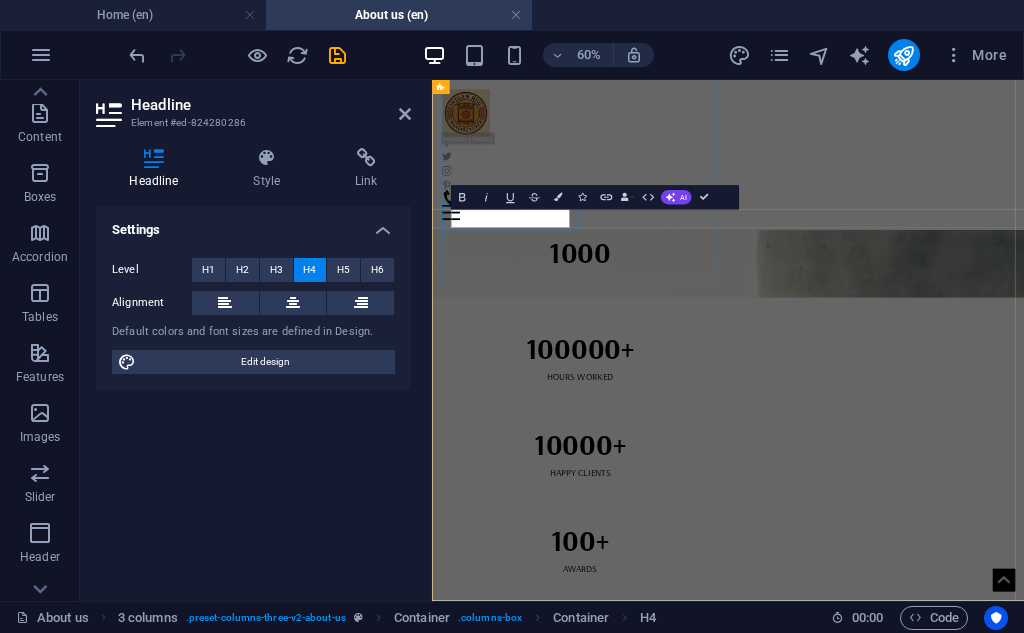click on "Flatweave Cotton Rug" at bounding box center [679, 1772] 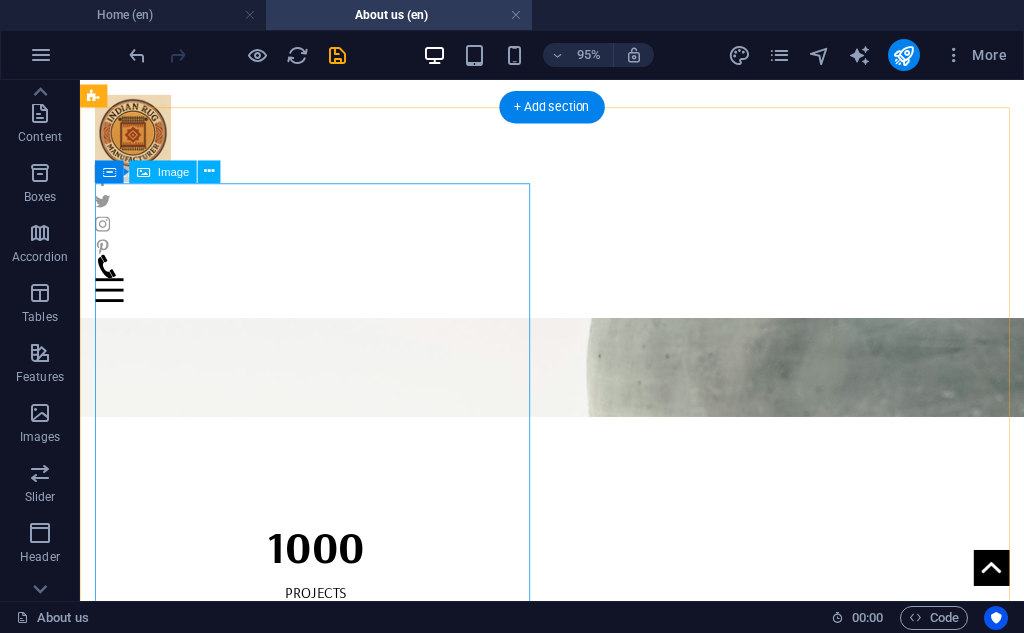 scroll, scrollTop: 2183, scrollLeft: 0, axis: vertical 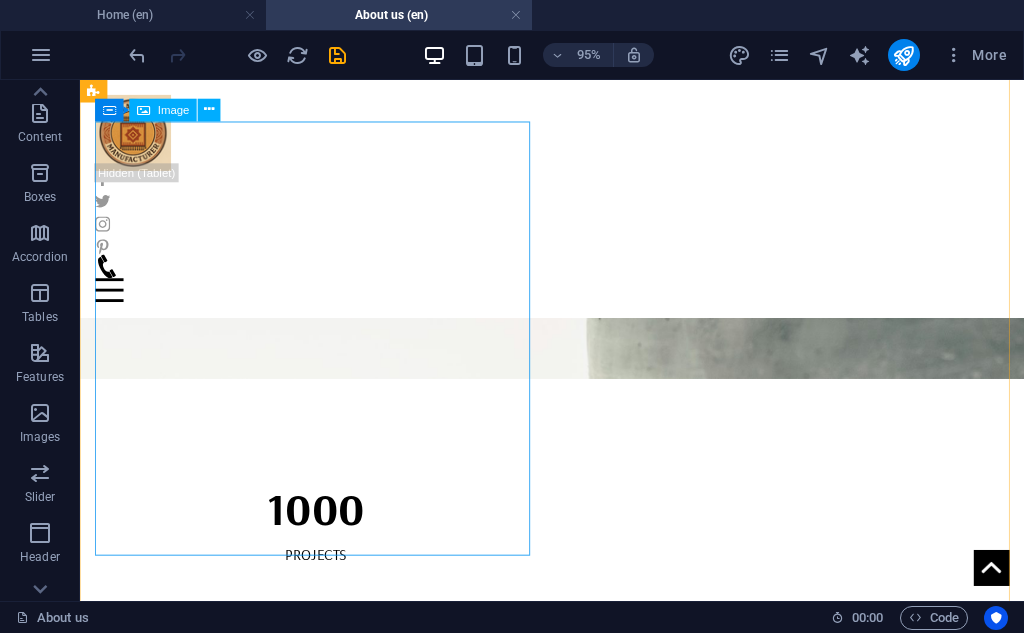 click at bounding box center [328, 1811] 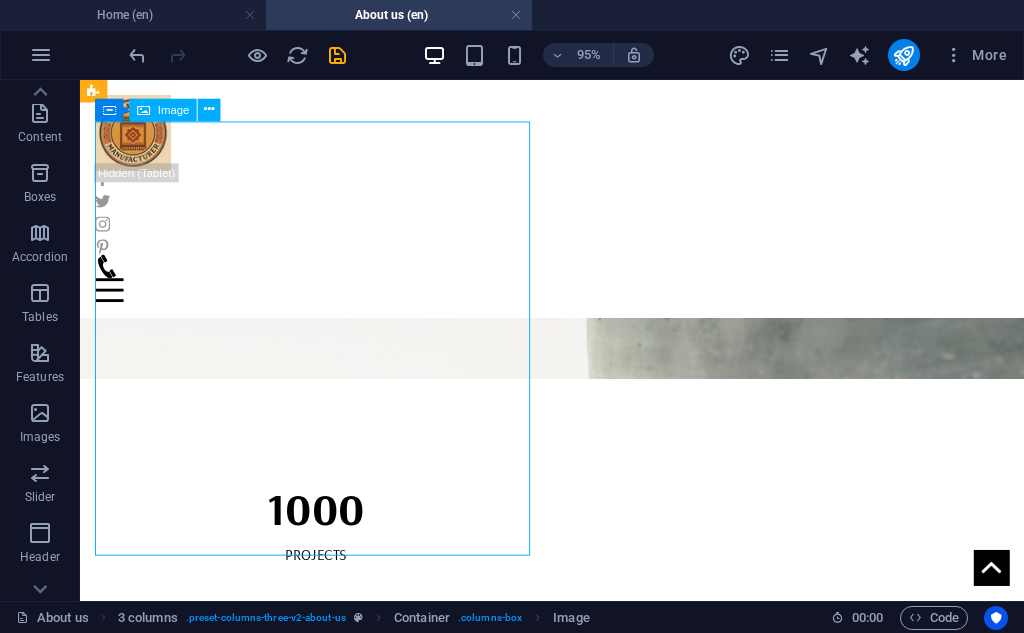 click at bounding box center [328, 1811] 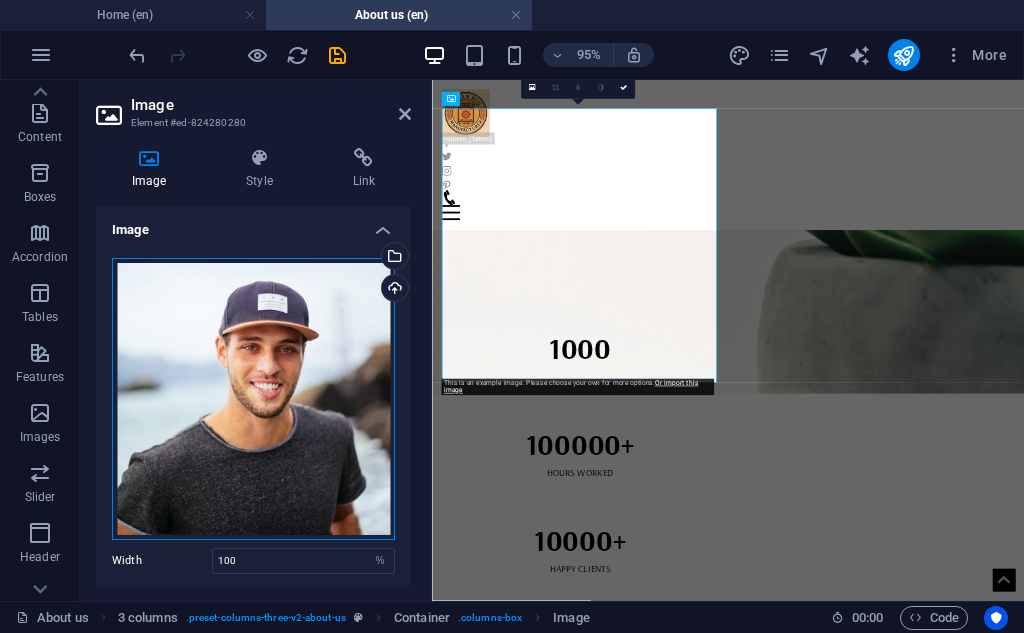 scroll, scrollTop: 2179, scrollLeft: 0, axis: vertical 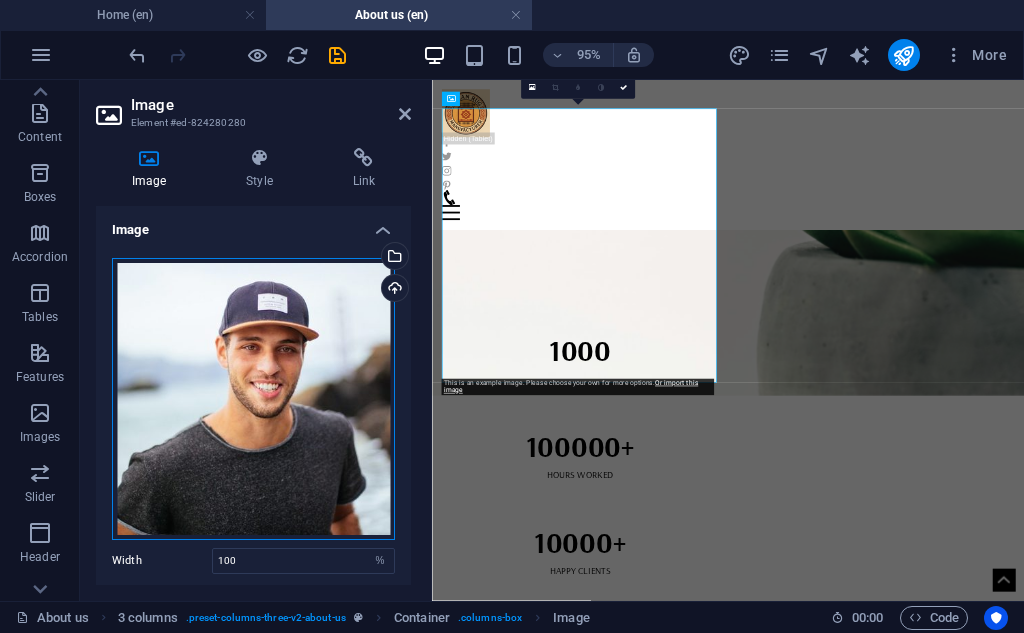click on "Drag files here, click to choose files or select files from Files or our free stock photos & videos" at bounding box center (253, 399) 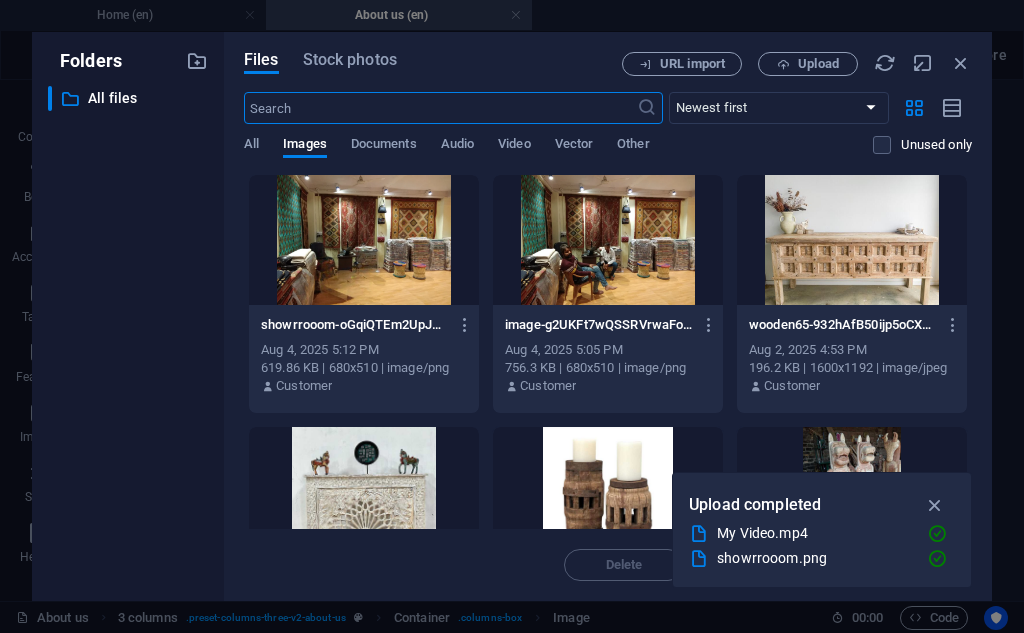 scroll, scrollTop: 0, scrollLeft: 0, axis: both 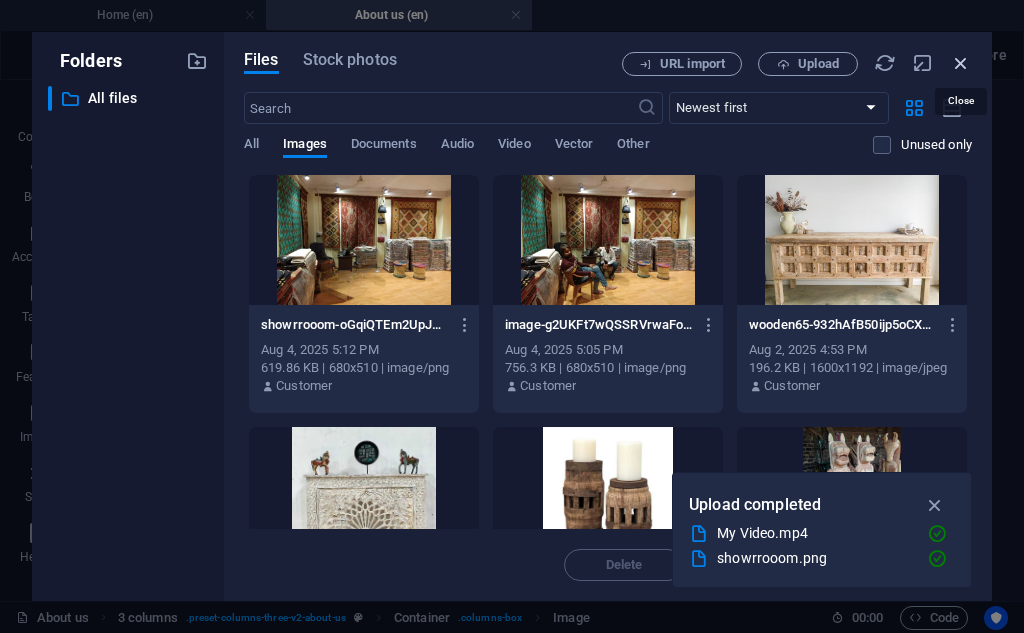 click at bounding box center [961, 63] 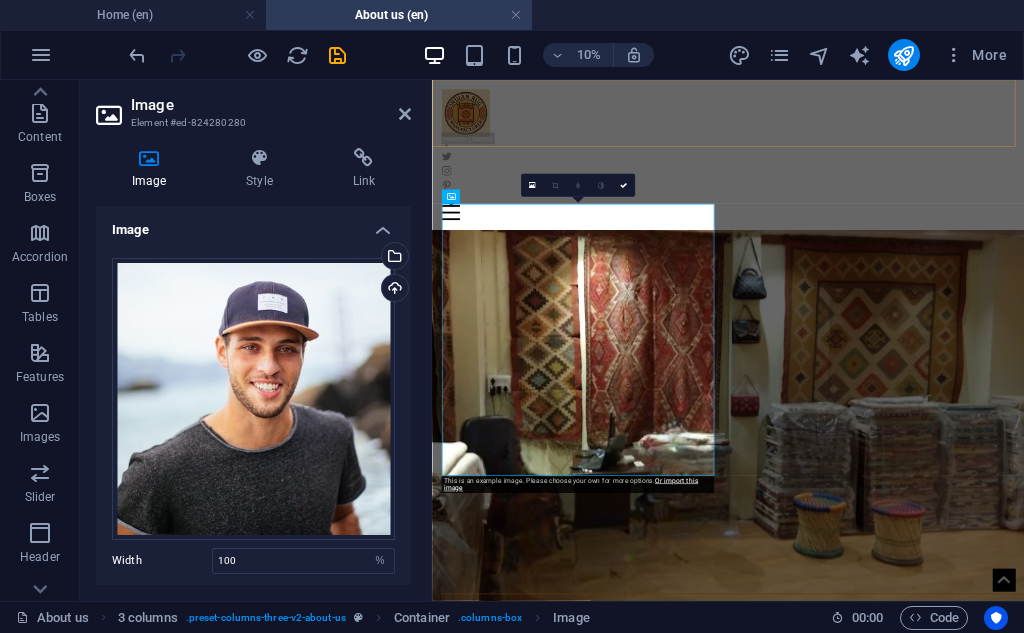 scroll, scrollTop: 2016, scrollLeft: 0, axis: vertical 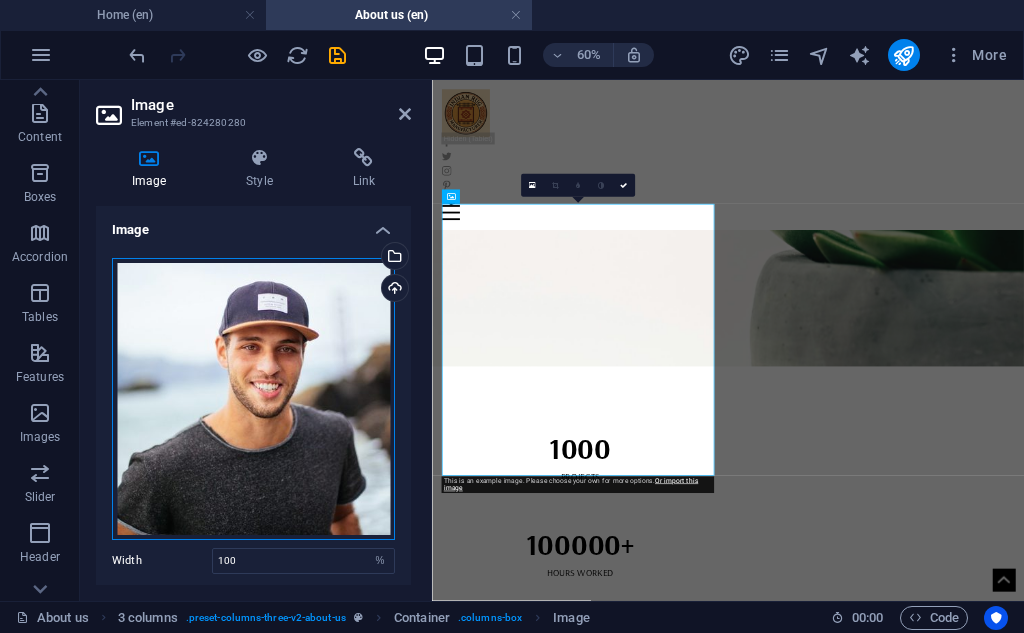 click on "Drag files here, click to choose files or select files from Files or our free stock photos & videos" at bounding box center [253, 399] 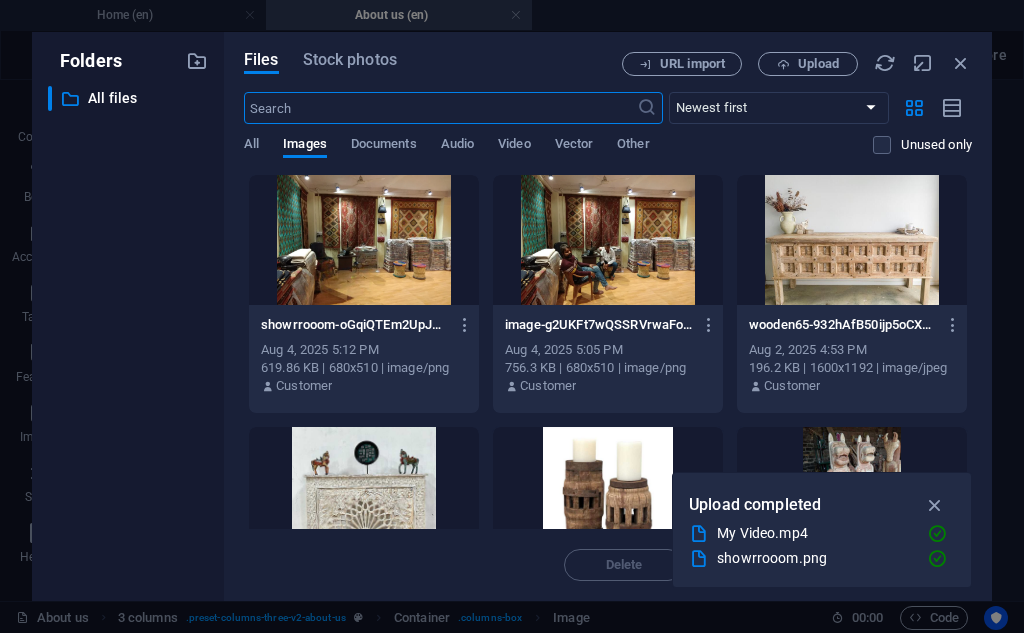 scroll, scrollTop: 0, scrollLeft: 0, axis: both 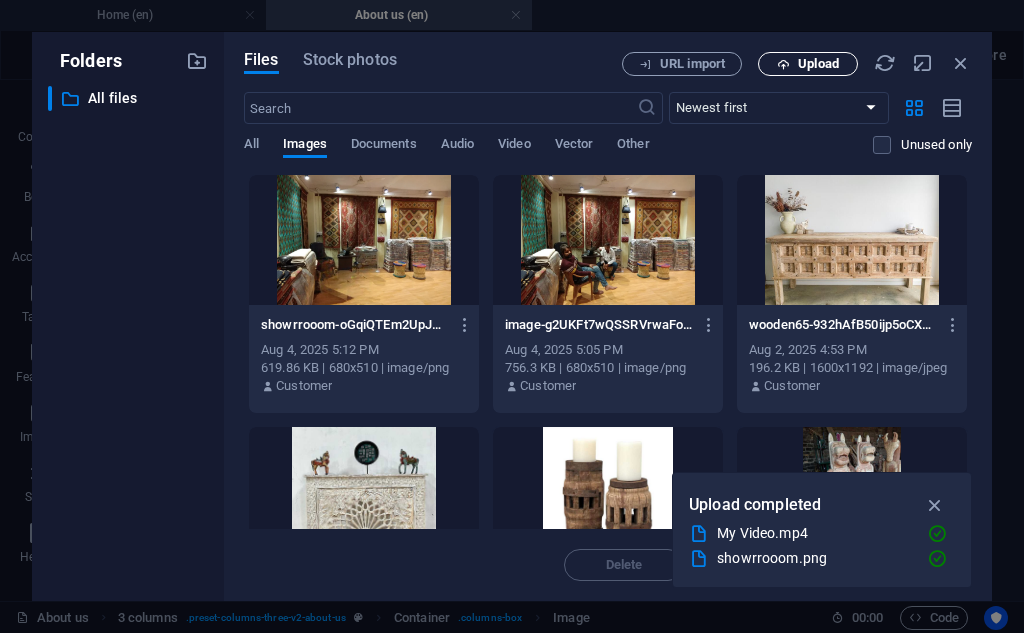 click on "Upload" at bounding box center (818, 64) 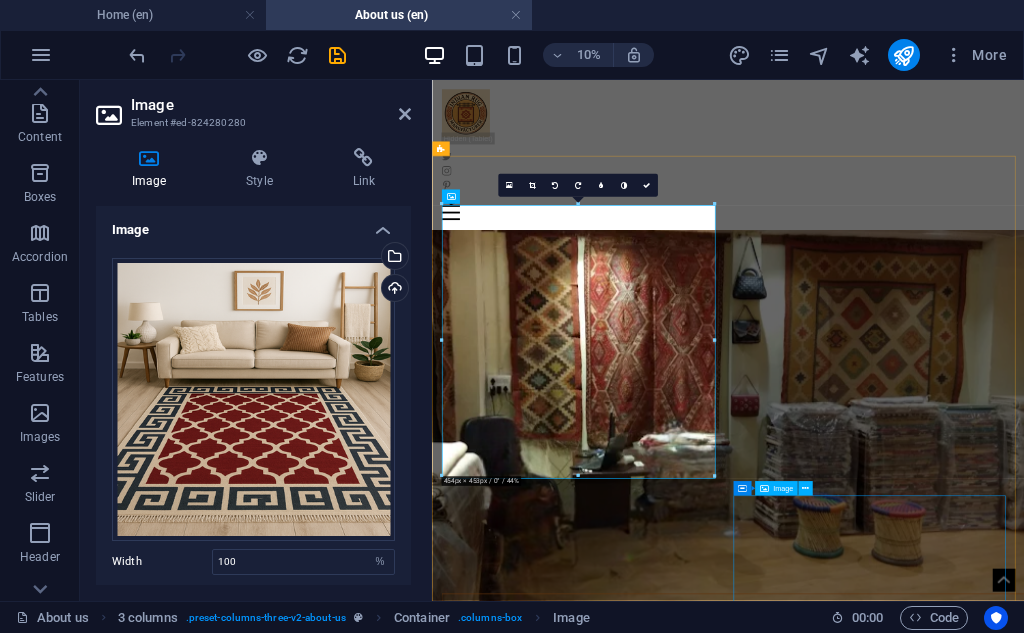 scroll, scrollTop: 2016, scrollLeft: 0, axis: vertical 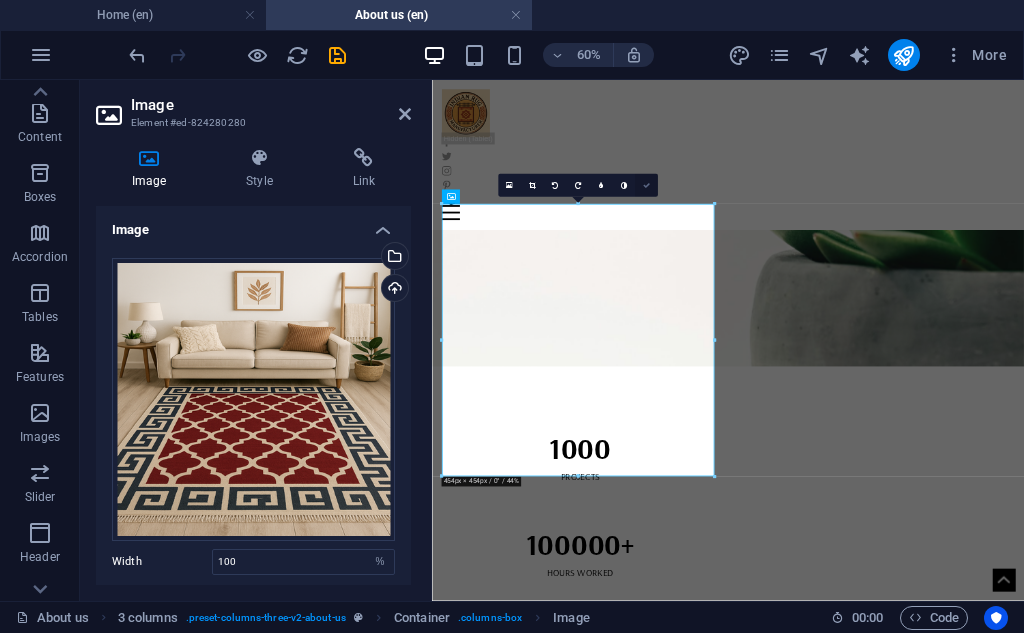 click at bounding box center [646, 185] 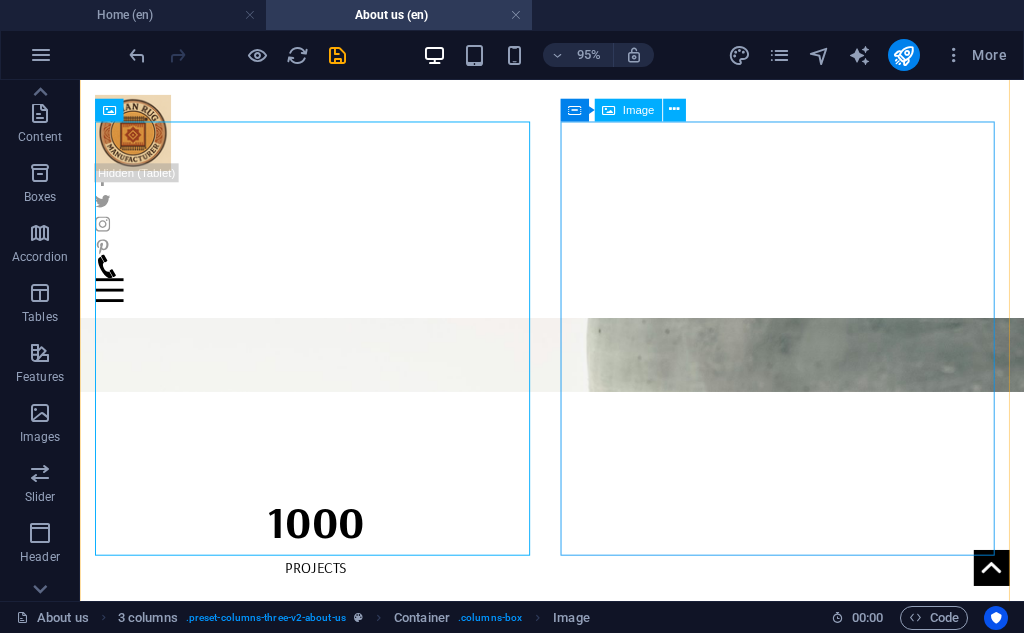 scroll, scrollTop: 2183, scrollLeft: 0, axis: vertical 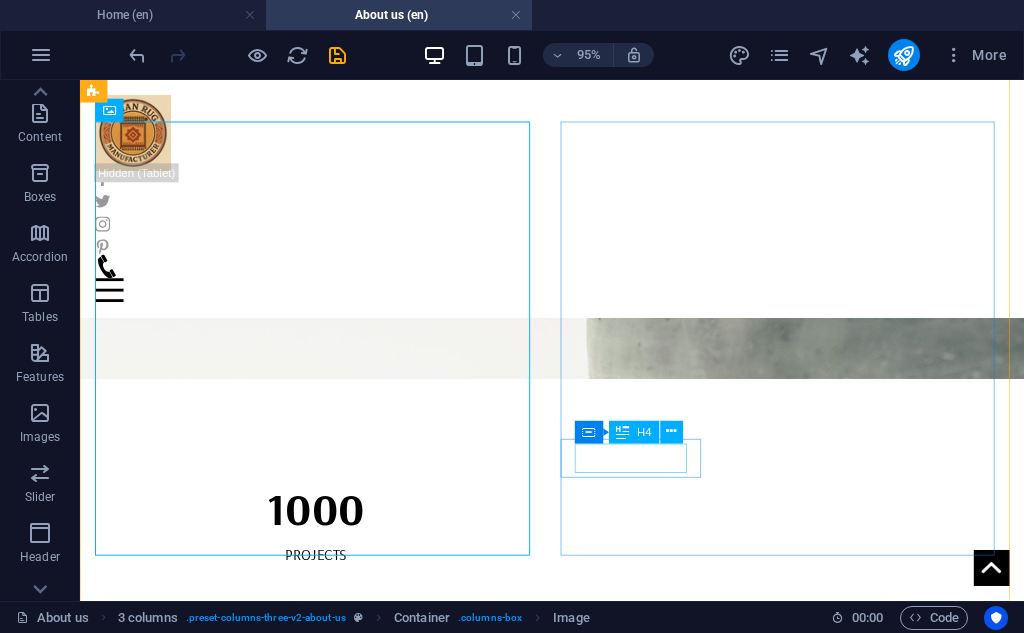 click on "RITA TURNER" at bounding box center [328, 2336] 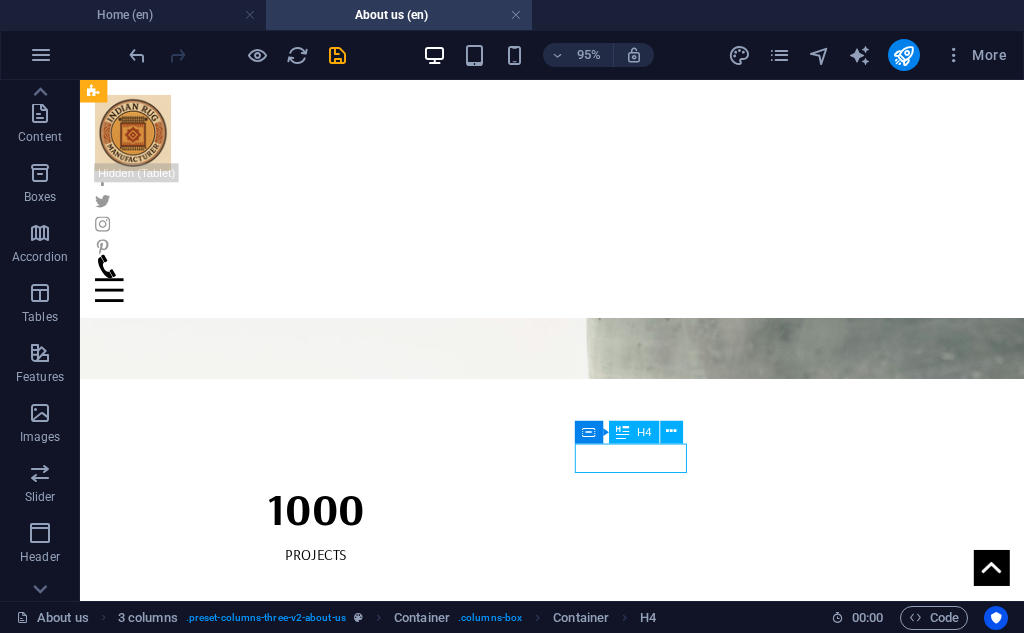 click on "RITA TURNER" at bounding box center [328, 2336] 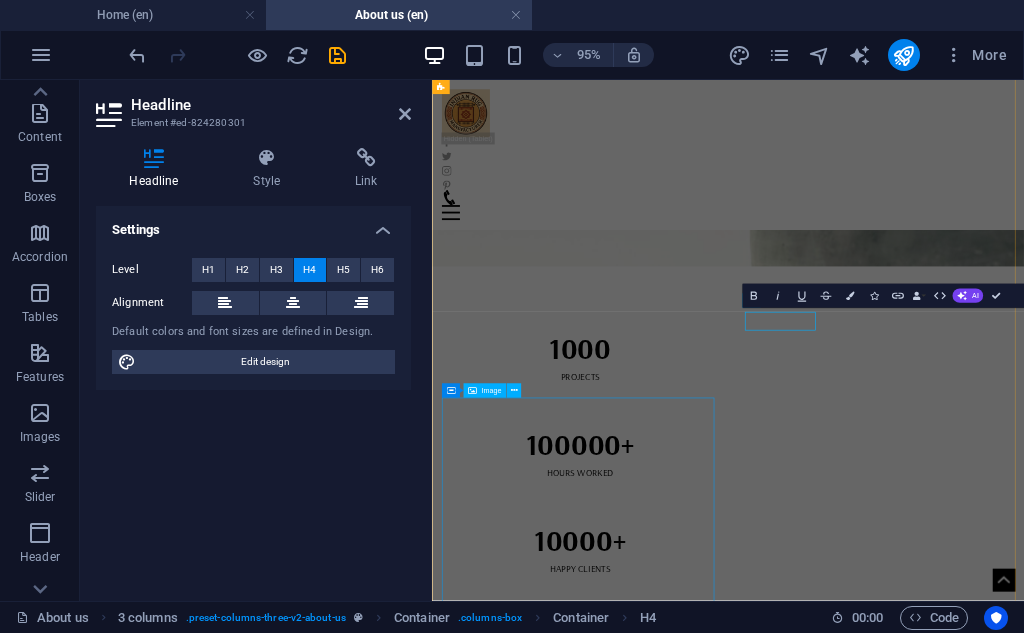 scroll, scrollTop: 2179, scrollLeft: 0, axis: vertical 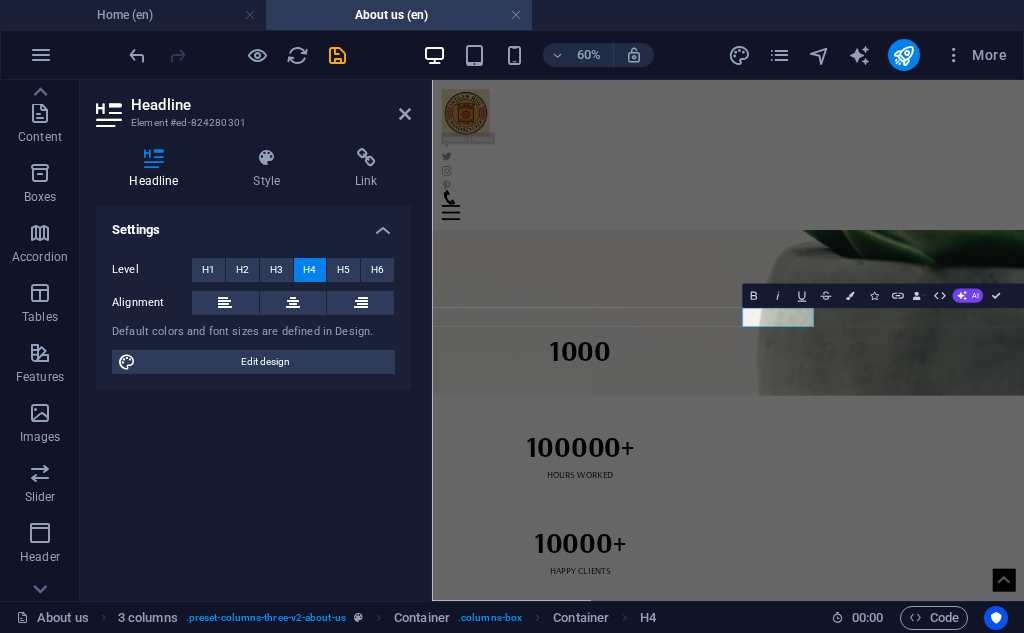 type 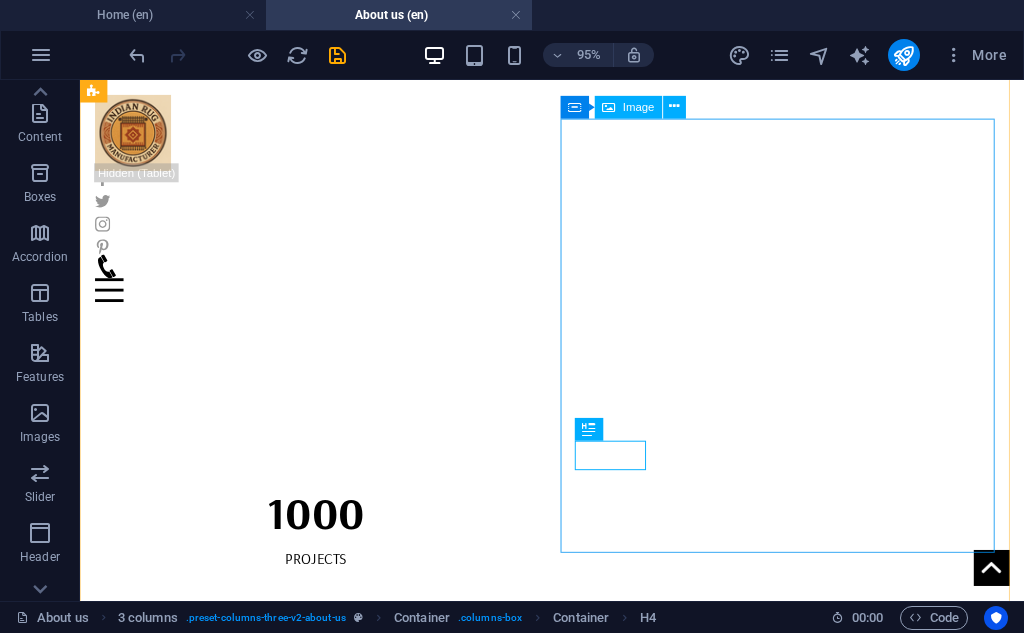 scroll, scrollTop: 2186, scrollLeft: 0, axis: vertical 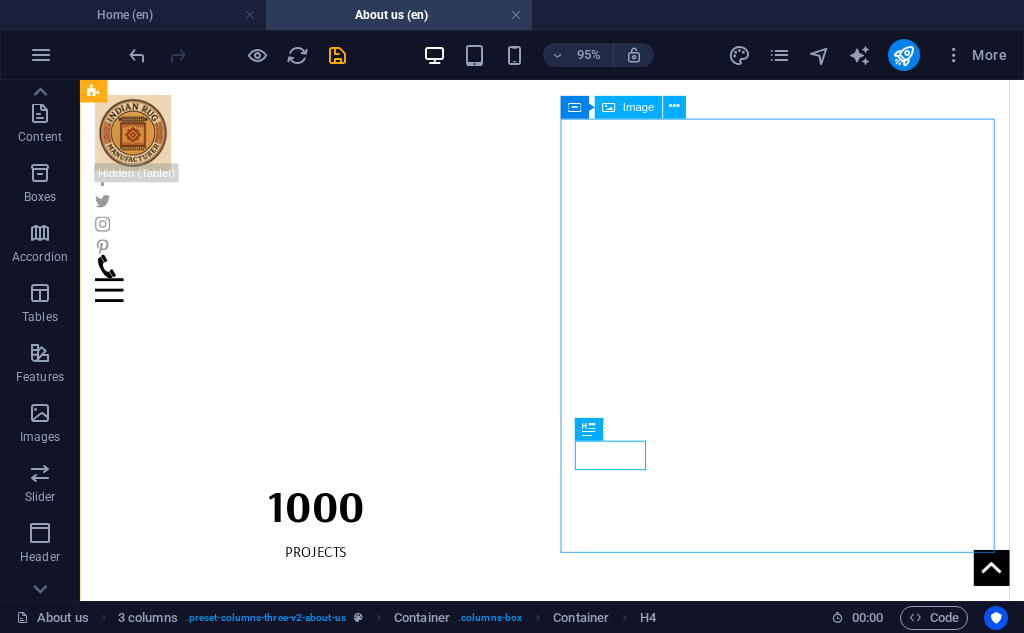 click at bounding box center (328, 2205) 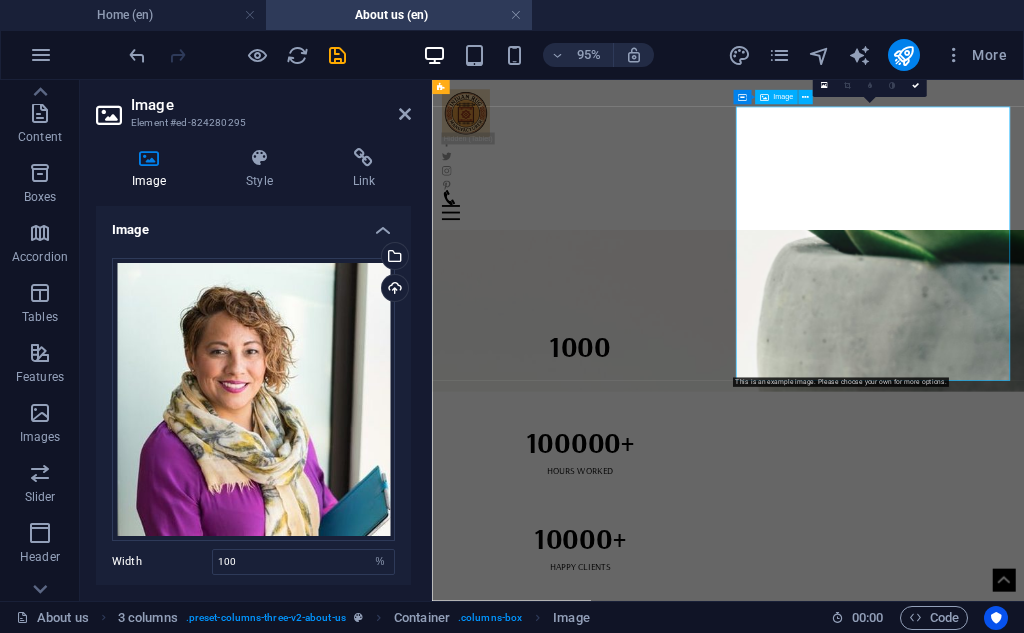 scroll, scrollTop: 2182, scrollLeft: 0, axis: vertical 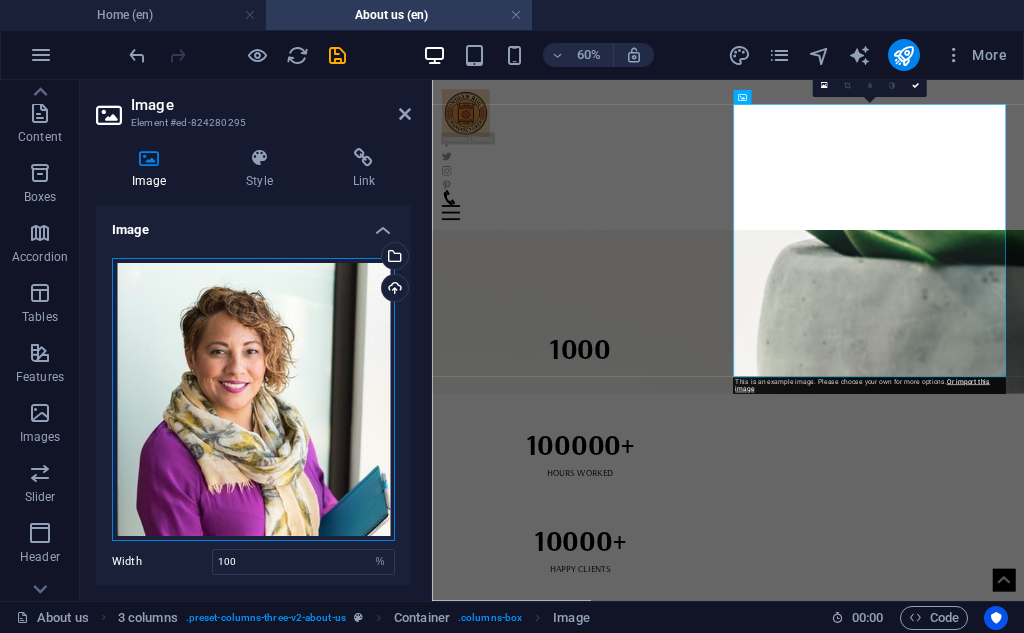 click on "Drag files here, click to choose files or select files from Files or our free stock photos & videos" at bounding box center (253, 399) 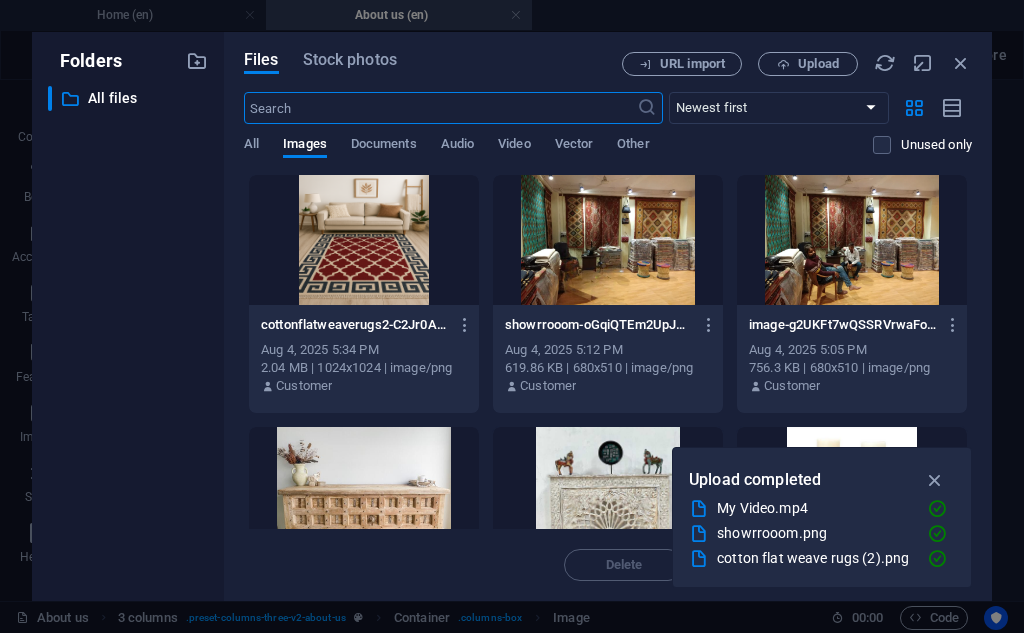 scroll, scrollTop: 0, scrollLeft: 0, axis: both 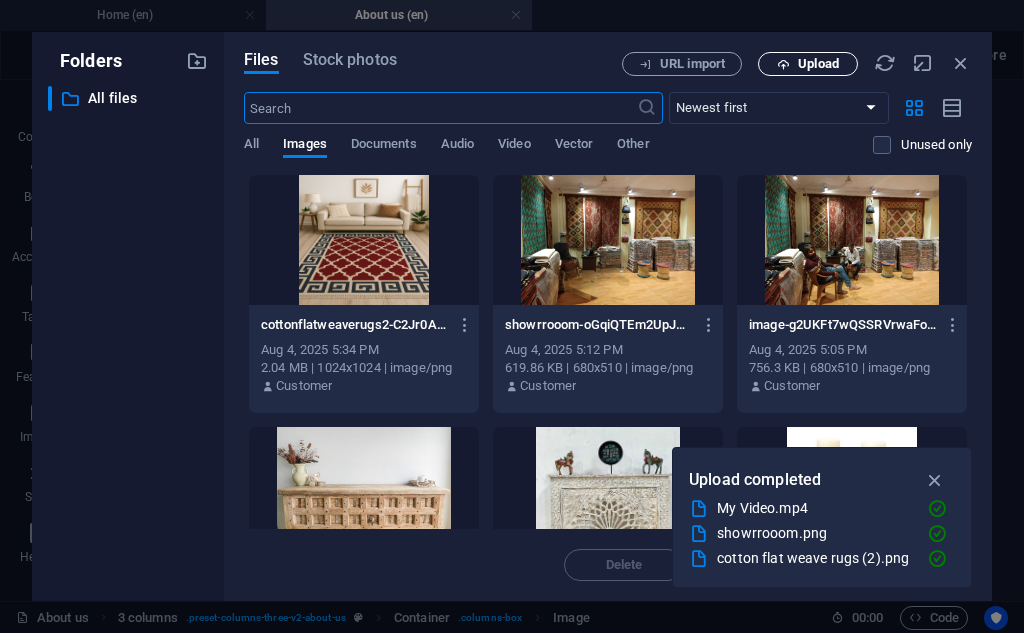 click on "Upload" at bounding box center [818, 64] 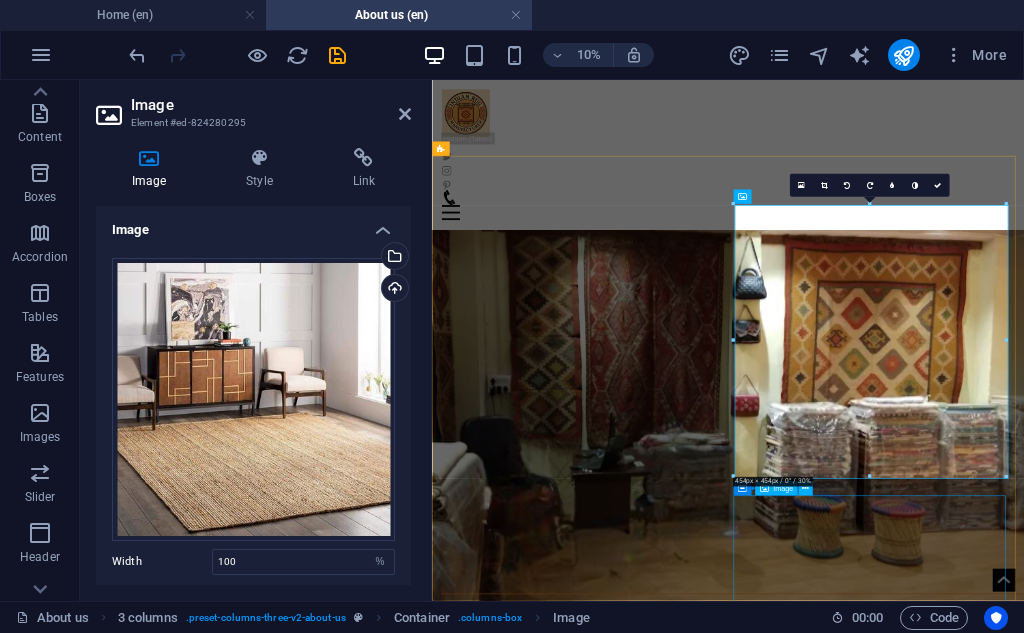 scroll, scrollTop: 2016, scrollLeft: 0, axis: vertical 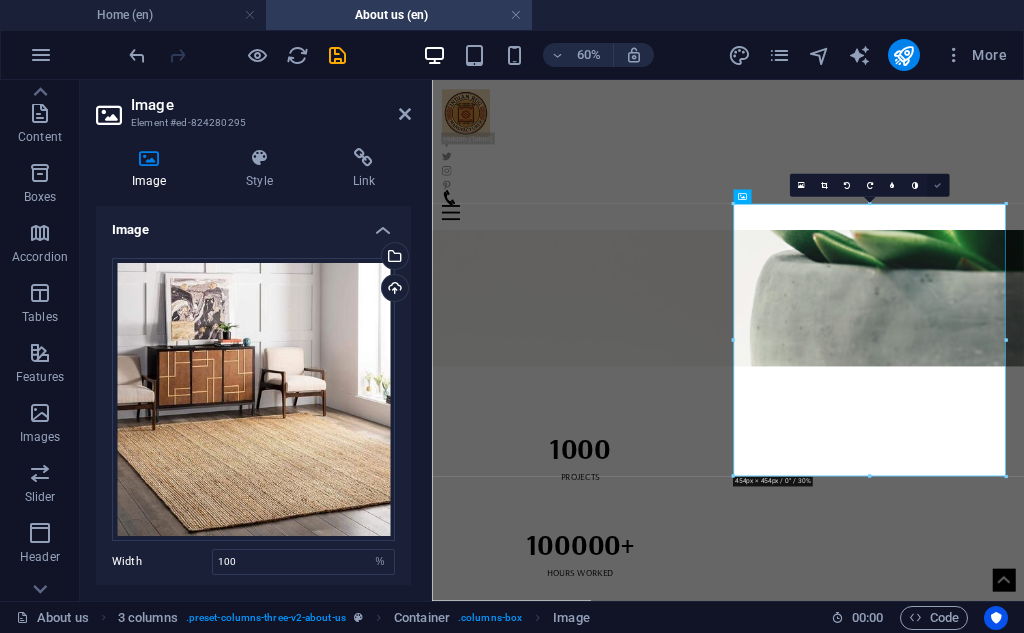click at bounding box center [937, 185] 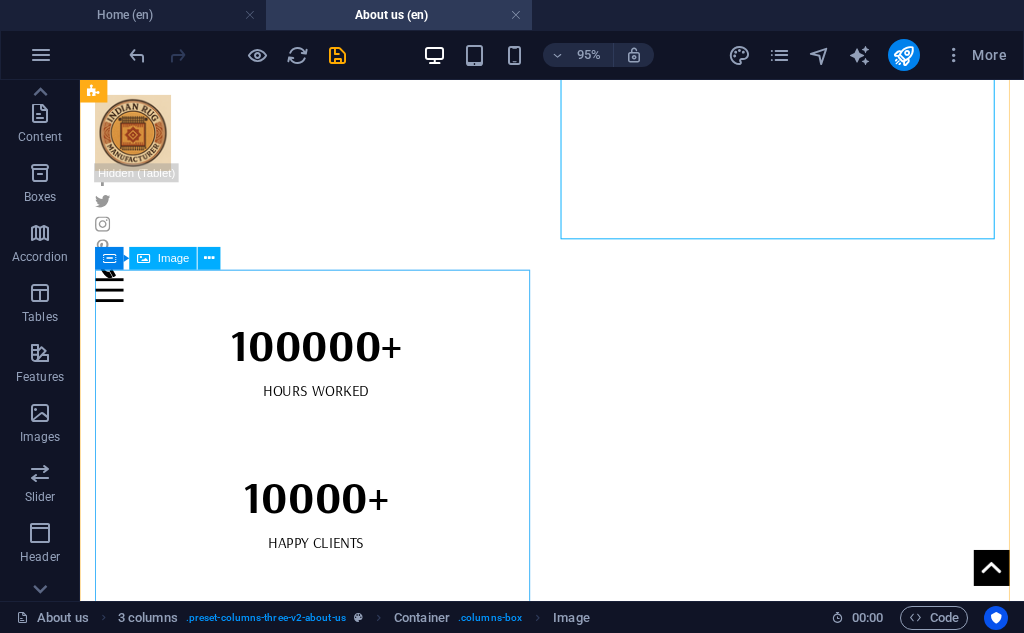 scroll, scrollTop: 2683, scrollLeft: 0, axis: vertical 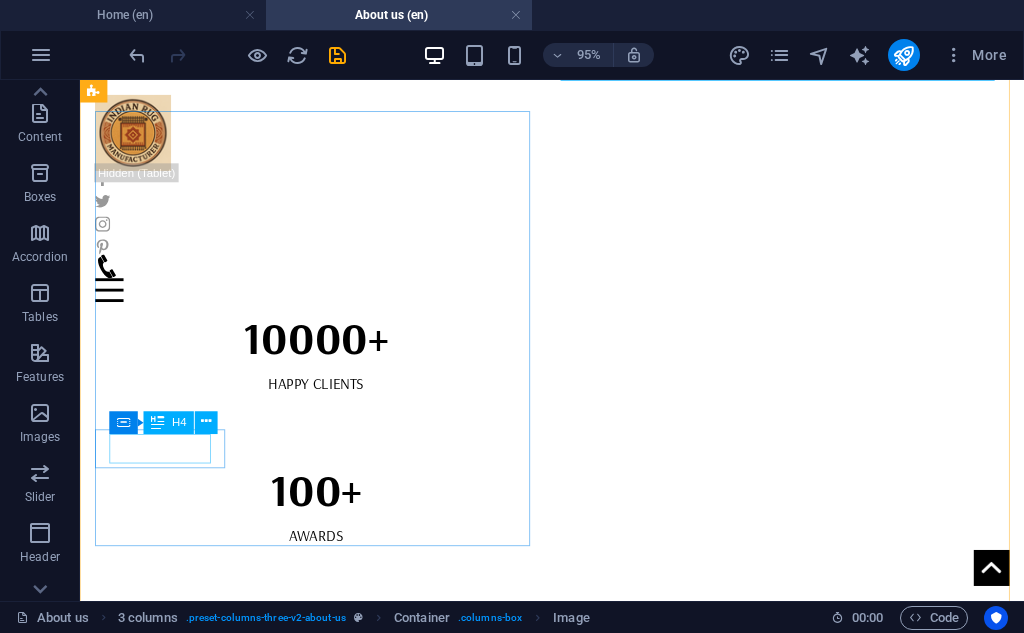 click on "ROGER FITZ" at bounding box center [328, 2233] 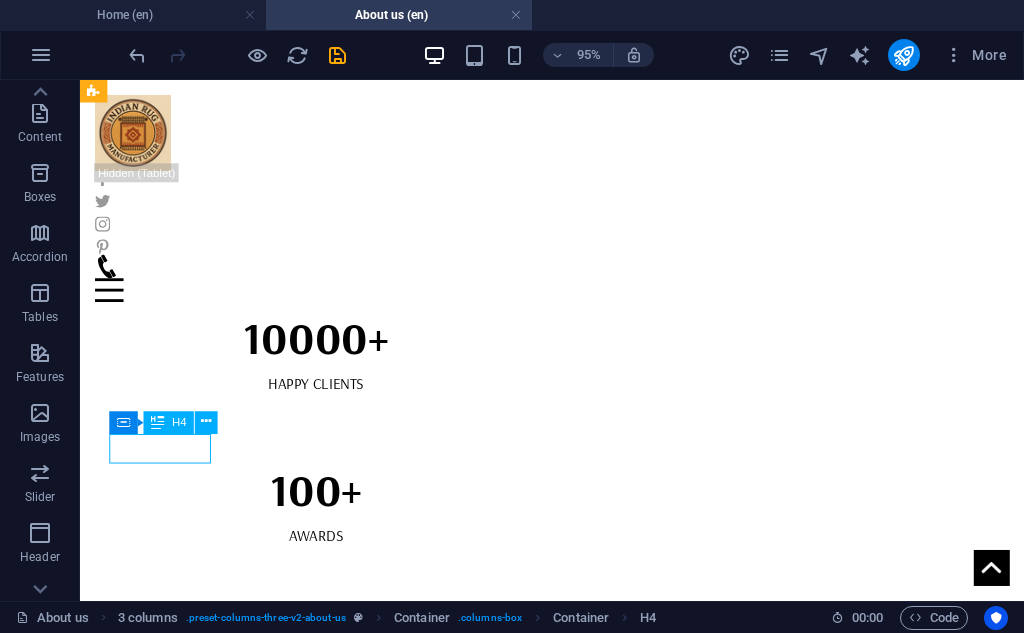 click on "ROGER FITZ" at bounding box center [328, 2233] 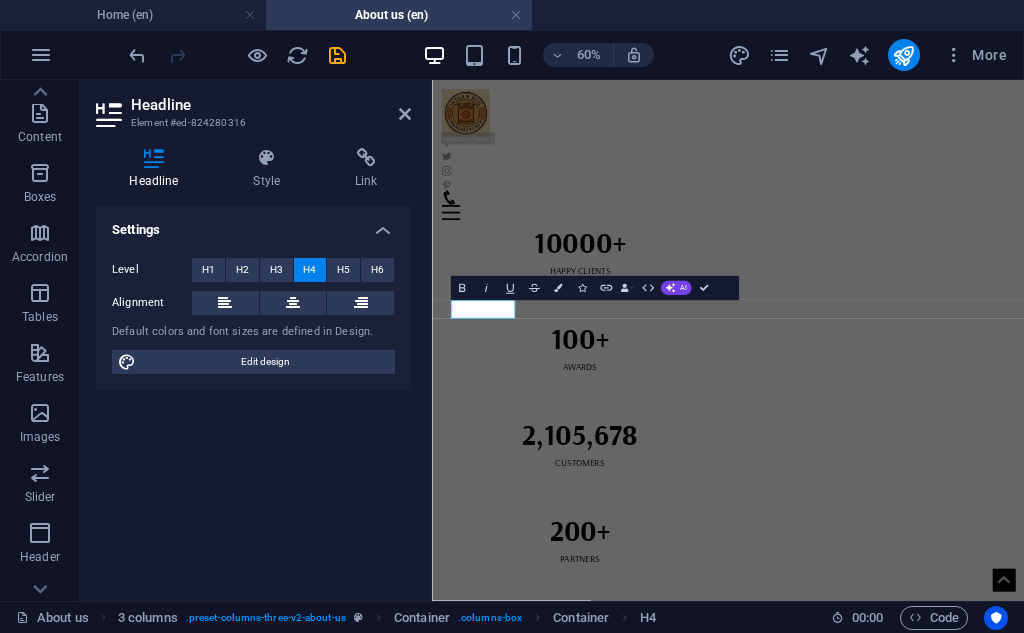 type 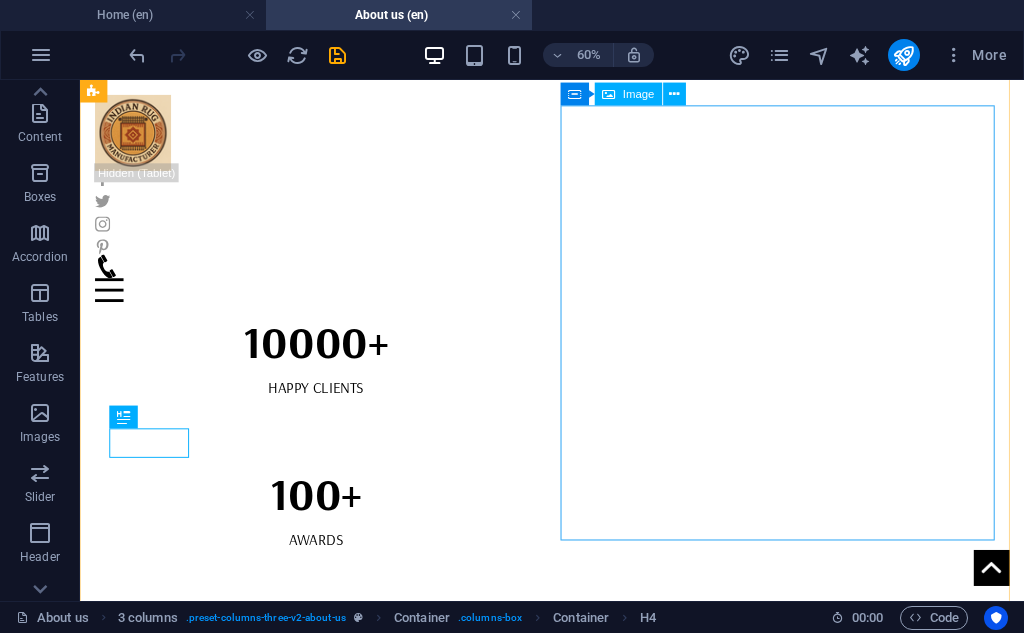 scroll, scrollTop: 2689, scrollLeft: 0, axis: vertical 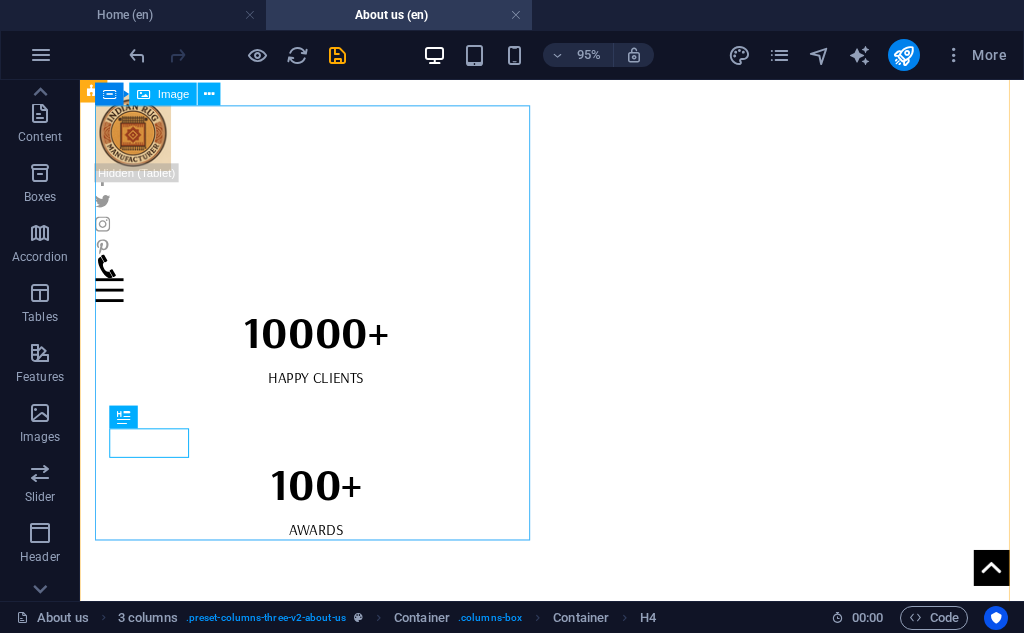 click at bounding box center (328, 2099) 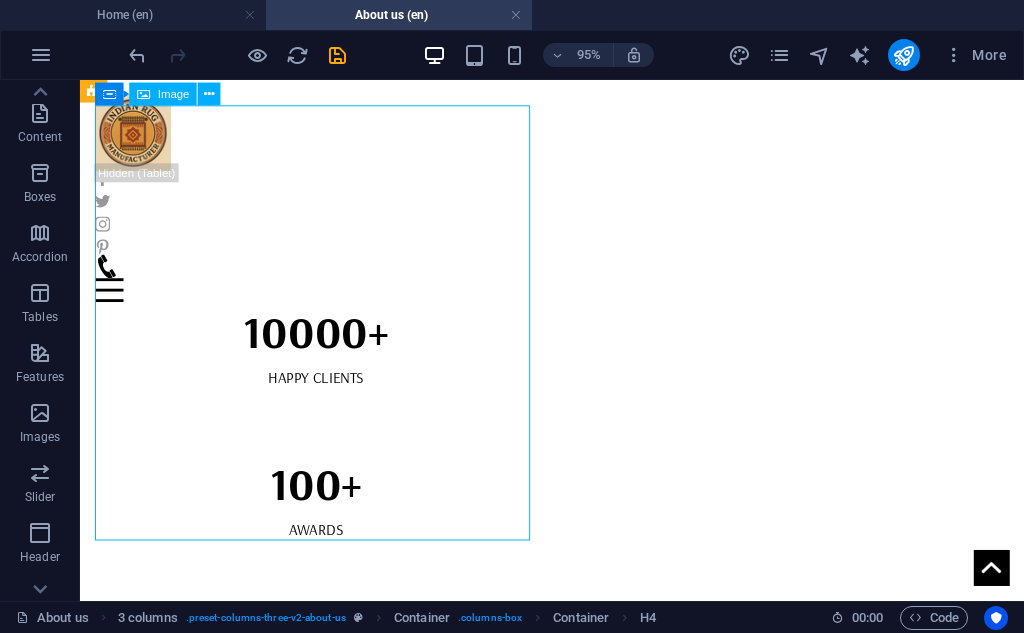 click at bounding box center (328, 2099) 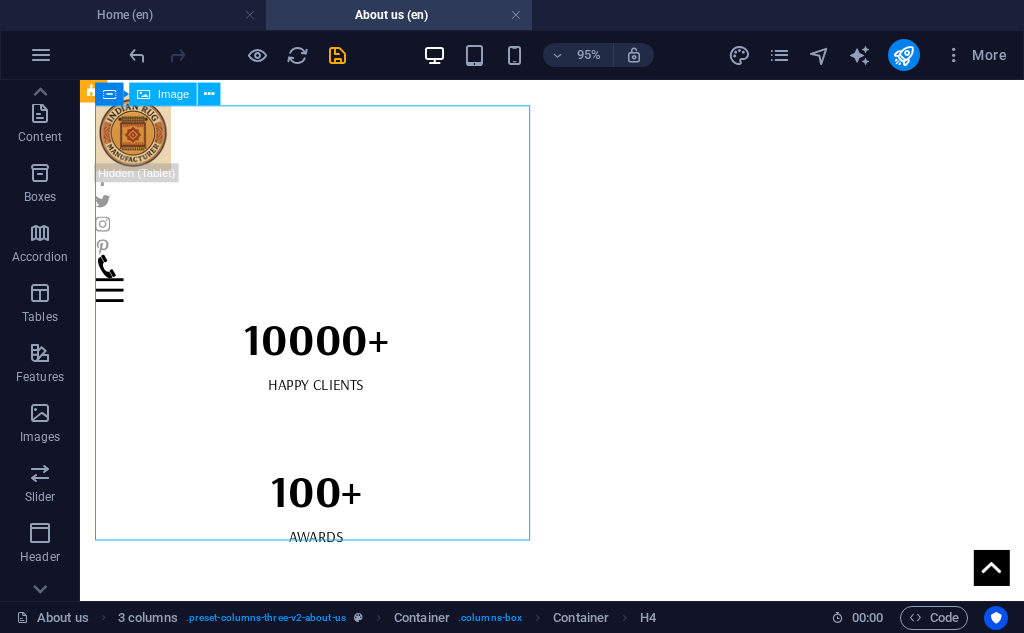 select on "%" 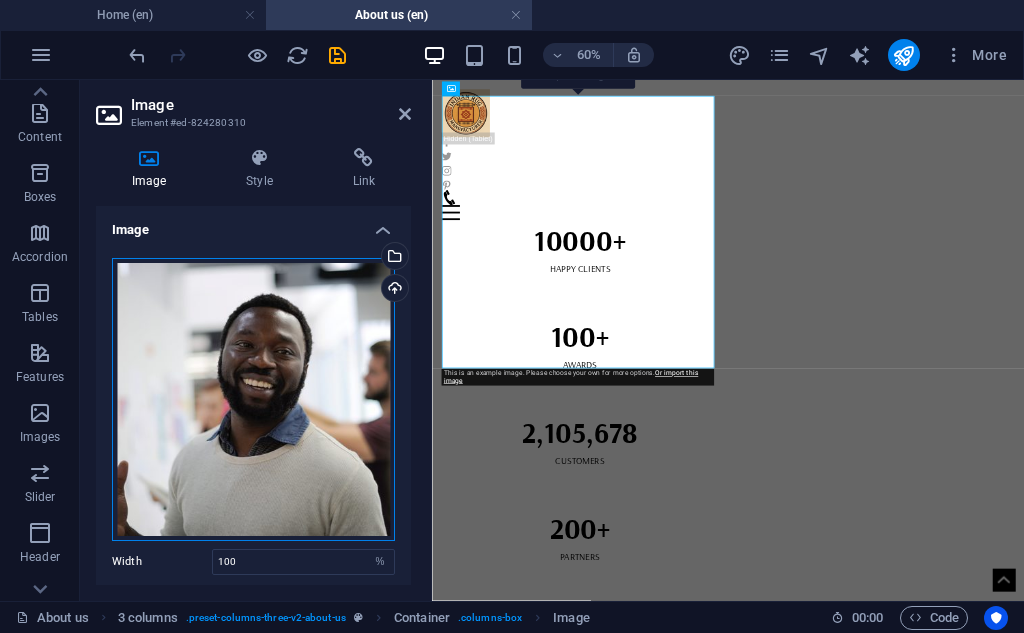 click on "Drag files here, click to choose files or select files from Files or our free stock photos & videos" at bounding box center (253, 399) 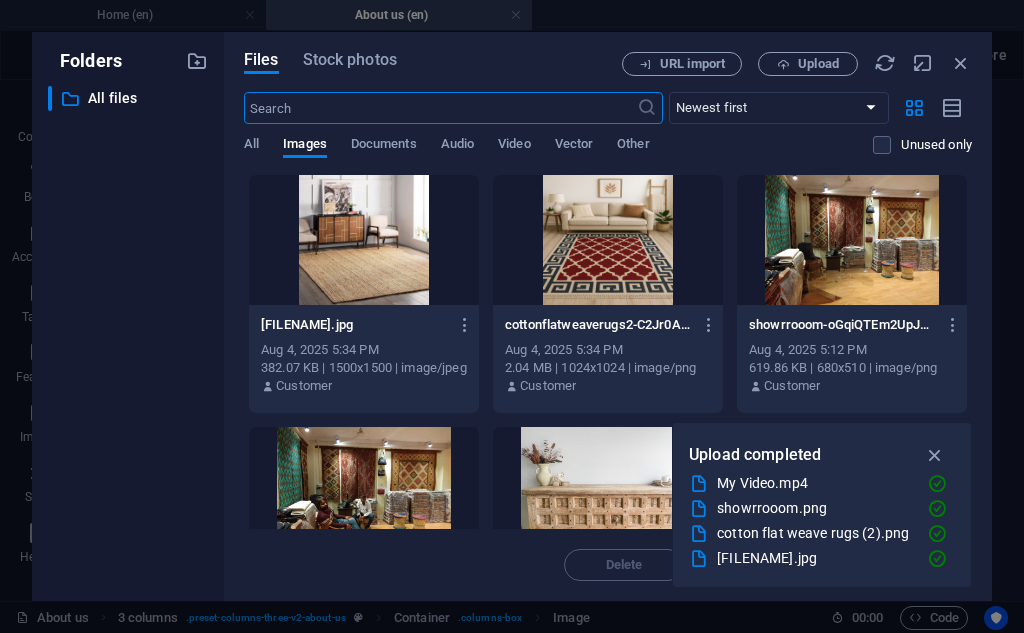 scroll, scrollTop: 0, scrollLeft: 0, axis: both 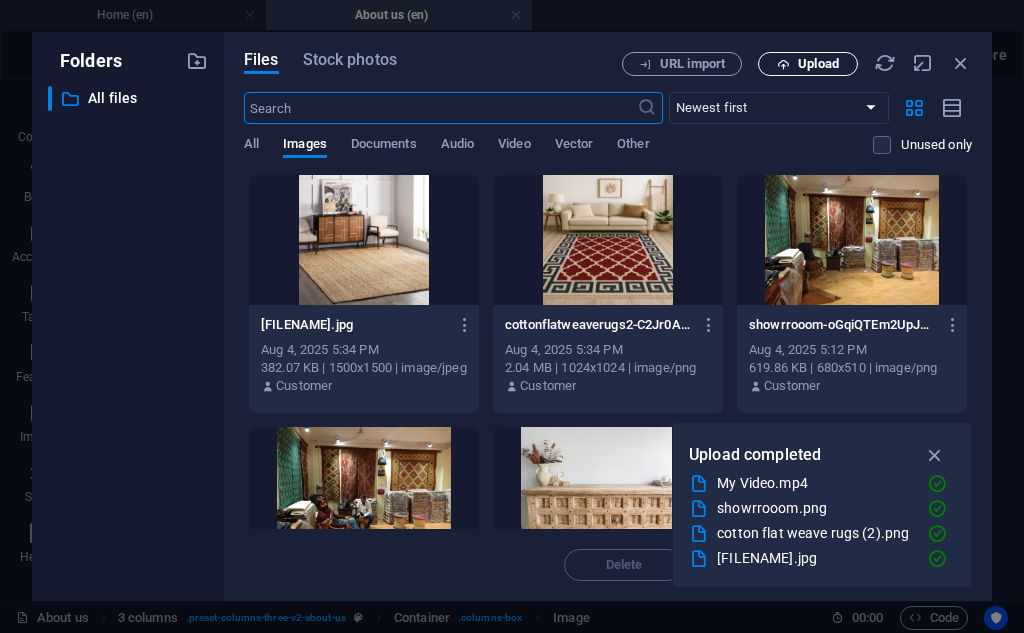 click on "Upload" at bounding box center [818, 64] 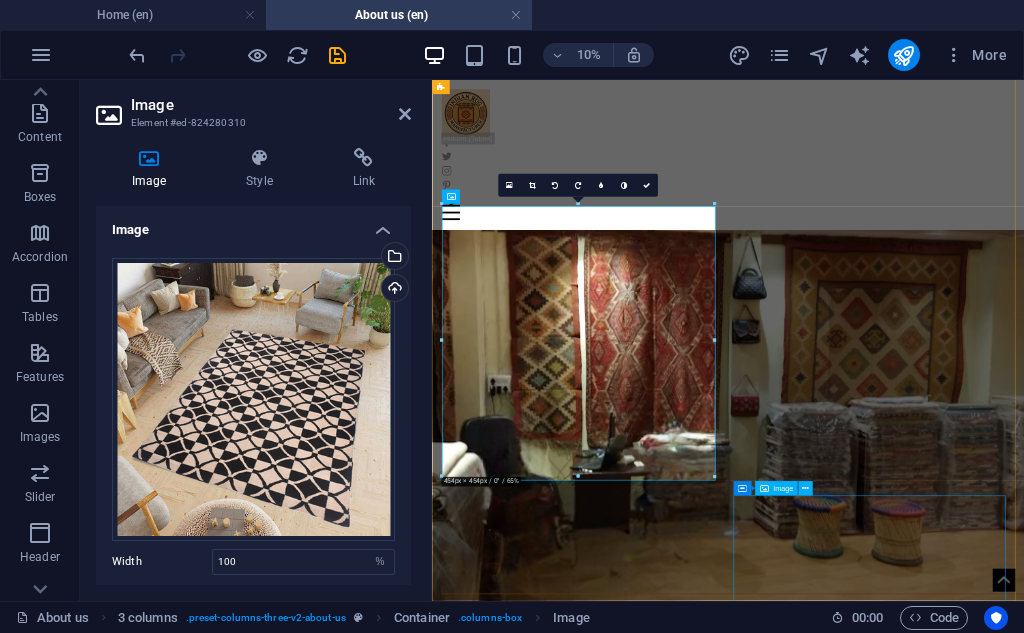 scroll, scrollTop: 2502, scrollLeft: 0, axis: vertical 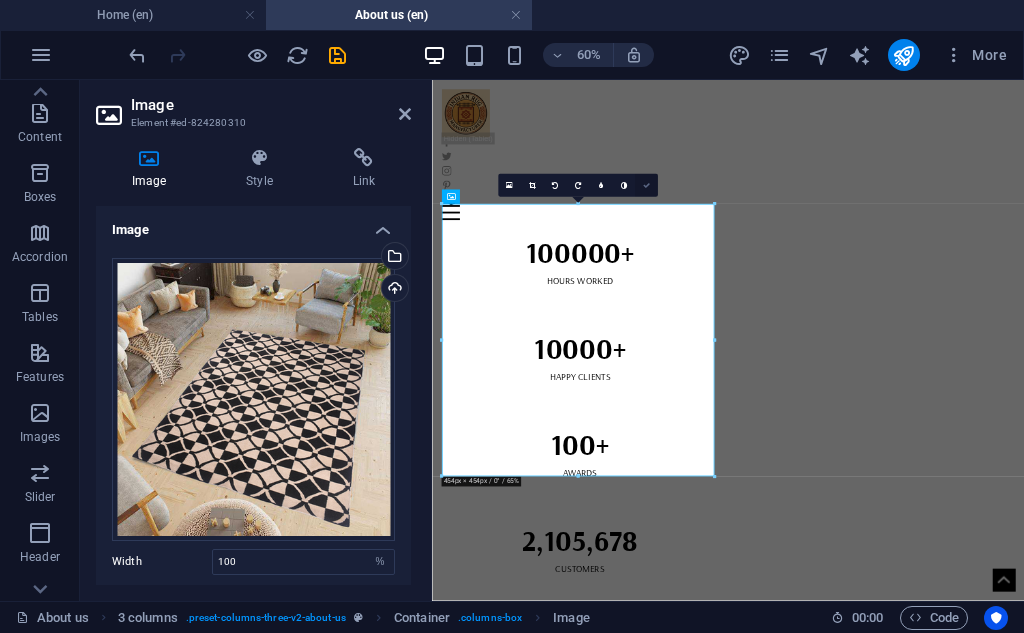 click at bounding box center (646, 185) 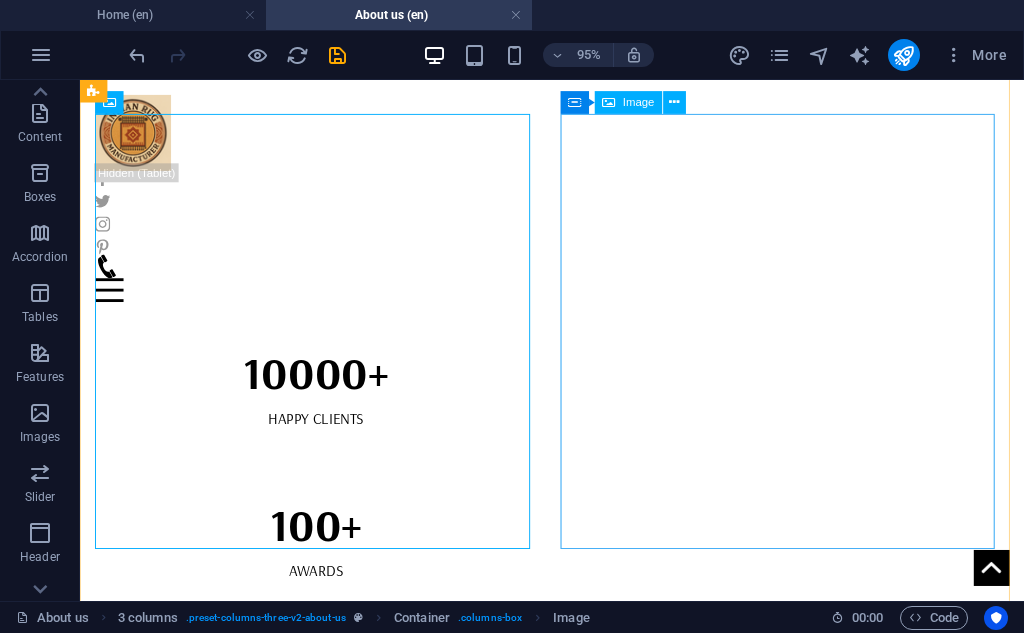 scroll, scrollTop: 2839, scrollLeft: 0, axis: vertical 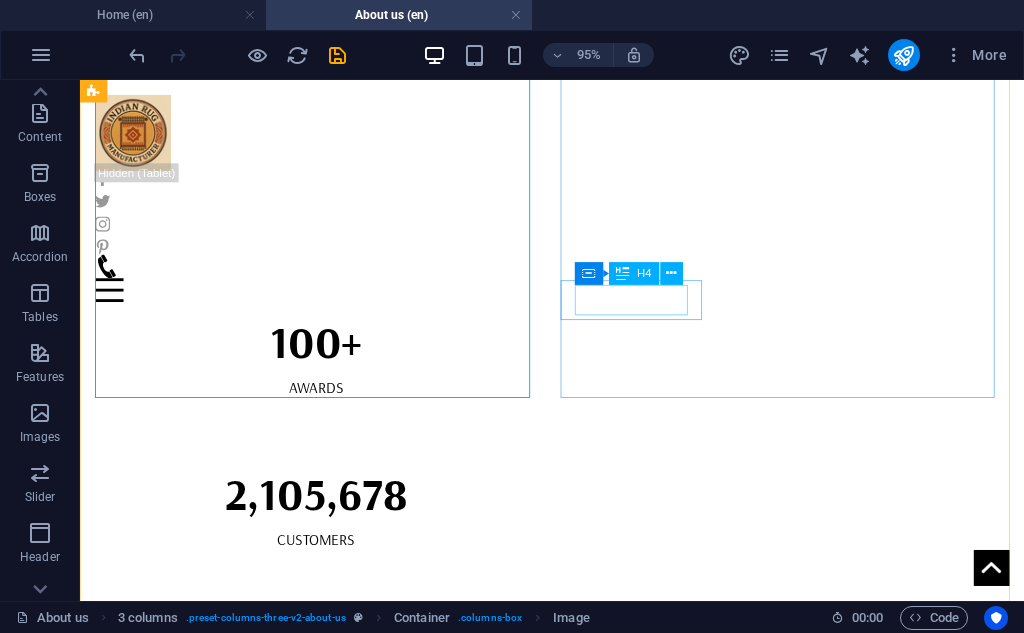 click on "LAURA DAVIS" at bounding box center (328, 2474) 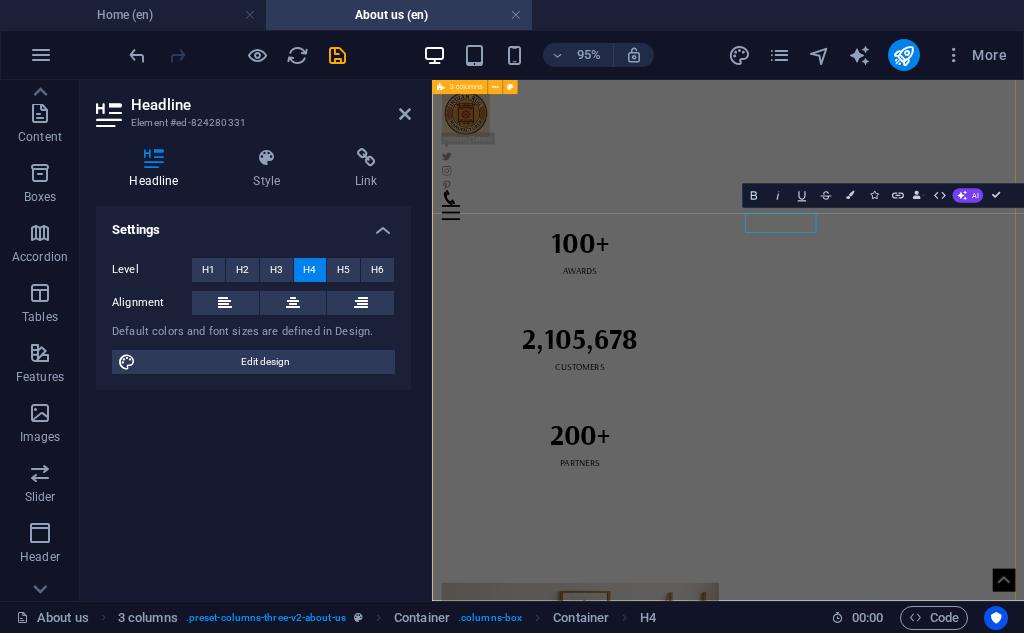 scroll, scrollTop: 2832, scrollLeft: 0, axis: vertical 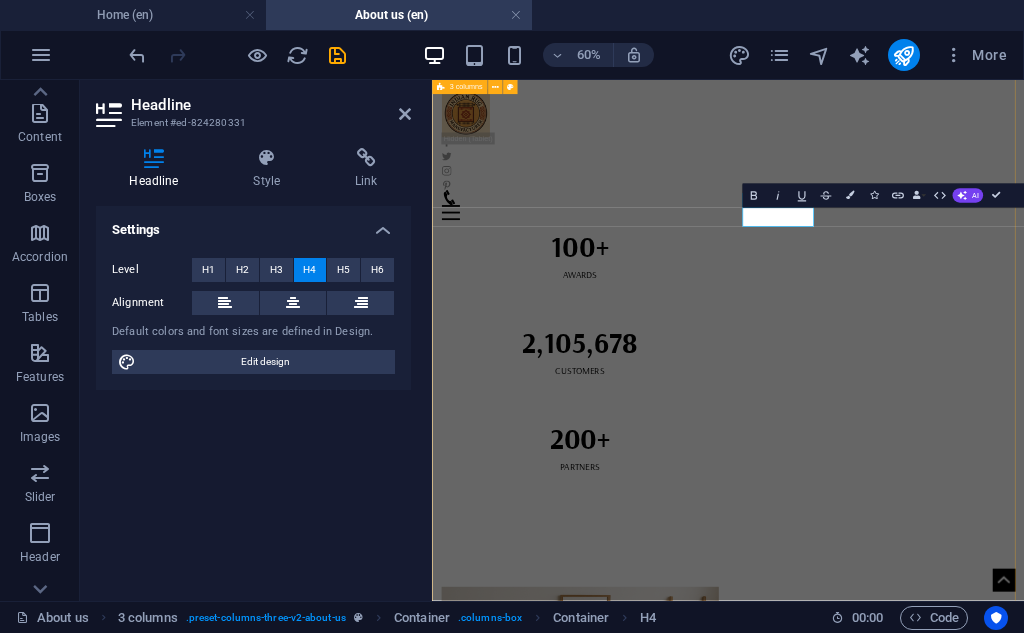 type 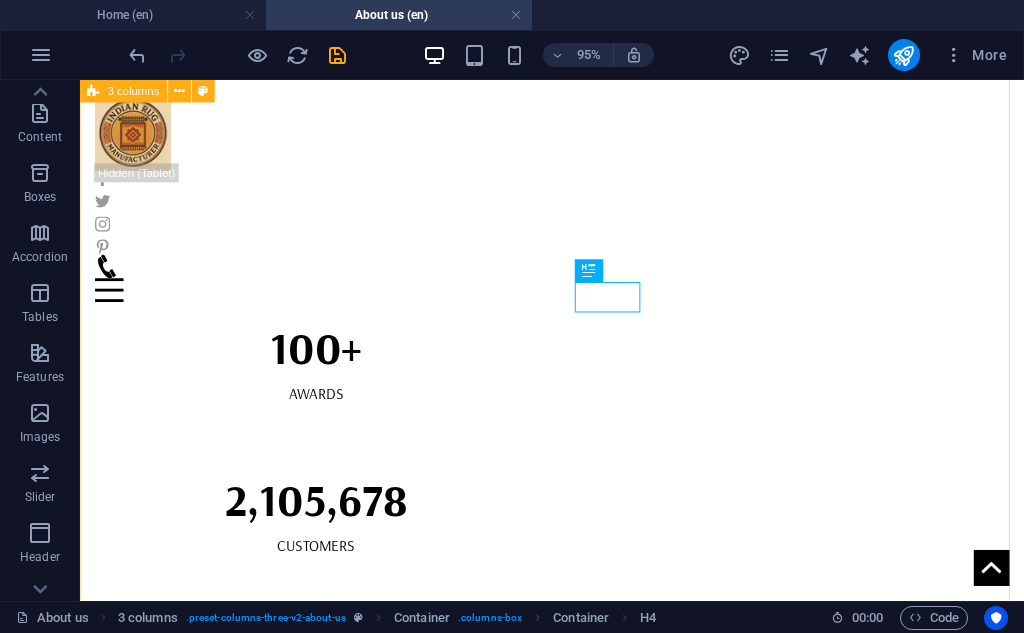 scroll, scrollTop: 2842, scrollLeft: 0, axis: vertical 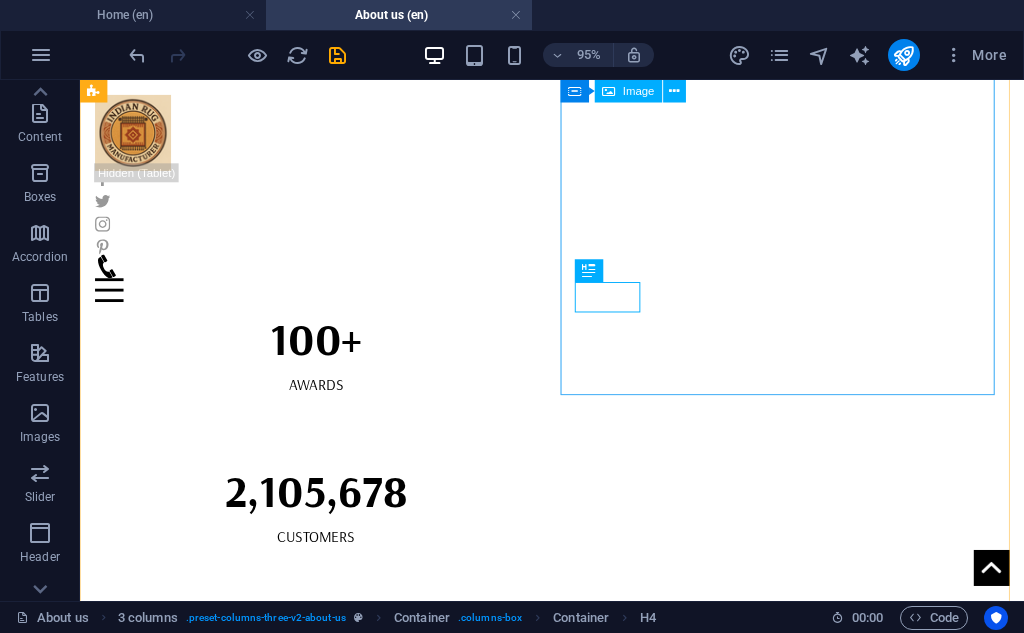 click at bounding box center (328, 2342) 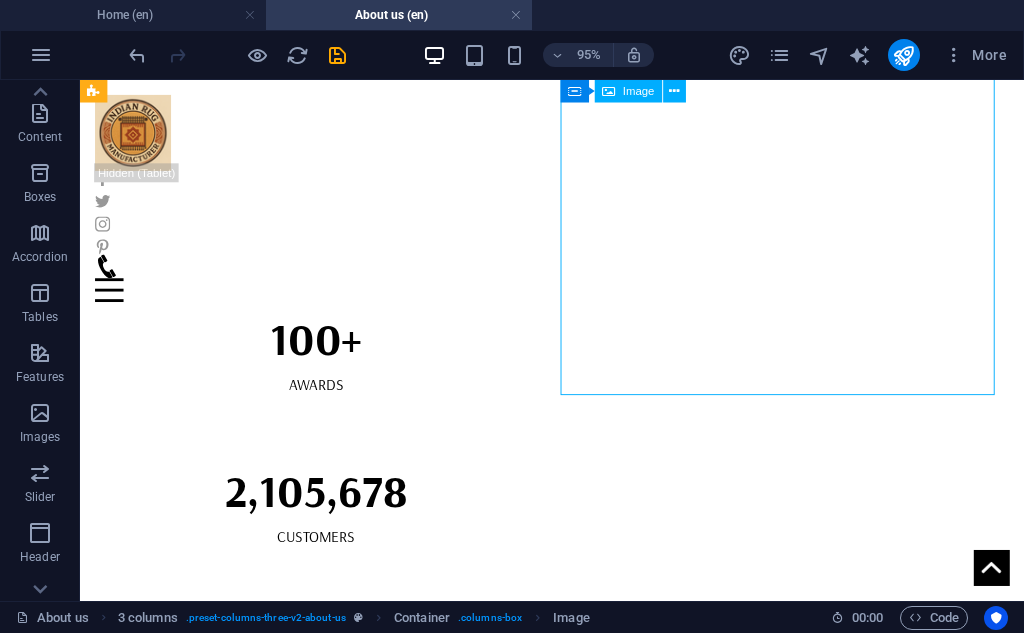click at bounding box center (328, 2342) 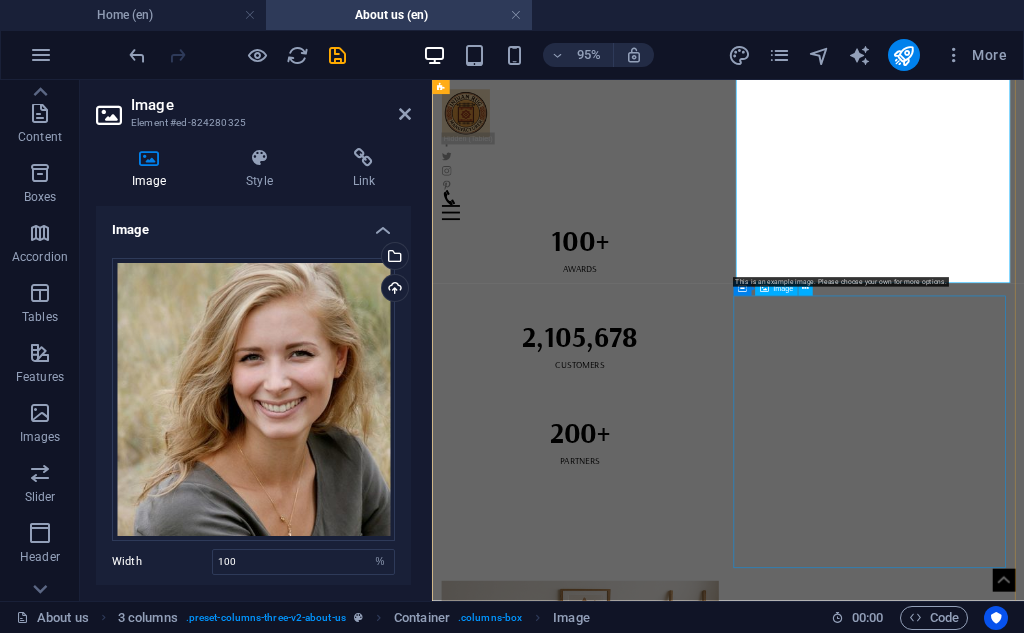 scroll, scrollTop: 2835, scrollLeft: 0, axis: vertical 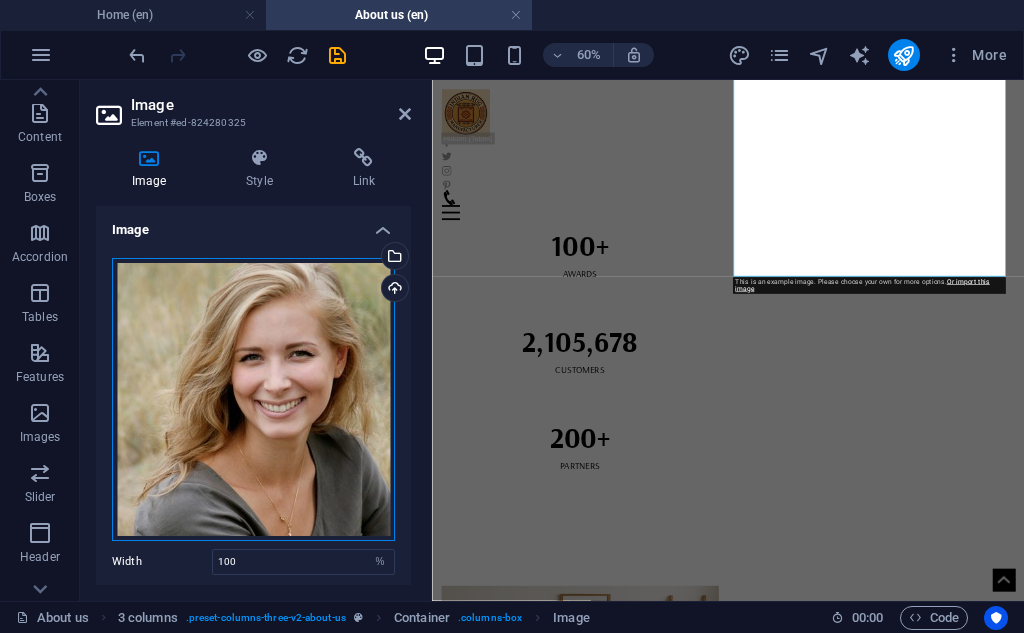 click on "Drag files here, click to choose files or select files from Files or our free stock photos & videos" at bounding box center [253, 399] 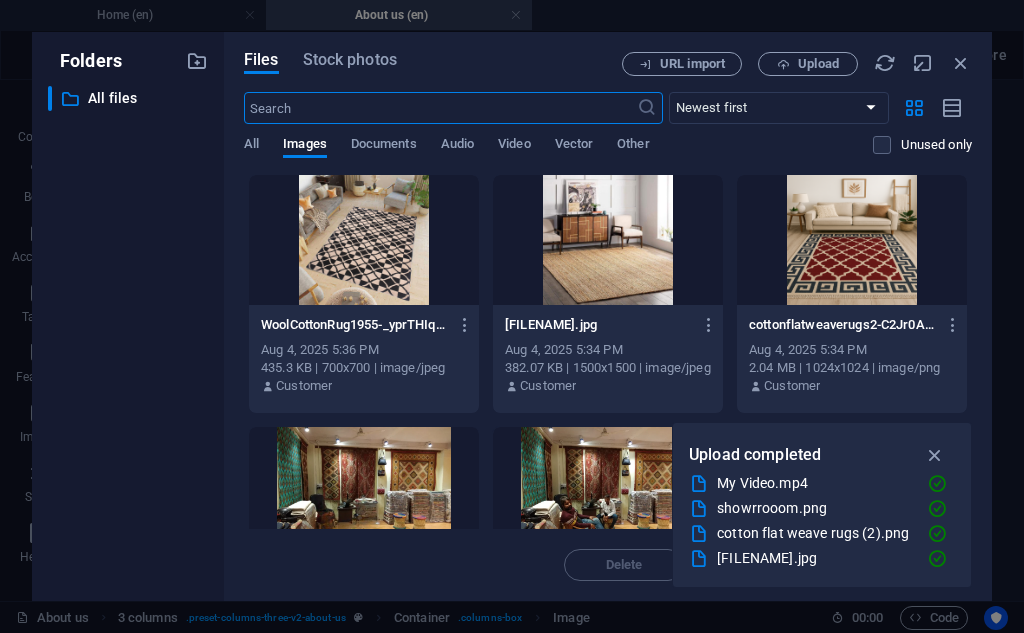 scroll, scrollTop: 0, scrollLeft: 0, axis: both 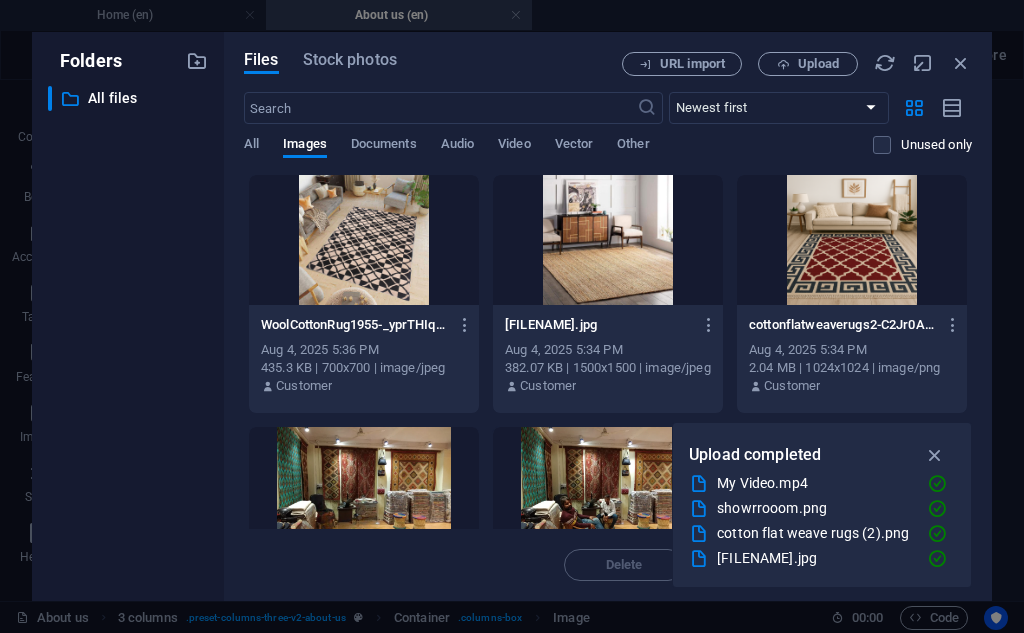 click on "Files Stock photos URL import Upload ​ Newest first Oldest first Name (A-Z) Name (Z-A) Size (0-9) Size (9-0) Resolution (0-9) Resolution (9-0) All Images Documents Audio Video Vector Other Unused only Drop files here to upload them instantly WoolCottonRug1955-_yprTHIq7lK3OAj2R_hhGA.jpg WoolCottonRug1955-_yprTHIq7lK3OAj2R_hhGA.jpg Aug 4, 2025 5:36 PM 435.3 KB | 700x700 | image/jpeg Customer juter-seUc4Dn19c0BZ2KBQGn3zQ.jpg juter-seUc4Dn19c0BZ2KBQGn3zQ.jpg Aug 4, 2025 5:34 PM 382.07 KB | 1500x1500 | image/jpeg Customer cottonflatweaverugs2-C2Jr0AO7o0gbq0agVrzHOQ.png cottonflatweaverugs2-C2Jr0AO7o0gbq0agVrzHOQ.png Aug 4, 2025 5:34 PM 2.04 MB | 1024x1024 | image/png Customer showrrooom-oGqiQTEm2UpJPf7lilJ2CA.png showrrooom-oGqiQTEm2UpJPf7lilJ2CA.png Aug 4, 2025 5:12 PM 619.86 KB | 680x510 | image/png Customer image-g2UKFt7wQSSRVrwaFoQfGw.png image-g2UKFt7wQSSRVrwaFoQfGw.png Aug 4, 2025 5:05 PM 756.3 KB | 680x510 | image/png Customer wooden65-932hAfB50ijp5oCXhKtBvQ.jpeg wooden65-932hAfB50ijp5oCXhKtBvQ.jpeg Move" at bounding box center [608, 316] 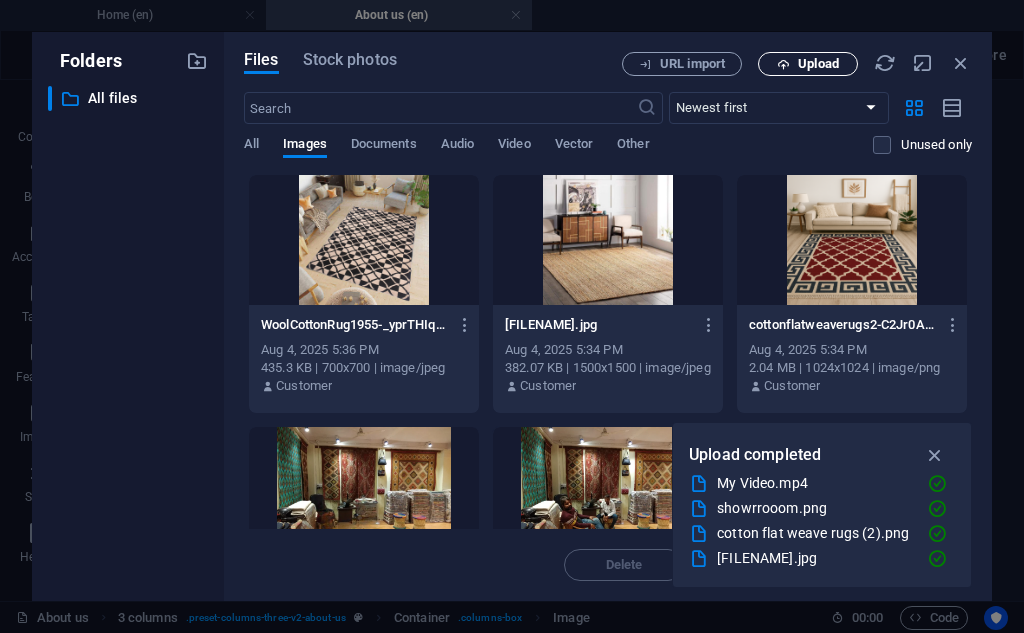 click on "Upload" at bounding box center (808, 64) 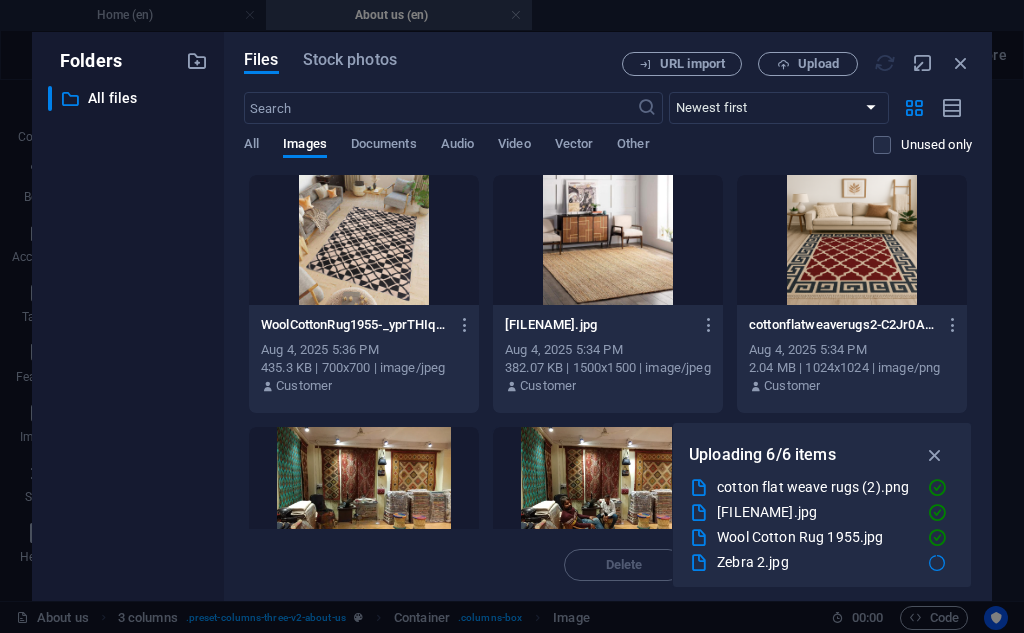 scroll, scrollTop: 50, scrollLeft: 0, axis: vertical 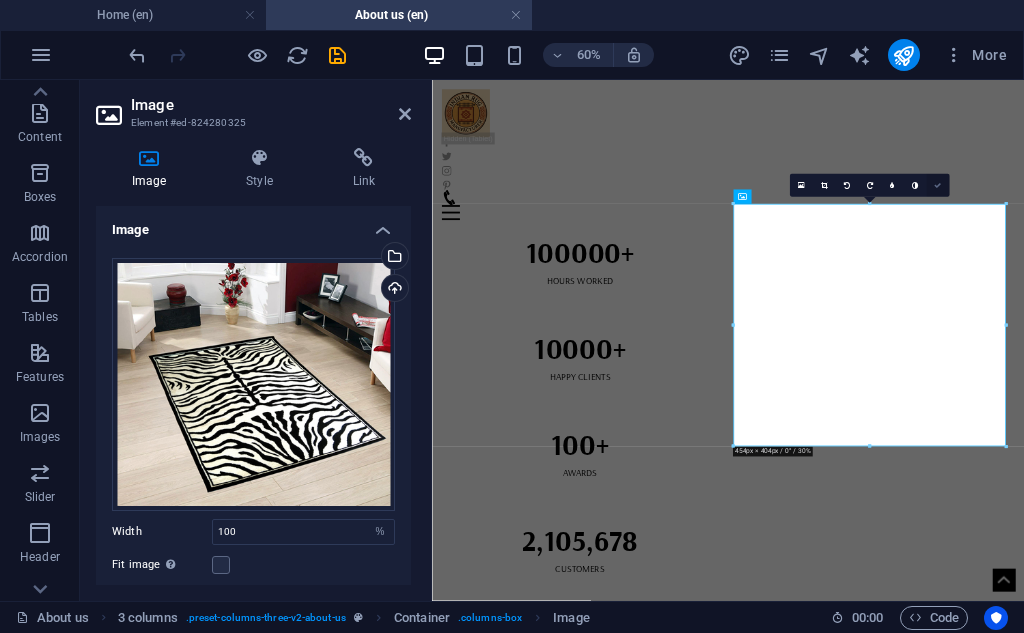 click at bounding box center [937, 185] 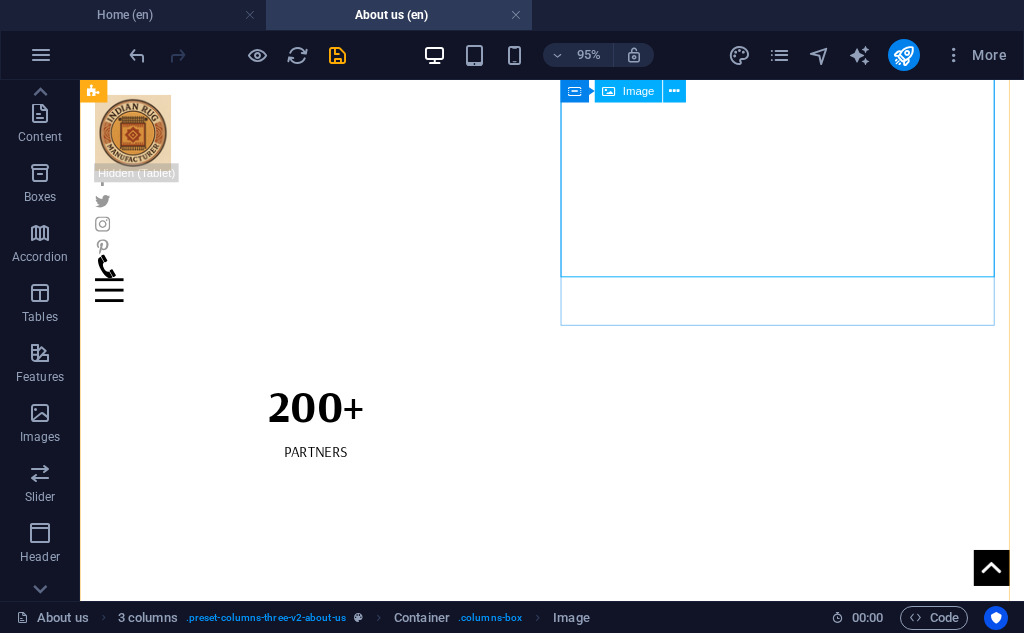 scroll, scrollTop: 3173, scrollLeft: 0, axis: vertical 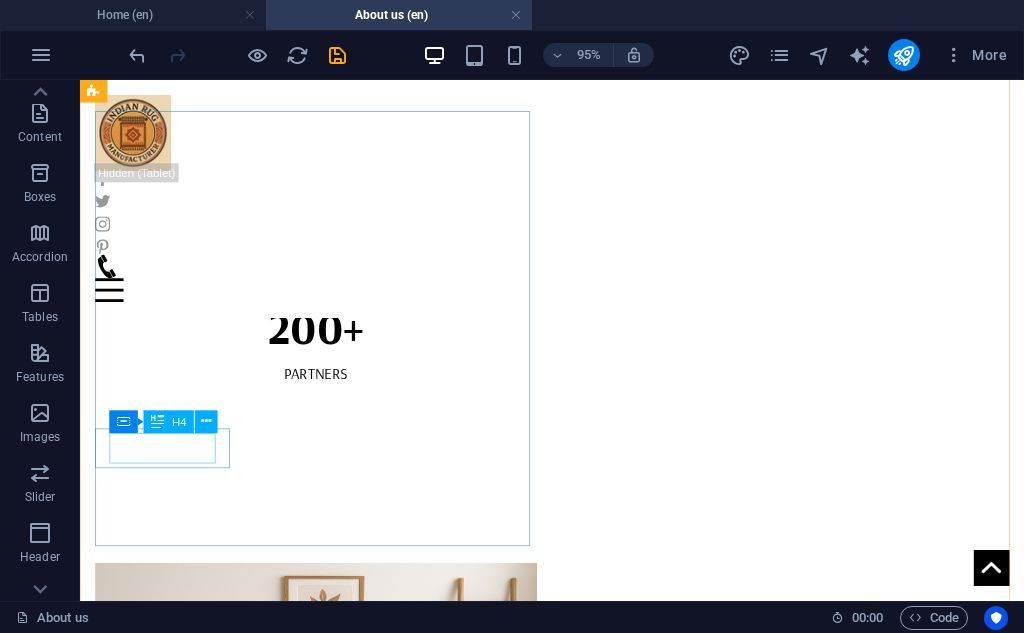 click on "MATT WARD" at bounding box center [328, 2486] 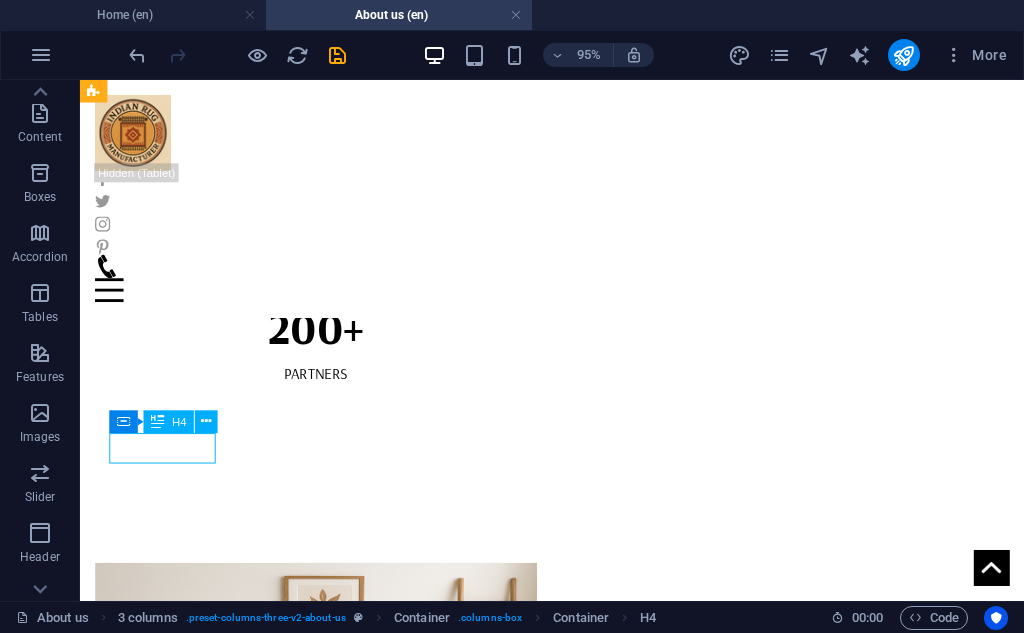 click on "MATT WARD" at bounding box center (328, 2486) 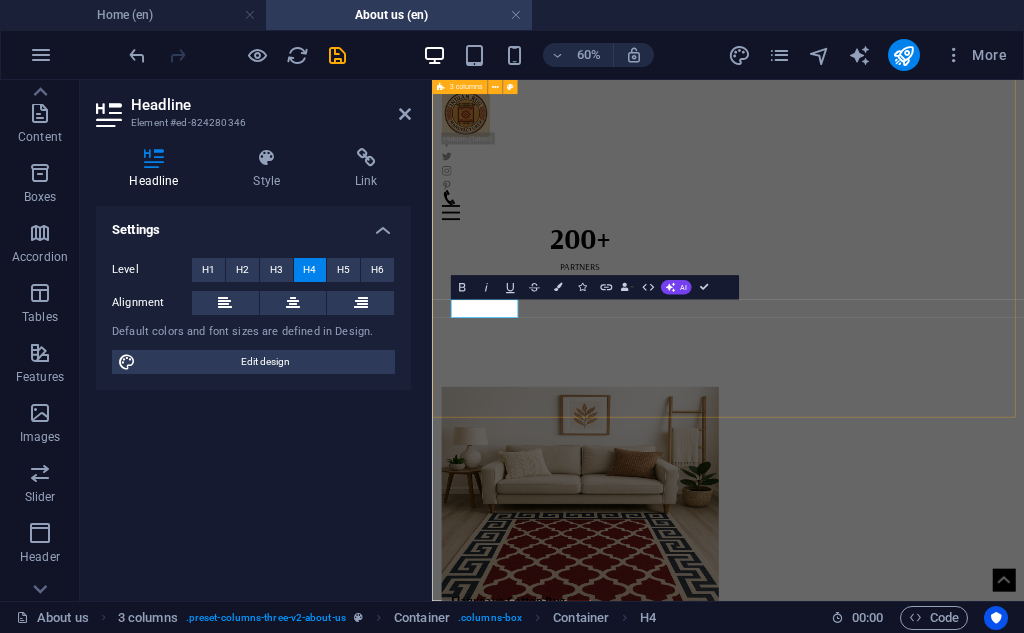 type 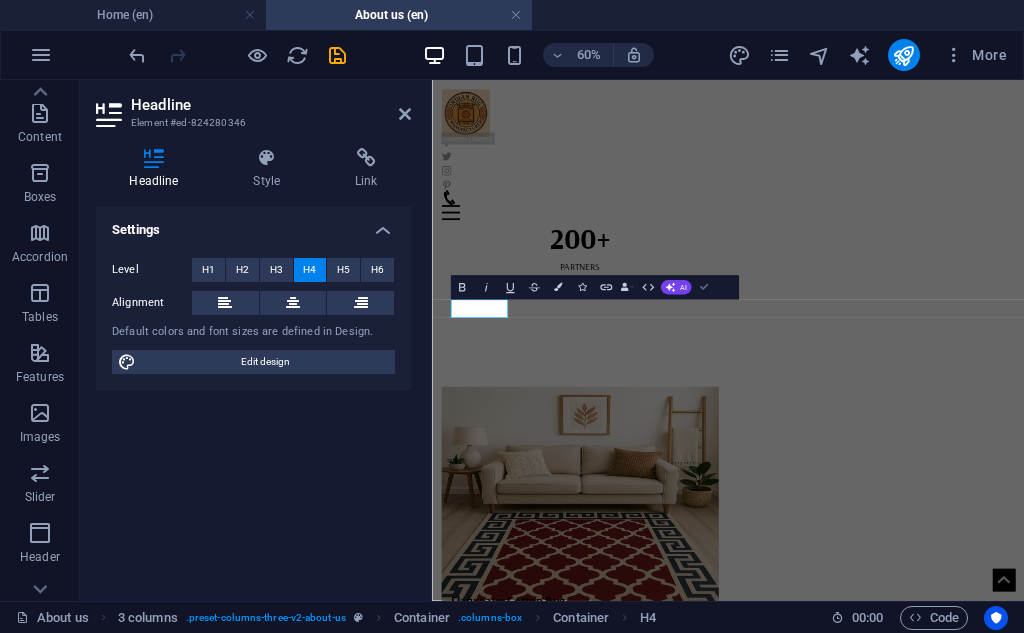 scroll, scrollTop: 3179, scrollLeft: 0, axis: vertical 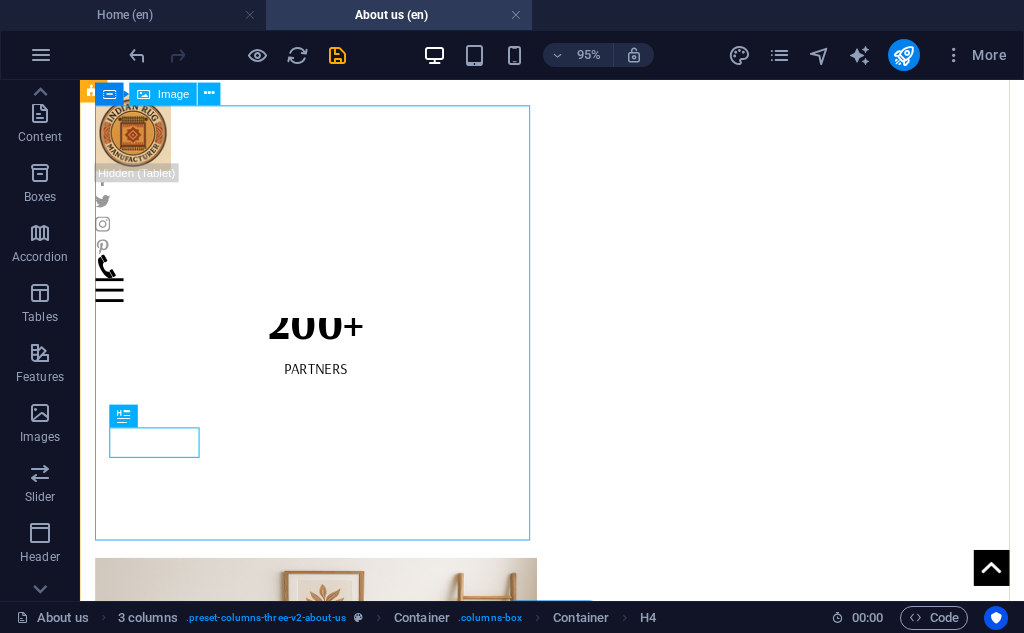click at bounding box center (328, 2351) 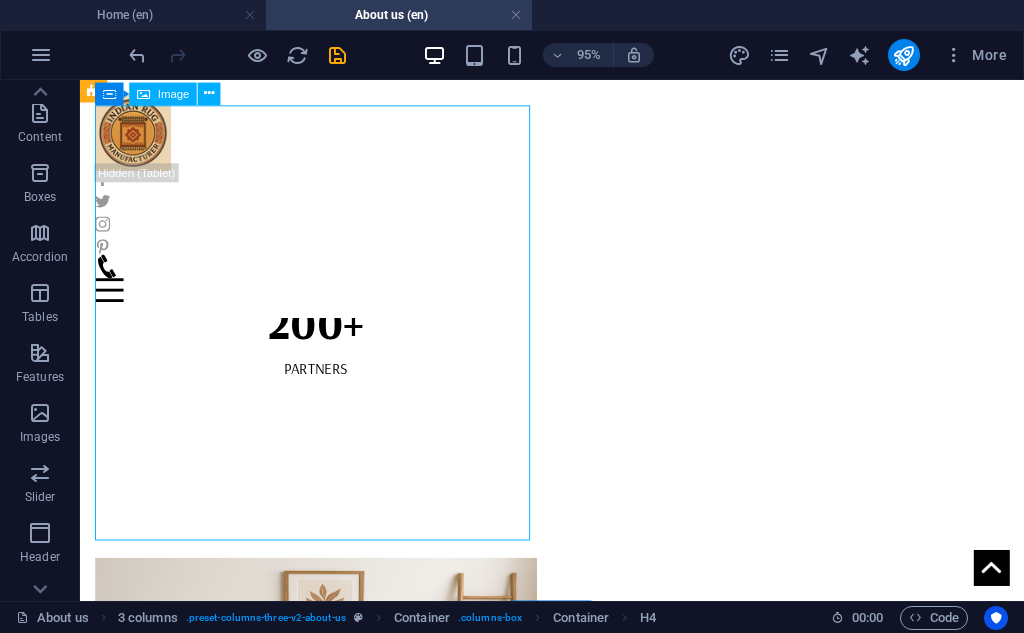 click at bounding box center [328, 2351] 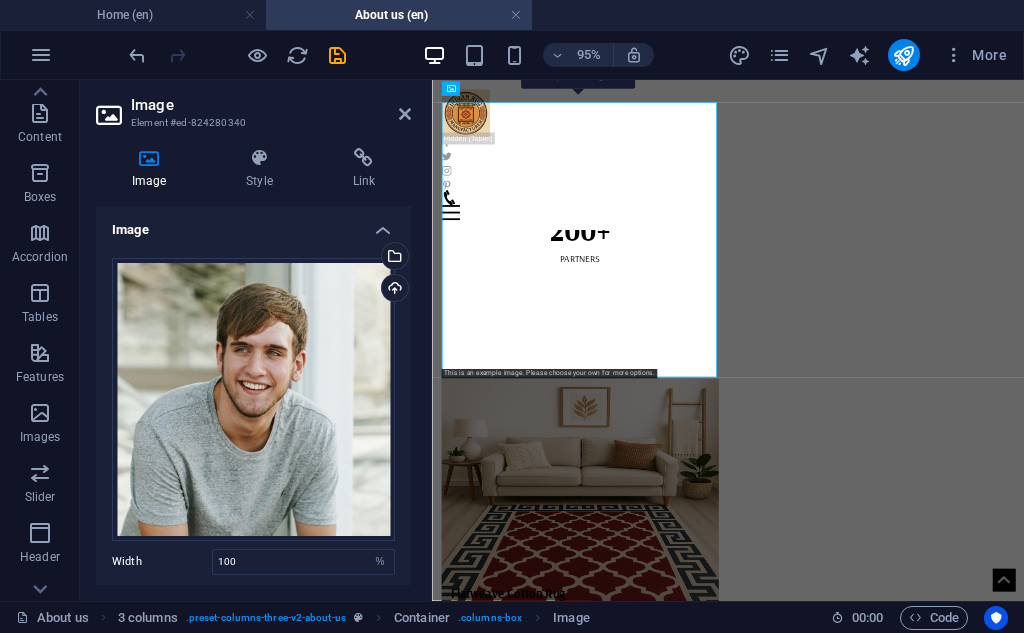 scroll, scrollTop: 3168, scrollLeft: 0, axis: vertical 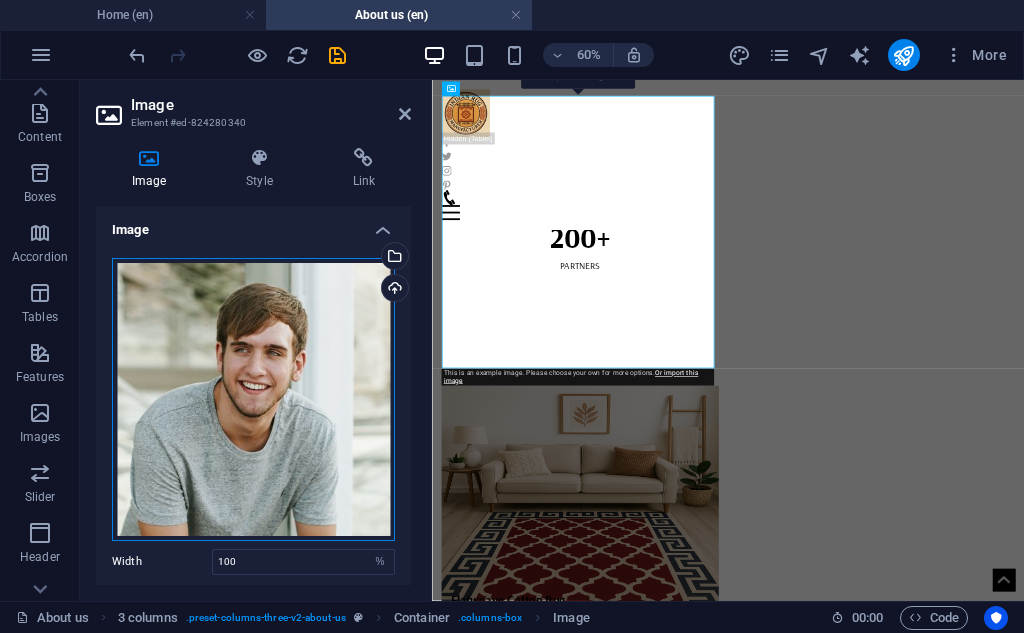 click on "Drag files here, click to choose files or select files from Files or our free stock photos & videos" at bounding box center (253, 399) 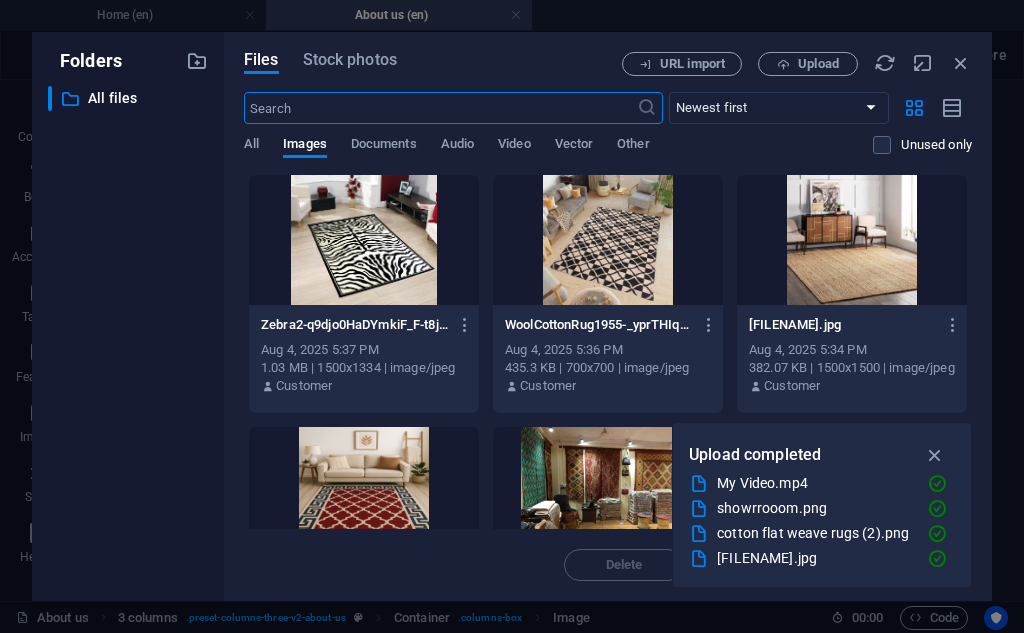 scroll, scrollTop: 0, scrollLeft: 0, axis: both 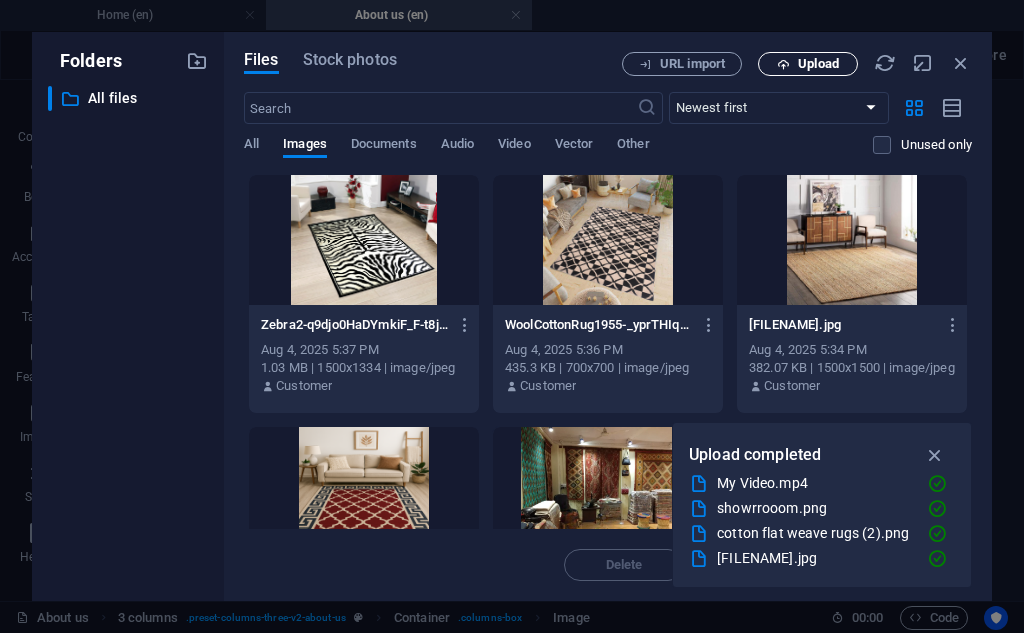 click on "Upload" at bounding box center [808, 64] 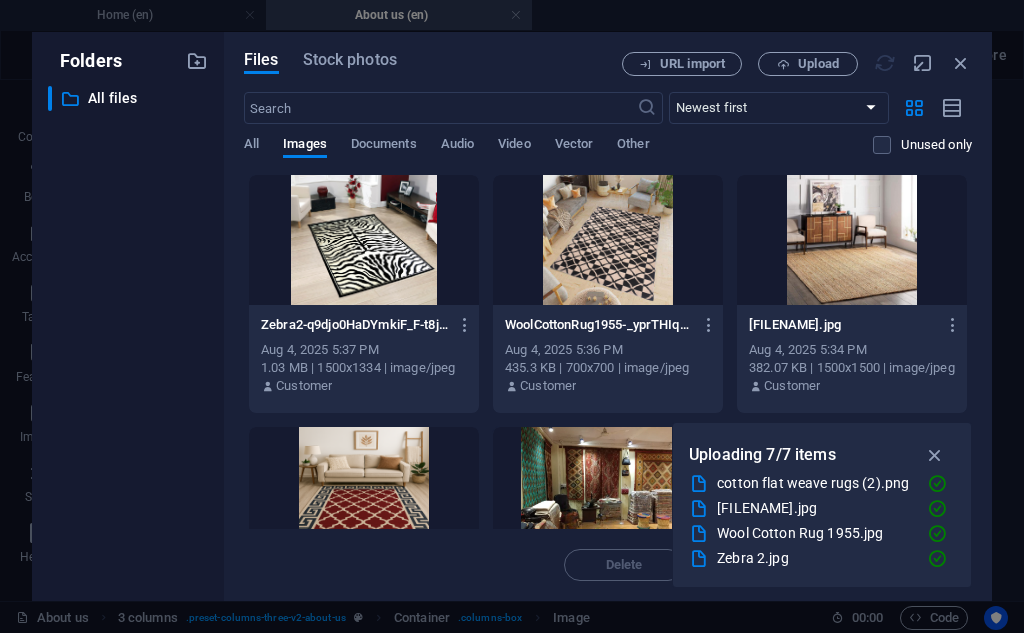 scroll, scrollTop: 75, scrollLeft: 0, axis: vertical 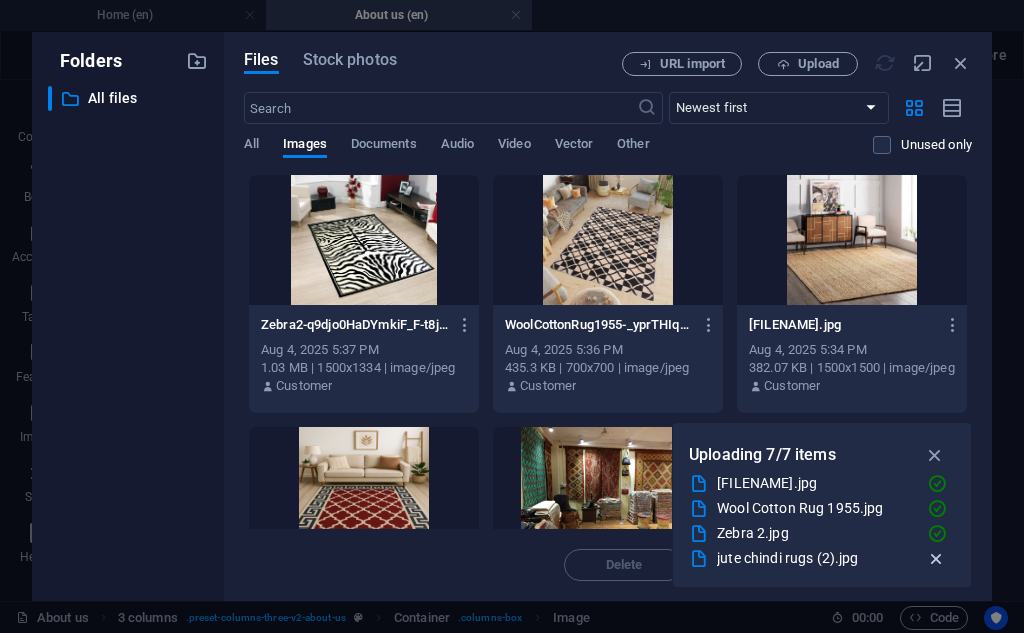 click at bounding box center (936, 559) 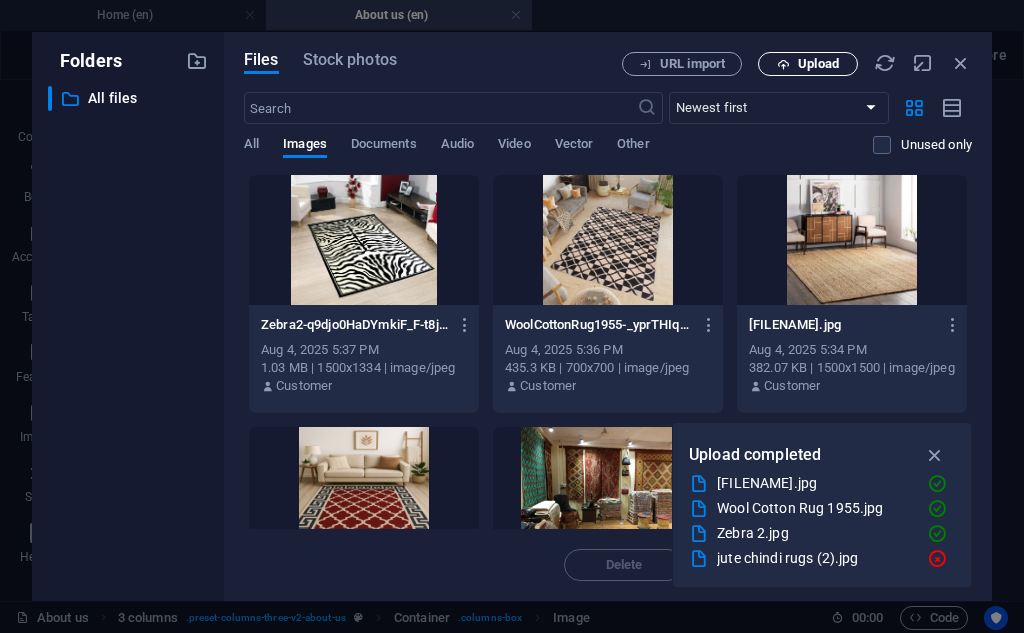 click on "Upload" at bounding box center [818, 64] 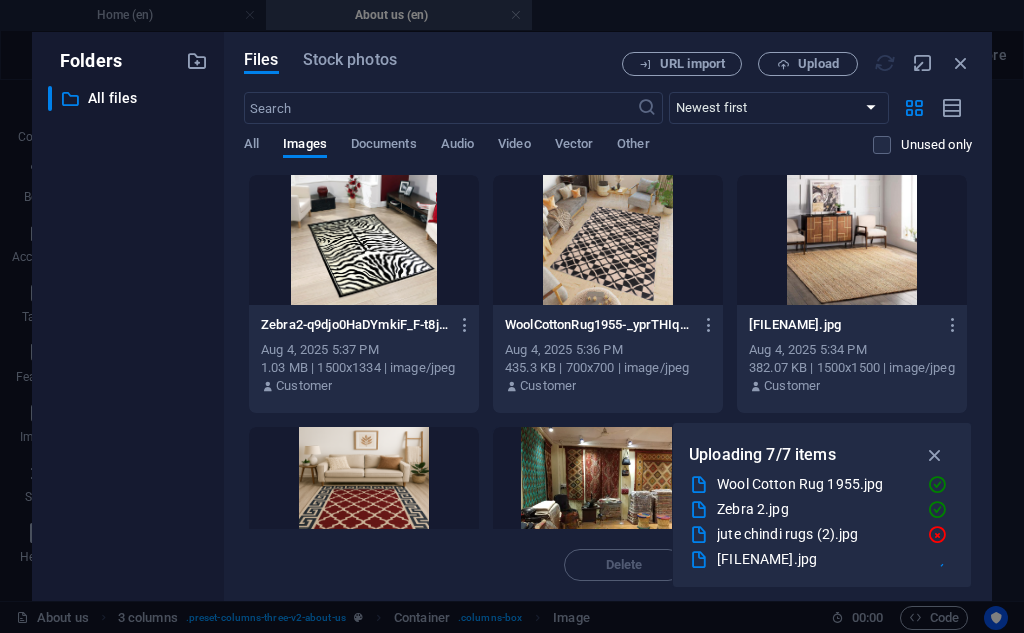 scroll, scrollTop: 100, scrollLeft: 0, axis: vertical 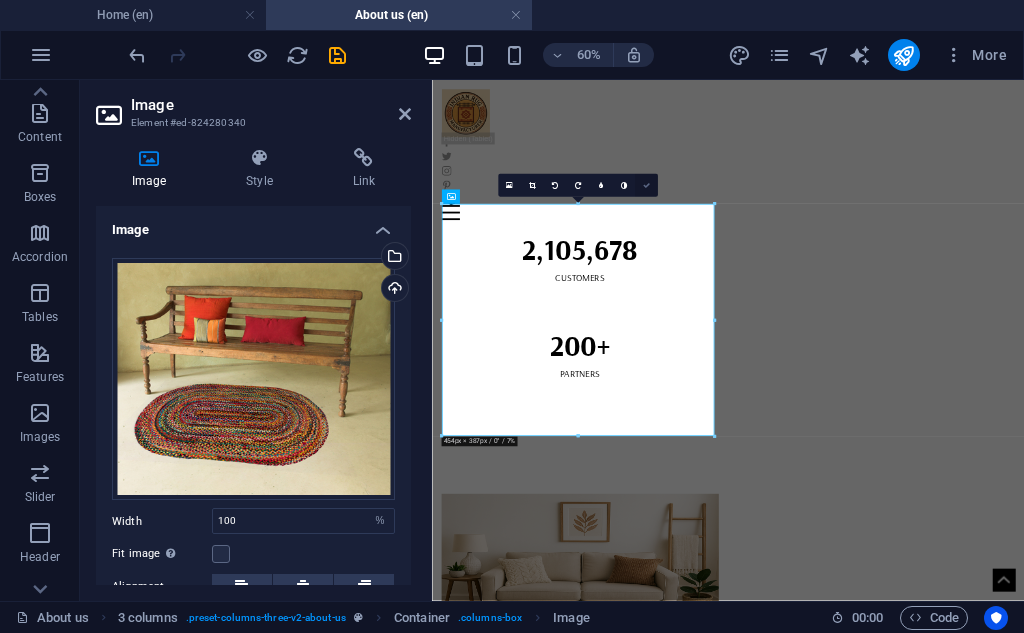 click at bounding box center [646, 185] 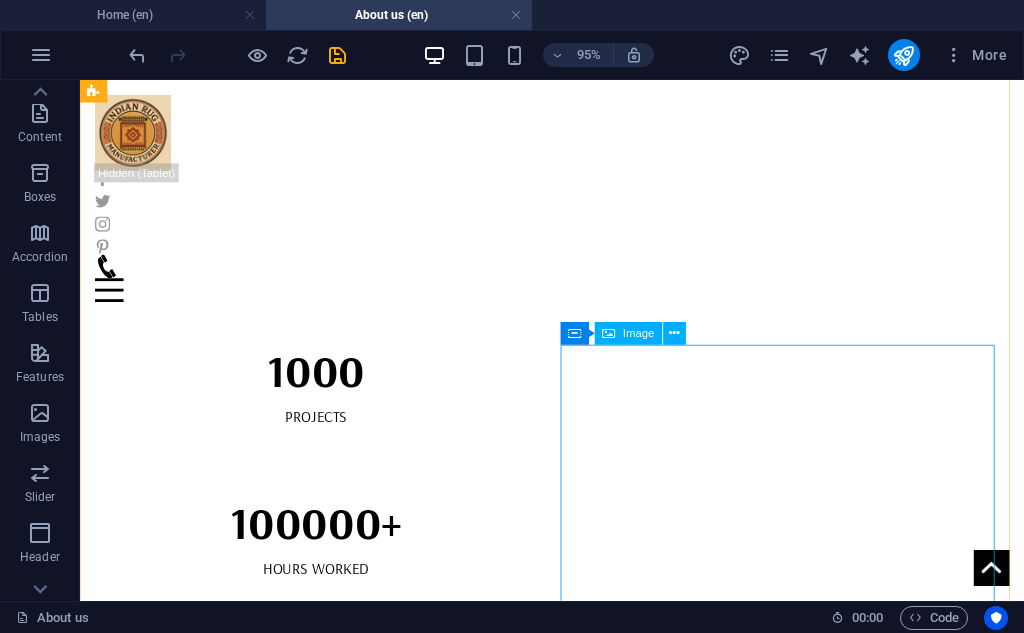 scroll, scrollTop: 2662, scrollLeft: 0, axis: vertical 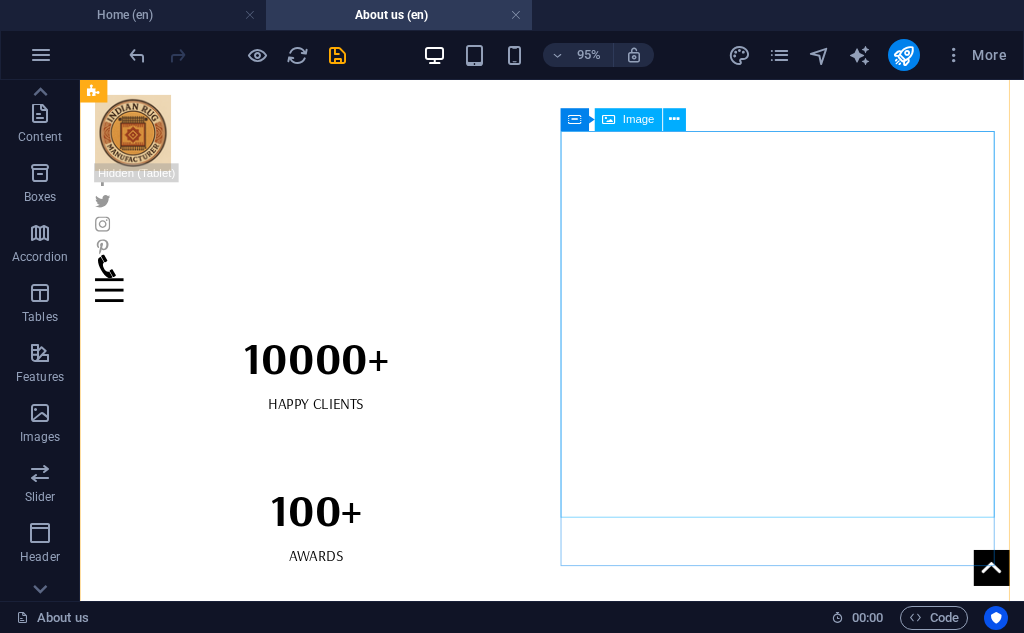 click at bounding box center (328, 2497) 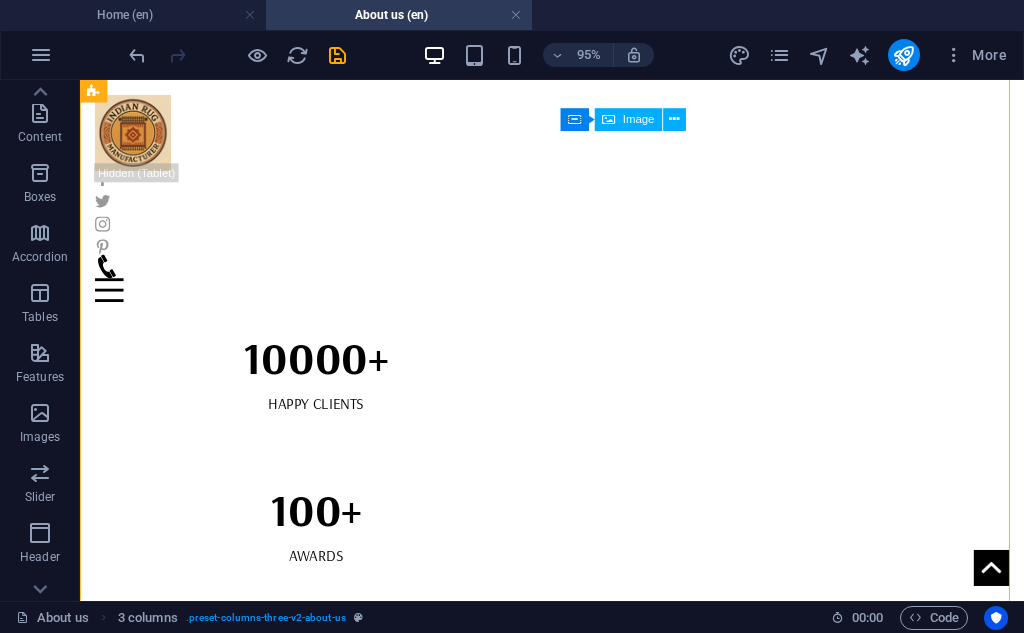 click at bounding box center [328, 2497] 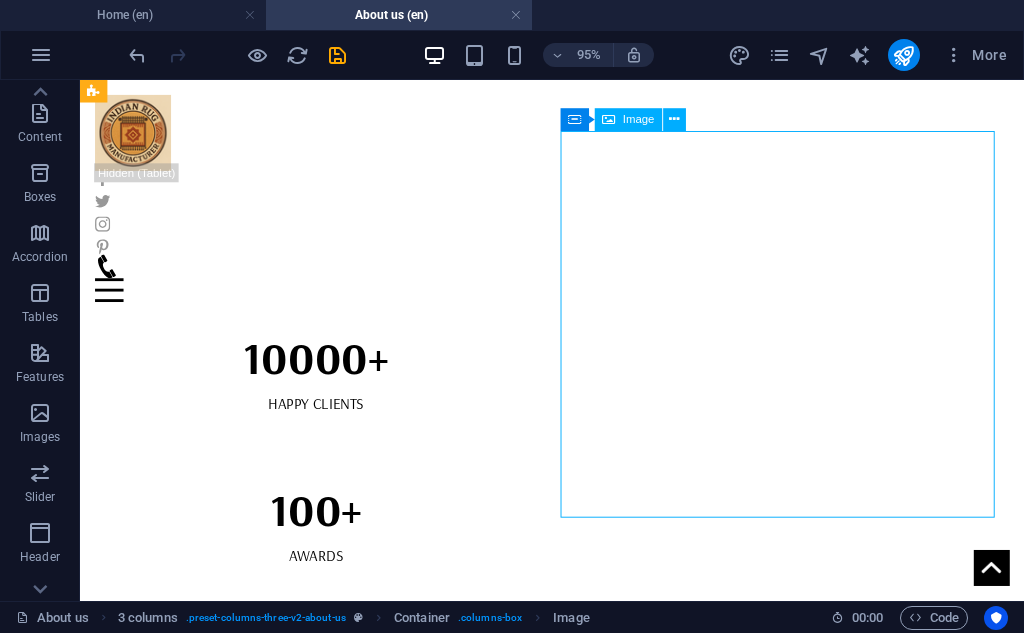 click at bounding box center [328, 2497] 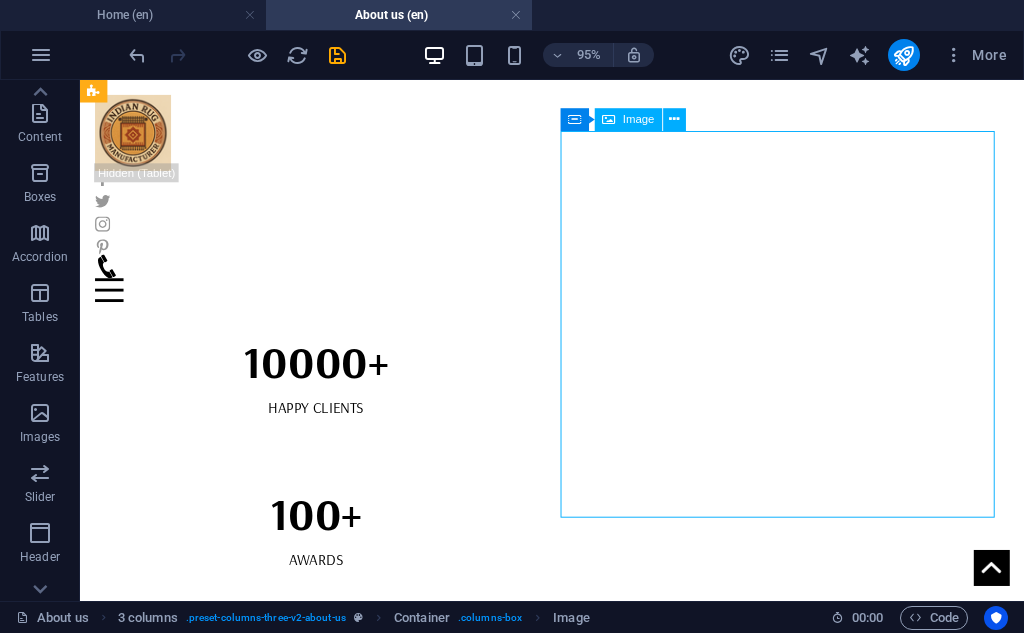 select on "%" 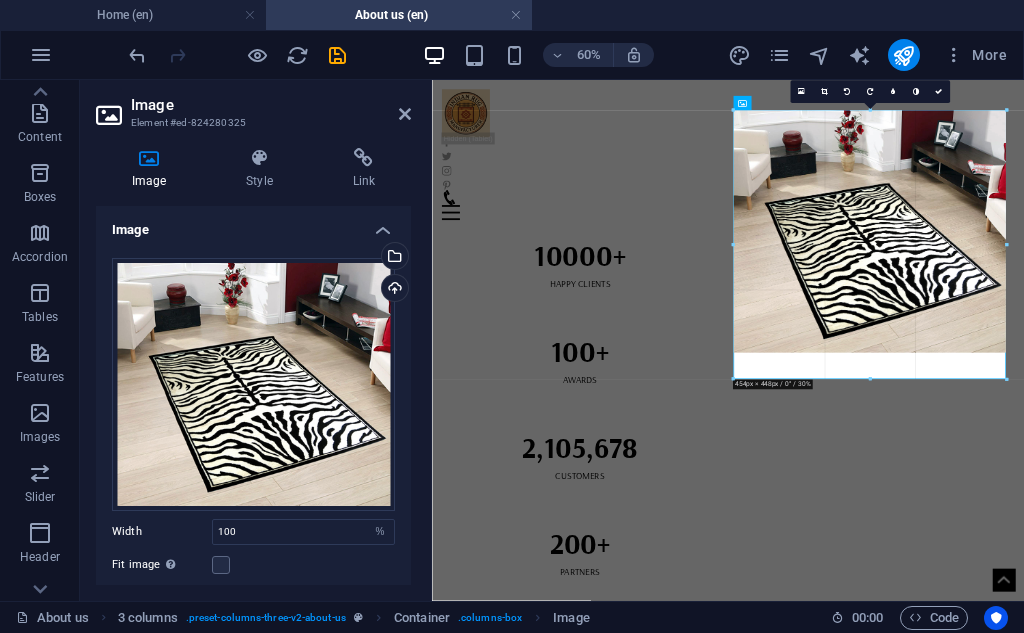 drag, startPoint x: 869, startPoint y: 354, endPoint x: 859, endPoint y: 398, distance: 45.122055 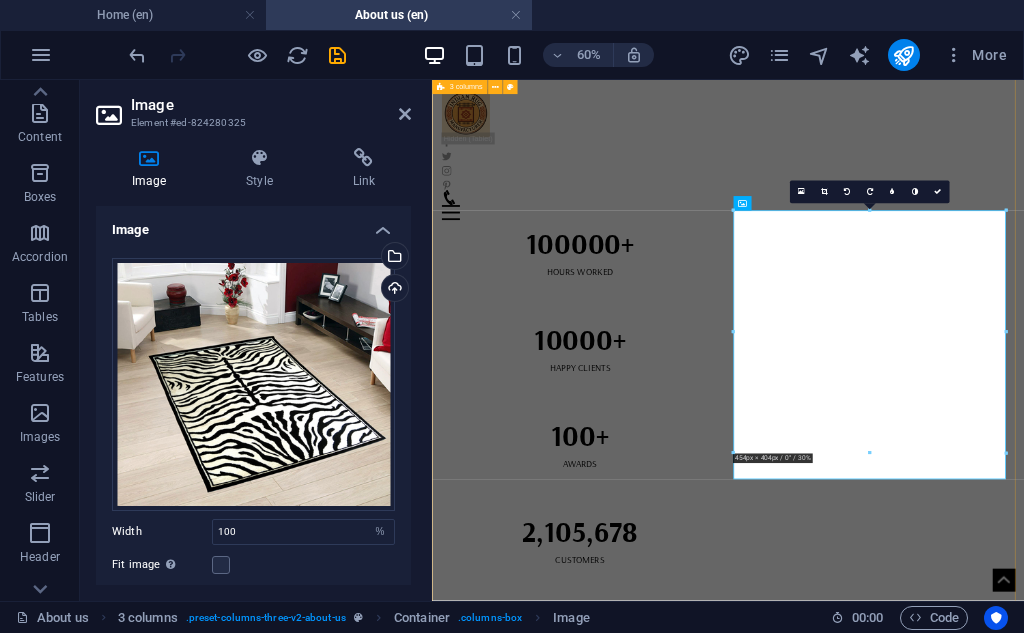scroll, scrollTop: 2491, scrollLeft: 0, axis: vertical 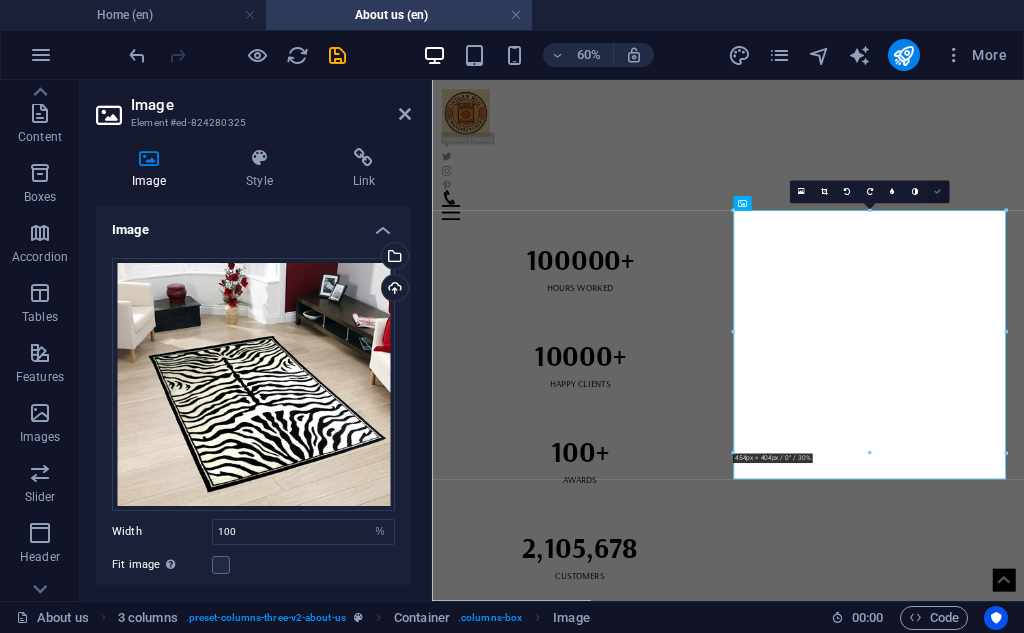 click at bounding box center [937, 192] 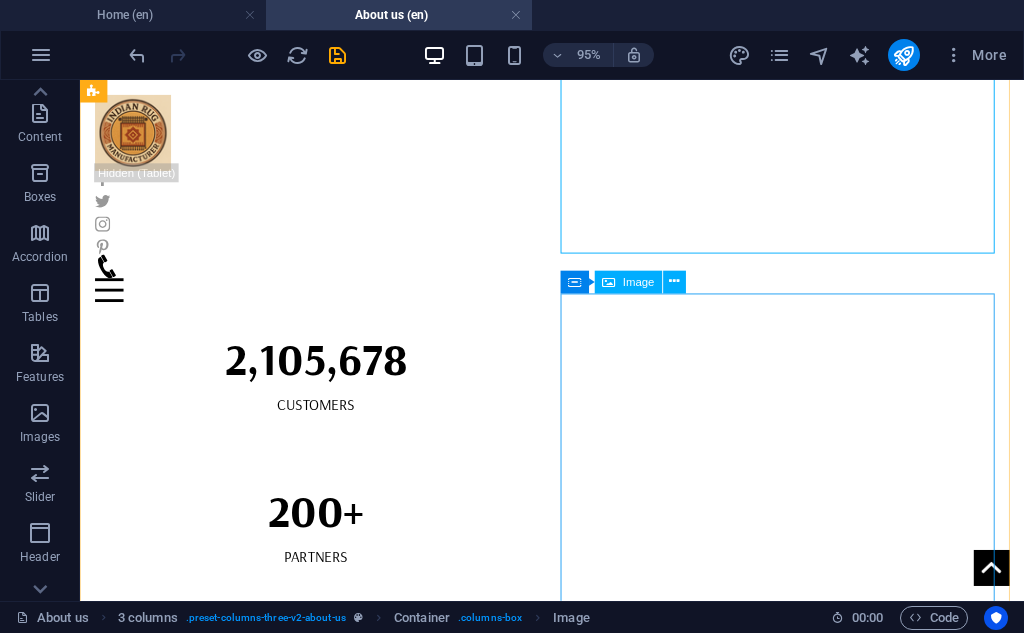 scroll, scrollTop: 2995, scrollLeft: 0, axis: vertical 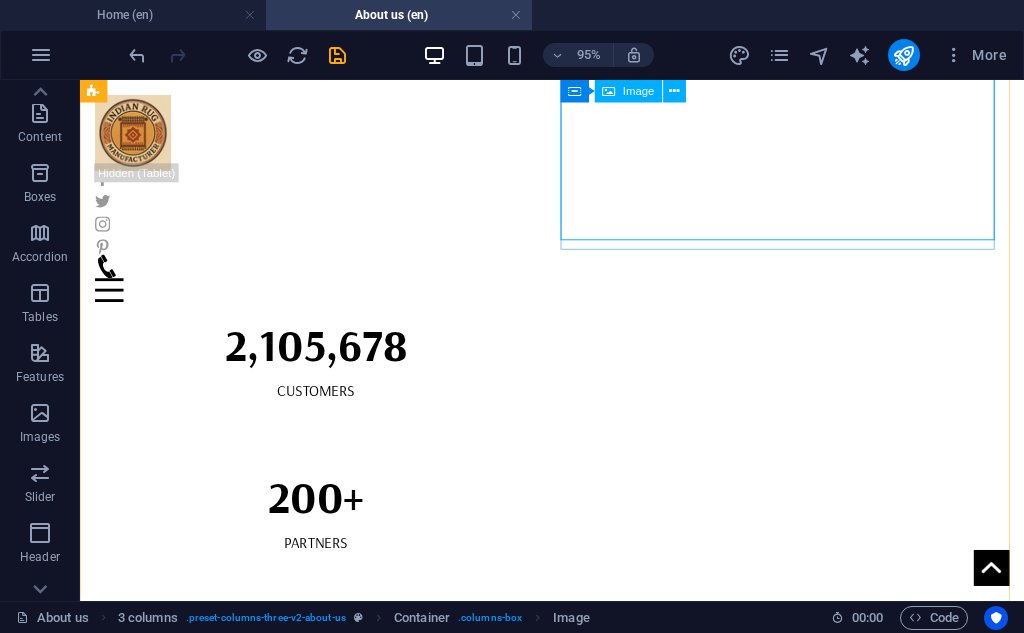 click at bounding box center (328, 2181) 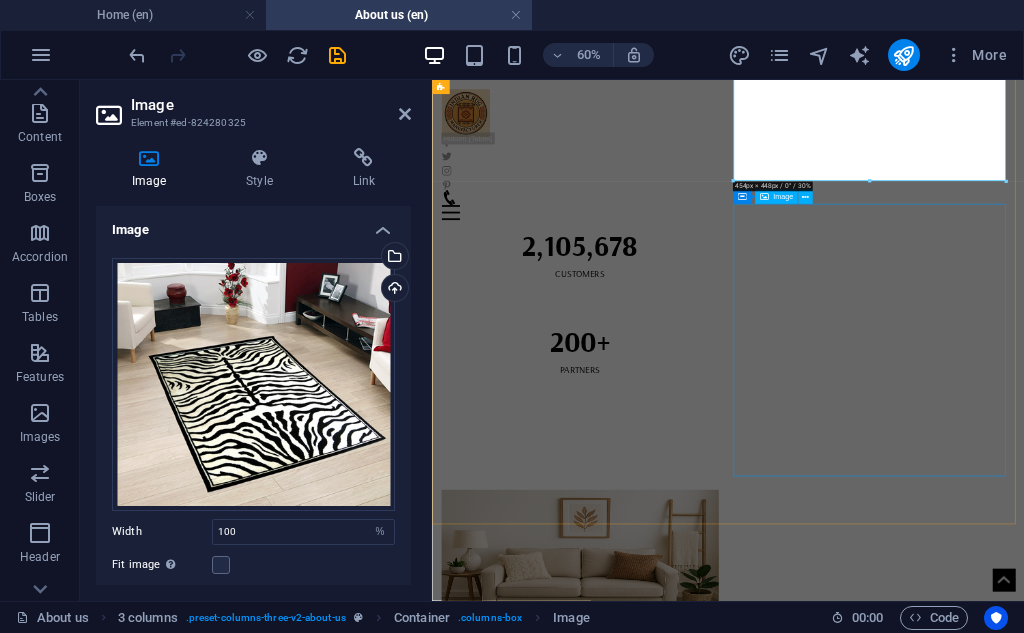 scroll, scrollTop: 2988, scrollLeft: 0, axis: vertical 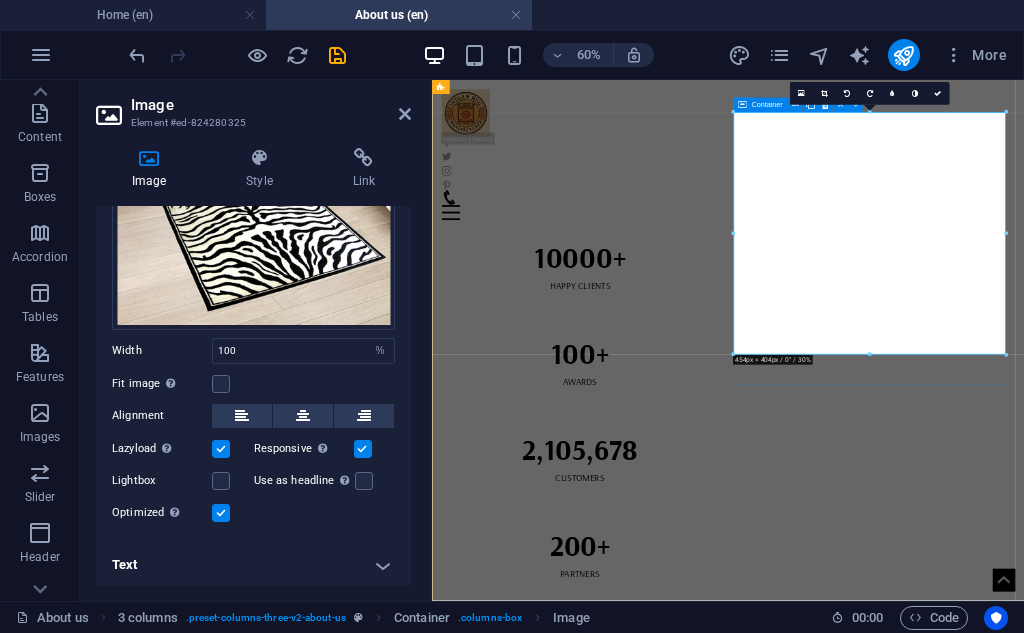 drag, startPoint x: 1303, startPoint y: 436, endPoint x: 1163, endPoint y: 574, distance: 196.58076 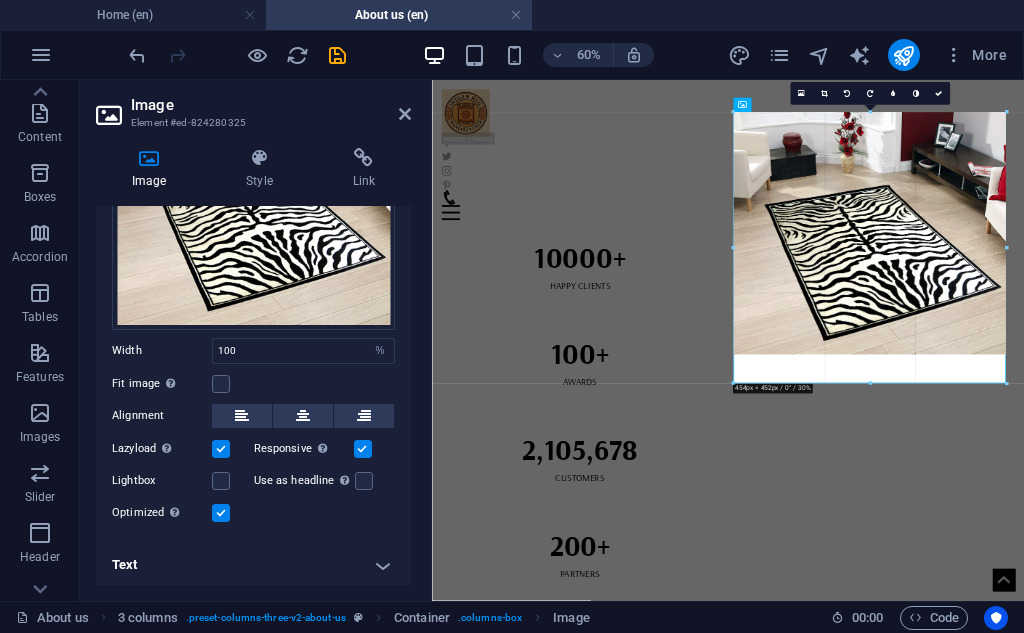 drag, startPoint x: 872, startPoint y: 352, endPoint x: 870, endPoint y: 404, distance: 52.03845 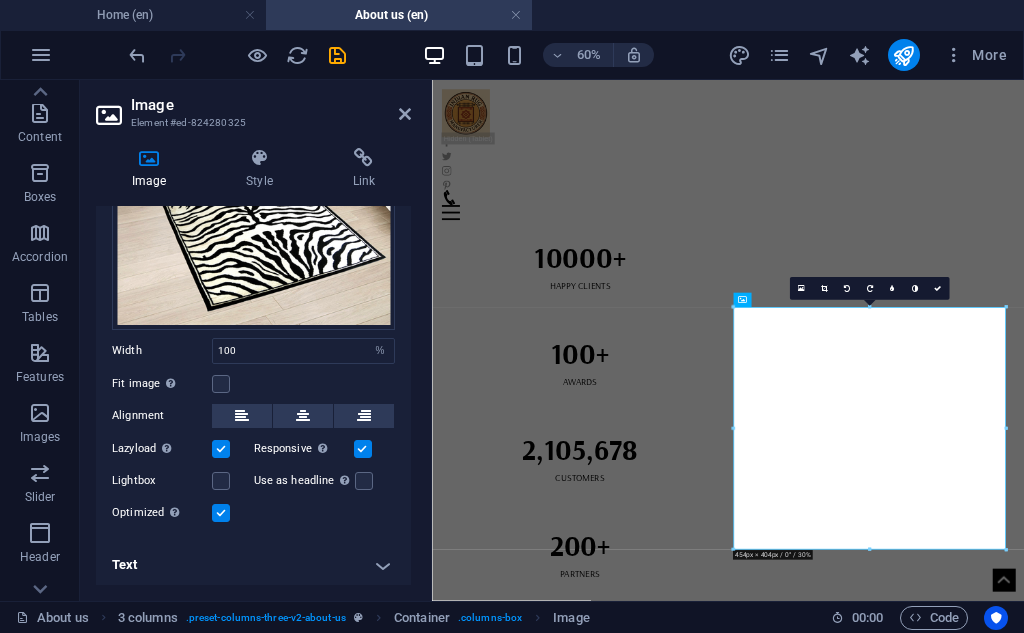scroll, scrollTop: 2321, scrollLeft: 0, axis: vertical 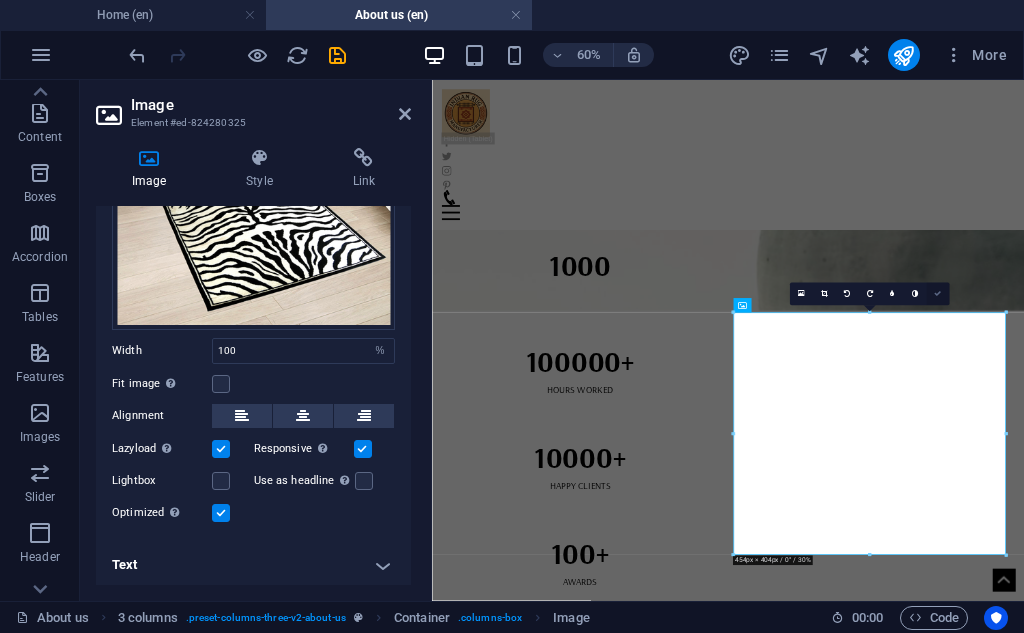 click at bounding box center [937, 294] 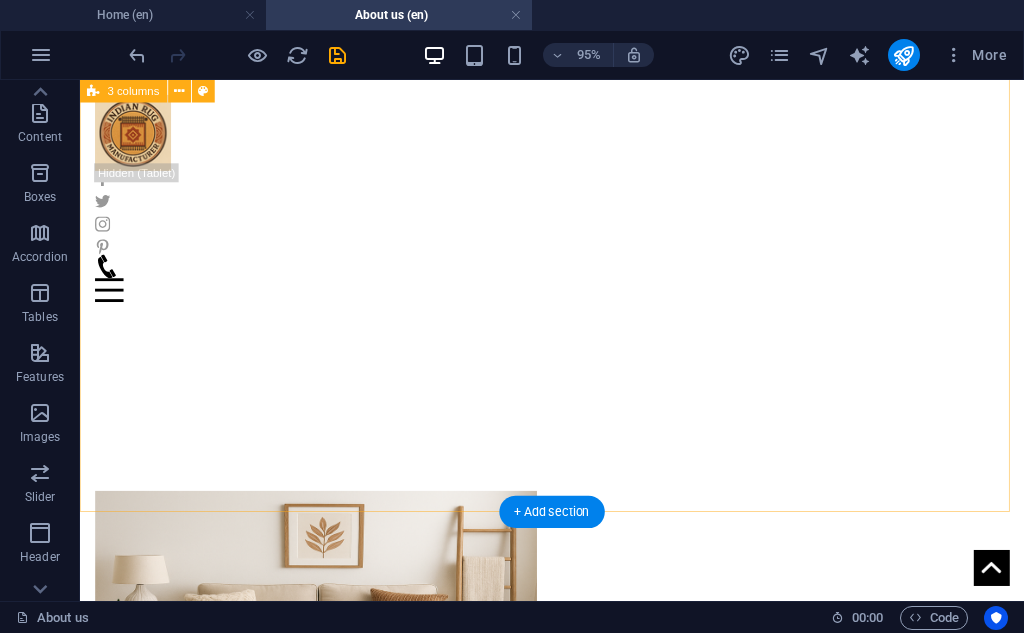 scroll, scrollTop: 3325, scrollLeft: 0, axis: vertical 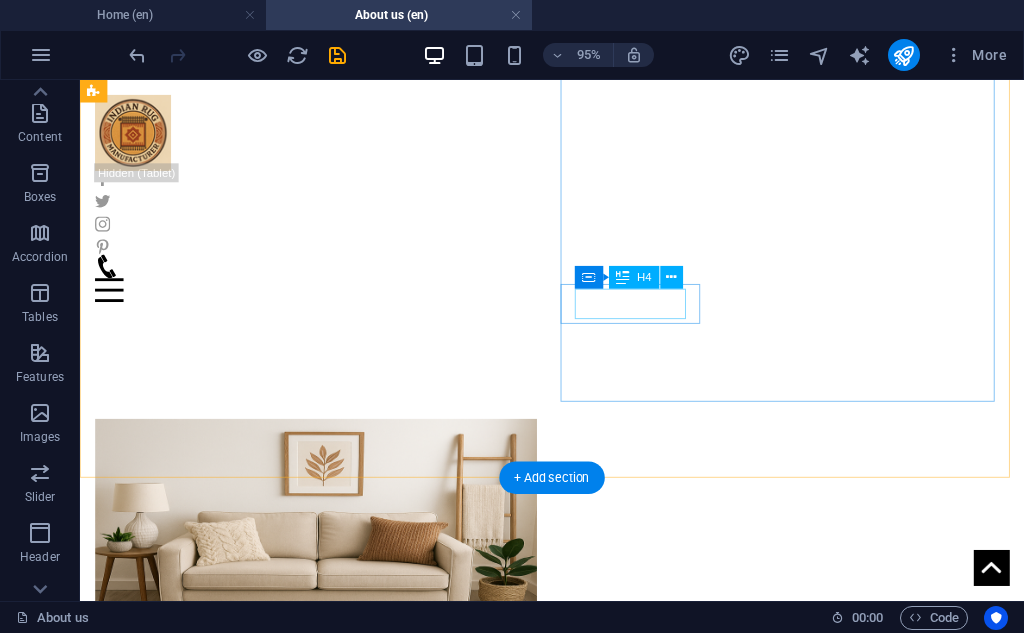 click on "HANNAH LEE" at bounding box center (328, 2662) 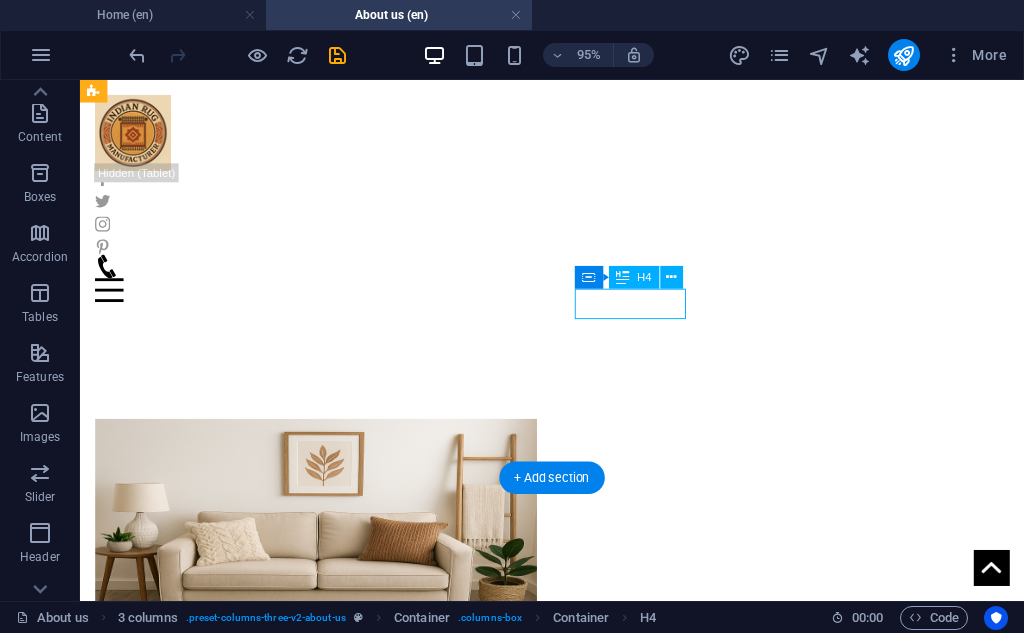 click on "HANNAH LEE" at bounding box center [328, 2662] 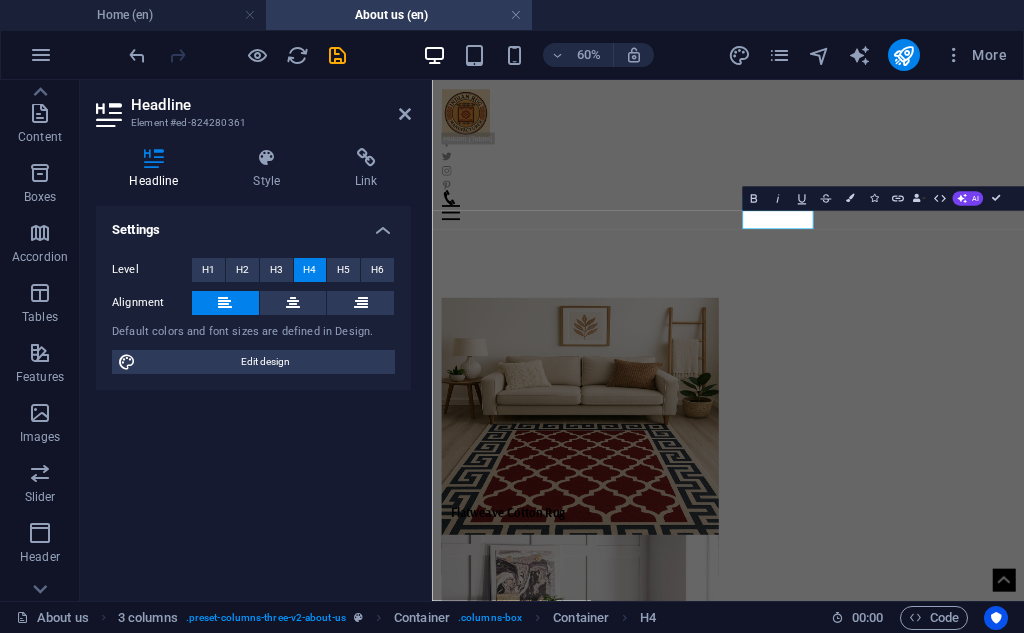 type 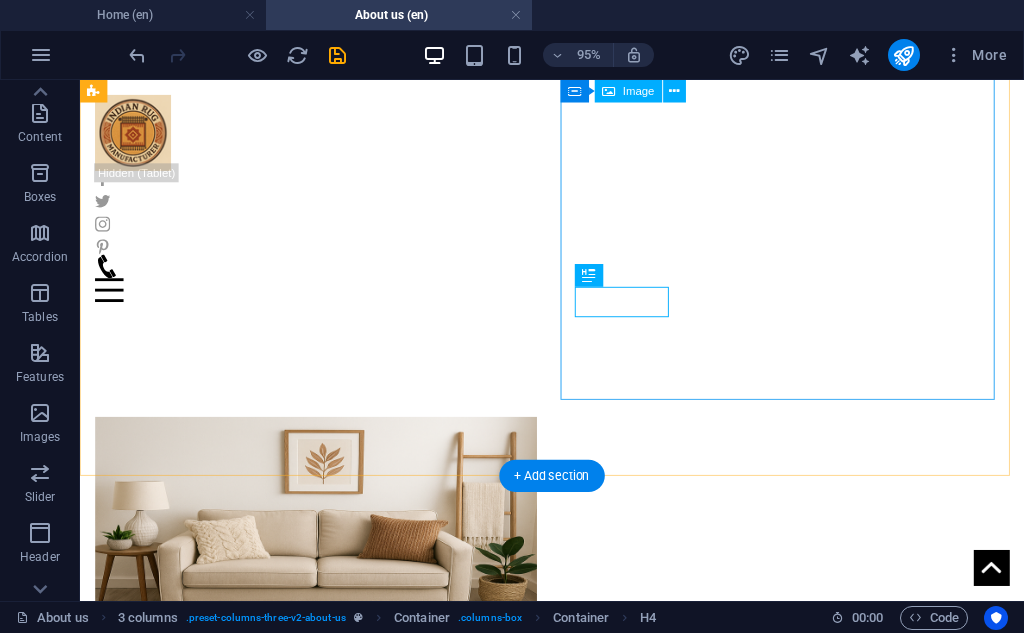 scroll, scrollTop: 3161, scrollLeft: 0, axis: vertical 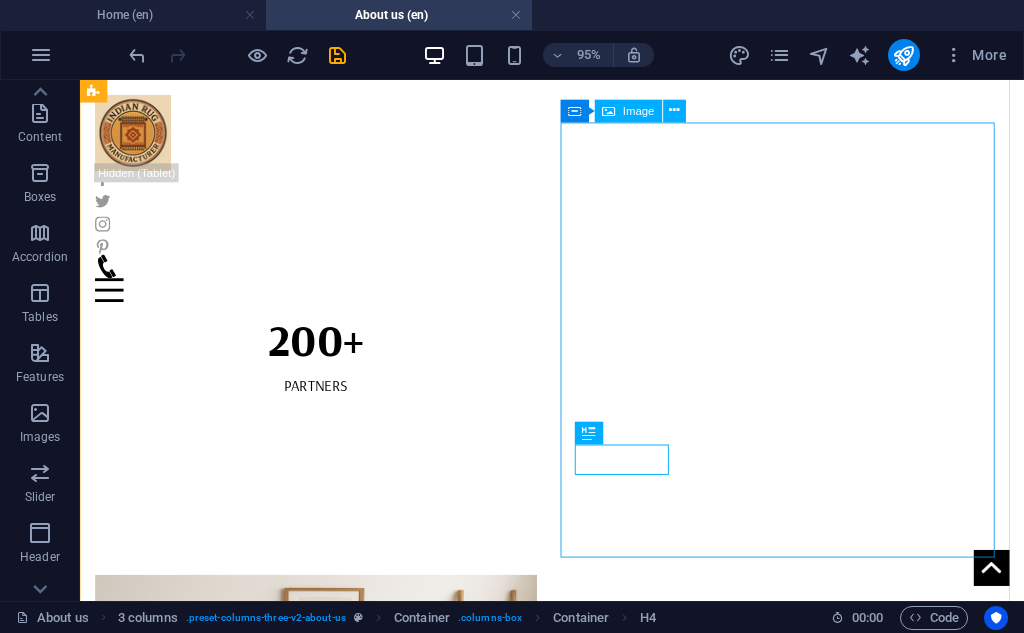 click at bounding box center (328, 2697) 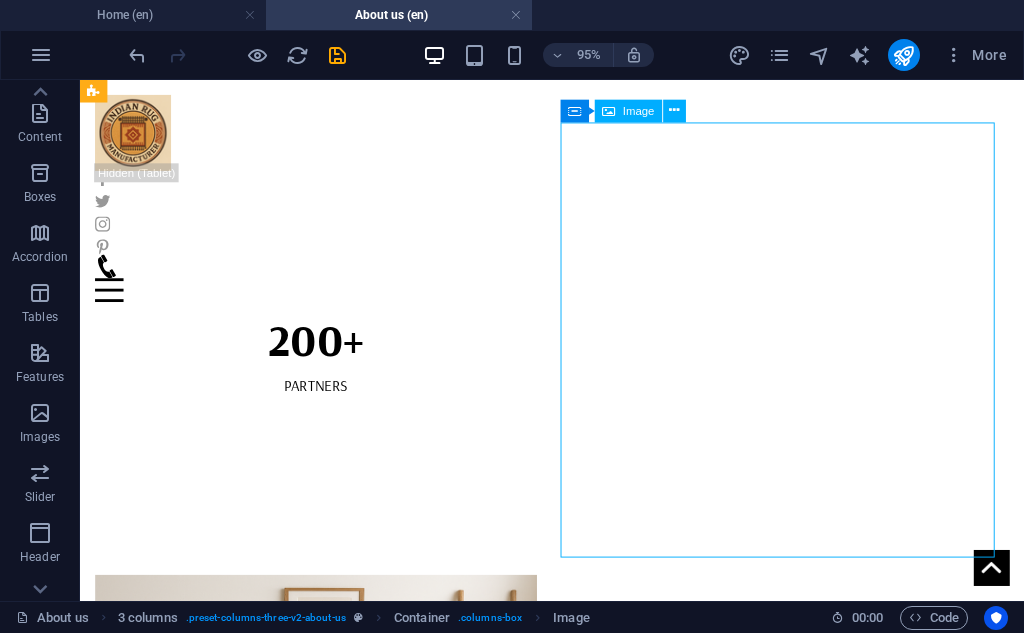 click at bounding box center [328, 2697] 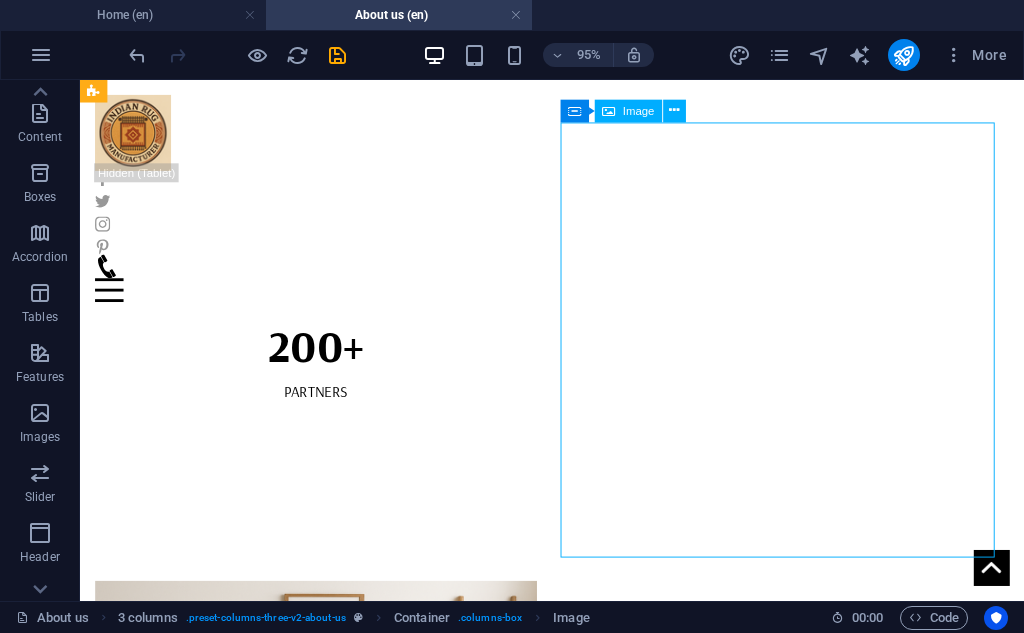 select on "%" 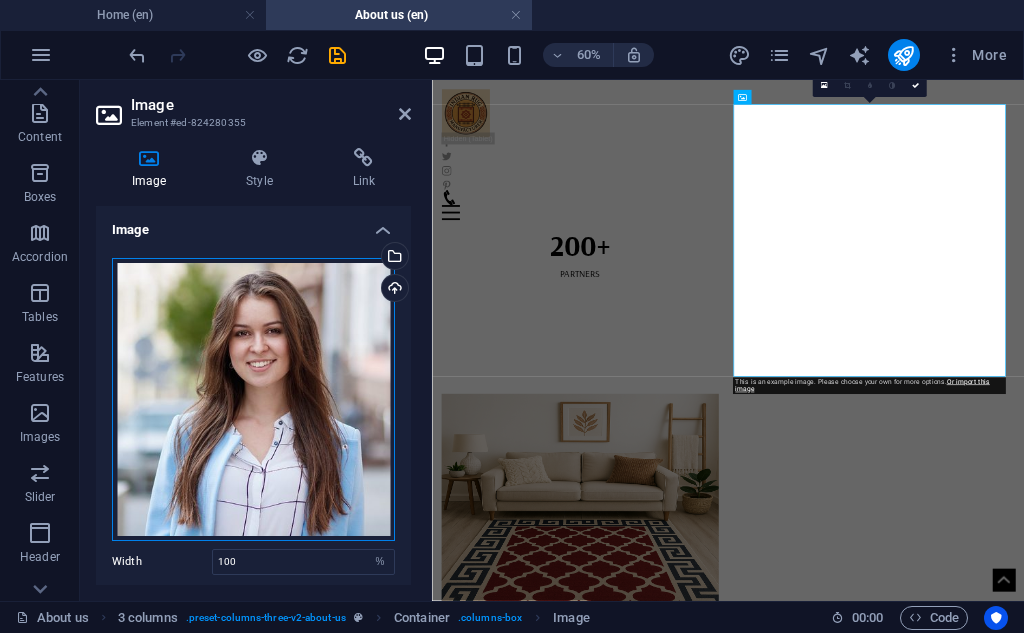 click on "Drag files here, click to choose files or select files from Files or our free stock photos & videos" at bounding box center (253, 399) 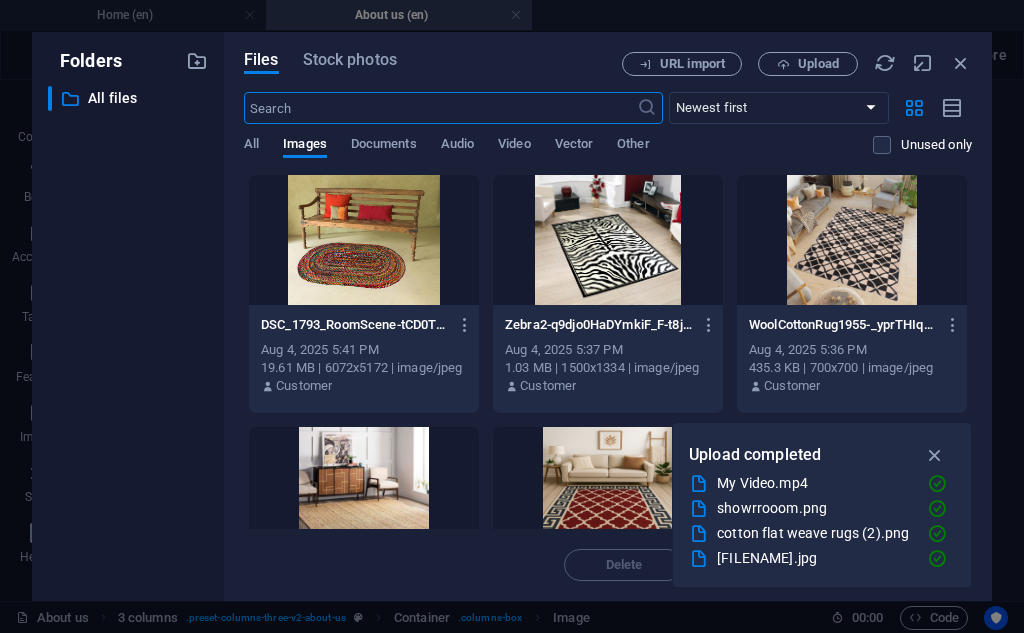 click on "Files Stock photos URL import Upload ​ Newest first Oldest first Name (A-Z) Name (Z-A) Size (0-9) Size (9-0) Resolution (0-9) Resolution (9-0) All Images Documents Audio Video Vector Other Unused only Drop files here to upload them instantly DSC_1793_RoomScene-tCD0TEOs7hzMLlCPN3qwFQ.jpg DSC_1793_RoomScene-tCD0TEOs7hzMLlCPN3qwFQ.jpg Aug 4, 2025 5:41 PM 19.61 MB | 6072x5172 | image/jpeg Customer Zebra2-q9djo0HaDYmkiF_F-t8j1Q.jpg Zebra2-q9djo0HaDYmkiF_F-t8j1Q.jpg Aug 4, 2025 5:37 PM 1.03 MB | 1500x1334 | image/jpeg Customer WoolCottonRug1955-_yprTHIq7lK3OAj2R_hhGA.jpg WoolCottonRug1955-_yprTHIq7lK3OAj2R_hhGA.jpg Aug 4, 2025 5:36 PM 435.3 KB | 700x700 | image/jpeg Customer juter-seUc4Dn19c0BZ2KBQGn3zQ.jpg juter-seUc4Dn19c0BZ2KBQGn3zQ.jpg Aug 4, 2025 5:34 PM 382.07 KB | 1500x1500 | image/jpeg Customer cottonflatweaverugs2-C2Jr0AO7o0gbq0agVrzHOQ.png cottonflatweaverugs2-C2Jr0AO7o0gbq0agVrzHOQ.png Aug 4, 2025 5:34 PM 2.04 MB | 1024x1024 | image/png Customer showrrooom-oGqiQTEm2UpJPf7lilJ2CA.png Aug 4, 2025 5:12 PM" at bounding box center [608, 316] 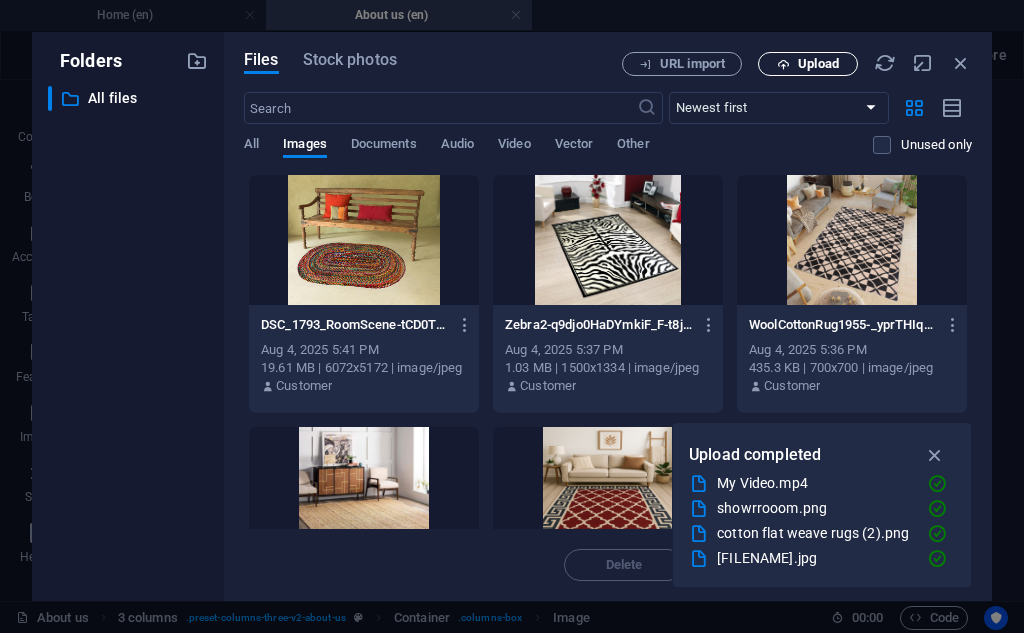 click on "Upload" at bounding box center (818, 64) 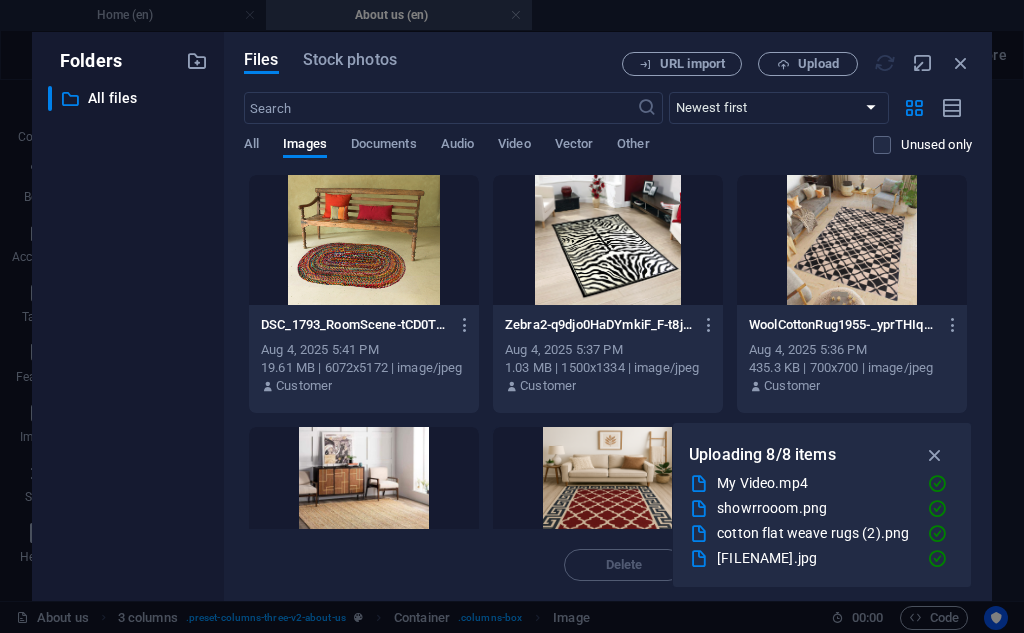 scroll, scrollTop: 125, scrollLeft: 0, axis: vertical 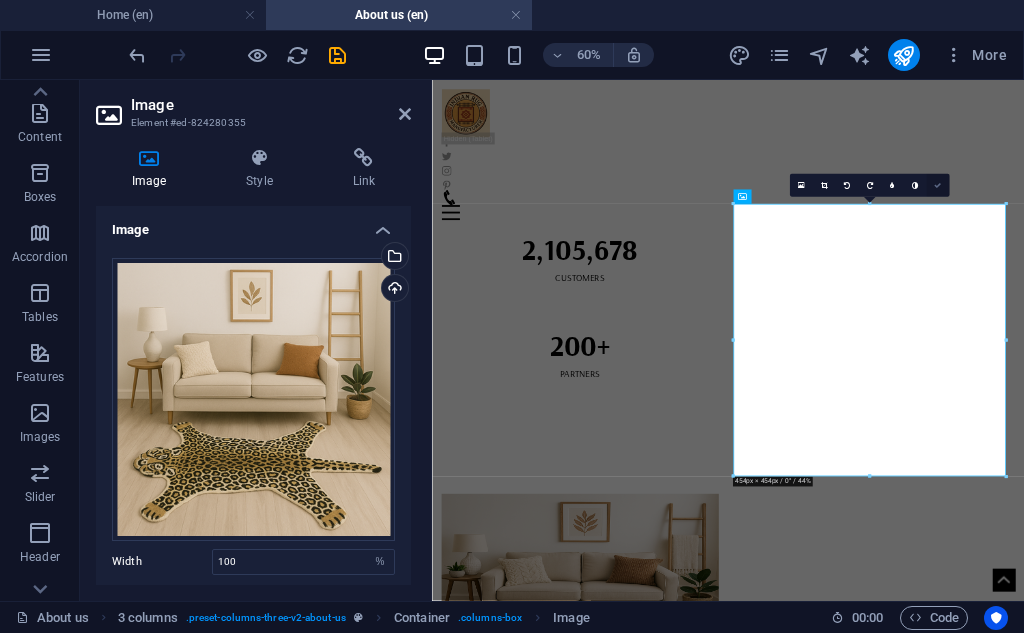 click at bounding box center (937, 185) 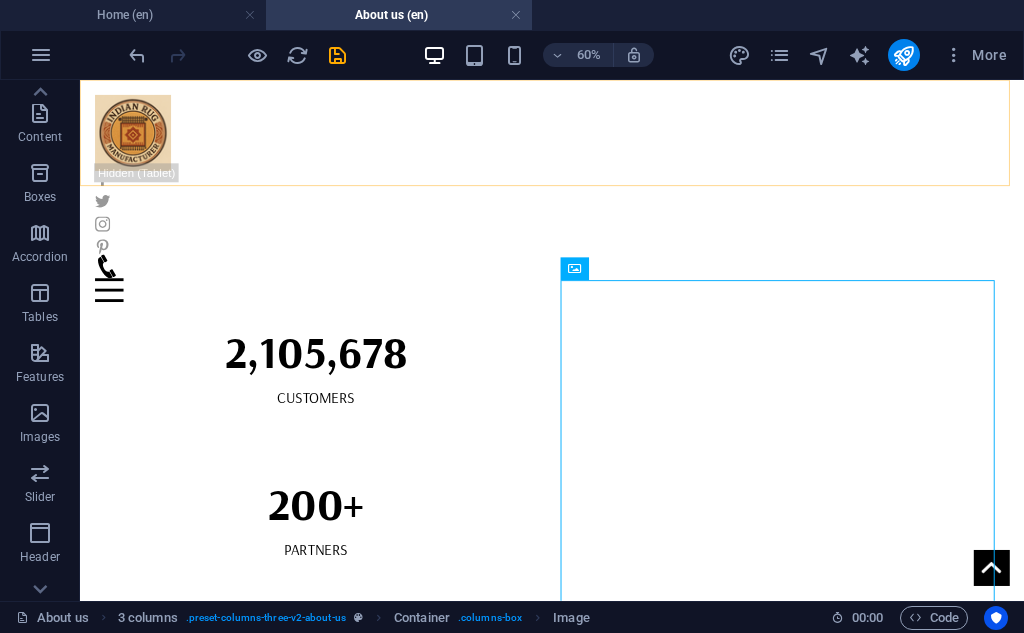 scroll, scrollTop: 2995, scrollLeft: 0, axis: vertical 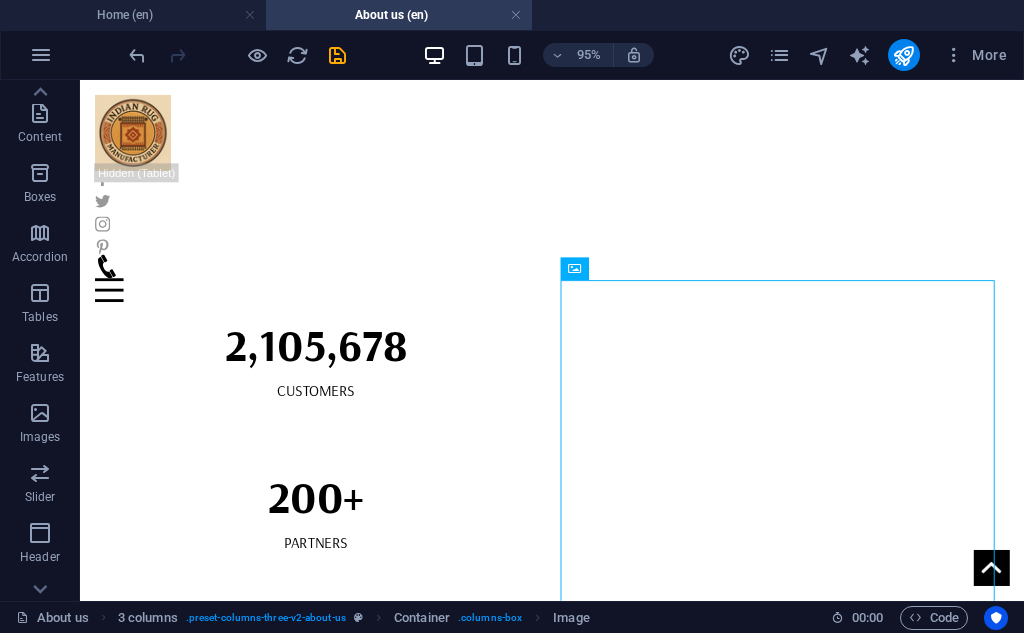 drag, startPoint x: 901, startPoint y: 387, endPoint x: 908, endPoint y: 252, distance: 135.18137 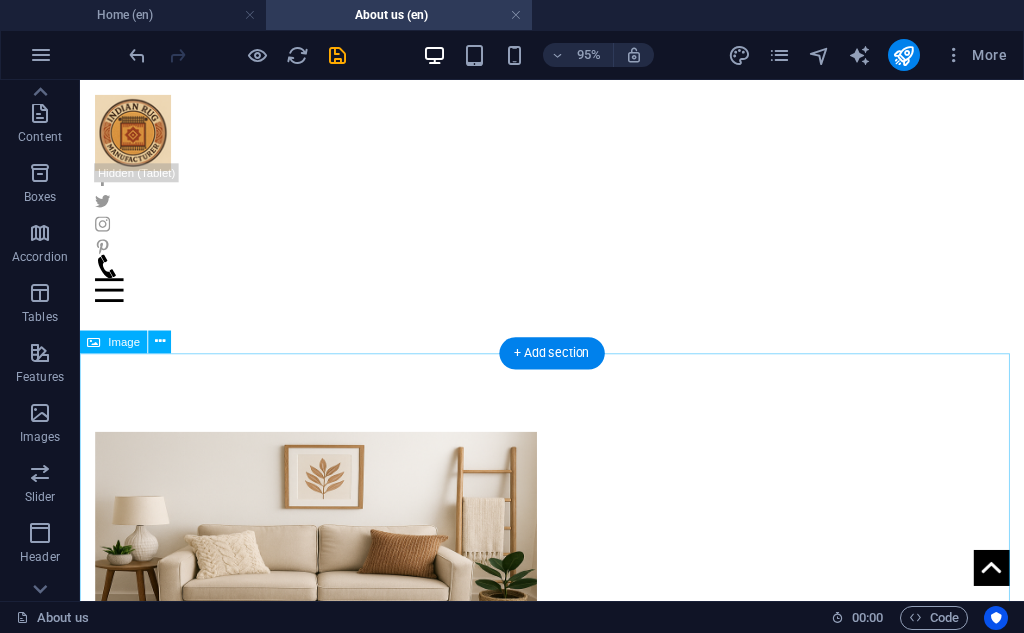 scroll, scrollTop: 3391, scrollLeft: 0, axis: vertical 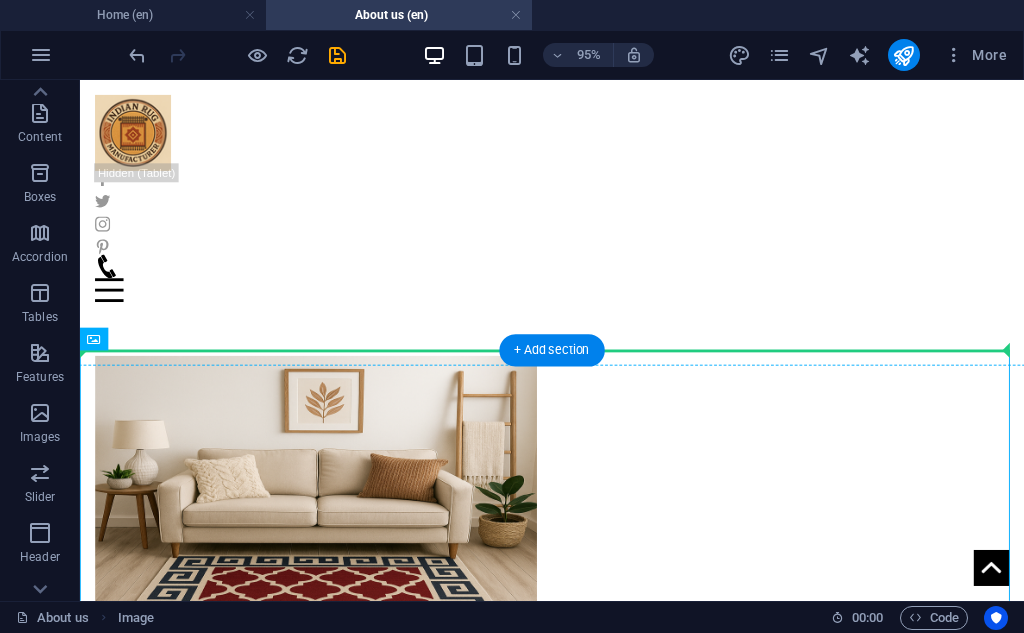 drag, startPoint x: 818, startPoint y: 508, endPoint x: 844, endPoint y: 245, distance: 264.28204 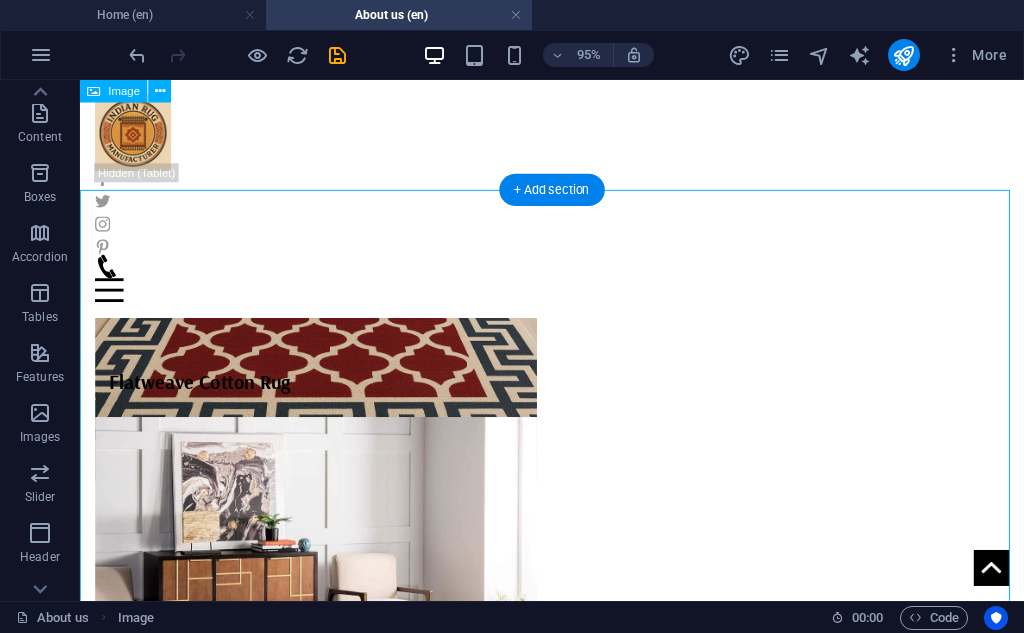 scroll, scrollTop: 3558, scrollLeft: 0, axis: vertical 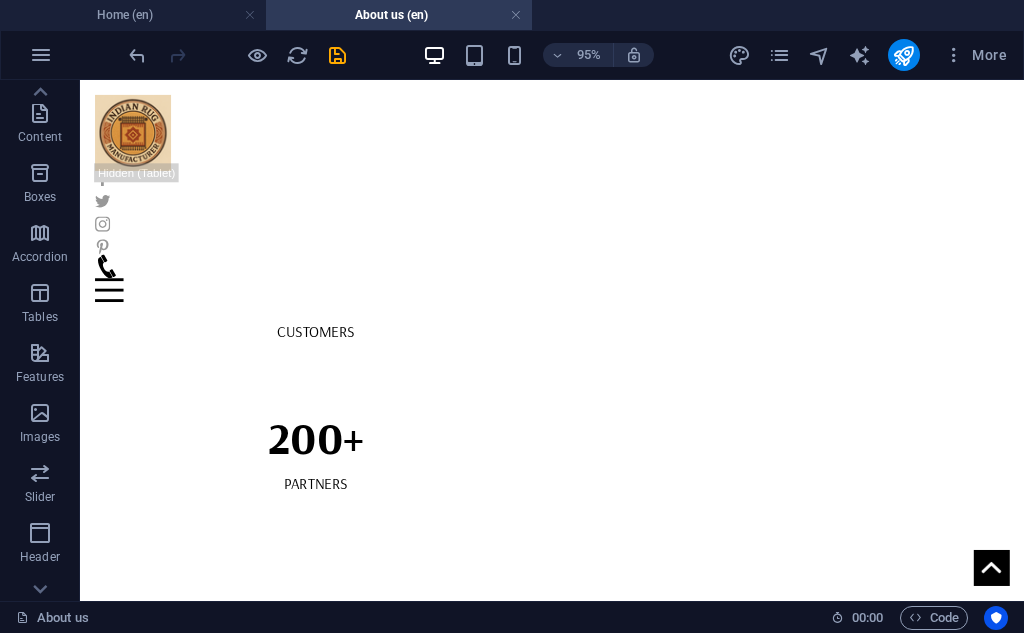 drag, startPoint x: 819, startPoint y: 452, endPoint x: 795, endPoint y: 385, distance: 71.168816 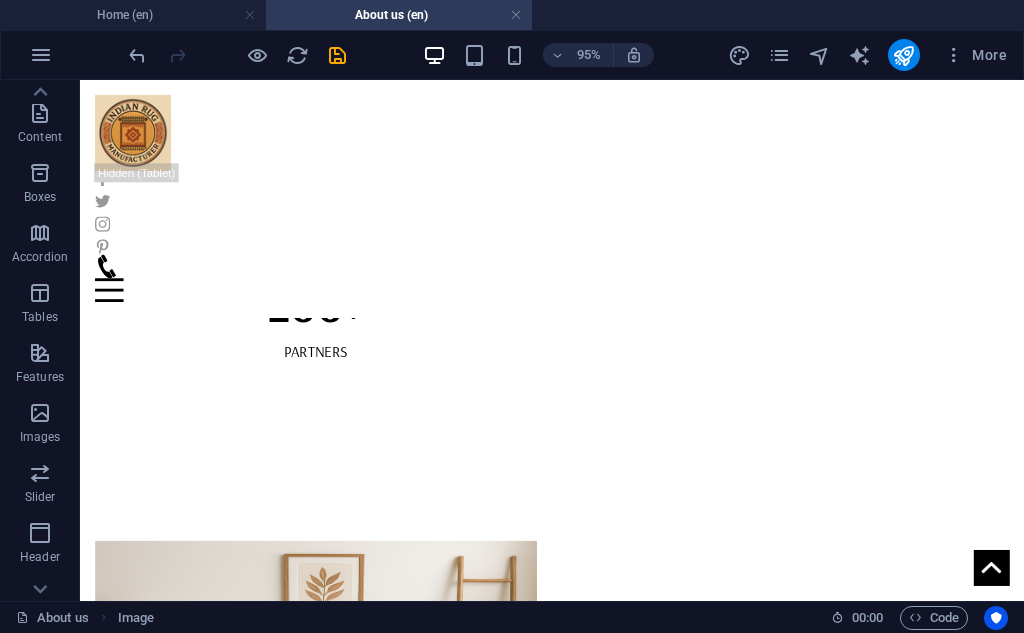 scroll, scrollTop: 3558, scrollLeft: 0, axis: vertical 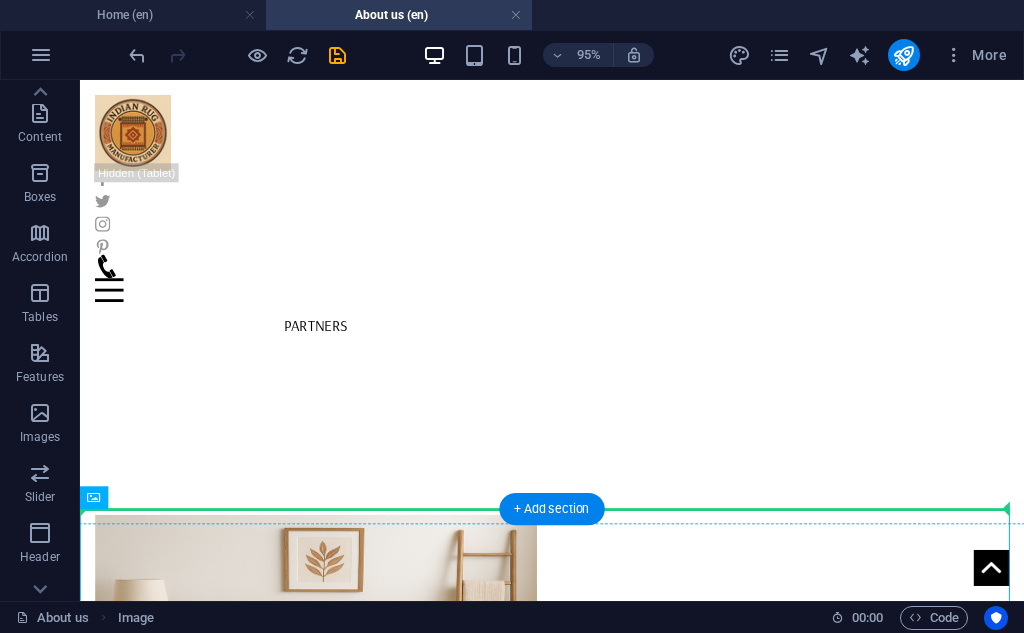 drag, startPoint x: 782, startPoint y: 403, endPoint x: 792, endPoint y: 359, distance: 45.122055 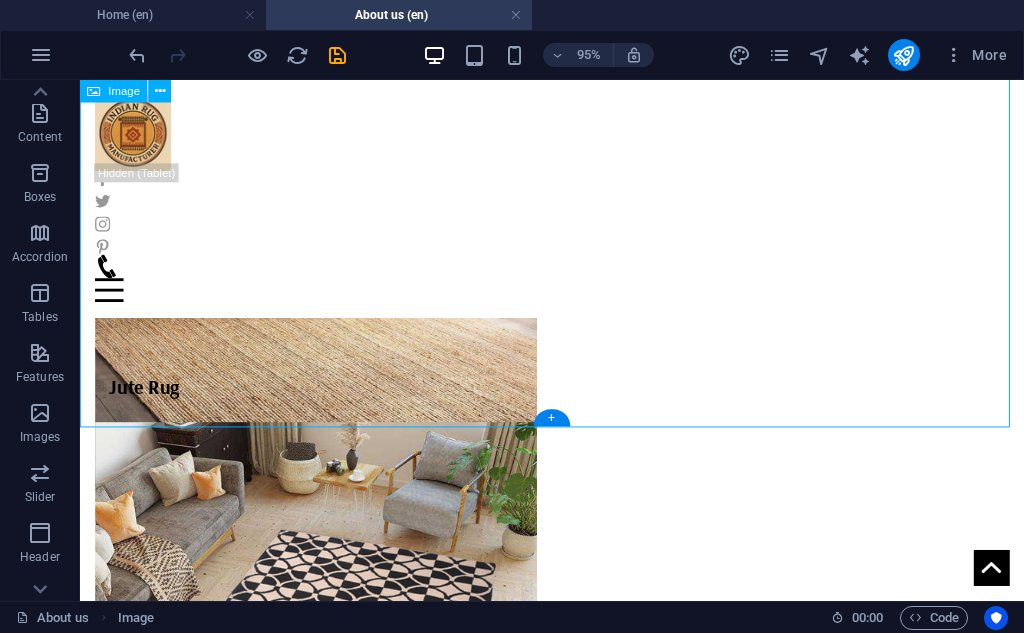 scroll, scrollTop: 3891, scrollLeft: 0, axis: vertical 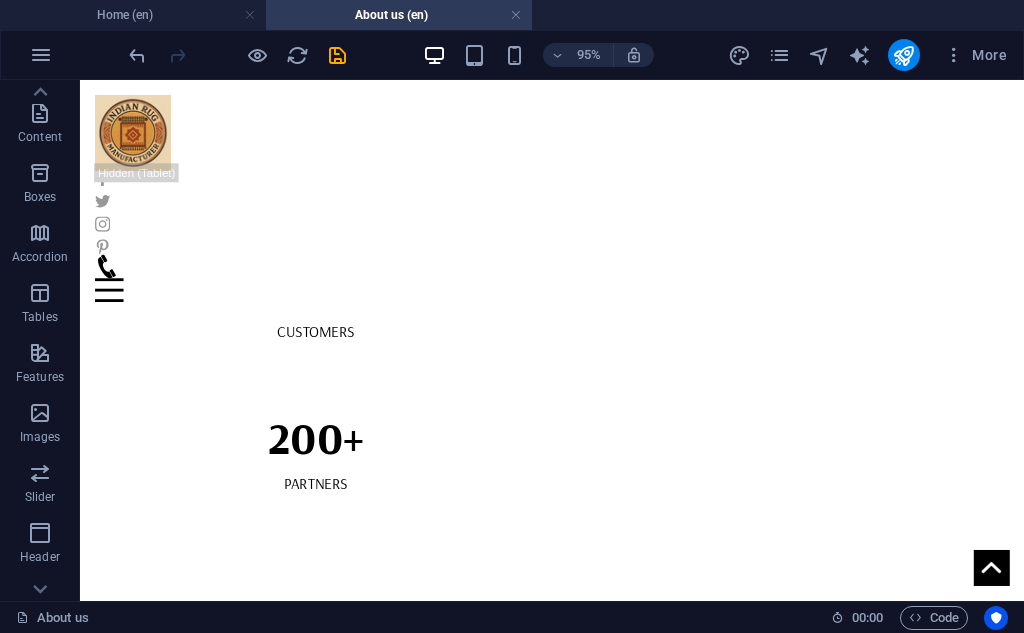 drag, startPoint x: 769, startPoint y: 409, endPoint x: 1044, endPoint y: 438, distance: 276.52487 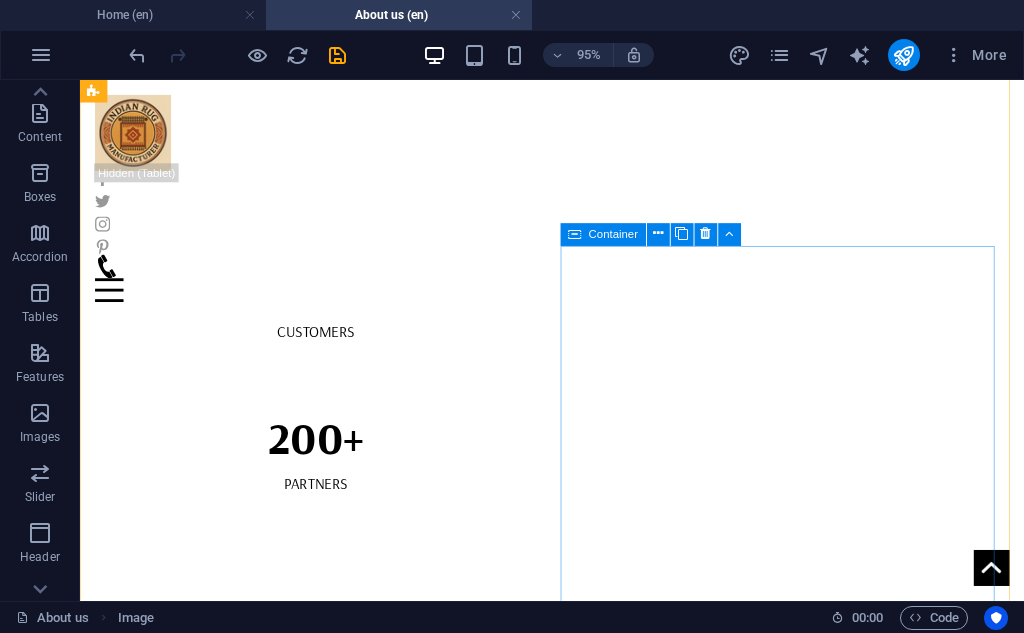 scroll, scrollTop: 2891, scrollLeft: 0, axis: vertical 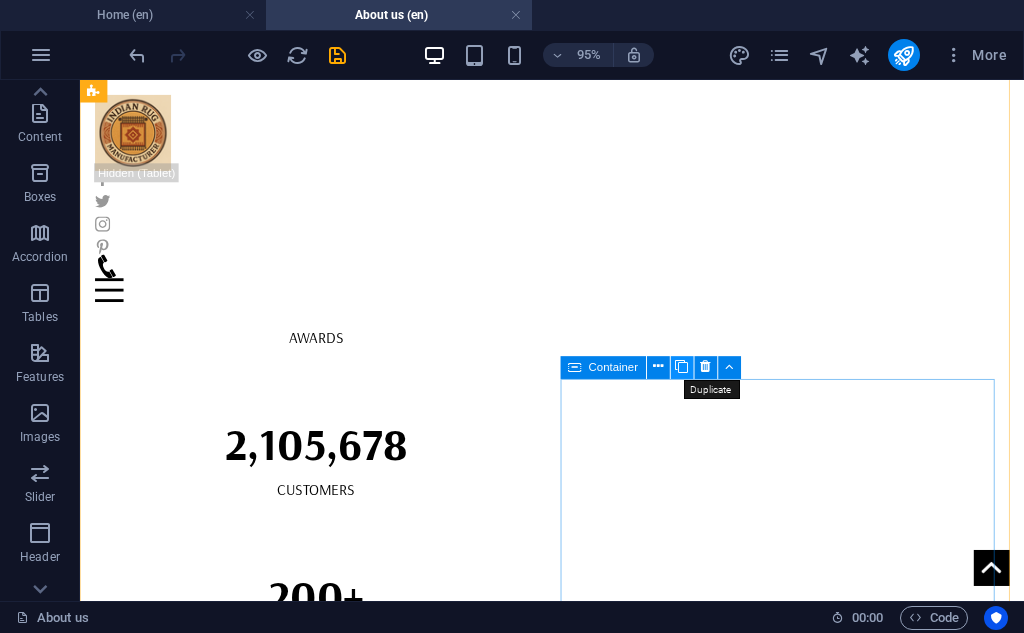 click at bounding box center [681, 368] 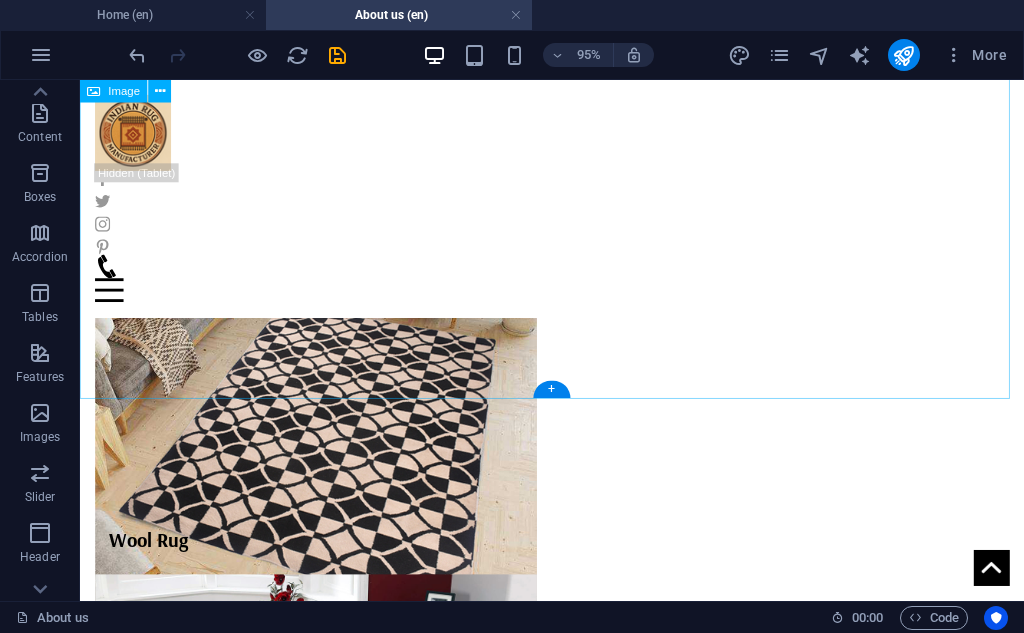 scroll, scrollTop: 4184, scrollLeft: 0, axis: vertical 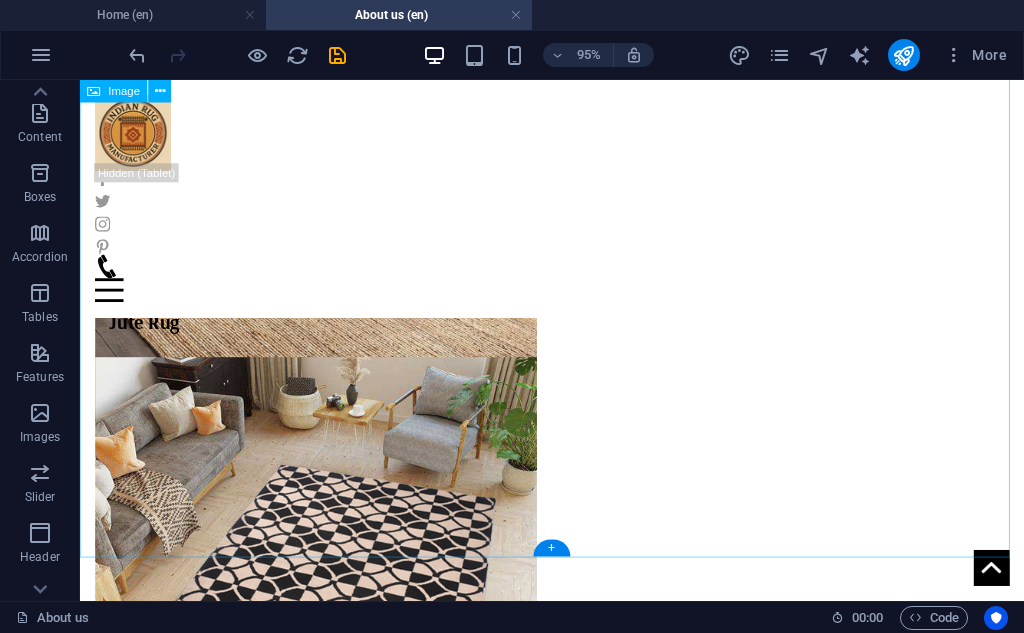 click at bounding box center [577, 1867] 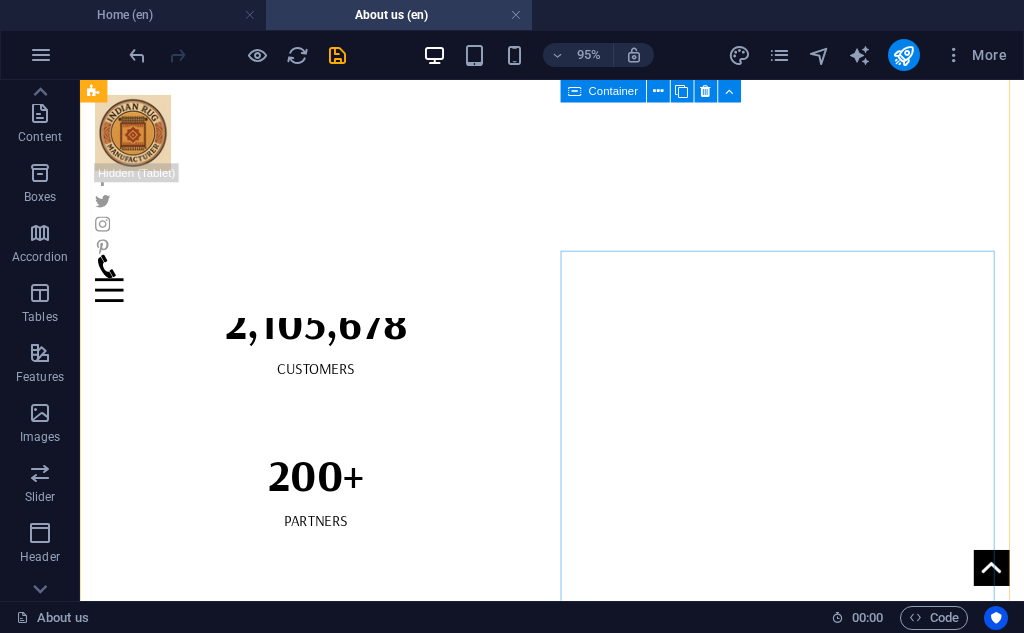 scroll, scrollTop: 3017, scrollLeft: 0, axis: vertical 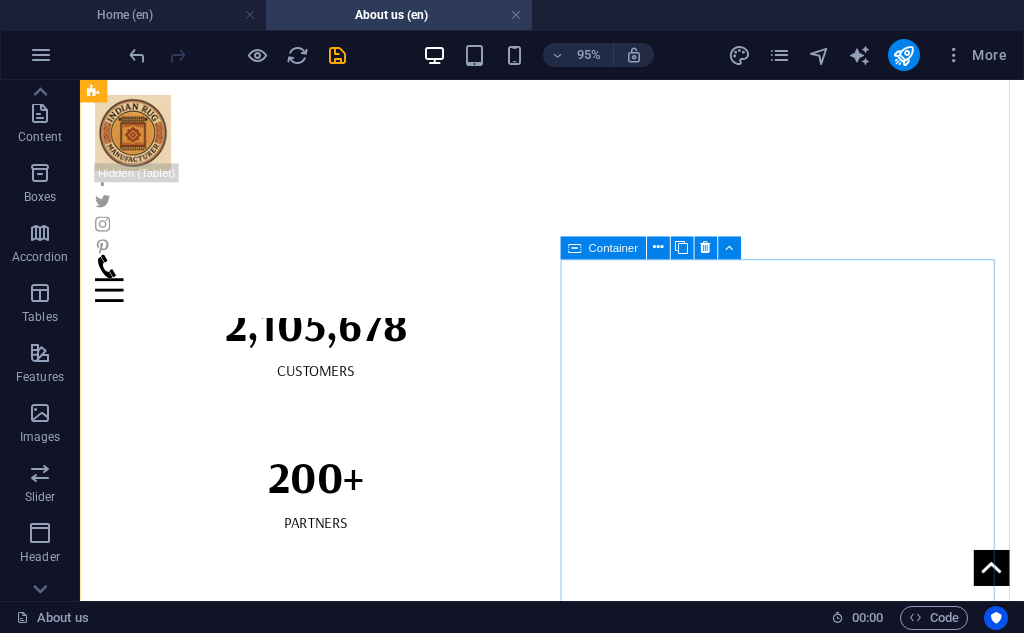 click on "Animal Rug" at bounding box center [328, 2504] 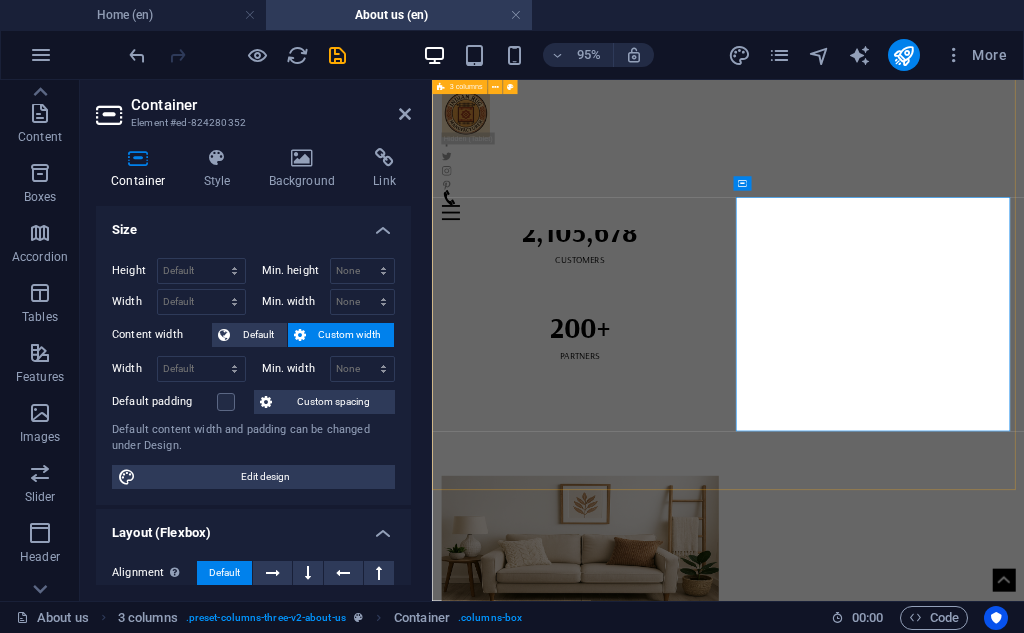 scroll, scrollTop: 3010, scrollLeft: 0, axis: vertical 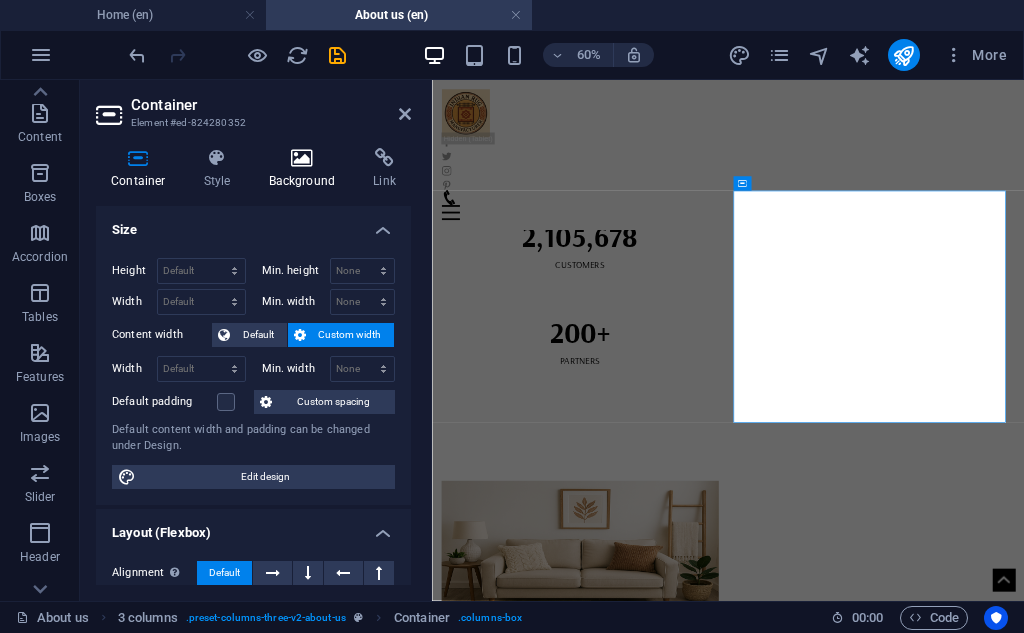 click on "Background" at bounding box center [306, 169] 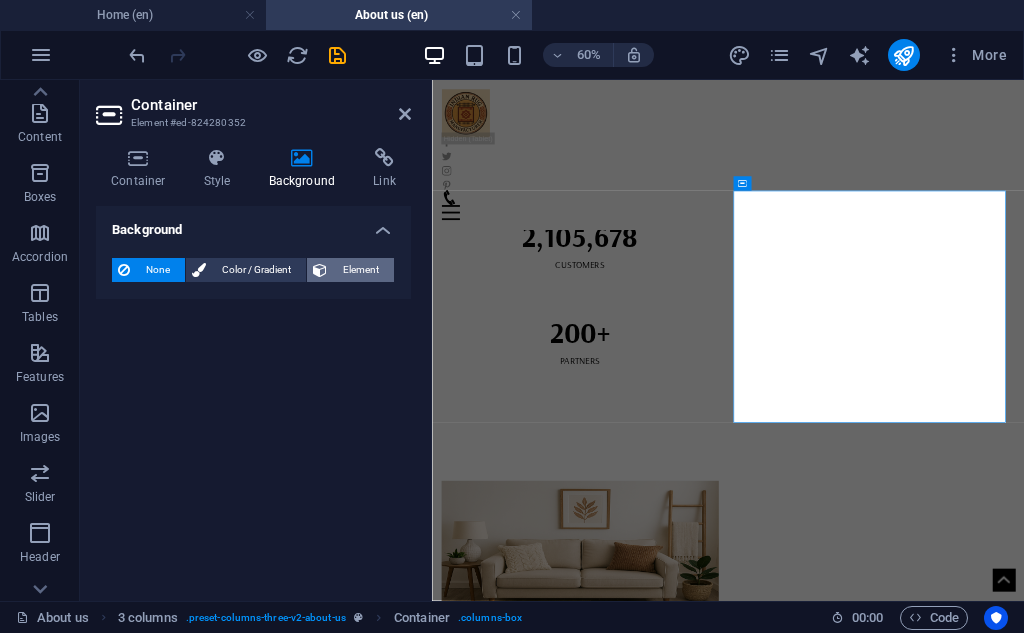 click on "Element" at bounding box center (360, 270) 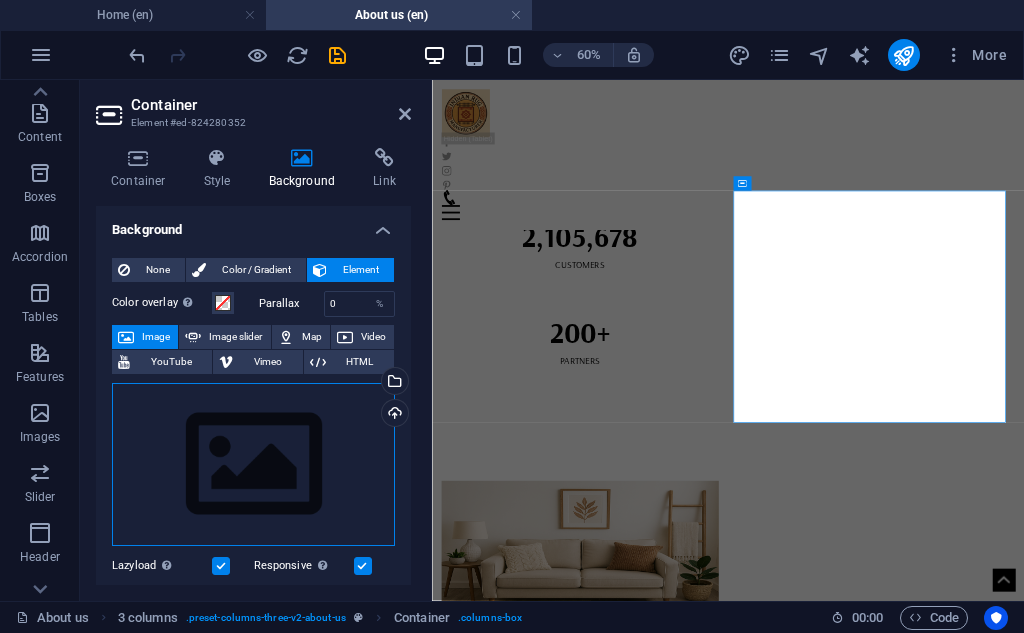 click on "Drag files here, click to choose files or select files from Files or our free stock photos & videos" at bounding box center [253, 465] 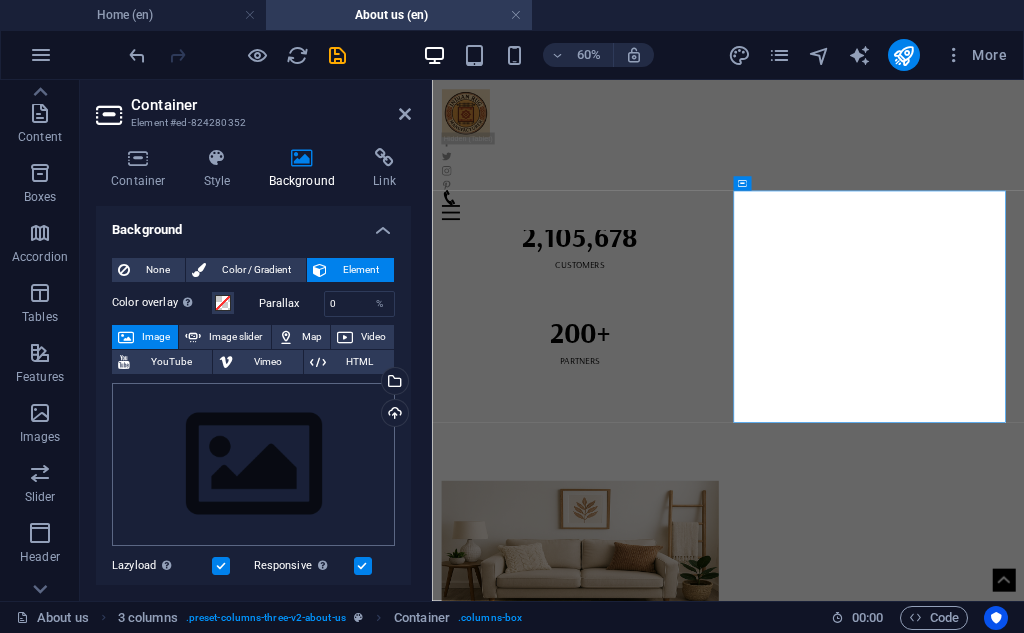 scroll, scrollTop: 0, scrollLeft: 0, axis: both 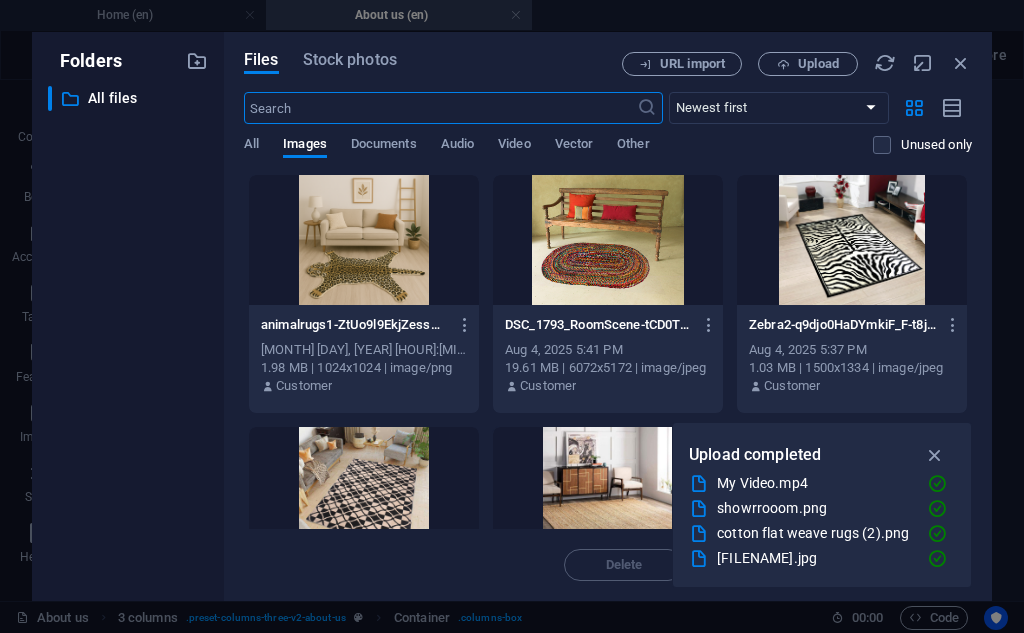 click at bounding box center [364, 240] 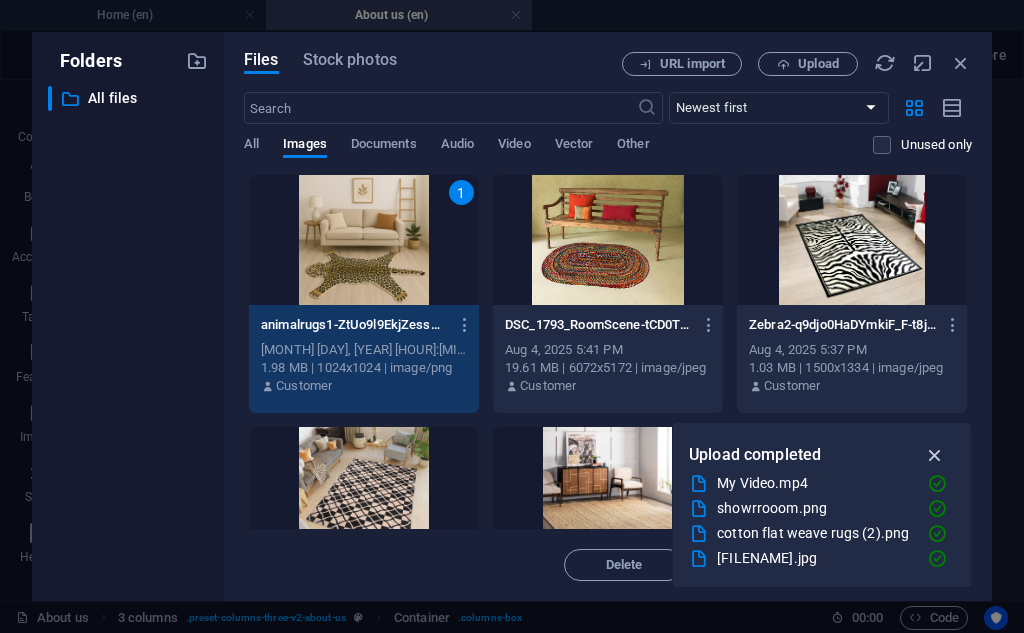 click at bounding box center [935, 455] 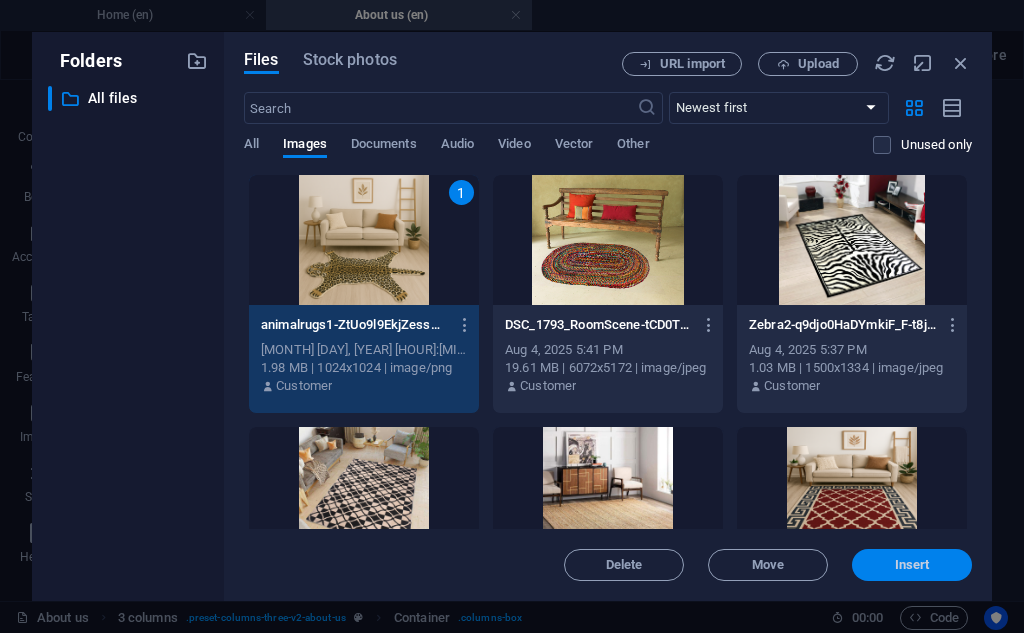 click on "Insert" at bounding box center (912, 565) 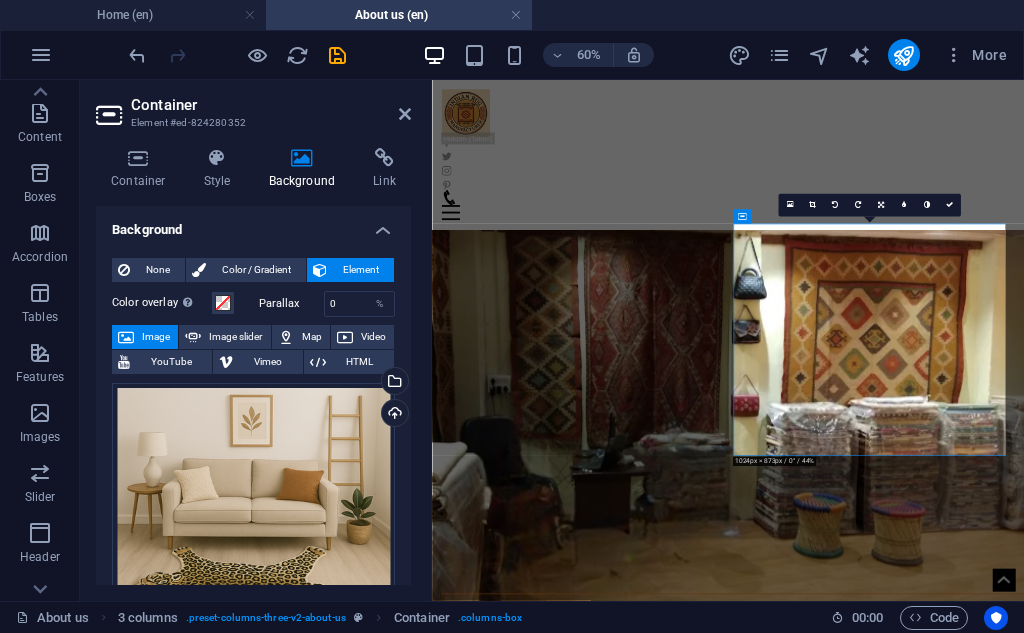 scroll, scrollTop: 2955, scrollLeft: 0, axis: vertical 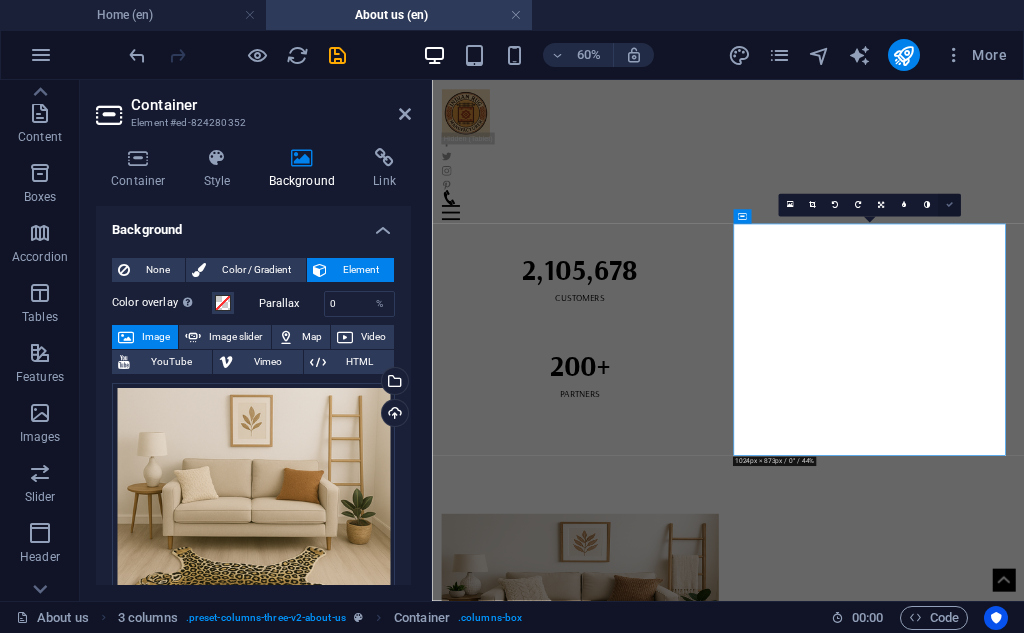 click at bounding box center [949, 205] 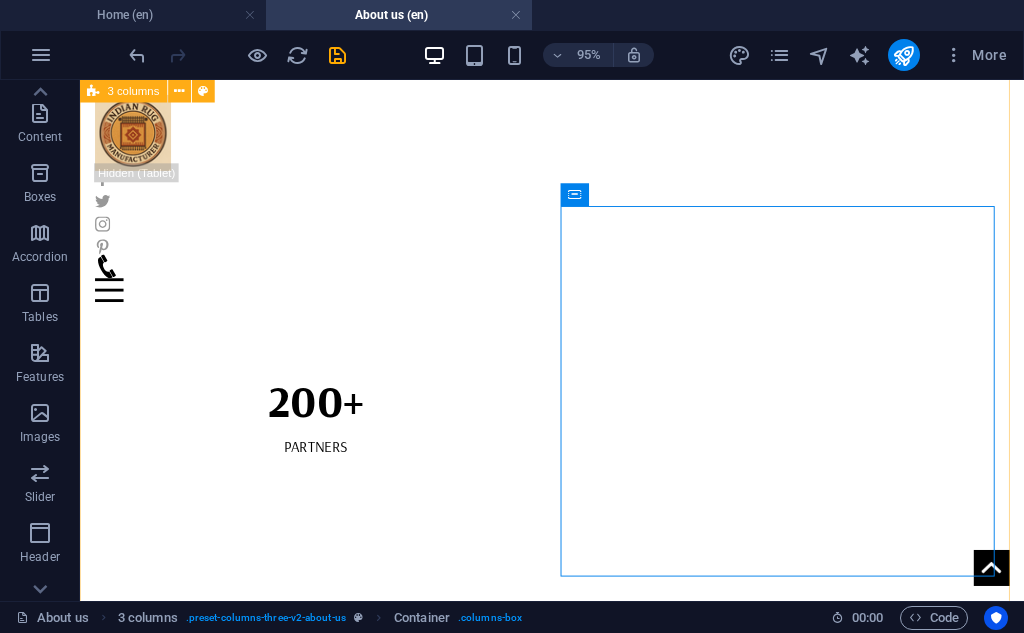 scroll, scrollTop: 3129, scrollLeft: 0, axis: vertical 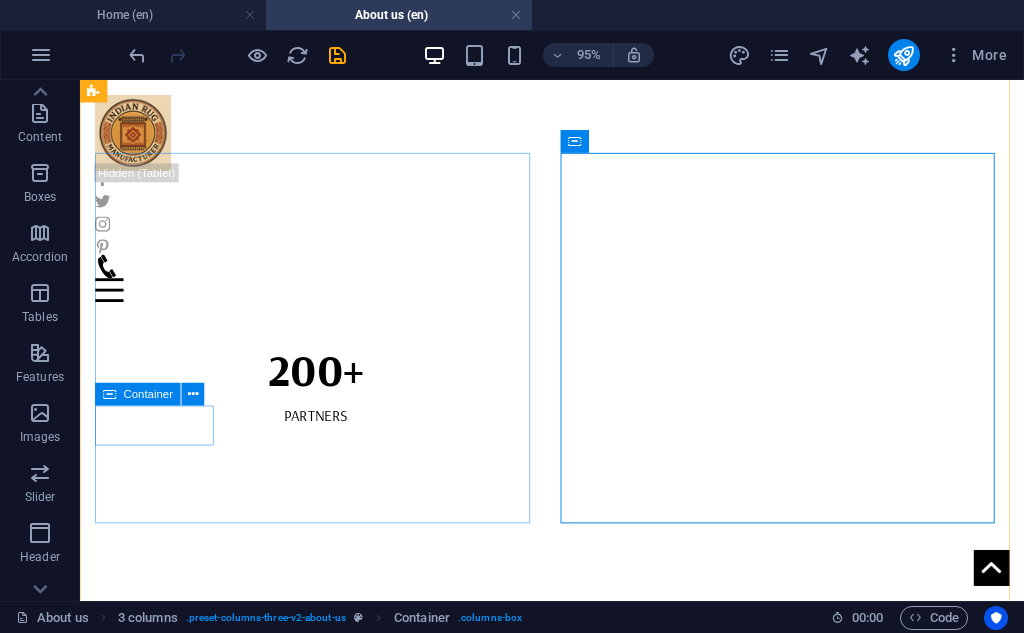click on "Chindi Rug" at bounding box center [328, 2461] 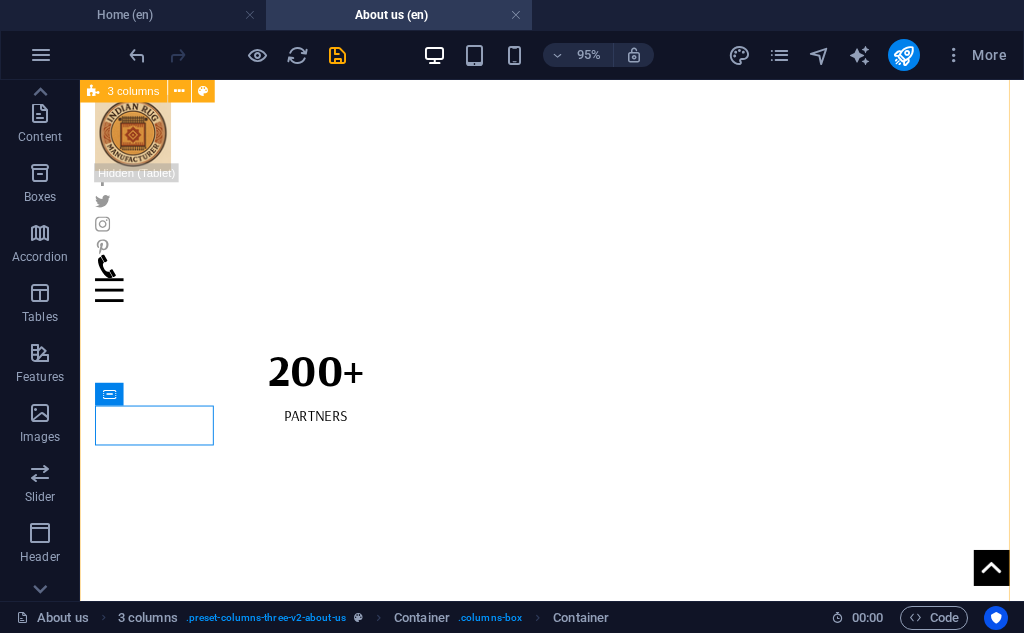 click at bounding box center (328, 2692) 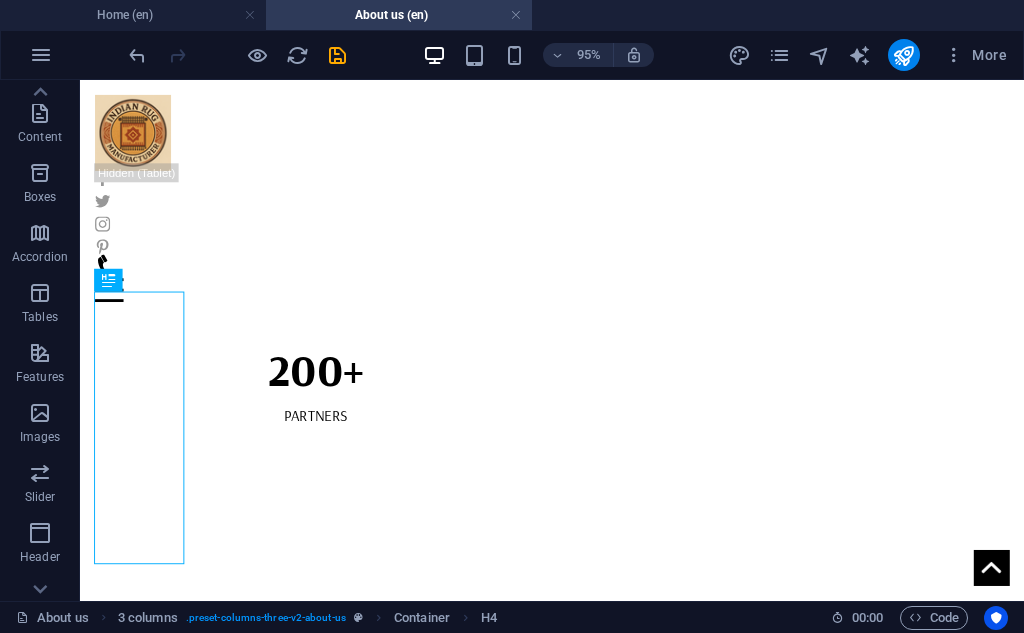 drag, startPoint x: 115, startPoint y: 438, endPoint x: 734, endPoint y: 419, distance: 619.2915 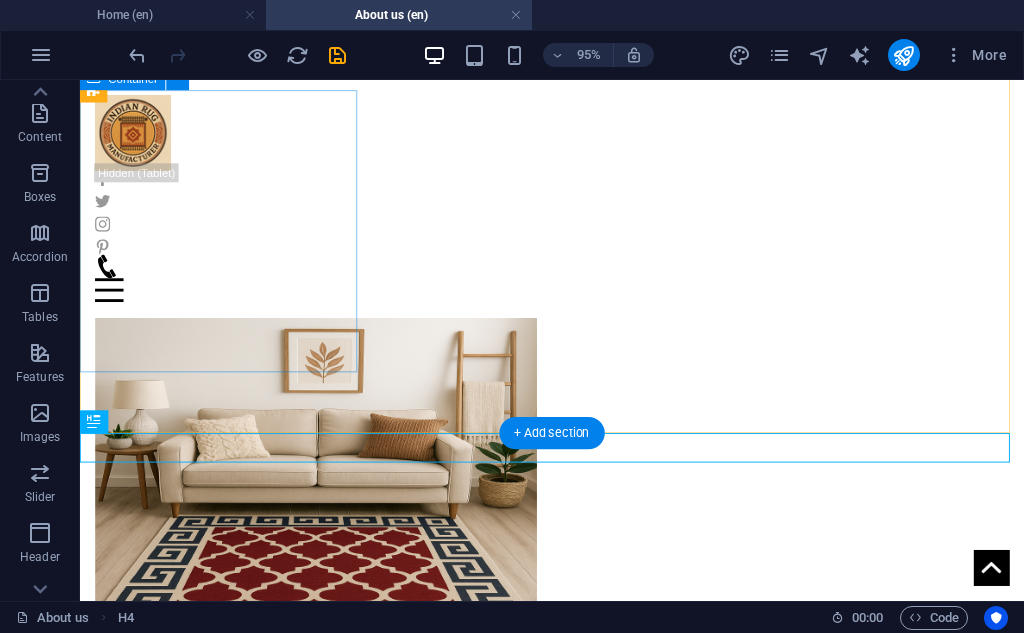 scroll, scrollTop: 3283, scrollLeft: 0, axis: vertical 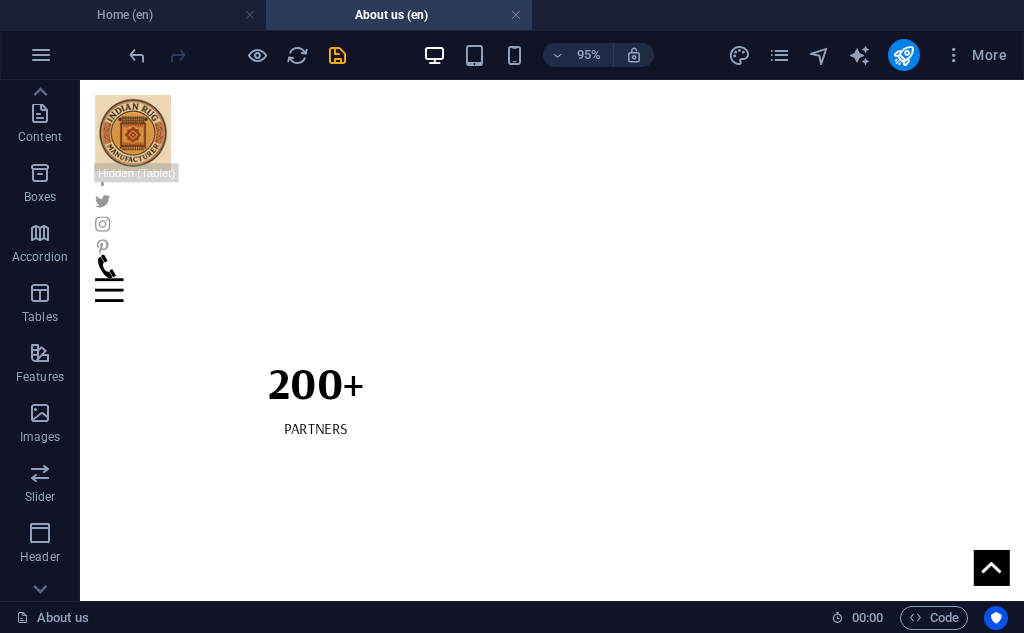 drag, startPoint x: 172, startPoint y: 521, endPoint x: 802, endPoint y: 470, distance: 632.0609 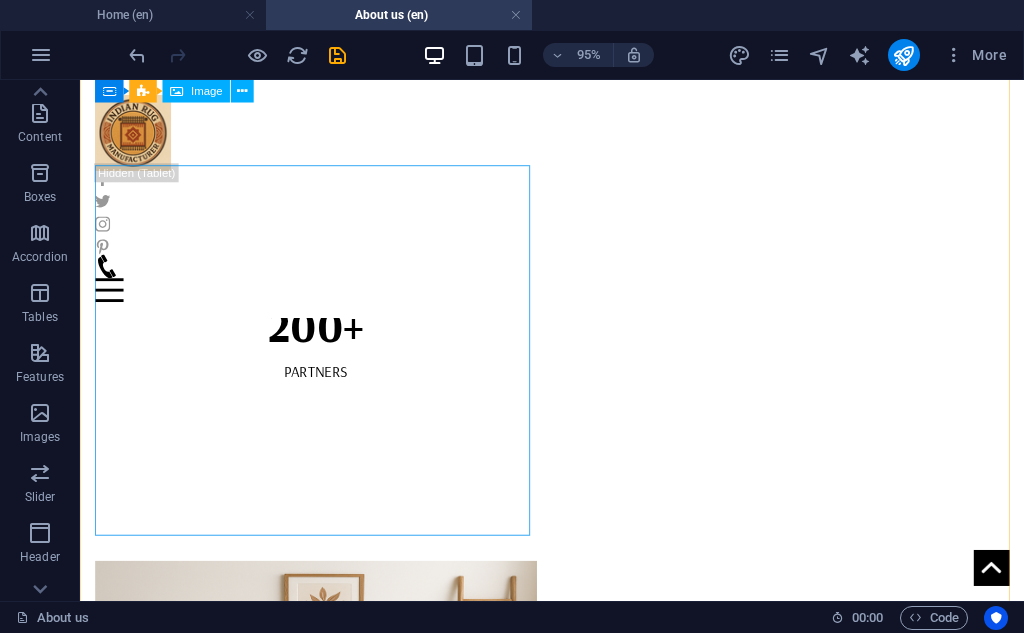 scroll, scrollTop: 3116, scrollLeft: 0, axis: vertical 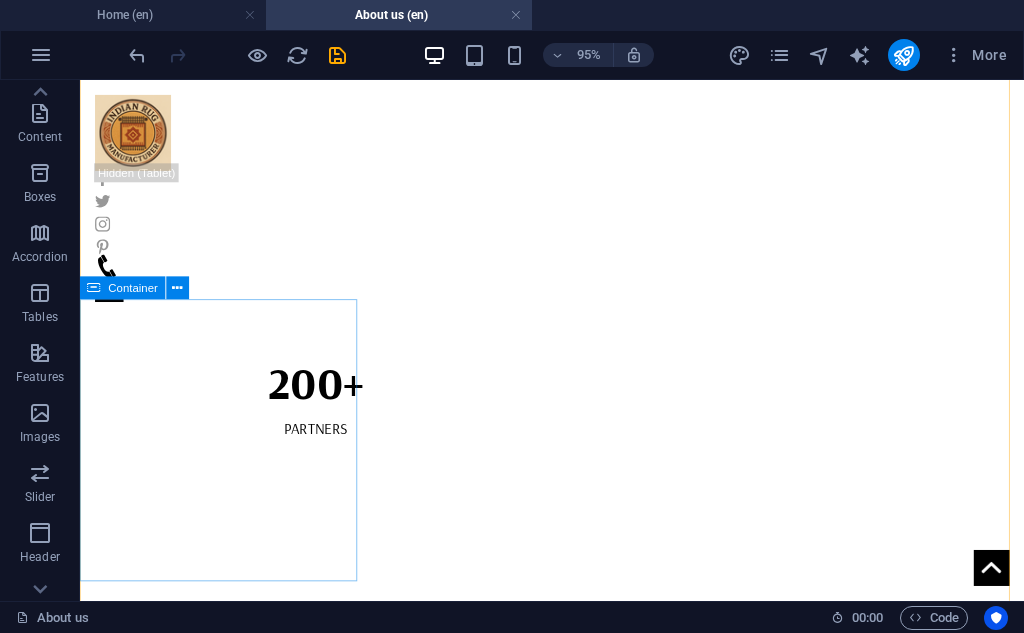 click on "Add elements" at bounding box center (518, 2670) 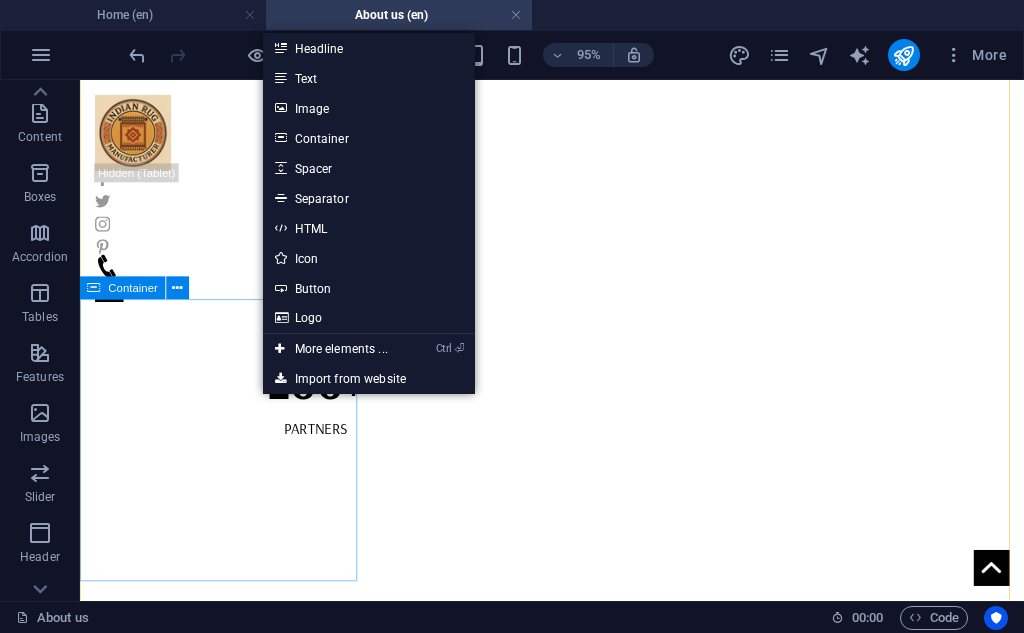 click on "Drop content here or  Add elements  Paste clipboard" at bounding box center [577, 2640] 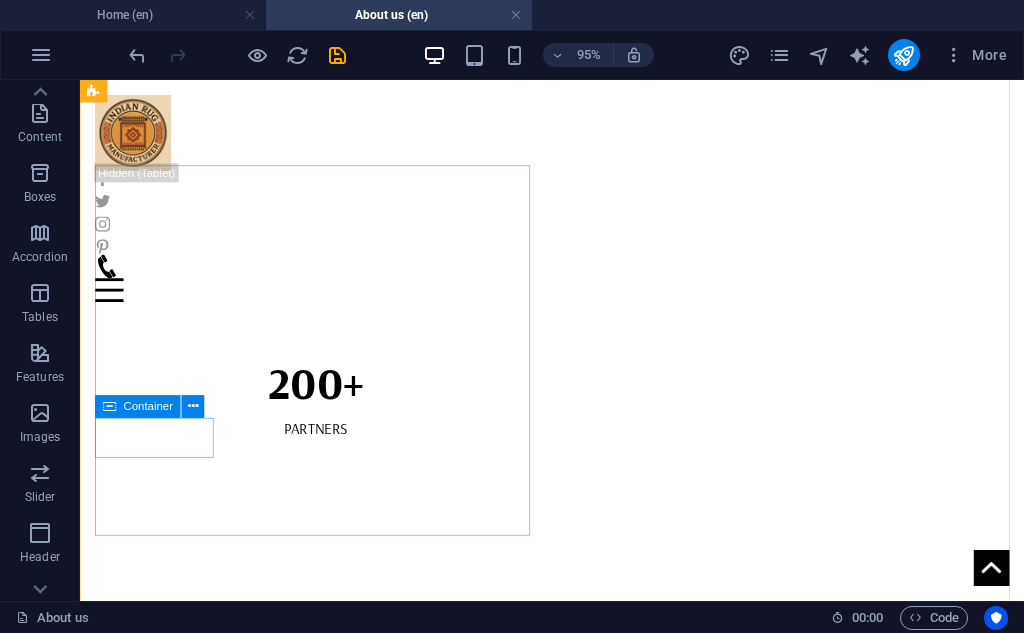 click on "Chindi Rug" at bounding box center [328, 2474] 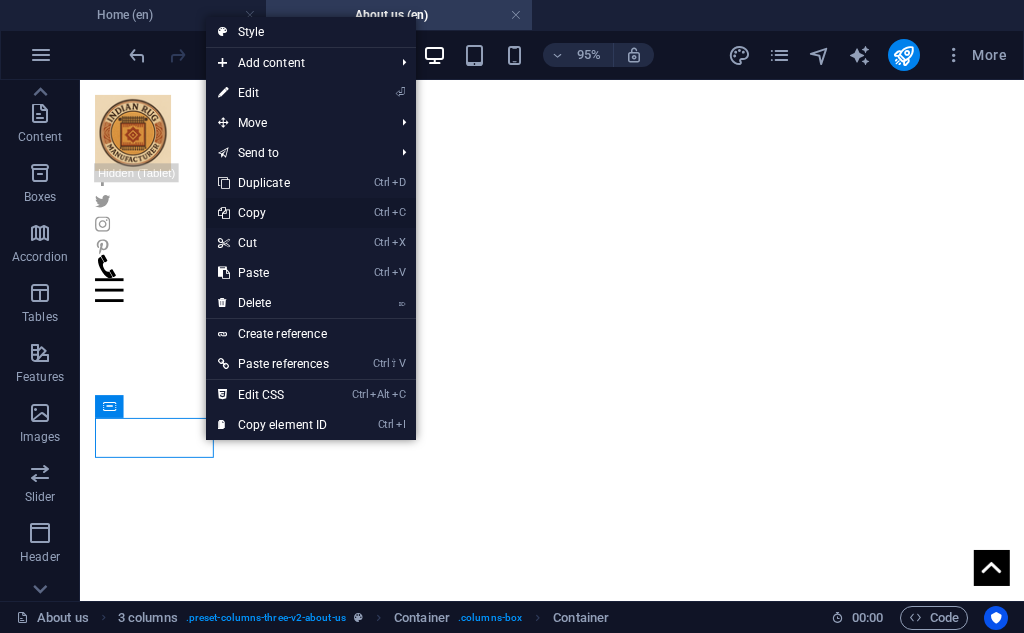 click on "Ctrl C  Copy" at bounding box center (273, 213) 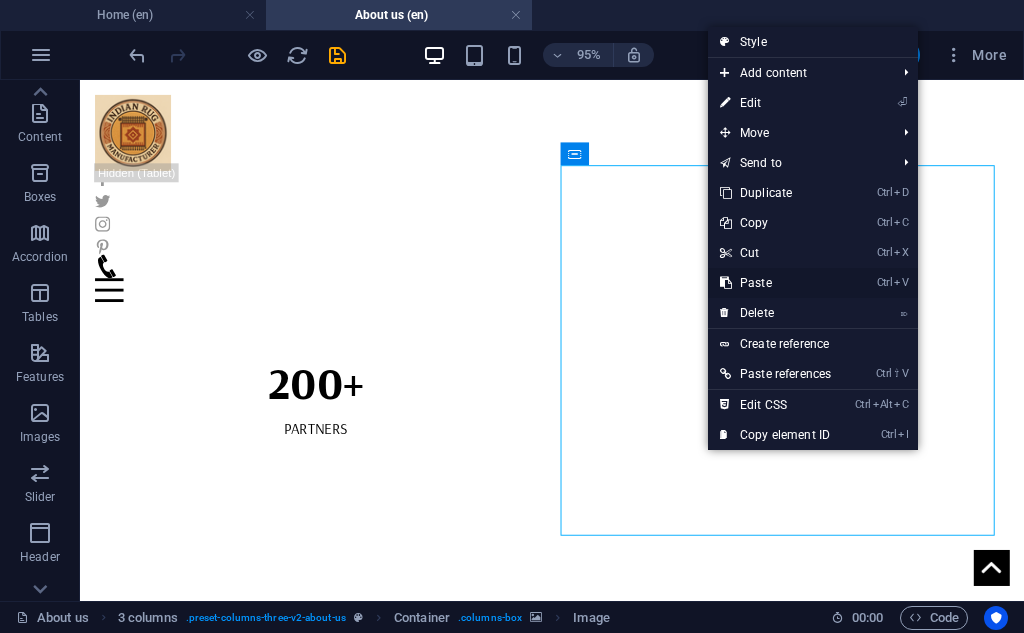 click on "Ctrl V  Paste" at bounding box center (775, 283) 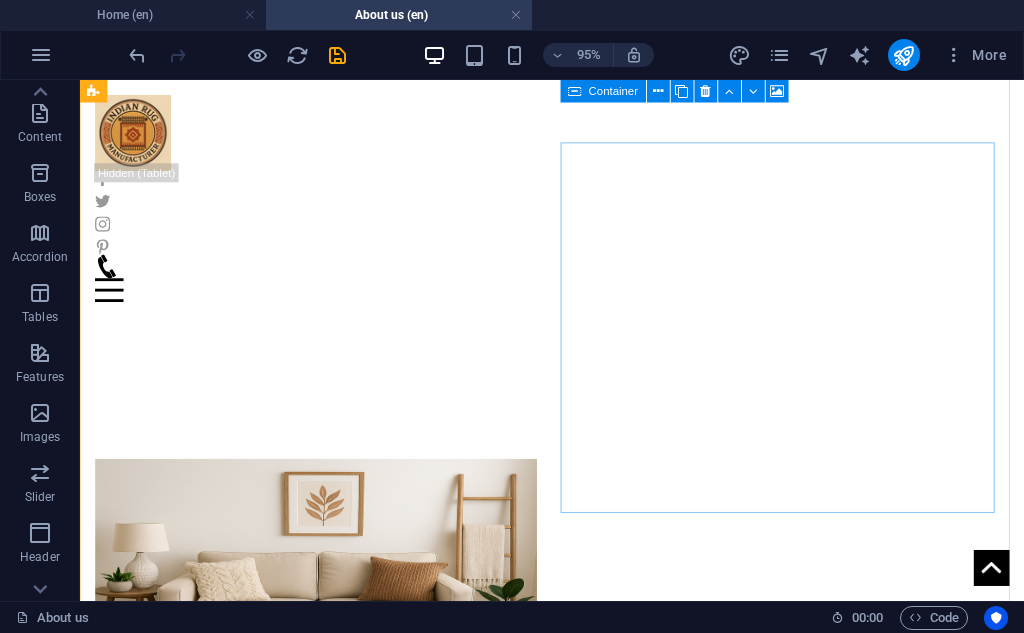 scroll, scrollTop: 3116, scrollLeft: 0, axis: vertical 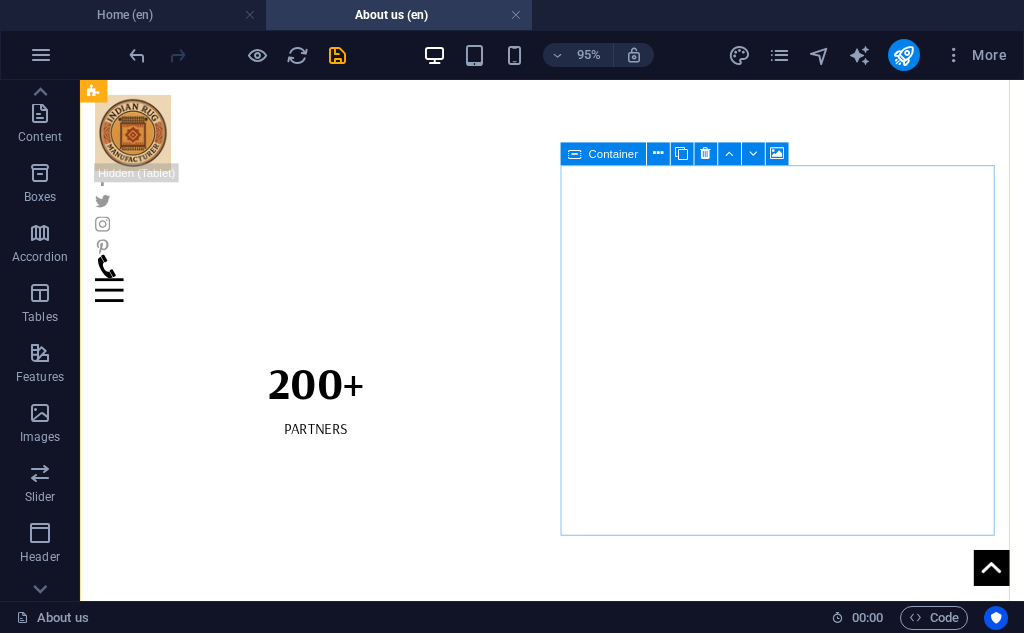 click at bounding box center (328, 2579) 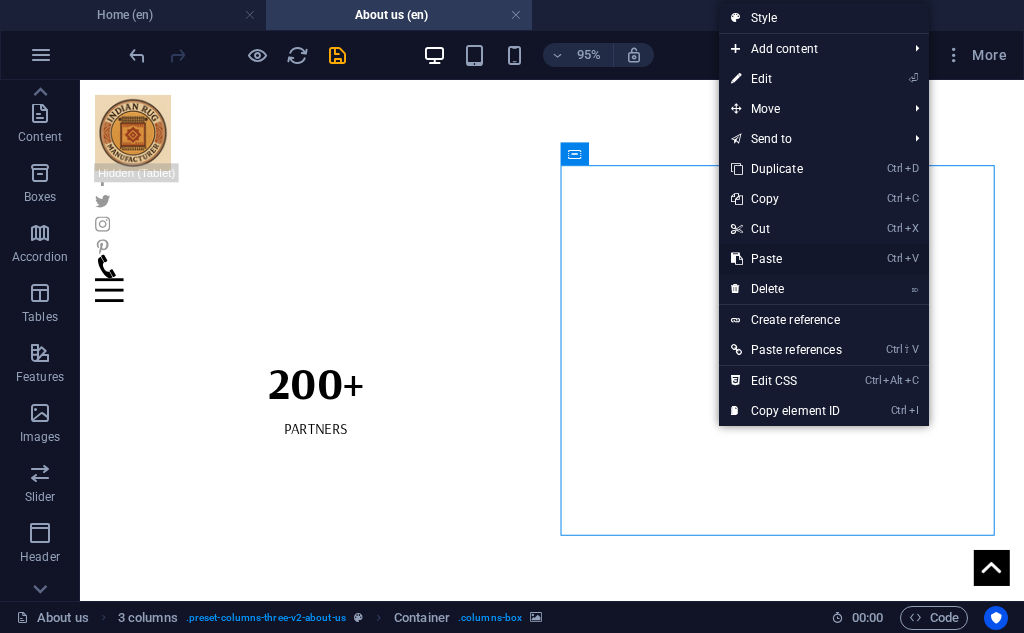 click on "Ctrl V  Paste" at bounding box center (786, 259) 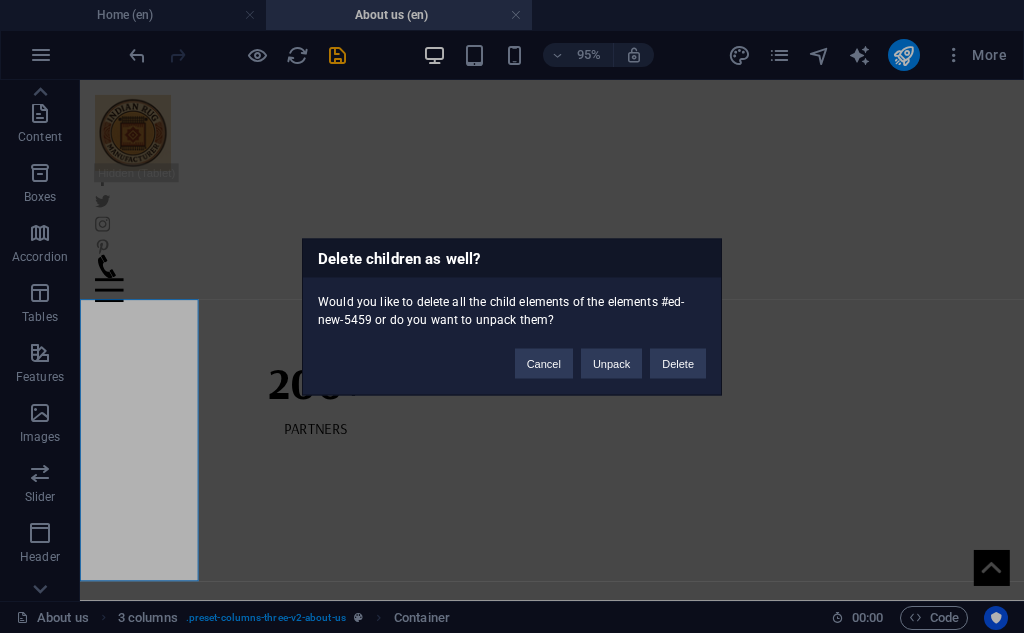 type 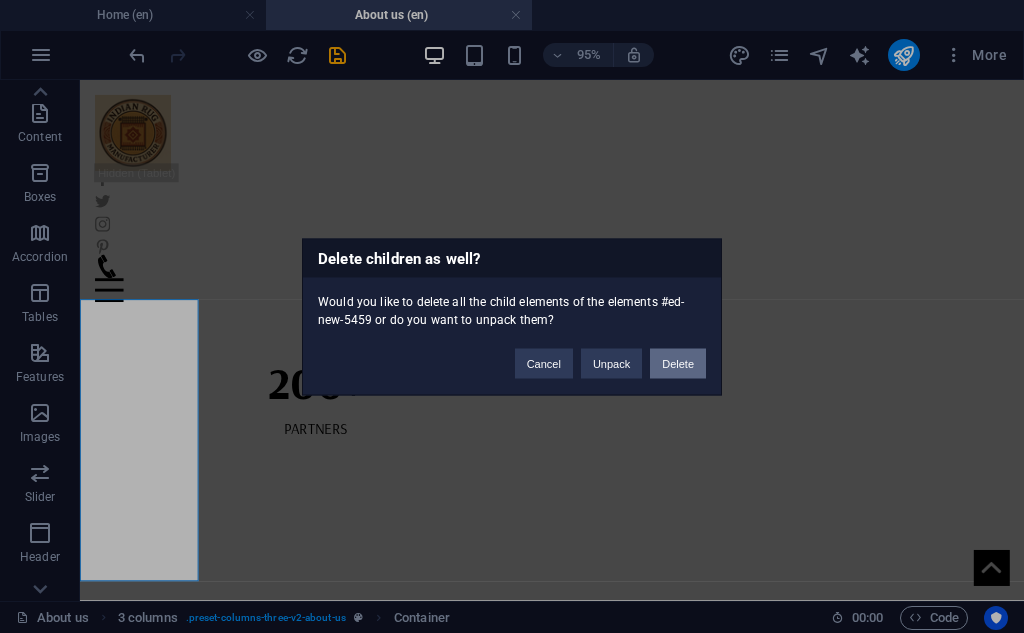 click on "Delete" at bounding box center (678, 363) 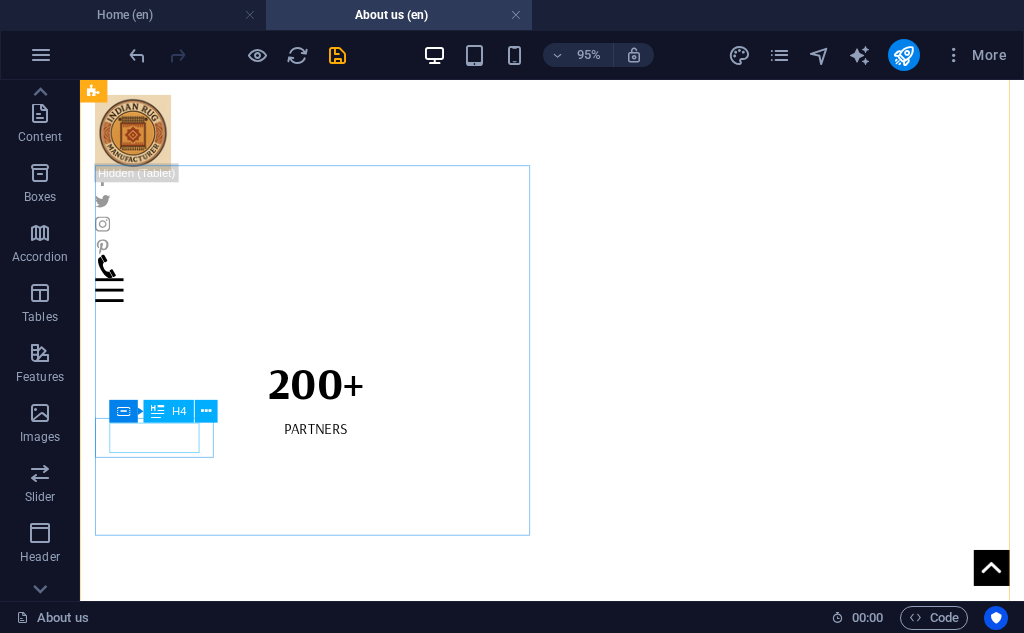 click on "Chindi Rug" at bounding box center [328, 2474] 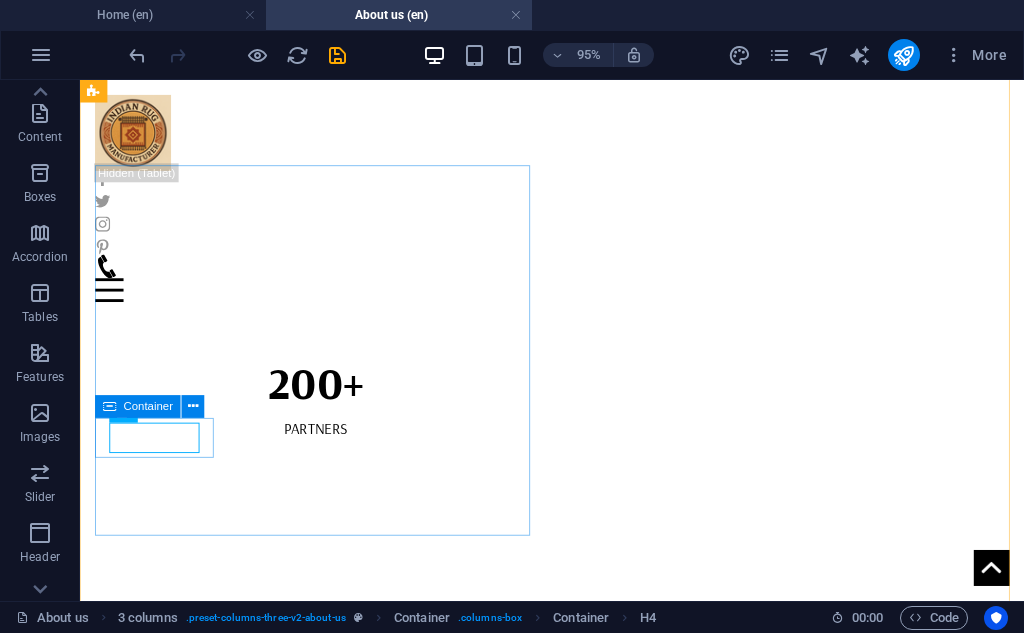 click on "Chindi Rug" at bounding box center (328, 2474) 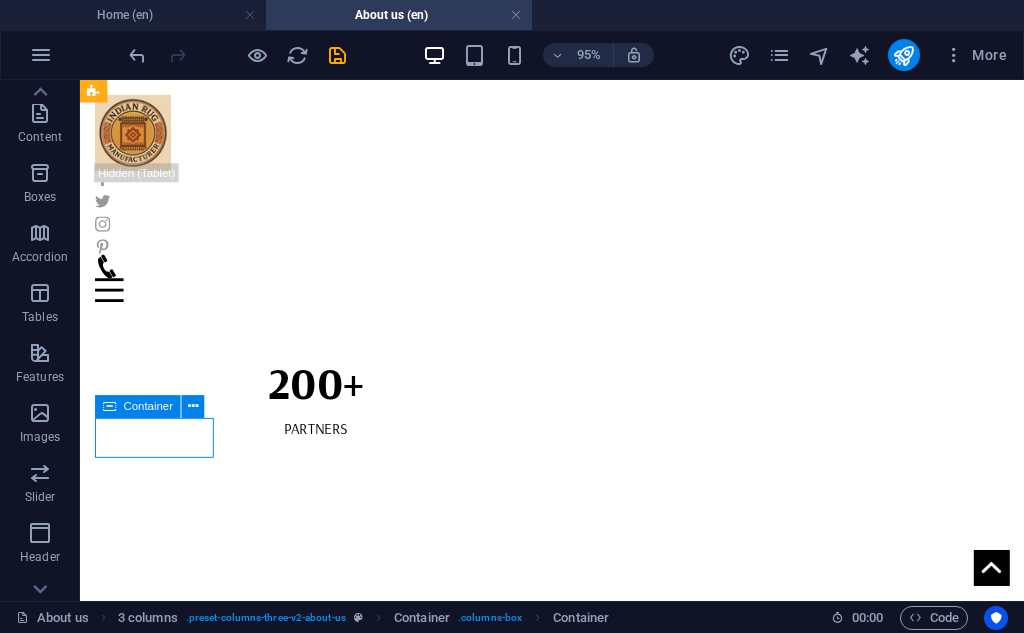 click on "Chindi Rug" at bounding box center [328, 2474] 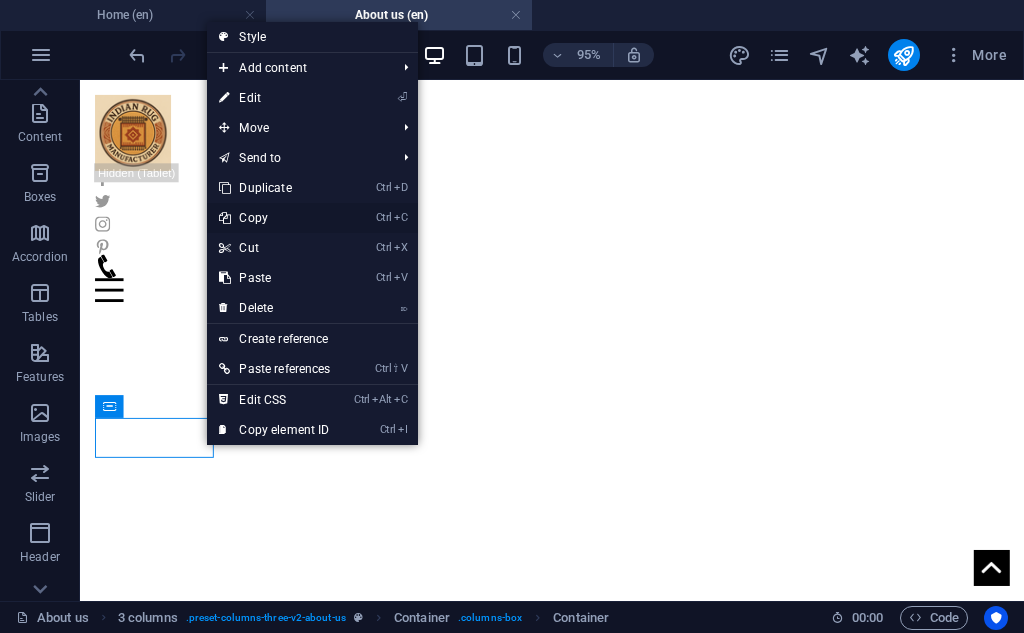 click on "Ctrl C  Copy" at bounding box center [274, 218] 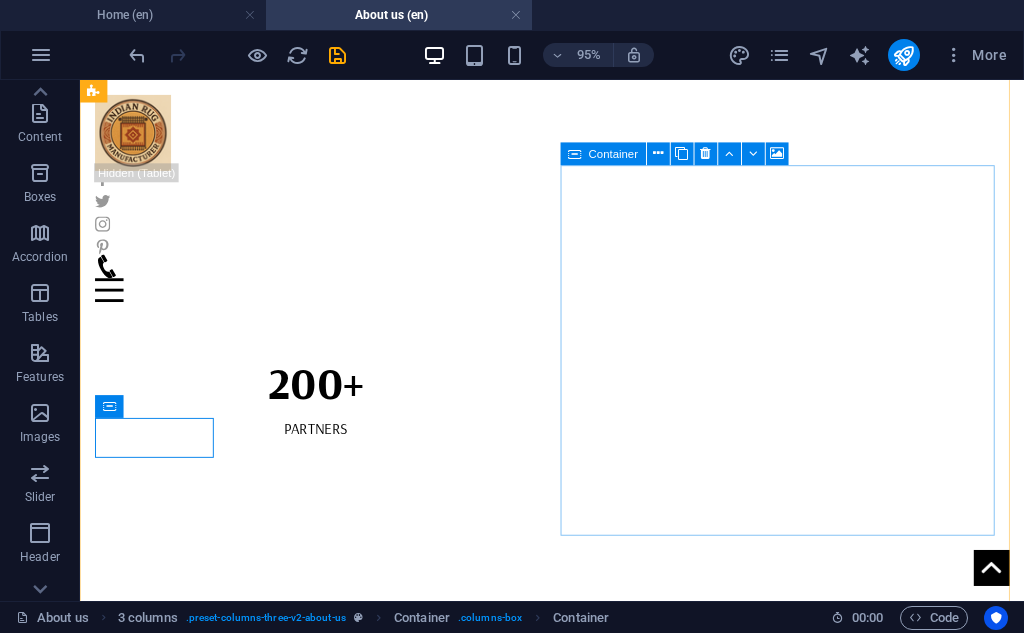 click at bounding box center (328, 2579) 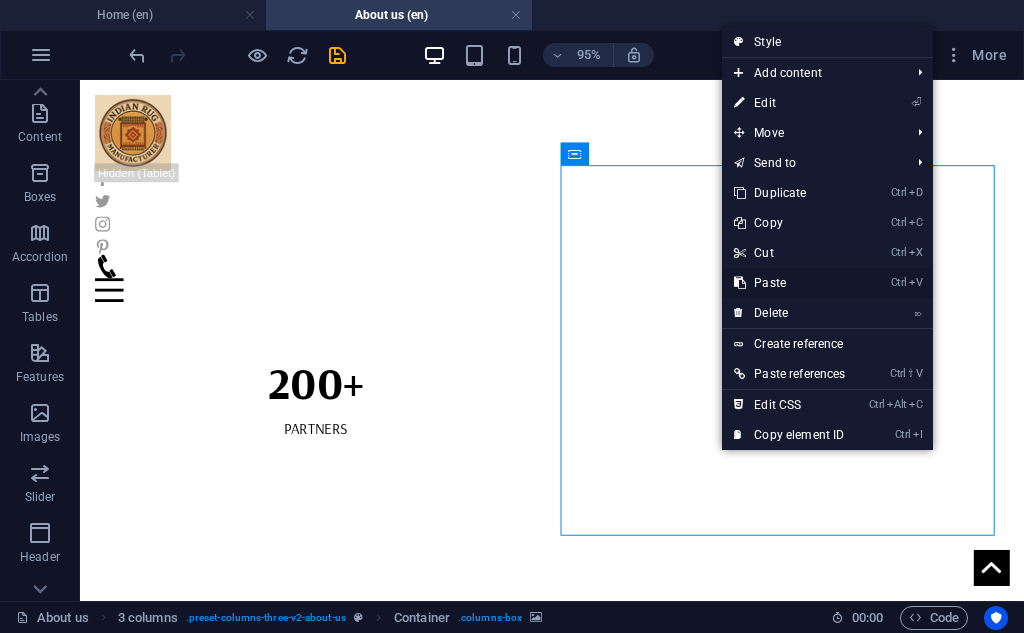 click on "Ctrl V  Paste" at bounding box center [789, 283] 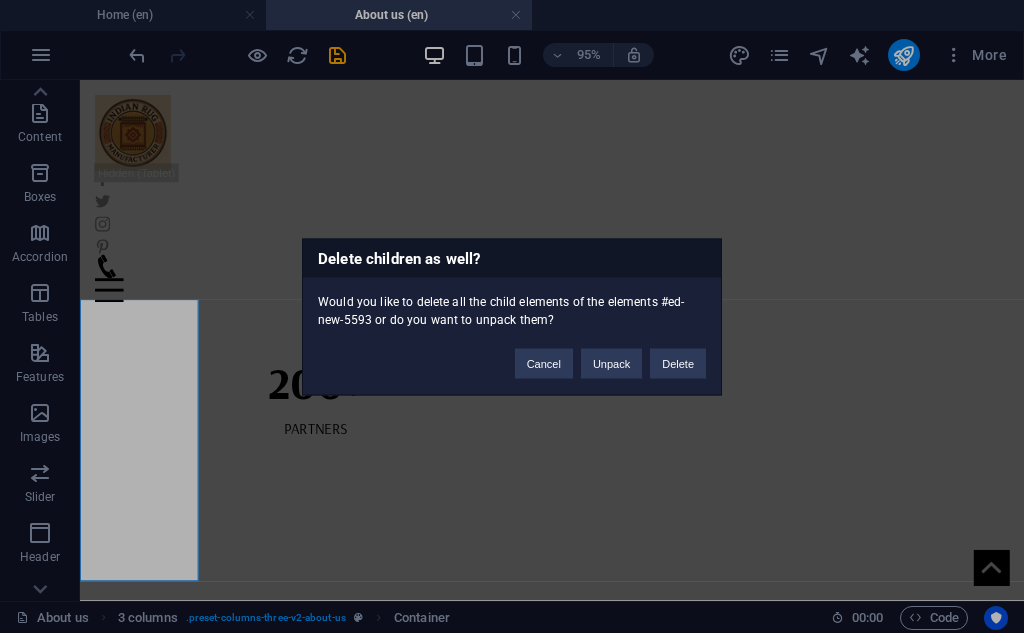 type 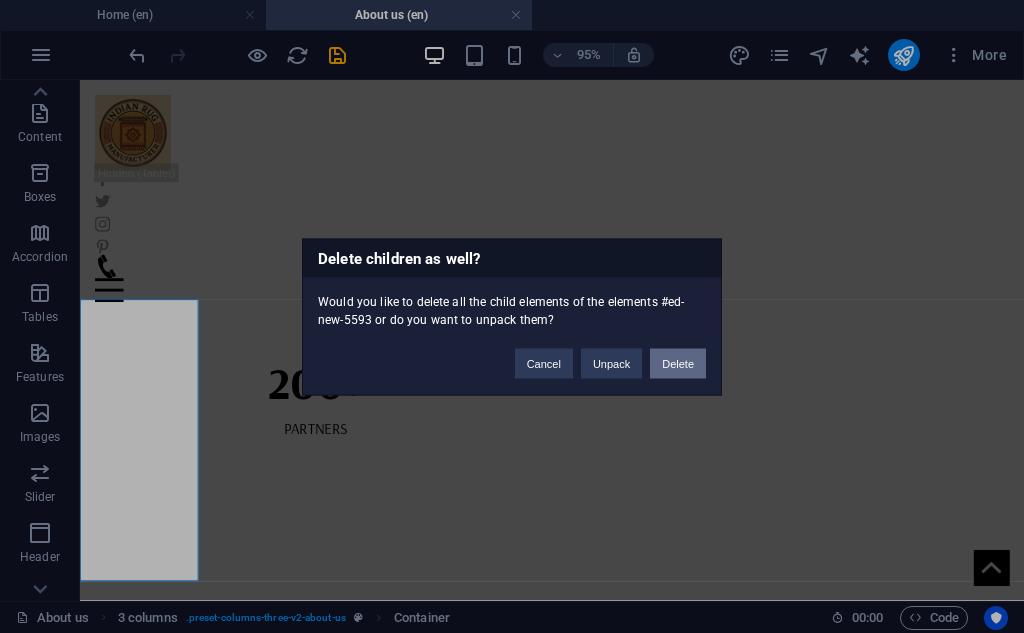 click on "Delete" at bounding box center (678, 363) 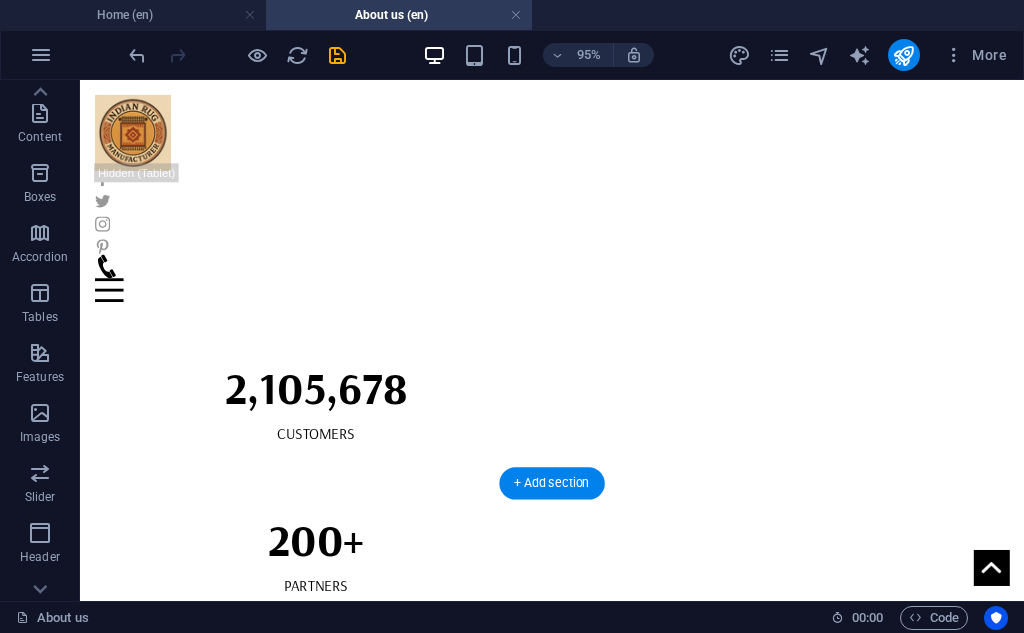 scroll, scrollTop: 3283, scrollLeft: 0, axis: vertical 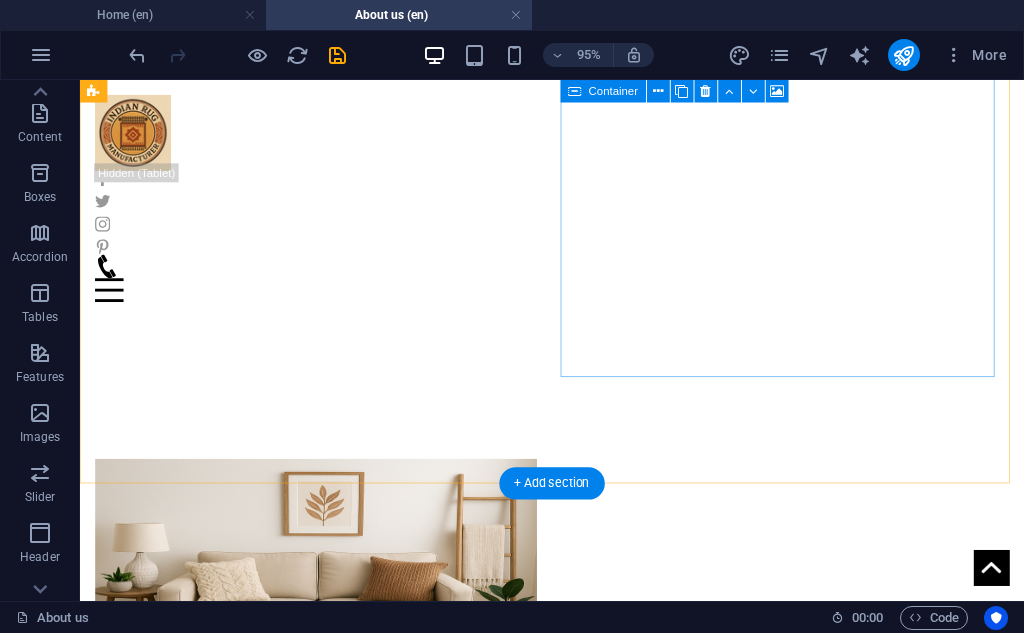click at bounding box center [328, 2412] 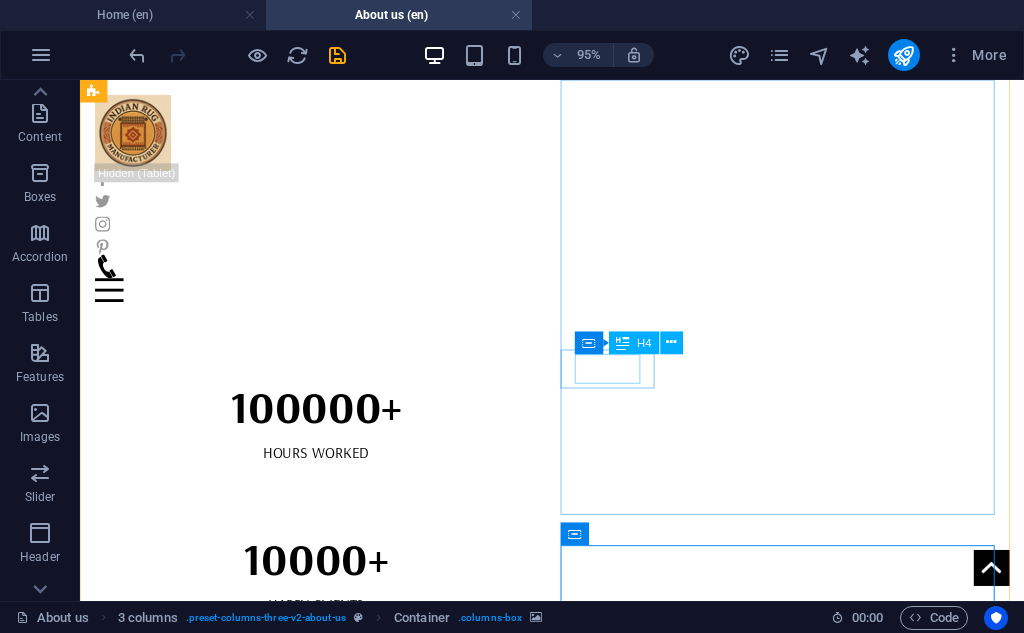 scroll, scrollTop: 2783, scrollLeft: 0, axis: vertical 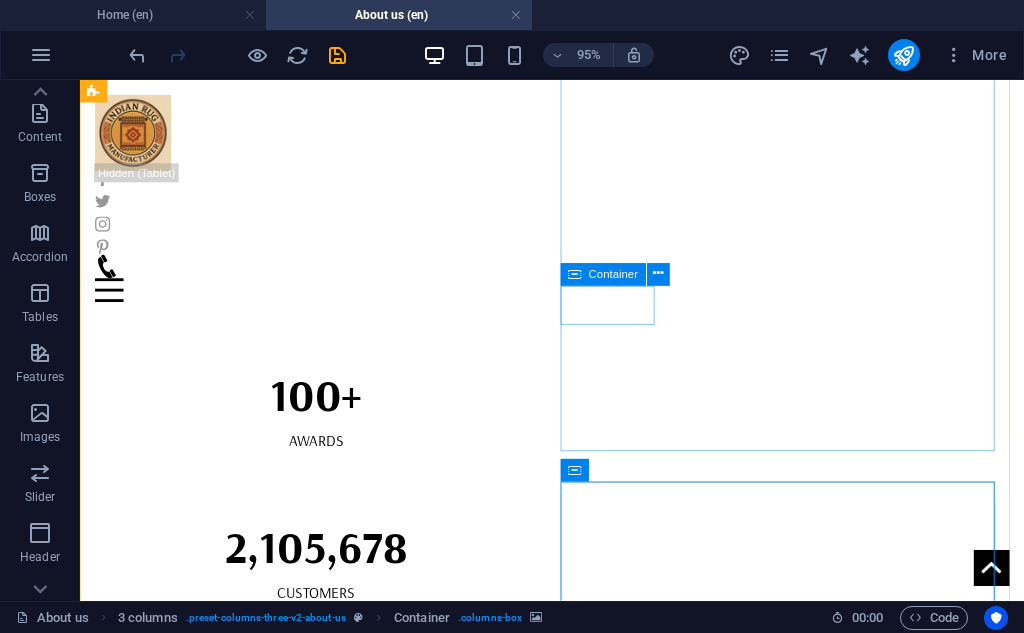 click on "Silk Rug" at bounding box center (328, 2479) 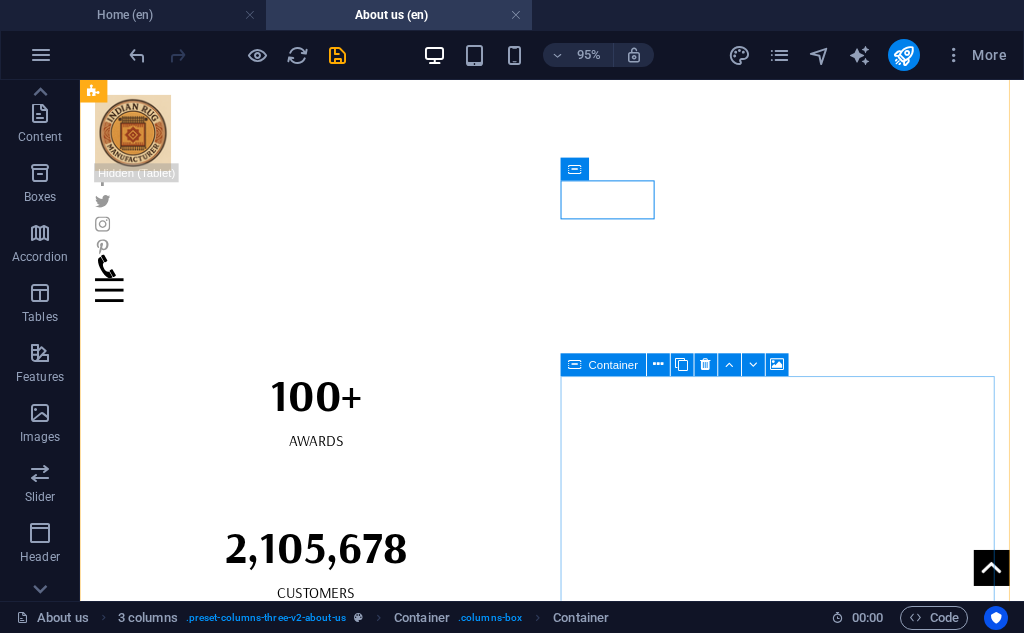 scroll, scrollTop: 3116, scrollLeft: 0, axis: vertical 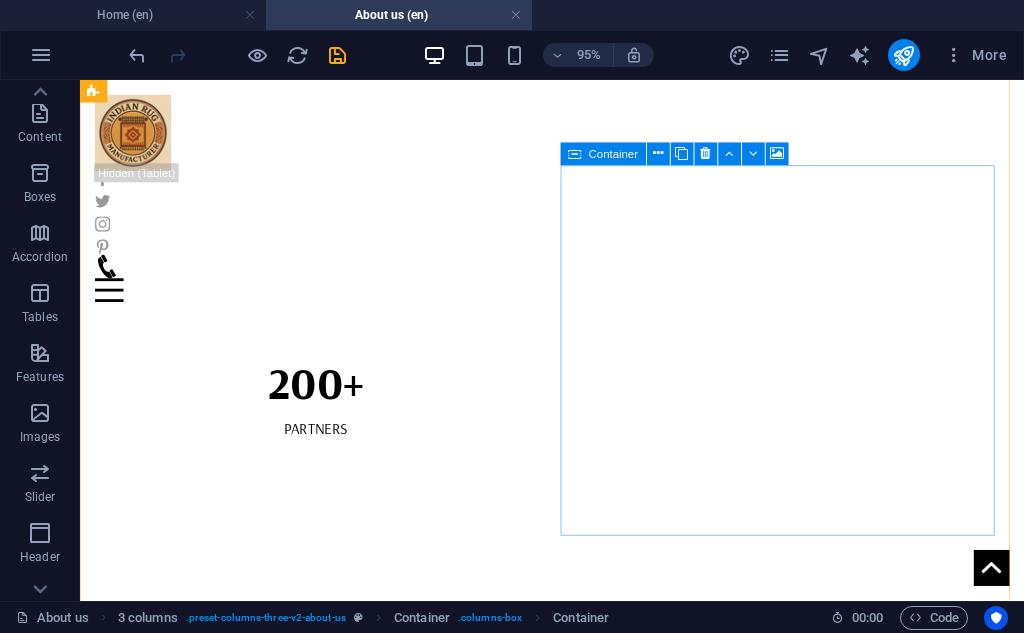 click at bounding box center (328, 2579) 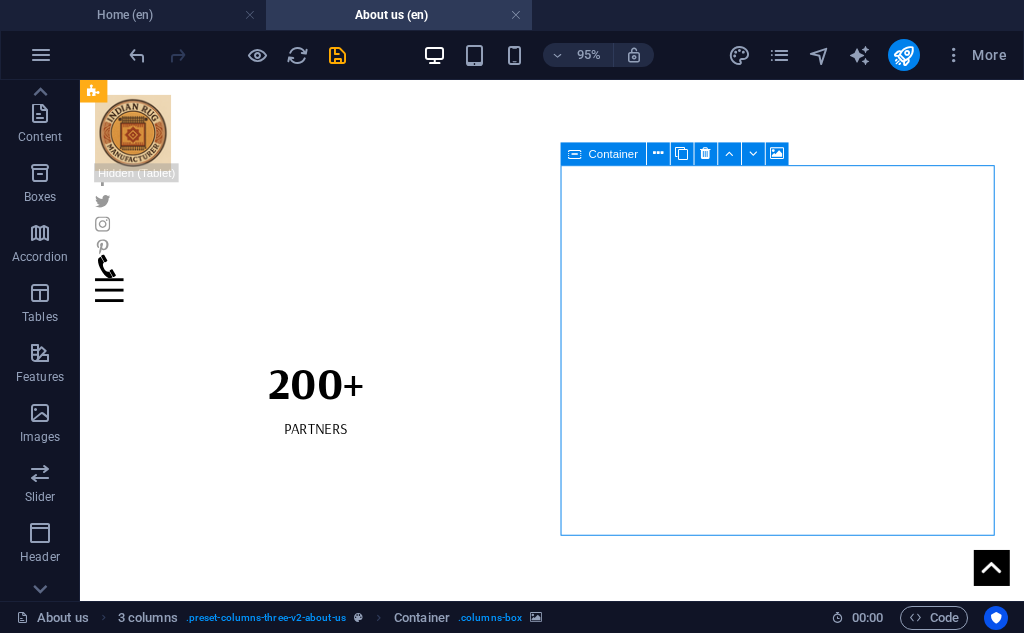 click at bounding box center (328, 2579) 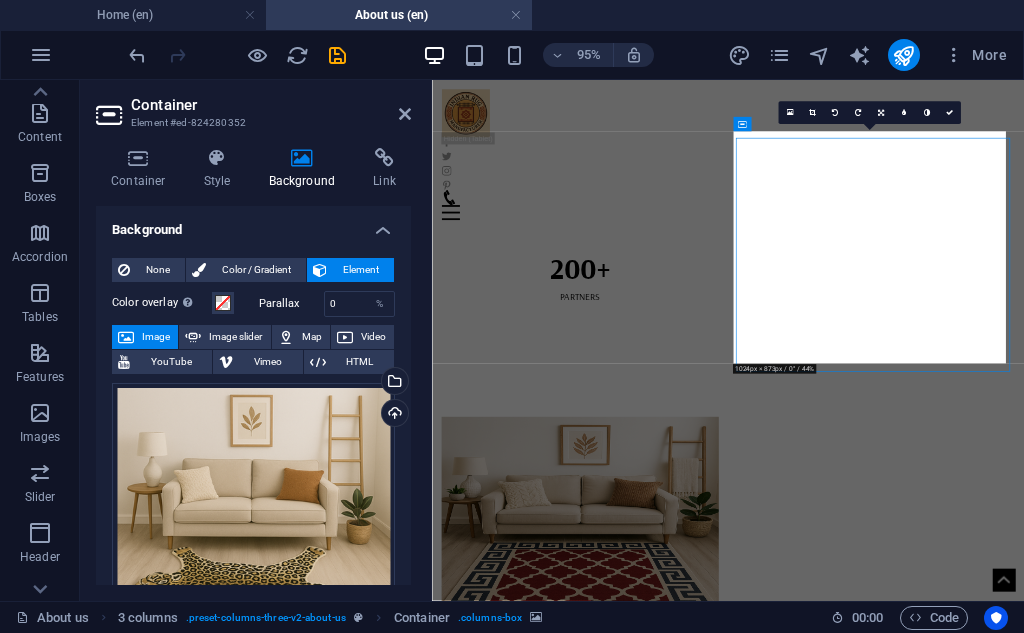 scroll, scrollTop: 3109, scrollLeft: 0, axis: vertical 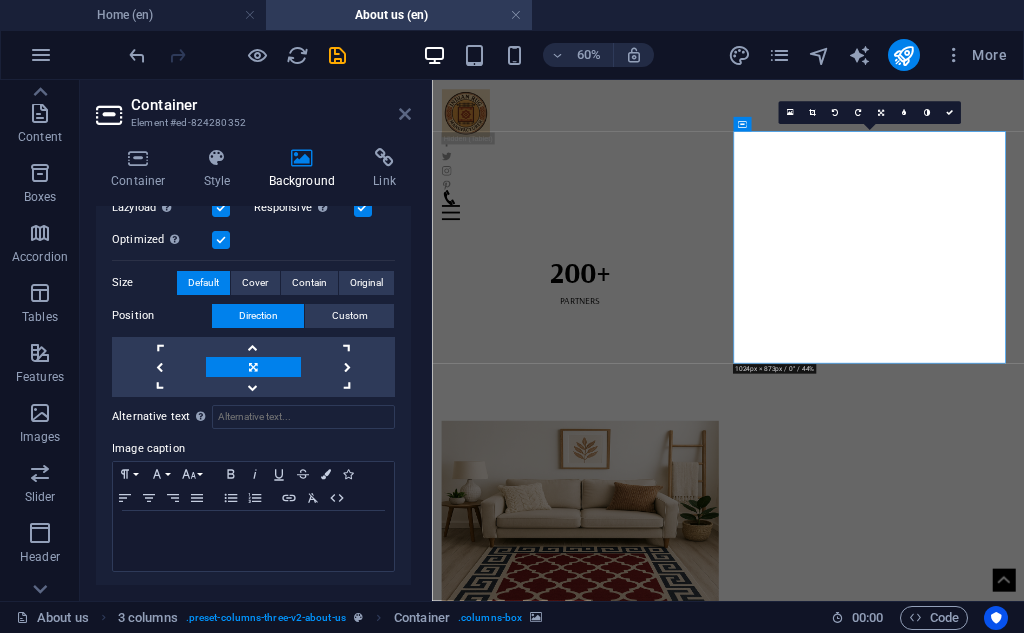 click at bounding box center [405, 114] 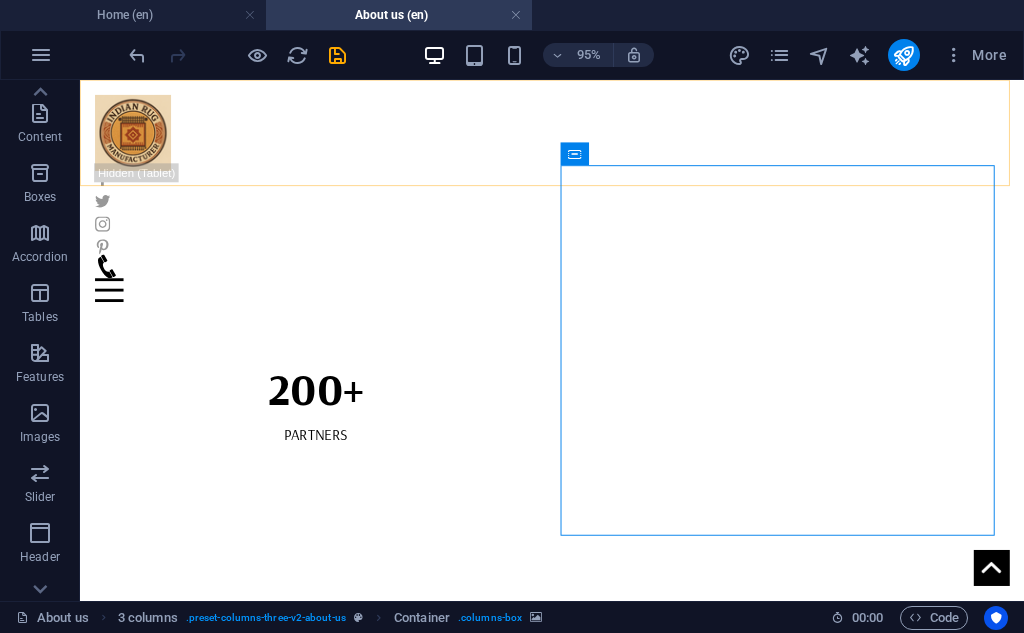 scroll, scrollTop: 3116, scrollLeft: 0, axis: vertical 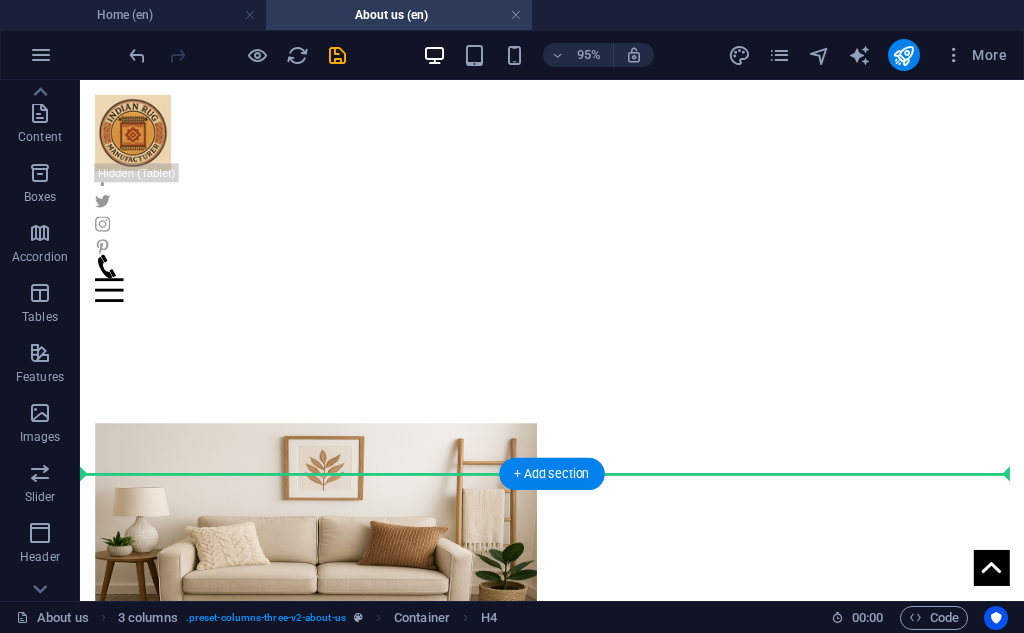 drag, startPoint x: 642, startPoint y: 462, endPoint x: 306, endPoint y: 493, distance: 337.42703 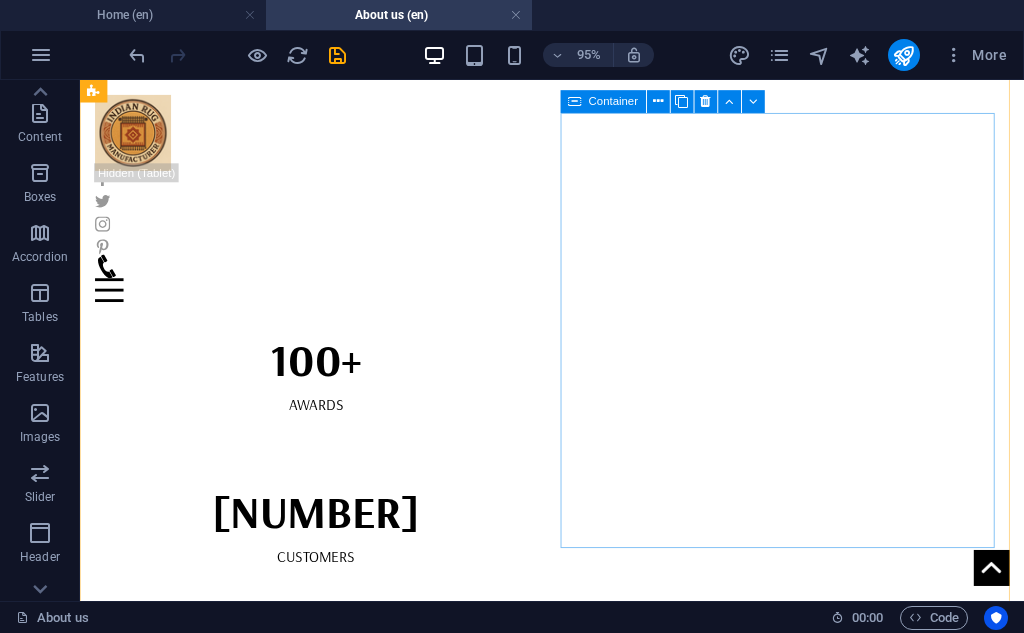 scroll, scrollTop: 2626, scrollLeft: 0, axis: vertical 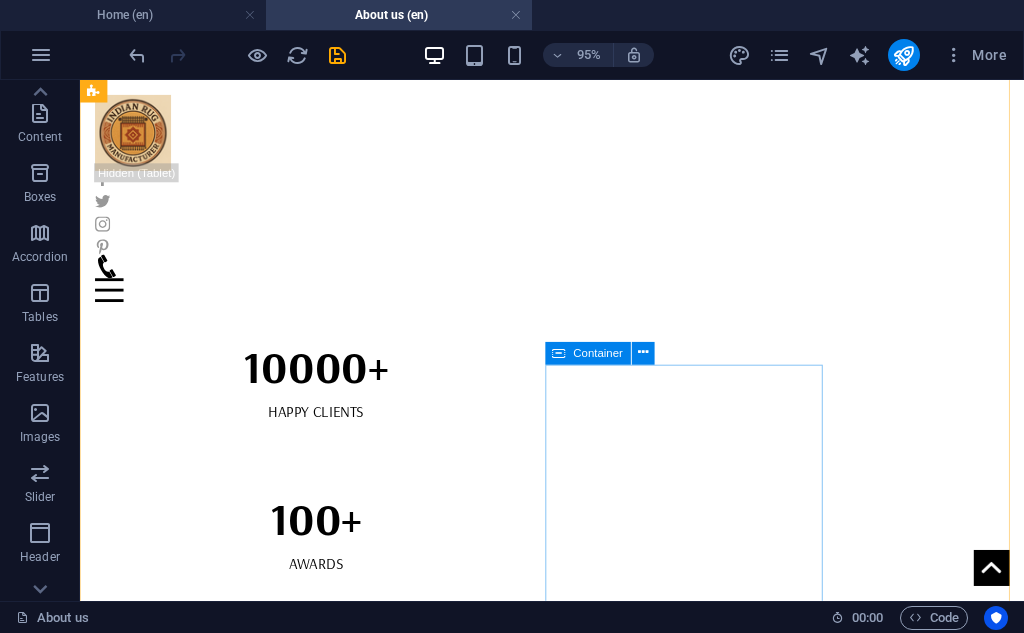 click on "Paste clipboard" at bounding box center (631, 2811) 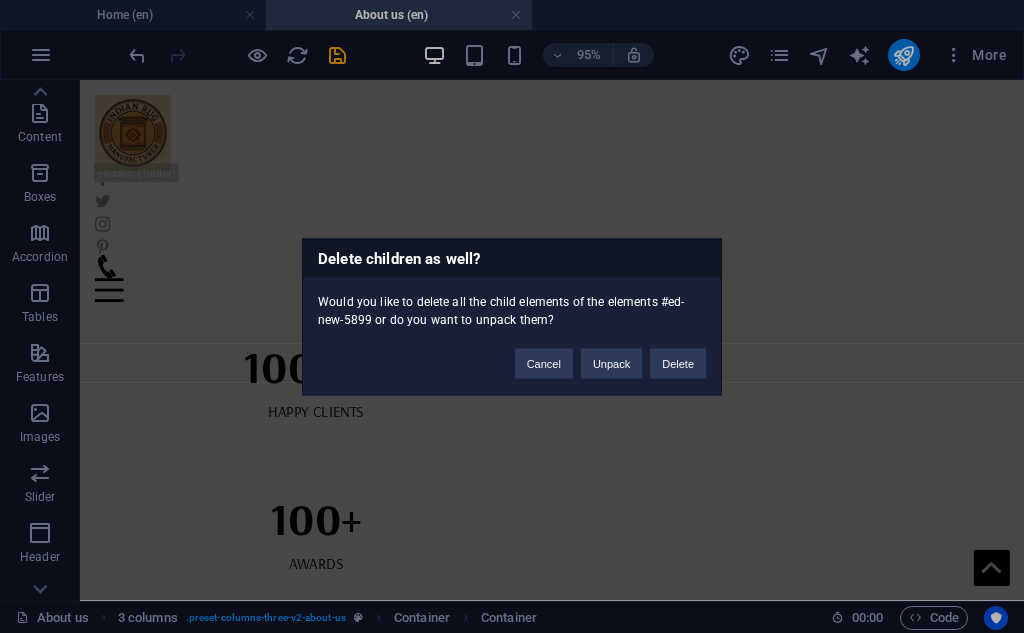 click on "Delete children as well? Would you like to delete all the child elements of the elements #ed-new-5899 or do you want to unpack them? Cancel Unpack Delete" at bounding box center [512, 316] 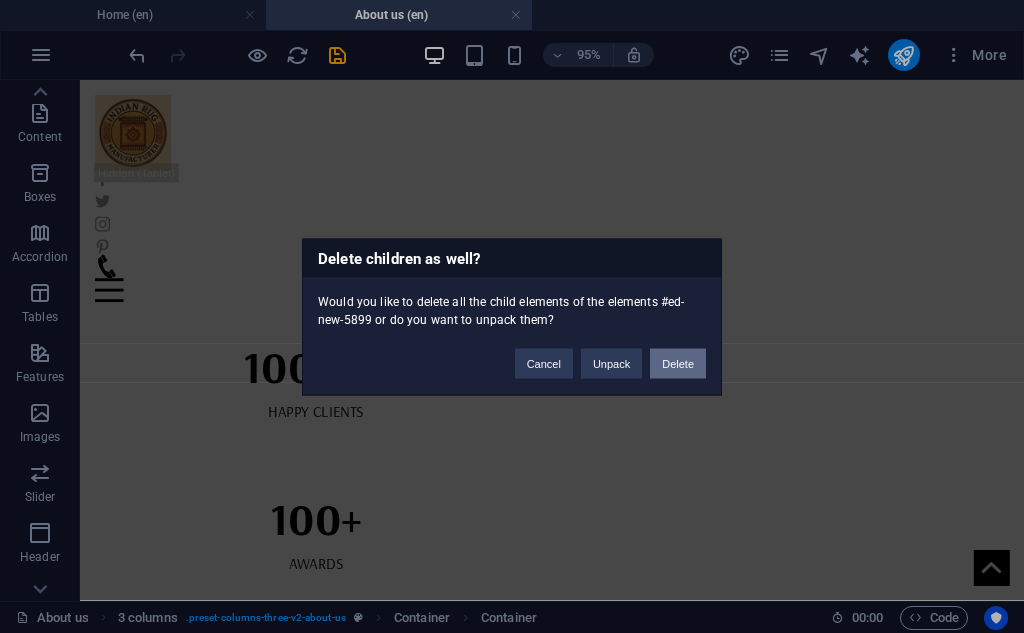 click on "Delete" at bounding box center (678, 363) 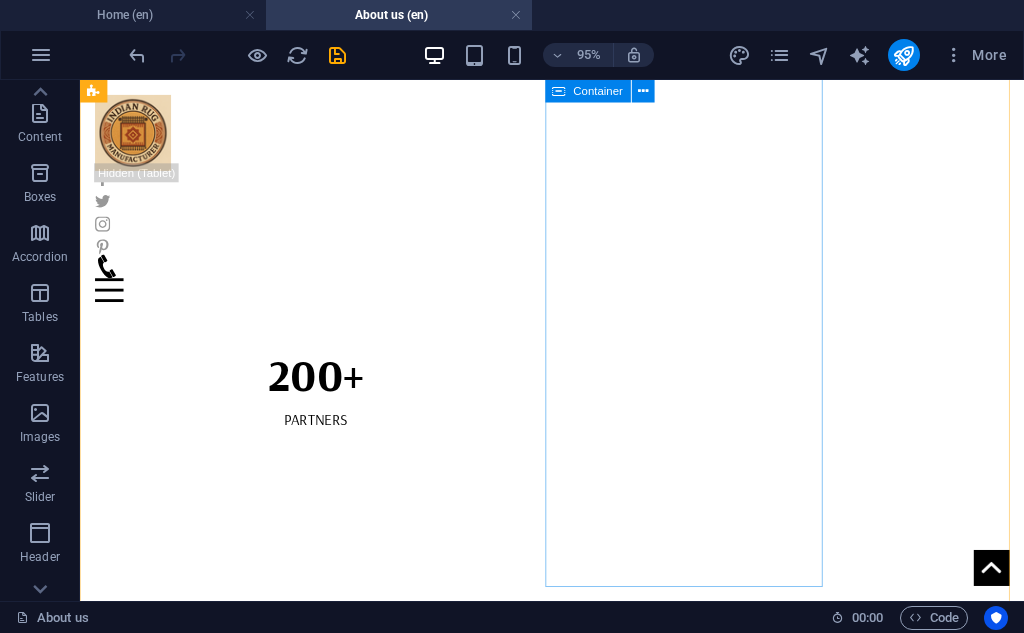 scroll, scrollTop: 3126, scrollLeft: 0, axis: vertical 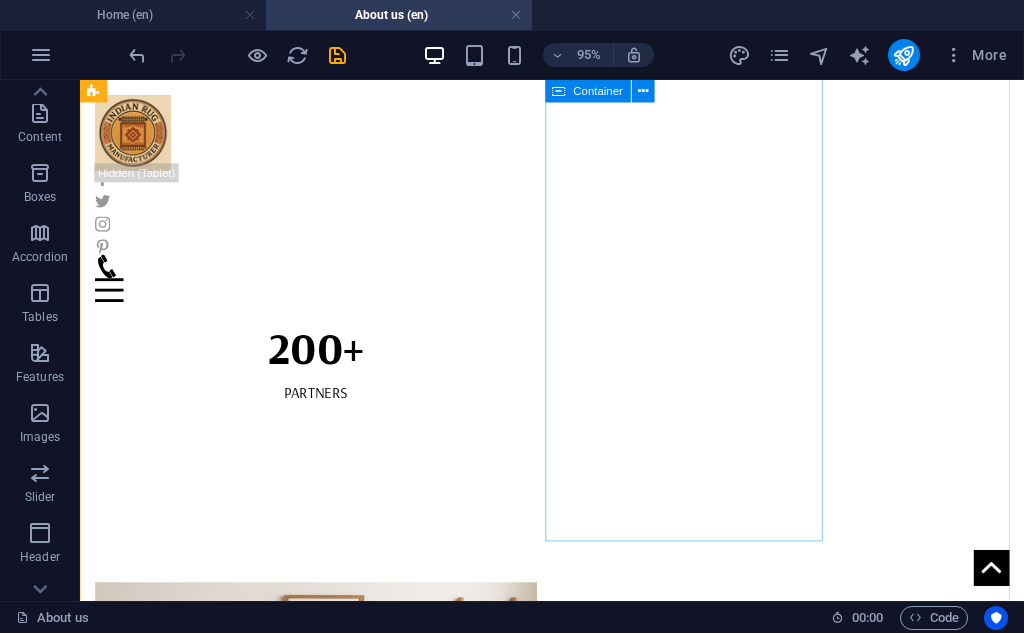 click on "Drop content here or  Add elements  Paste clipboard" at bounding box center [577, 2281] 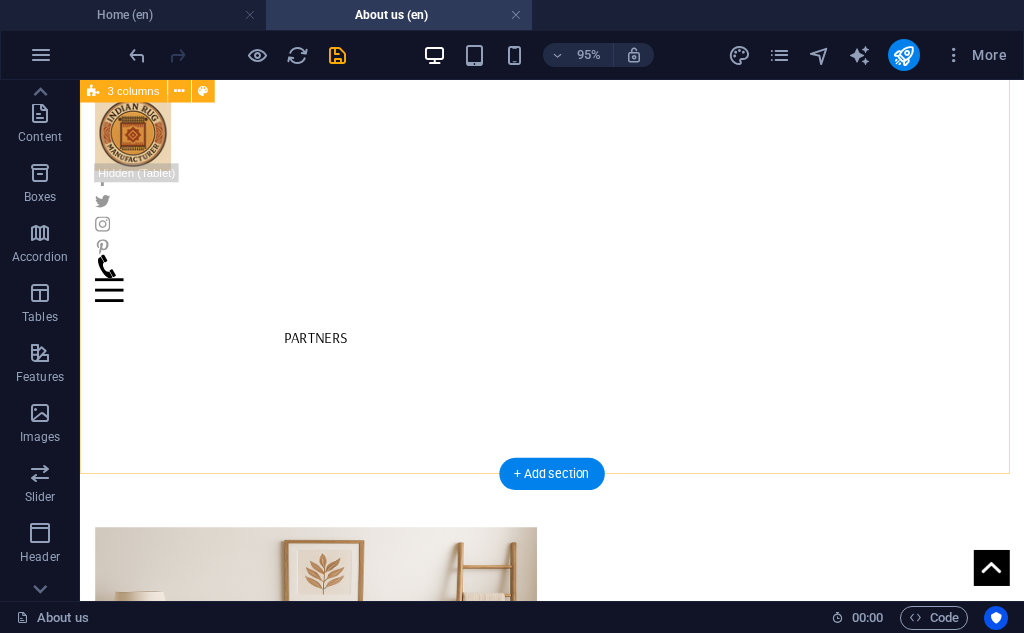 scroll, scrollTop: 3293, scrollLeft: 0, axis: vertical 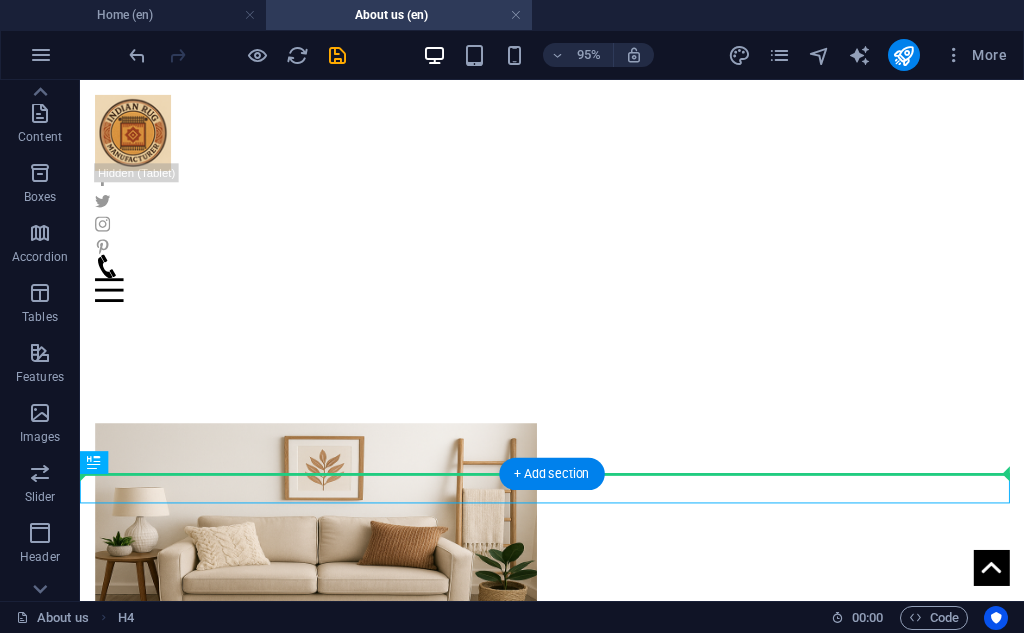 drag, startPoint x: 163, startPoint y: 512, endPoint x: 415, endPoint y: 473, distance: 255 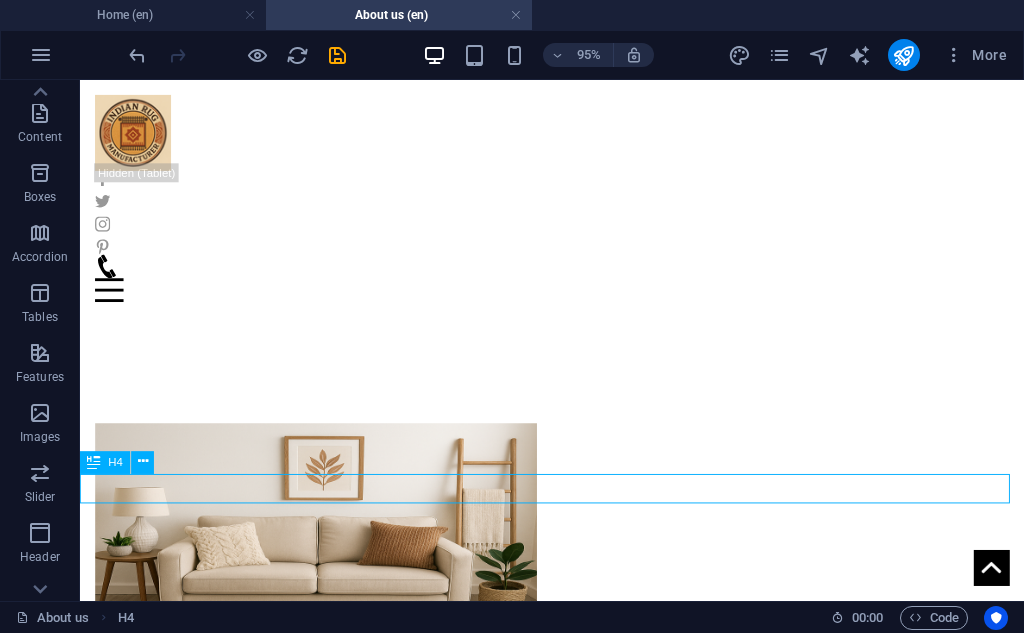 click on "Silk Rug" at bounding box center (577, 2515) 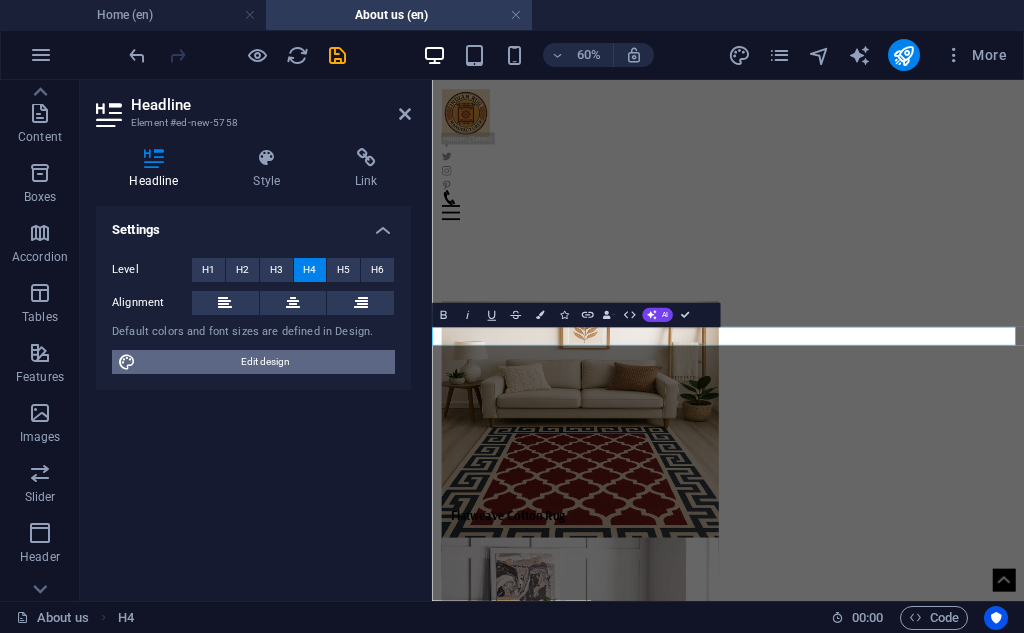 click on "Edit design" at bounding box center (265, 362) 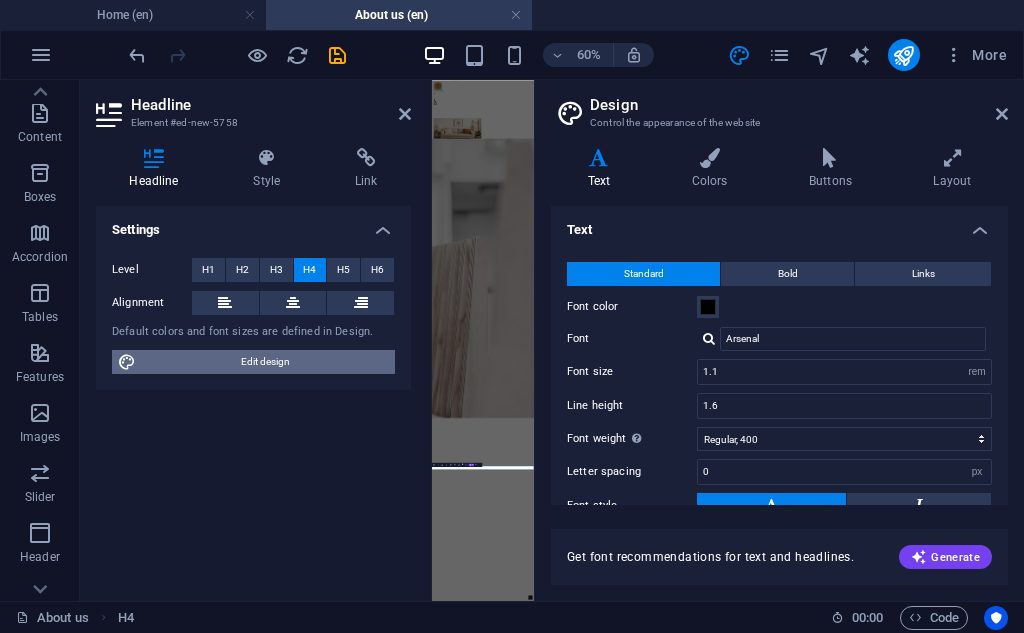 scroll, scrollTop: 0, scrollLeft: 0, axis: both 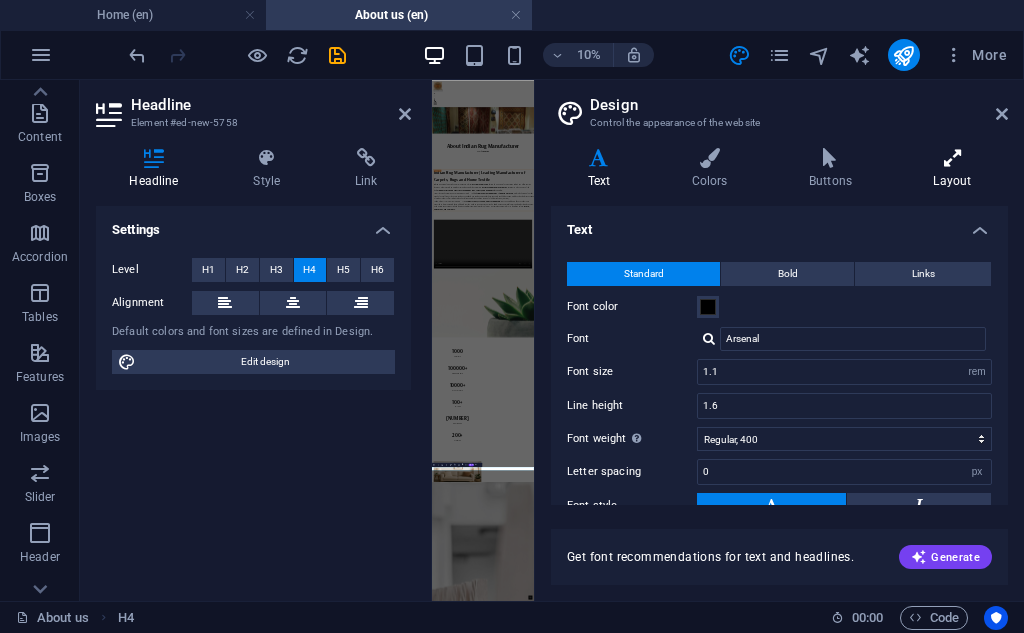 click on "Layout" at bounding box center (952, 169) 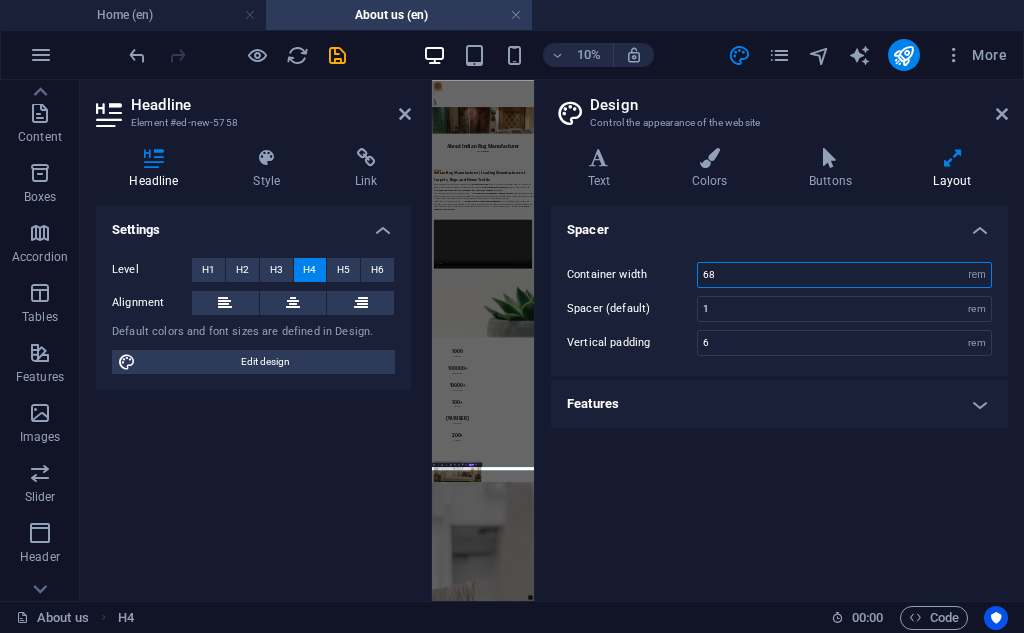 click on "68" at bounding box center (844, 275) 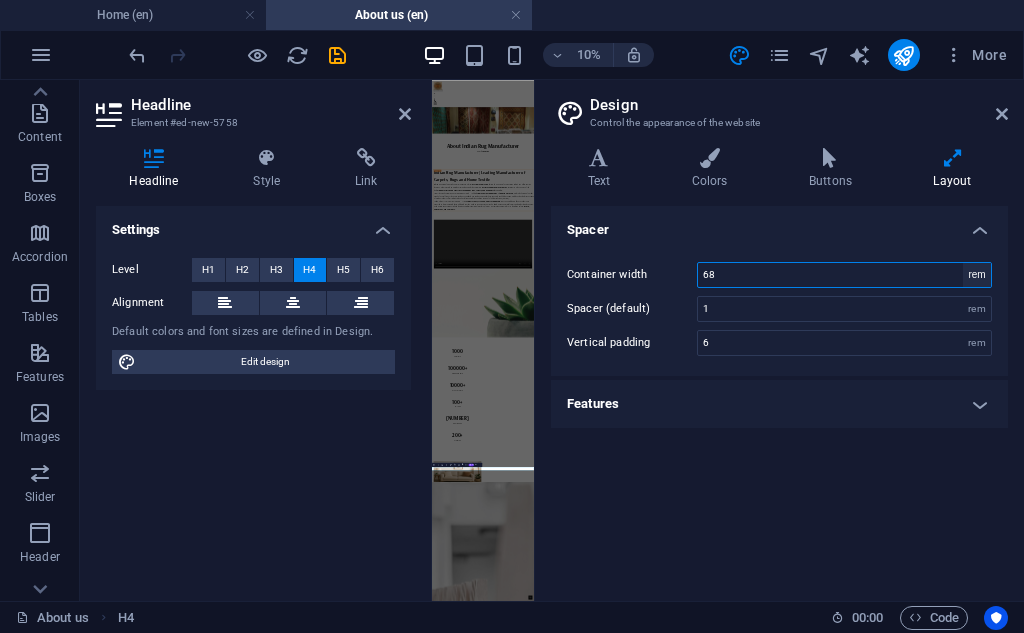 click on "rem px" at bounding box center [977, 275] 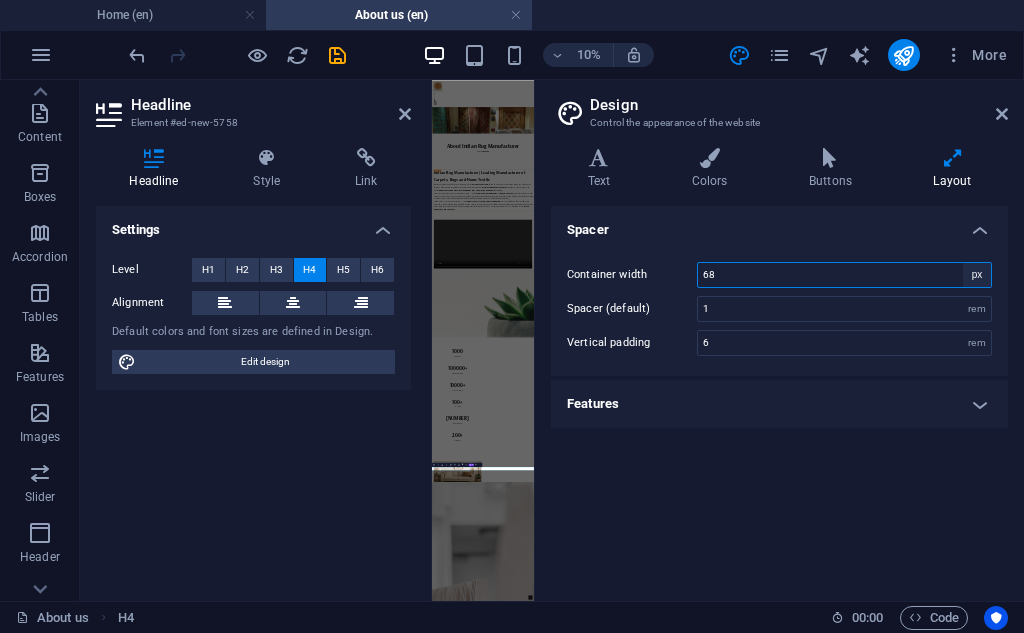 click on "rem px" at bounding box center [977, 275] 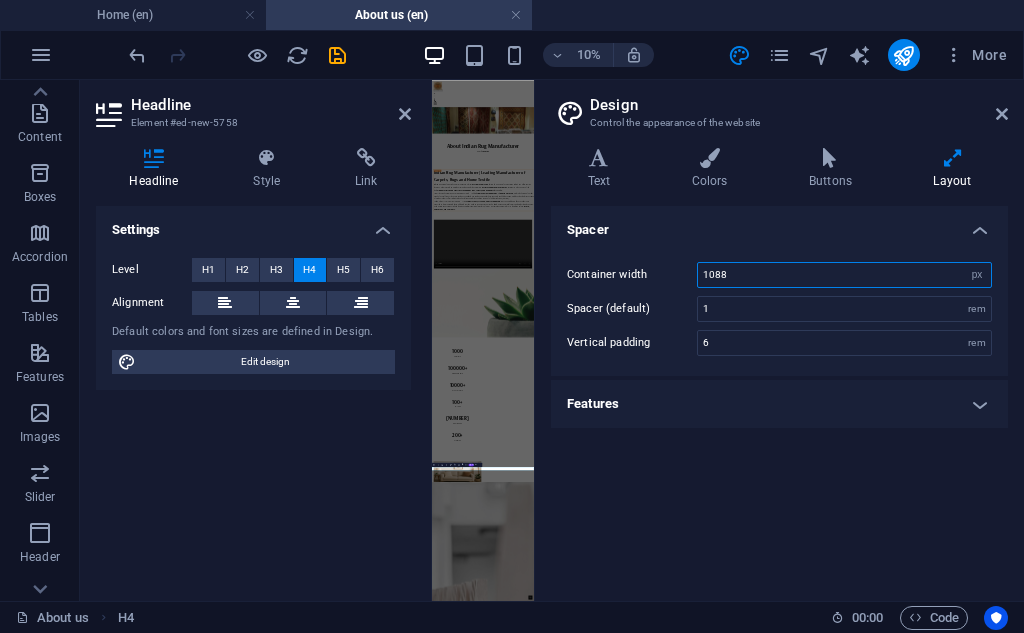 type on "1088" 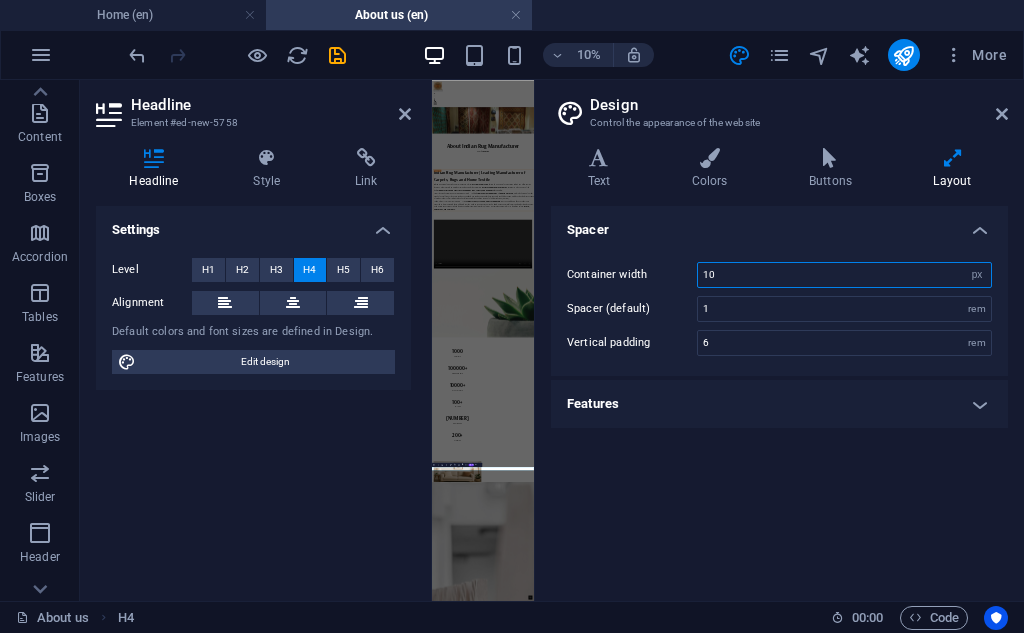 type on "100" 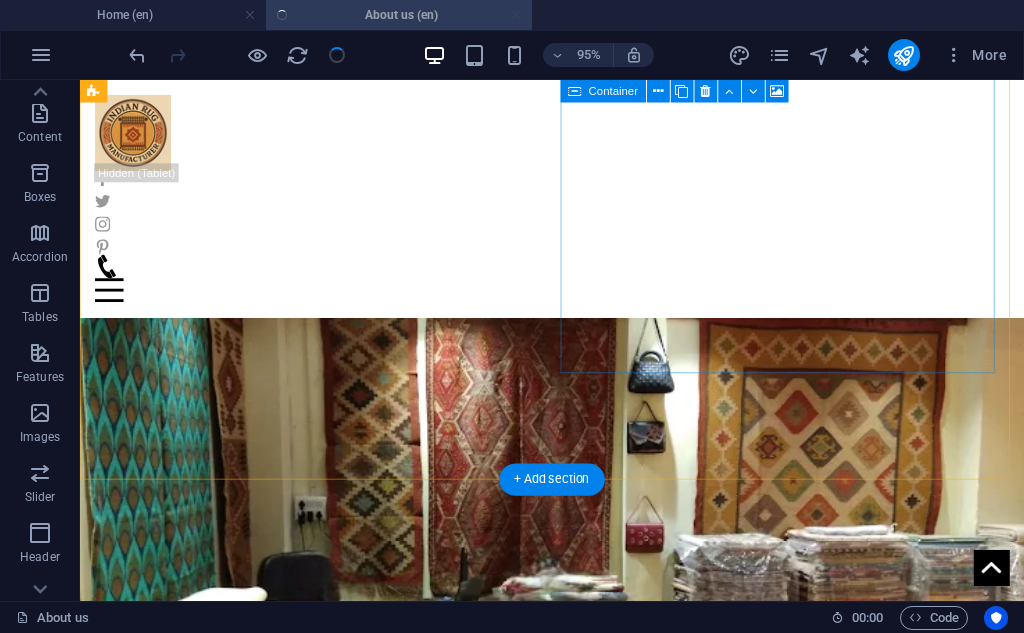 scroll, scrollTop: 3287, scrollLeft: 0, axis: vertical 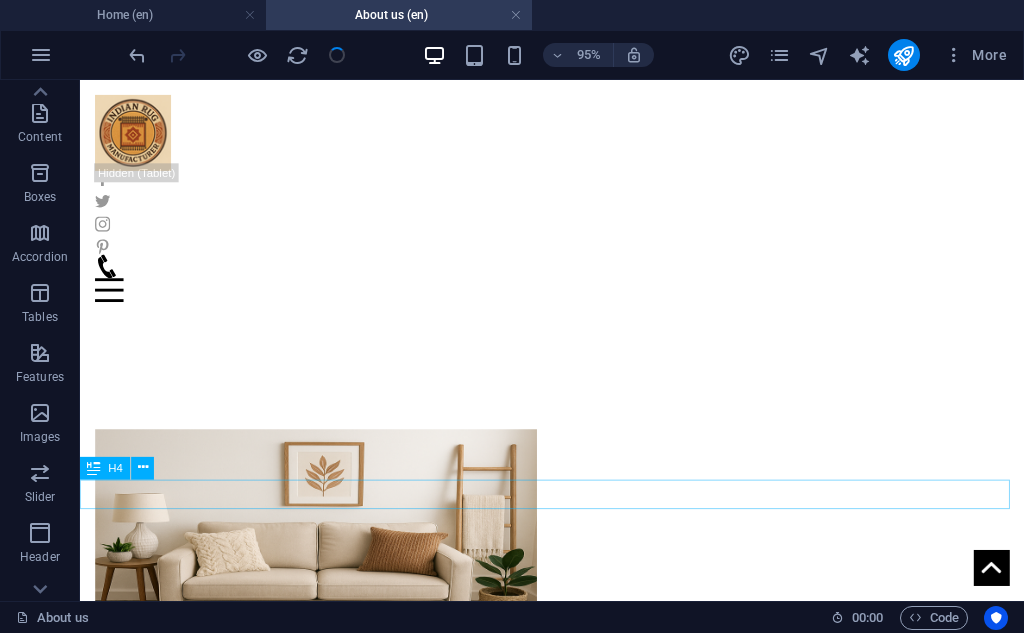 click on "Silk Rug" at bounding box center (577, 2521) 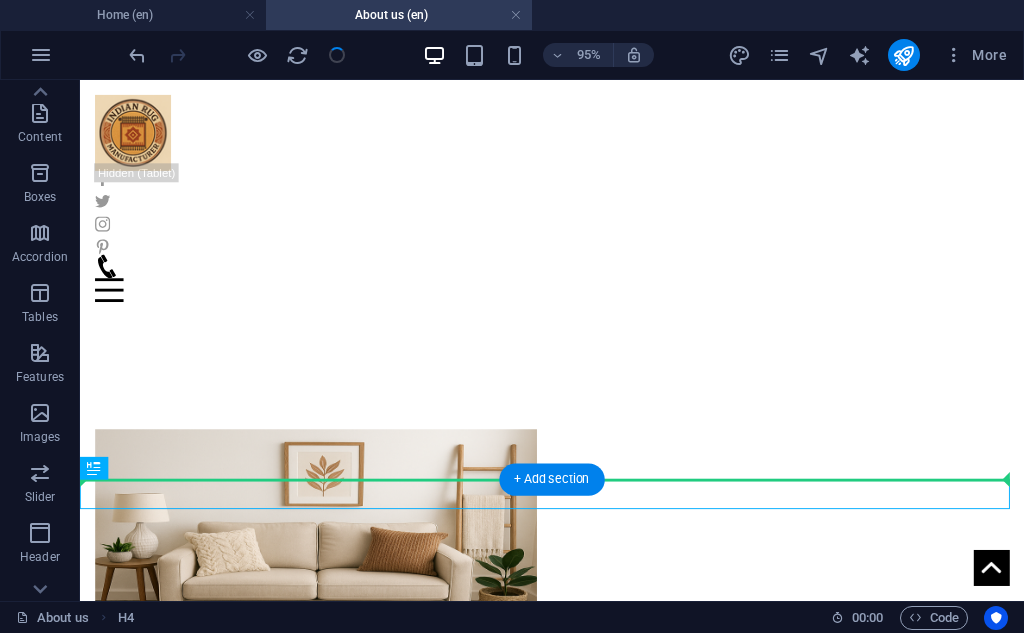 drag, startPoint x: 206, startPoint y: 512, endPoint x: 303, endPoint y: 479, distance: 102.45975 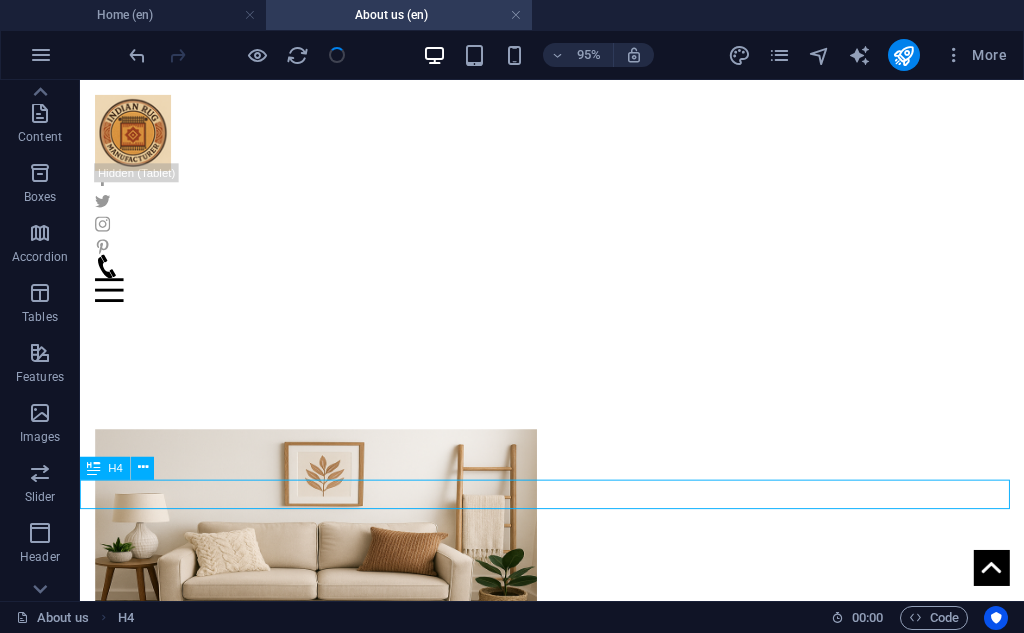 click on "Silk Rug" at bounding box center [577, 2521] 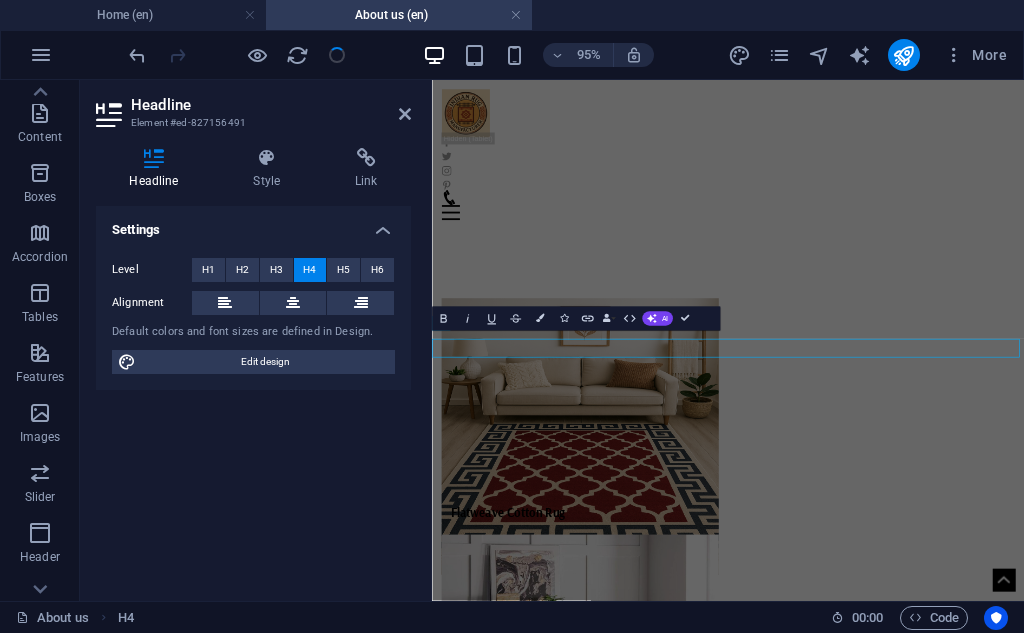 scroll, scrollTop: 3276, scrollLeft: 0, axis: vertical 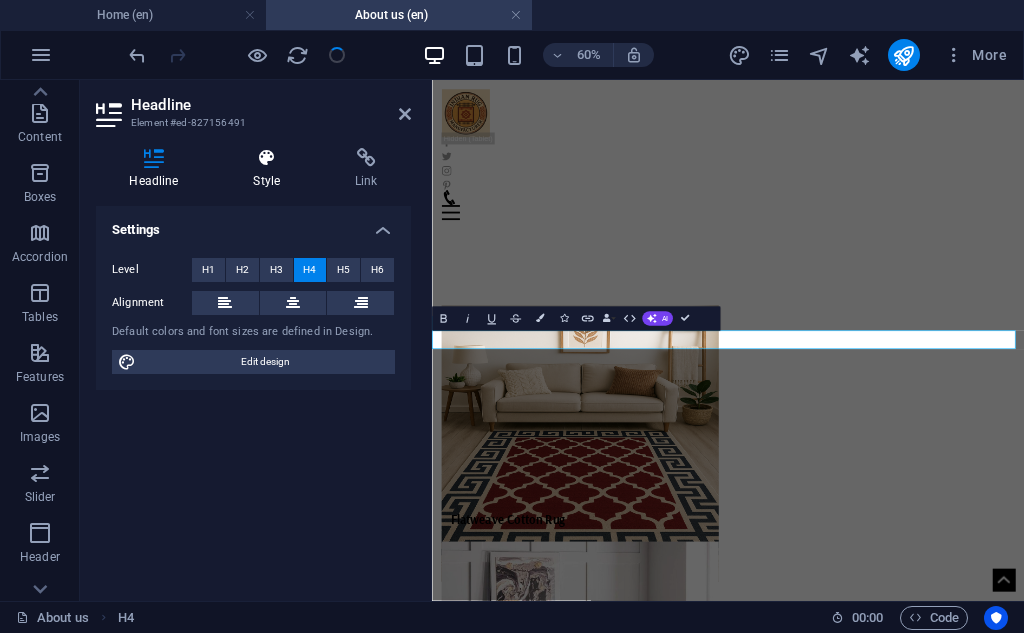 click at bounding box center [267, 158] 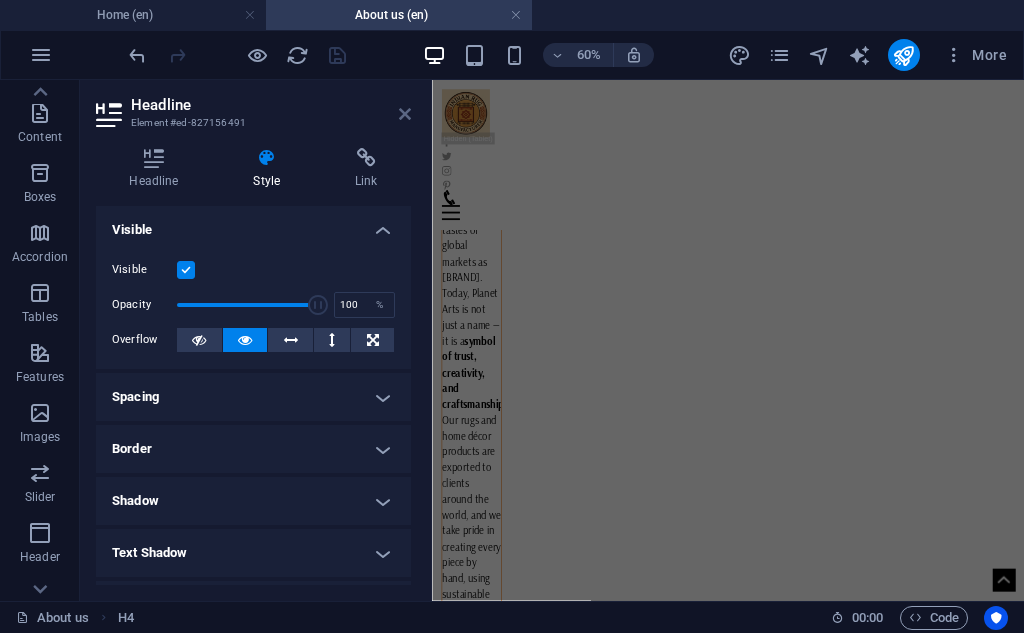click at bounding box center (405, 114) 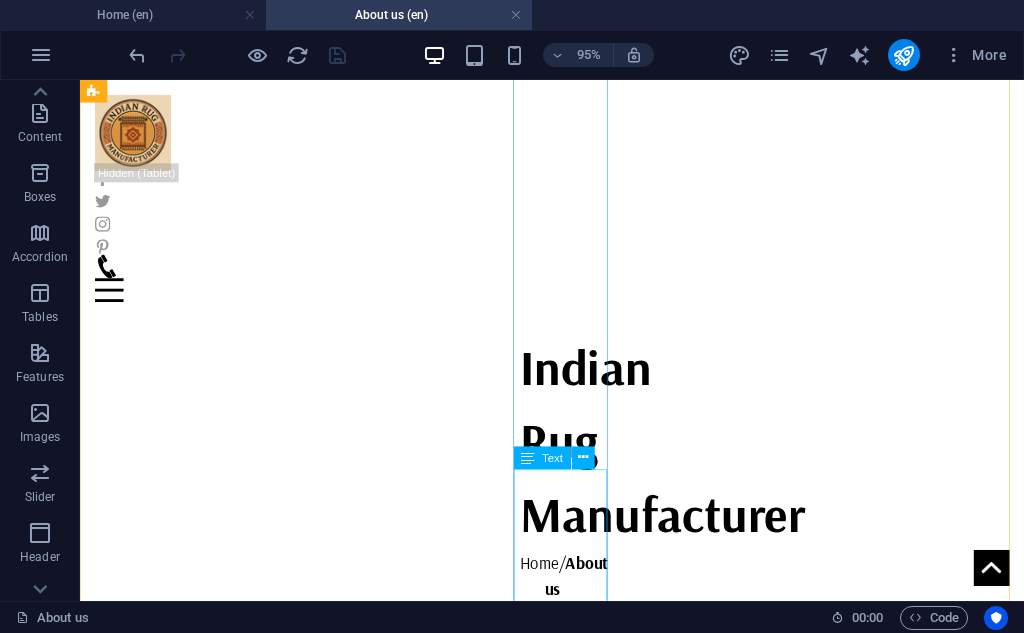 scroll, scrollTop: 667, scrollLeft: 0, axis: vertical 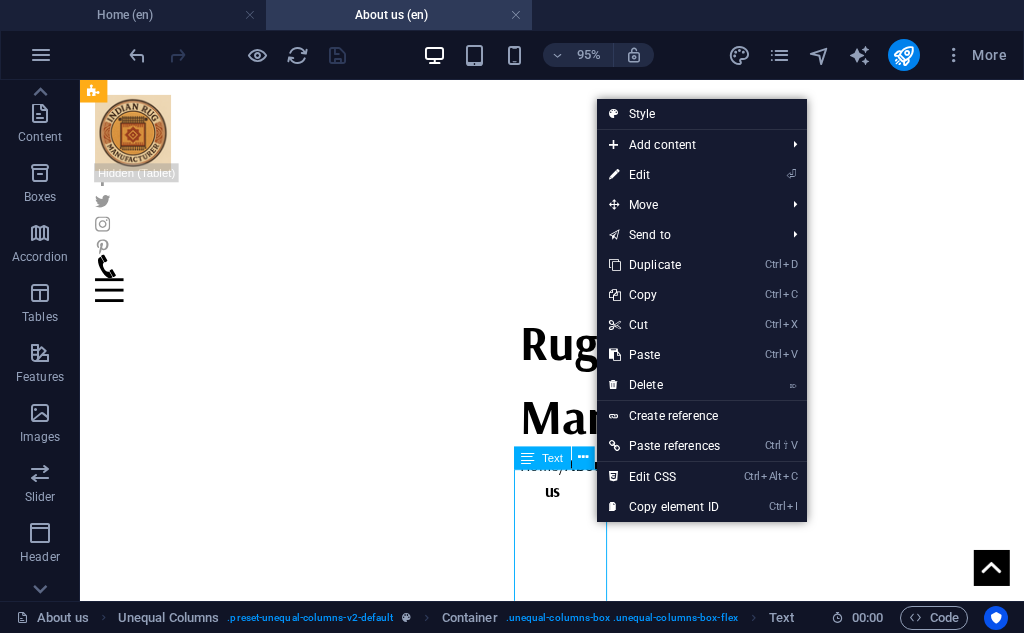 click on "Indian Rug Manufacturer began its journey with just  five traditional looms , driven by a passion for preserving India’s age-old weaving heritage. What started as a modest setup has steadily grown into a  versatile and dynamic enterprise , earning its place as one of the leading  manufacturers and exporters of handmade rugs, carpets, and handicrafts  from India. From the very beginning, our mission was simple — to blend  traditional craftsmanship  with  modern aesthetics , and to deliver quality that speaks for itself. Over the years, we have expanded our production capabilities, invested in skilled artisans, and developed a diverse range of products that reflect India’s rich cultural legacy and the evolving tastes of global markets as Planet Arts. Today, Planet Arts is not just a name — it is a  symbol of trust, creativity, and craftsmanship With a growing presence in both domestic and international markets, Planet Arts remains committed to its founding values:  artistry, authenticity, and excellence" at bounding box center (146, 2701) 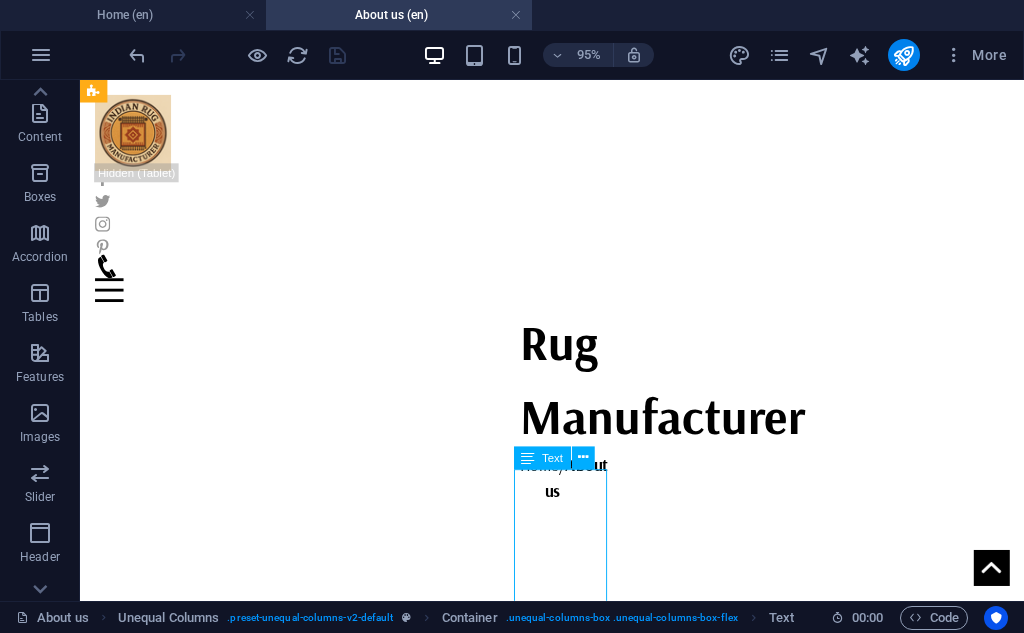 click on "Indian Rug Manufacturer began its journey with just  five traditional looms , driven by a passion for preserving India’s age-old weaving heritage. What started as a modest setup has steadily grown into a  versatile and dynamic enterprise , earning its place as one of the leading  manufacturers and exporters of handmade rugs, carpets, and handicrafts  from India. From the very beginning, our mission was simple — to blend  traditional craftsmanship  with  modern aesthetics , and to deliver quality that speaks for itself. Over the years, we have expanded our production capabilities, invested in skilled artisans, and developed a diverse range of products that reflect India’s rich cultural legacy and the evolving tastes of global markets as Planet Arts. Today, Planet Arts is not just a name — it is a  symbol of trust, creativity, and craftsmanship With a growing presence in both domestic and international markets, Planet Arts remains committed to its founding values:  artistry, authenticity, and excellence" at bounding box center (146, 2701) 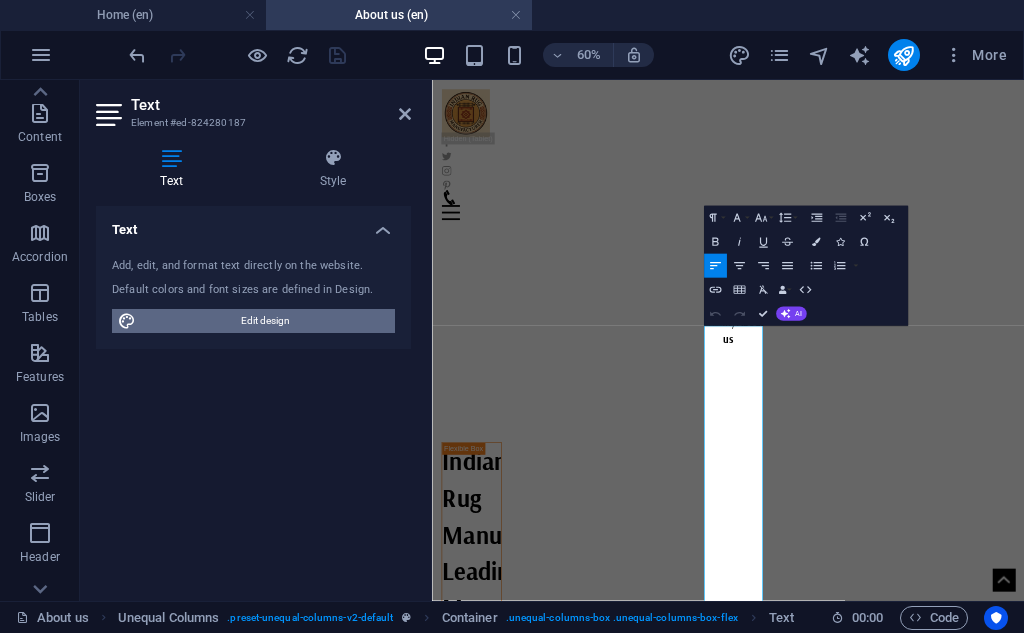 click on "Edit design" at bounding box center [265, 321] 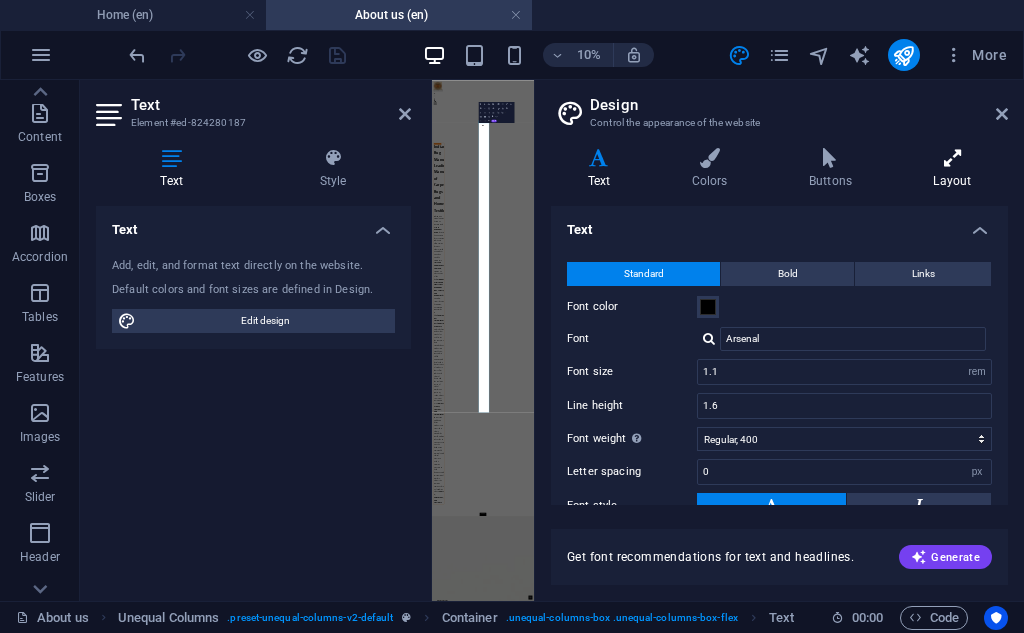 click at bounding box center [952, 158] 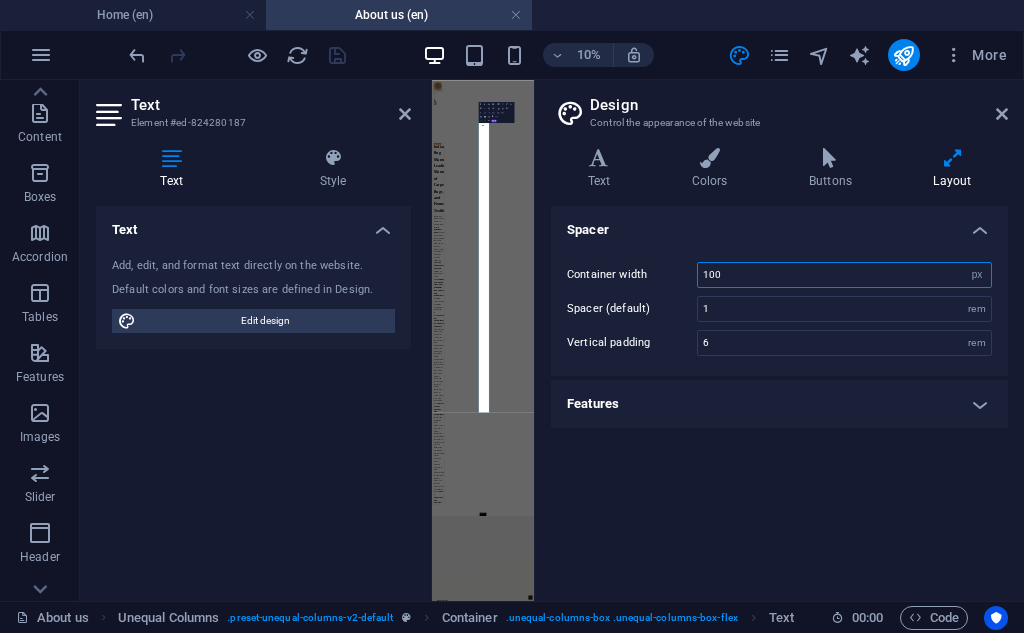 click on "100" at bounding box center (844, 275) 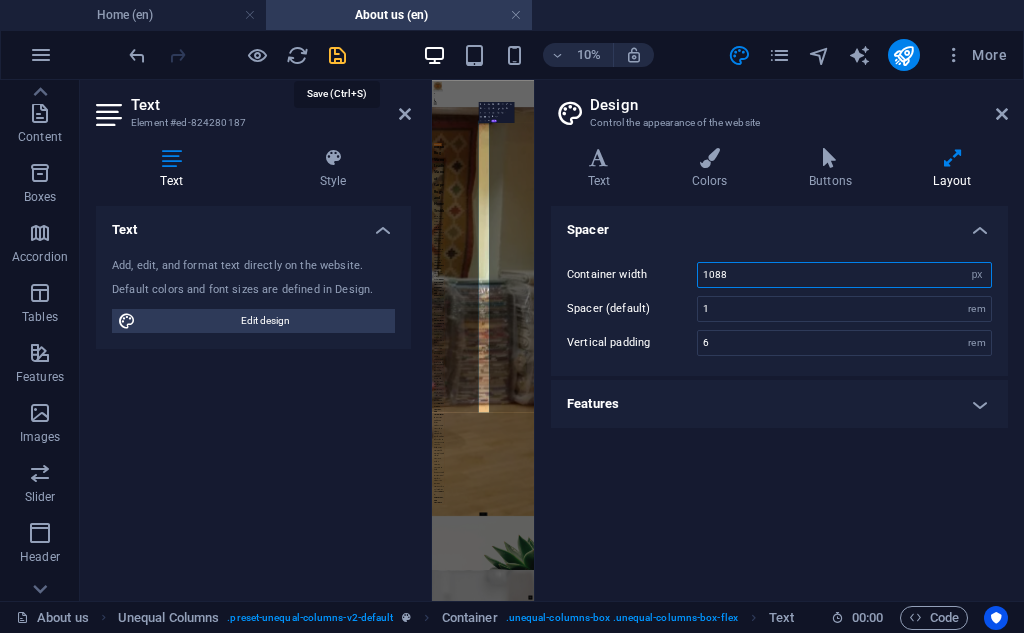 type on "1088" 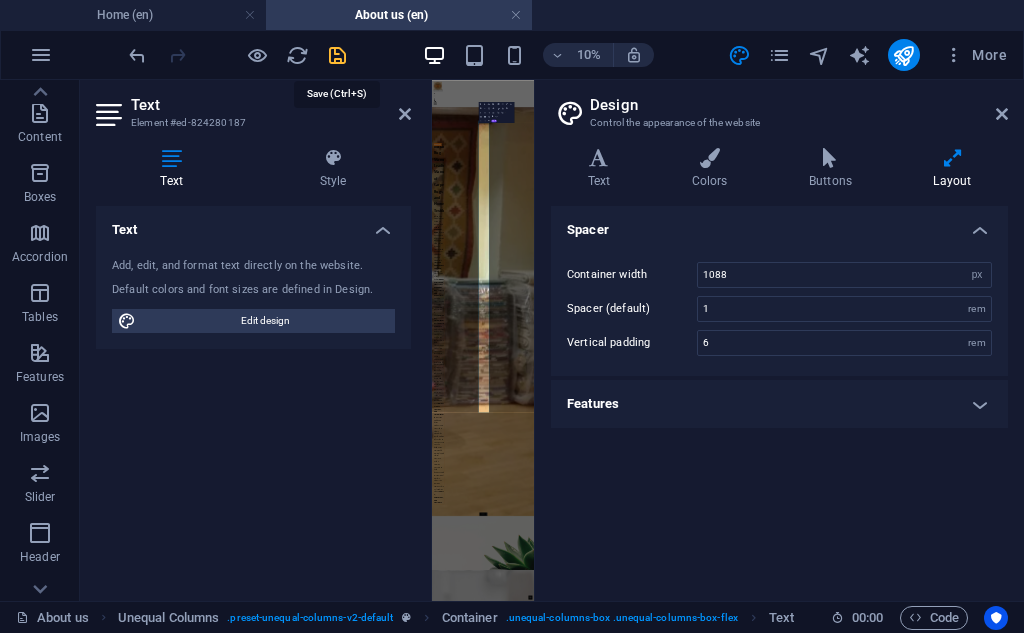 click at bounding box center [337, 55] 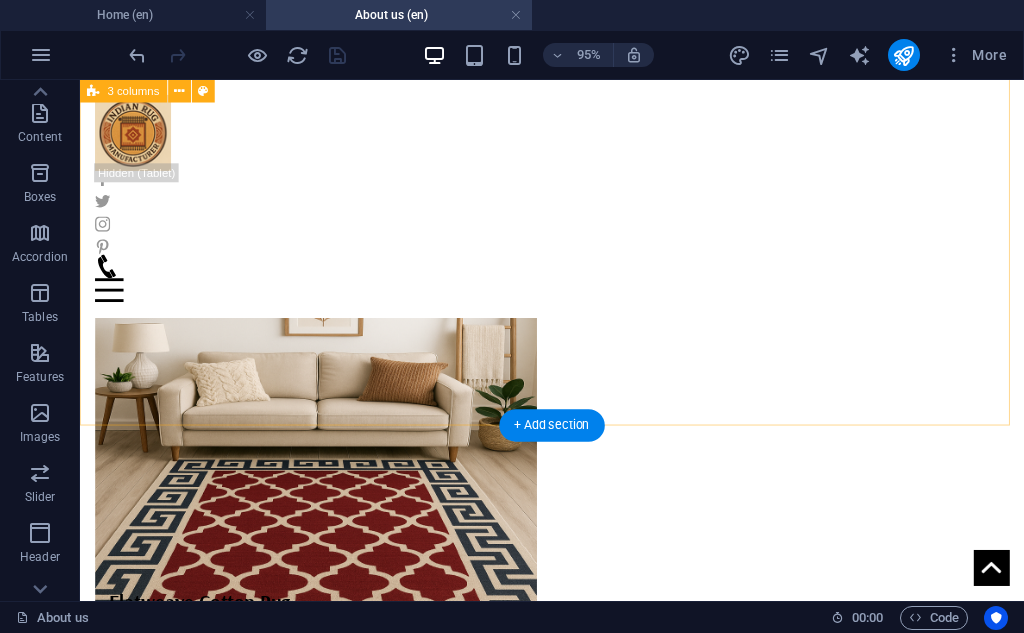 scroll, scrollTop: 3333, scrollLeft: 0, axis: vertical 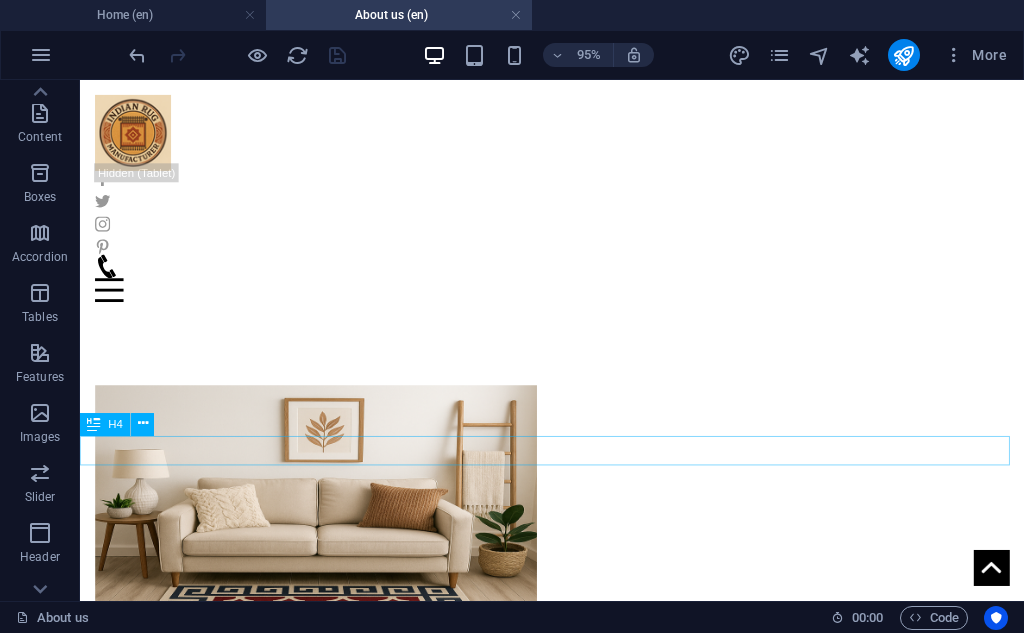 click on "Silk Rug" at bounding box center [577, 2475] 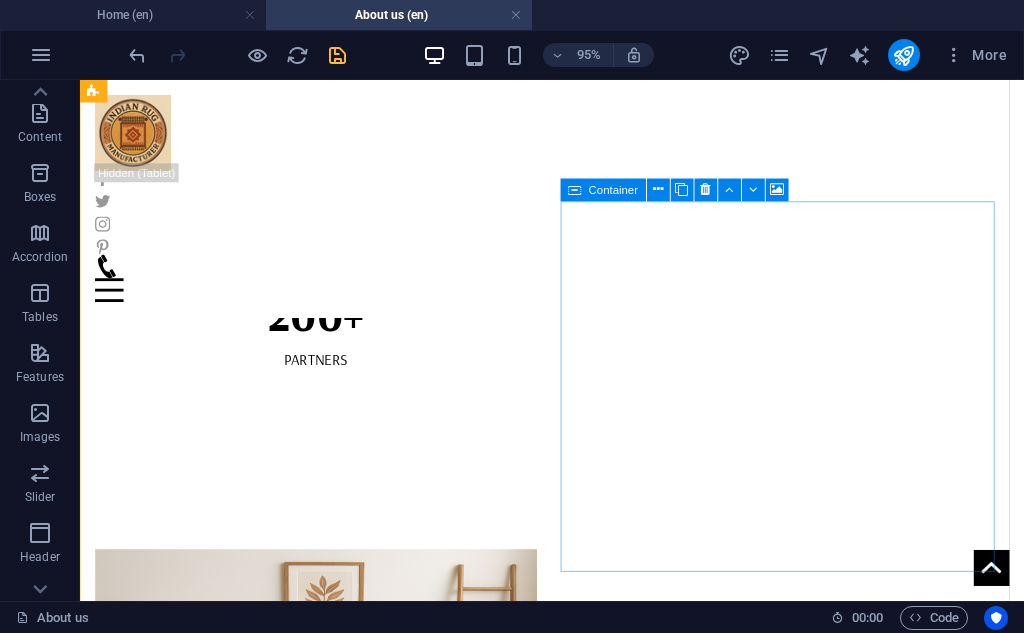 scroll, scrollTop: 3167, scrollLeft: 0, axis: vertical 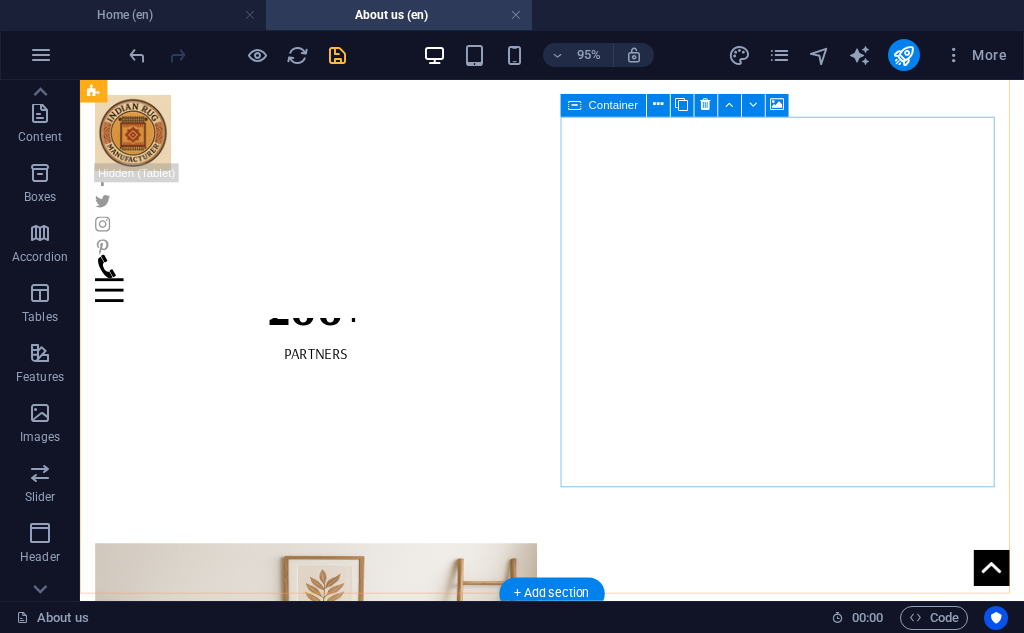 click at bounding box center [328, 2502] 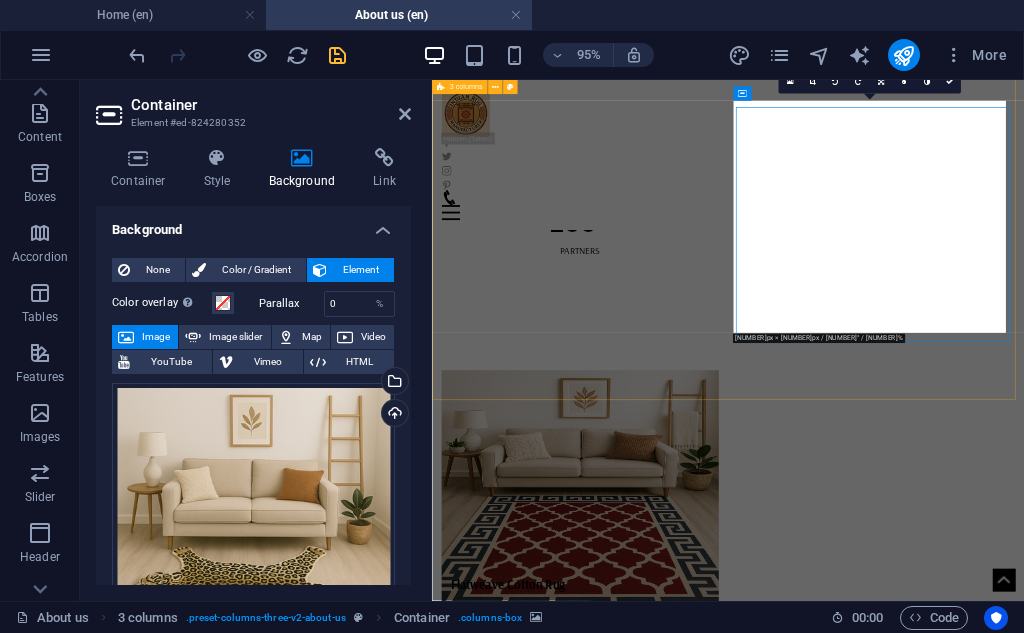 scroll, scrollTop: 3160, scrollLeft: 0, axis: vertical 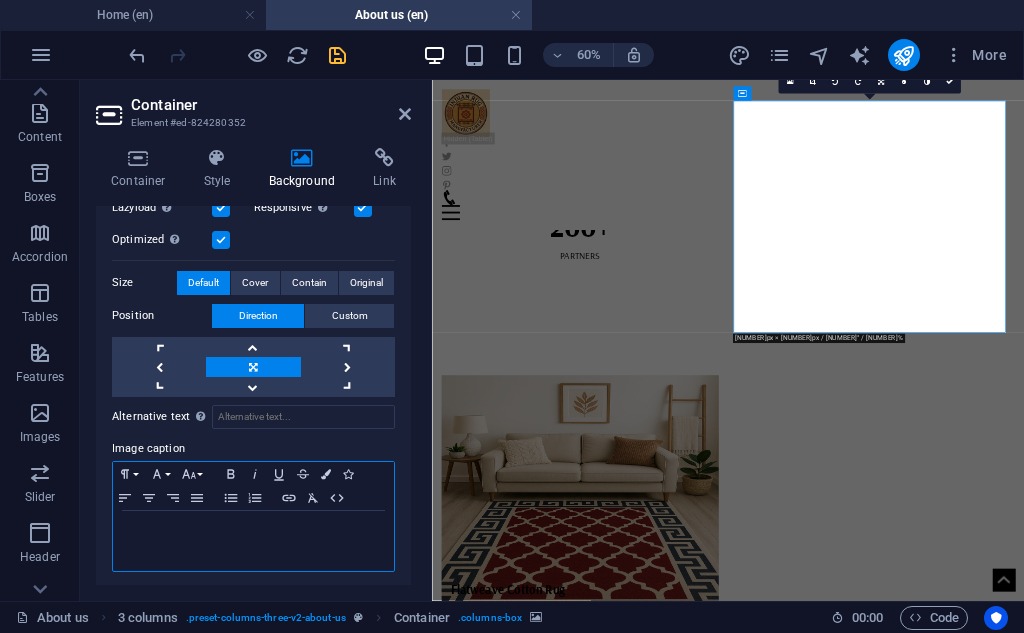 click at bounding box center [253, 541] 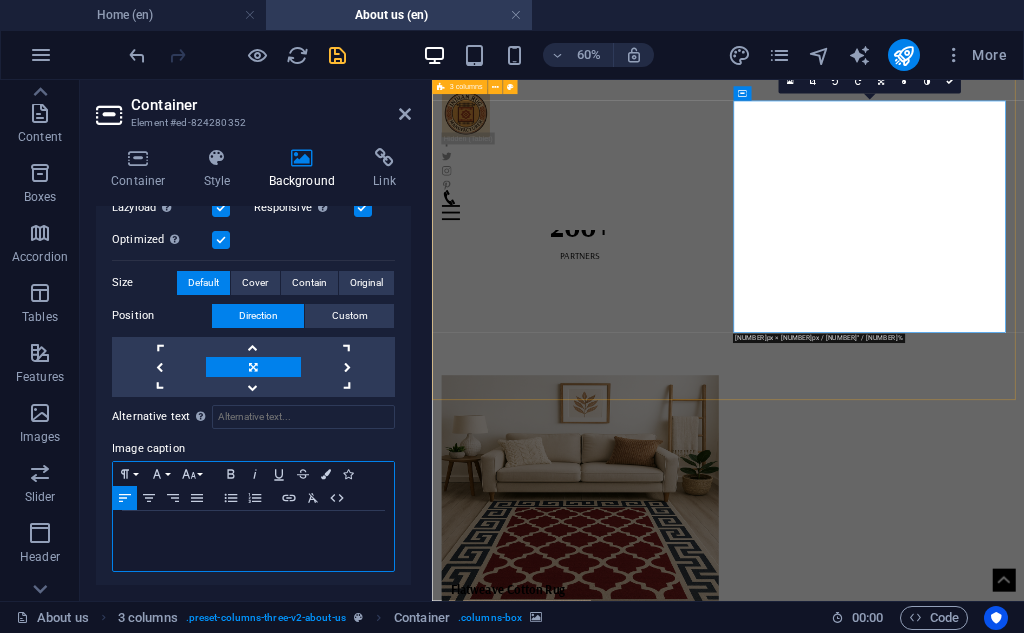 type 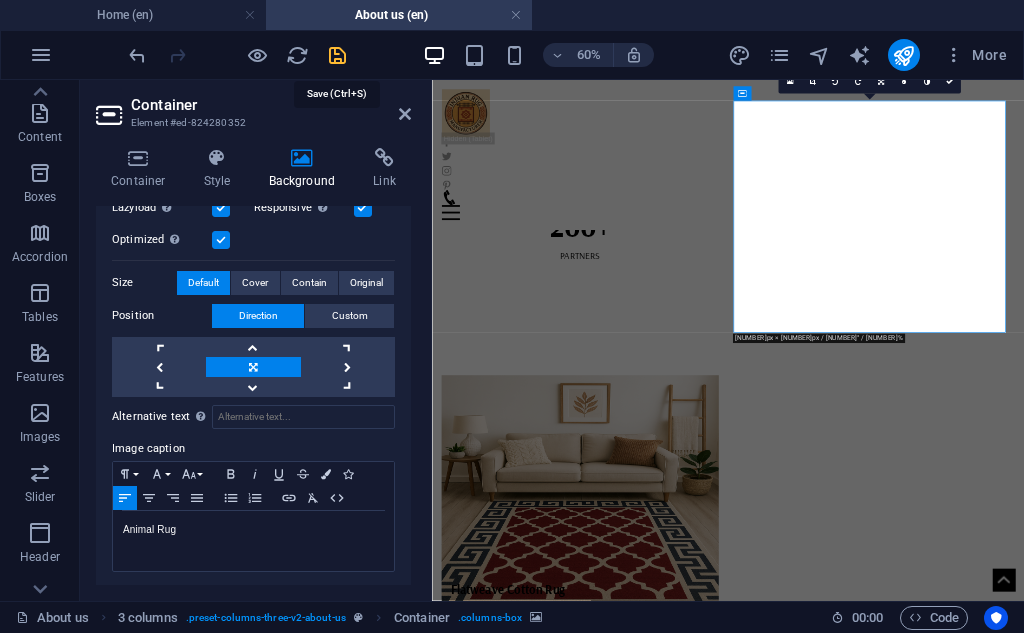 click at bounding box center [337, 55] 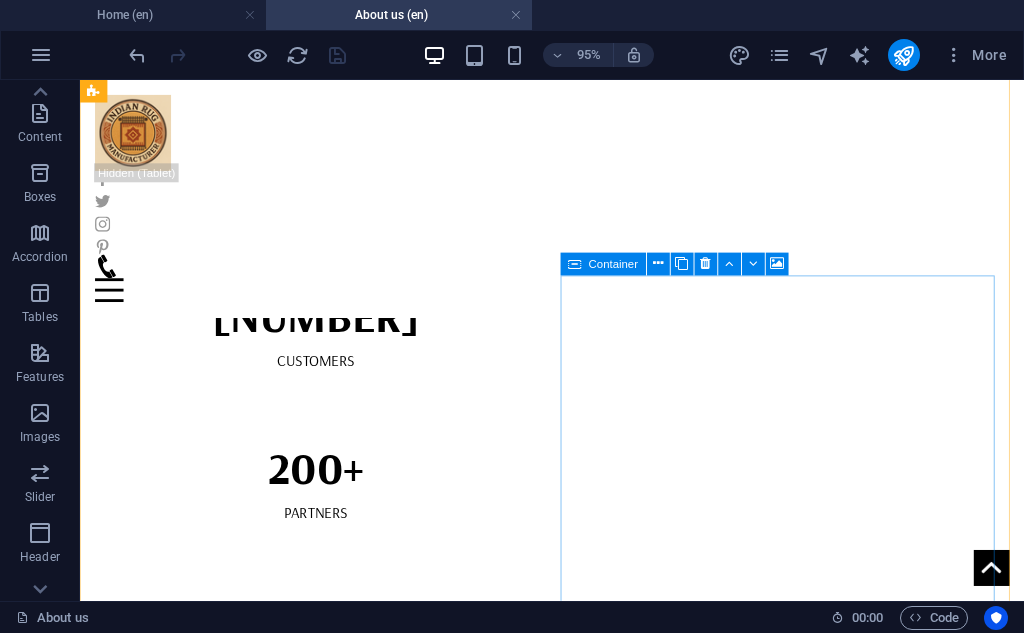 click at bounding box center [328, 2669] 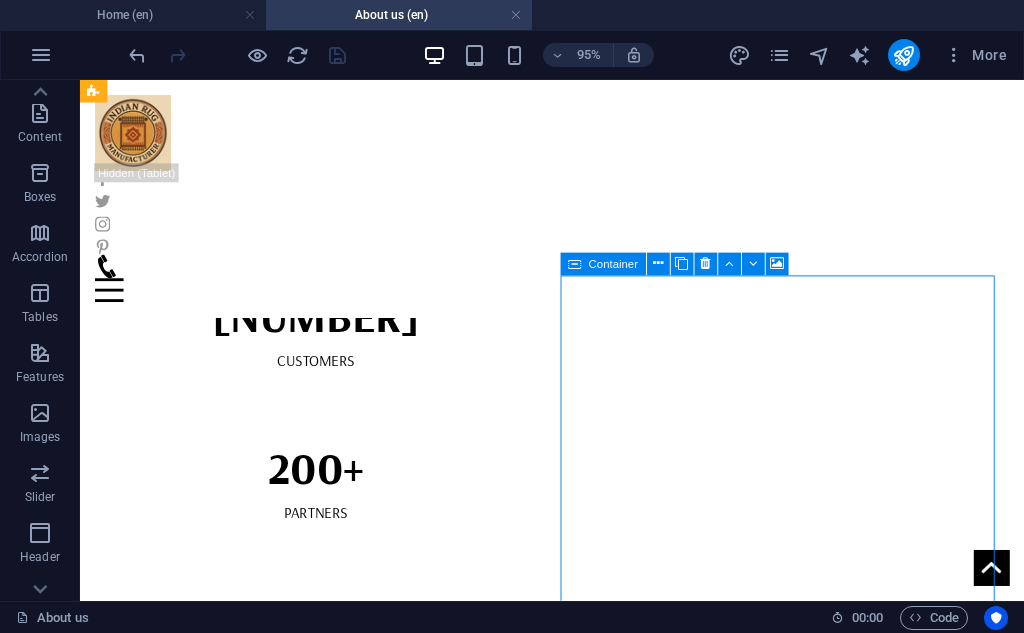 click at bounding box center [328, 2669] 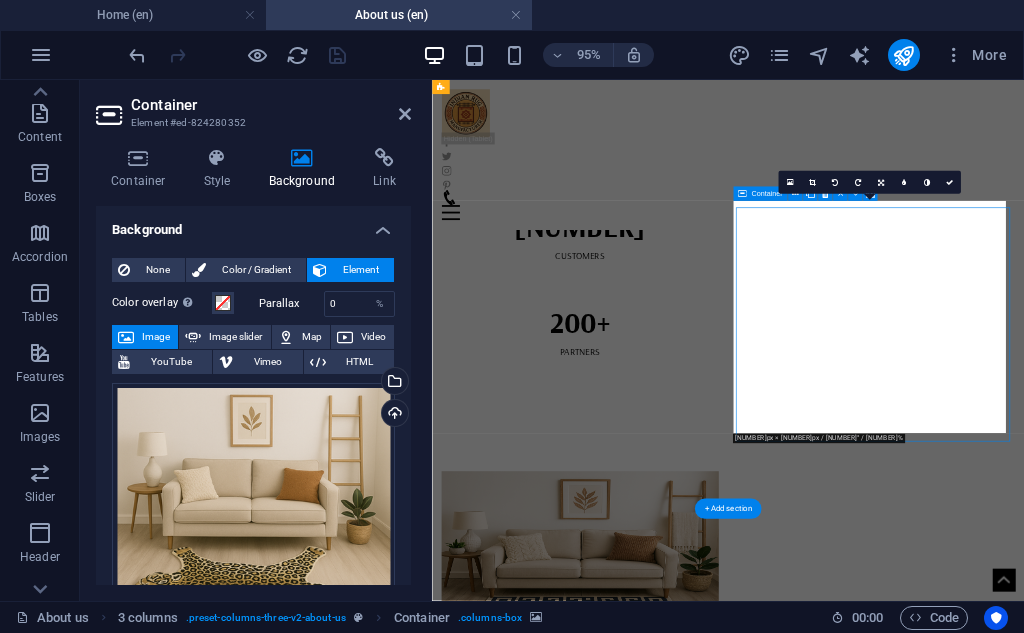 scroll, scrollTop: 2993, scrollLeft: 0, axis: vertical 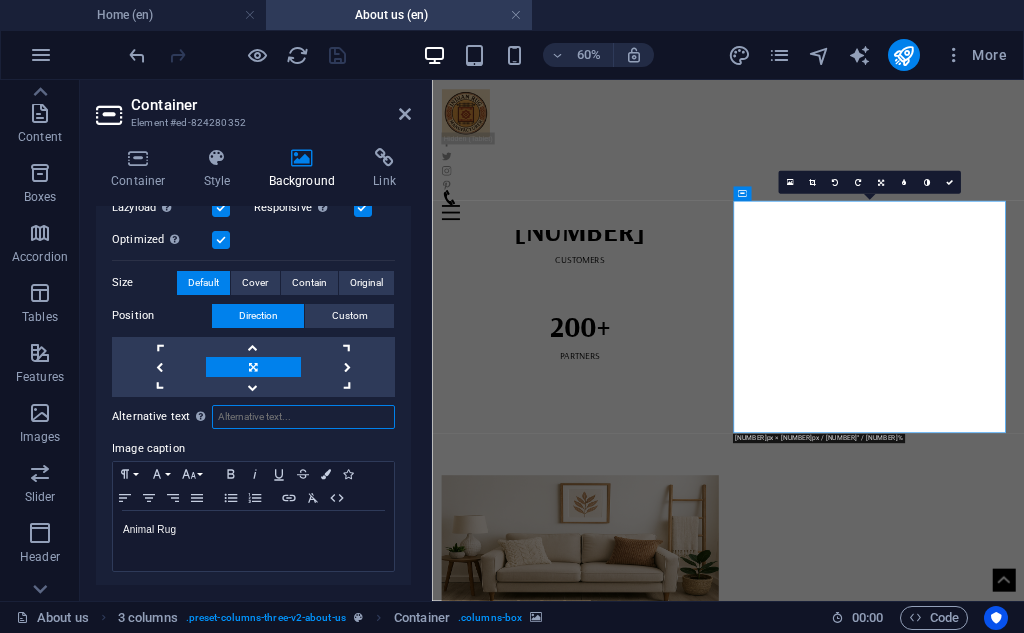 click on "Alternative text The alternative text is used by devices that cannot display images (e.g. image search engines) and should be added to every image to improve website accessibility." at bounding box center (303, 417) 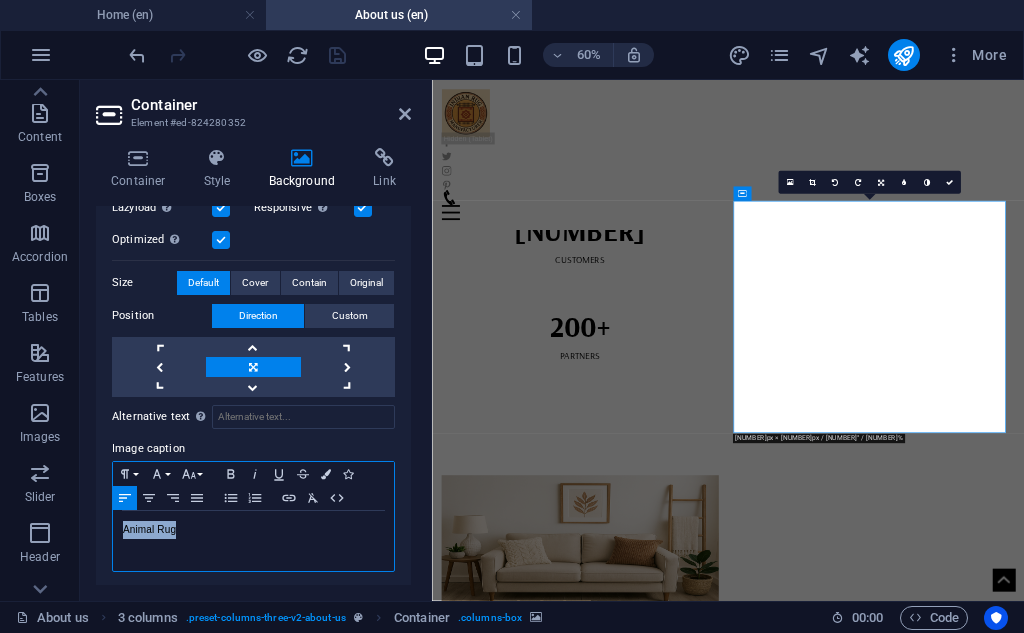 drag, startPoint x: 221, startPoint y: 537, endPoint x: 94, endPoint y: 524, distance: 127.66362 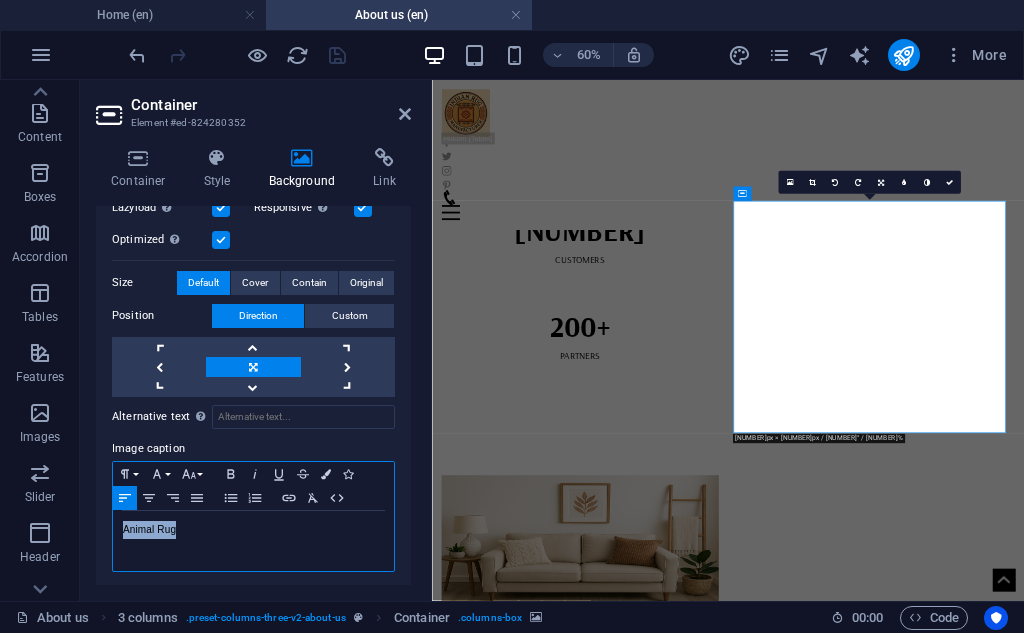 click on "Container Style Background Link Size Height Default px rem % vh vw Min. height None px rem % vh vw Width Default px rem % em vh vw Min. width None px rem % vh vw Content width Default Custom width Width Default px rem % em vh vw Min. width None px rem % vh vw Default padding Custom spacing Default content width and padding can be changed under Design. Edit design Layout (Flexbox) Alignment Determines the flex direction. Default Main axis Determine how elements should behave along the main axis inside this container (justify content). Default Side axis Control the vertical direction of the element inside of the container (align items). Default Wrap Default On Off Fill Controls the distances and direction of elements on the y-axis across several lines (align content). Default Accessibility ARIA helps assistive technologies (like screen readers) to understand the role, state, and behavior of web elements Role The ARIA role defines the purpose of an element.  None Alert Article Banner Comment Fan" at bounding box center [253, 366] 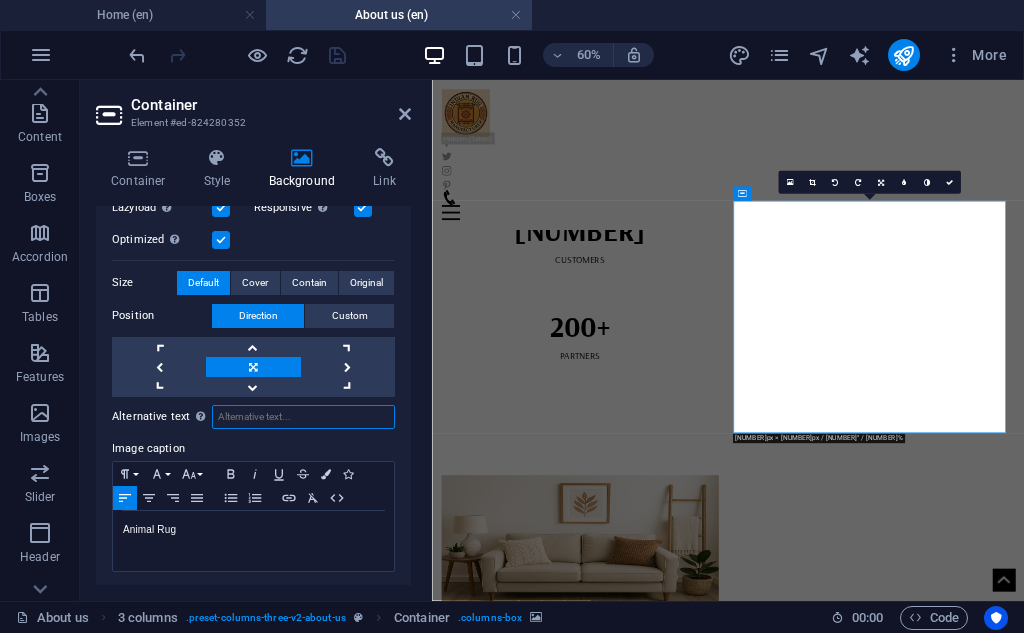 click on "Alternative text The alternative text is used by devices that cannot display images (e.g. image search engines) and should be added to every image to improve website accessibility." at bounding box center [303, 417] 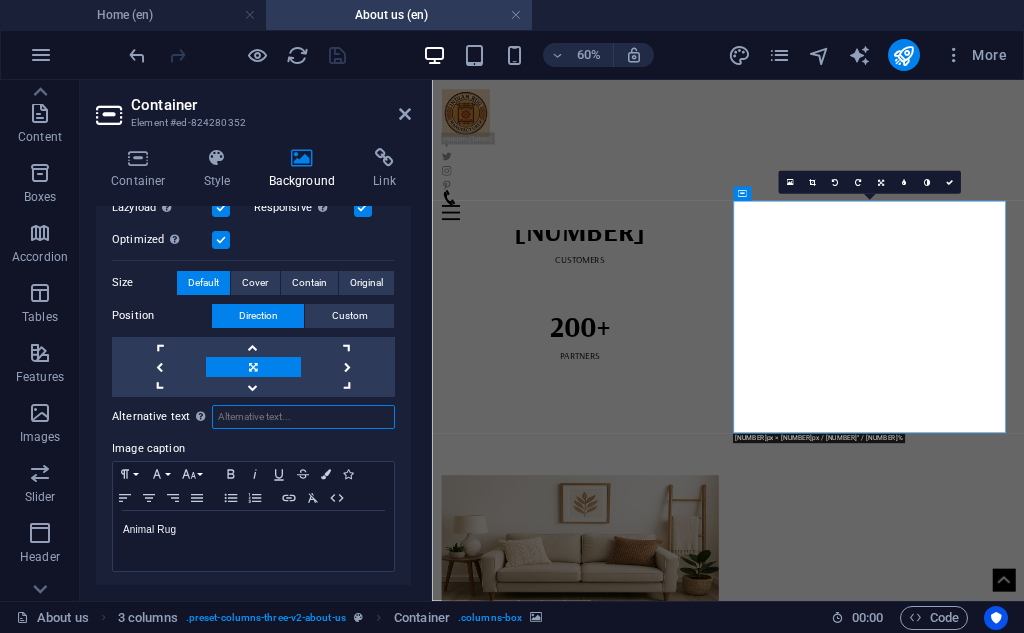 paste on "Animal Rug" 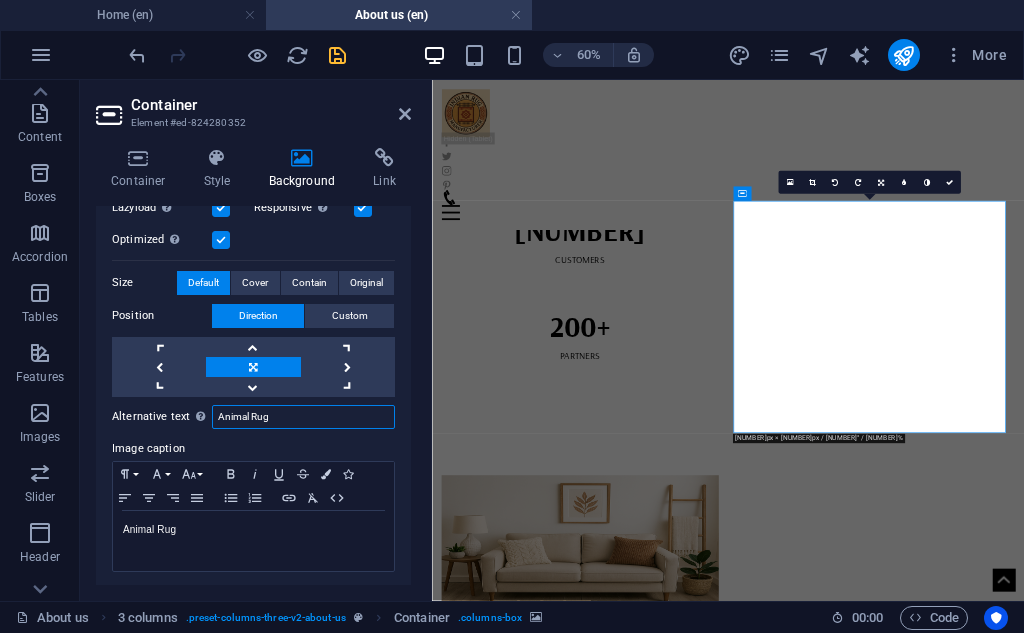 type on "Animal Rug" 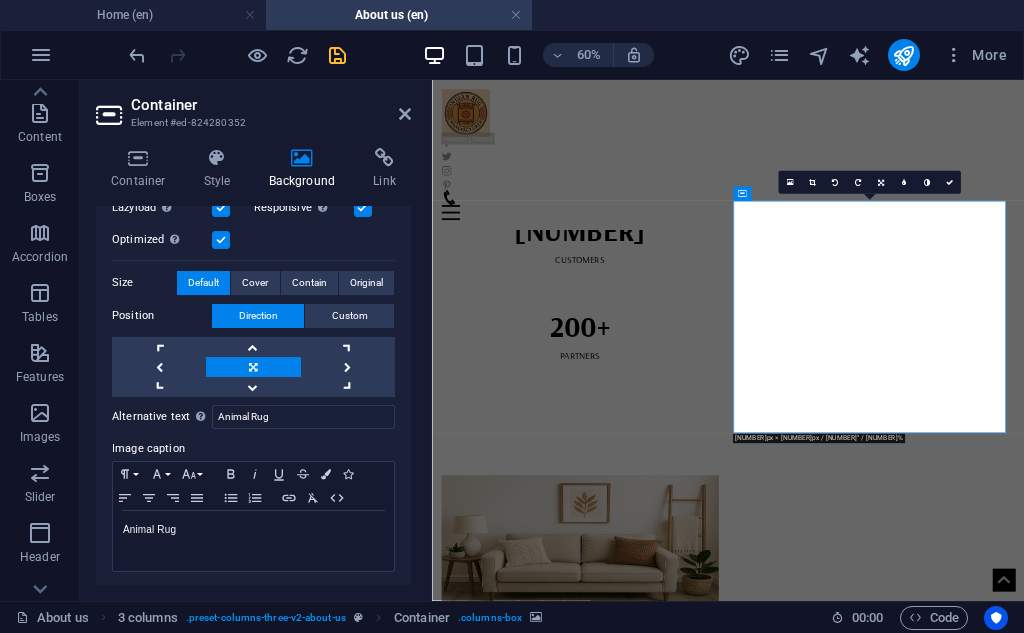 click at bounding box center [237, 55] 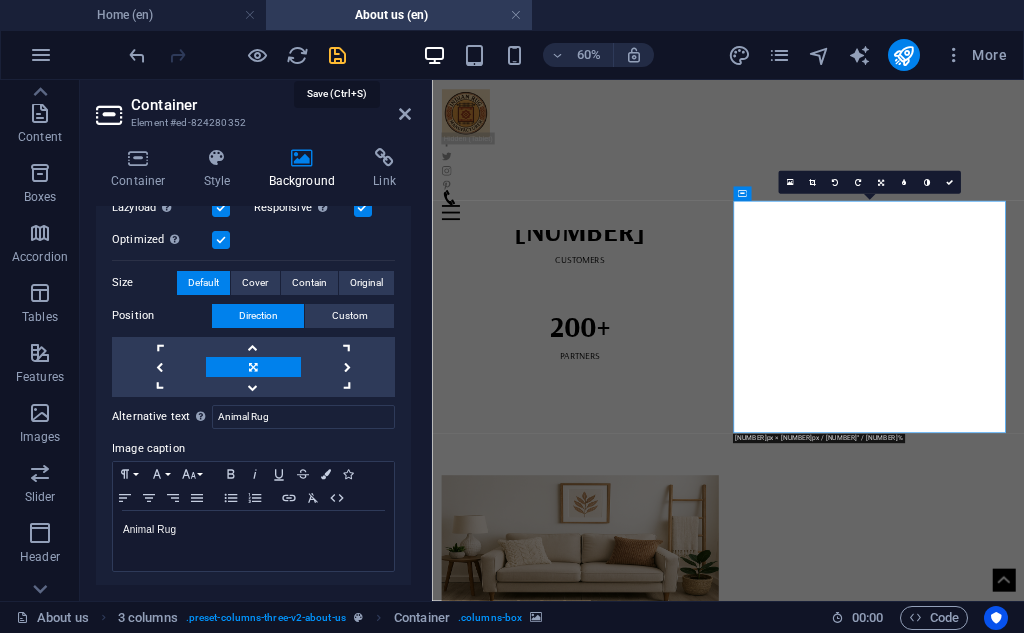click at bounding box center [337, 55] 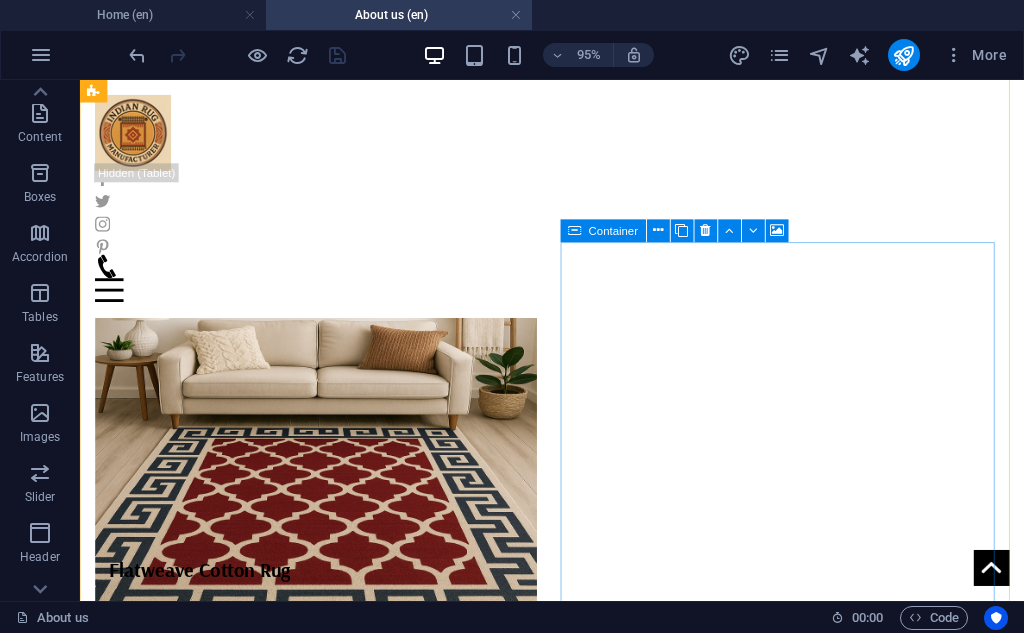 scroll, scrollTop: 3000, scrollLeft: 0, axis: vertical 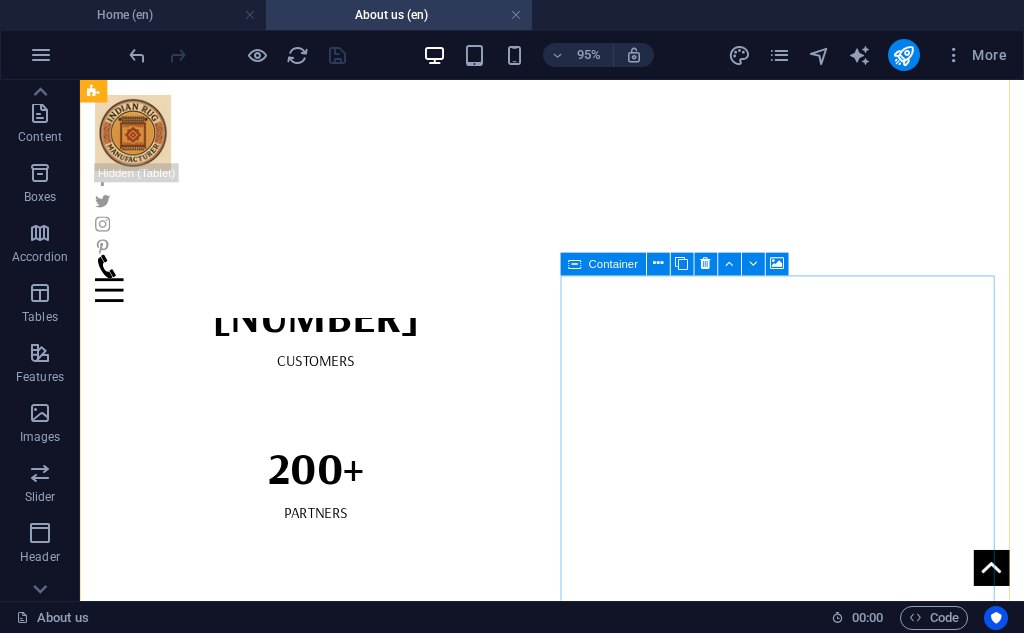click at bounding box center (328, 2669) 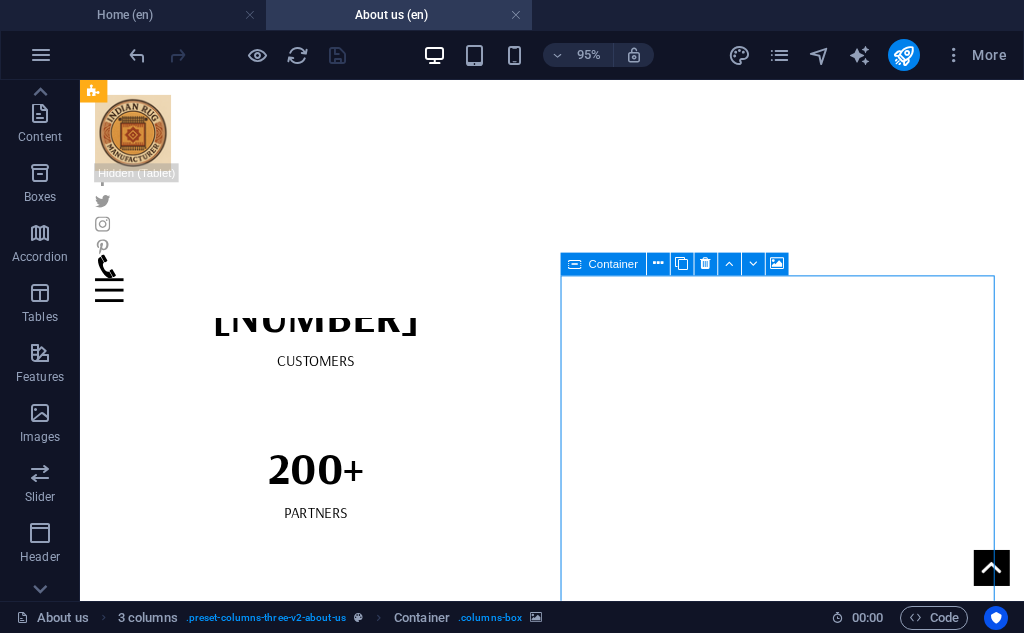 click at bounding box center [328, 2669] 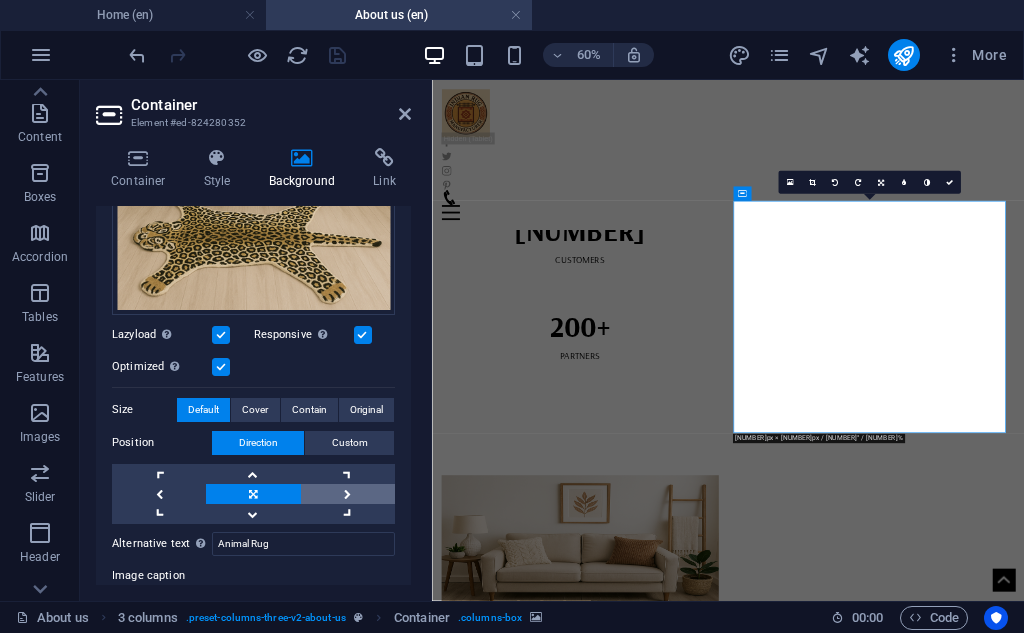 scroll, scrollTop: 311, scrollLeft: 0, axis: vertical 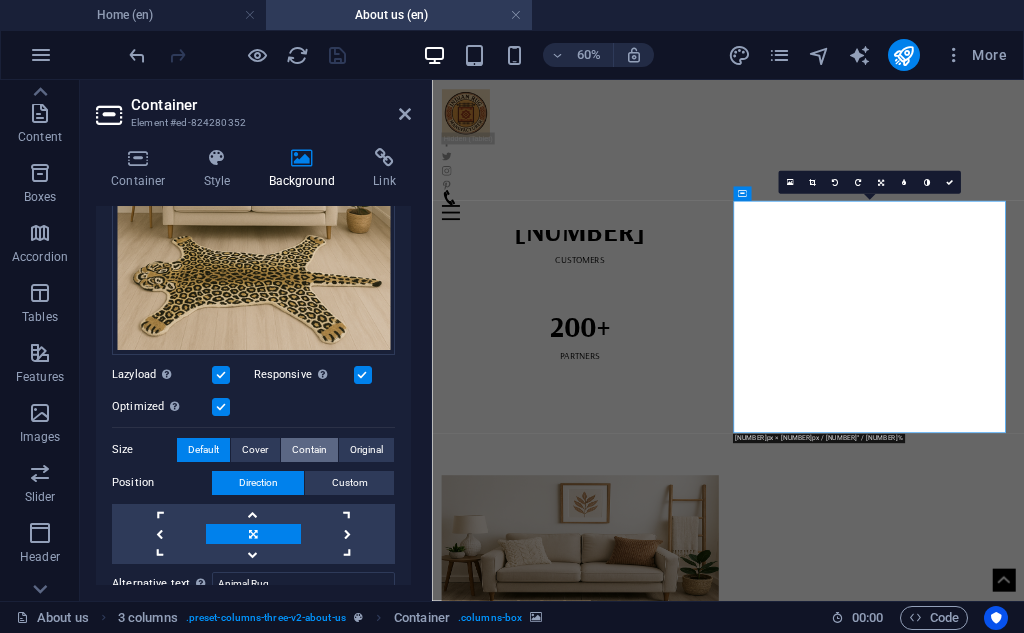 click on "Contain" at bounding box center [309, 450] 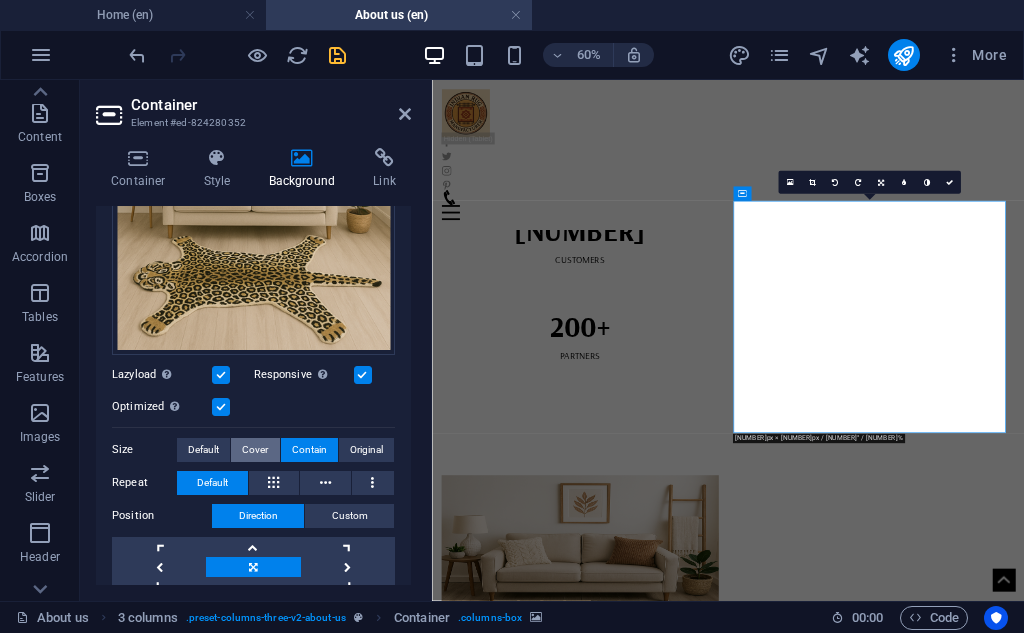 click on "Cover" at bounding box center [255, 450] 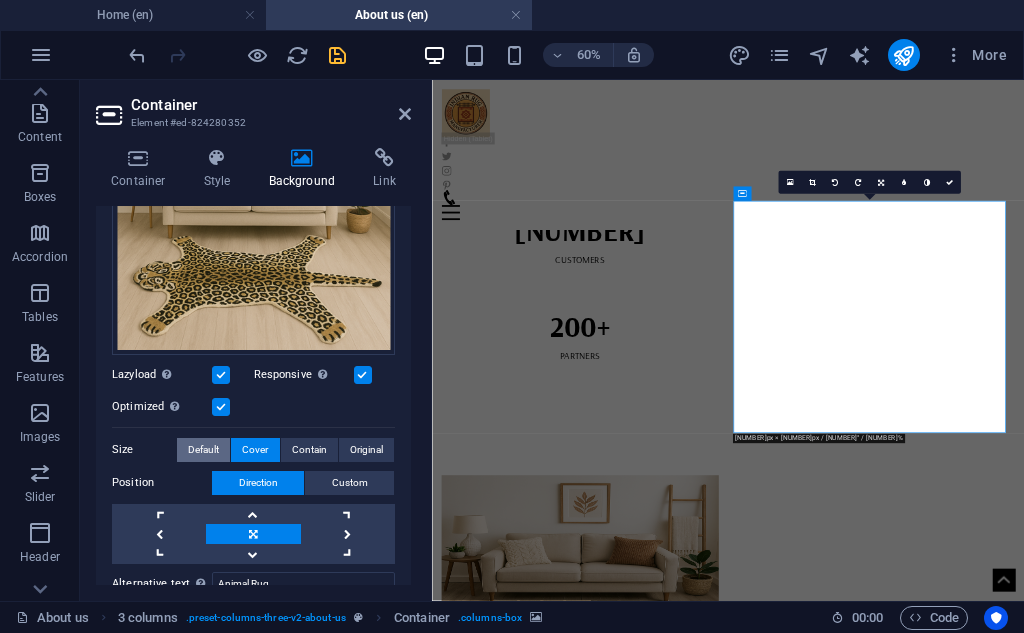 click on "Default" at bounding box center [203, 450] 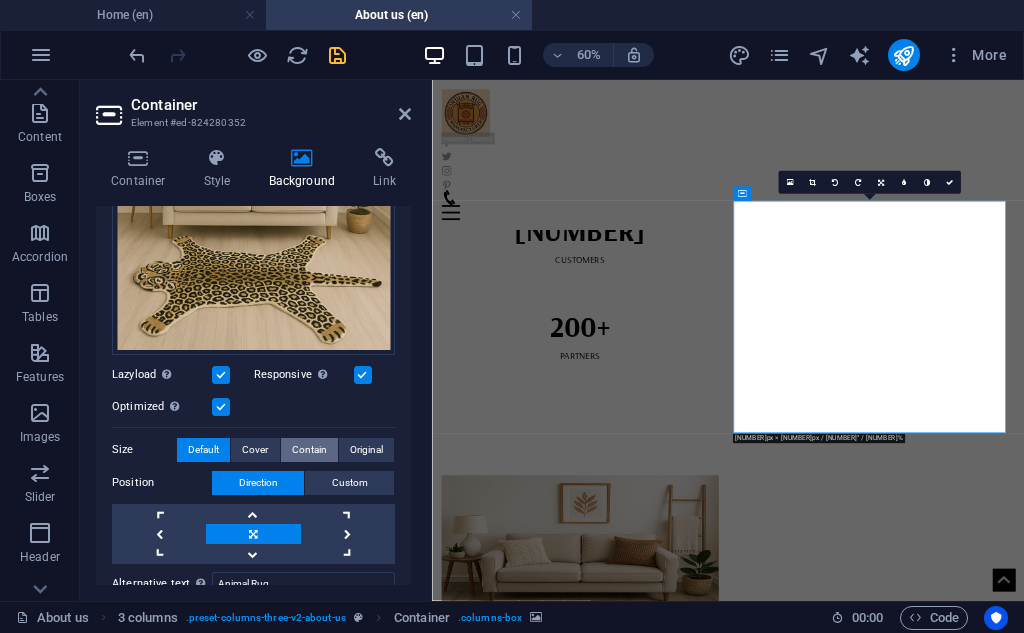 scroll, scrollTop: 478, scrollLeft: 0, axis: vertical 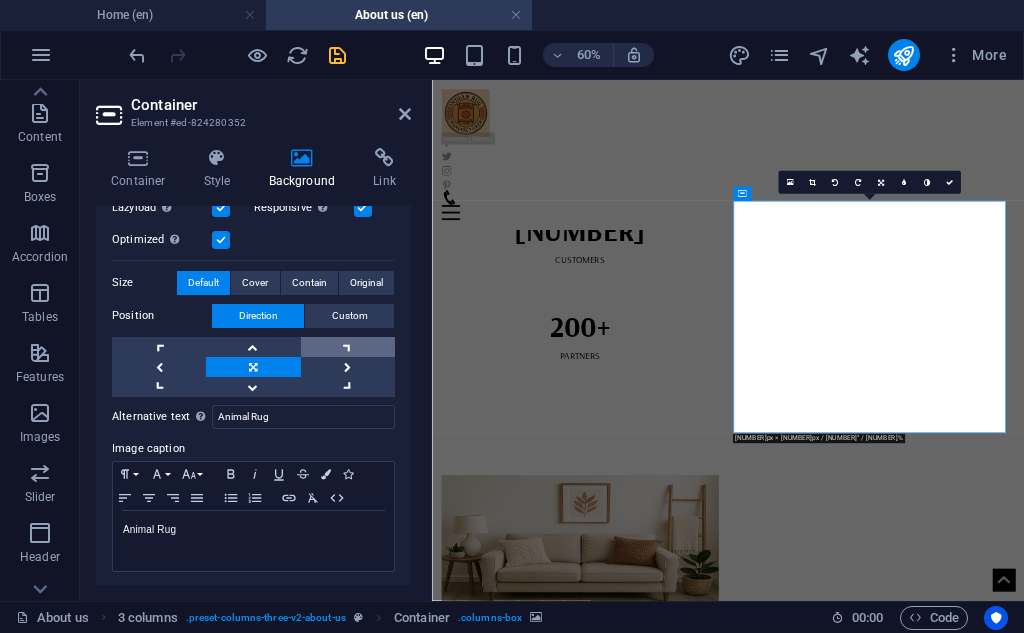 click at bounding box center (348, 347) 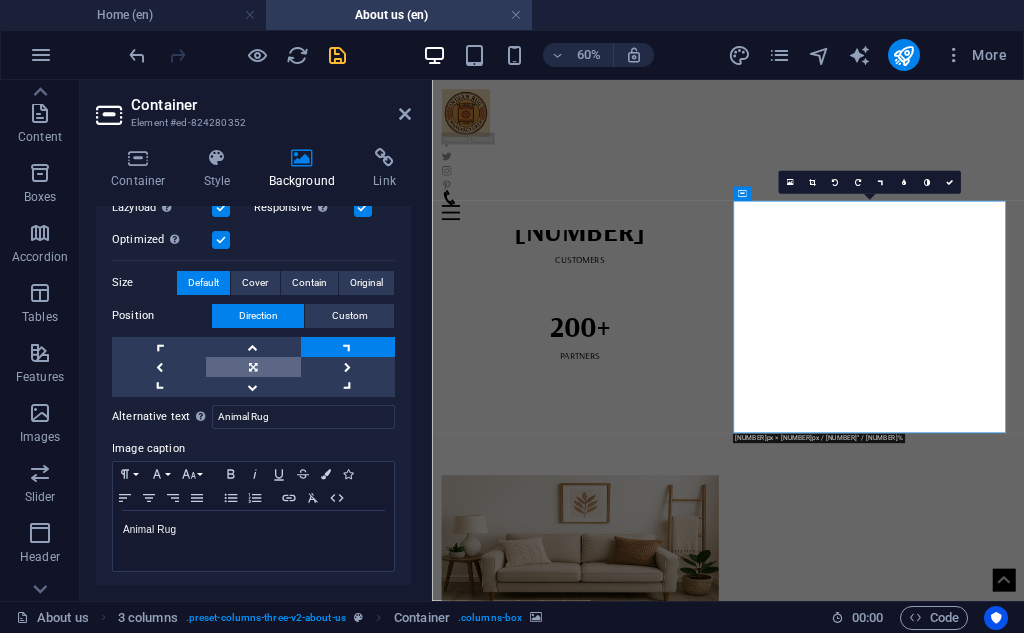 click at bounding box center (253, 367) 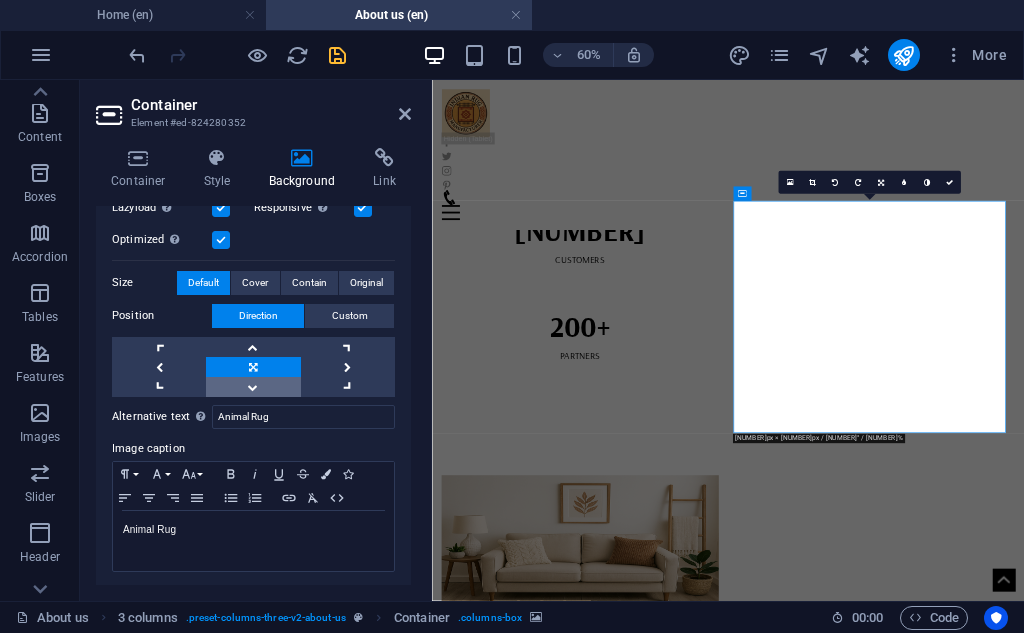 click at bounding box center (253, 387) 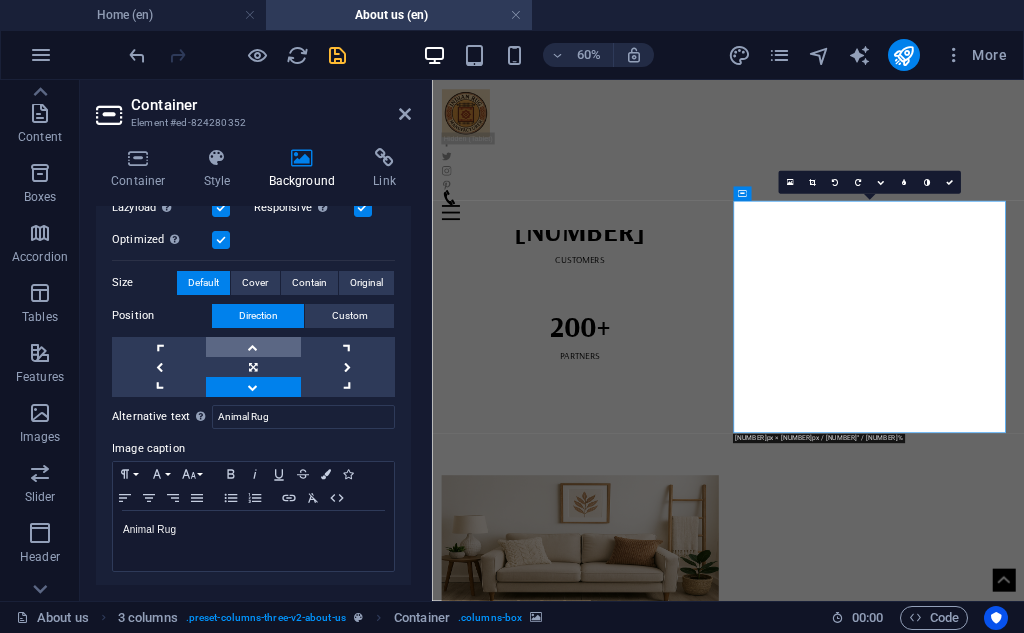 click at bounding box center (253, 347) 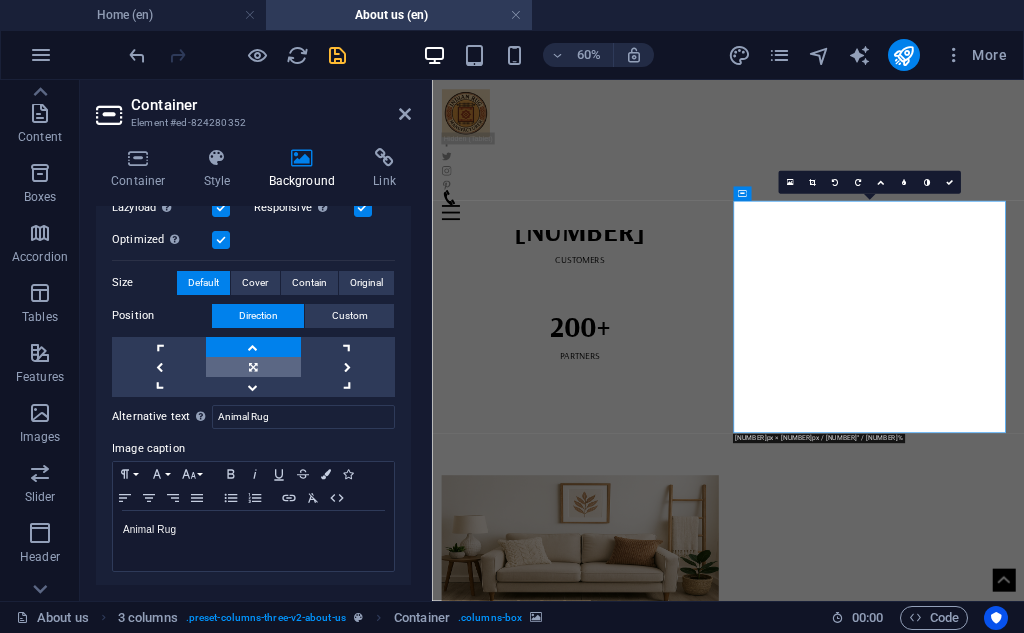 click at bounding box center [253, 367] 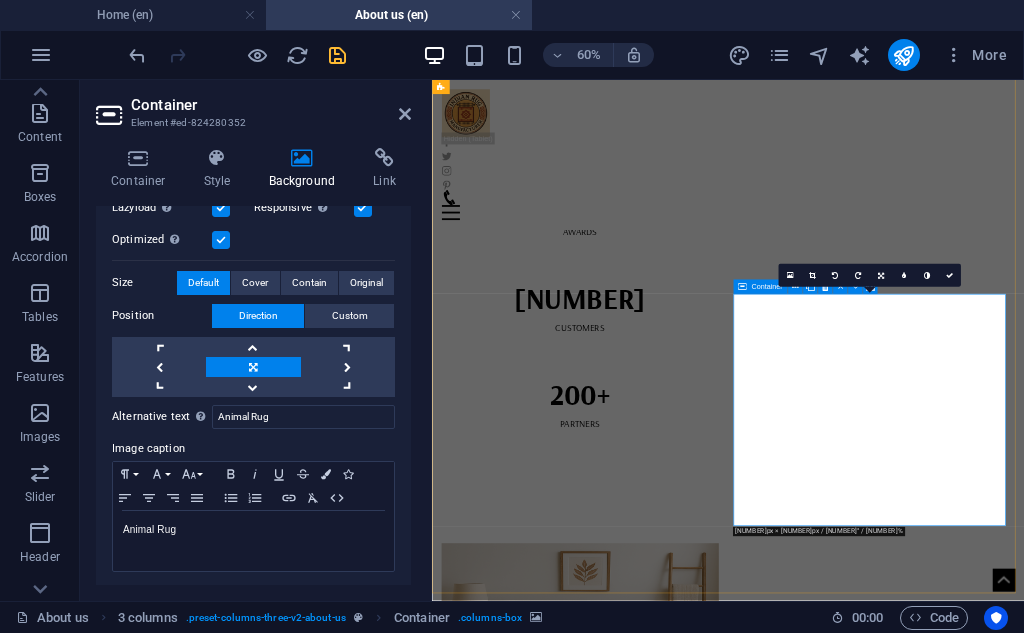 scroll, scrollTop: 2826, scrollLeft: 0, axis: vertical 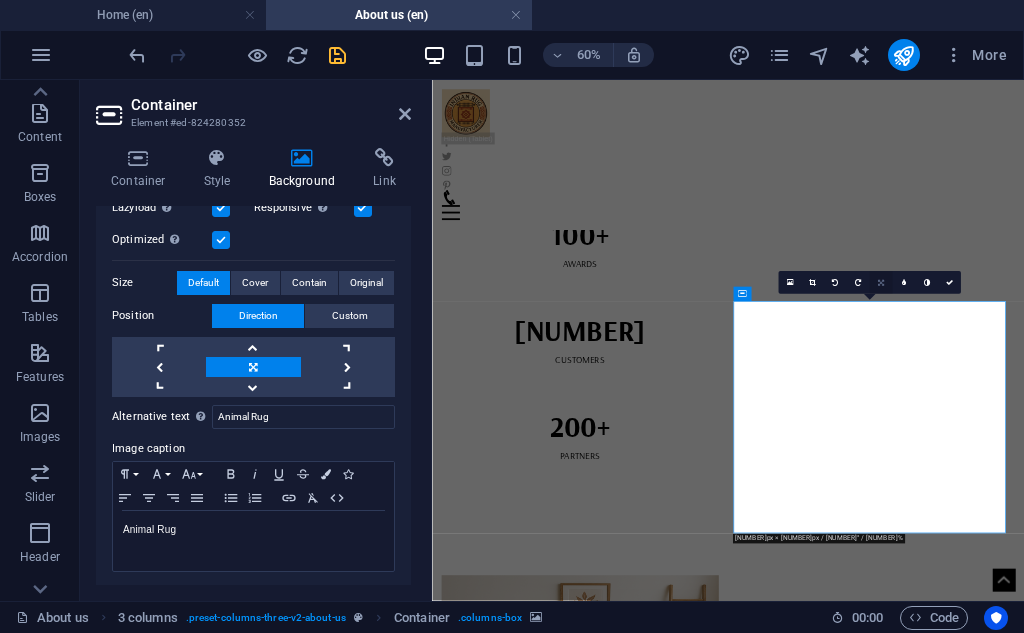 click at bounding box center (881, 282) 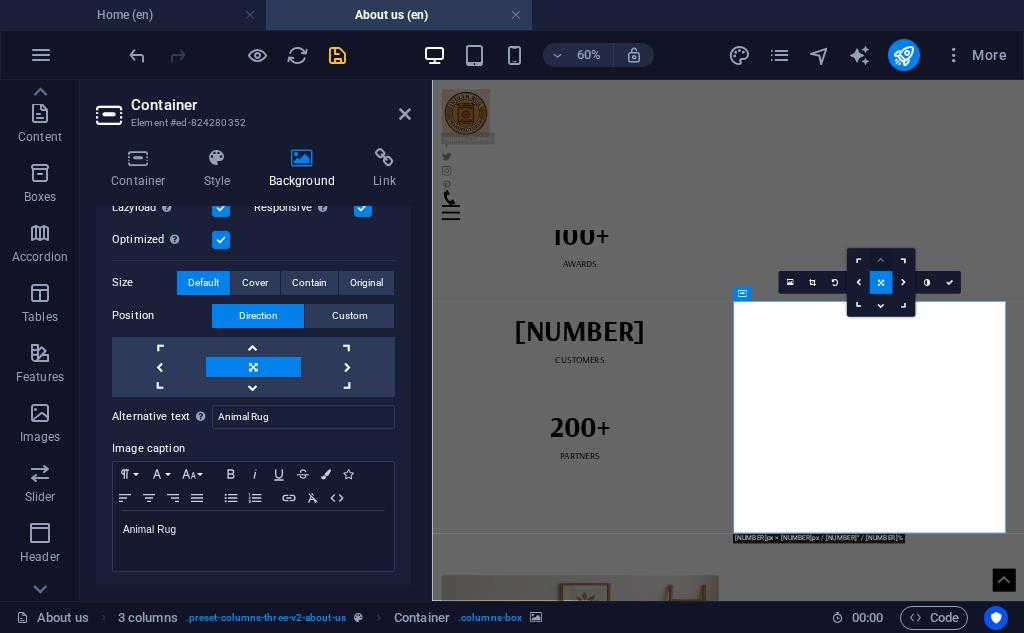click at bounding box center (880, 259) 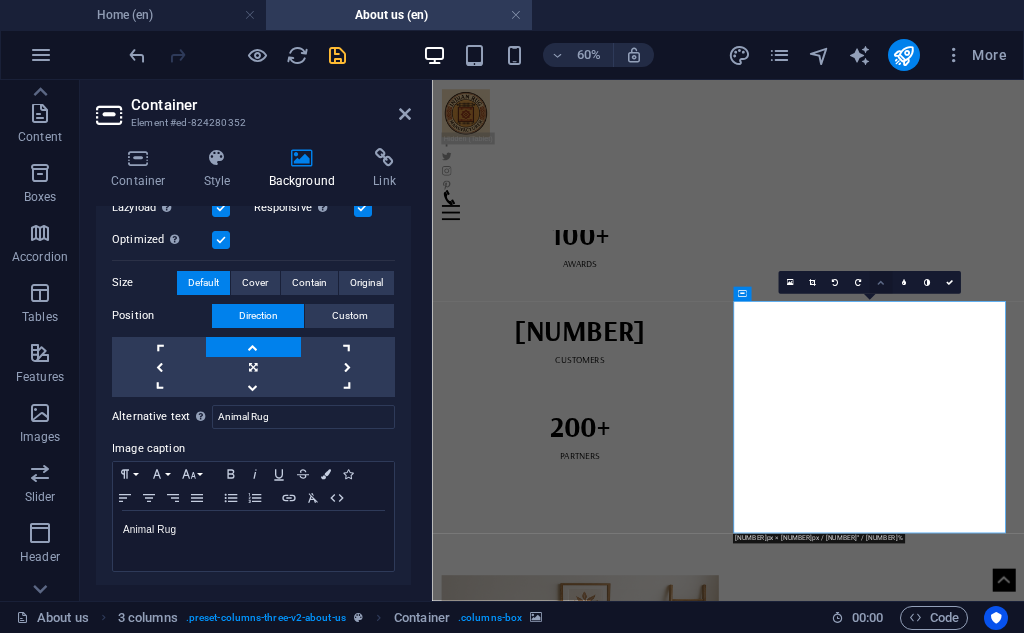click at bounding box center [880, 282] 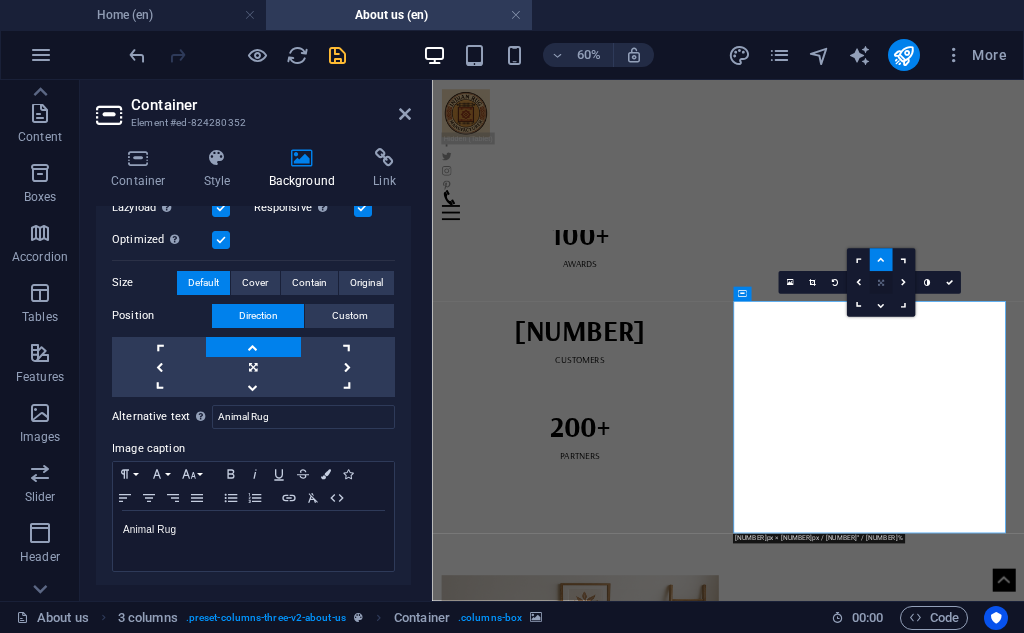 click at bounding box center (881, 282) 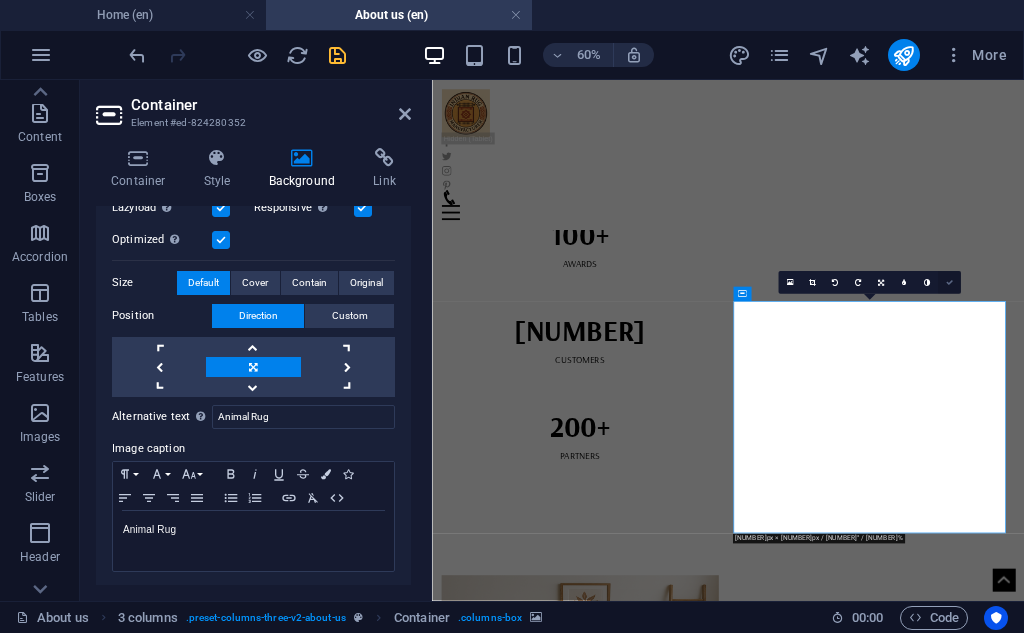 click at bounding box center (949, 282) 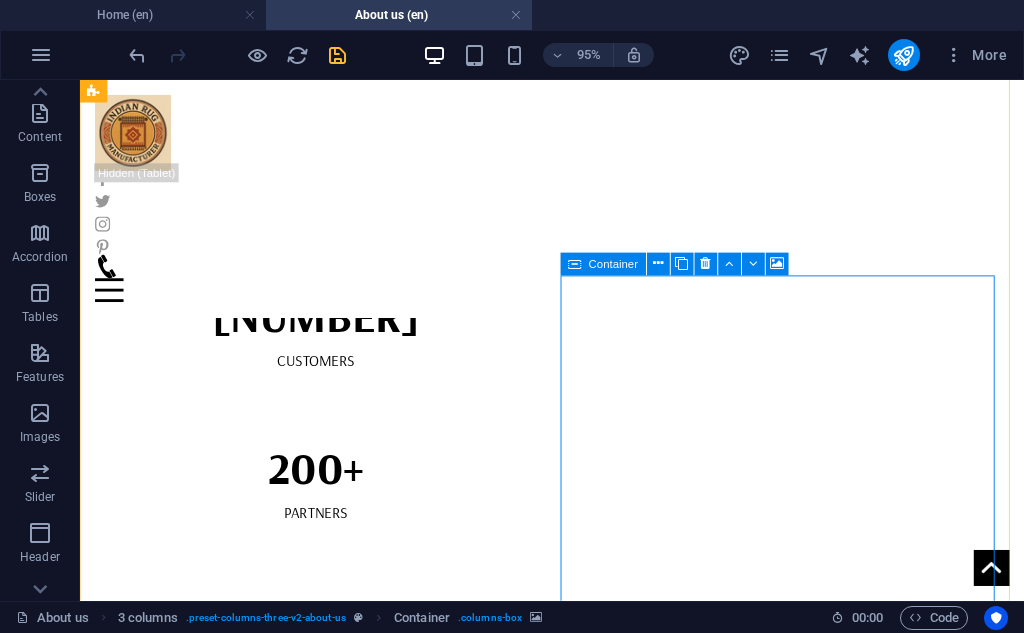 scroll, scrollTop: 2833, scrollLeft: 0, axis: vertical 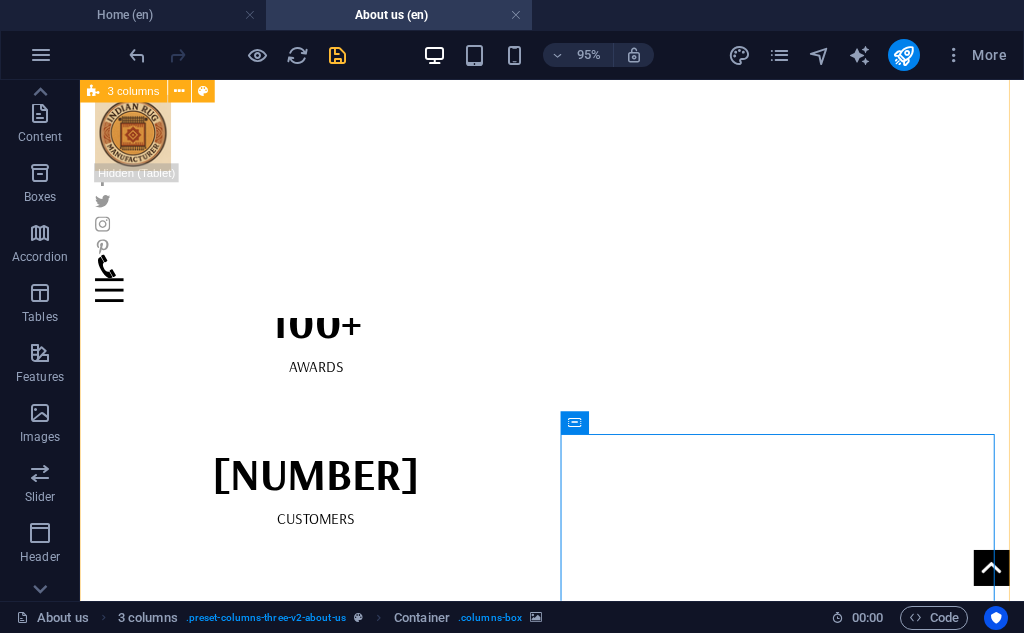 click on "Flatweave Cotton Rug Jute Rug Wool Rug Silk Rug Chindi Rug Chindi Rug Animal Rug Animal Rug" at bounding box center [577, 1890] 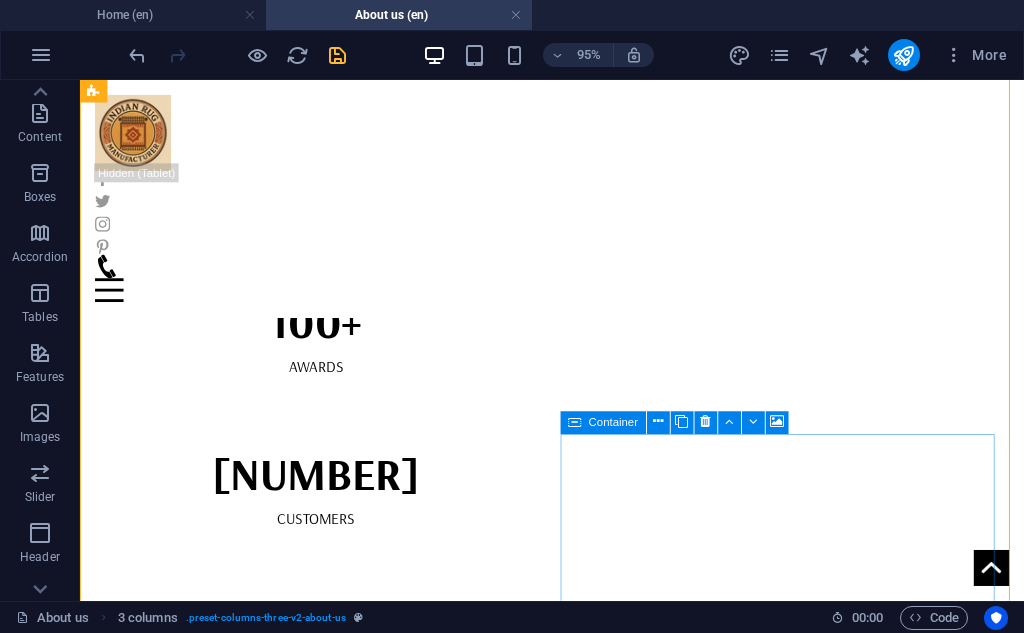 drag, startPoint x: 682, startPoint y: 270, endPoint x: 707, endPoint y: 535, distance: 266.17664 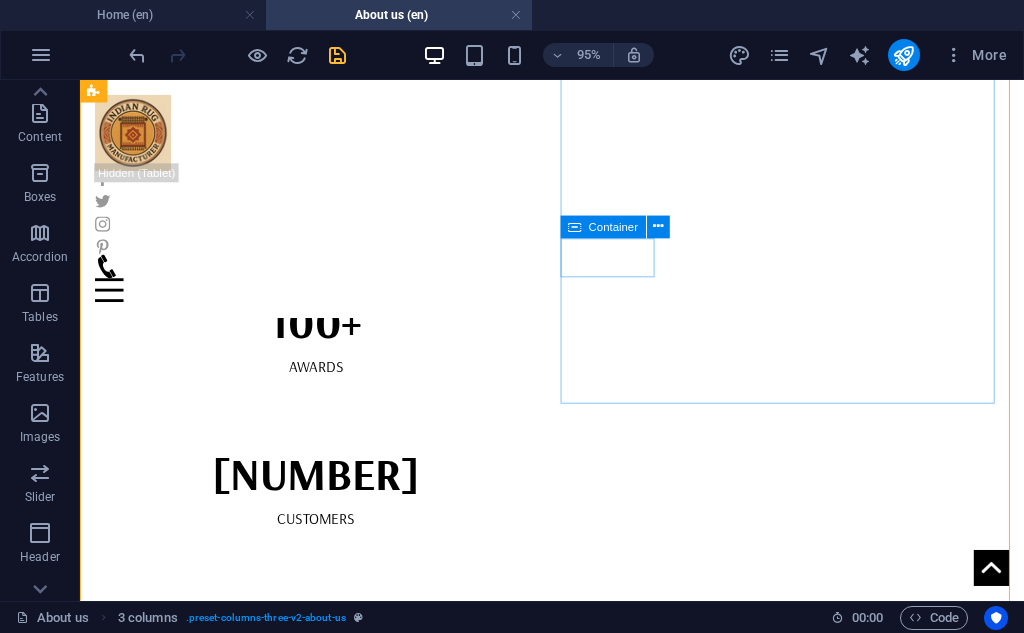 click on "Silk Rug" at bounding box center (328, 2402) 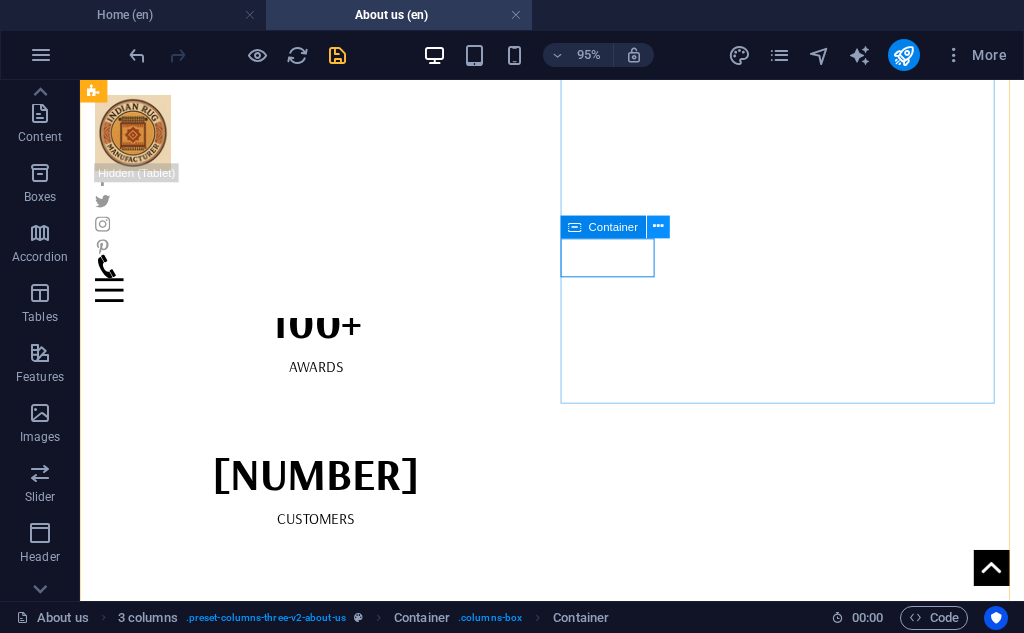 click at bounding box center (658, 227) 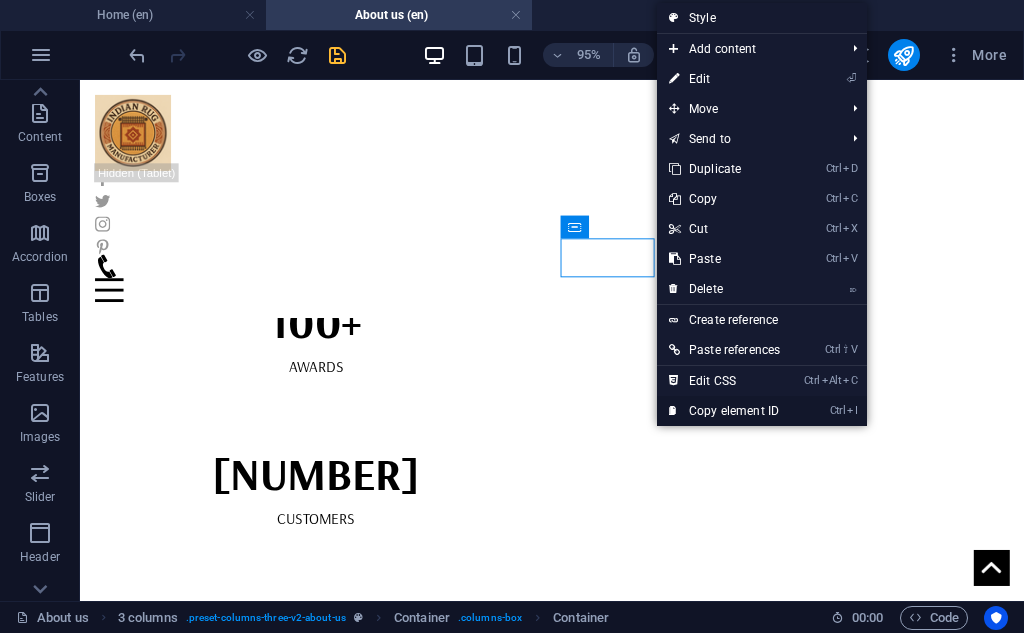 click on "Ctrl I  Copy element ID" at bounding box center (724, 411) 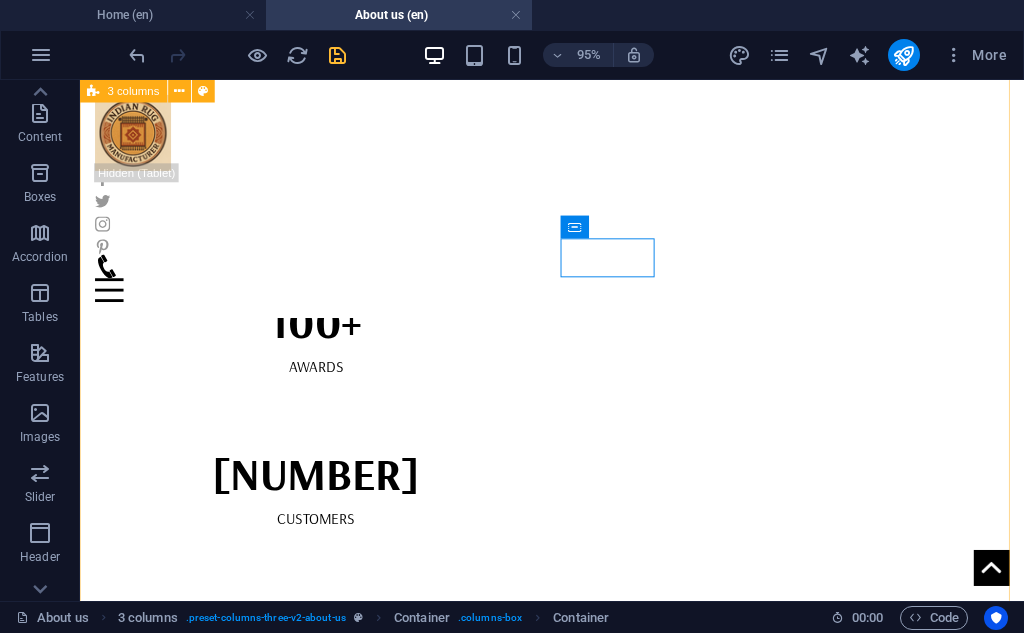 scroll, scrollTop: 3167, scrollLeft: 0, axis: vertical 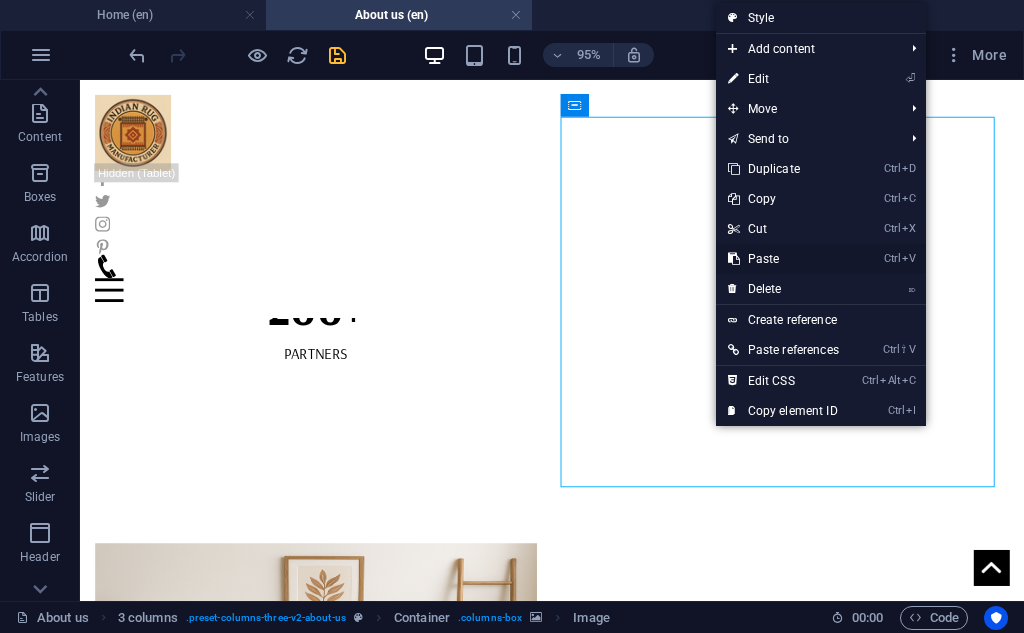 click on "Ctrl V  Paste" at bounding box center (783, 259) 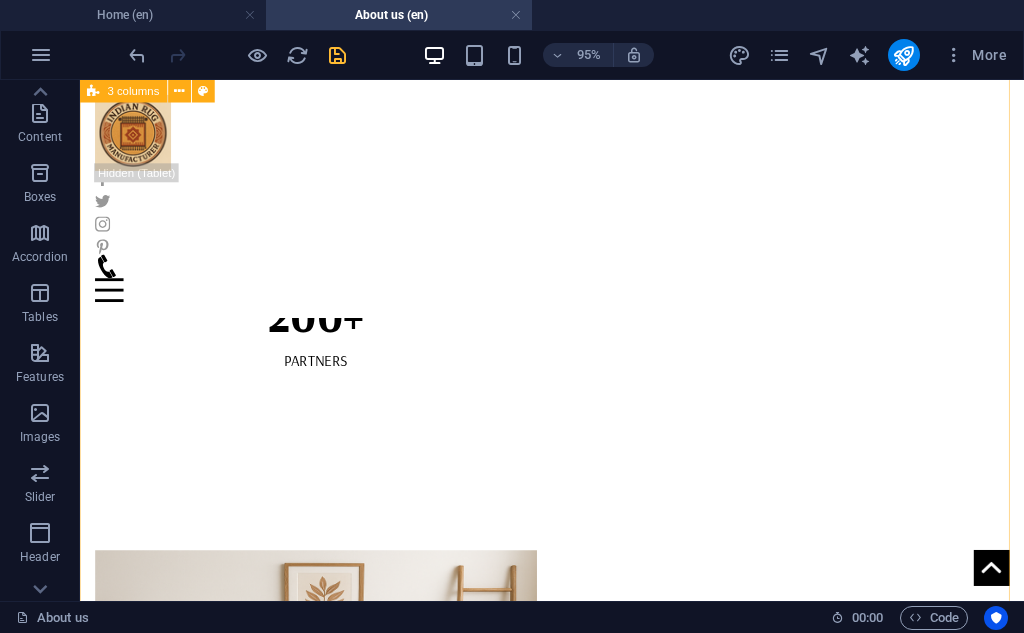 scroll, scrollTop: 3162, scrollLeft: 0, axis: vertical 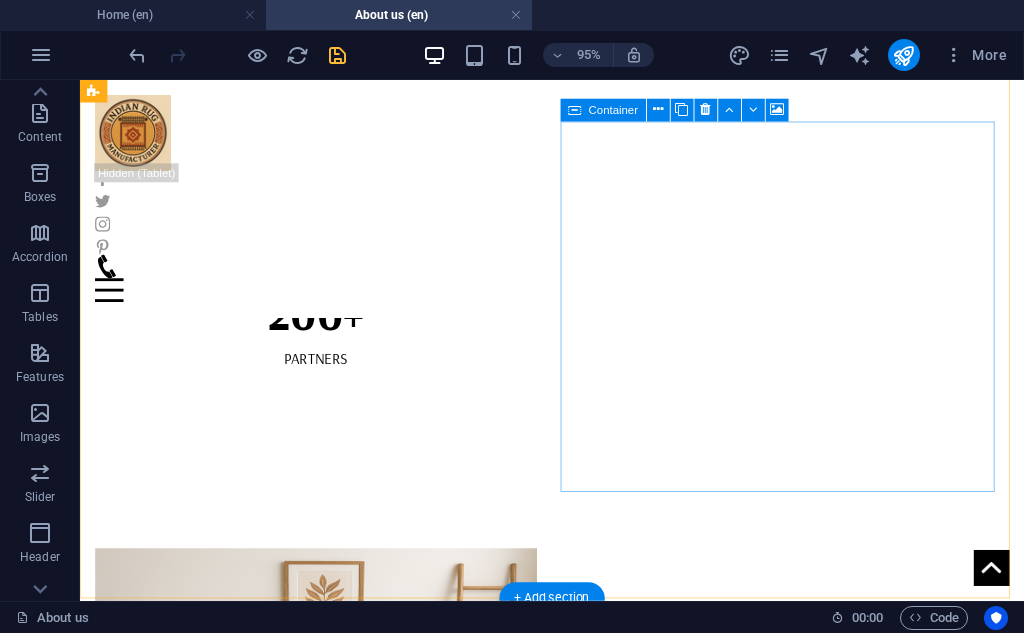 click at bounding box center [328, 2507] 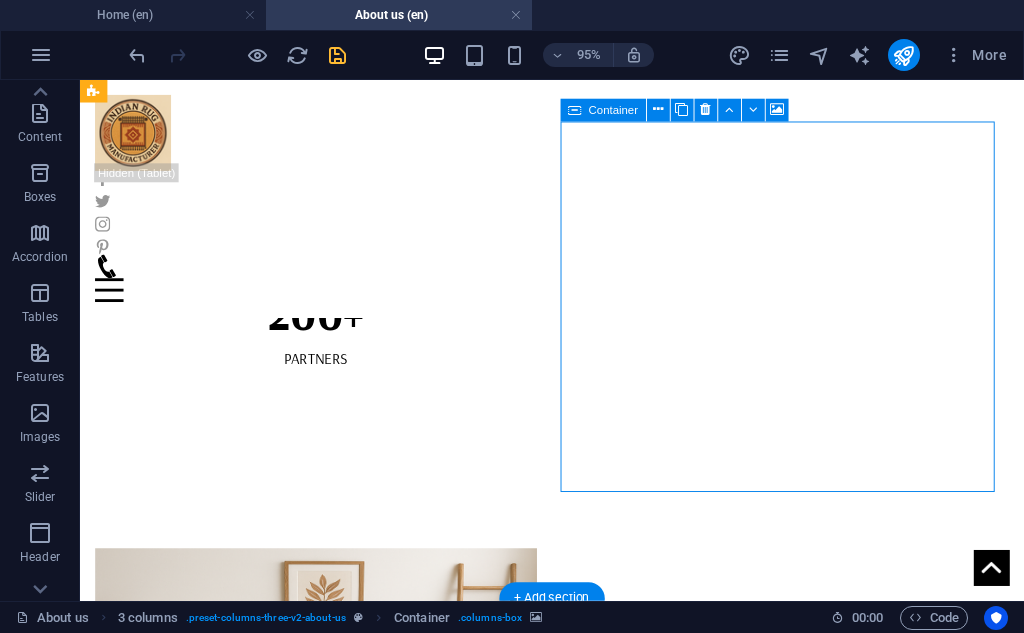 click at bounding box center [328, 2507] 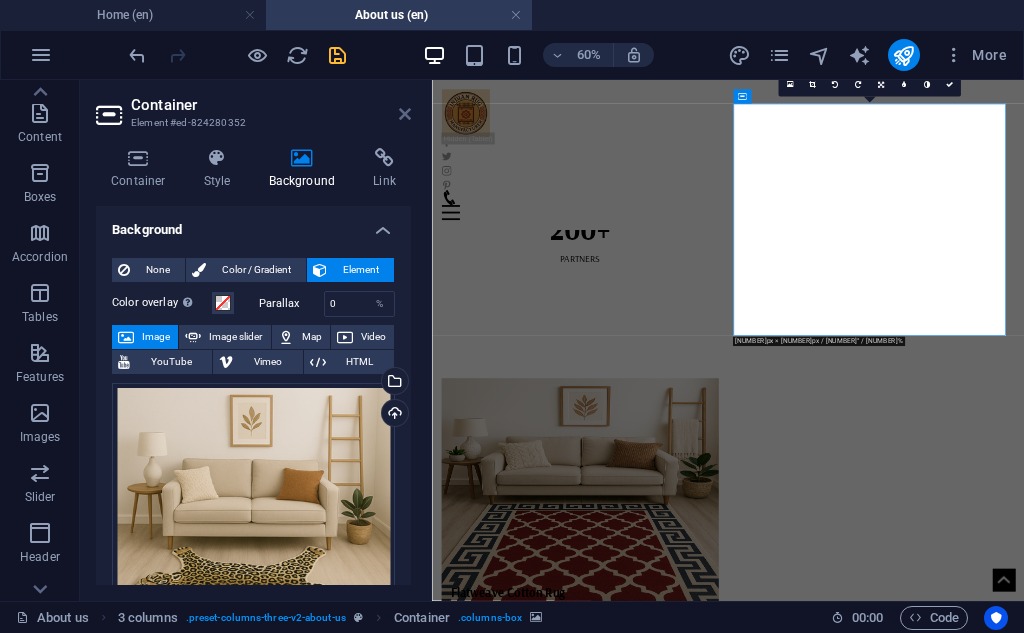 click at bounding box center [405, 114] 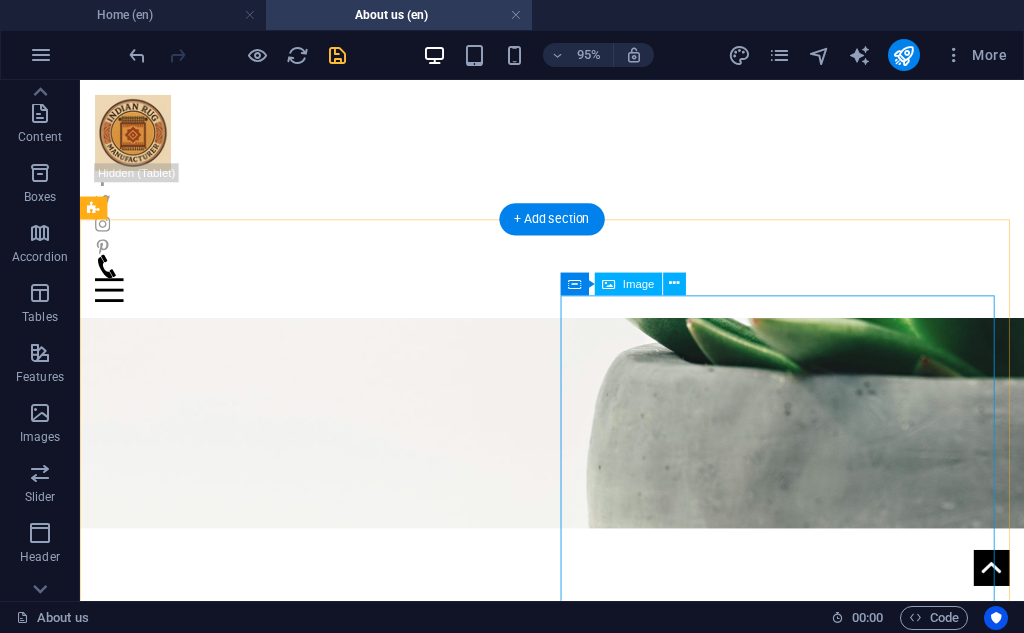 scroll, scrollTop: 2000, scrollLeft: 0, axis: vertical 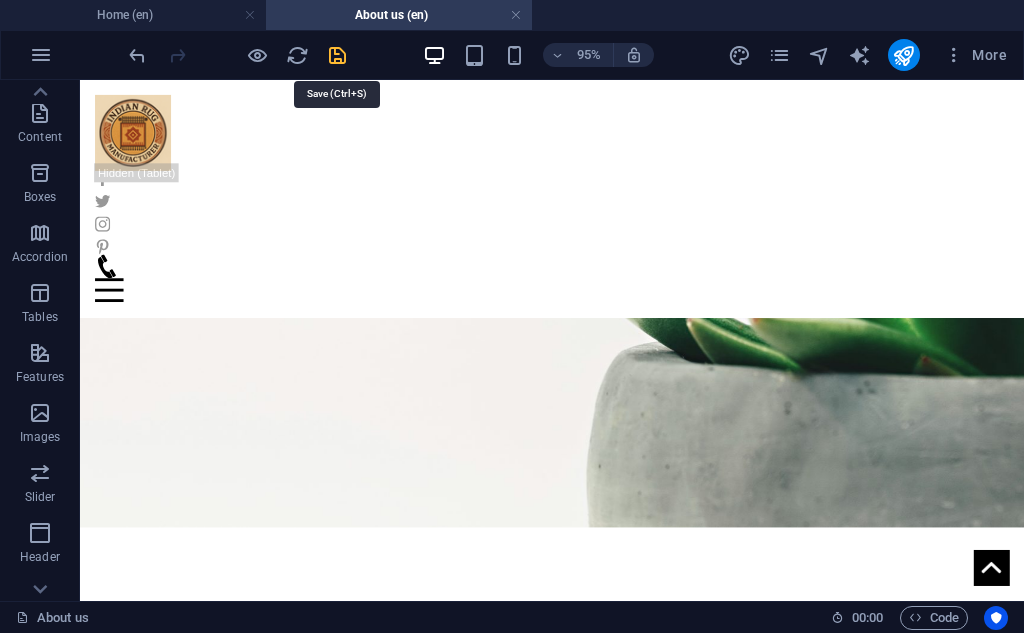 click at bounding box center [337, 55] 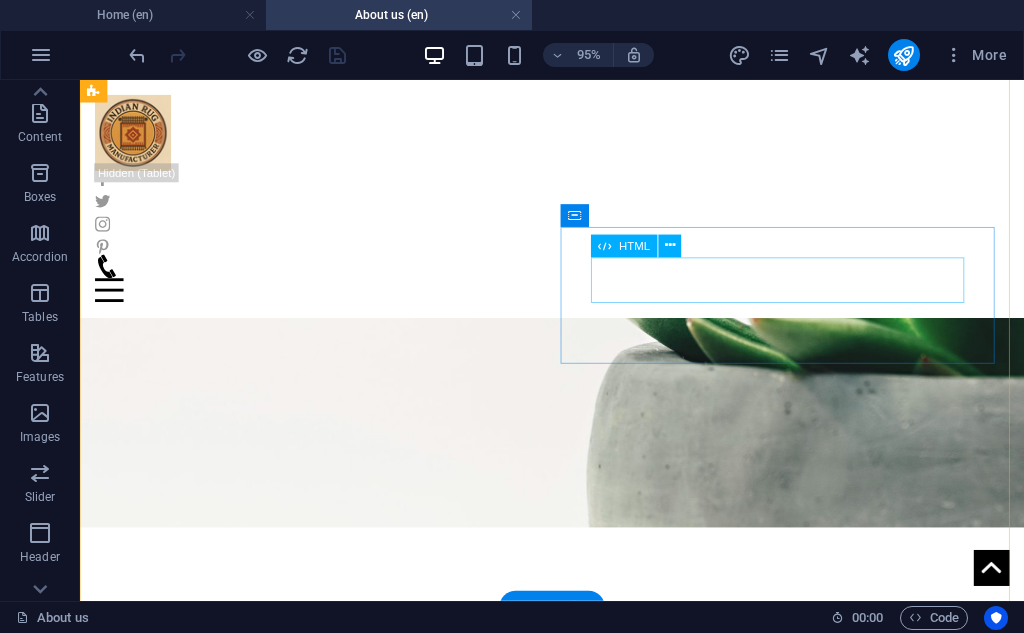scroll, scrollTop: 1333, scrollLeft: 0, axis: vertical 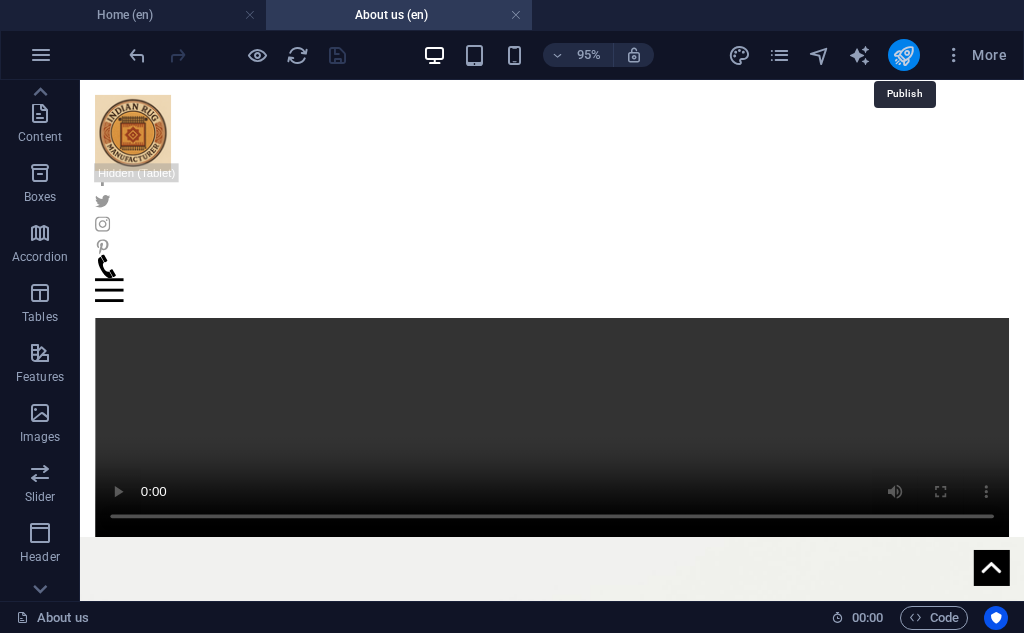 click at bounding box center (903, 55) 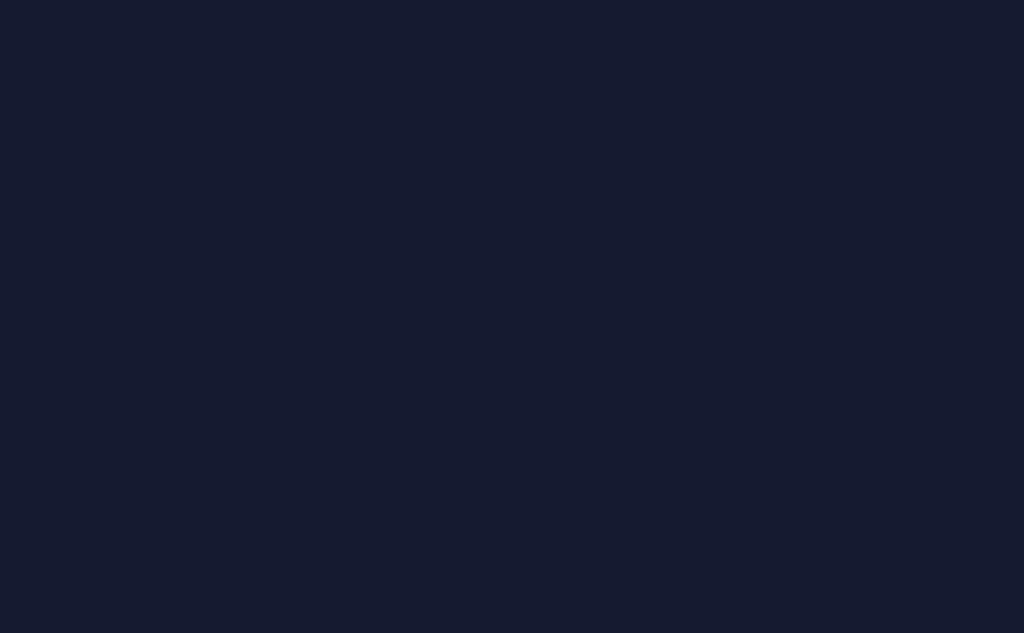 scroll, scrollTop: 0, scrollLeft: 0, axis: both 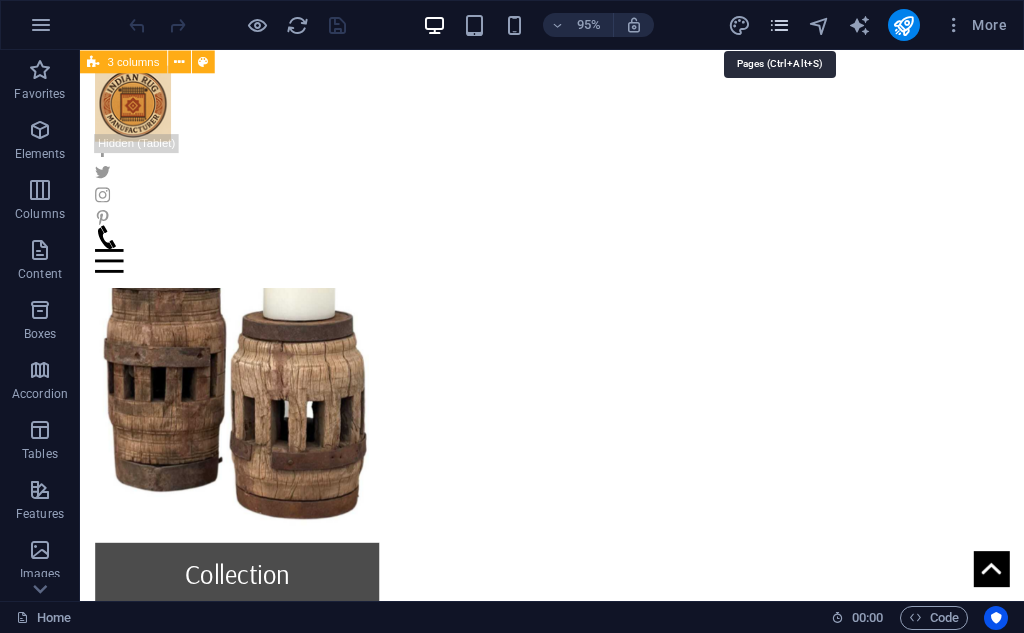 click at bounding box center [779, 25] 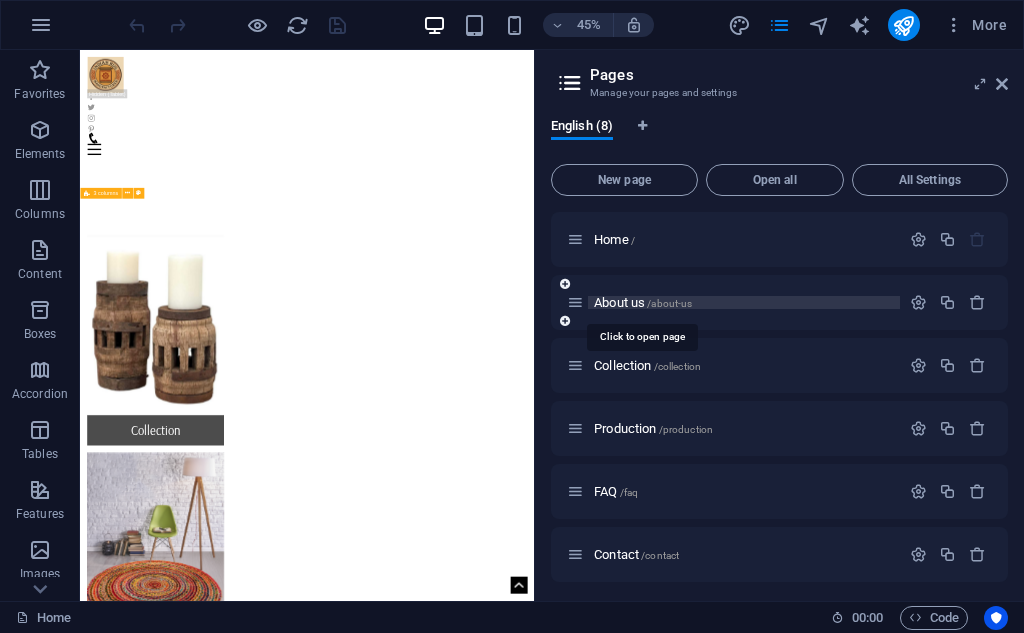 click on "/about-us" at bounding box center (669, 303) 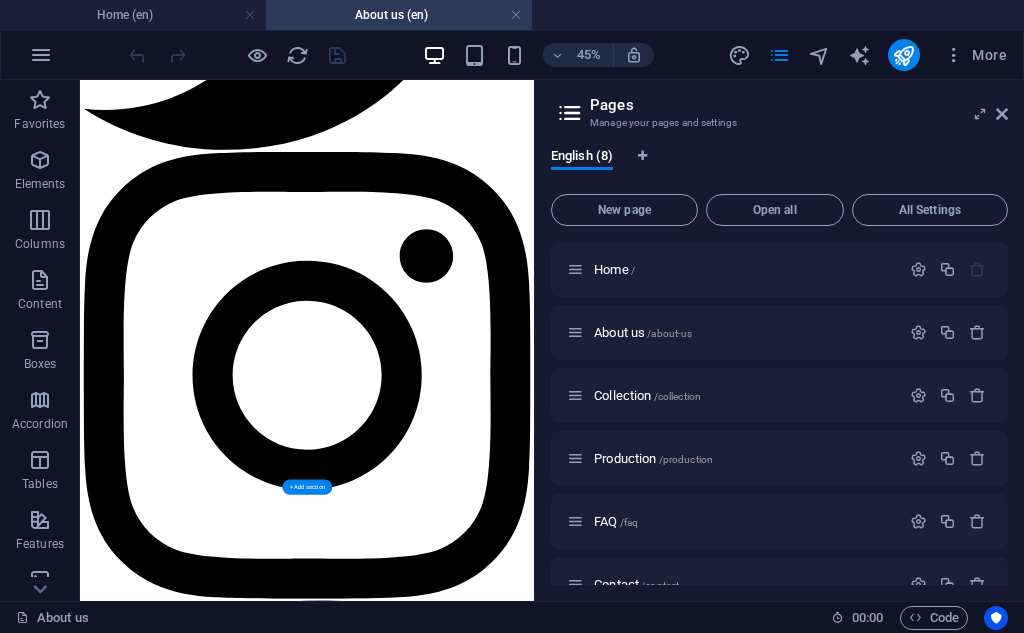 scroll, scrollTop: 3000, scrollLeft: 0, axis: vertical 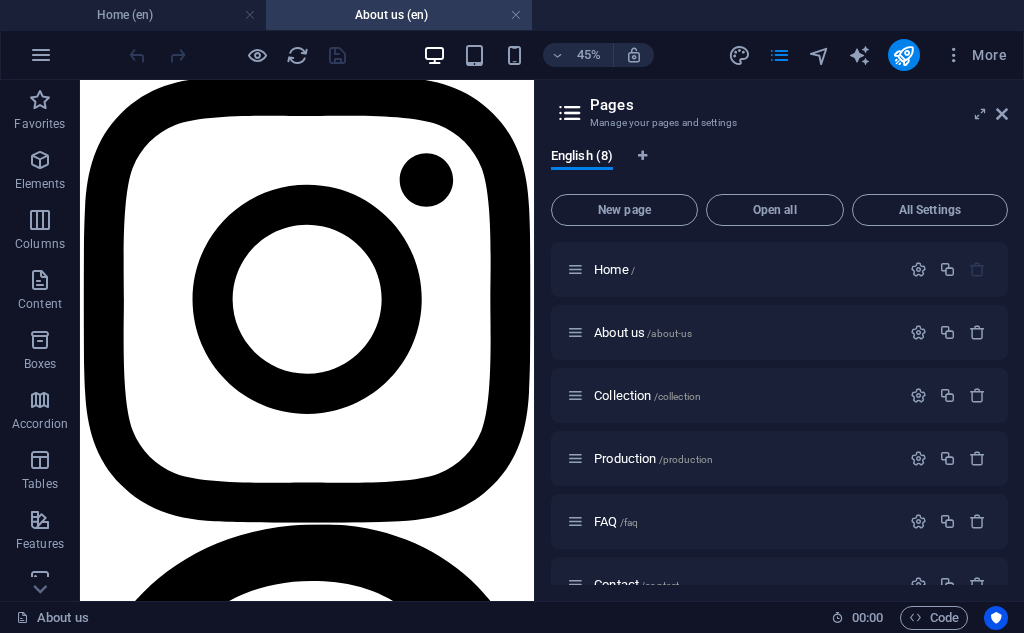 click on "Pages Manage your pages and settings" at bounding box center (781, 106) 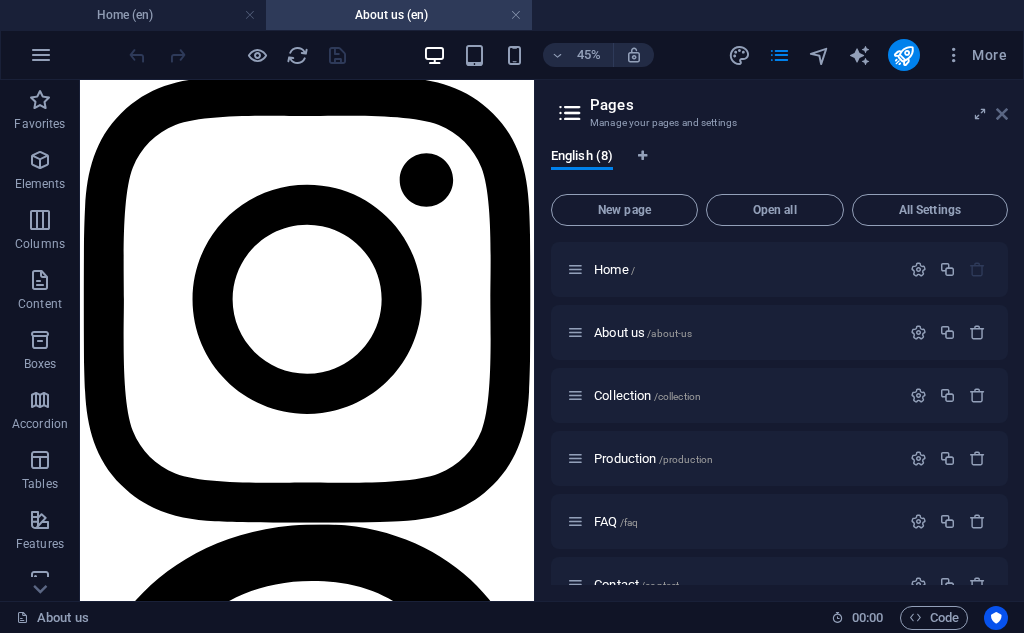 click at bounding box center (1002, 114) 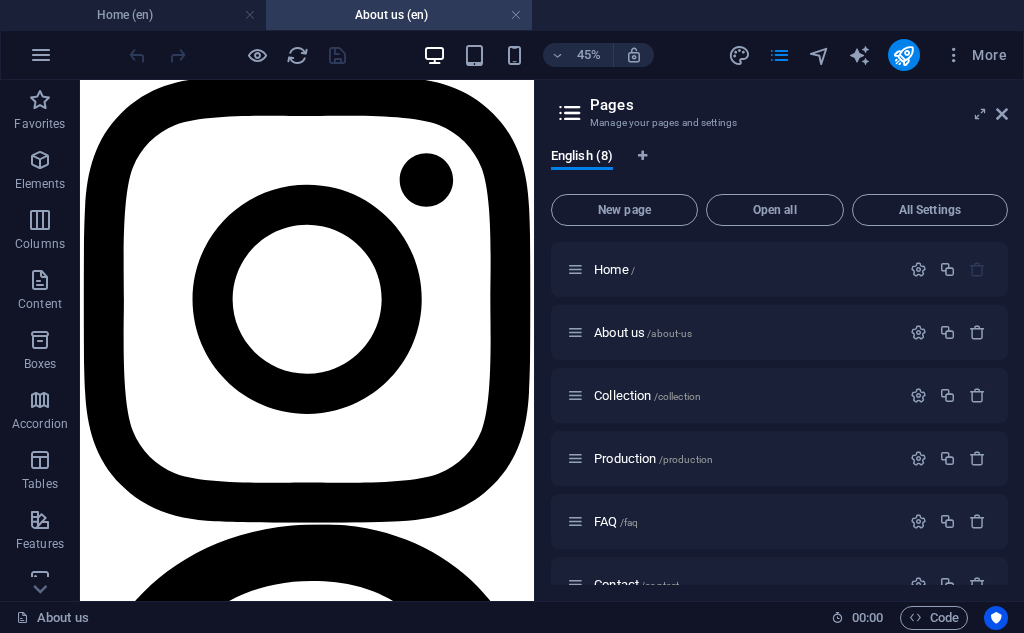 scroll, scrollTop: 2984, scrollLeft: 0, axis: vertical 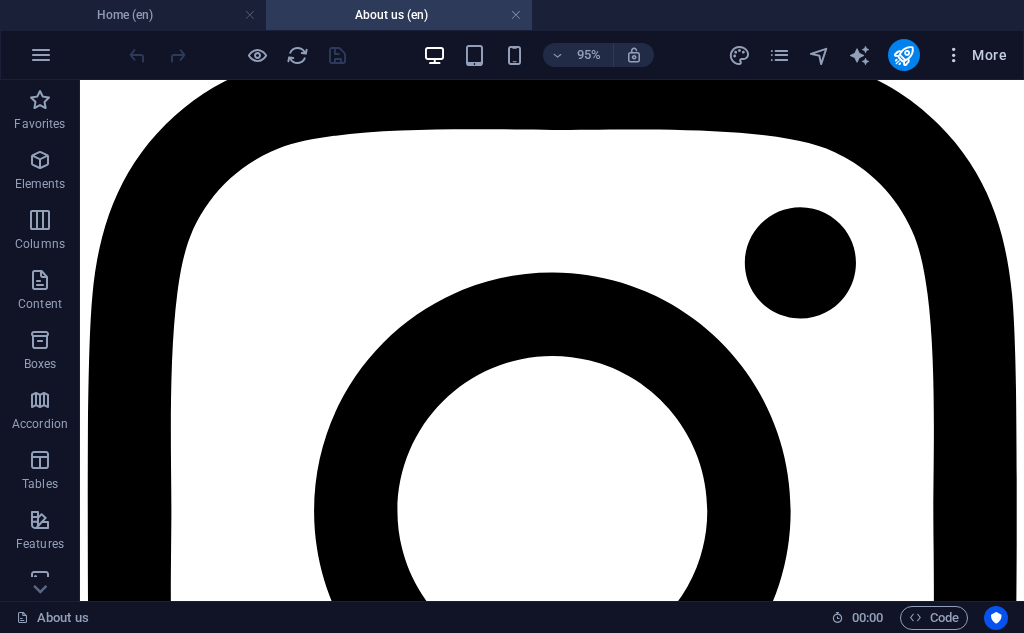 click at bounding box center [954, 55] 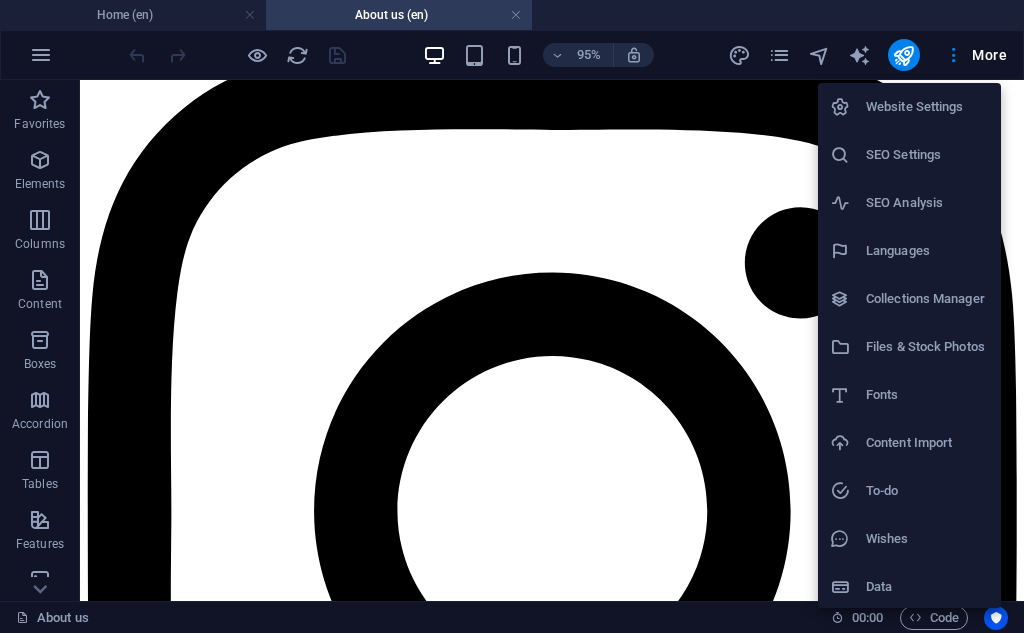 click on "Languages" at bounding box center [927, 251] 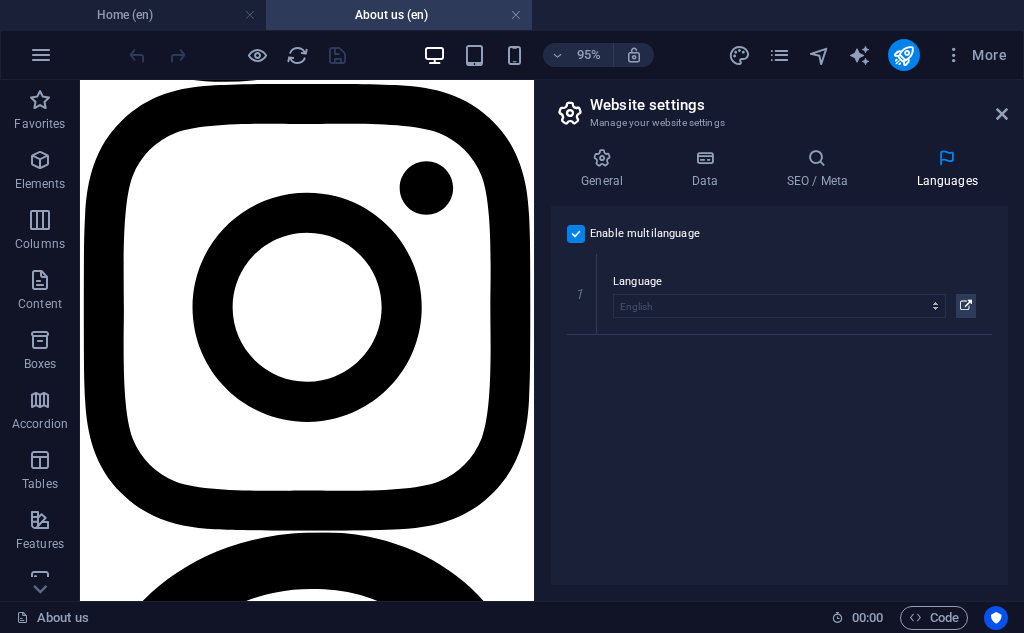 scroll, scrollTop: 3000, scrollLeft: 0, axis: vertical 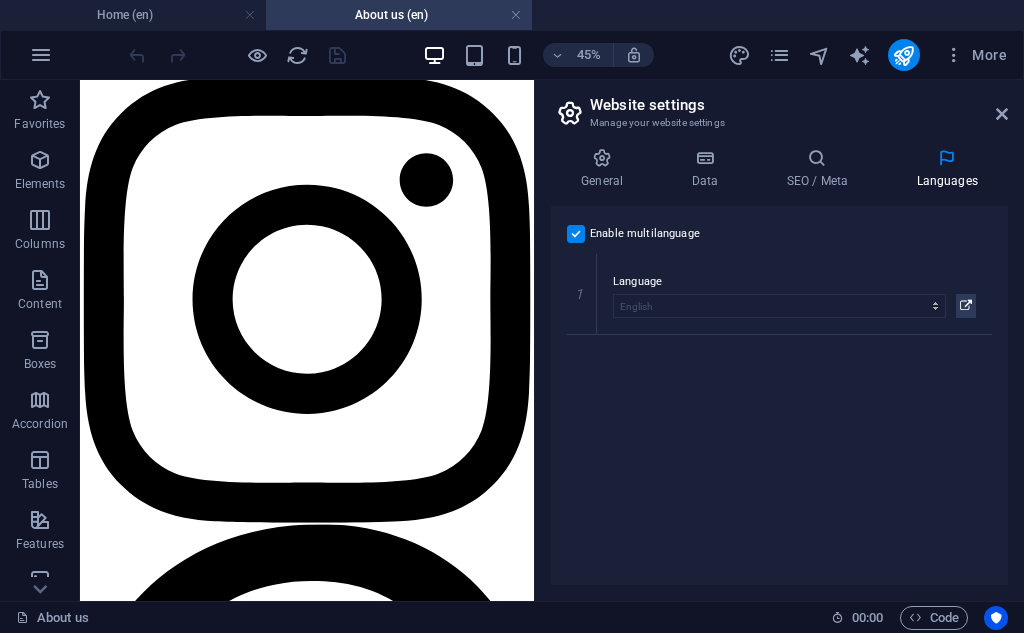 click at bounding box center (576, 234) 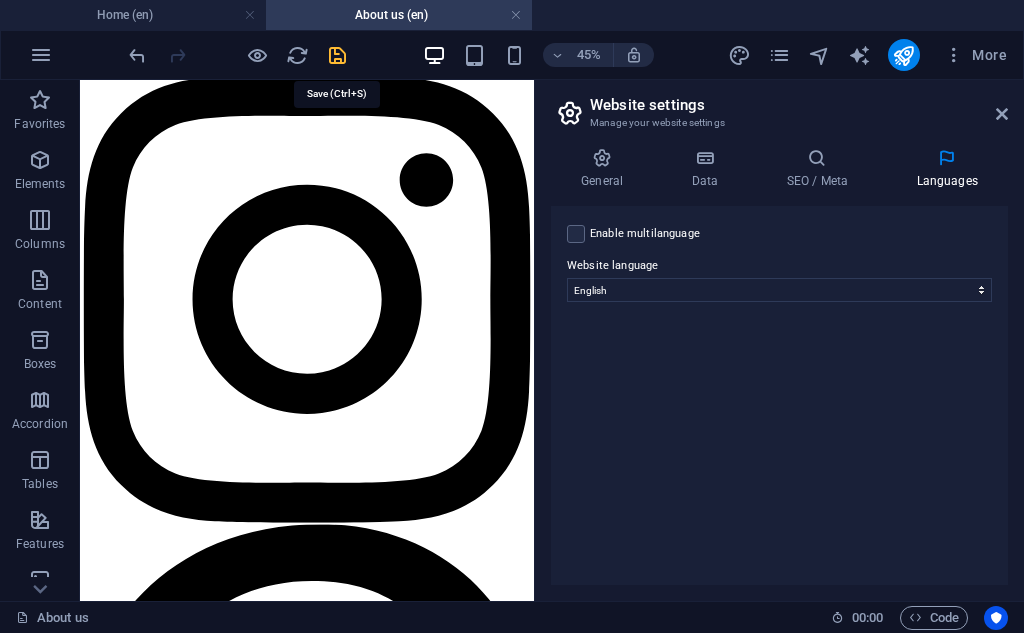 click at bounding box center [337, 55] 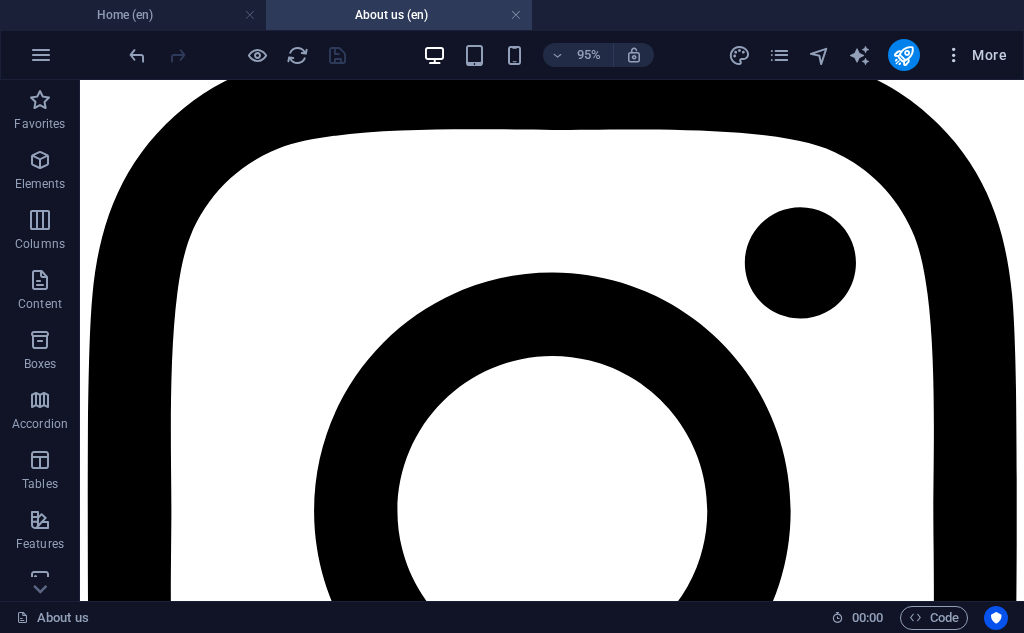 click at bounding box center [954, 55] 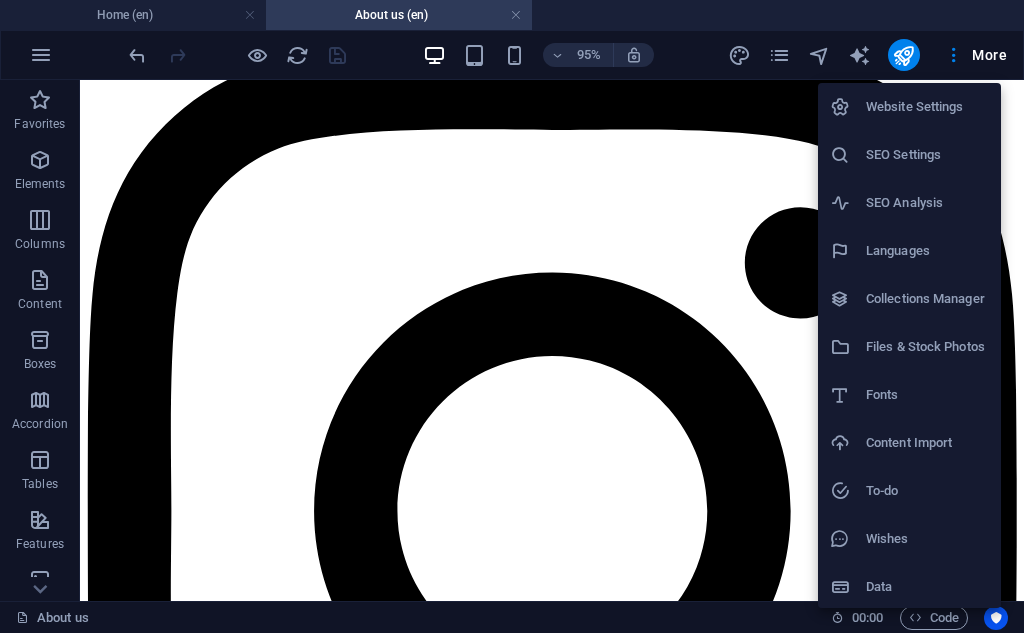 click on "Languages" at bounding box center [927, 251] 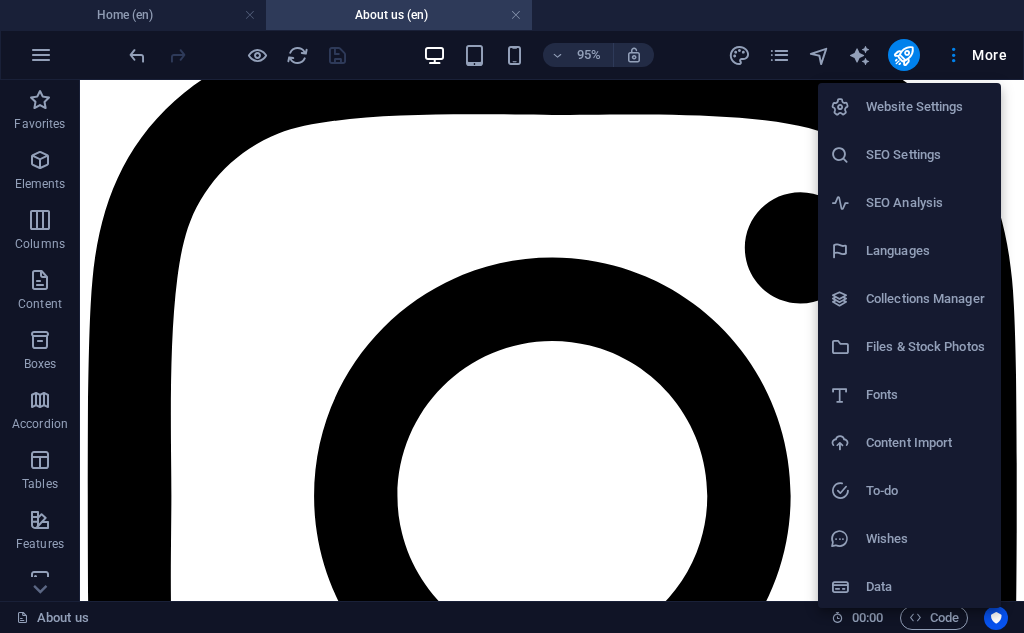 select on "41" 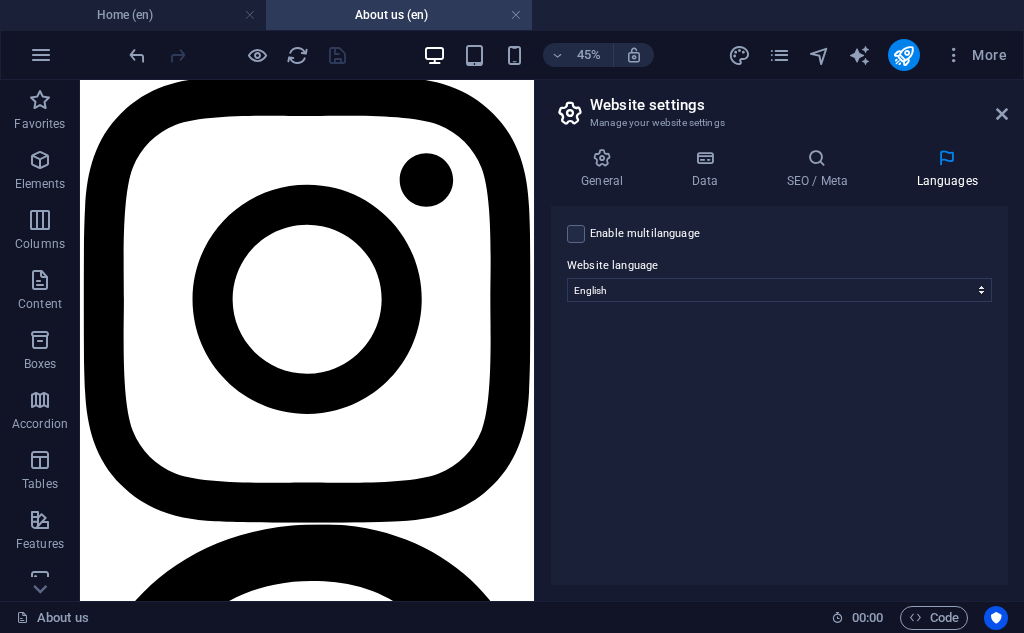 click on "Website settings Manage your website settings" at bounding box center (781, 106) 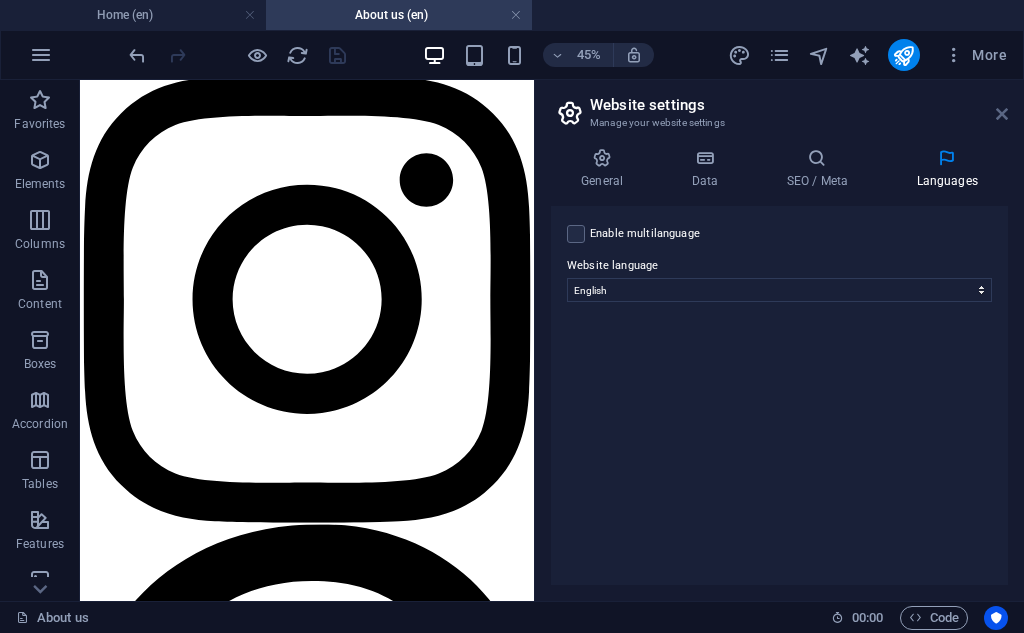 click at bounding box center (1002, 114) 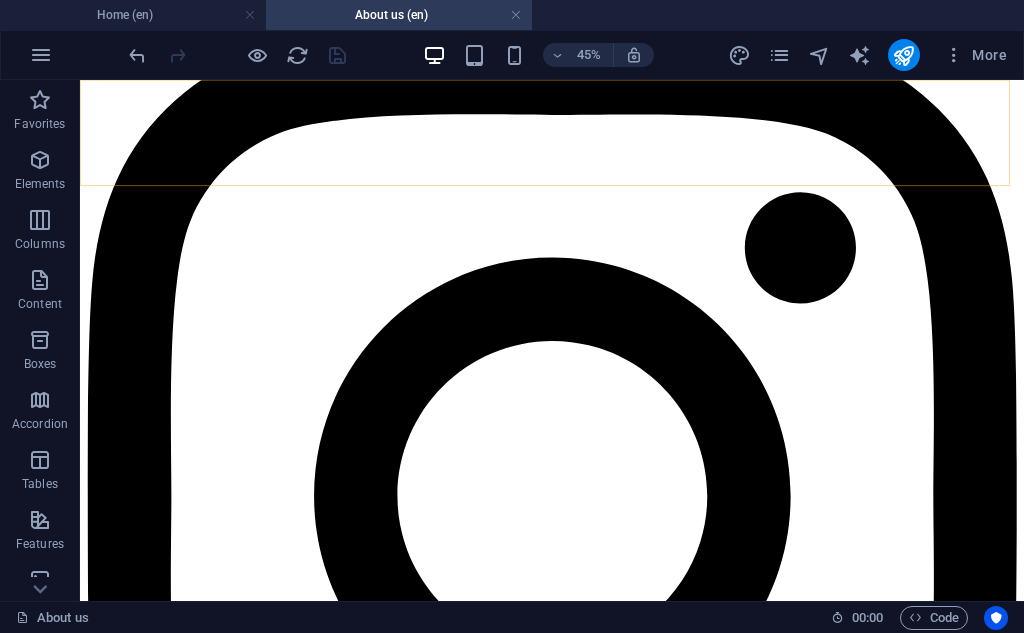 scroll, scrollTop: 2984, scrollLeft: 0, axis: vertical 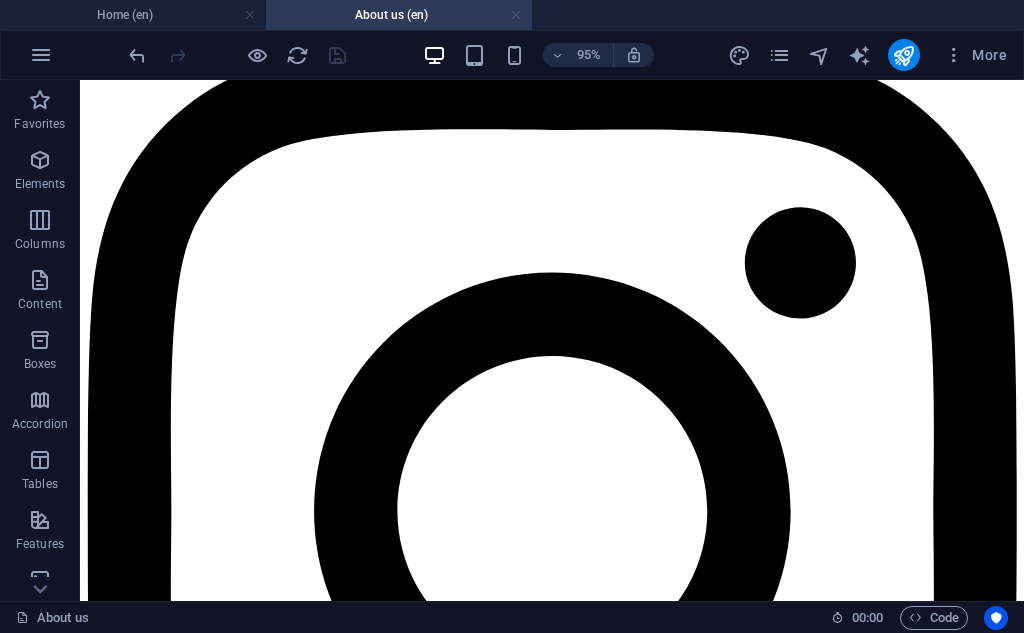 click at bounding box center [516, 15] 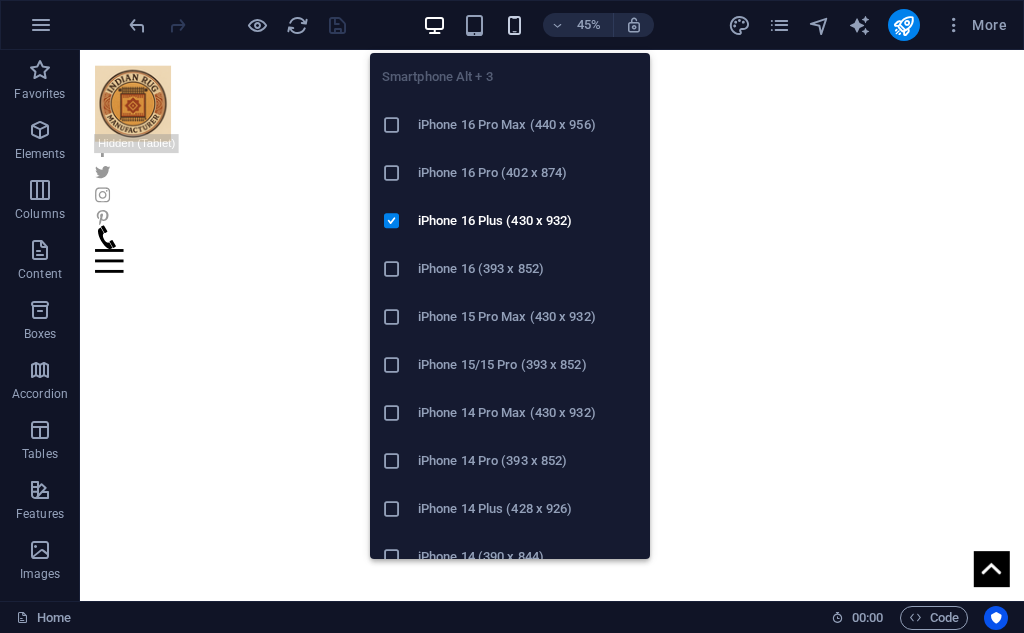 scroll, scrollTop: 771, scrollLeft: 0, axis: vertical 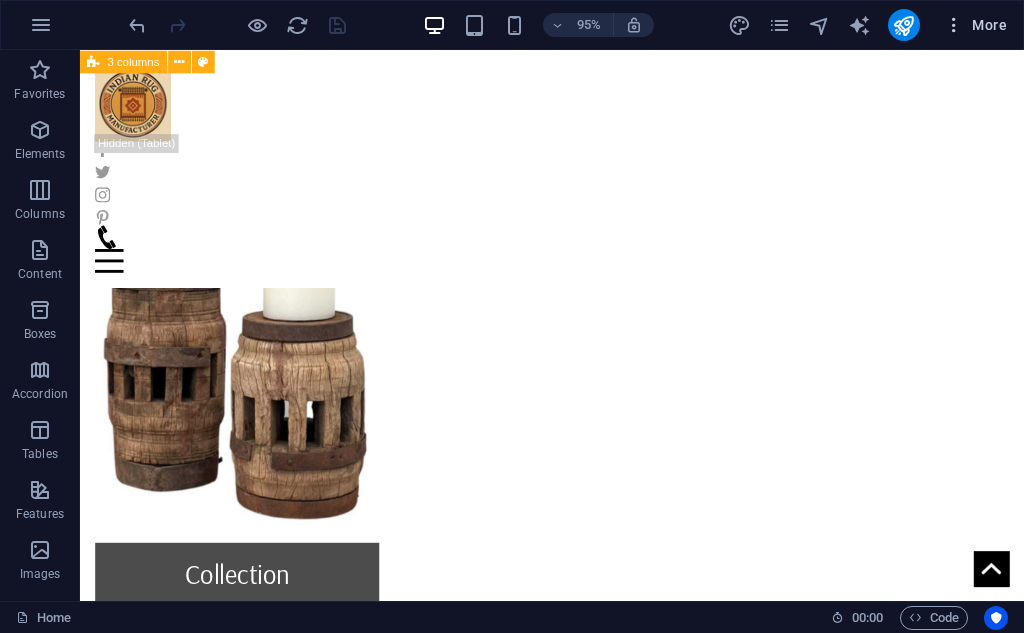 click on "More" at bounding box center [975, 25] 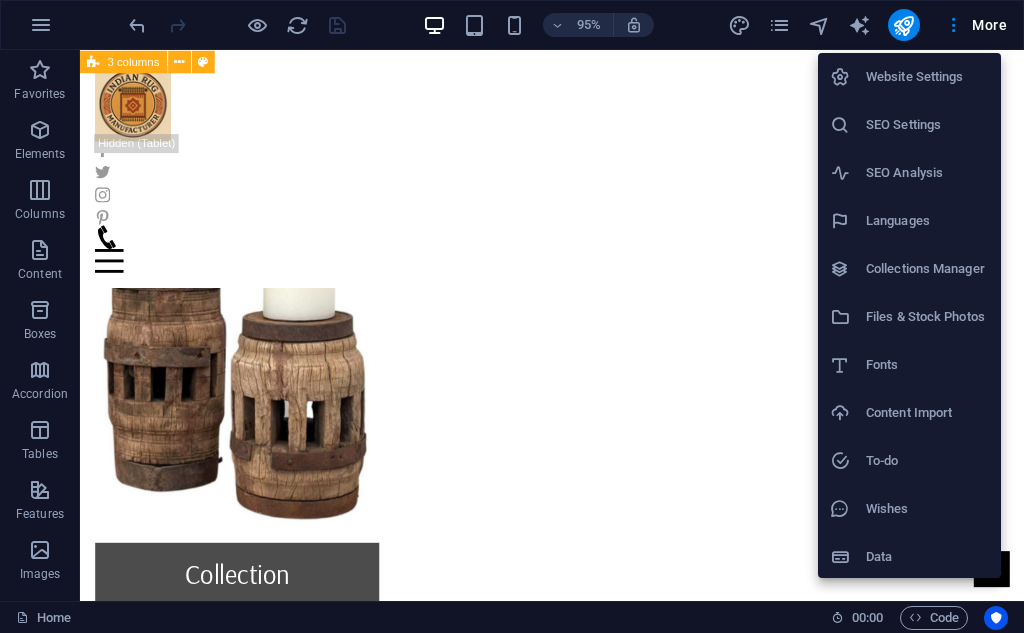 click on "Languages" at bounding box center [909, 221] 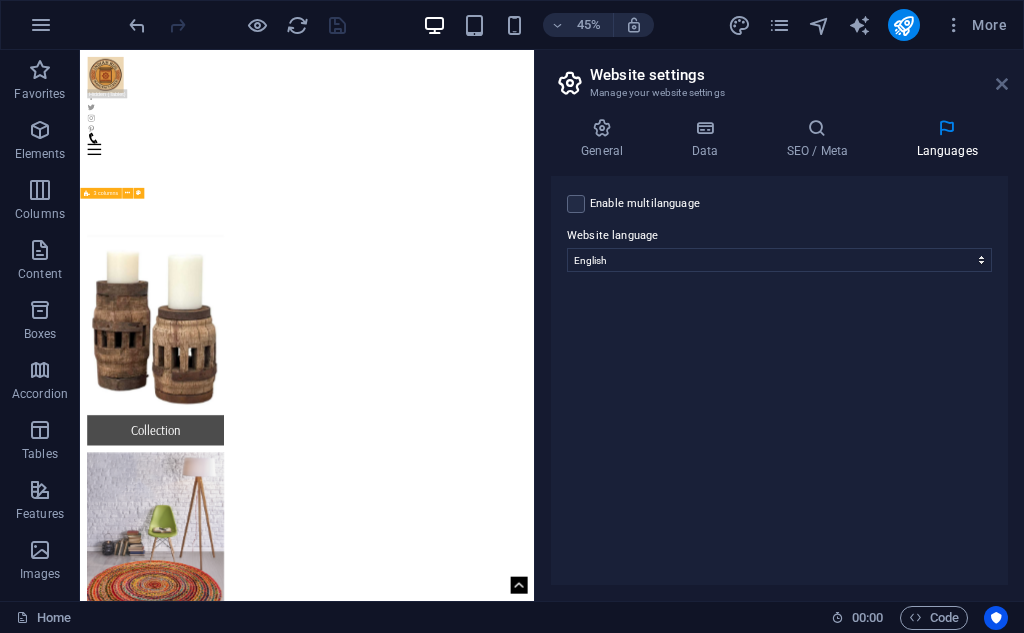 drag, startPoint x: 1004, startPoint y: 85, endPoint x: 972, endPoint y: 35, distance: 59.36329 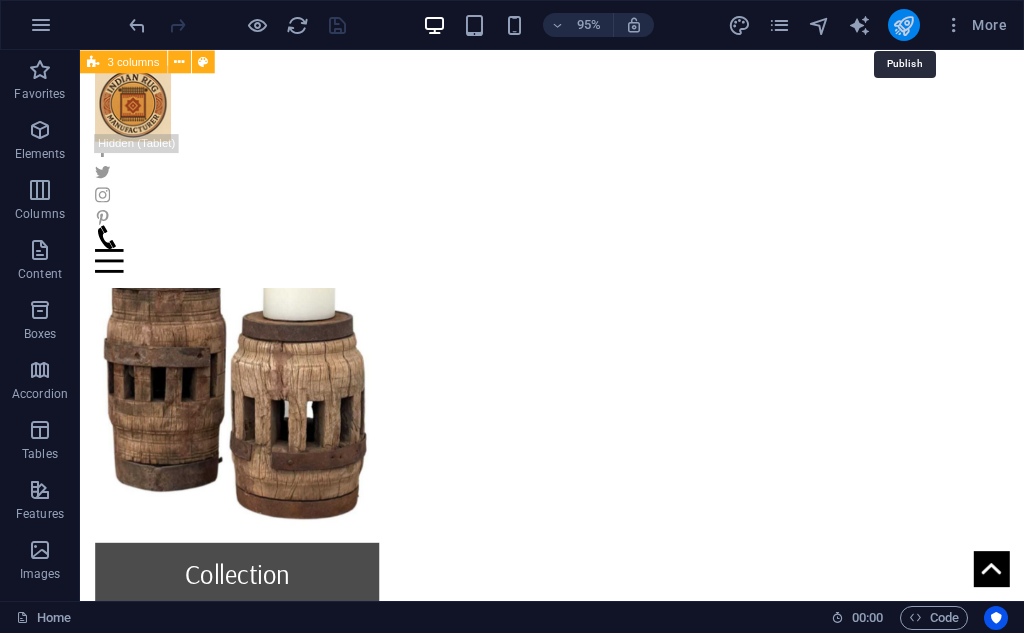 click at bounding box center [903, 25] 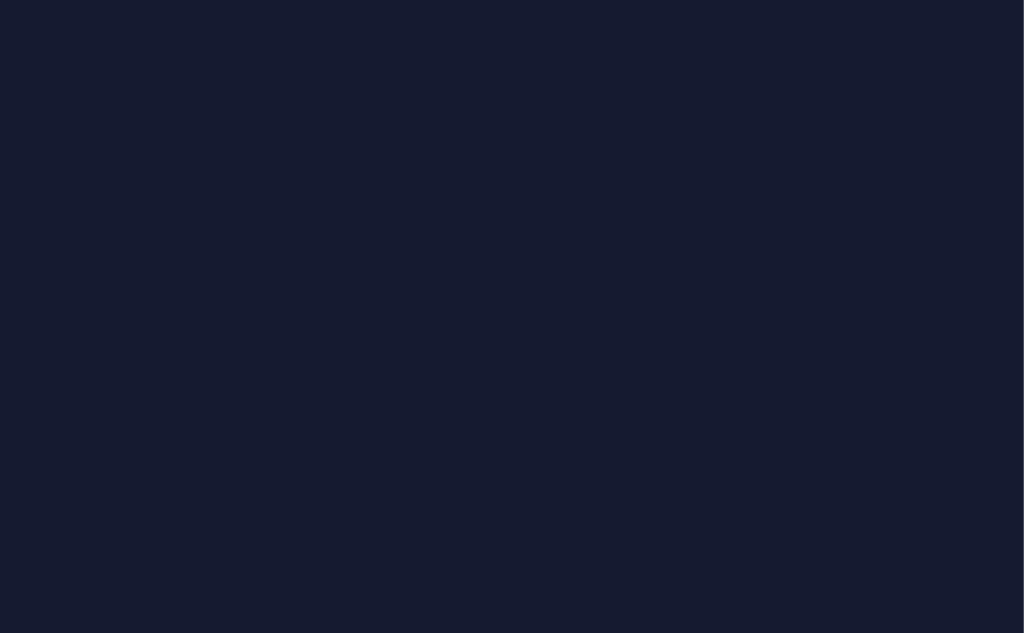 scroll, scrollTop: 0, scrollLeft: 0, axis: both 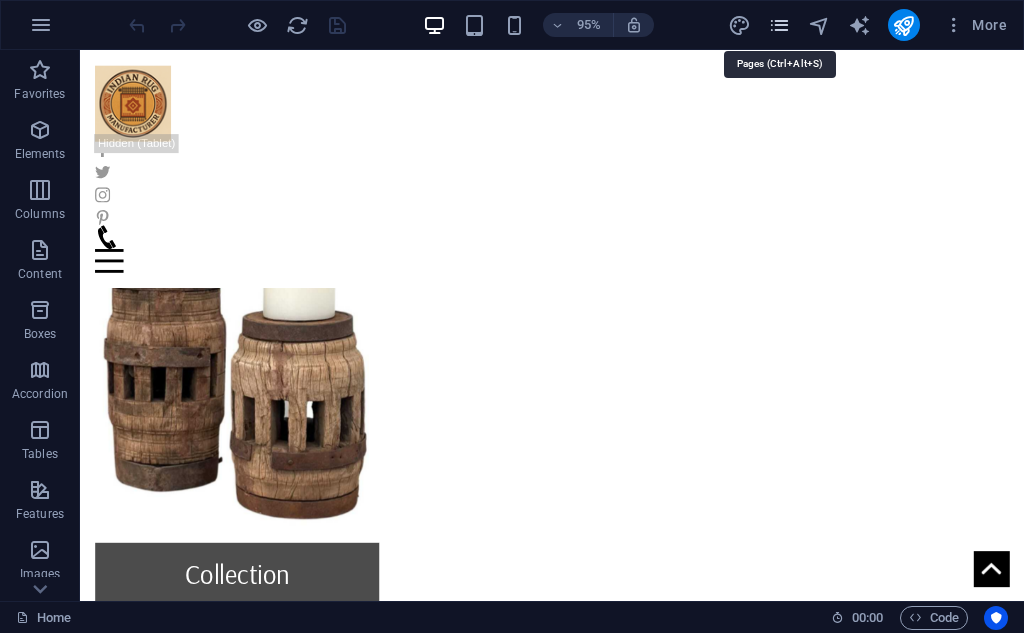 click at bounding box center [779, 25] 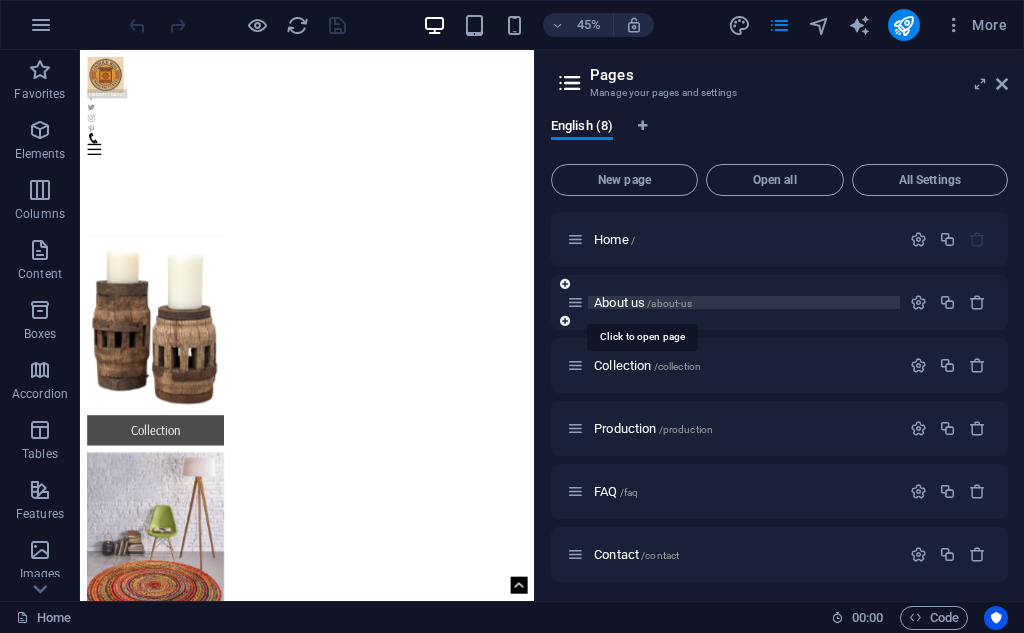 click on "/about-us" at bounding box center (669, 303) 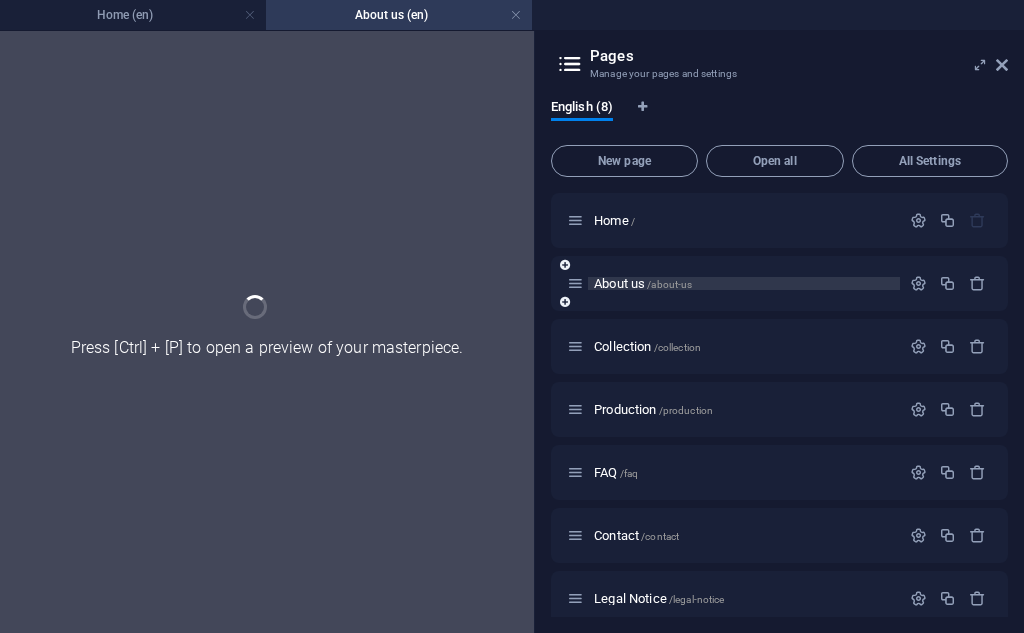 scroll, scrollTop: 0, scrollLeft: 0, axis: both 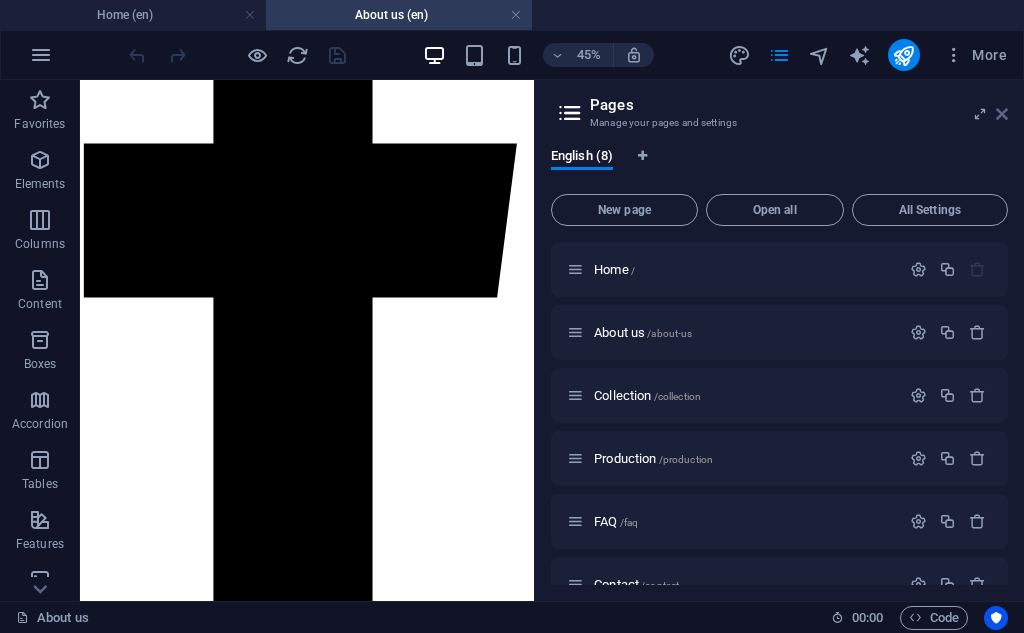 click at bounding box center (1002, 114) 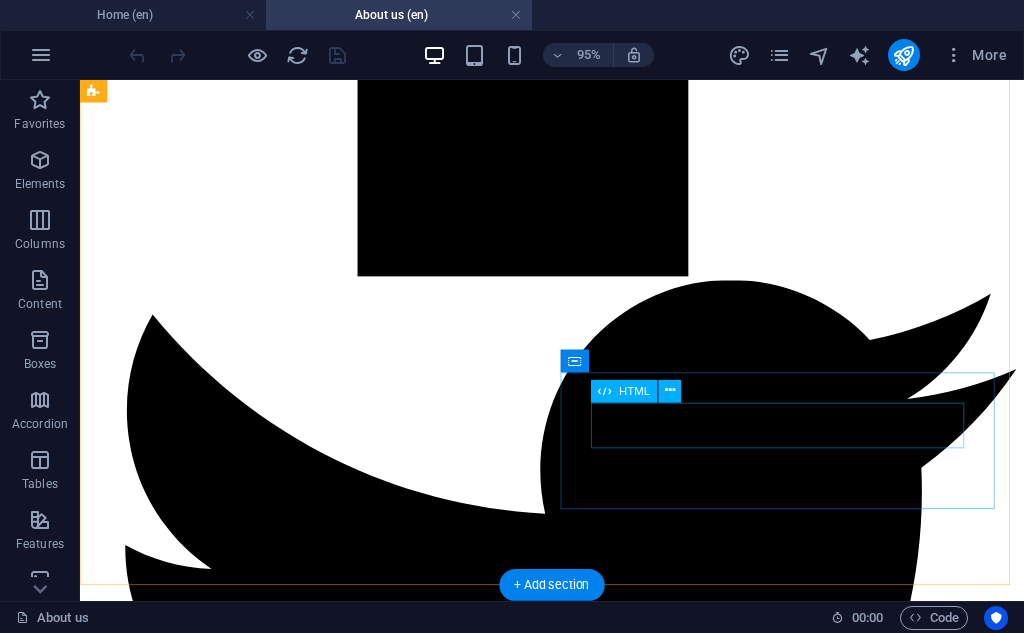 scroll, scrollTop: 2000, scrollLeft: 0, axis: vertical 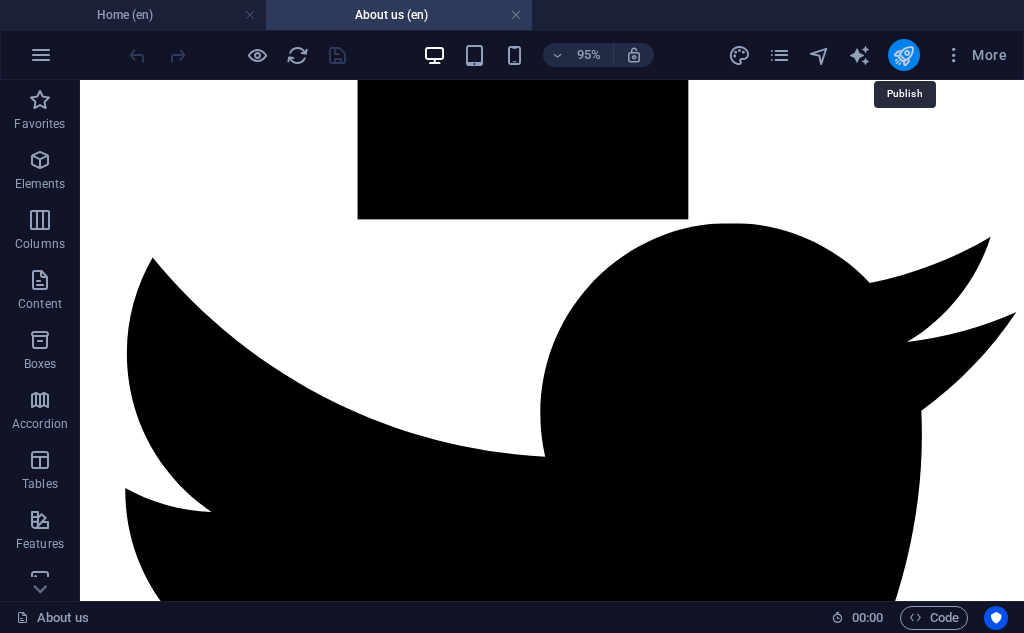 click at bounding box center [903, 55] 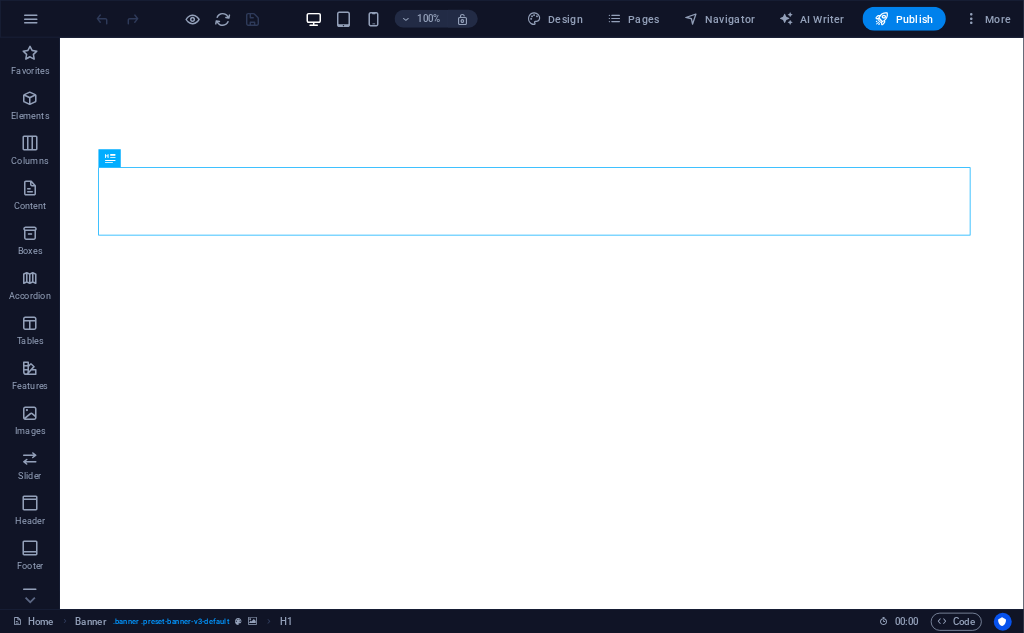 scroll, scrollTop: 0, scrollLeft: 0, axis: both 